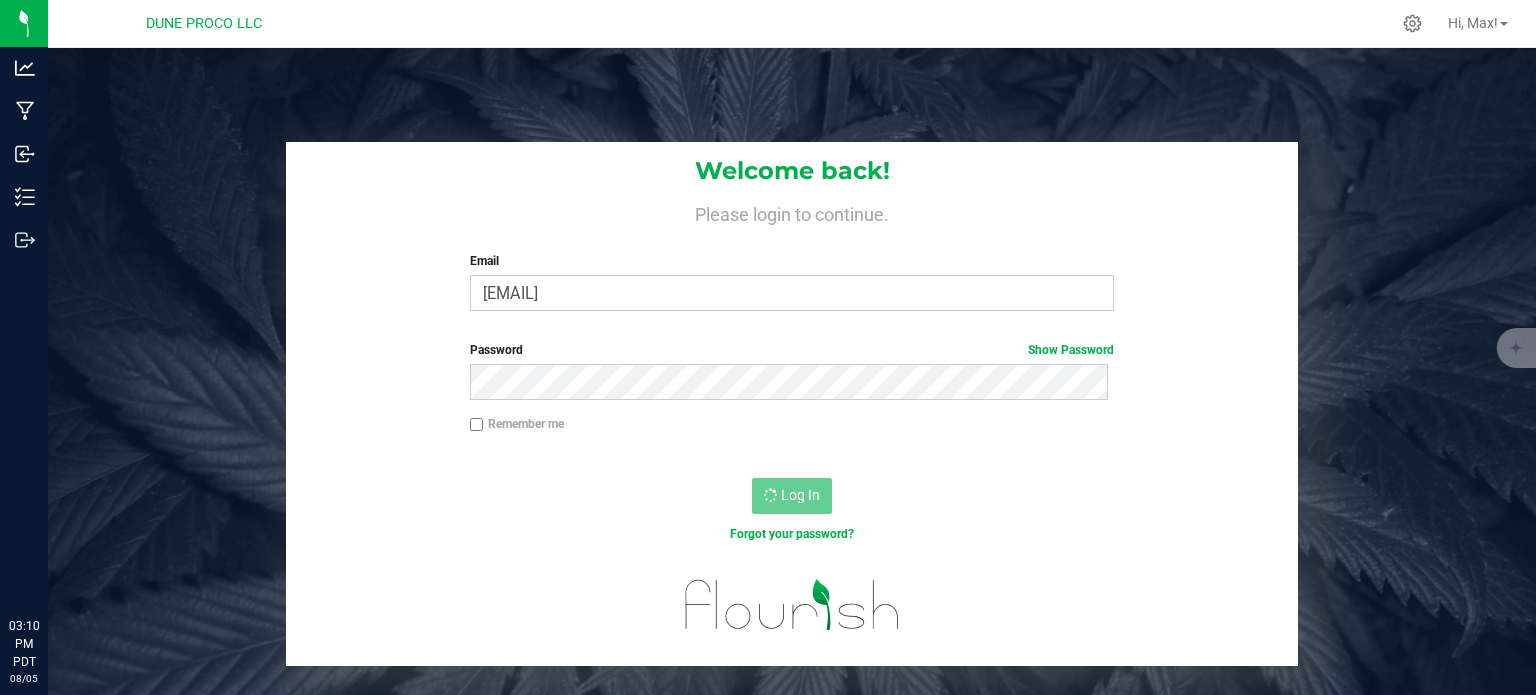 scroll, scrollTop: 0, scrollLeft: 0, axis: both 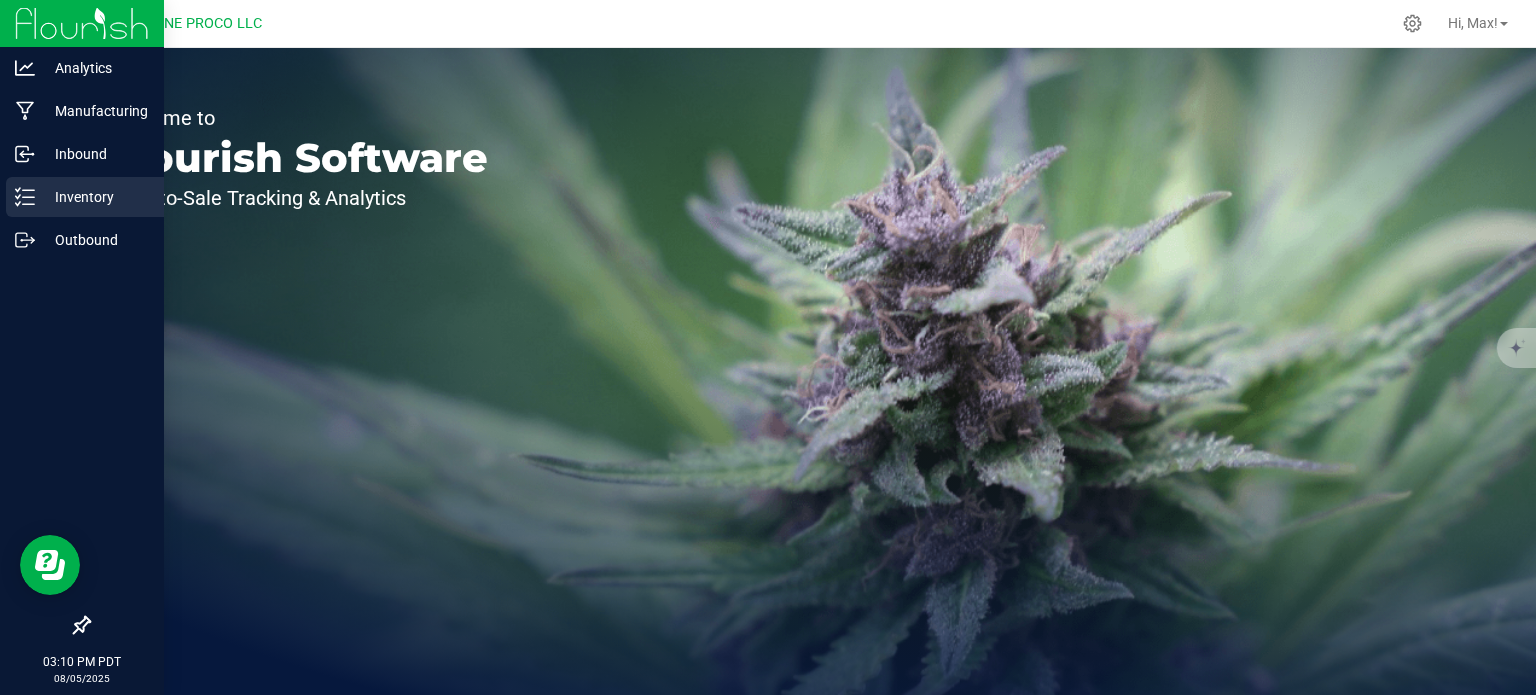 click on "Inventory" at bounding box center (95, 197) 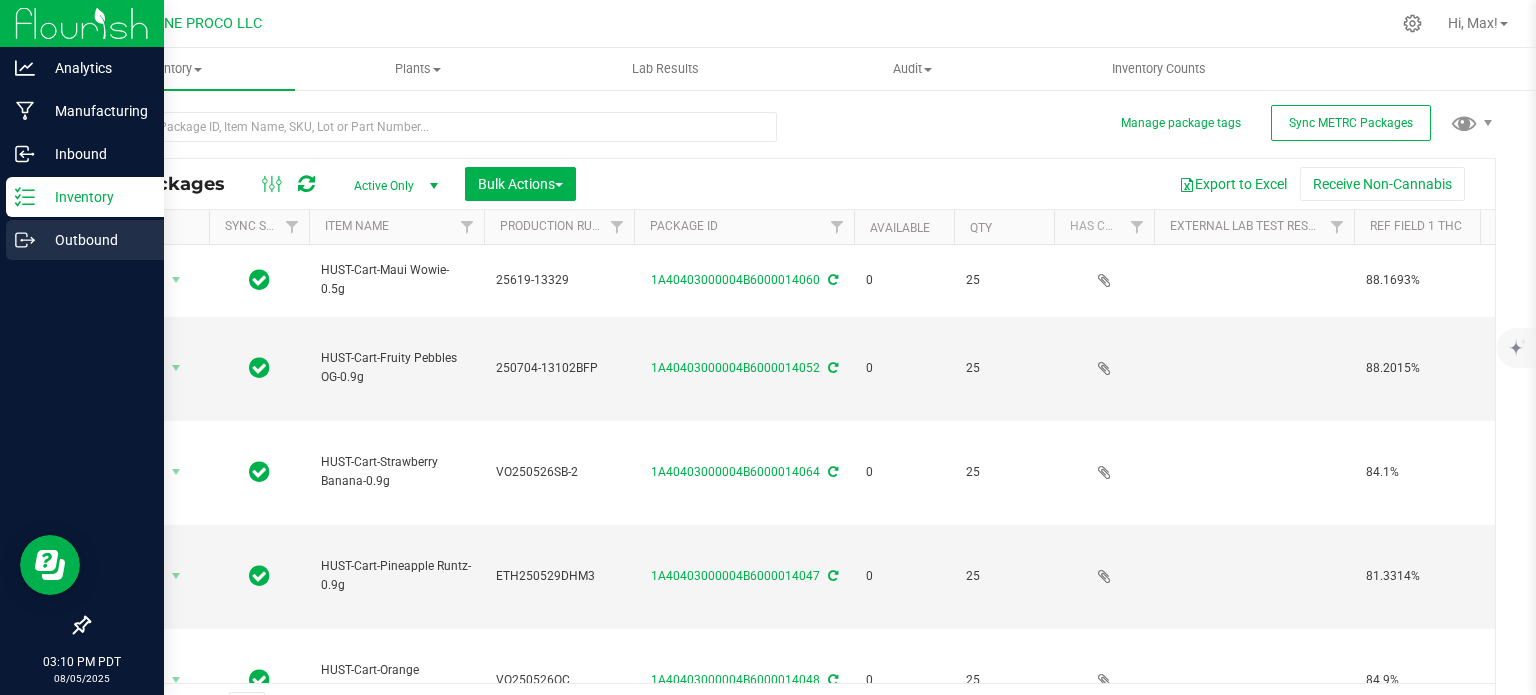 click on "Outbound" at bounding box center (95, 240) 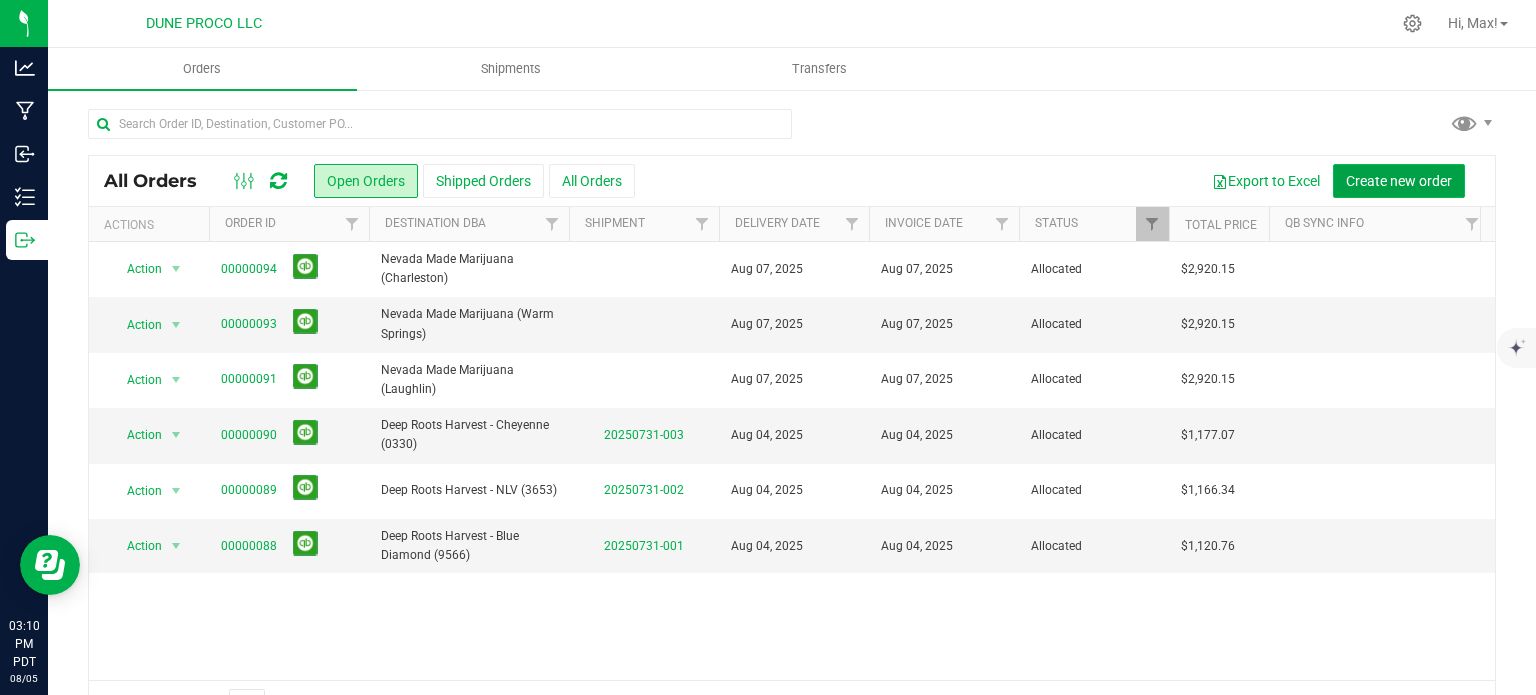 click on "Create new order" at bounding box center [1399, 181] 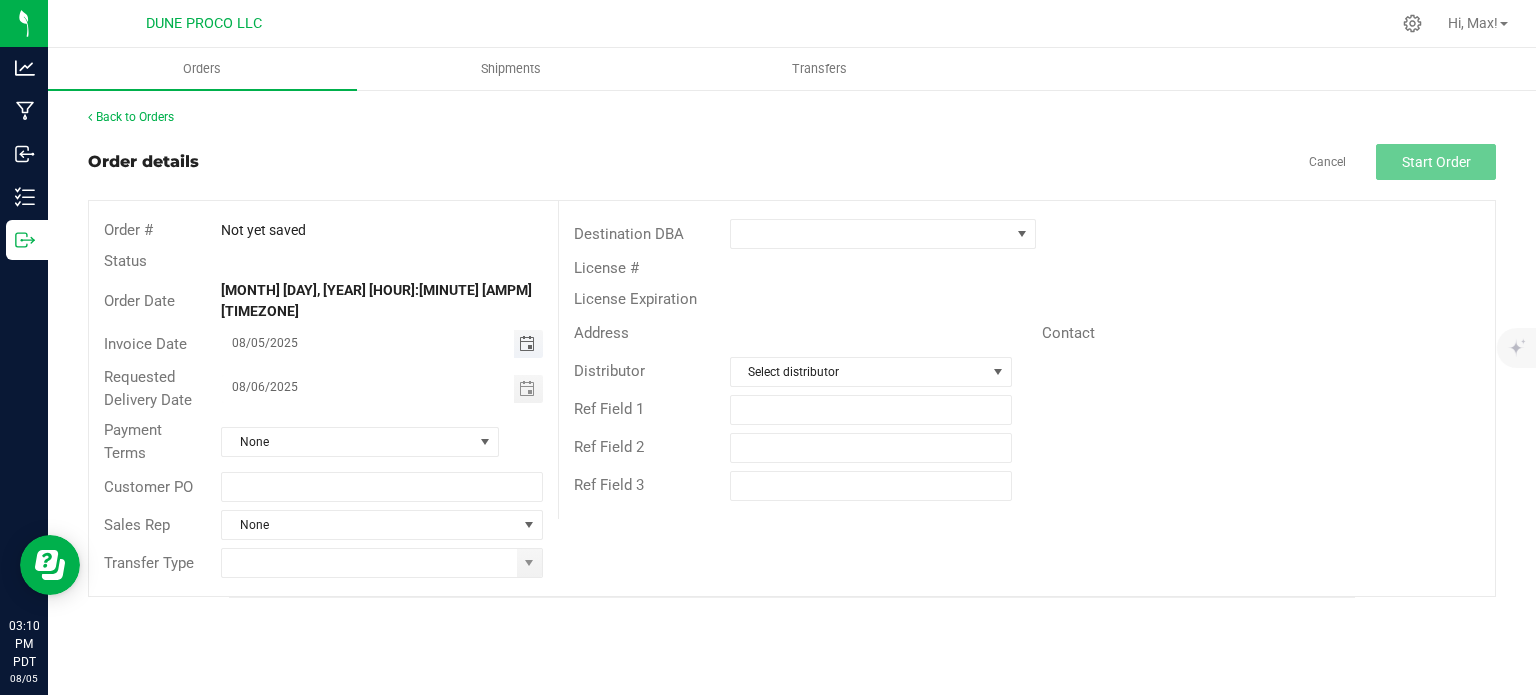 click at bounding box center [527, 344] 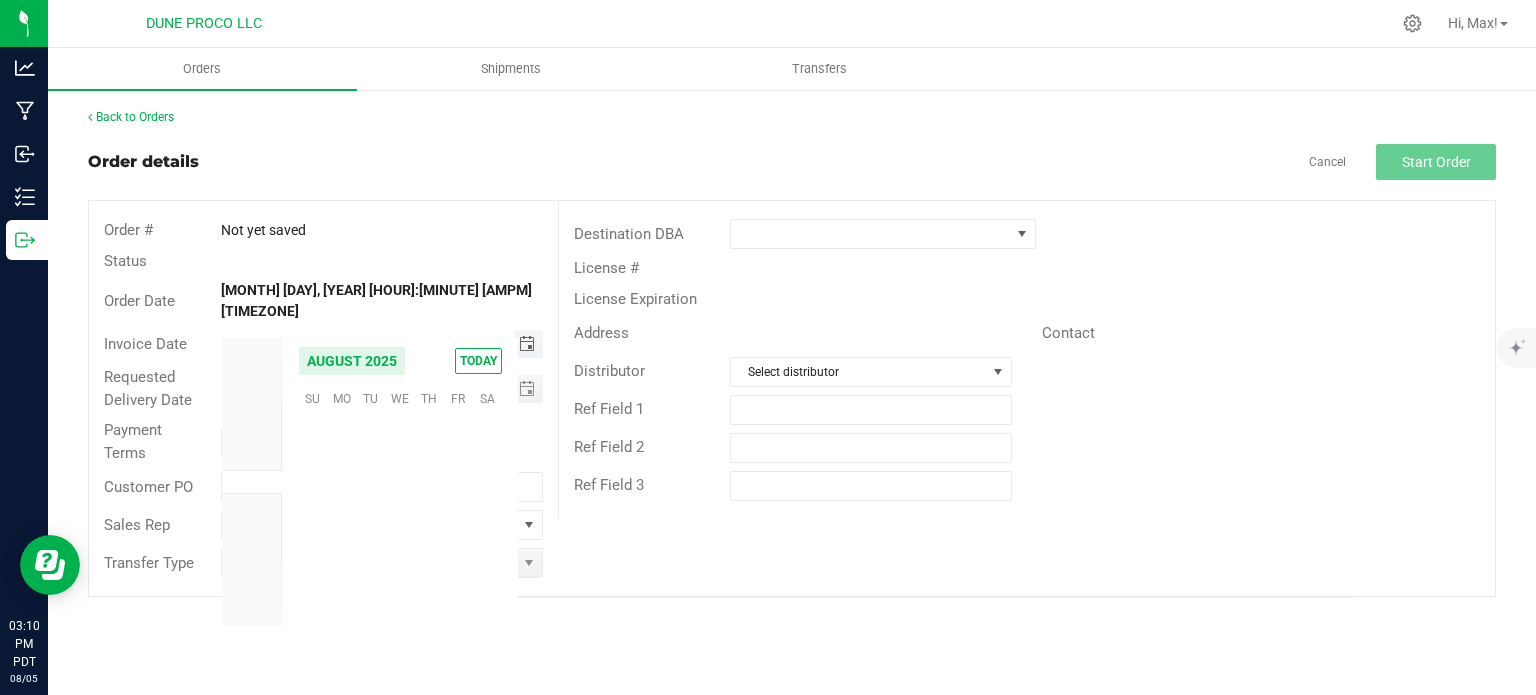 scroll, scrollTop: 36168, scrollLeft: 0, axis: vertical 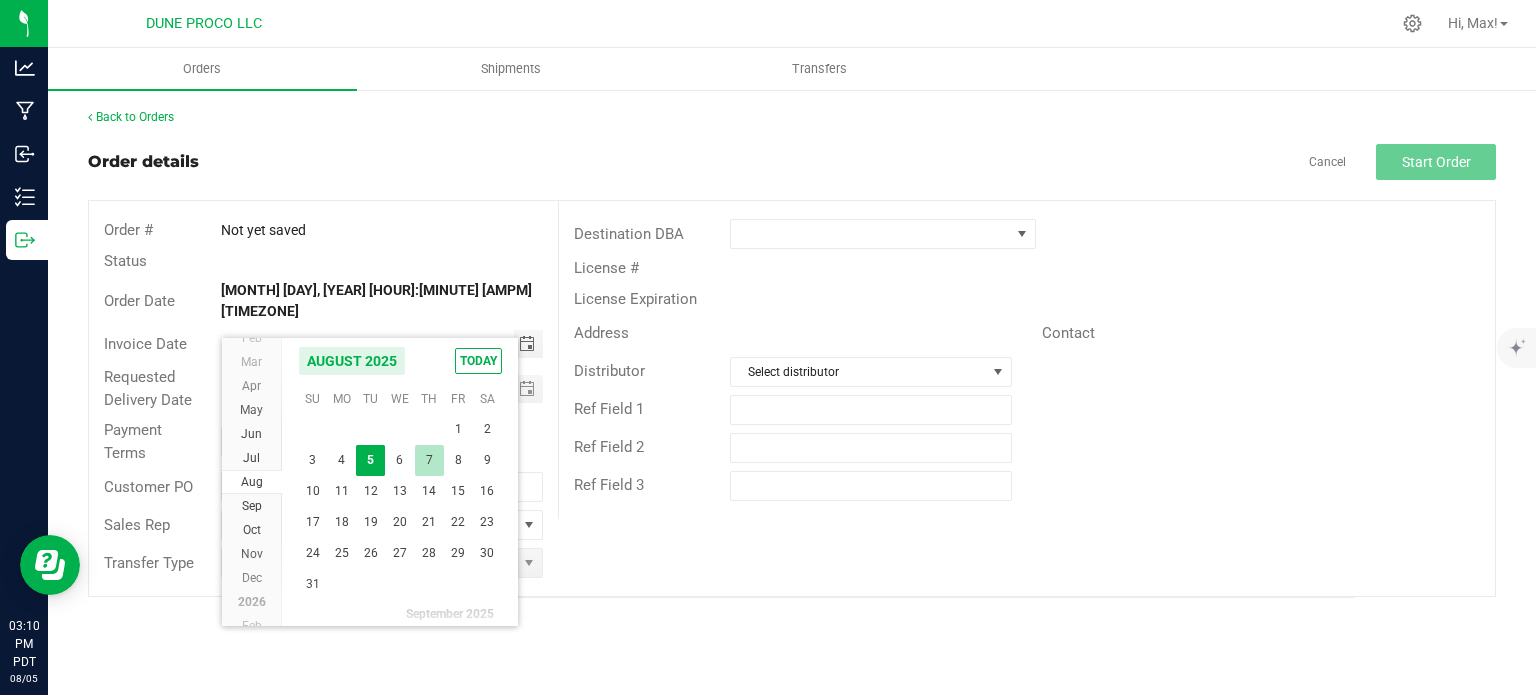 click on "7" at bounding box center [429, 460] 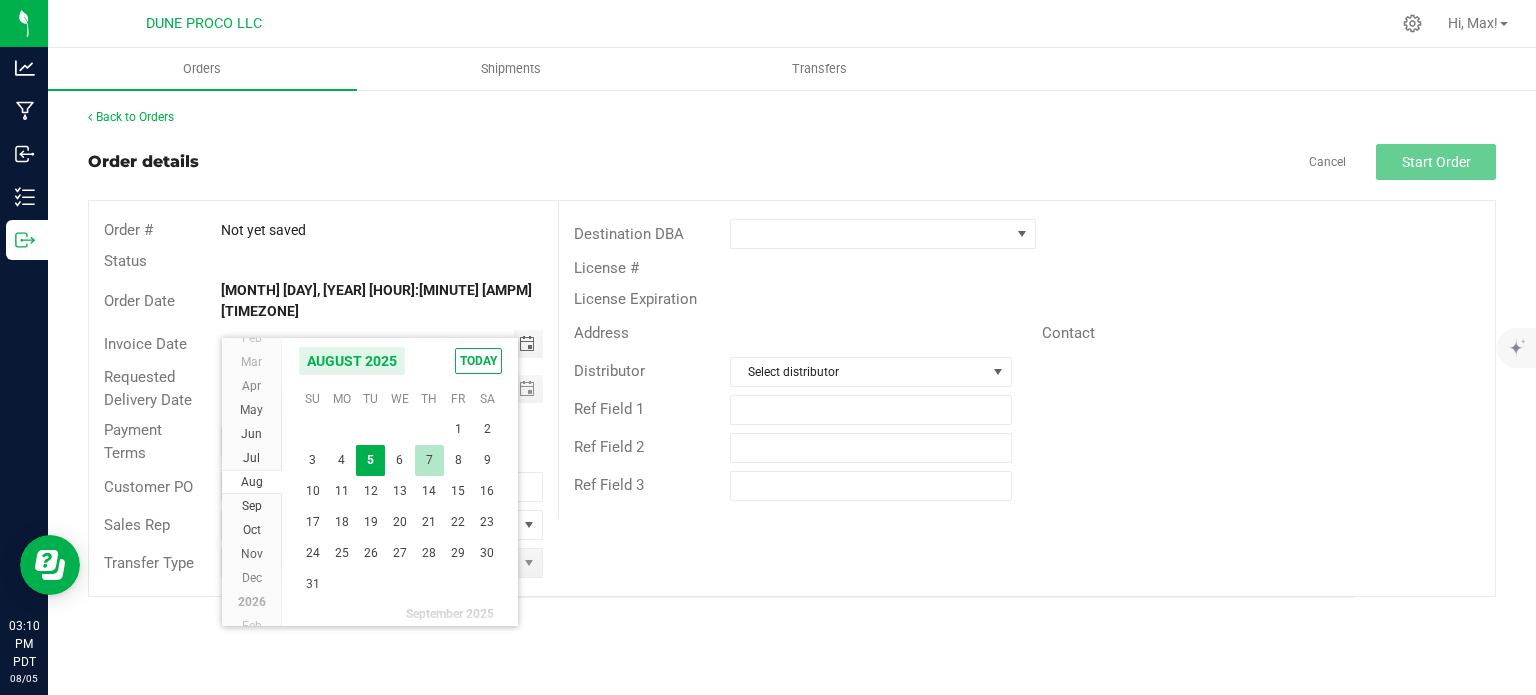 type on "08/07/2025" 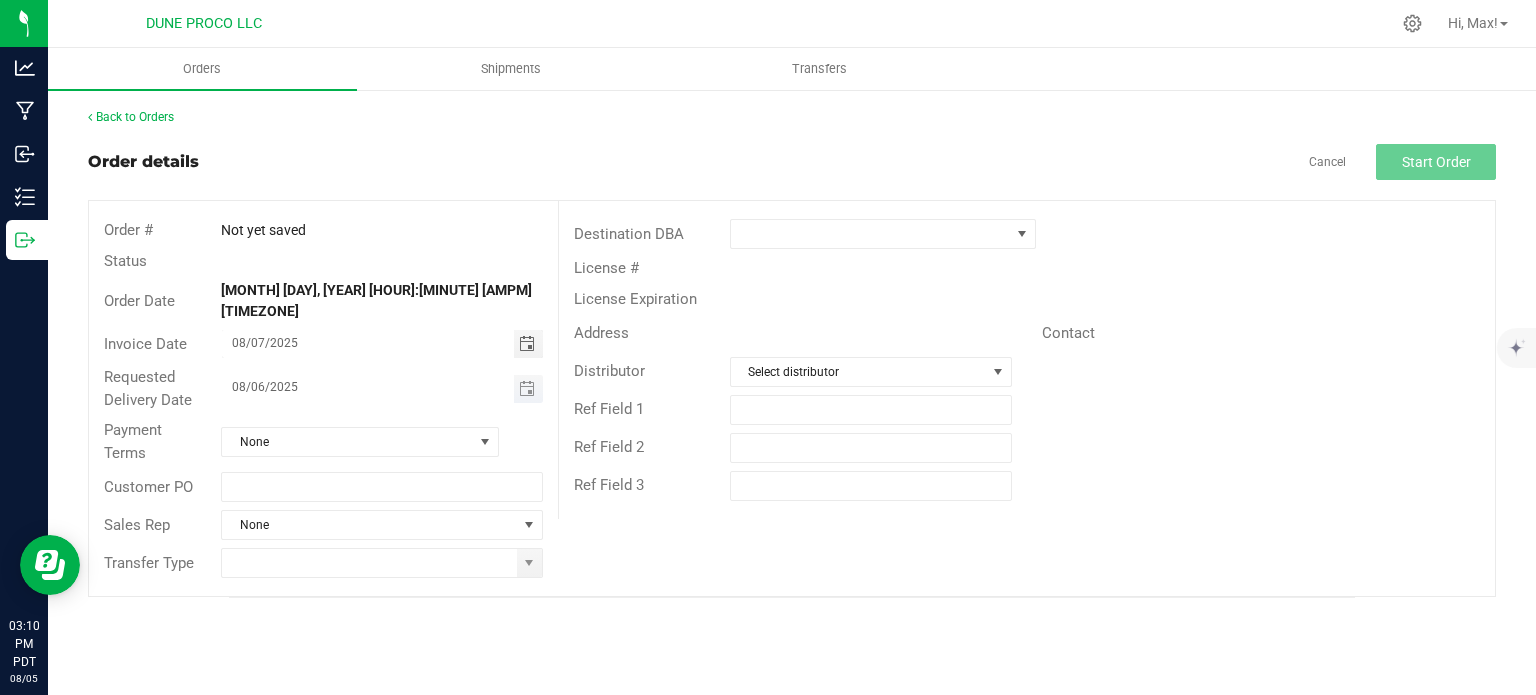 click at bounding box center (528, 389) 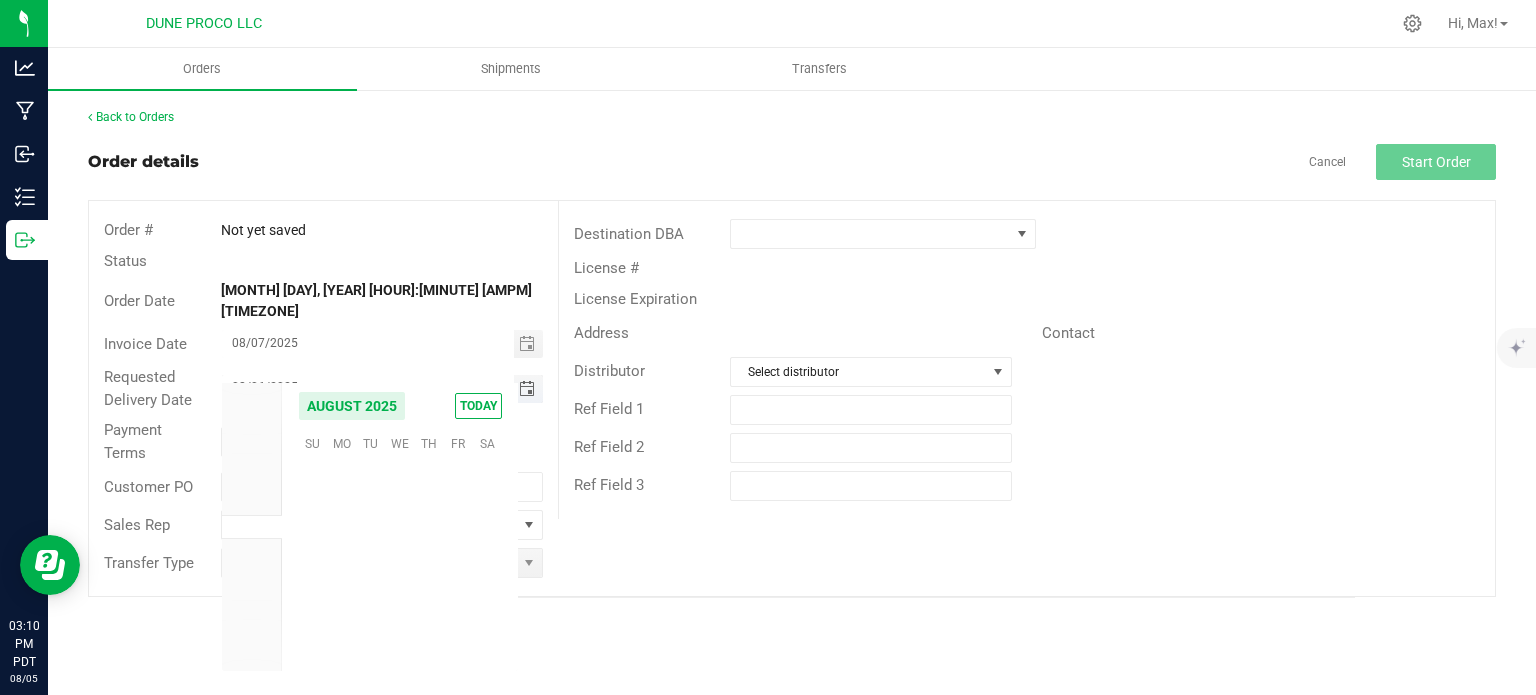 scroll, scrollTop: 36168, scrollLeft: 0, axis: vertical 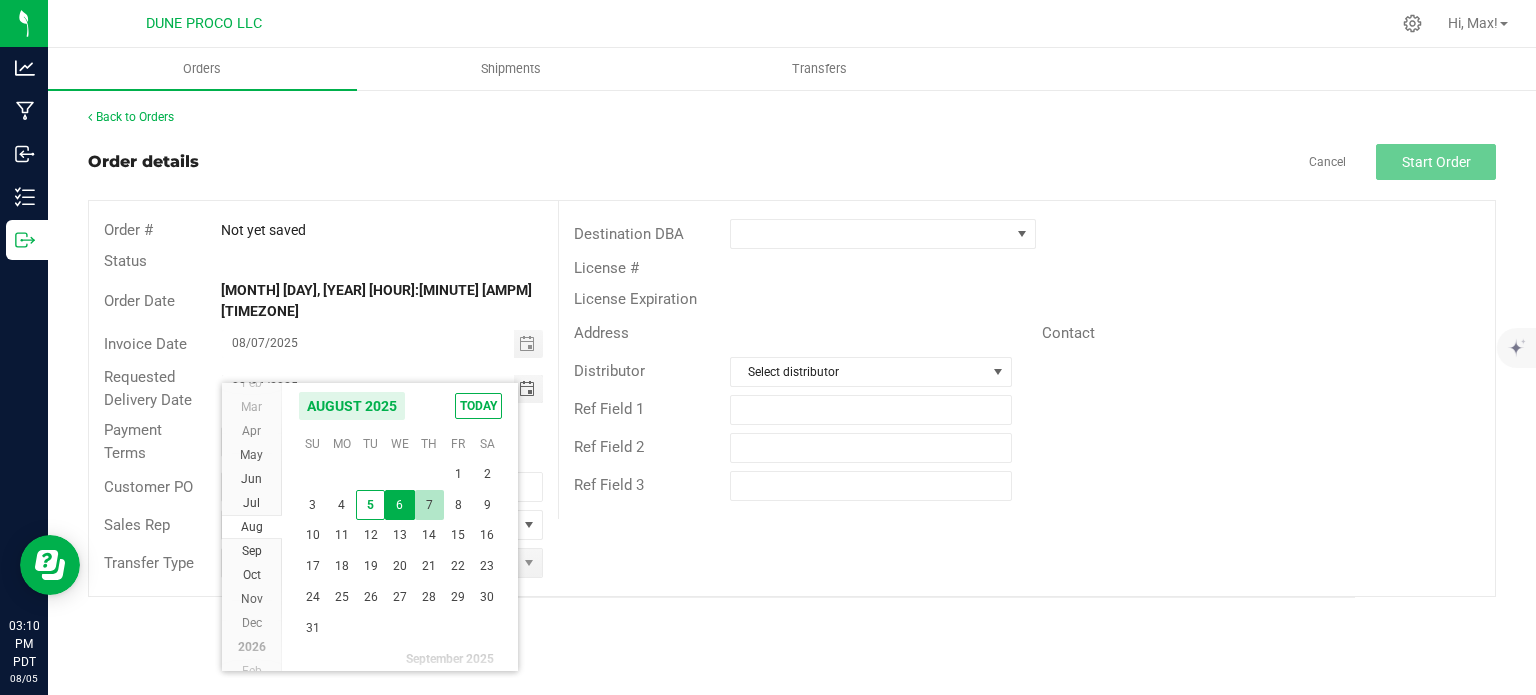 click on "7" at bounding box center (429, 505) 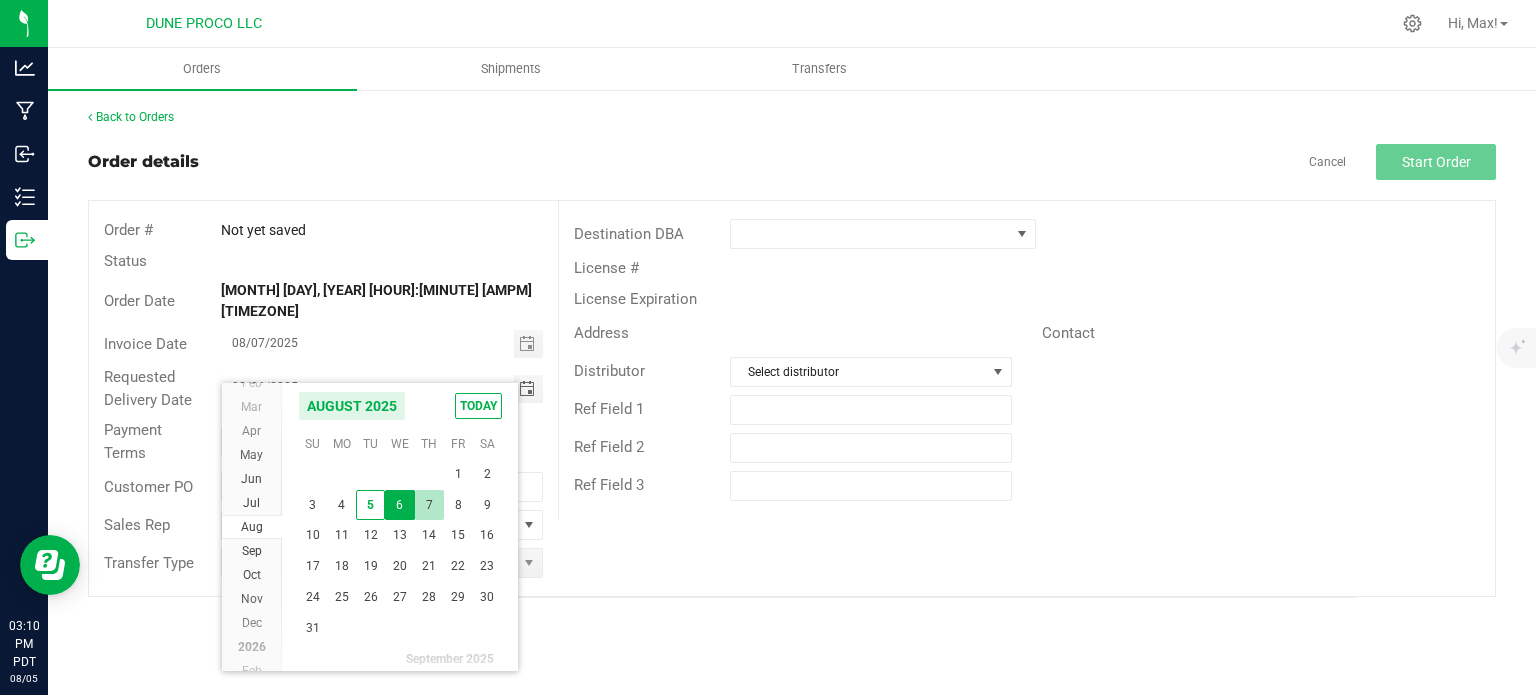 type on "08/07/2025" 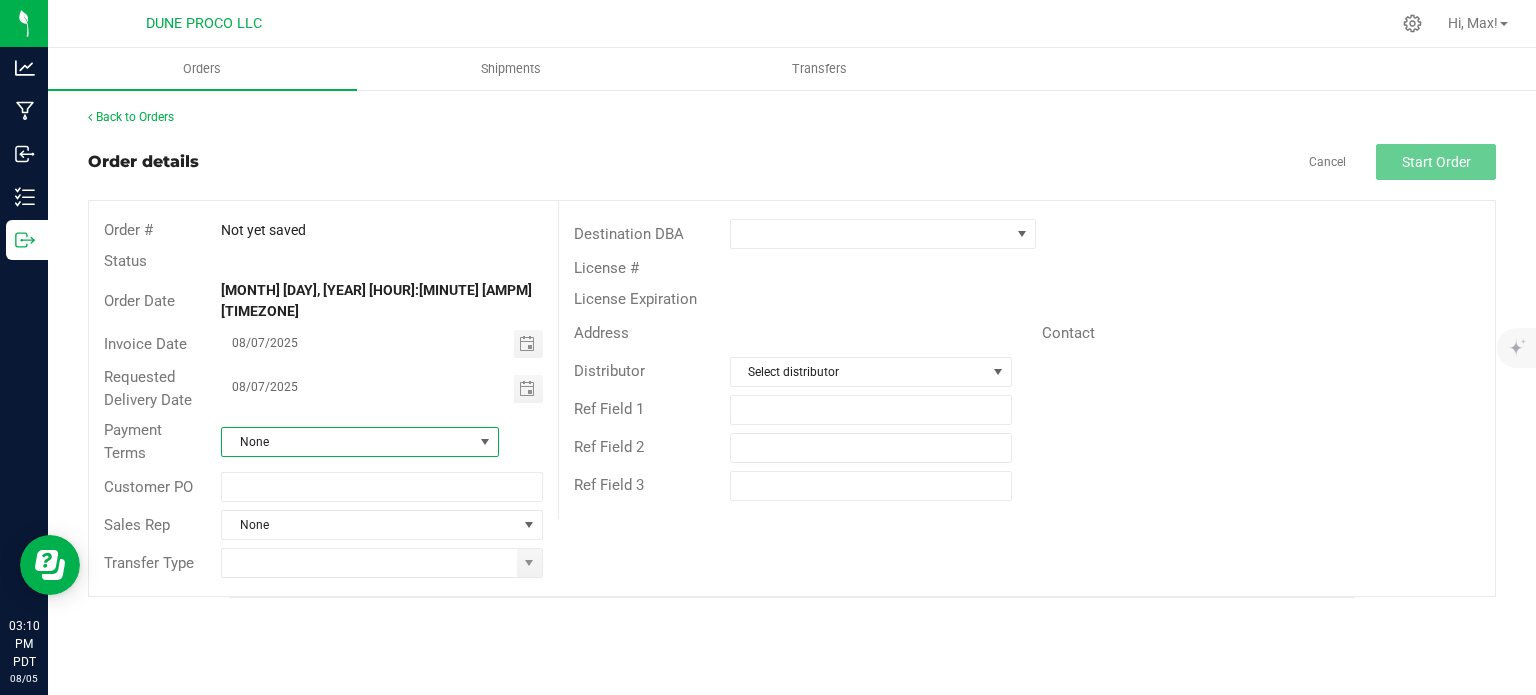 click on "None" at bounding box center [347, 442] 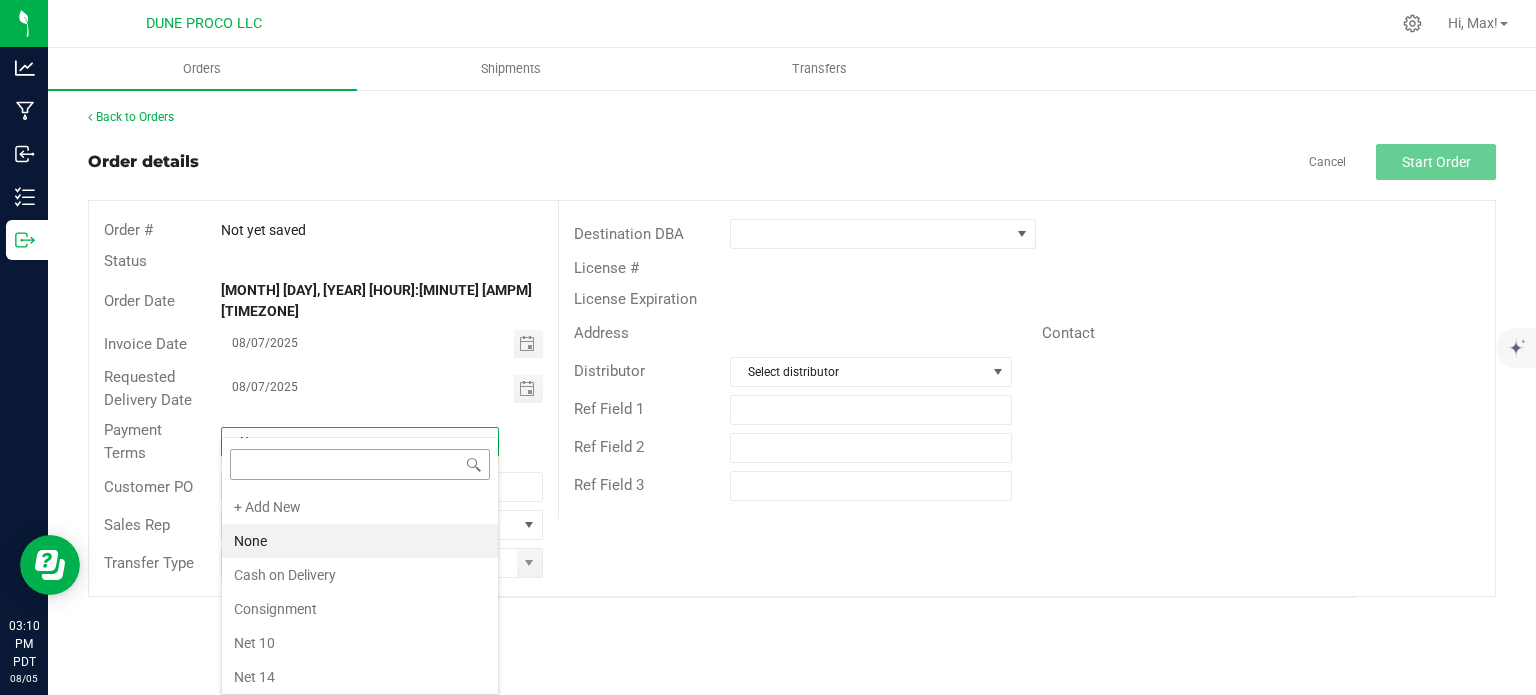 scroll, scrollTop: 99970, scrollLeft: 99722, axis: both 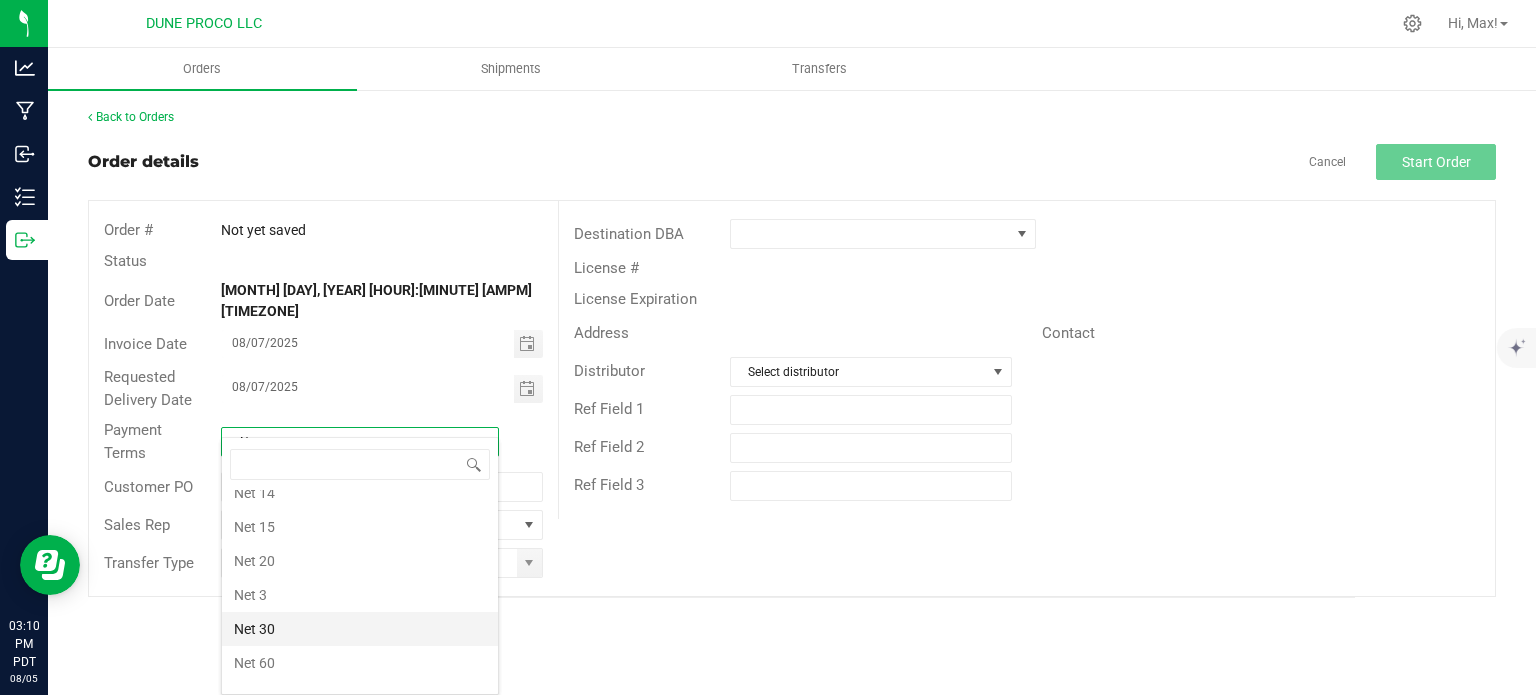 click on "Net 30" at bounding box center (360, 629) 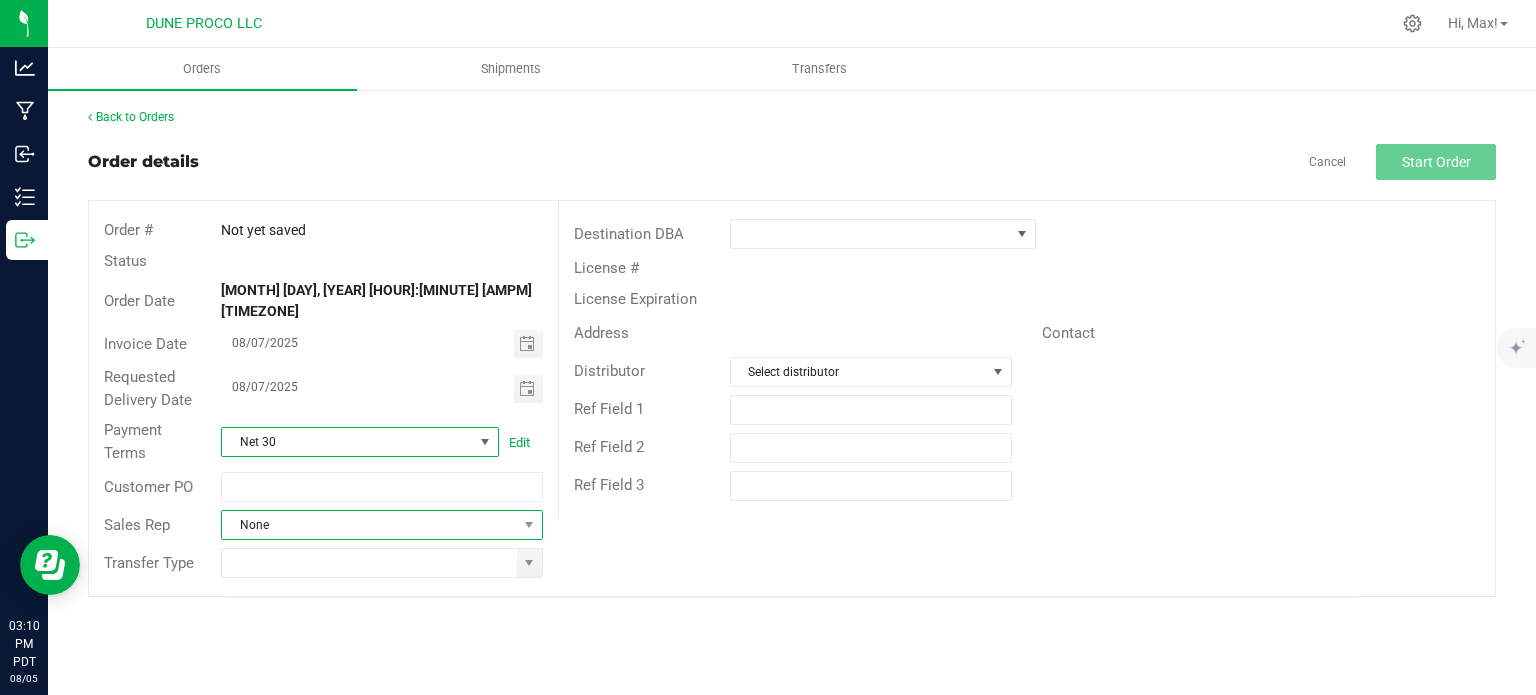 click on "None" at bounding box center (369, 525) 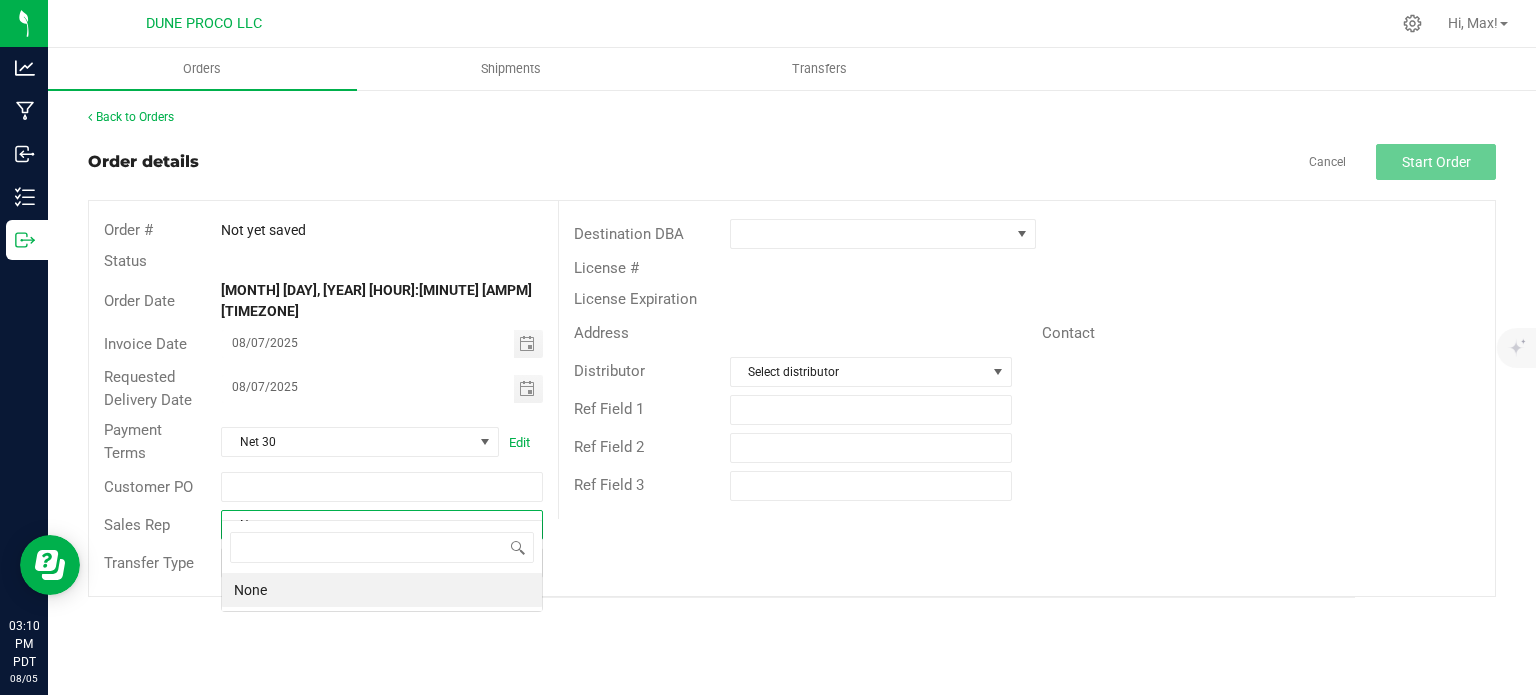 scroll, scrollTop: 99970, scrollLeft: 99678, axis: both 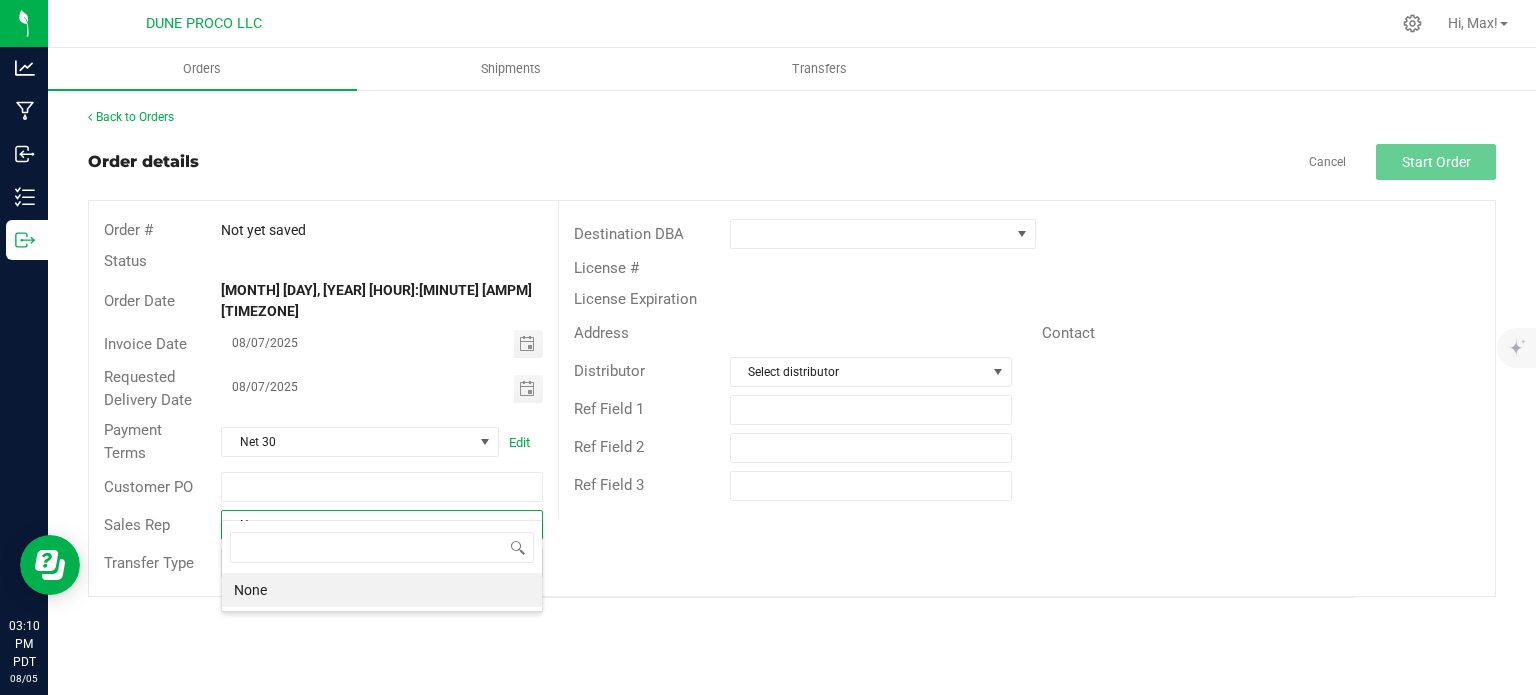 click on "Order #   Not yet saved   Status      Order Date   [DATE] [TIME] [TIMEZONE]   Invoice Date  [DATE]  Requested Delivery Date  [DATE]  Payment Terms  Net 30  Edit   Customer PO   Sales Rep  None  Transfer Type   Destination DBA   License #   License Expiration   Address   Contact   Distributor  Select distributor  Ref Field 1   Ref Field 2   Ref Field 3" at bounding box center [792, 398] 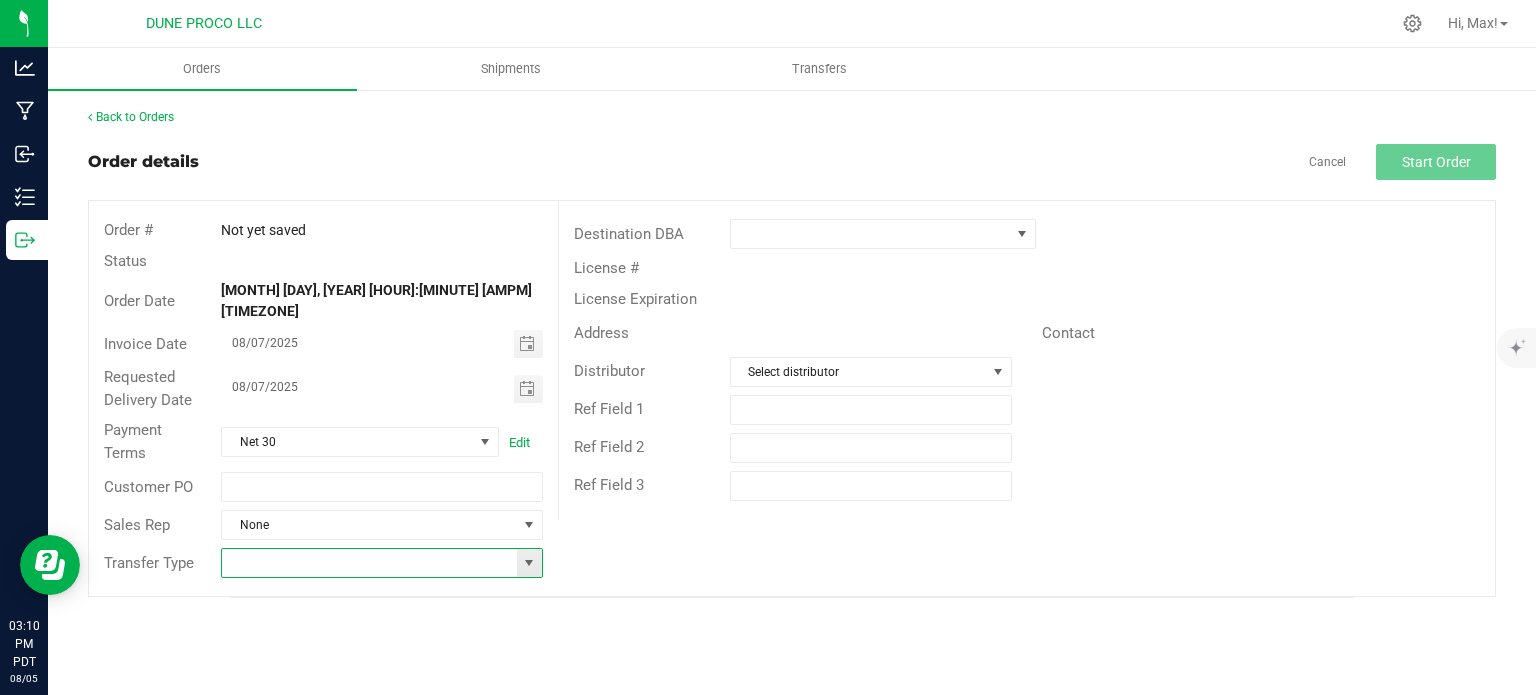 click at bounding box center (369, 563) 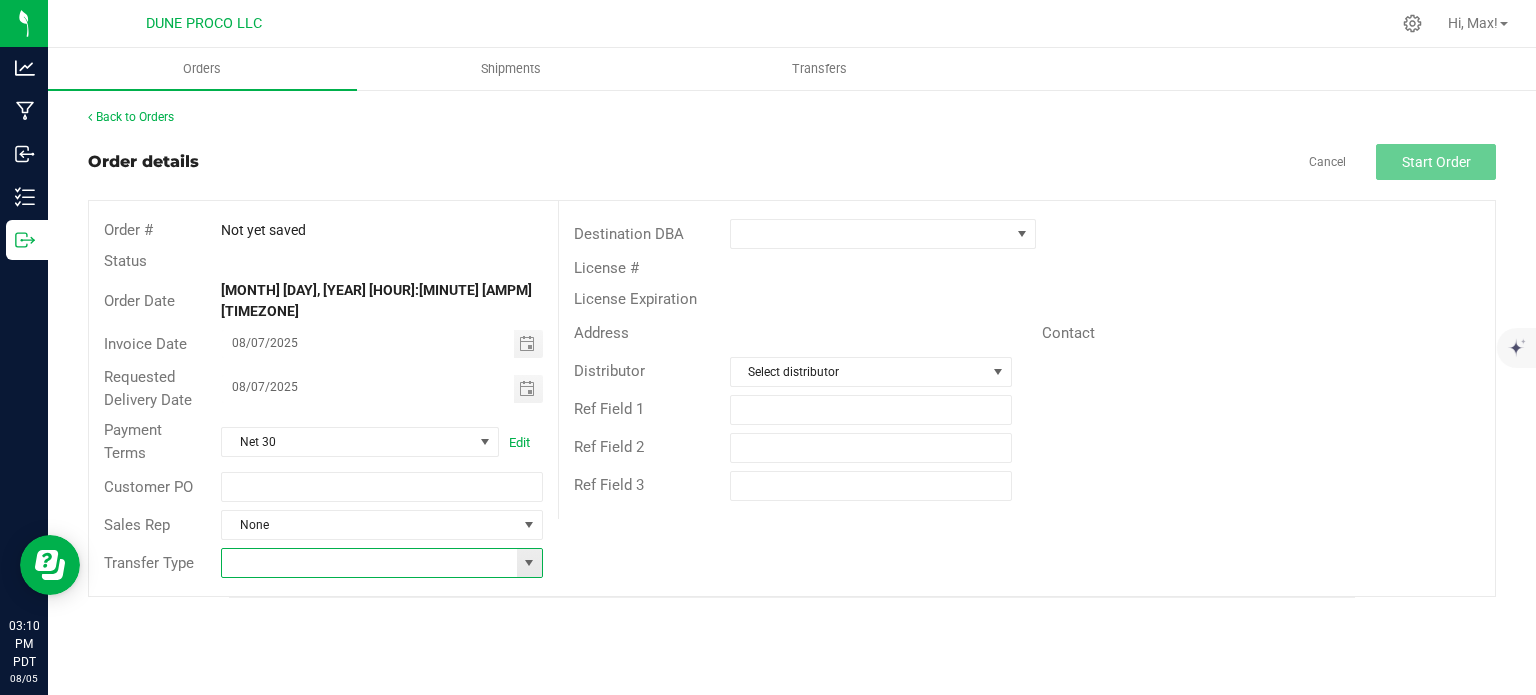 click at bounding box center (369, 563) 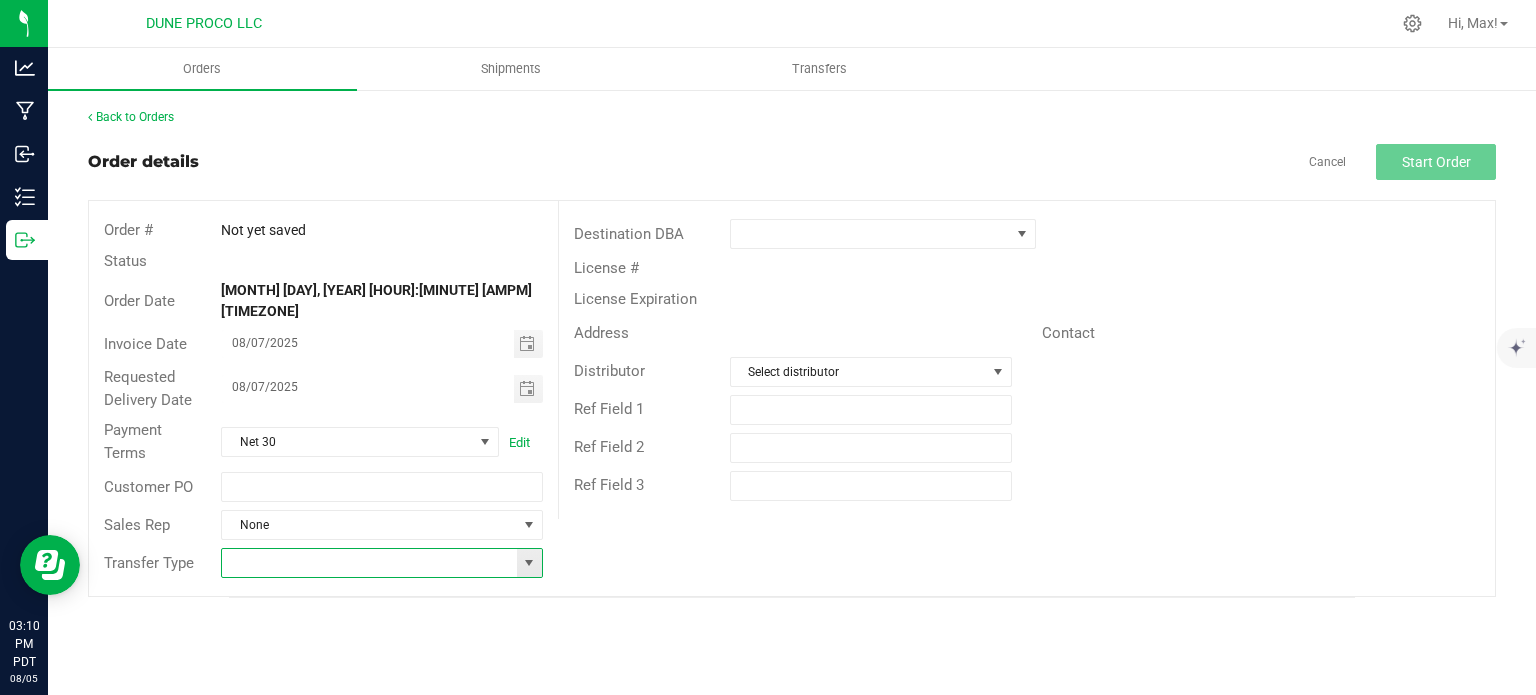 click at bounding box center (529, 563) 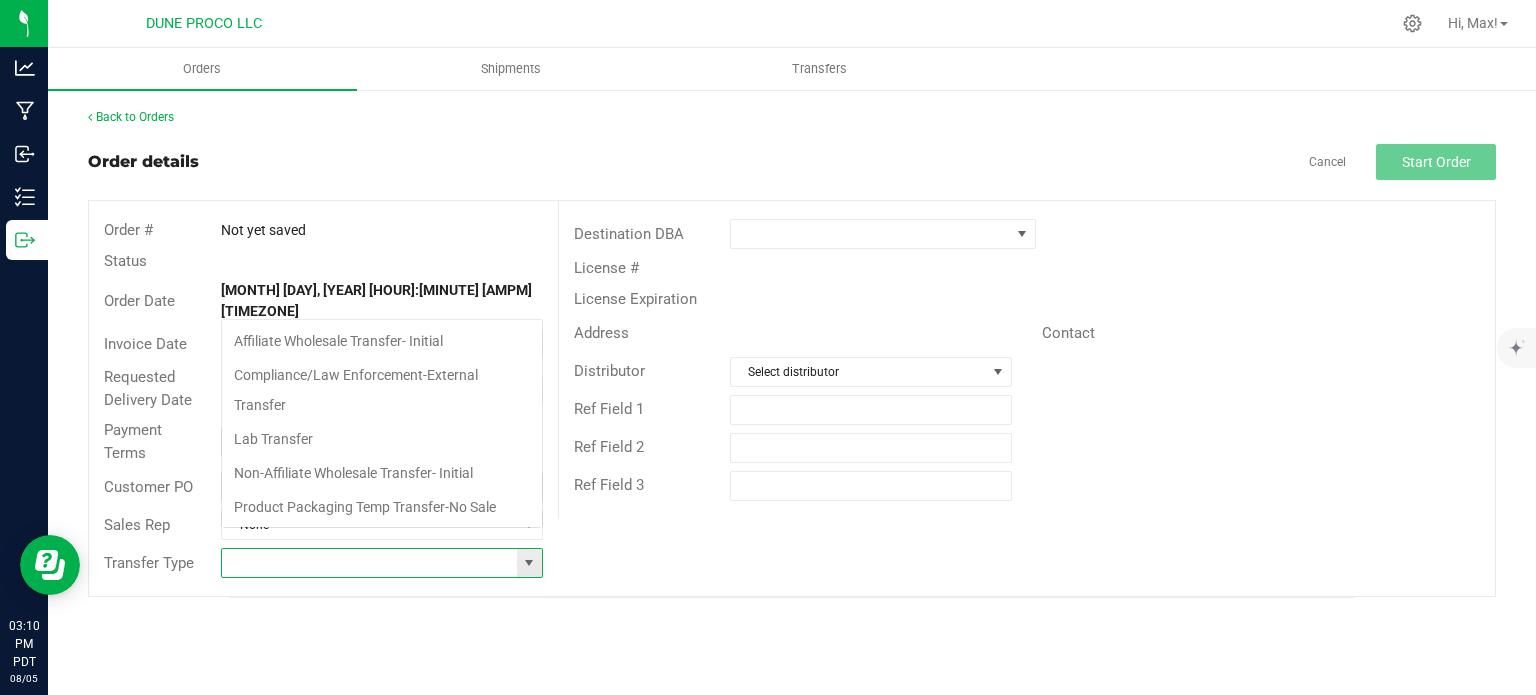 scroll, scrollTop: 99970, scrollLeft: 99678, axis: both 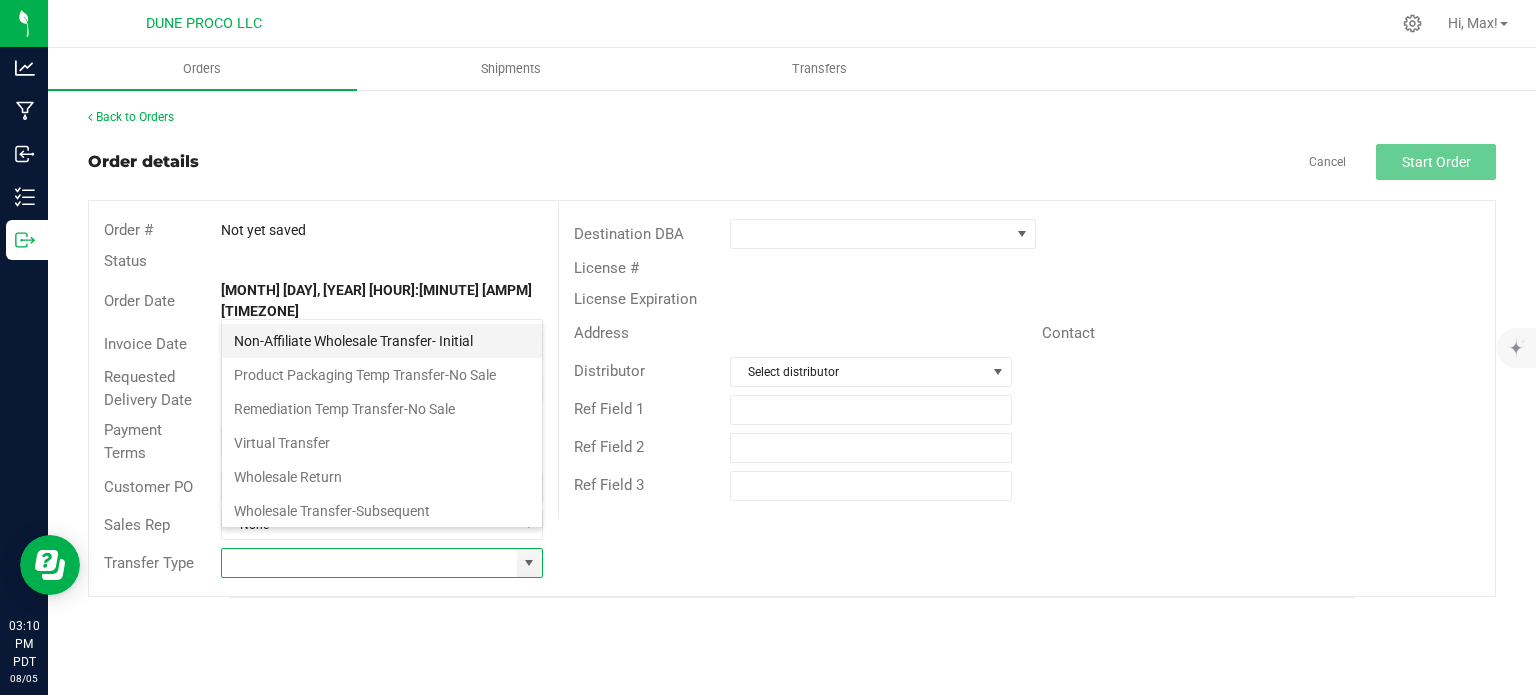 click on "Non-Affiliate Wholesale Transfer- Initial" at bounding box center [382, 341] 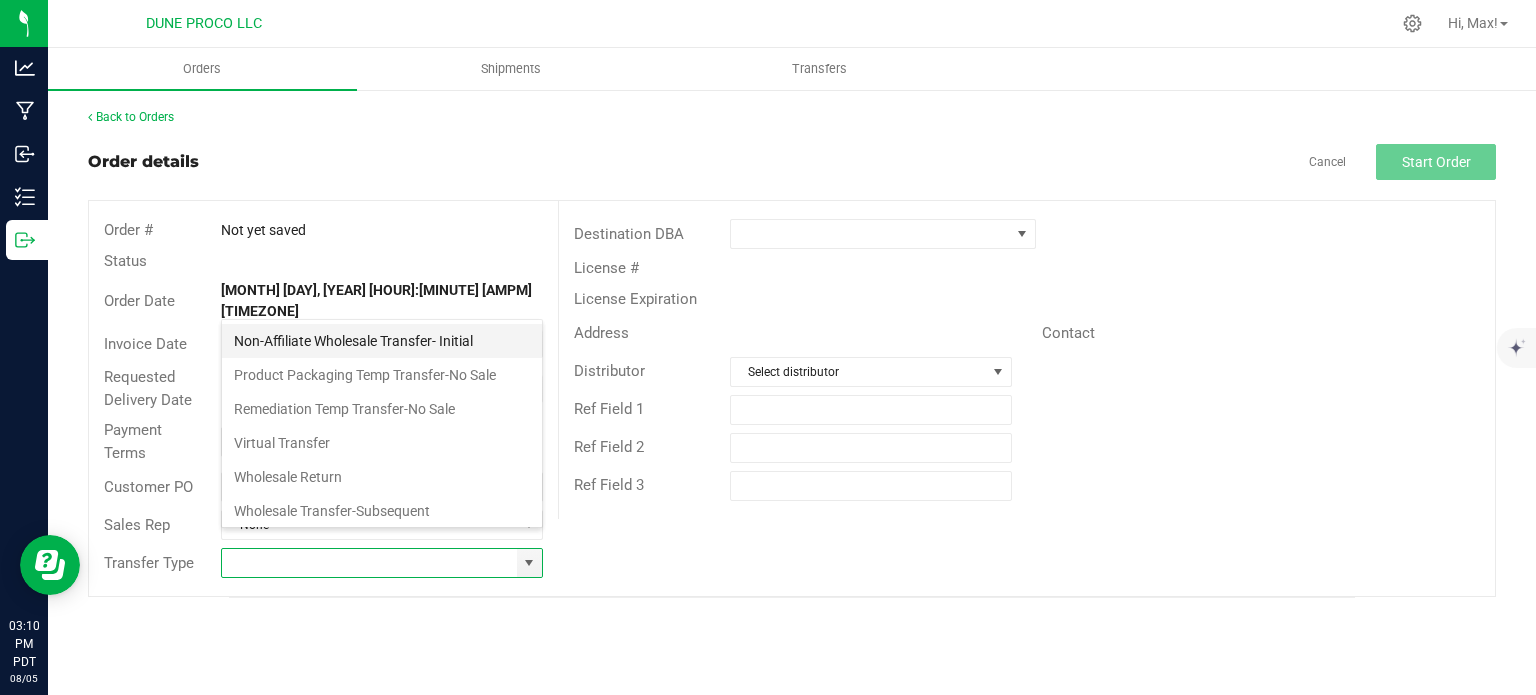 type on "Non-Affiliate Wholesale Transfer- Initial" 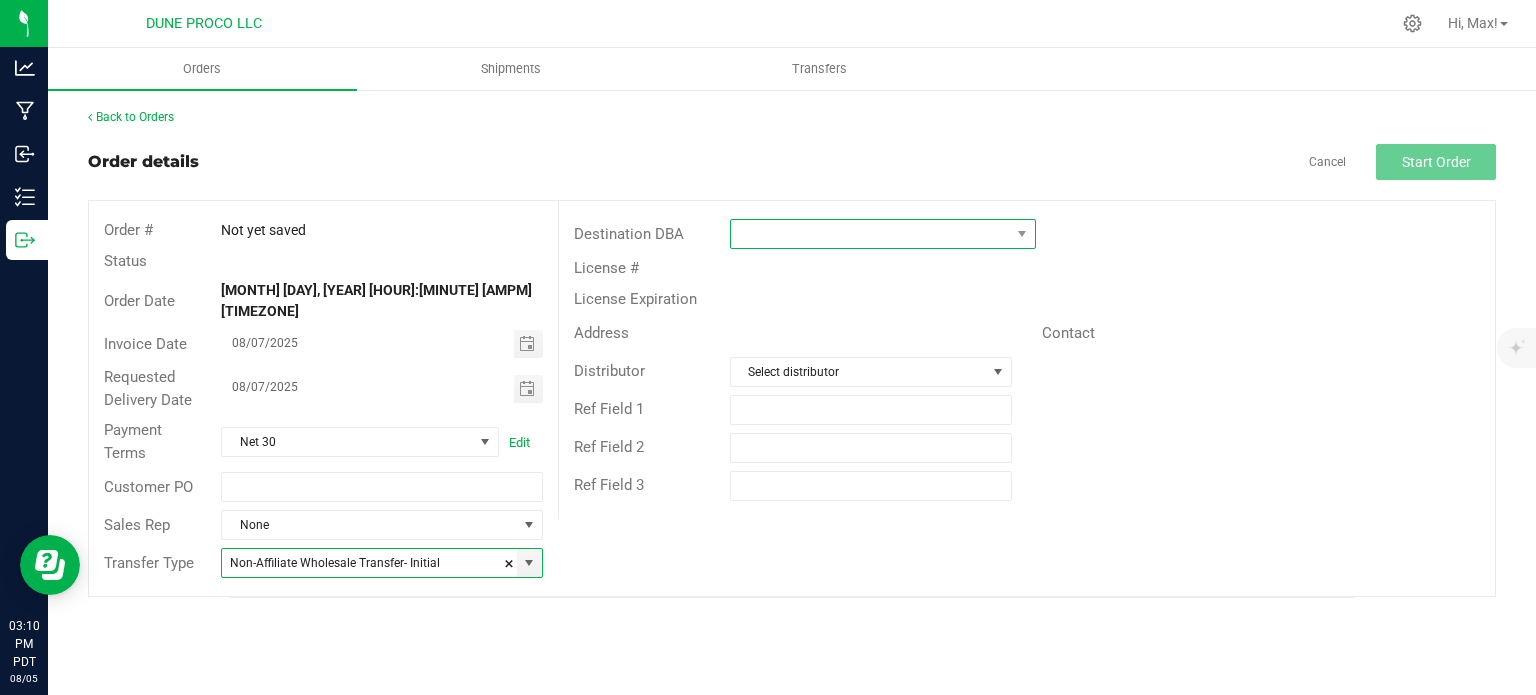 click at bounding box center [870, 234] 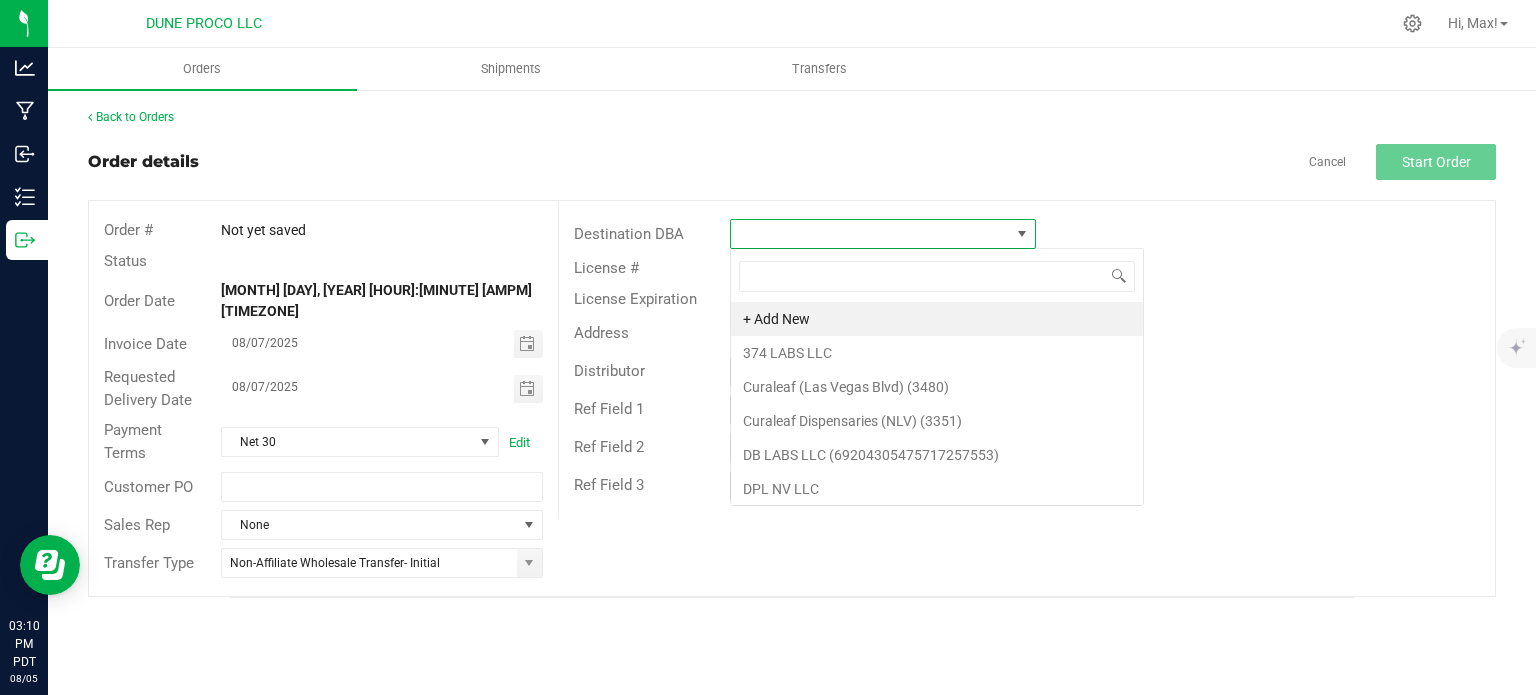 scroll, scrollTop: 99970, scrollLeft: 99693, axis: both 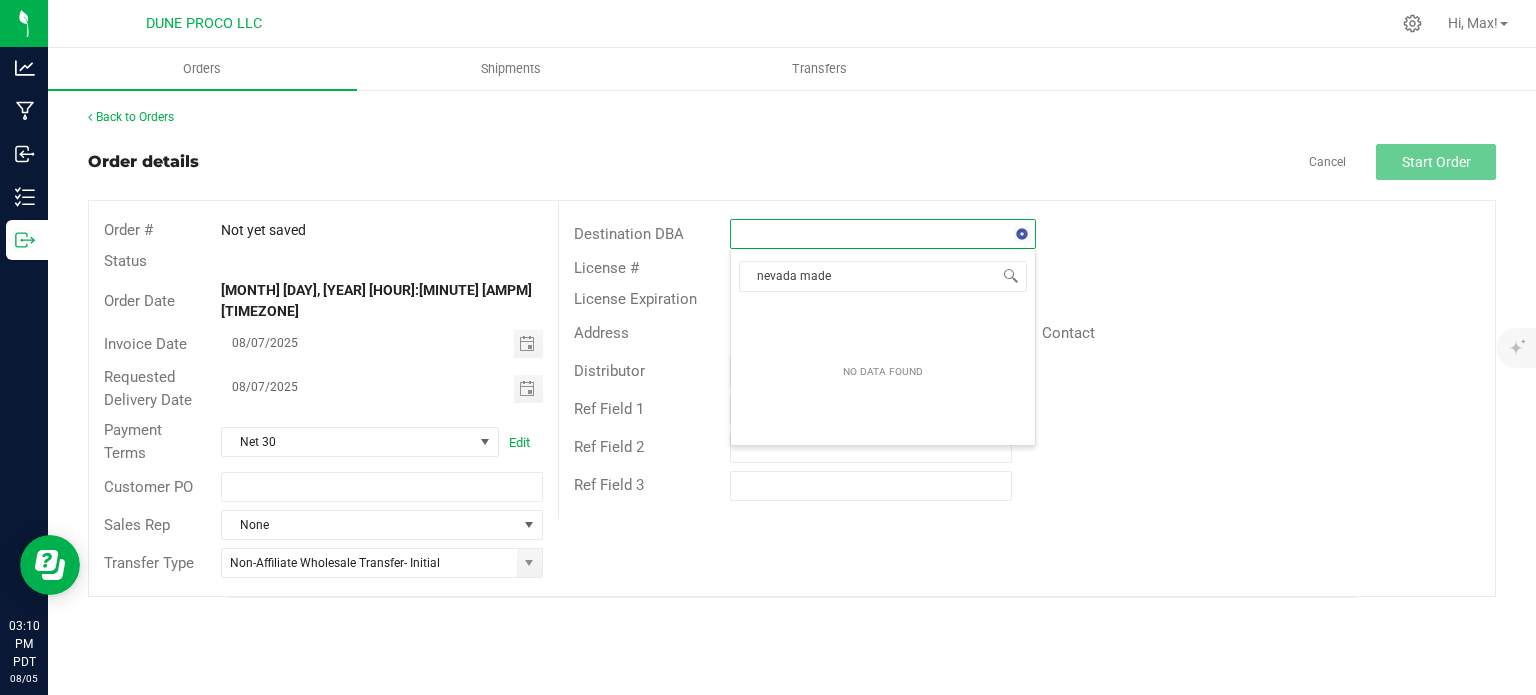 type on "nevada made" 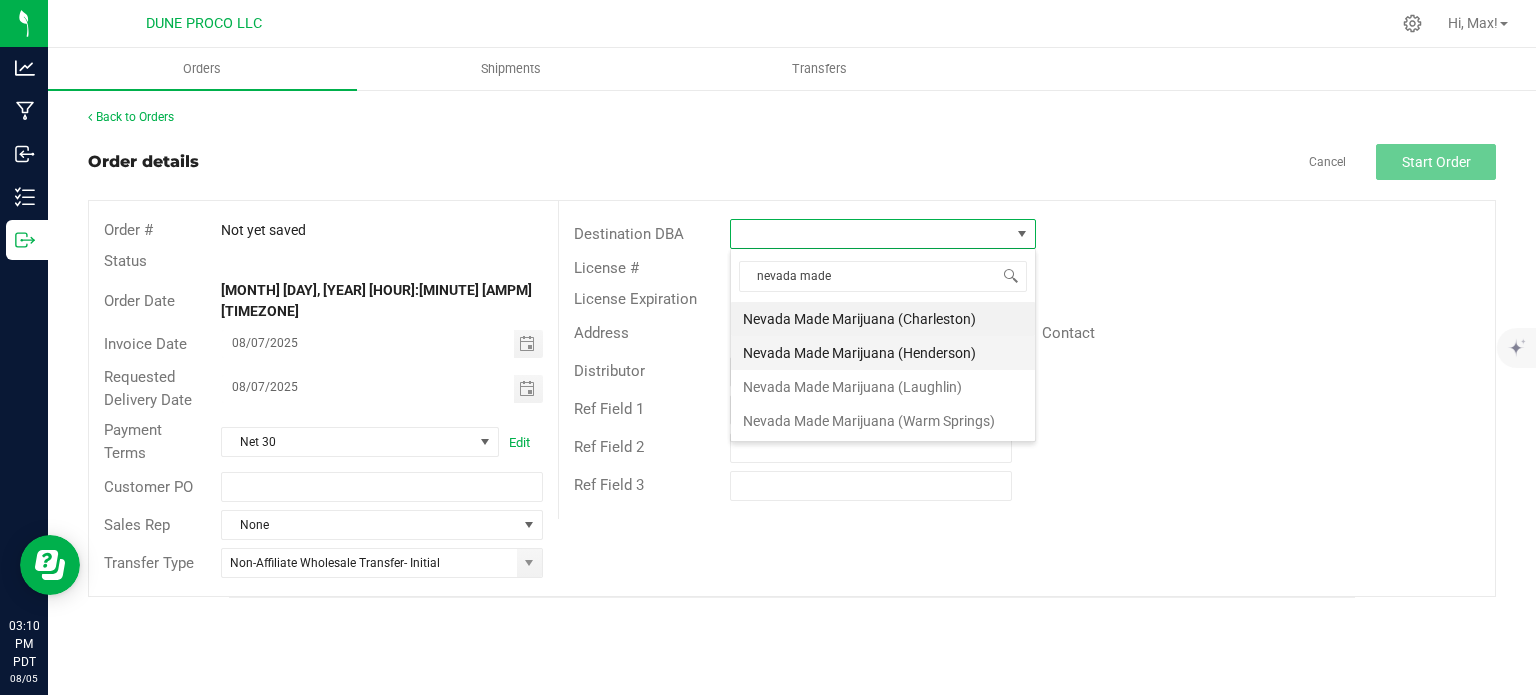 click on "Nevada Made Marijuana (Henderson)" at bounding box center [883, 353] 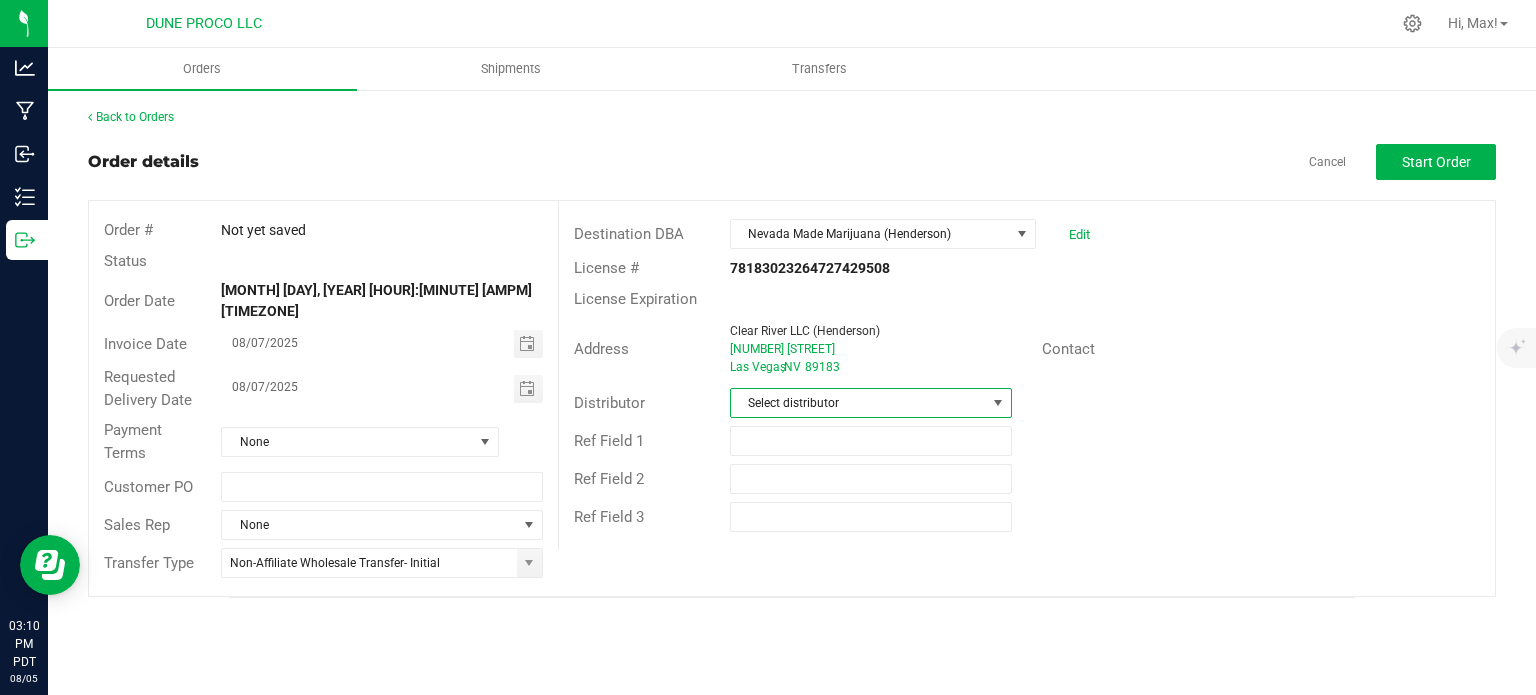 click on "Select distributor" at bounding box center [858, 403] 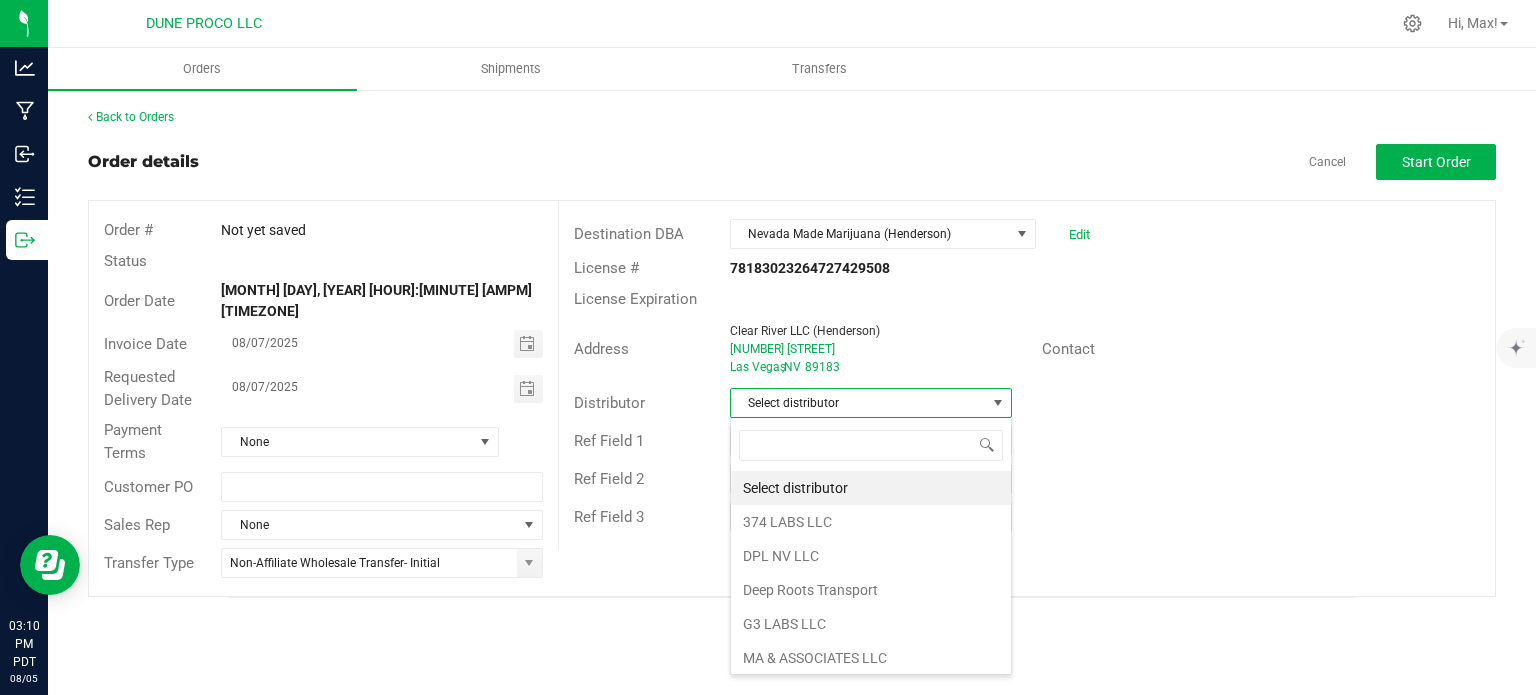 scroll, scrollTop: 99970, scrollLeft: 99717, axis: both 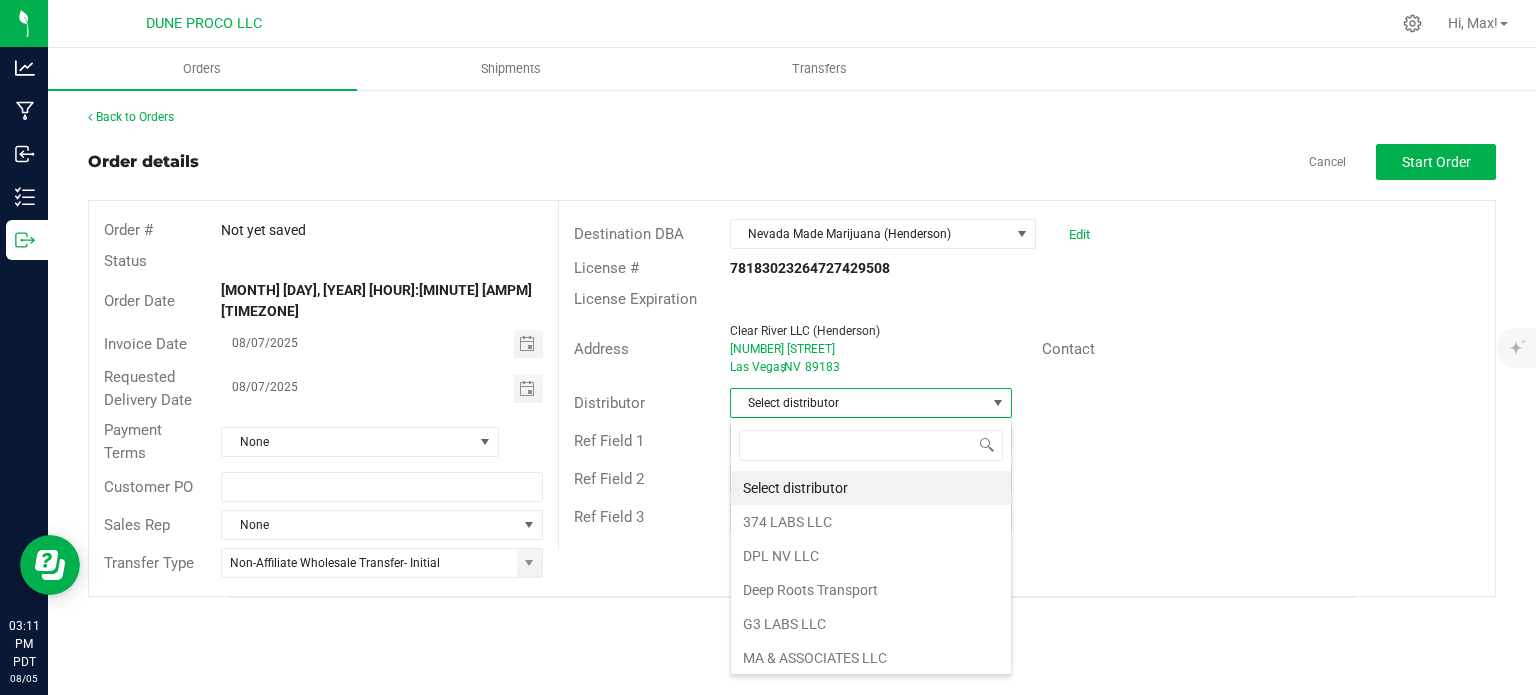 type on "n" 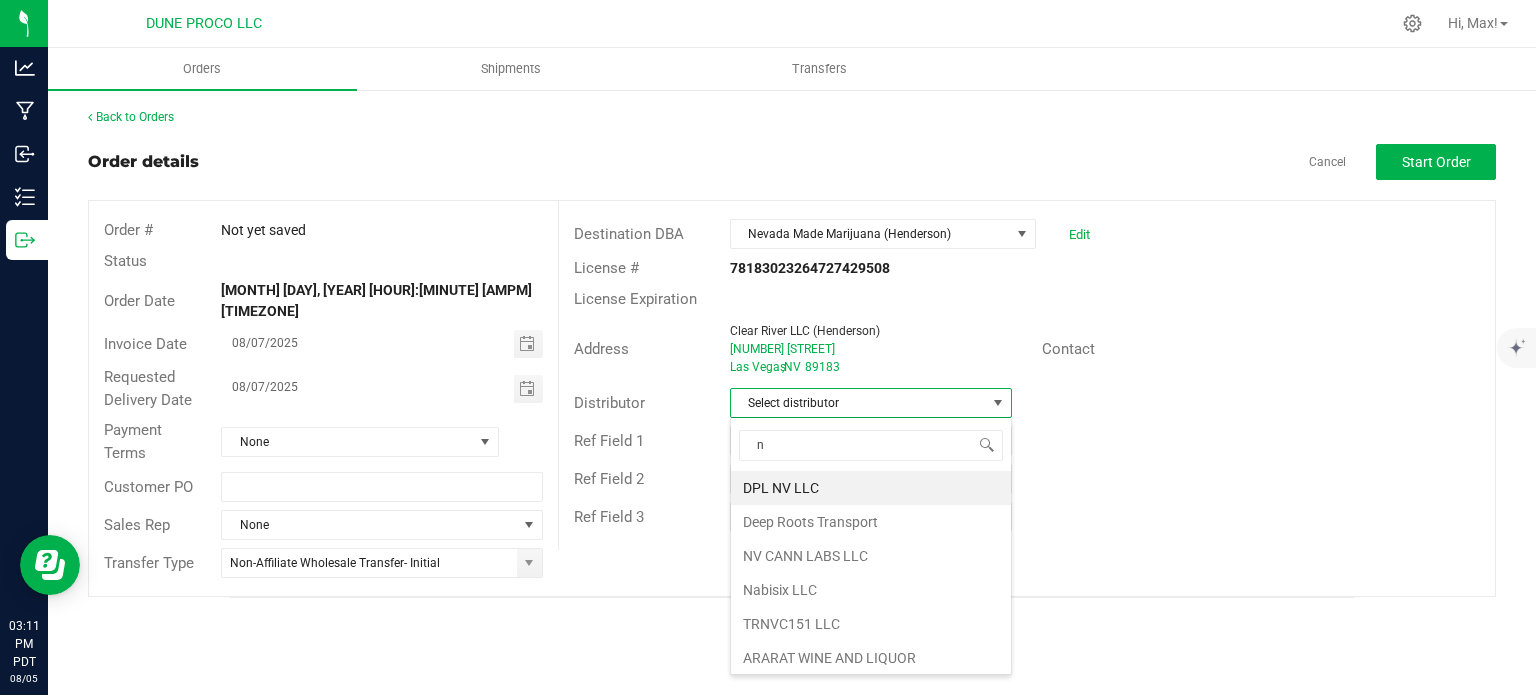 click on "Ref Field 1" at bounding box center [1027, 441] 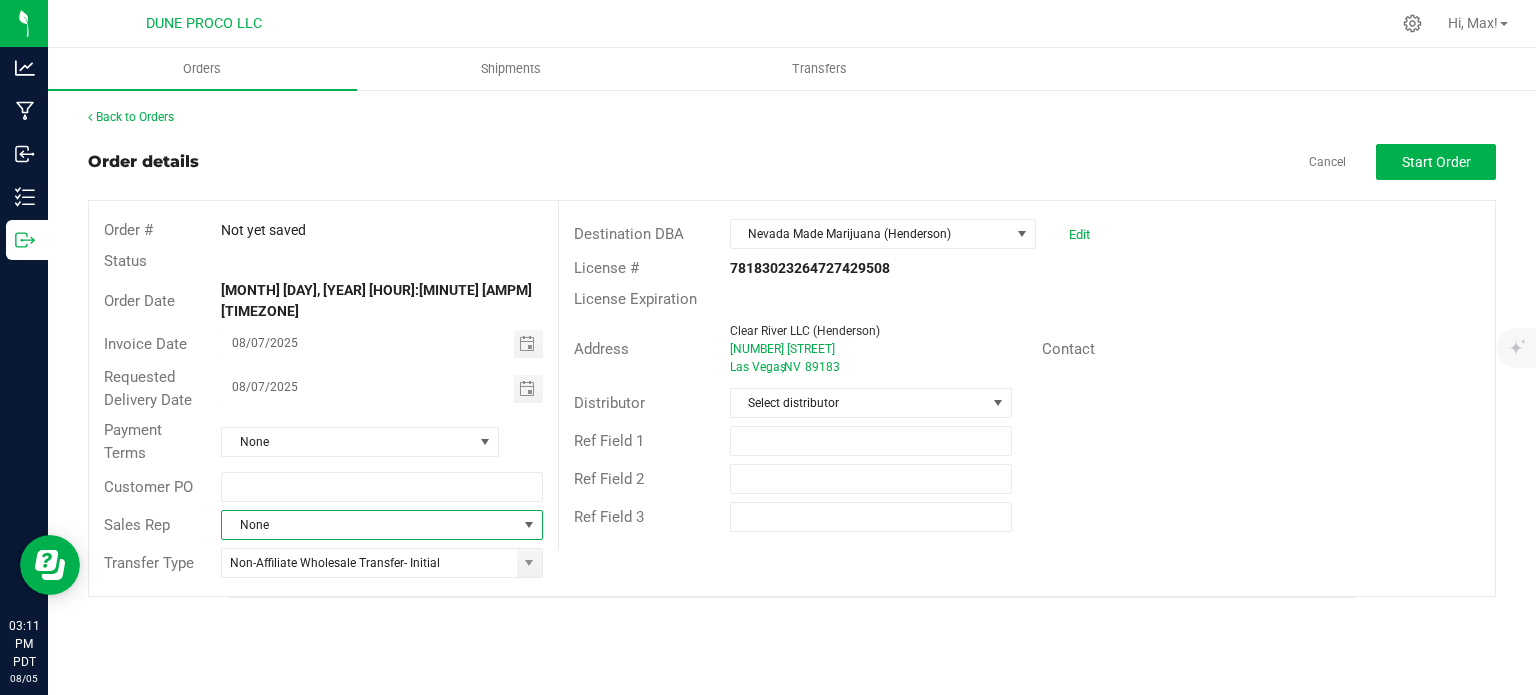 click at bounding box center (529, 525) 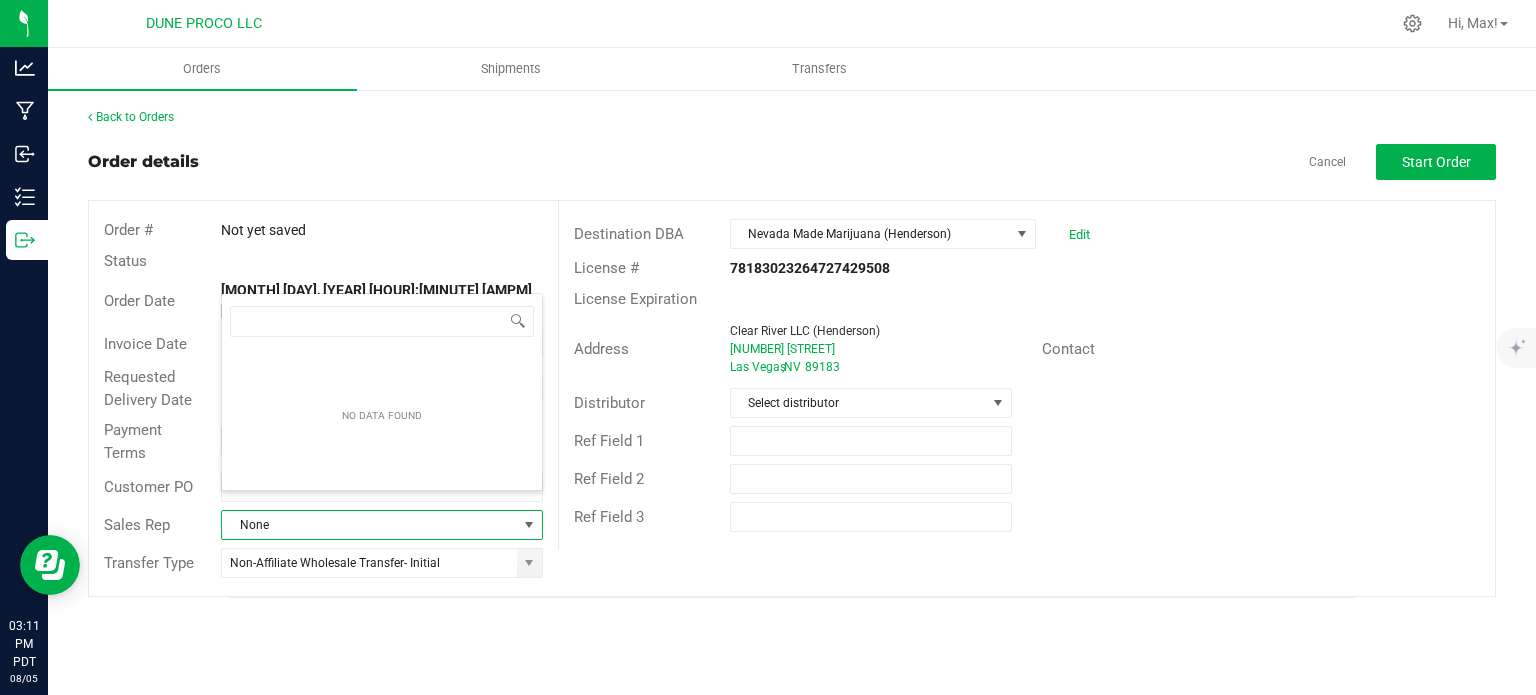 scroll, scrollTop: 99970, scrollLeft: 99678, axis: both 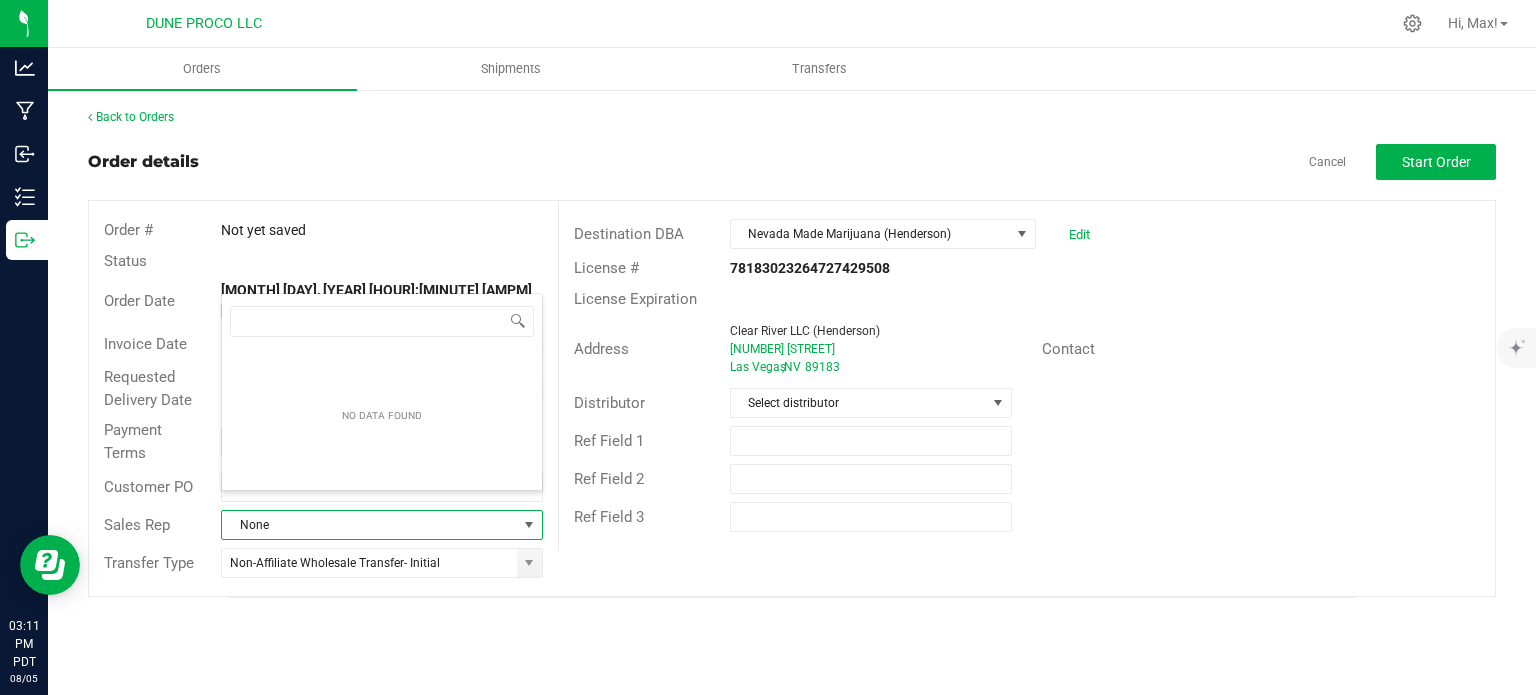 click on "Contact" at bounding box center [1261, 349] 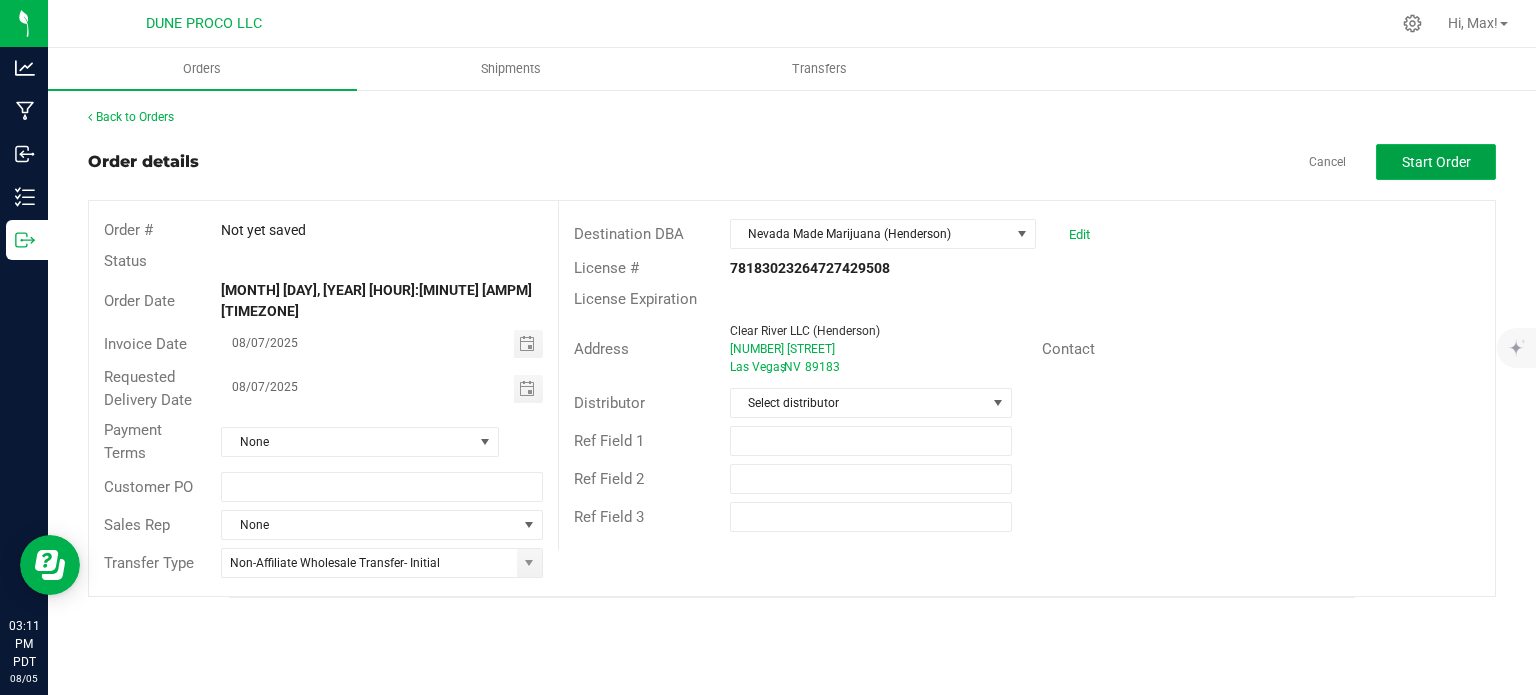 click on "Start Order" at bounding box center [1436, 162] 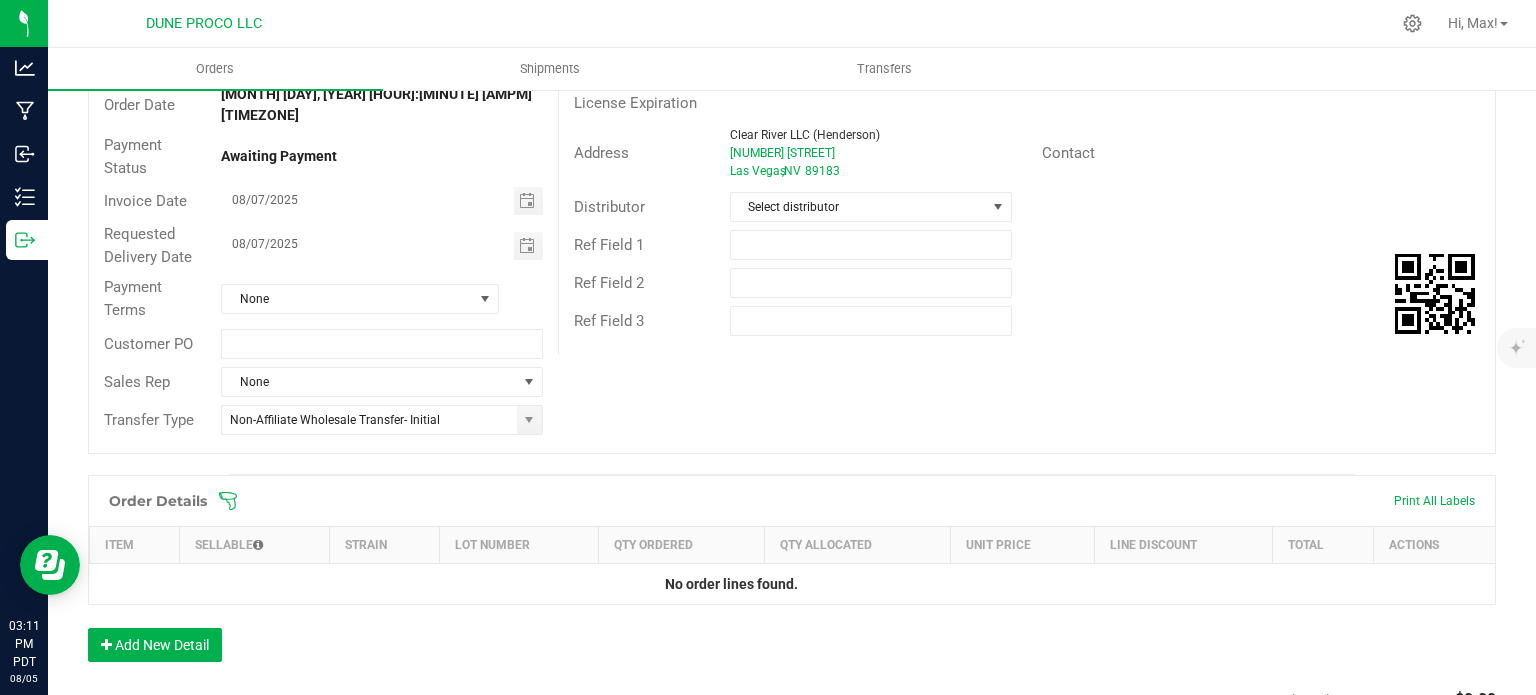 scroll, scrollTop: 196, scrollLeft: 0, axis: vertical 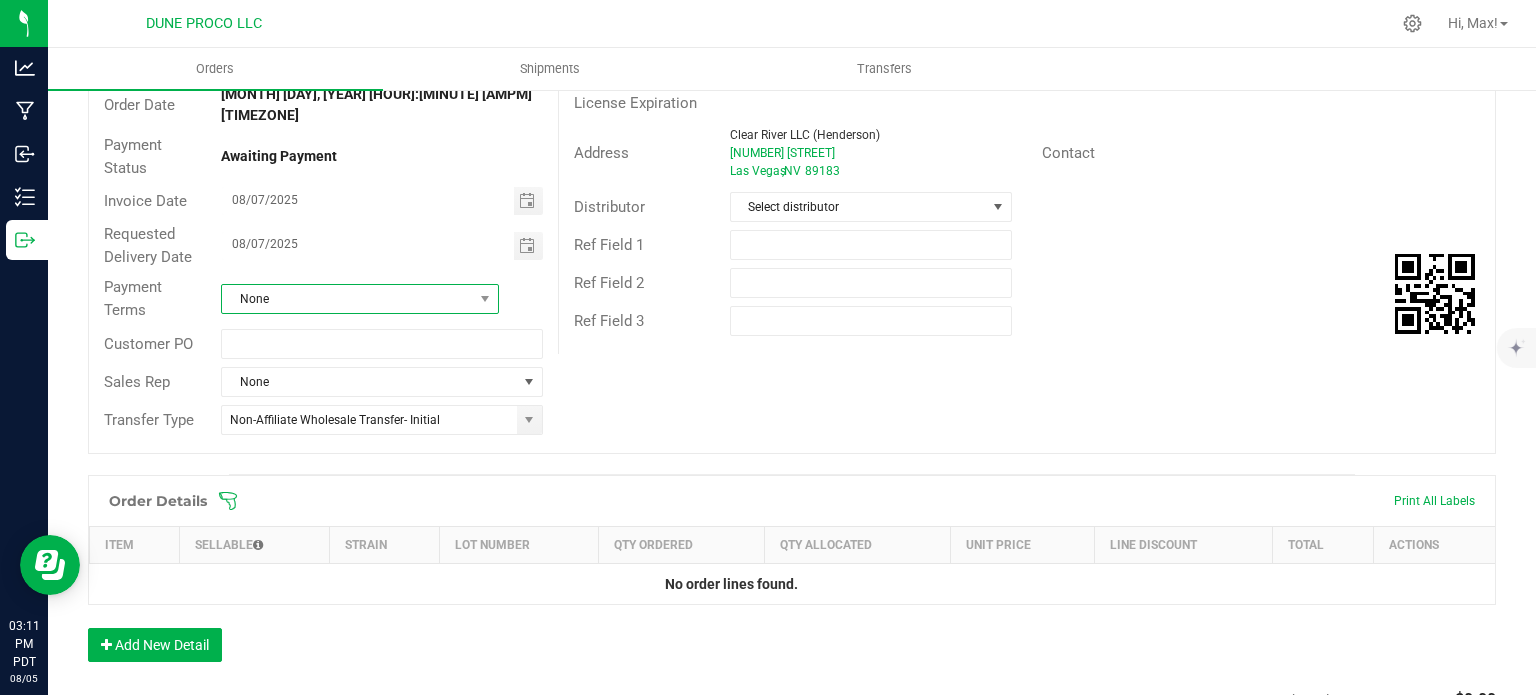click at bounding box center (485, 299) 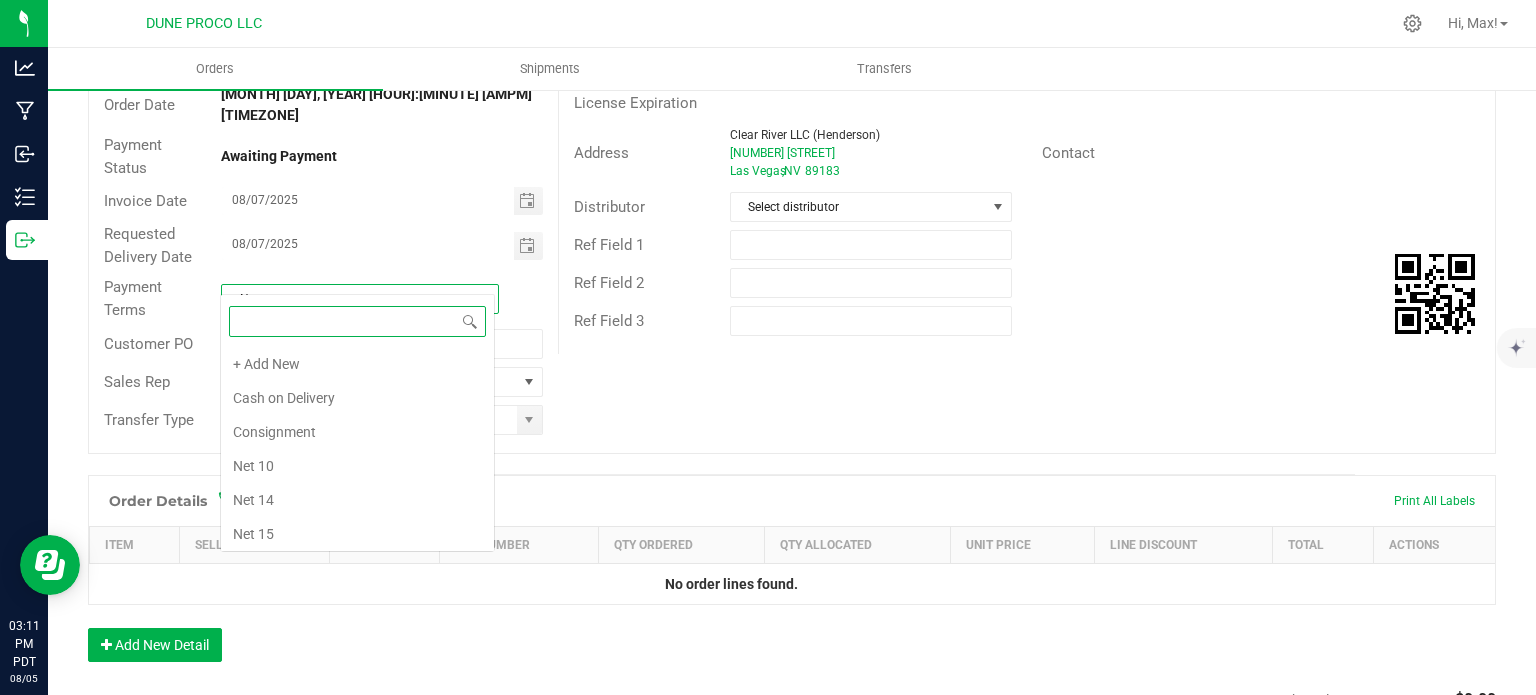 scroll, scrollTop: 99970, scrollLeft: 99724, axis: both 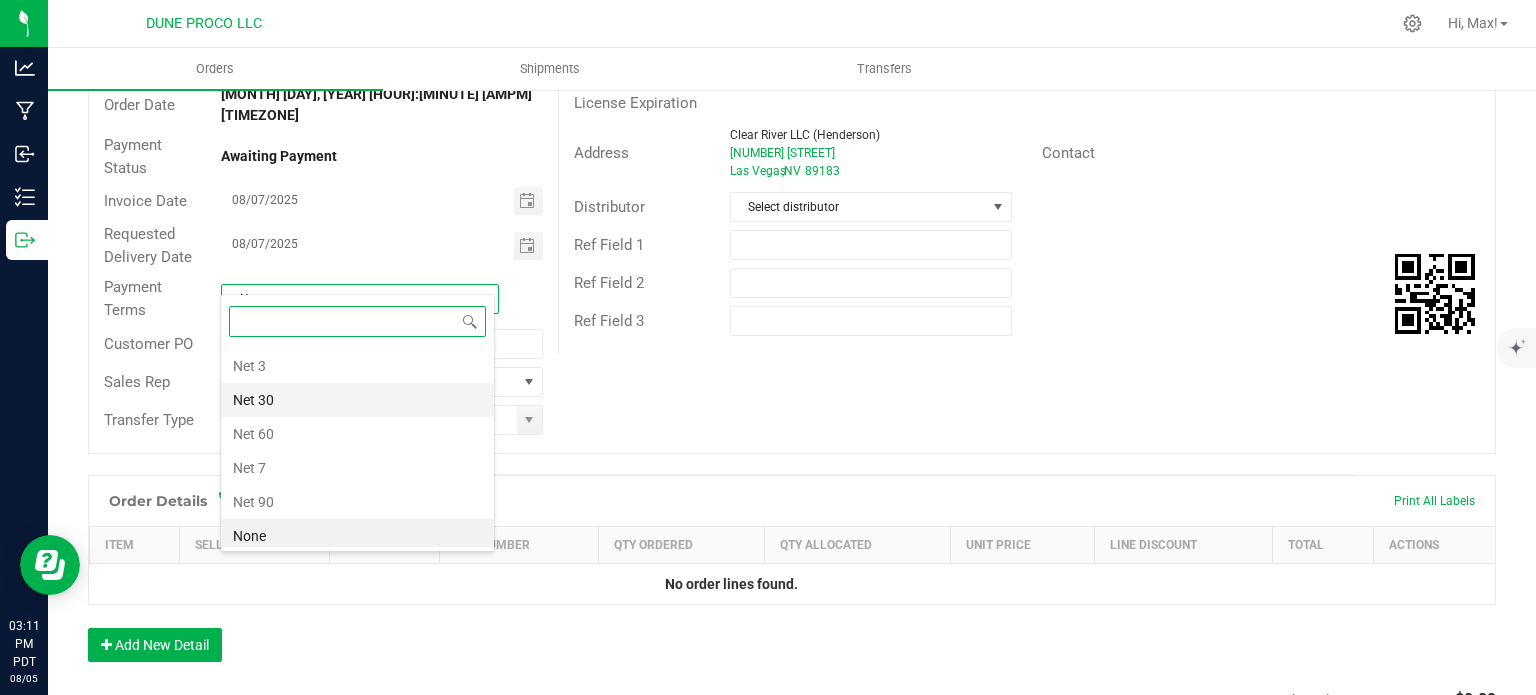 click on "Net 30" at bounding box center [357, 400] 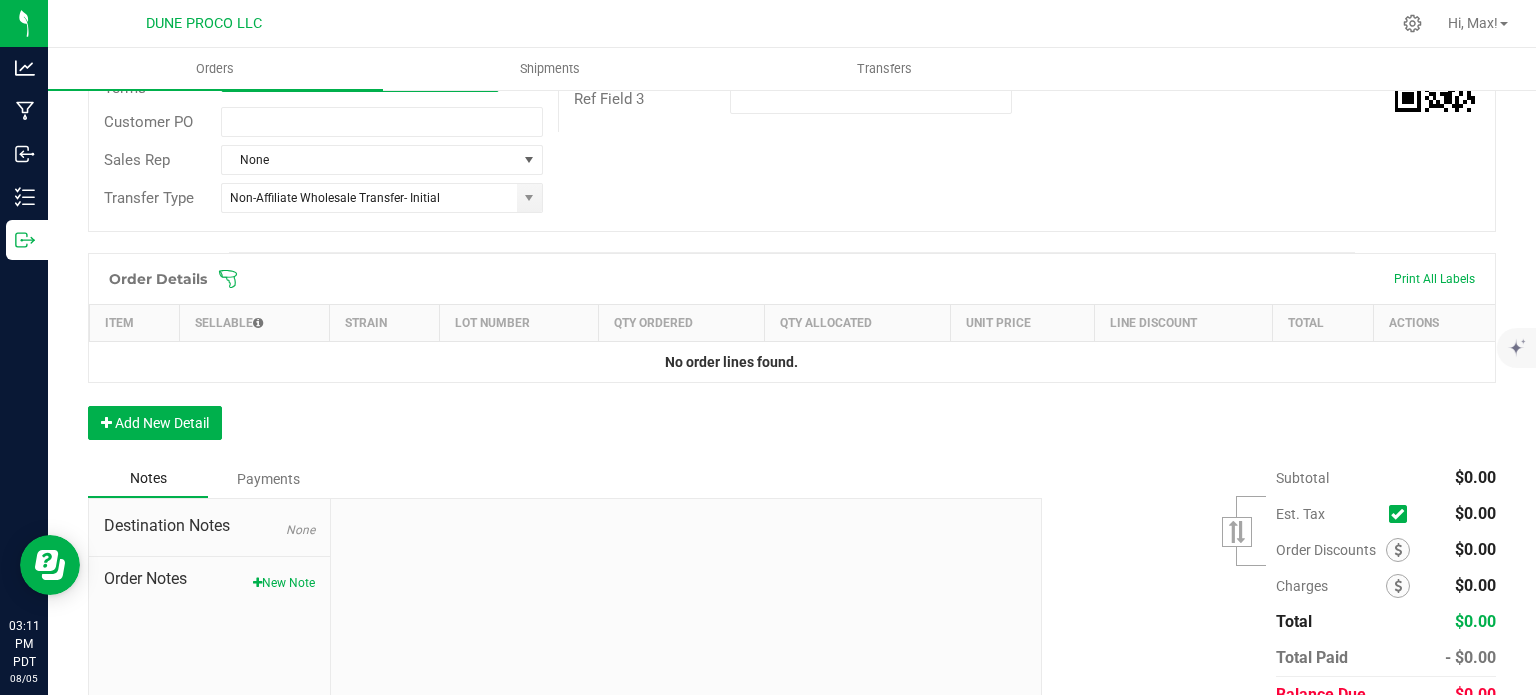 scroll, scrollTop: 434, scrollLeft: 0, axis: vertical 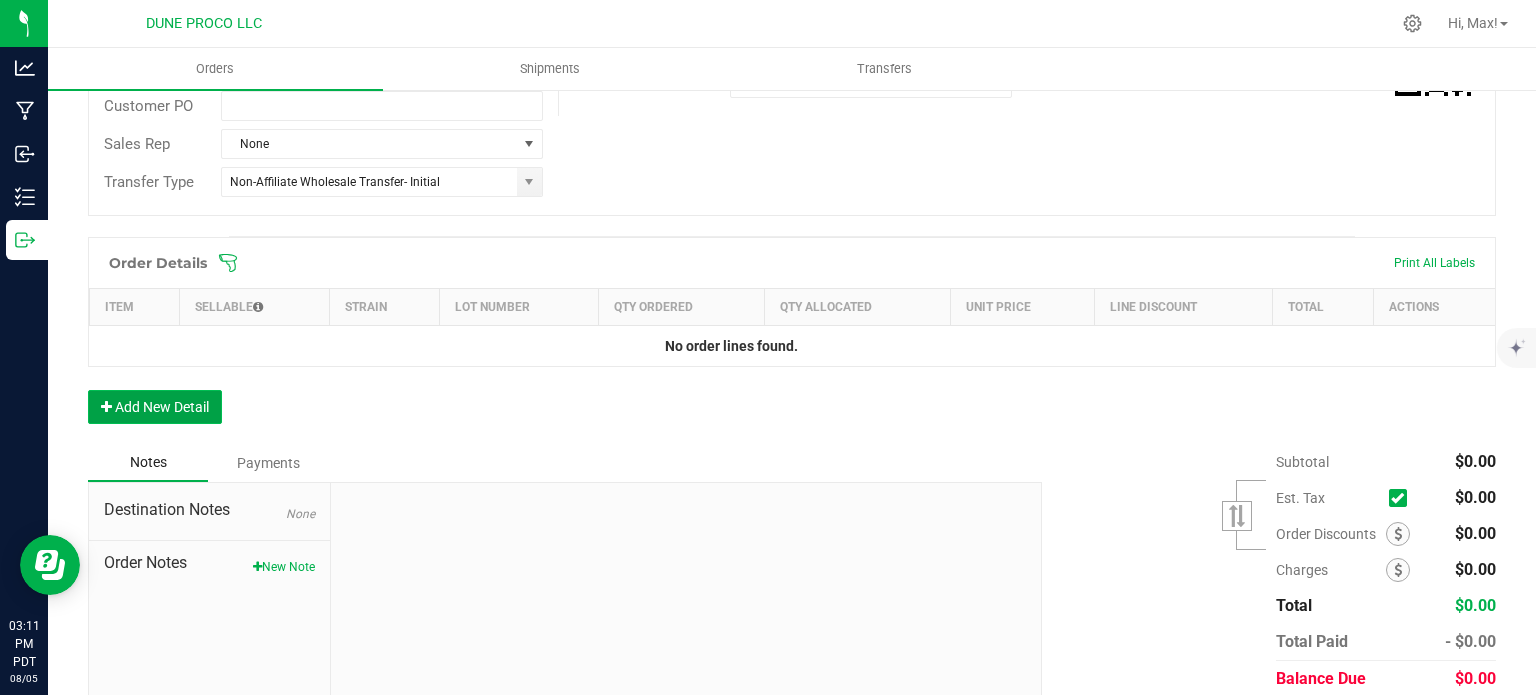 click on "Add New Detail" at bounding box center [155, 407] 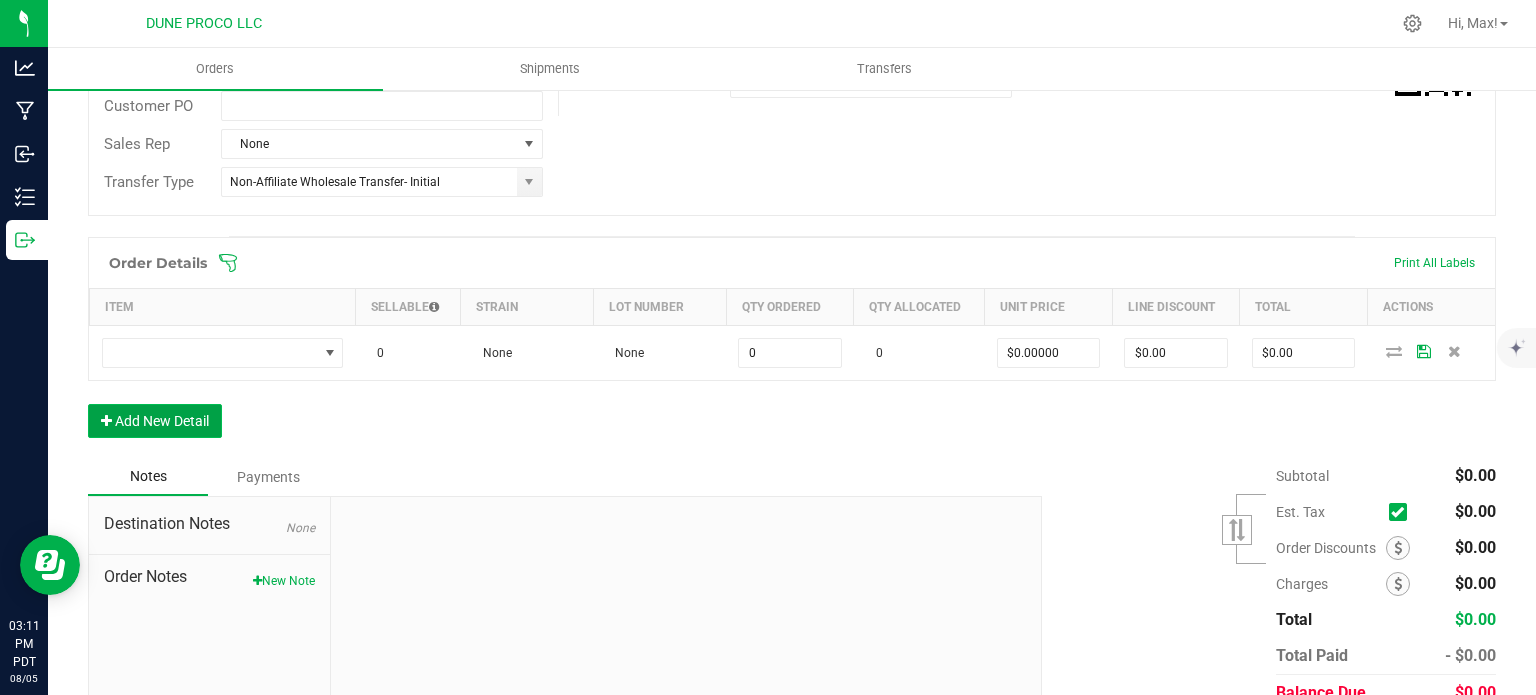 click on "Add New Detail" at bounding box center (155, 421) 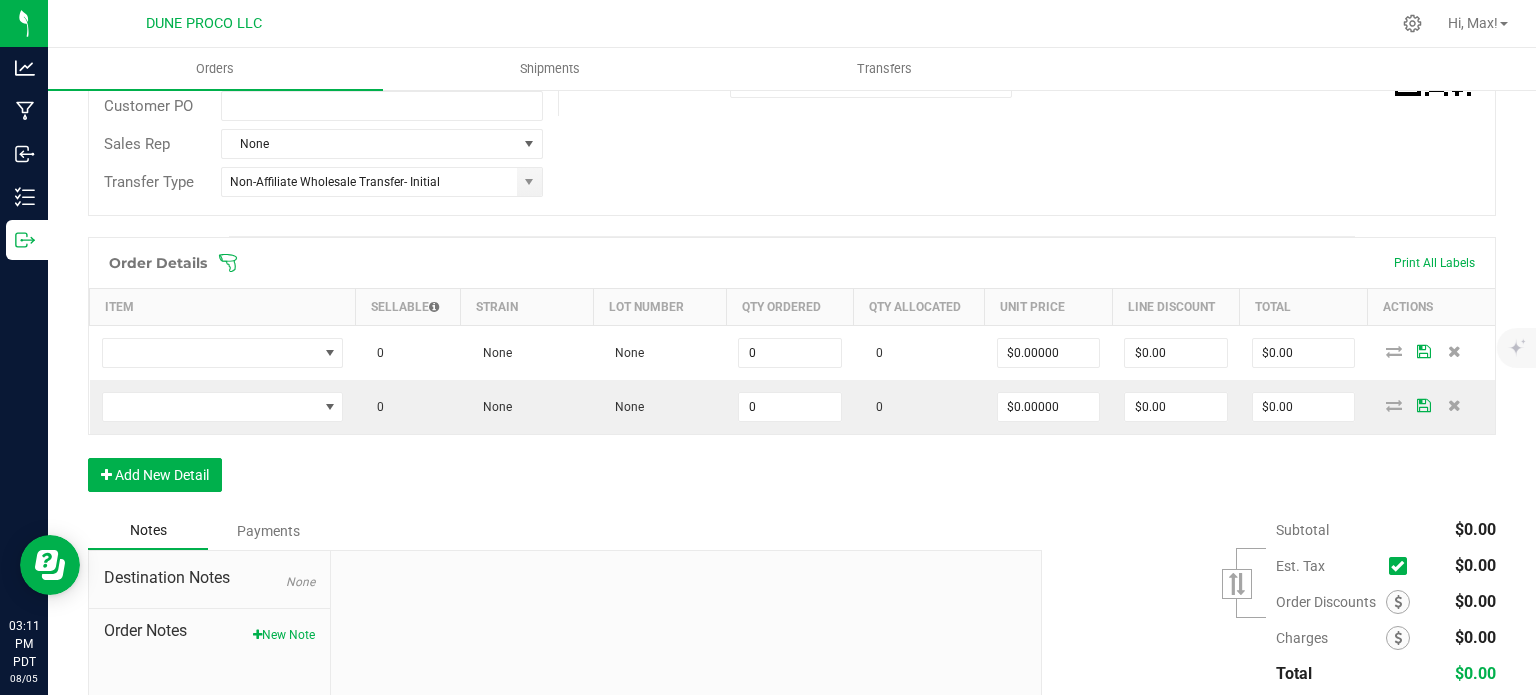 click on "Order Details Print All Labels Item  Sellable  Strain  Lot Number  Qty Ordered Qty Allocated Unit Price Line Discount Total Actions  0    None   None  0  0   $0.00000 $0.00 $0.00  0    None   None  0  0   $0.00000 $0.00 $0.00
Add New Detail" at bounding box center [792, 374] 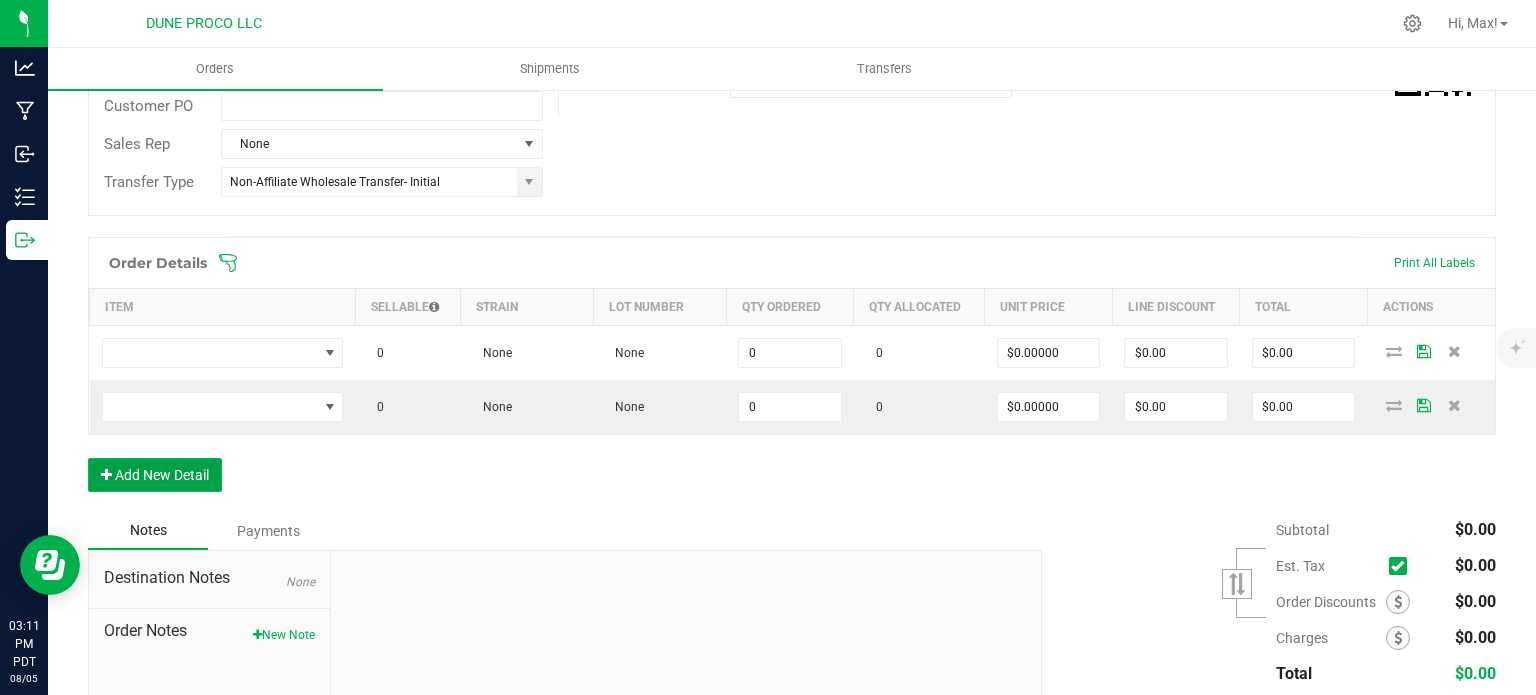 click on "Add New Detail" at bounding box center [155, 475] 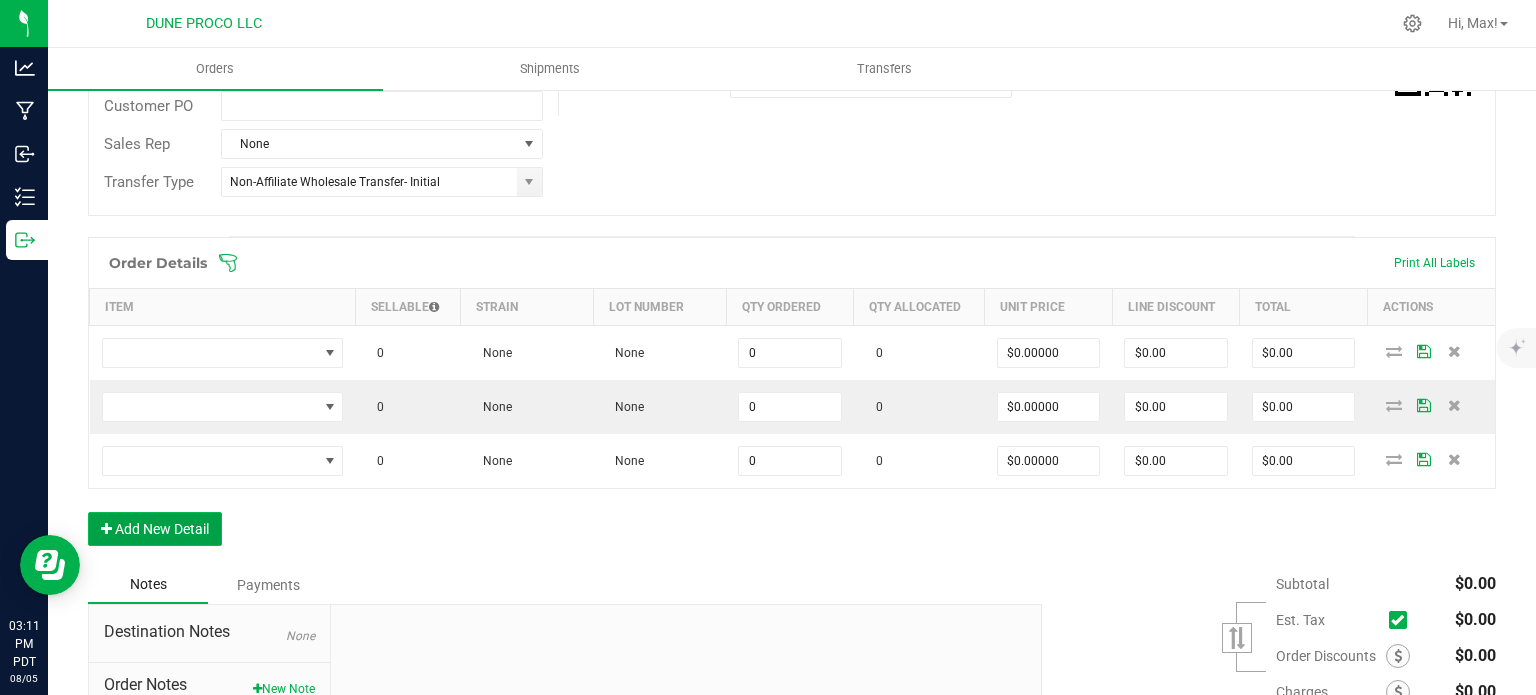 click on "Add New Detail" at bounding box center (155, 529) 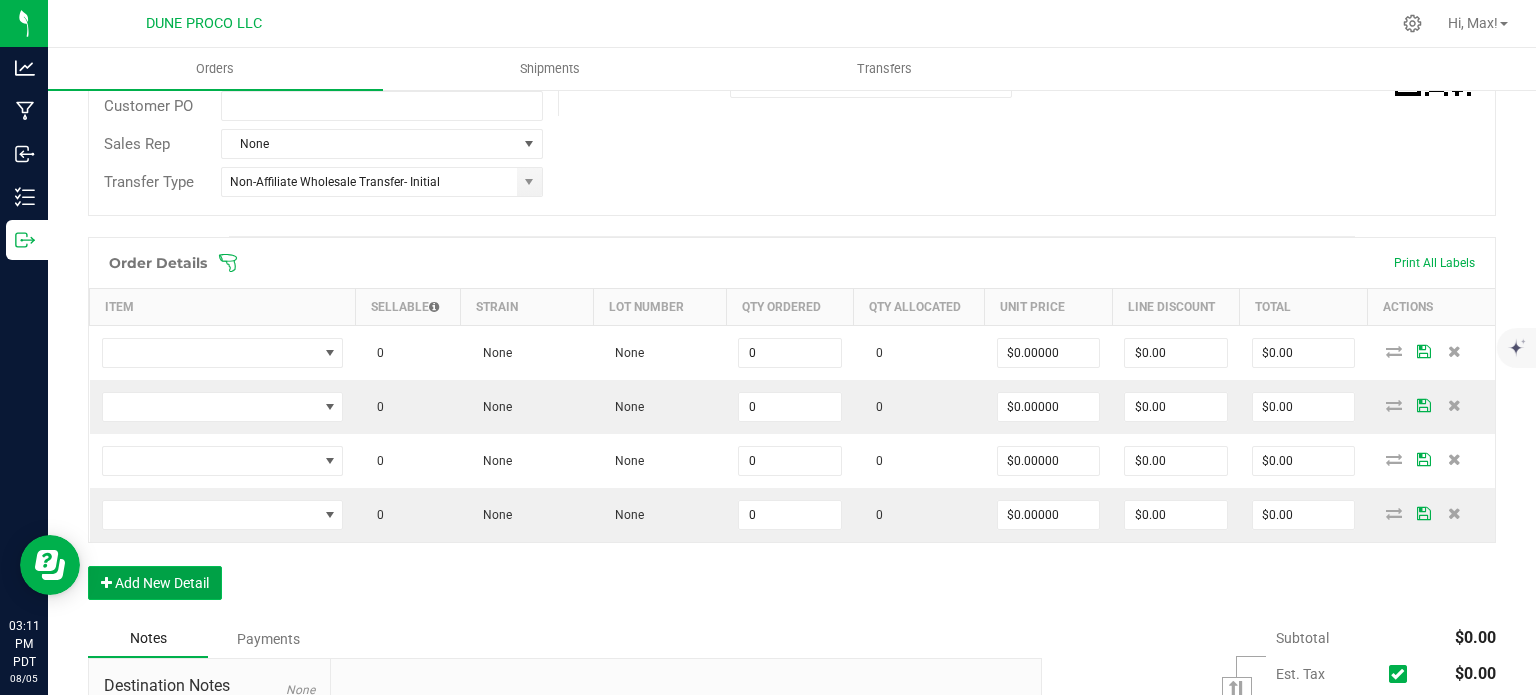 click on "Add New Detail" at bounding box center (155, 583) 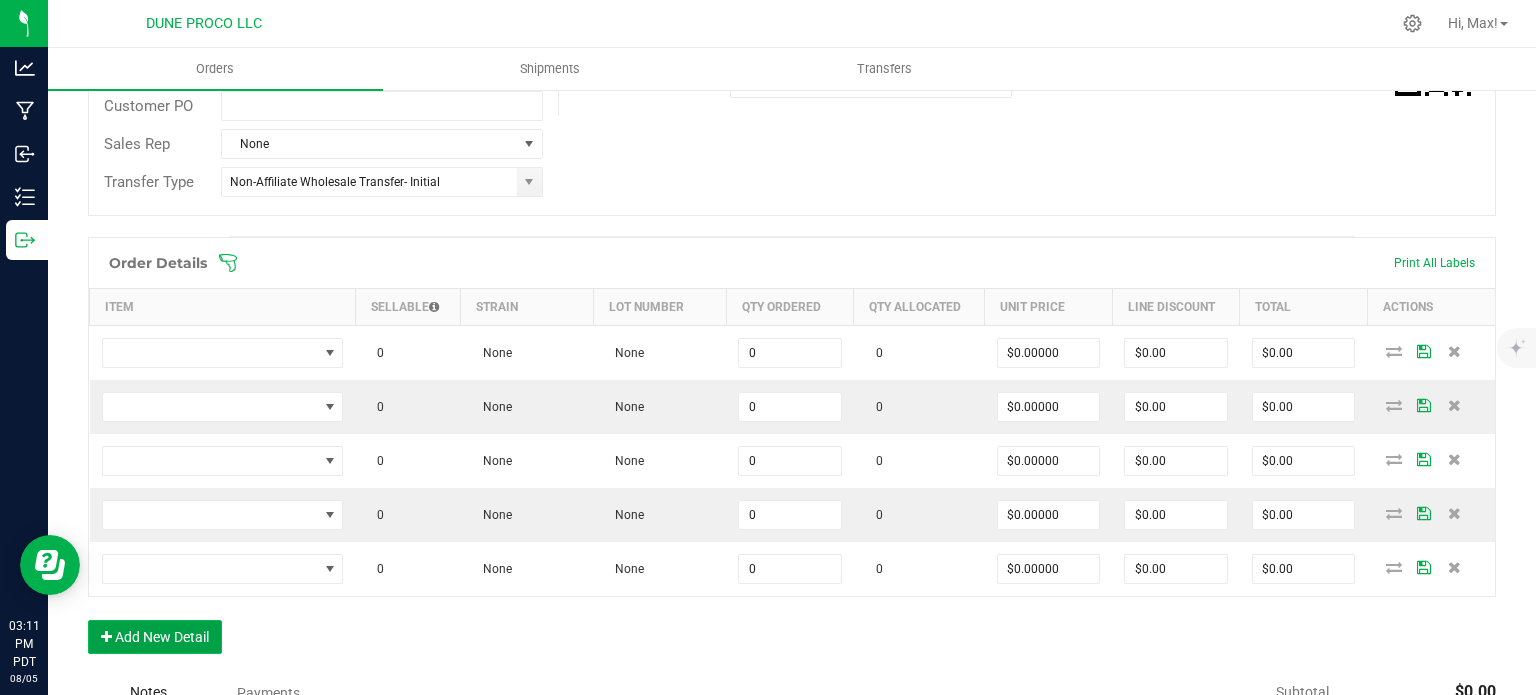 click on "Add New Detail" at bounding box center [155, 637] 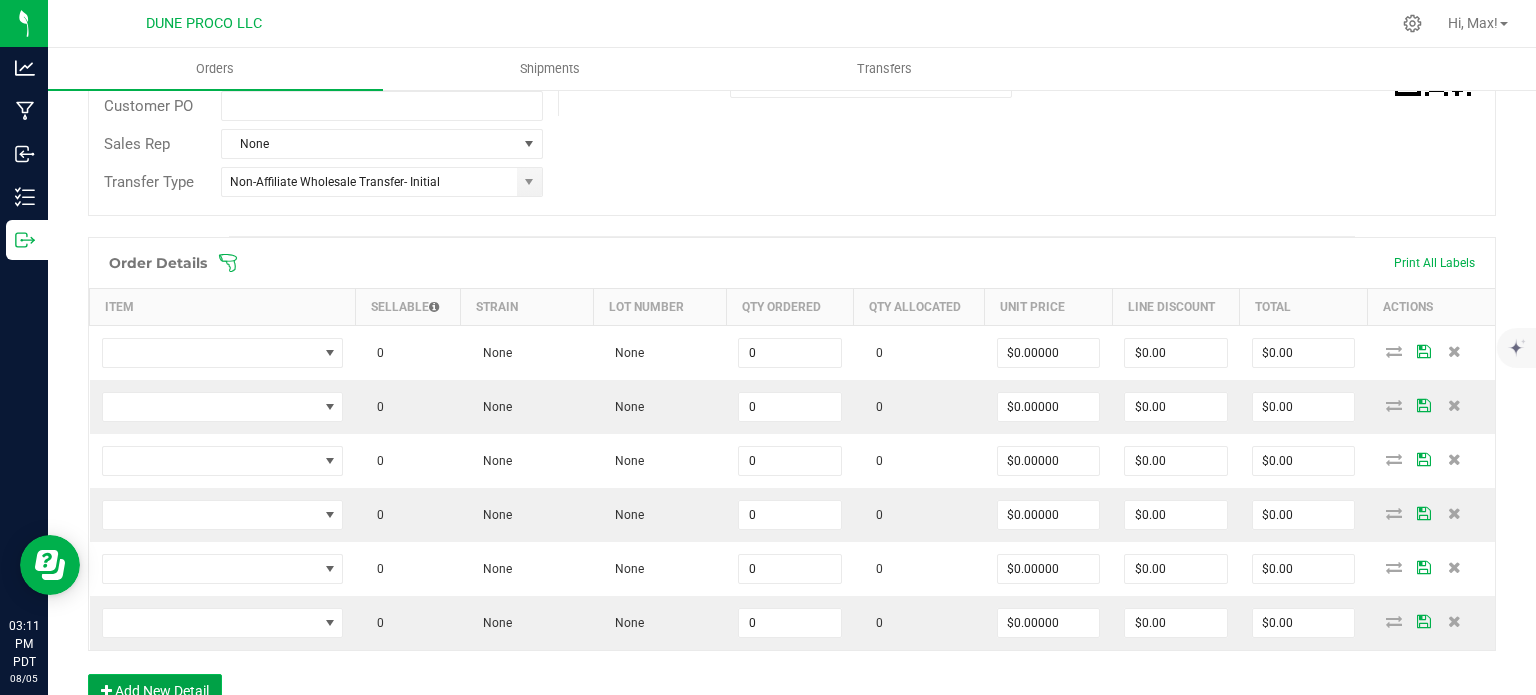 click on "Add New Detail" at bounding box center [155, 691] 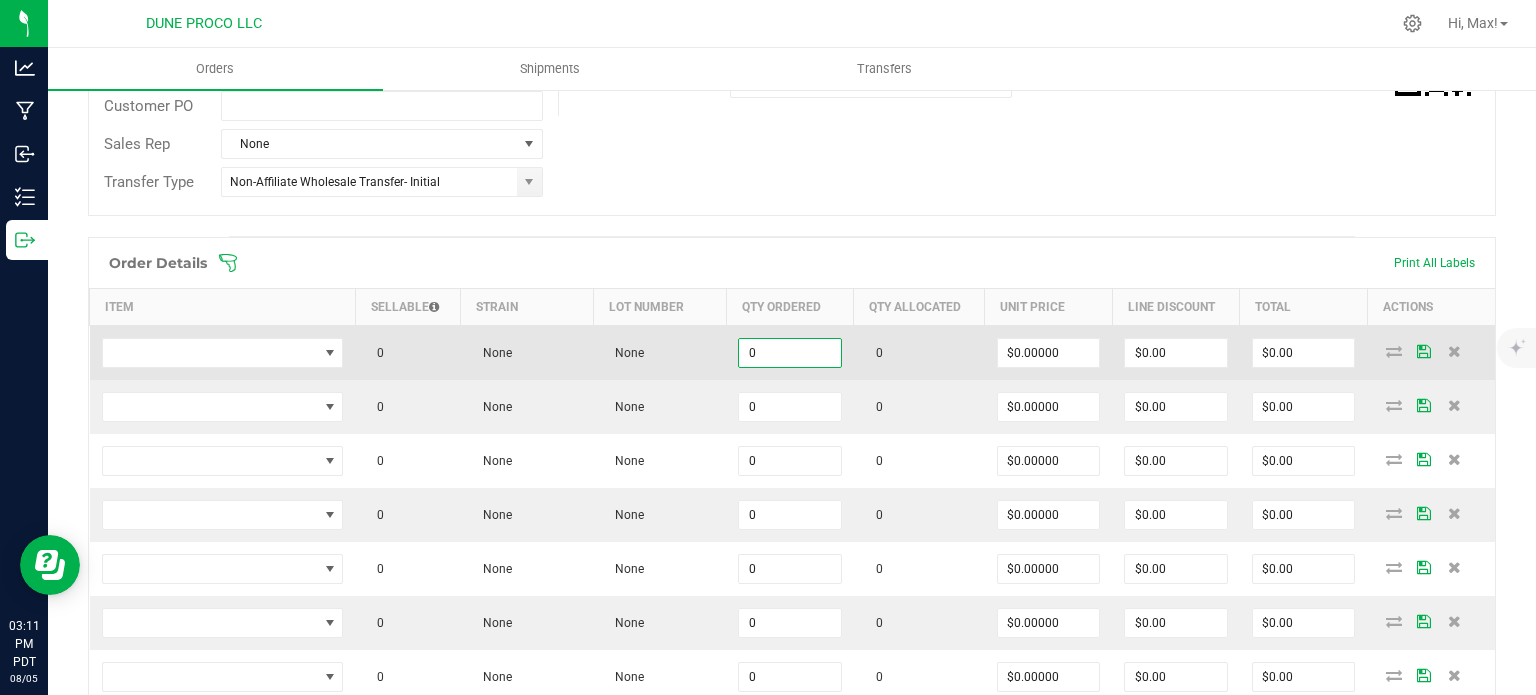 click on "0" at bounding box center [790, 353] 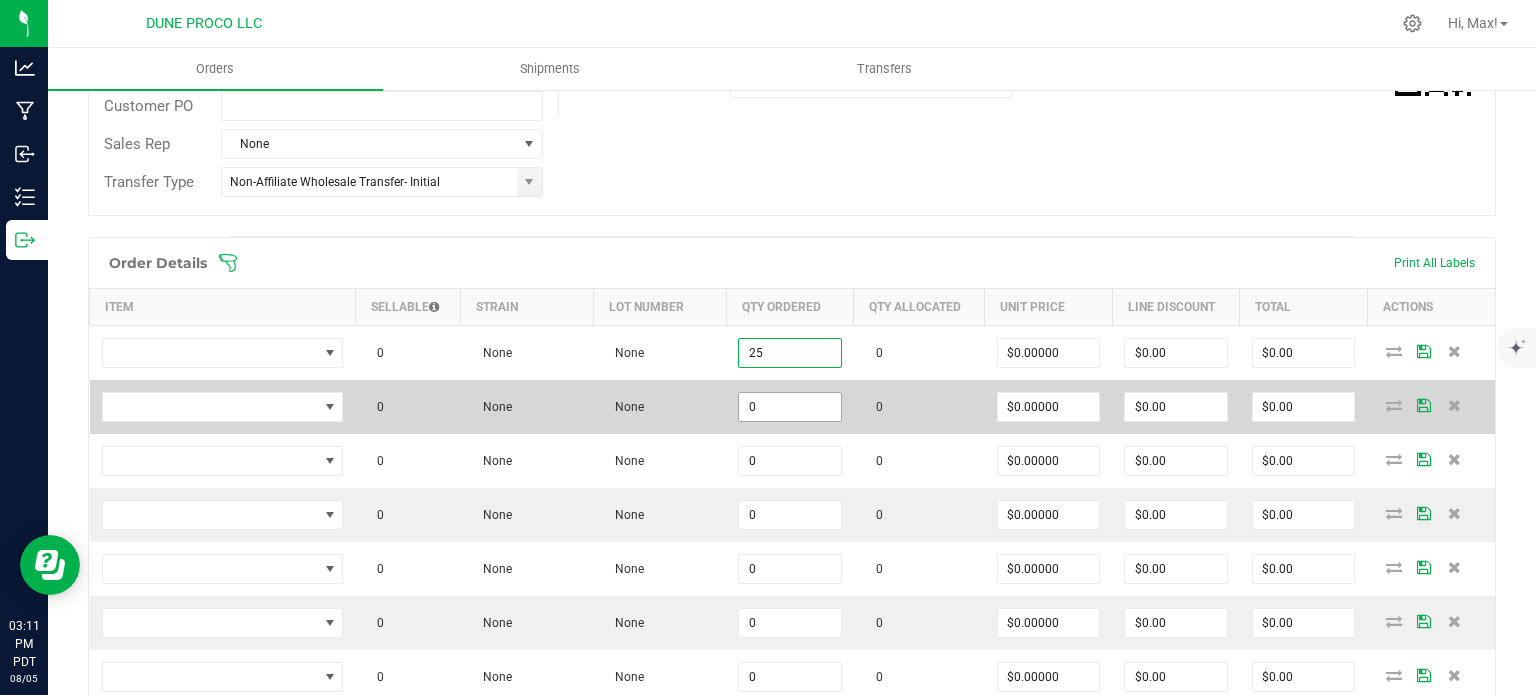 type on "25" 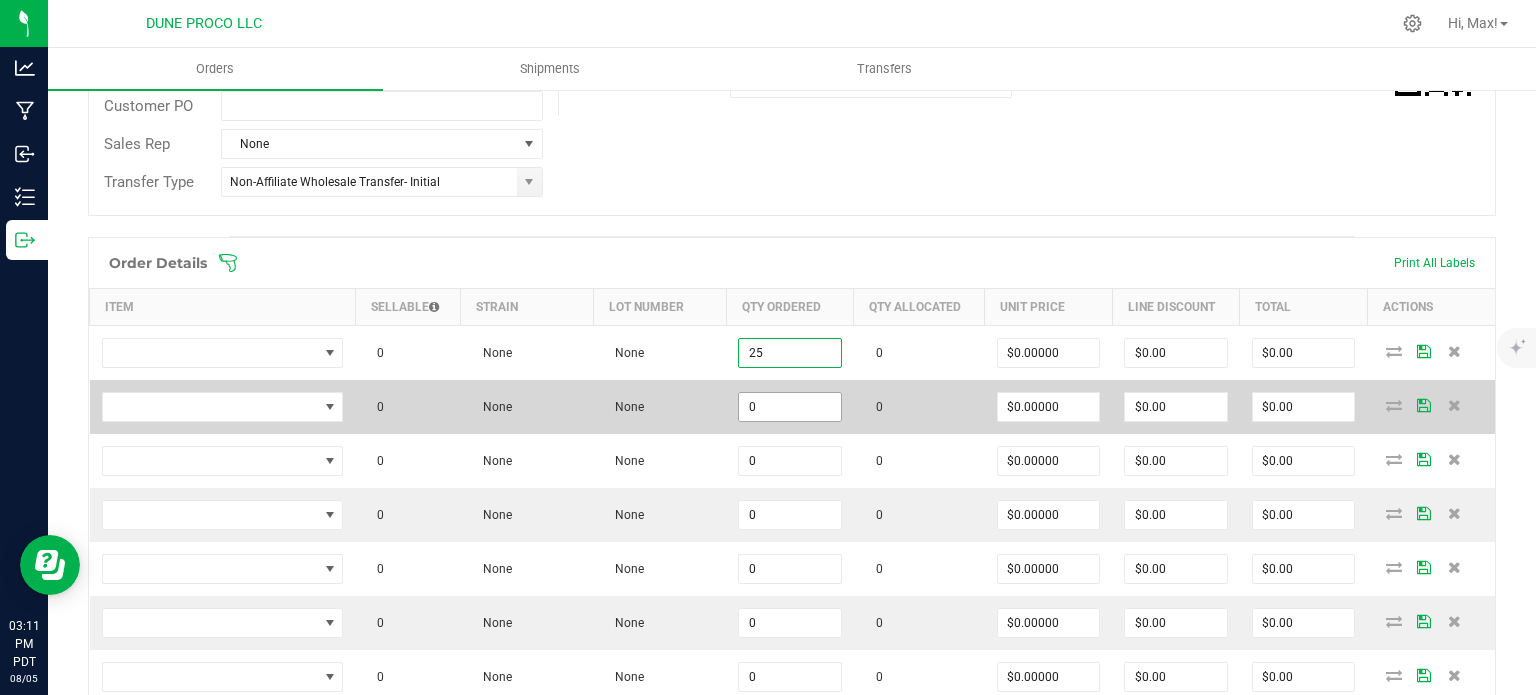 click on "0" at bounding box center [790, 407] 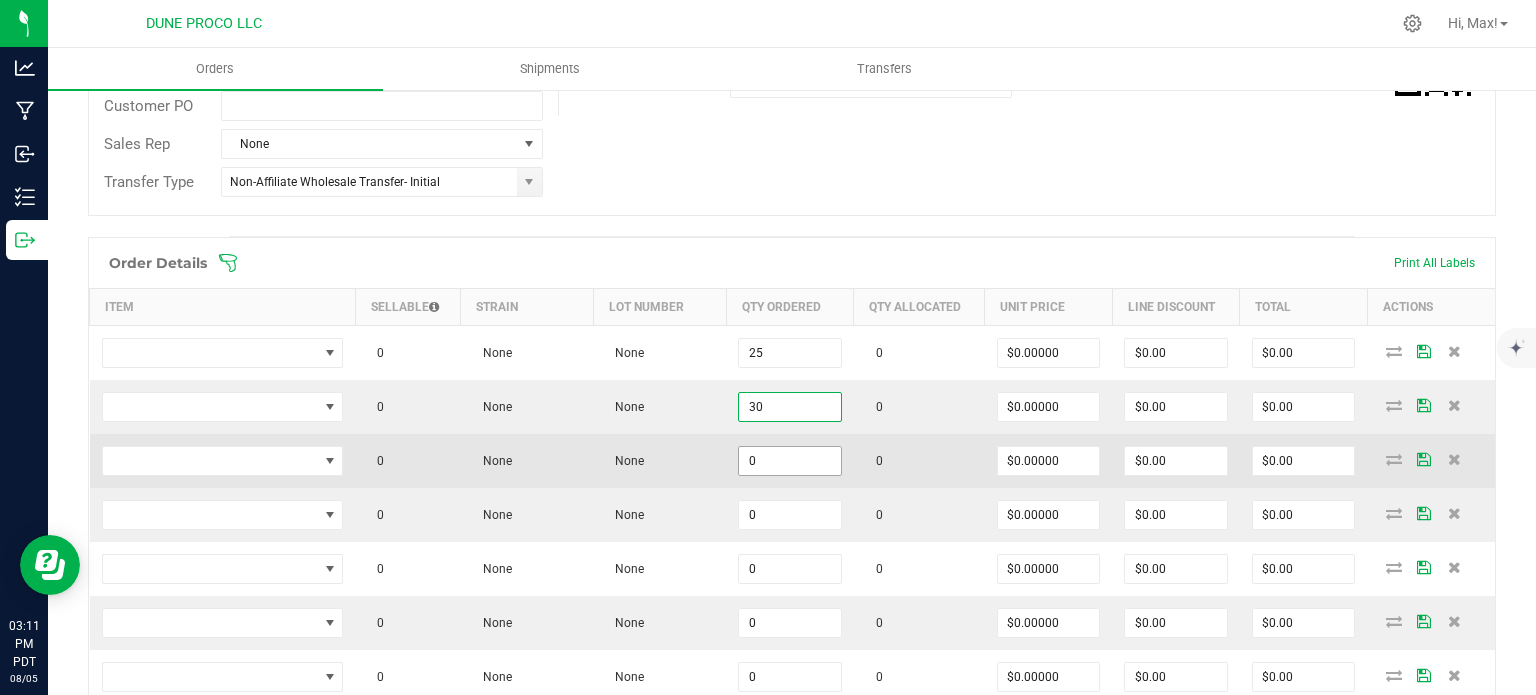 type on "30" 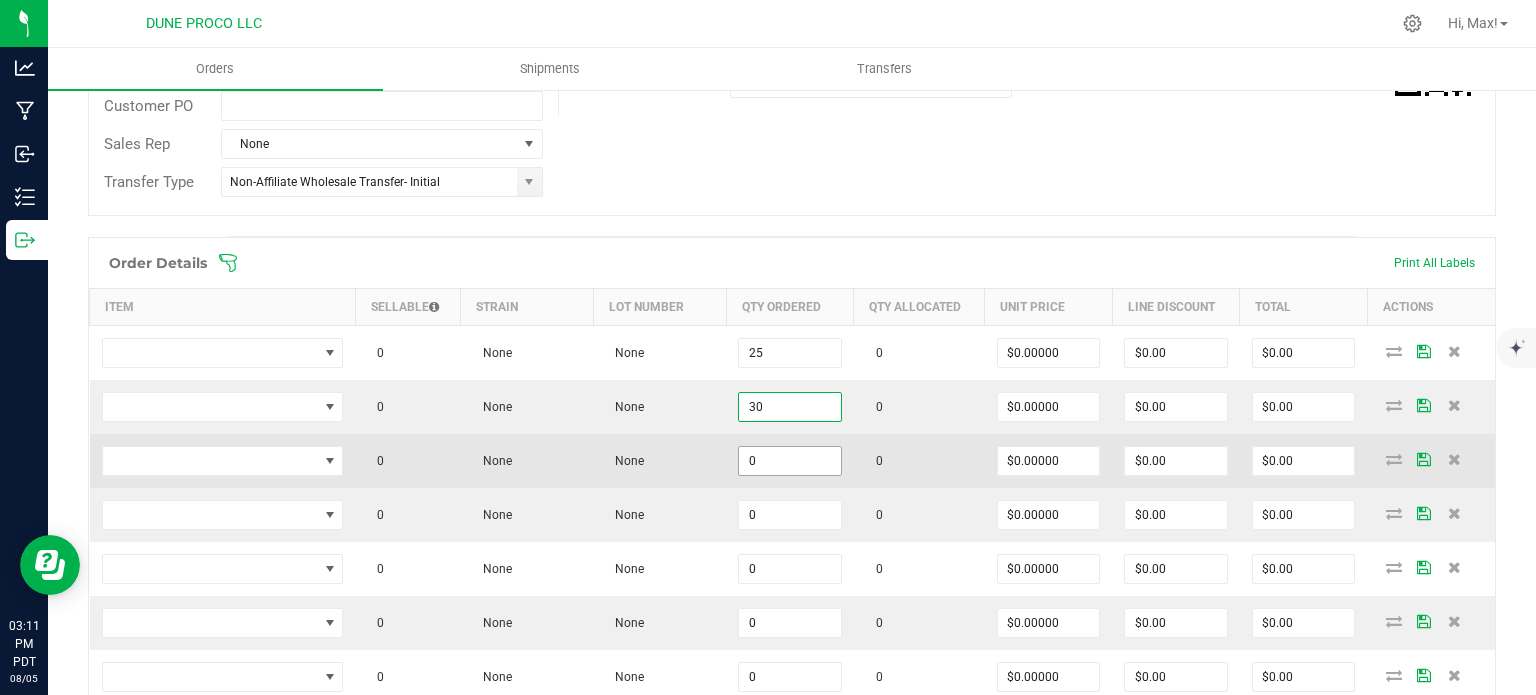 click on "0" at bounding box center (790, 461) 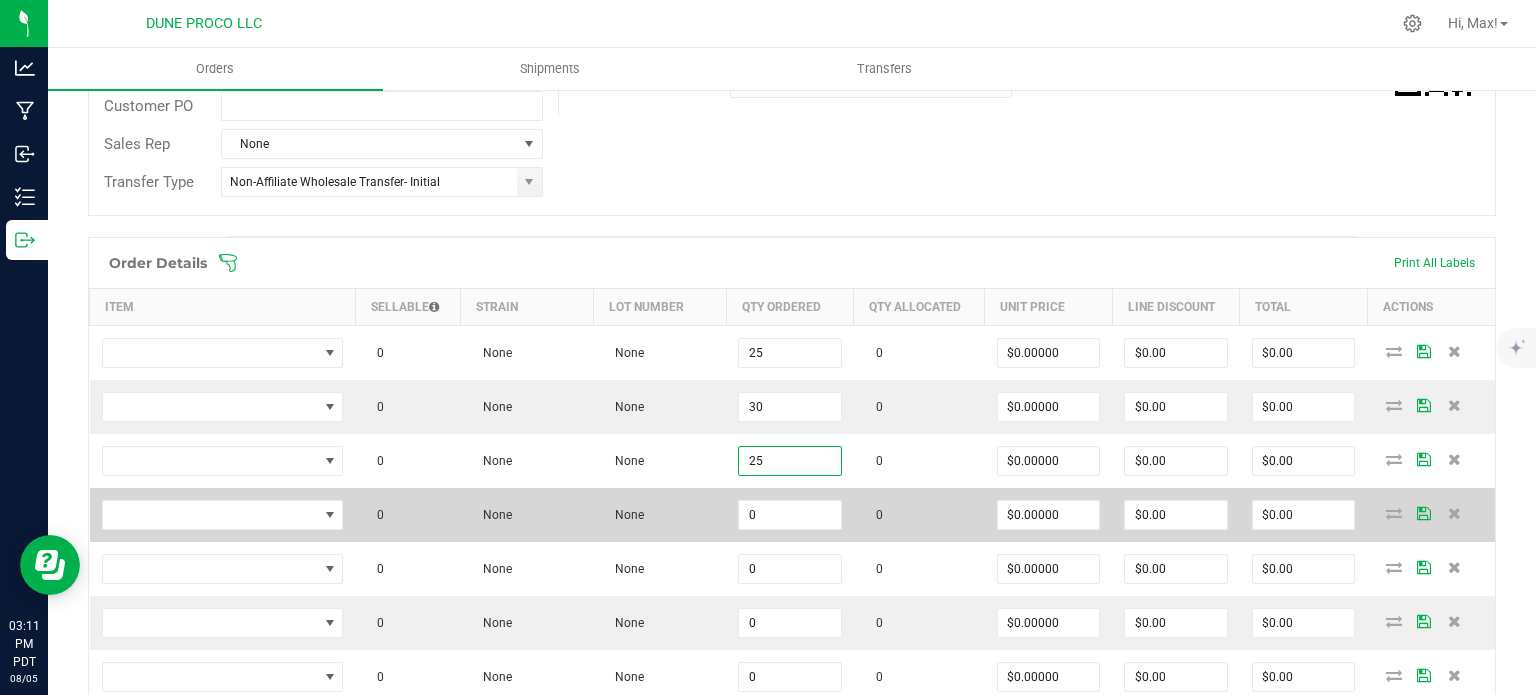 type on "25" 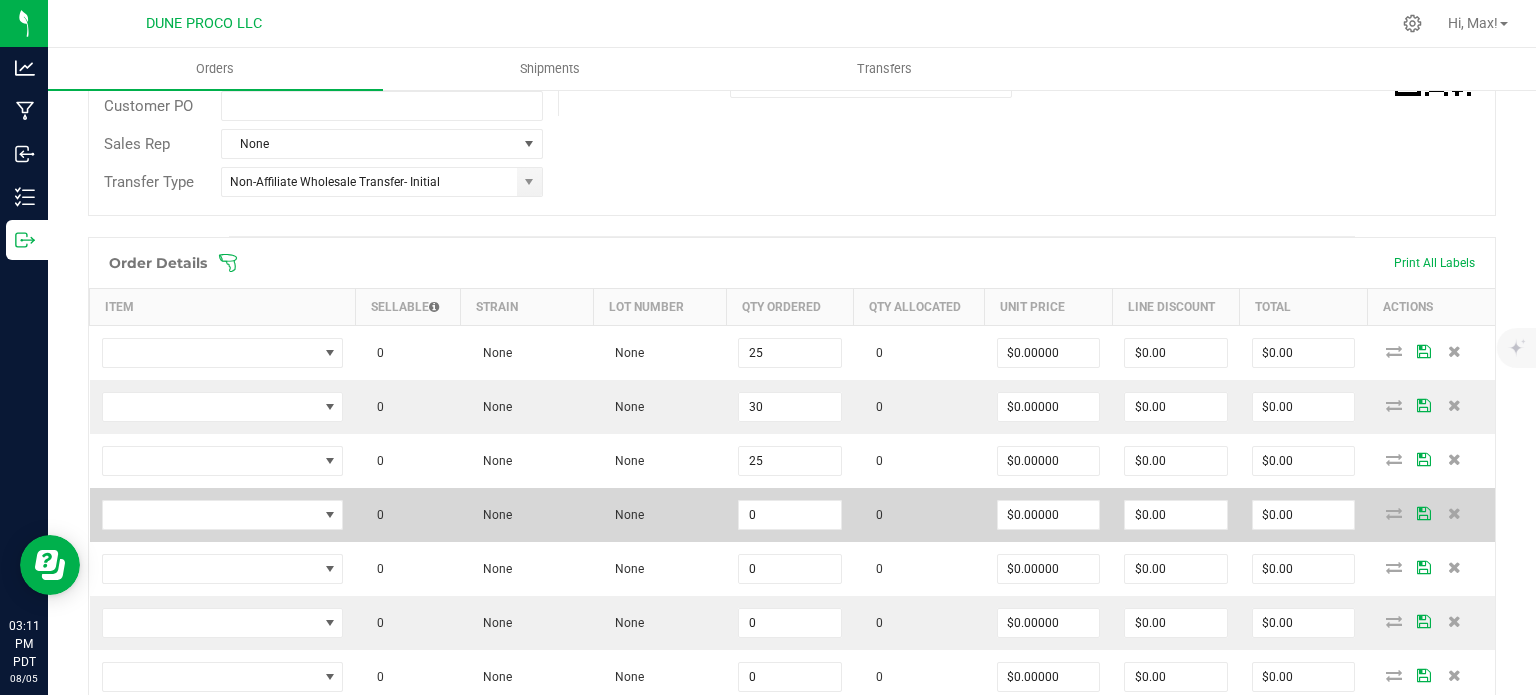 click on "0" at bounding box center (790, 515) 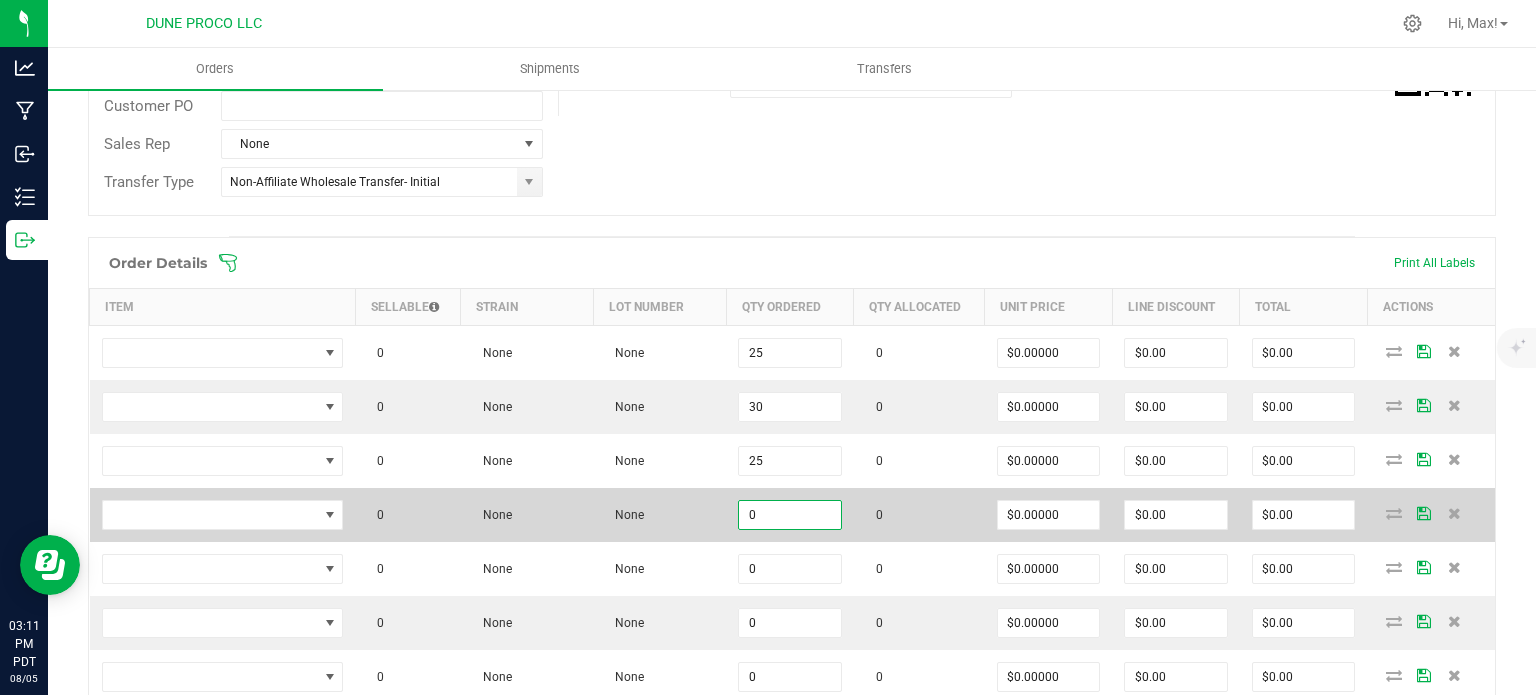 click on "0" at bounding box center (790, 515) 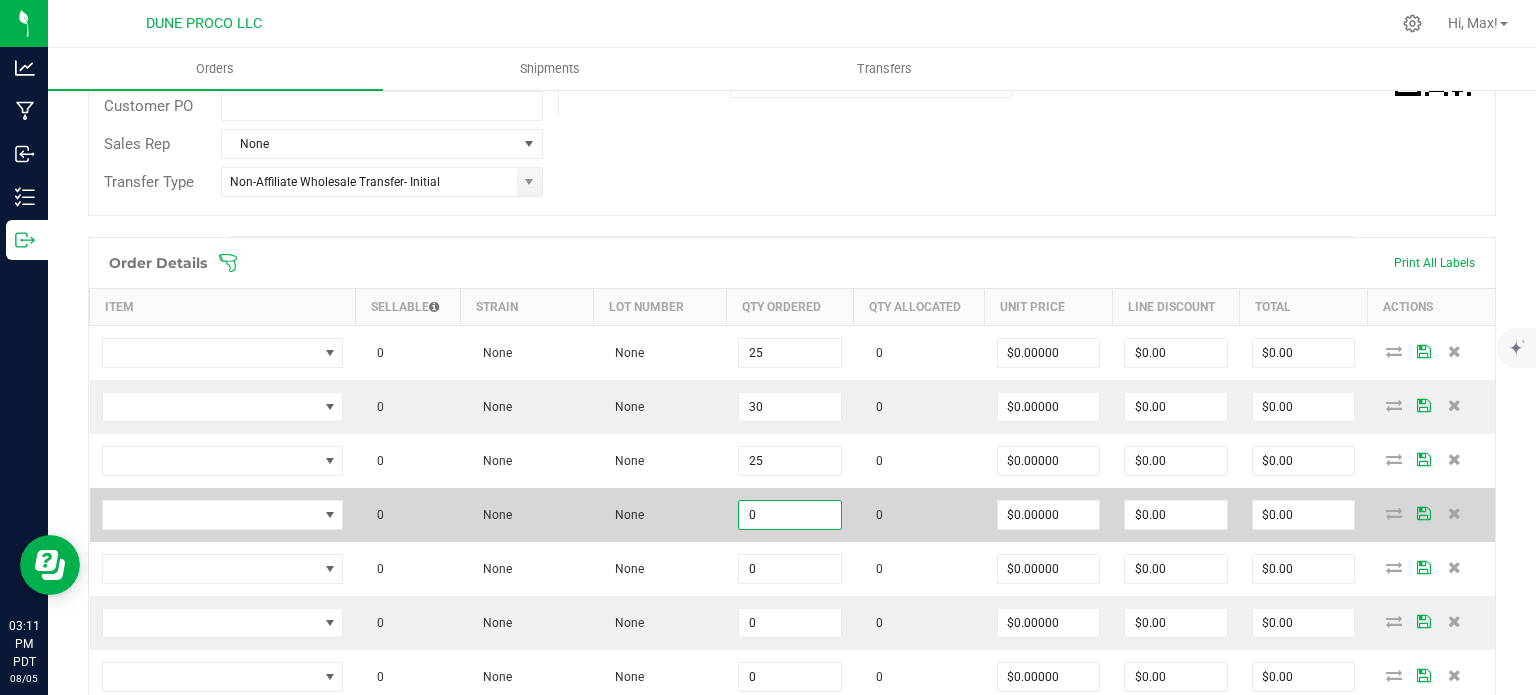 paste on "25" 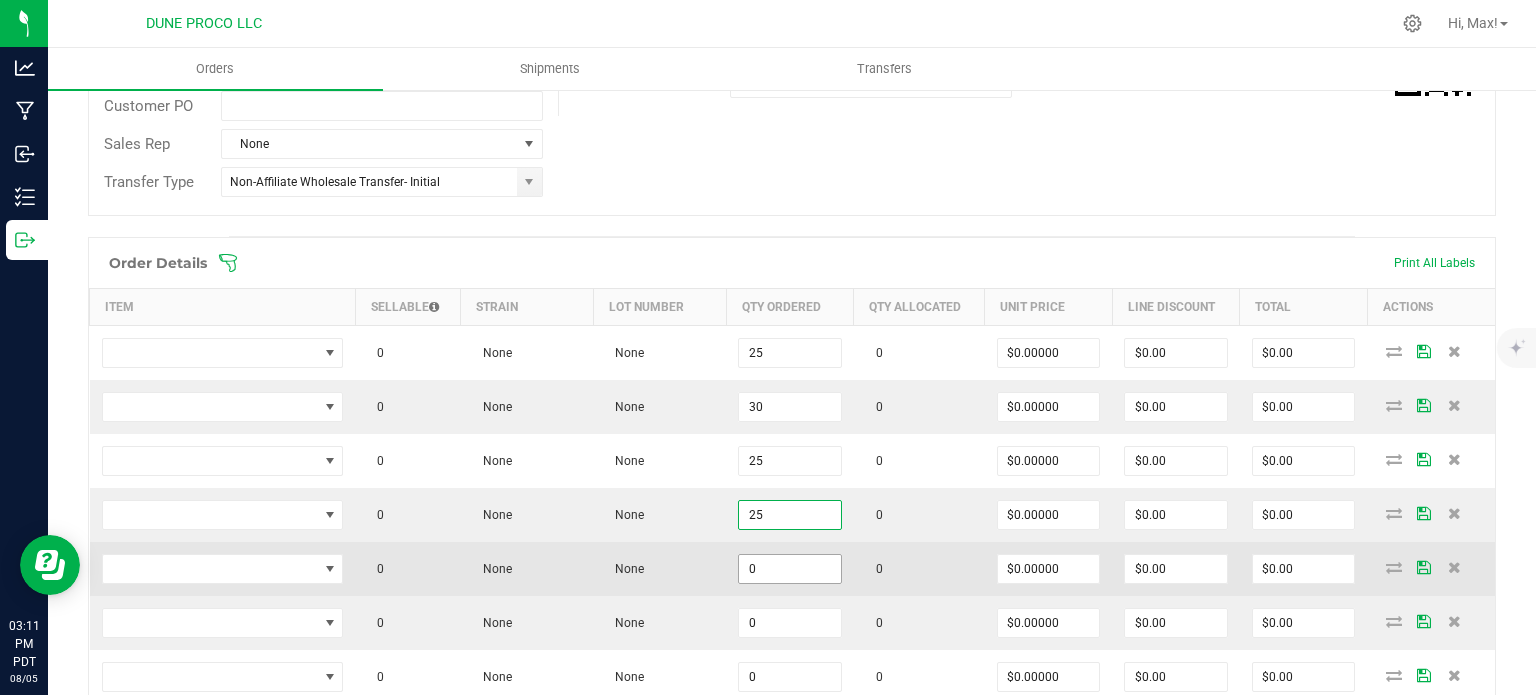 type on "25" 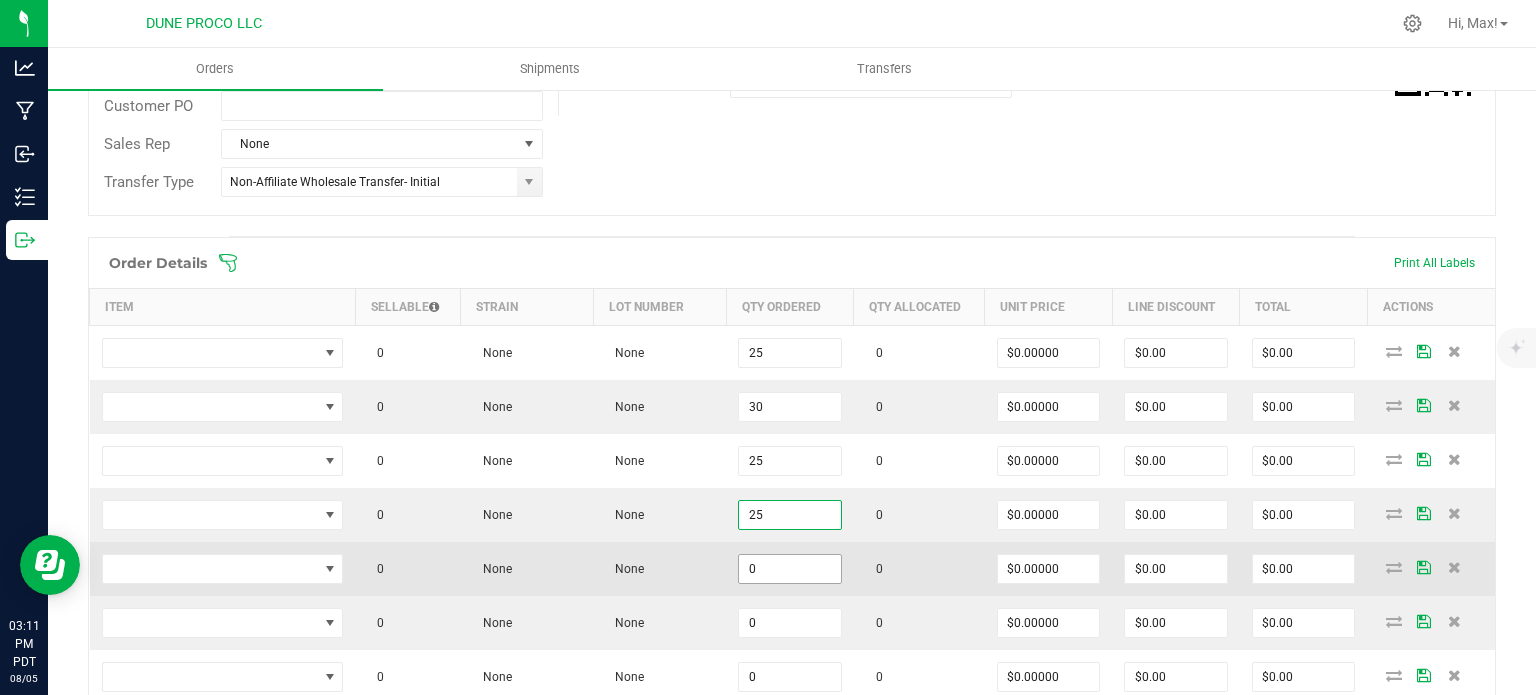 click on "0" at bounding box center [790, 569] 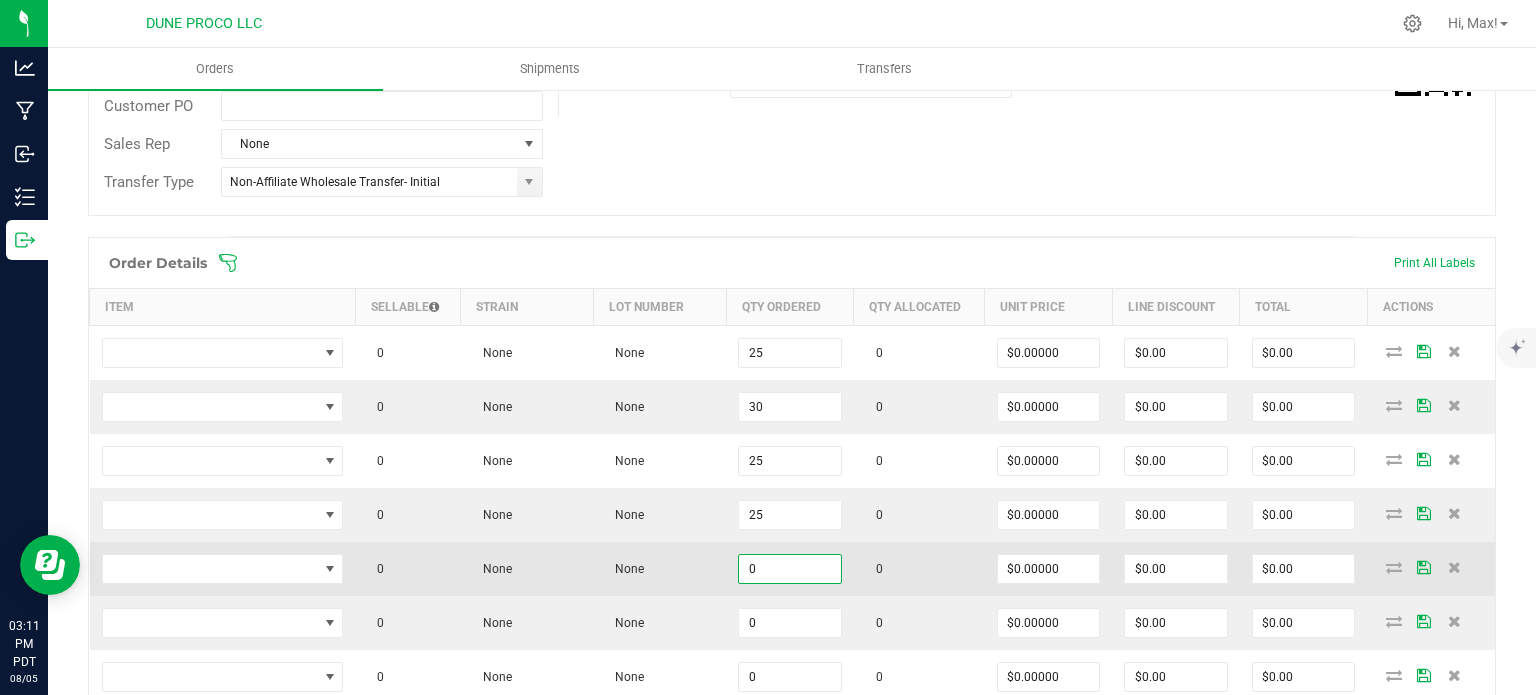 paste on "25" 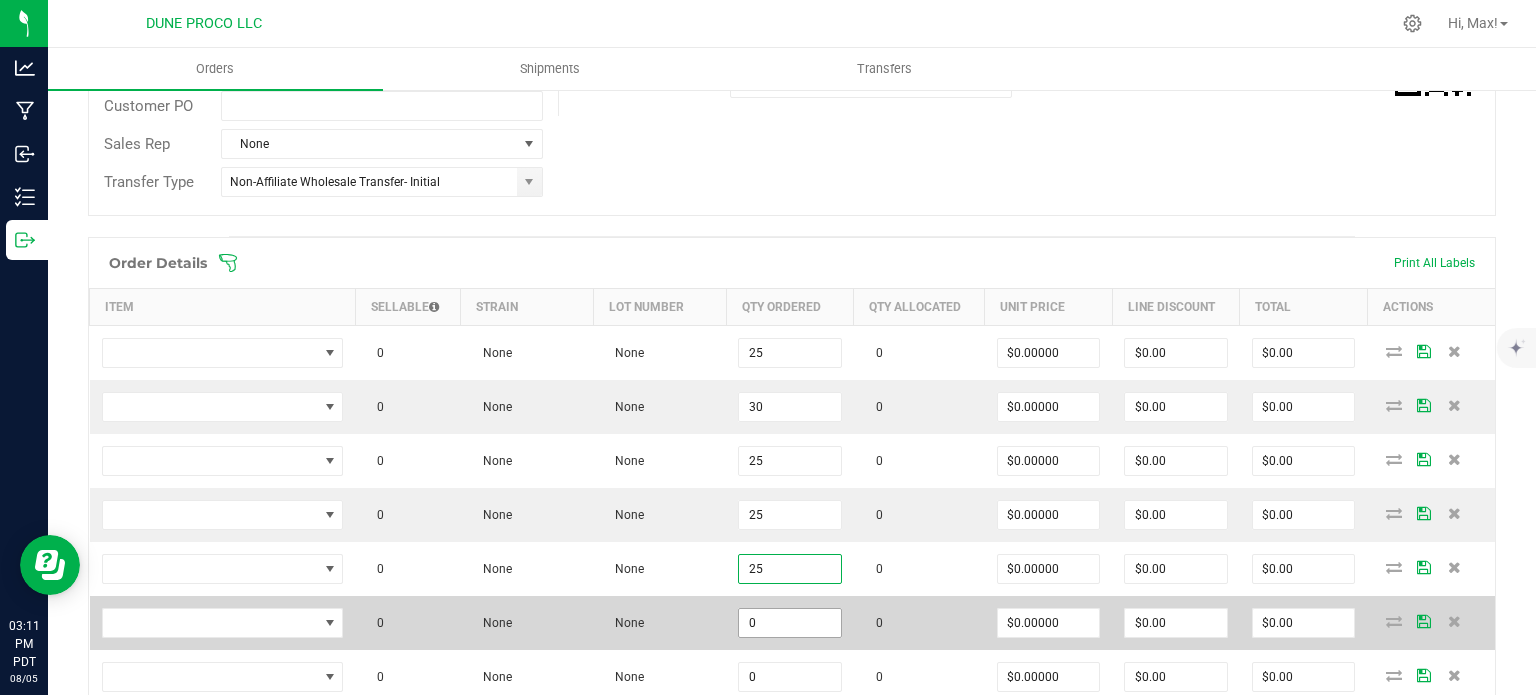 type on "25" 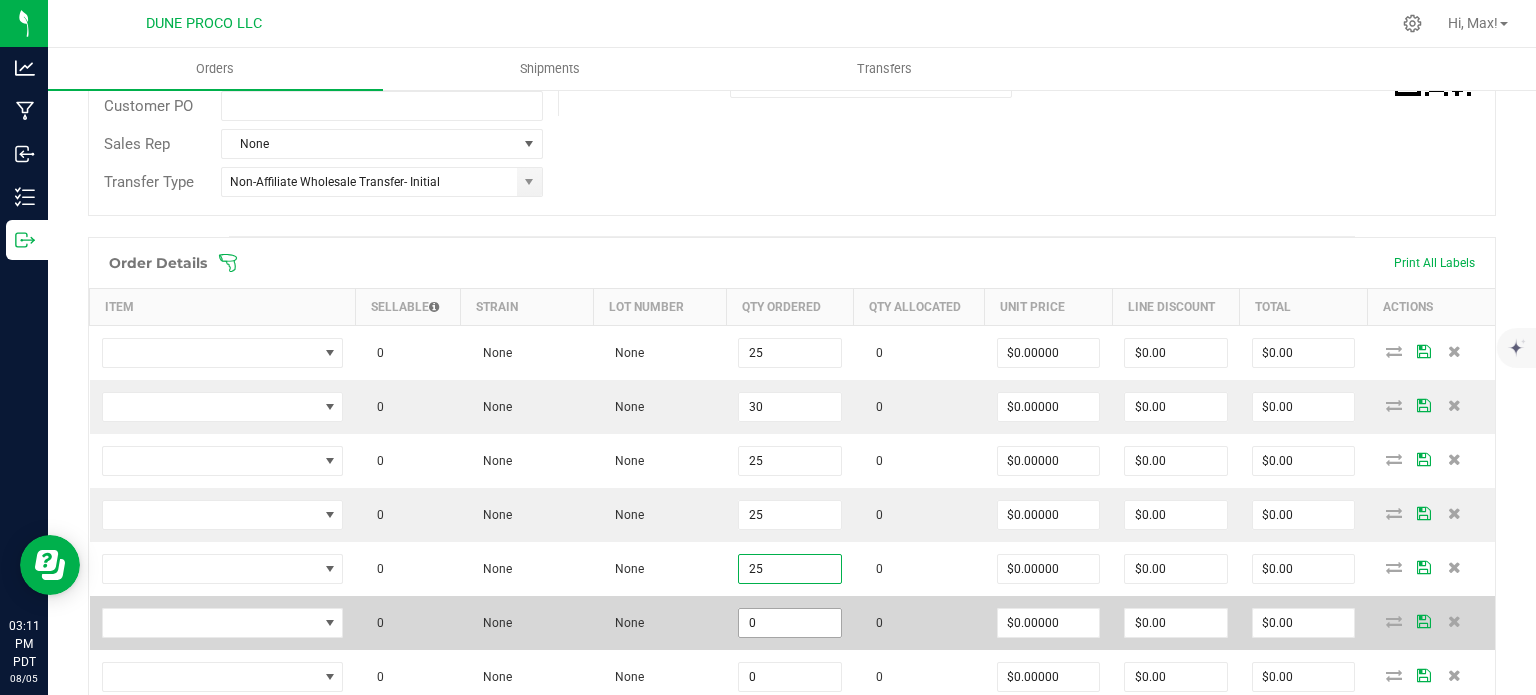 click on "0" at bounding box center (790, 623) 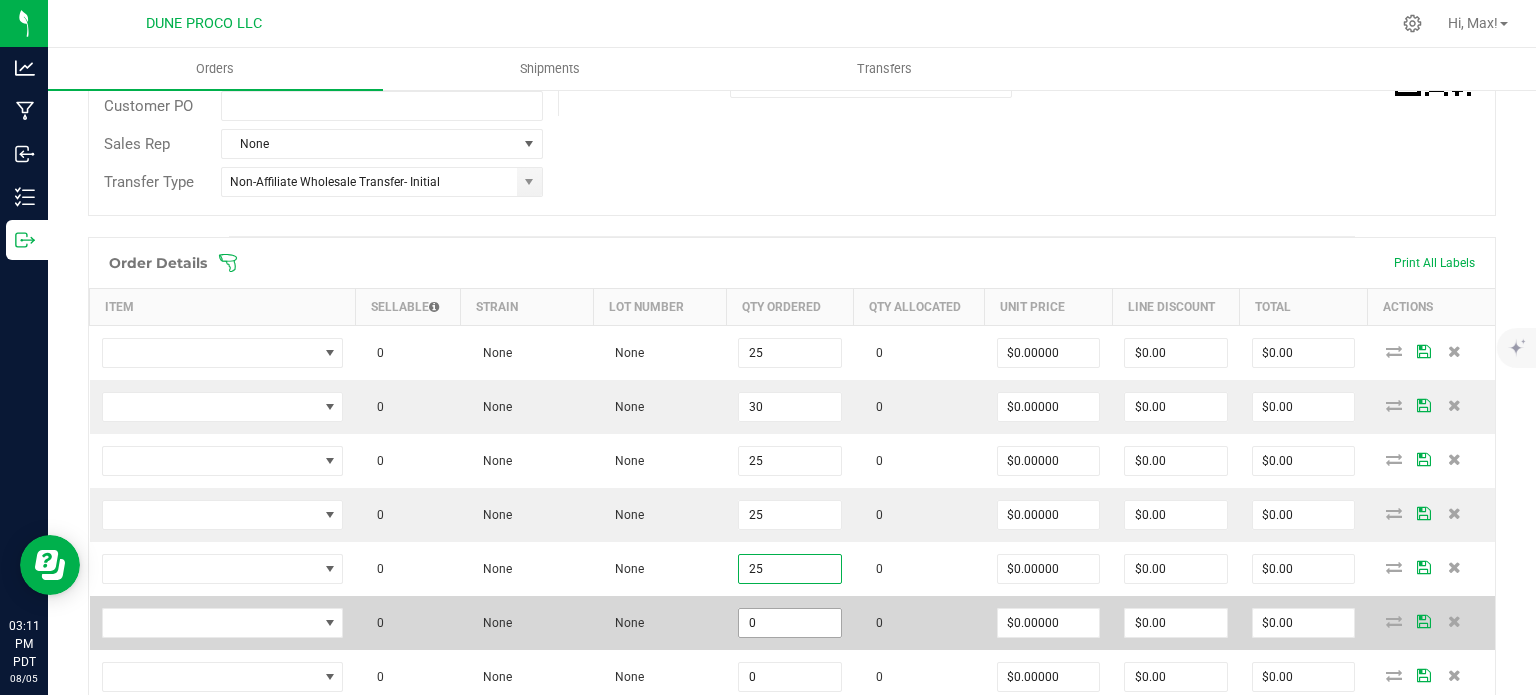 paste on "25" 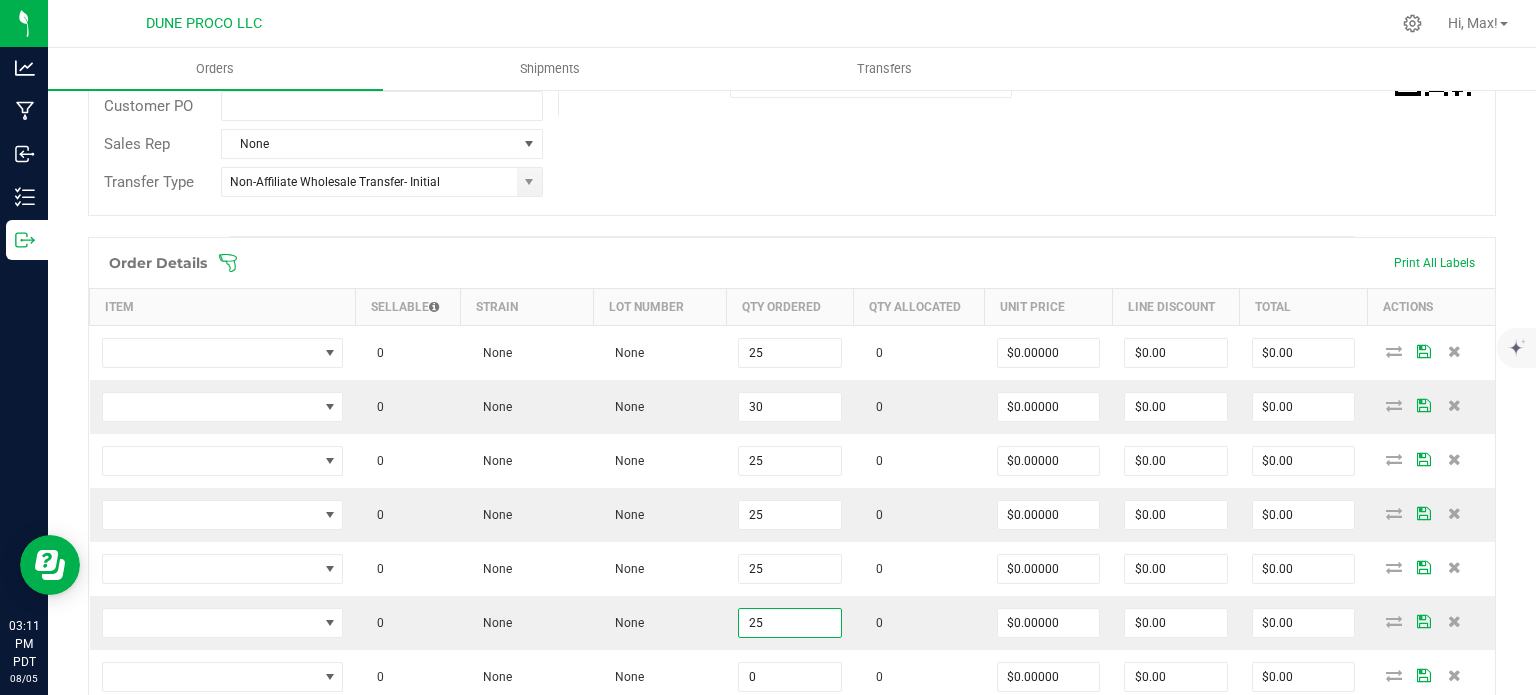 type on "25" 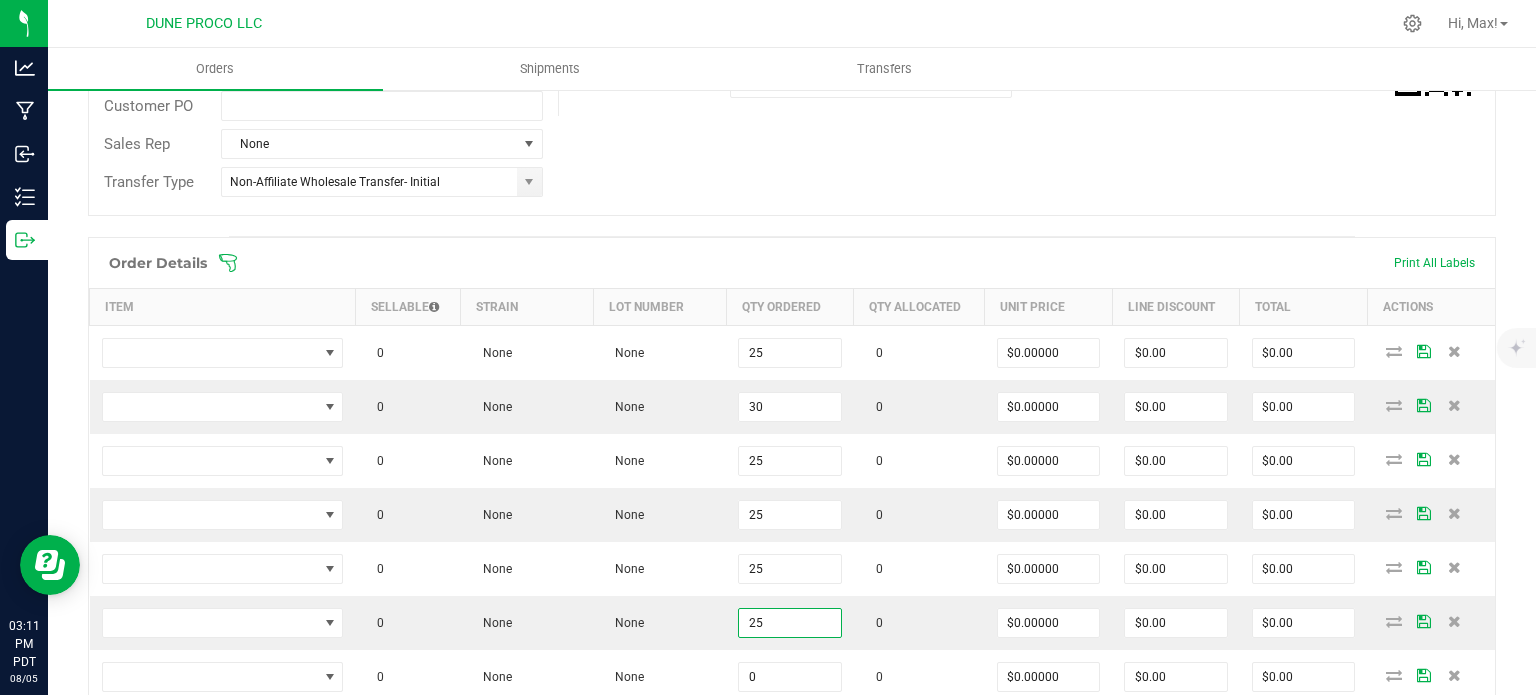 click on "Order Details Print All Labels" at bounding box center [792, 263] 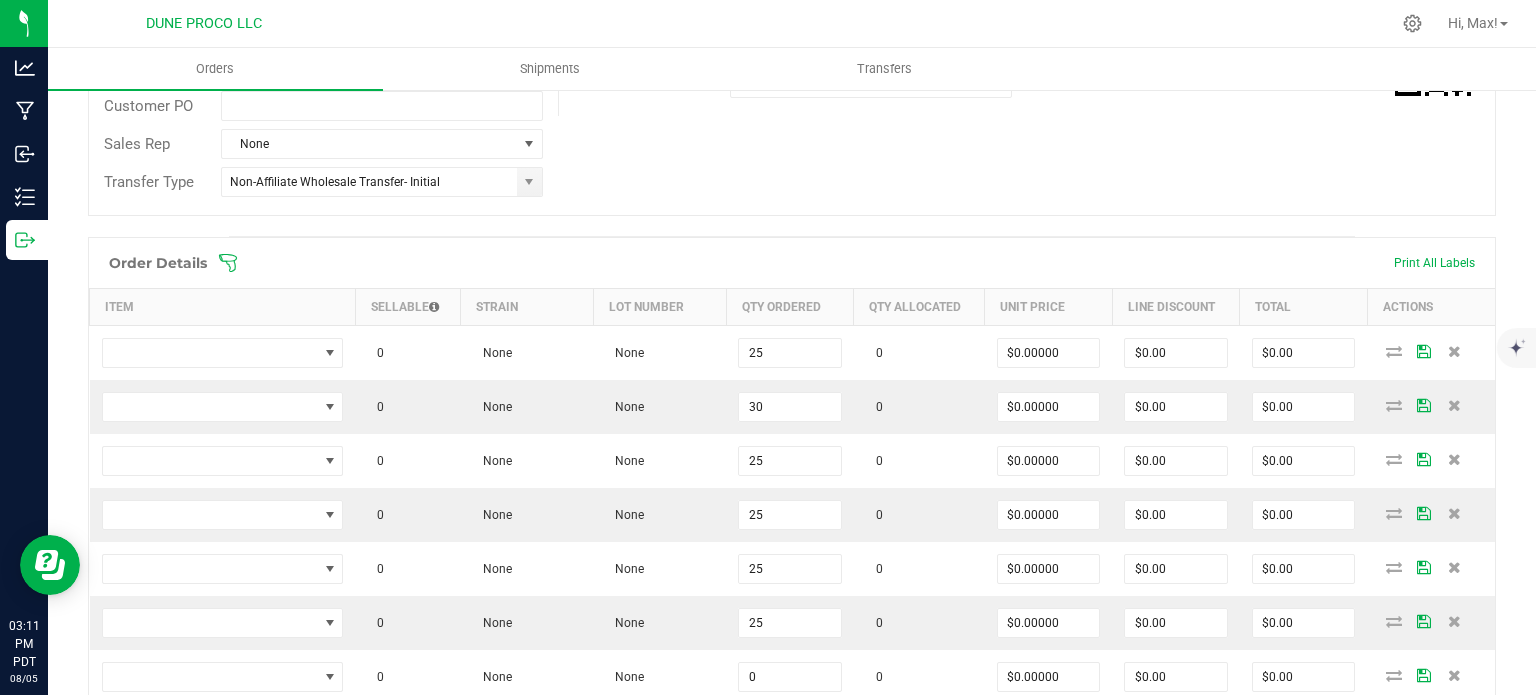 scroll, scrollTop: 596, scrollLeft: 0, axis: vertical 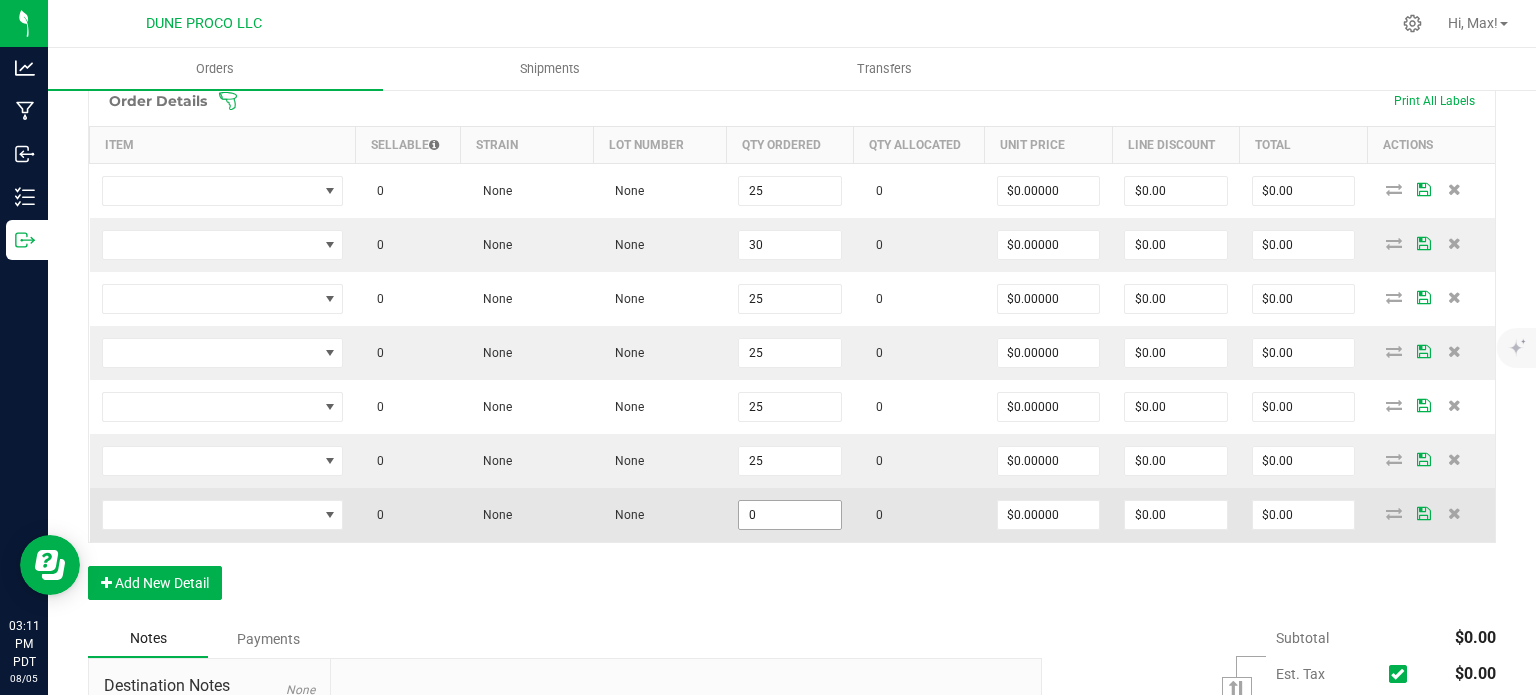 click on "0" at bounding box center [790, 515] 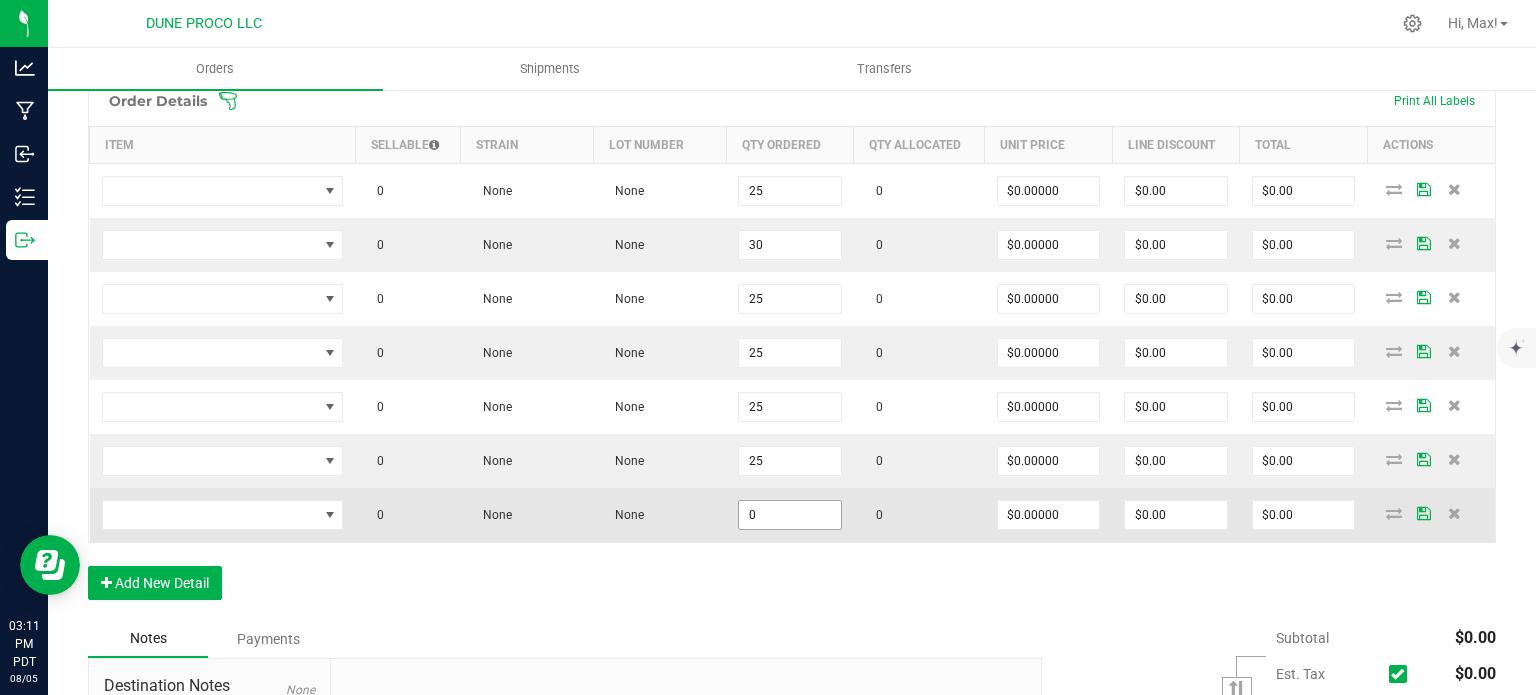 paste on "25" 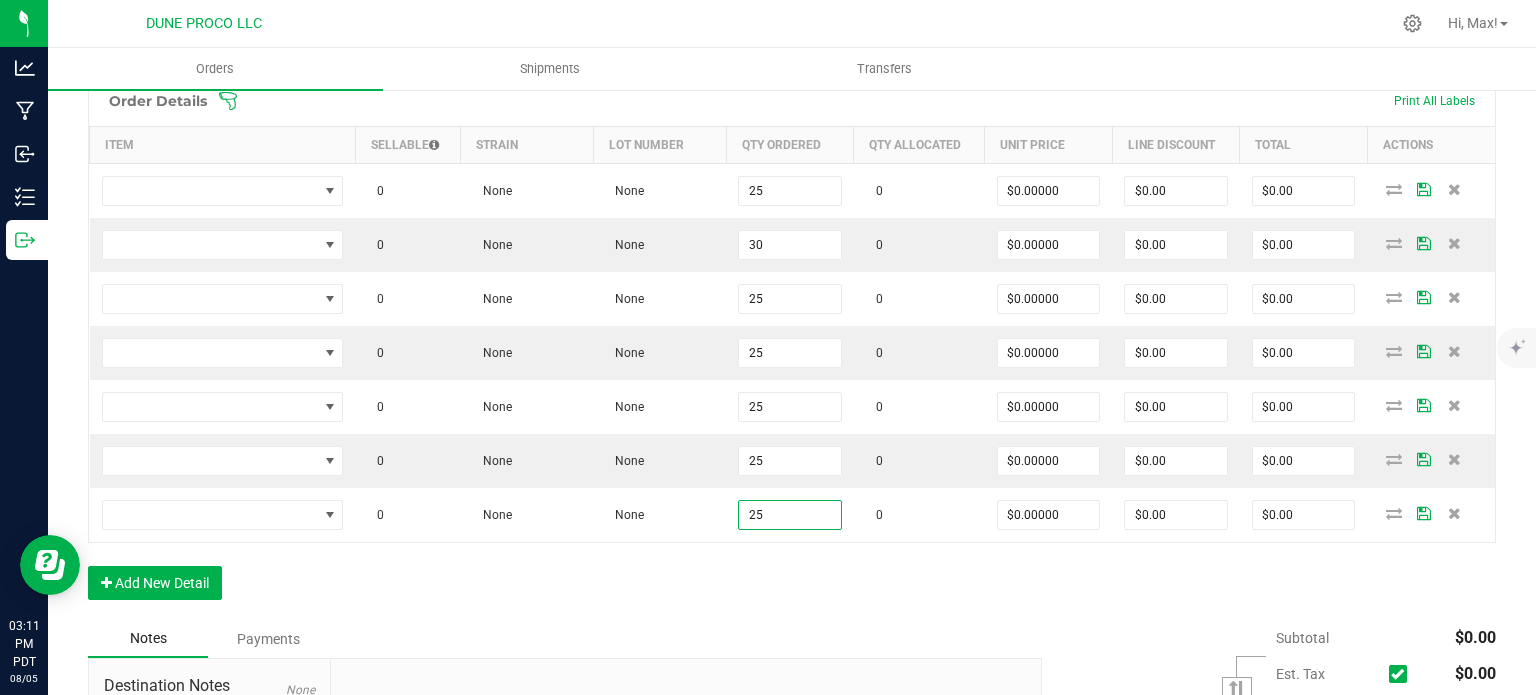 type on "25" 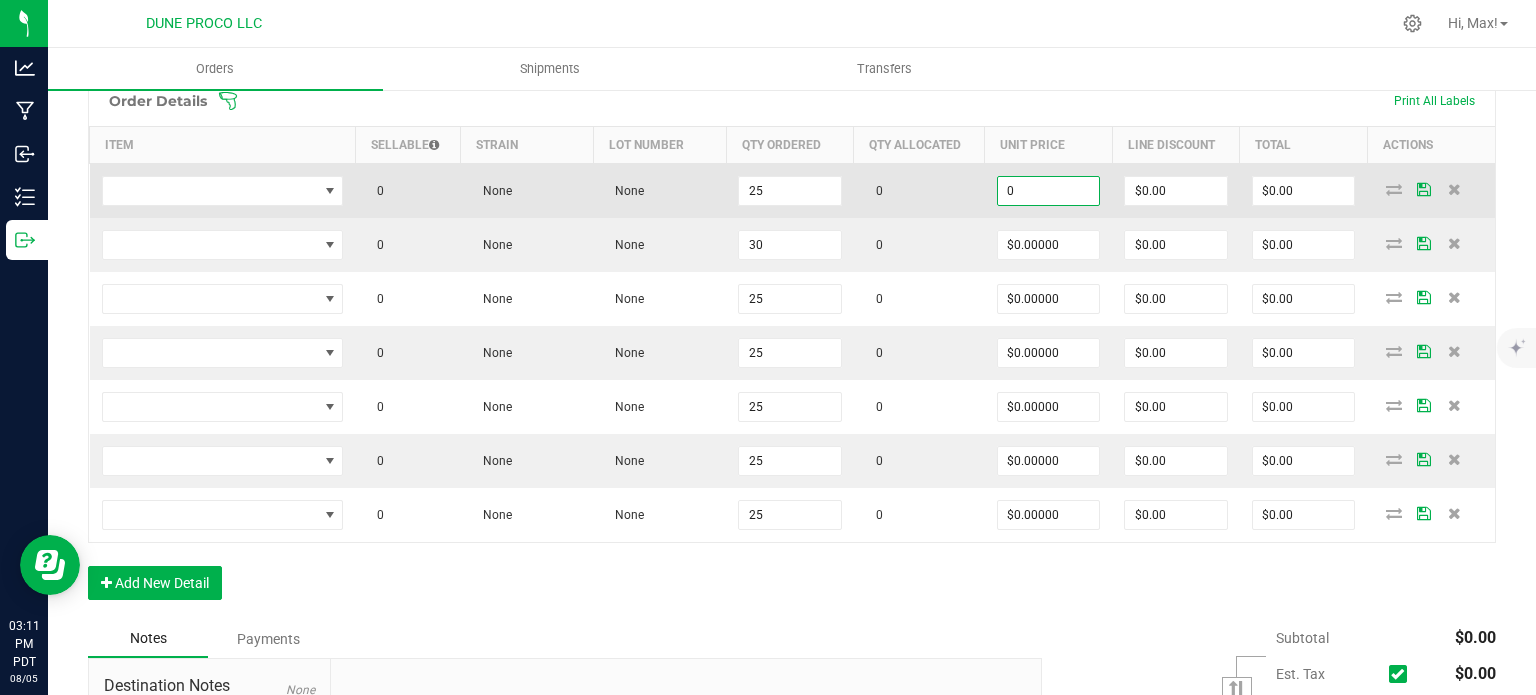 click on "0" at bounding box center [1049, 191] 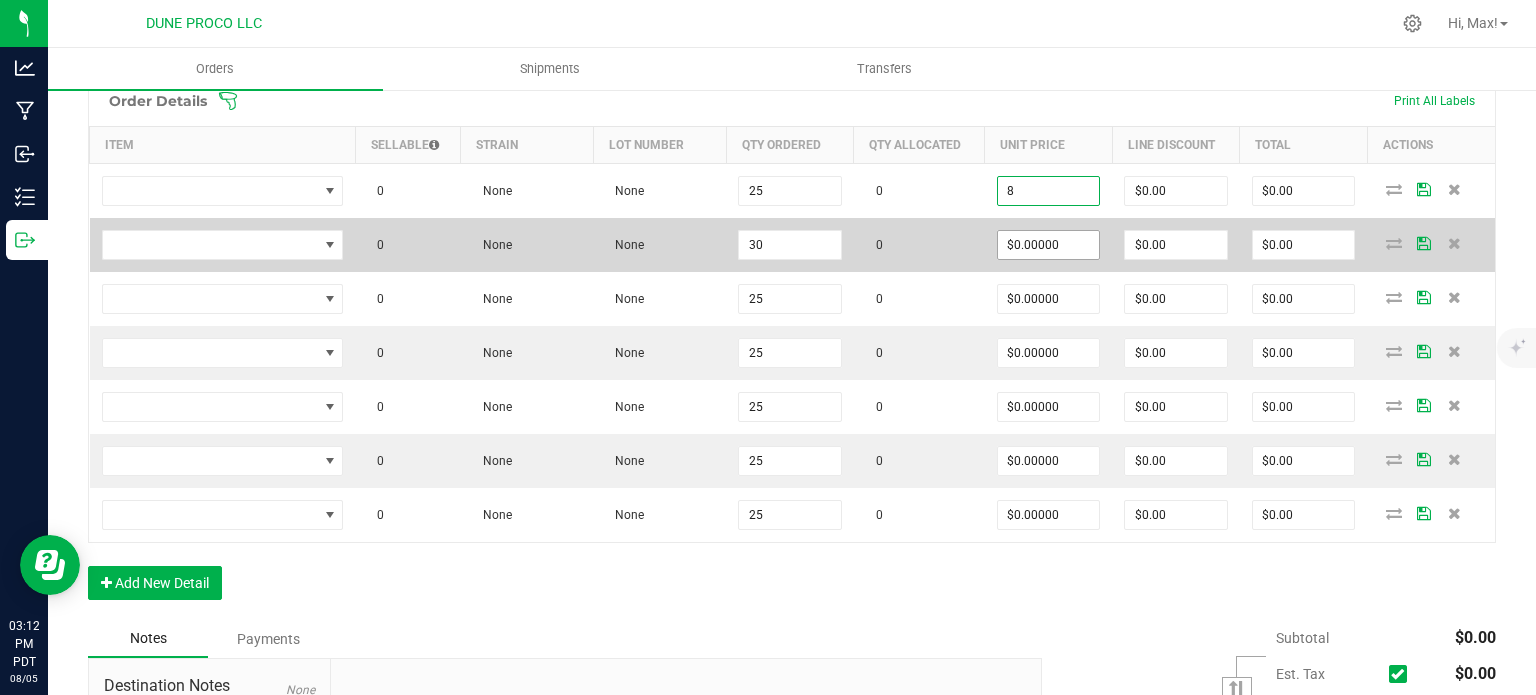 type on "$8.00000" 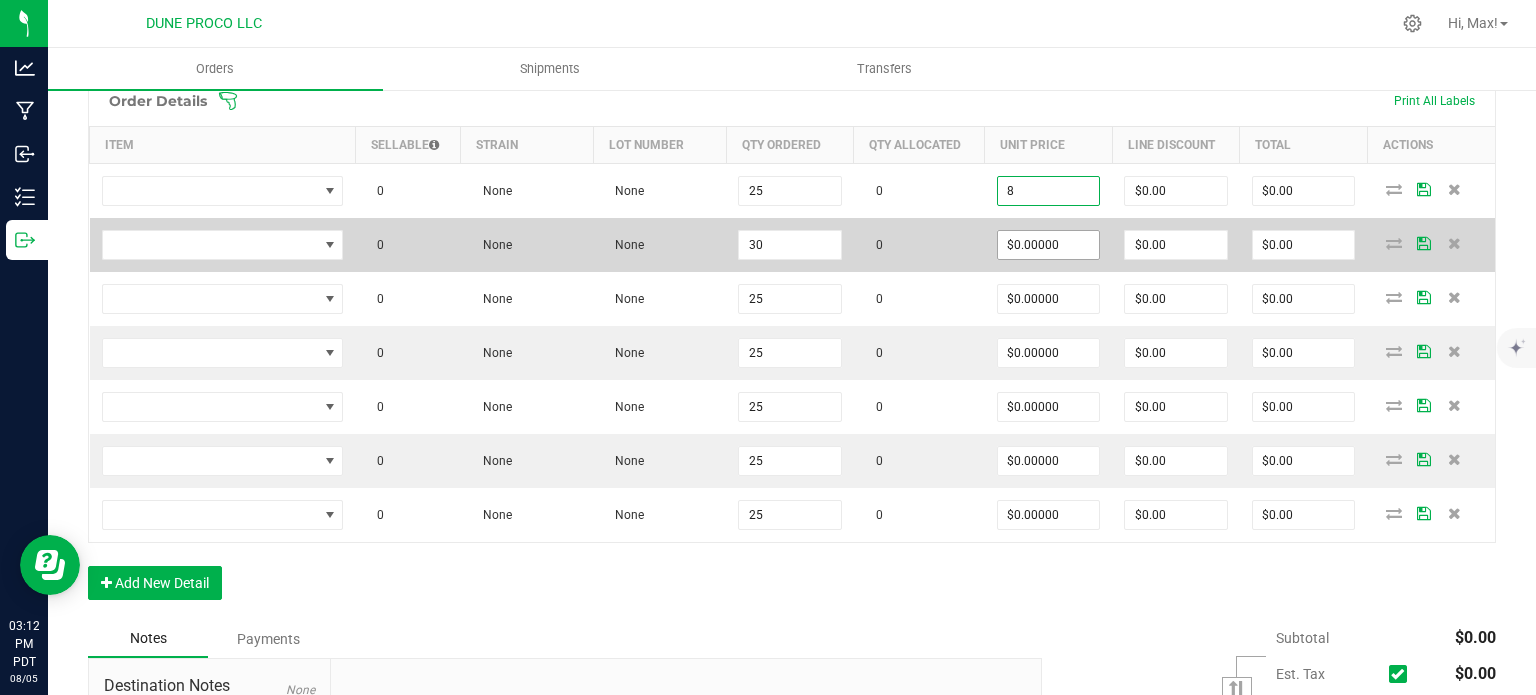 type on "$200.00" 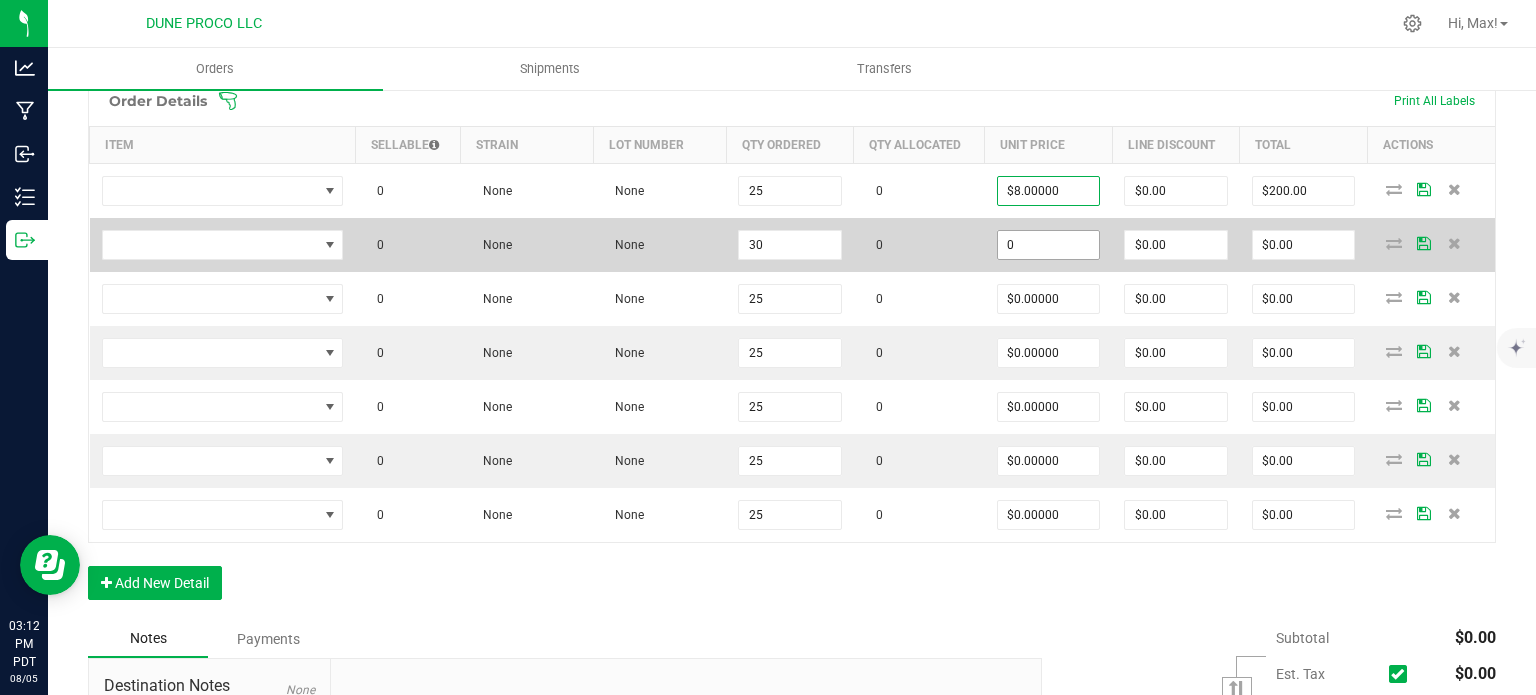 click on "0" at bounding box center [1049, 245] 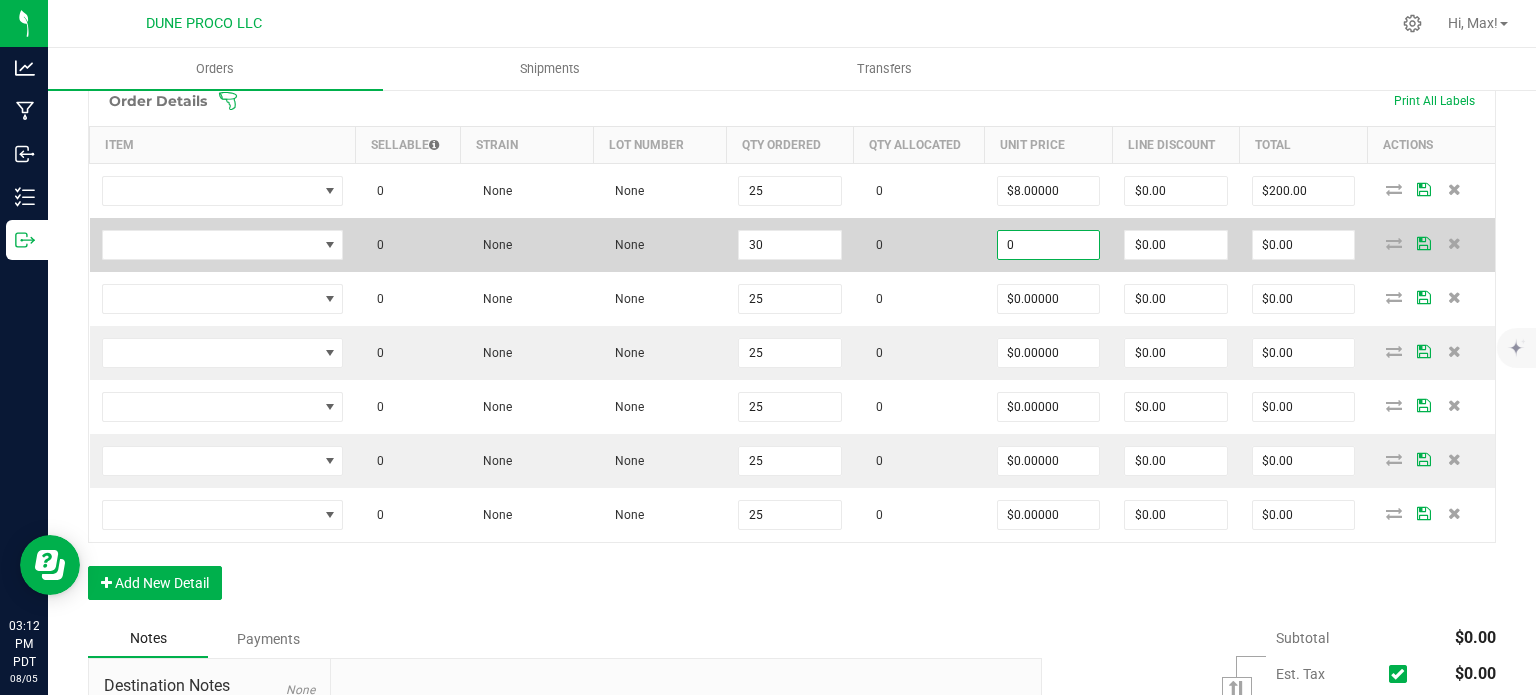 paste on "8" 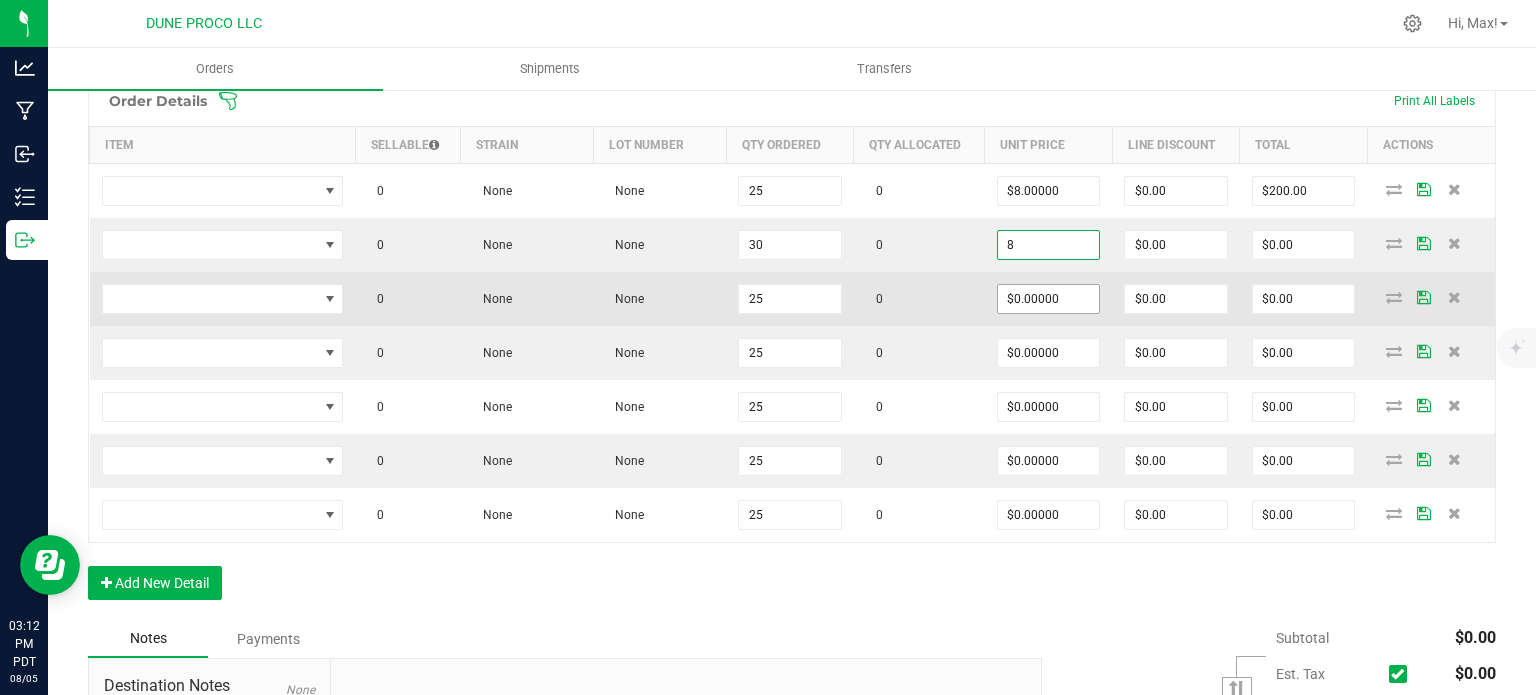 type on "$8.00000" 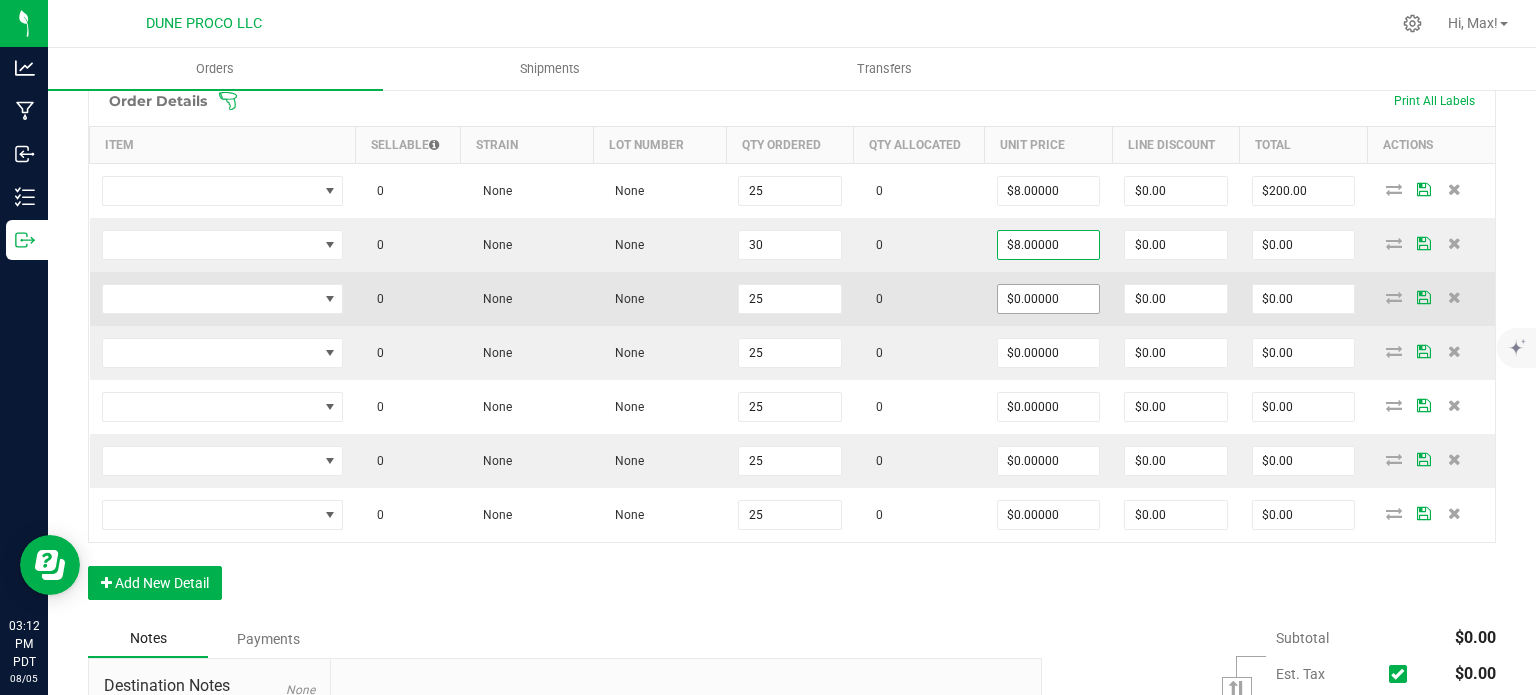 type on "$240.00" 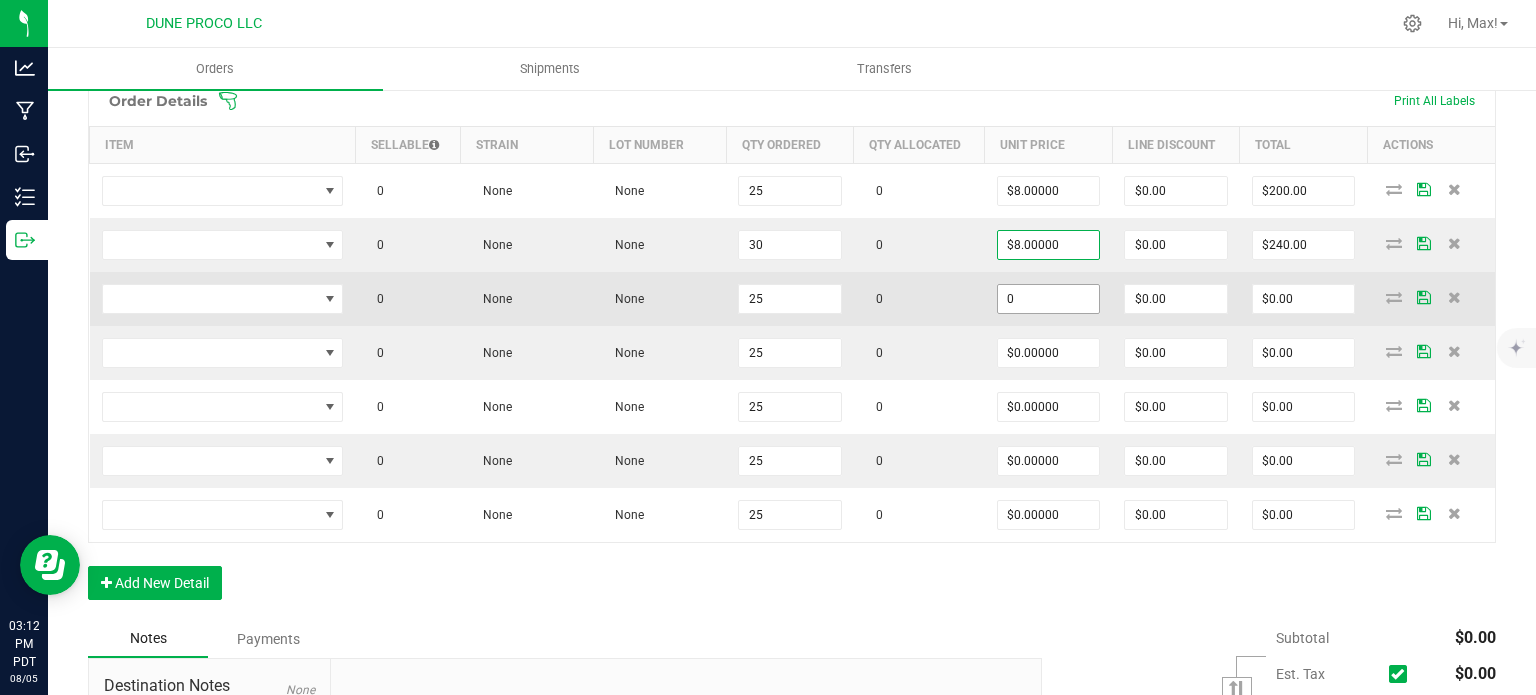 click on "0" at bounding box center [1049, 299] 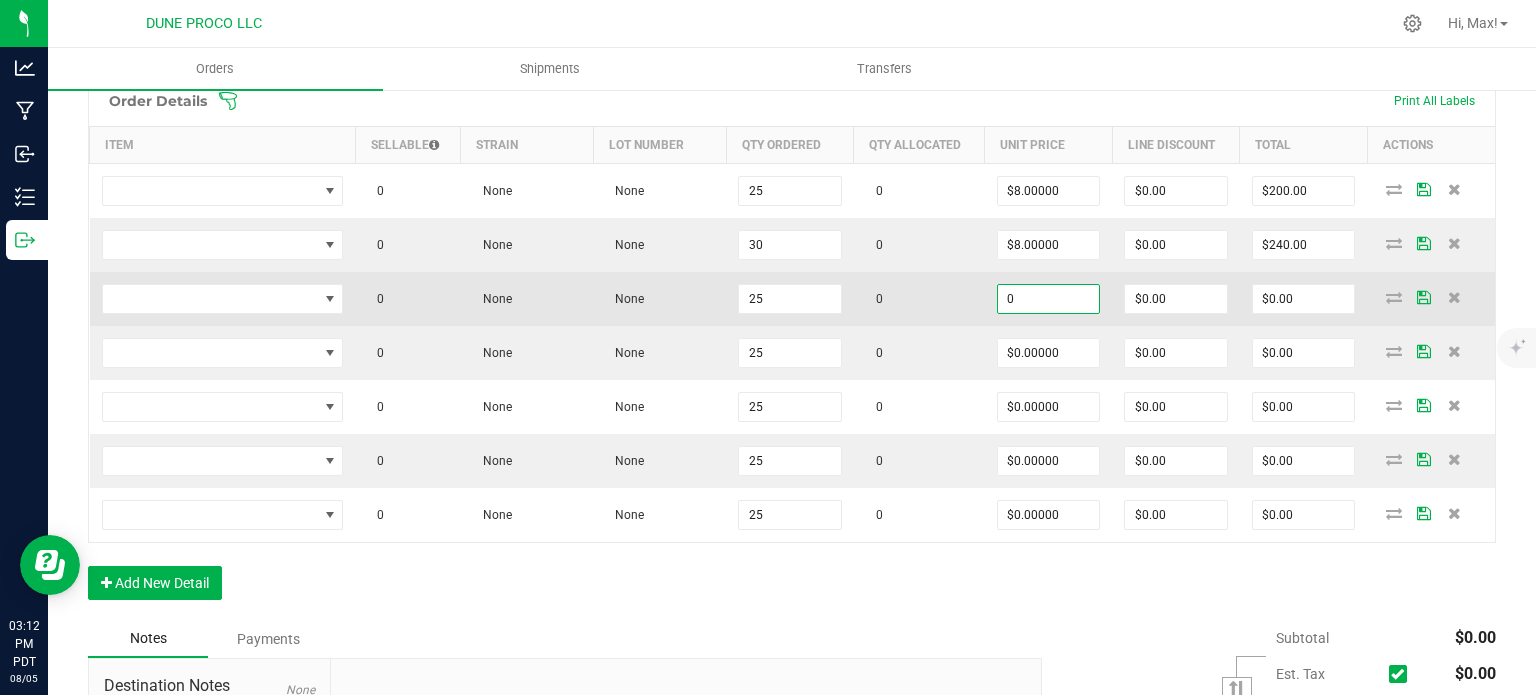 paste on "8" 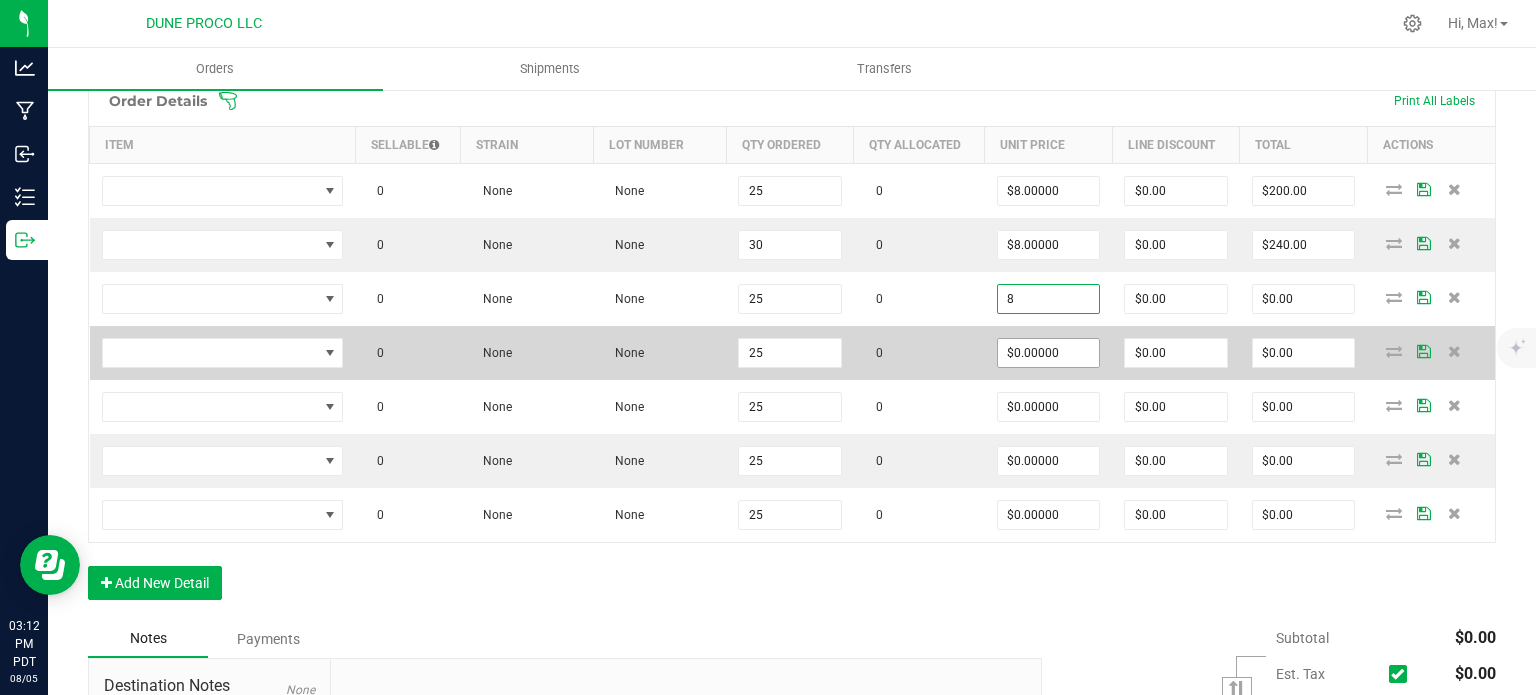 type on "$8.00000" 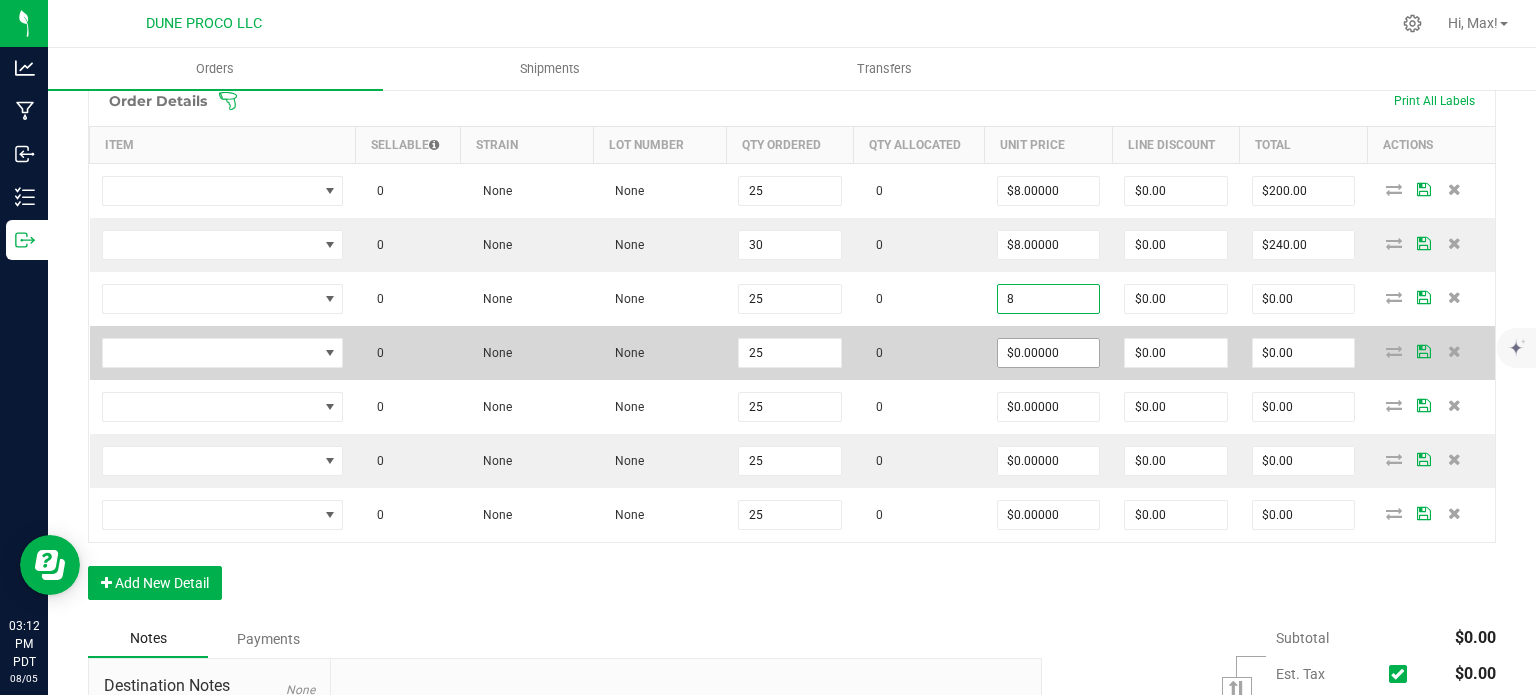 type on "$200.00" 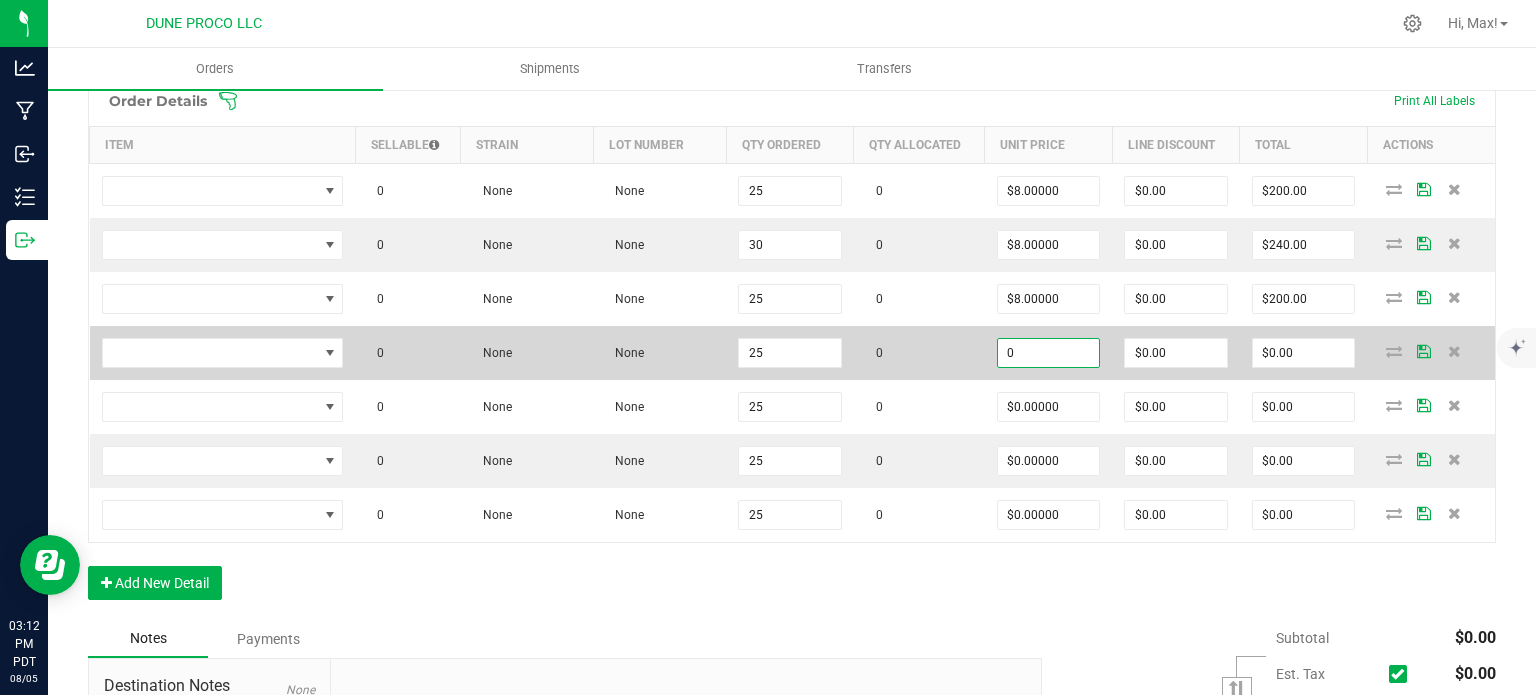 click on "0" at bounding box center [1049, 353] 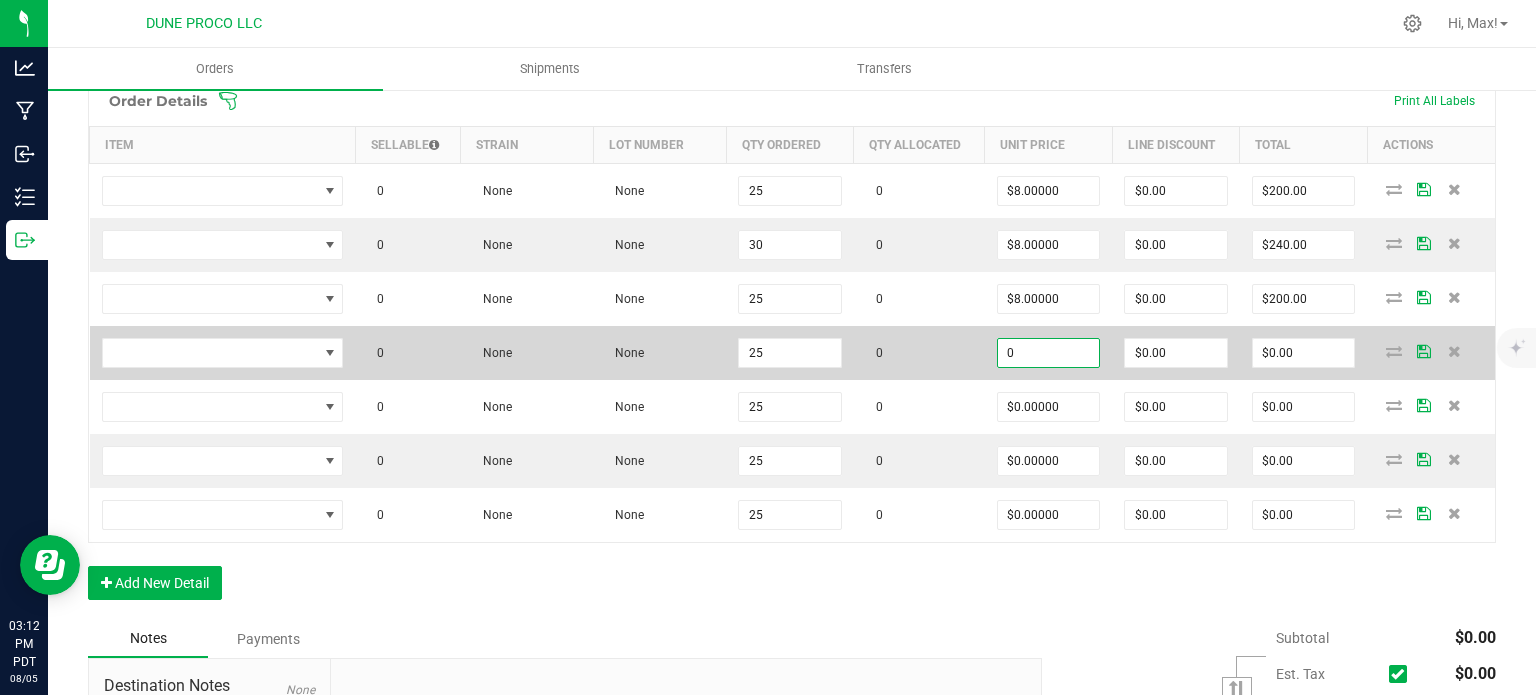 paste on "8" 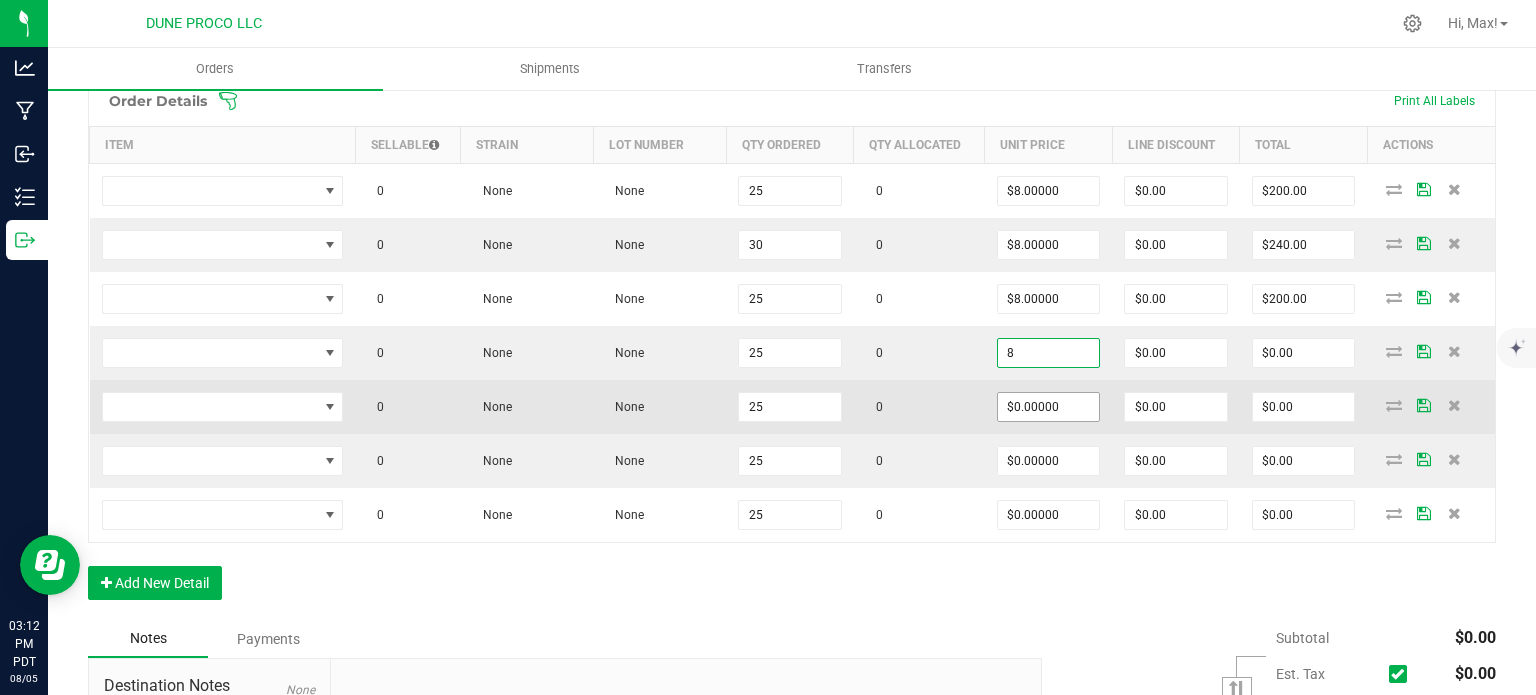 type on "$8.00000" 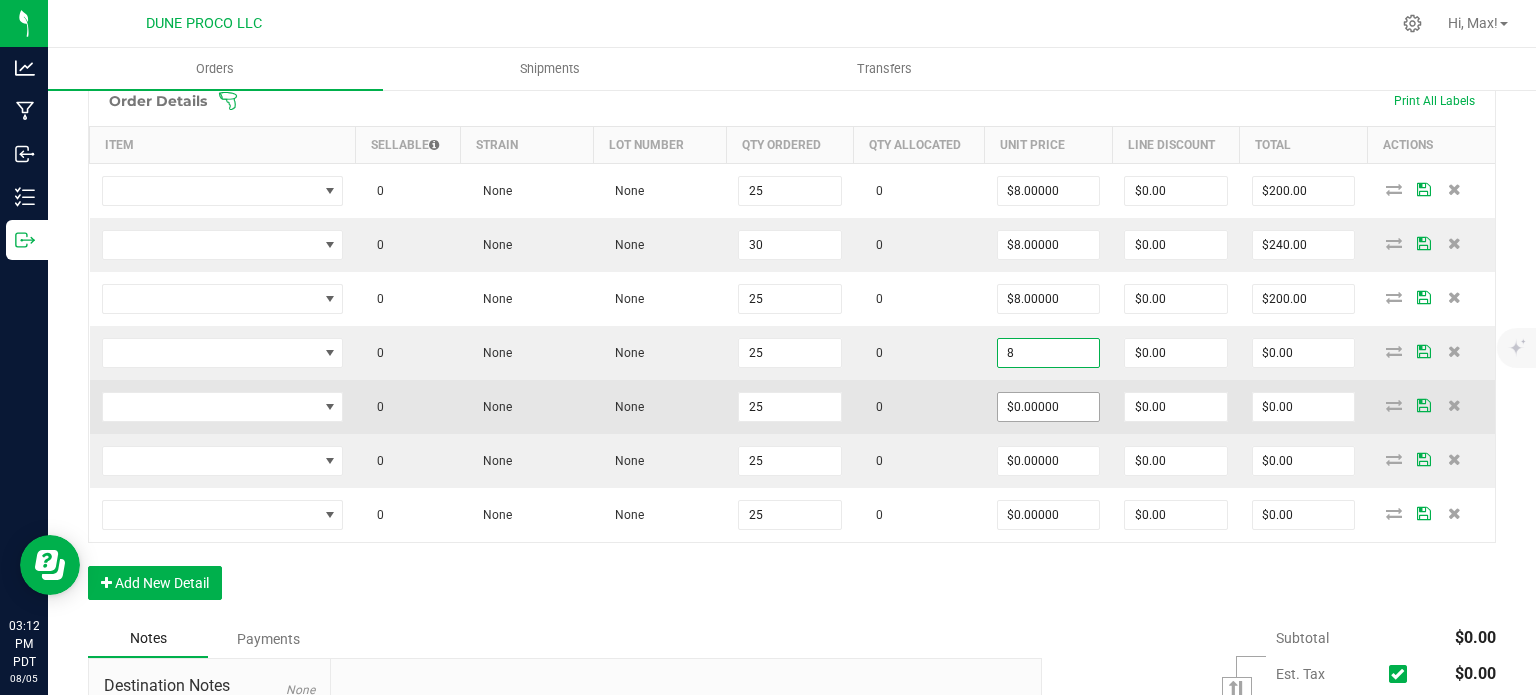 type on "$200.00" 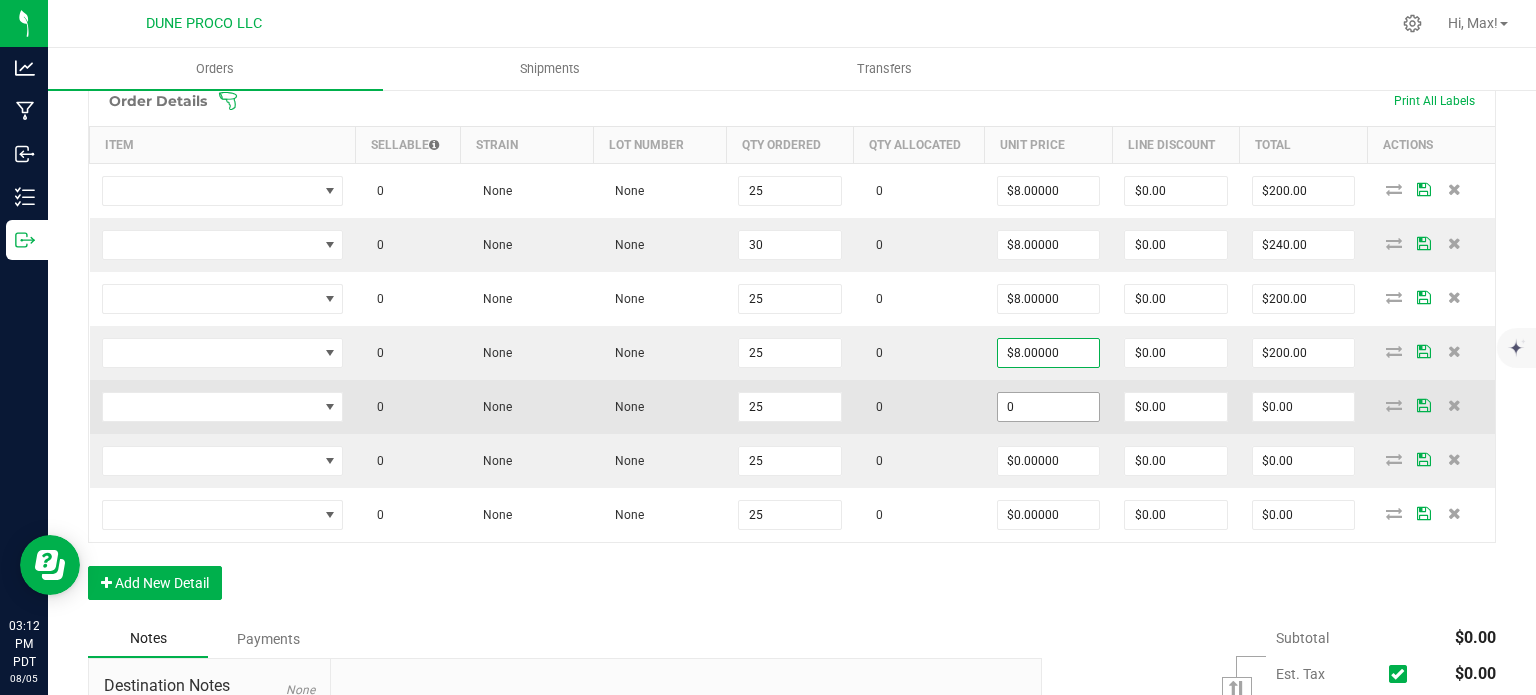 click on "0" at bounding box center (1049, 407) 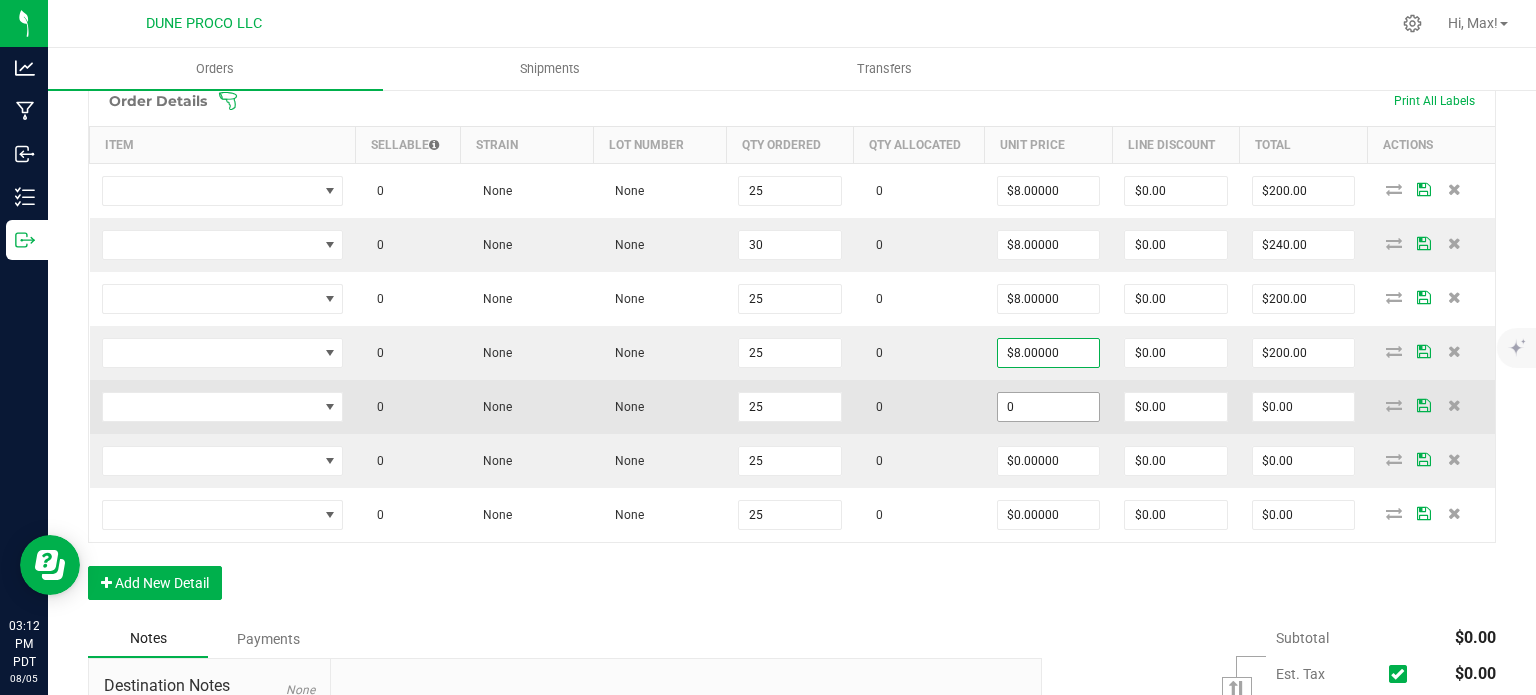 paste on "8" 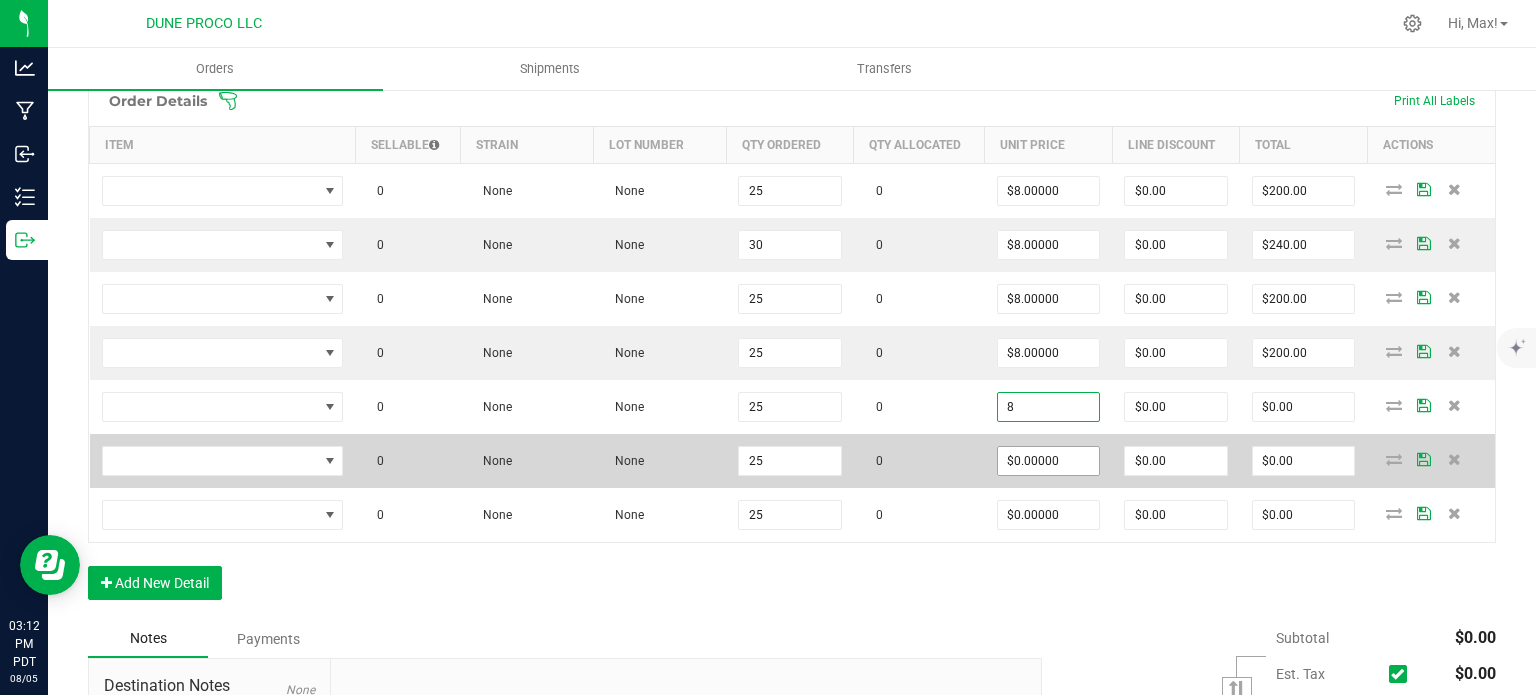 type on "$8.00000" 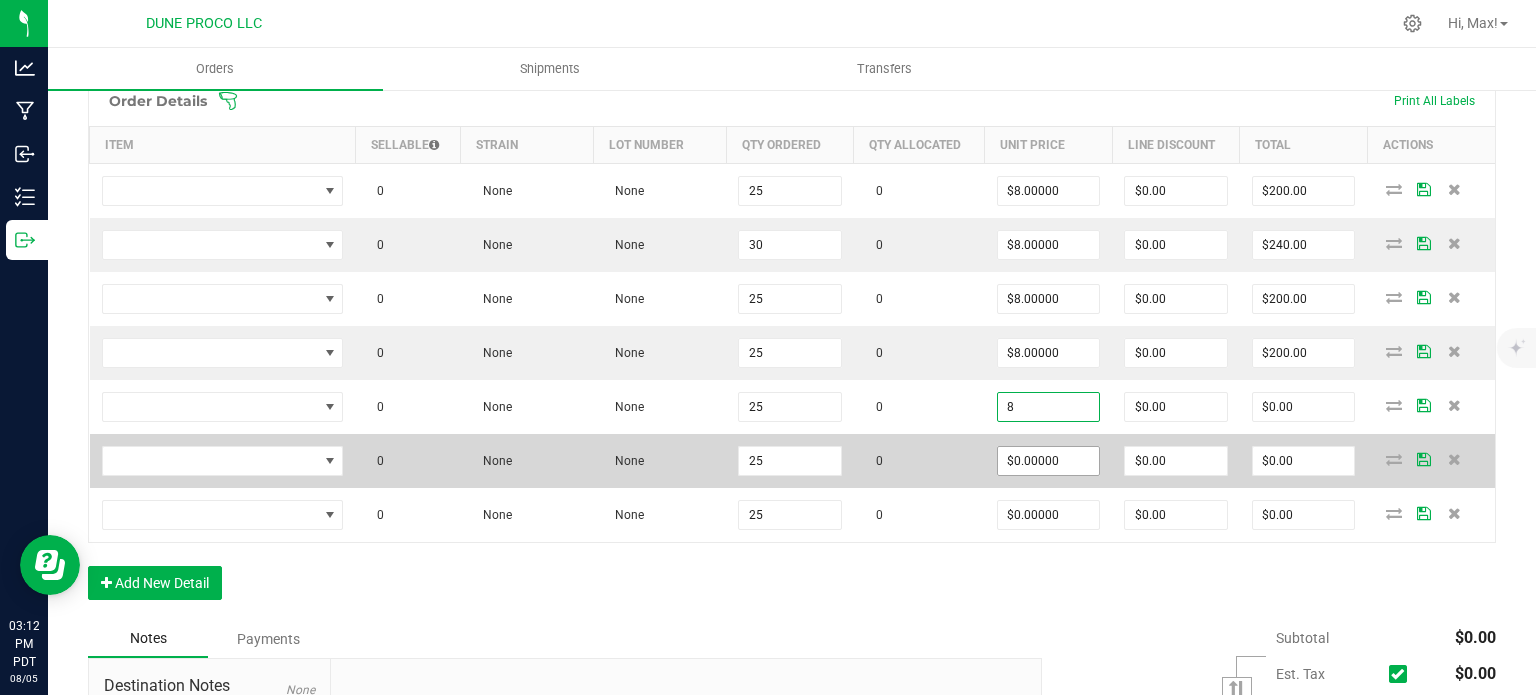 type on "$200.00" 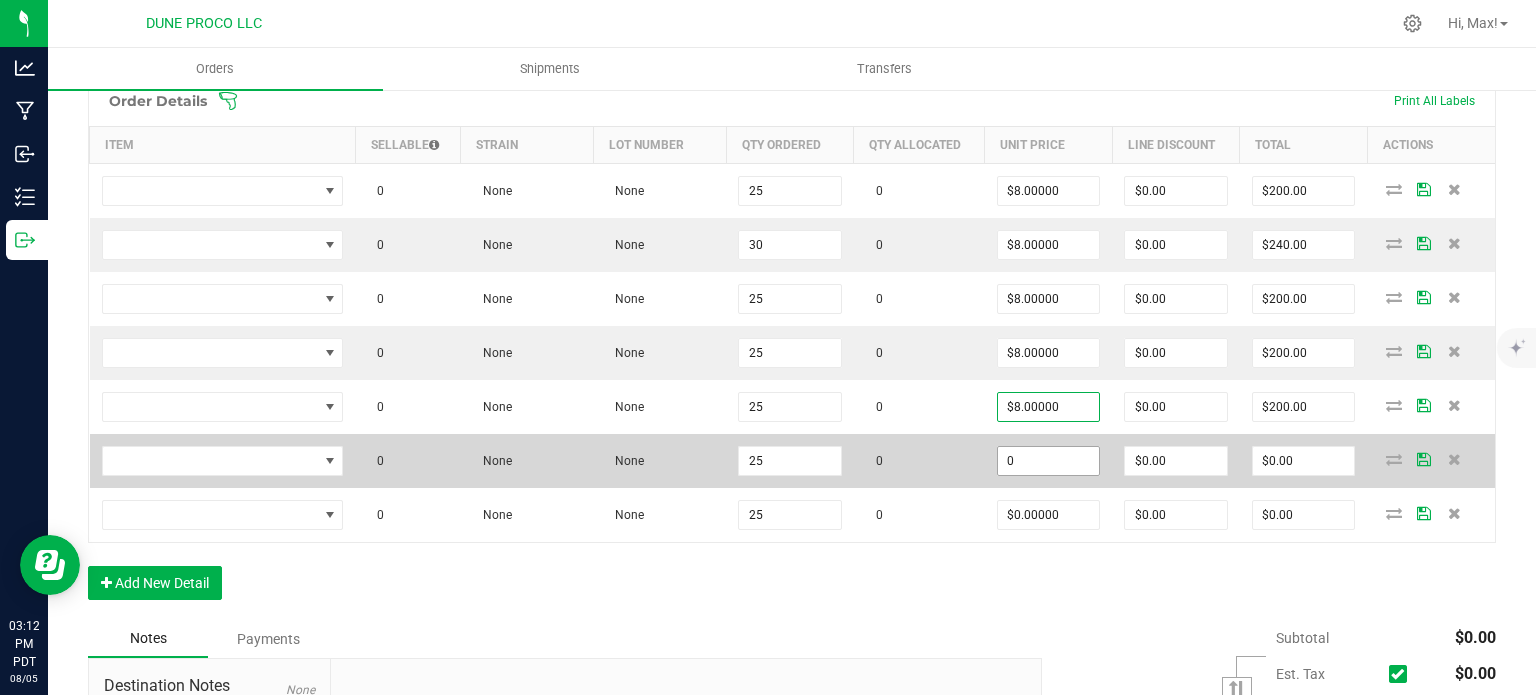 click on "0" at bounding box center (1049, 461) 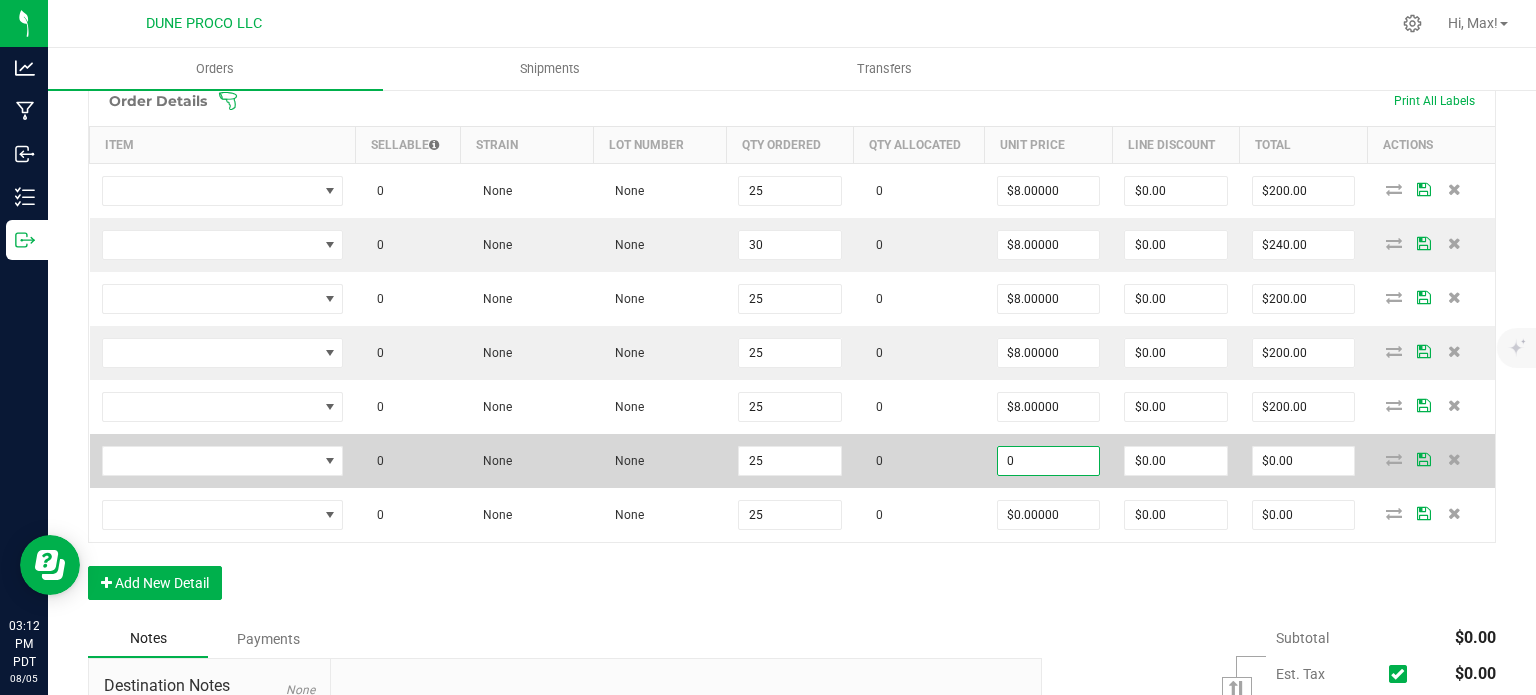 paste on "8" 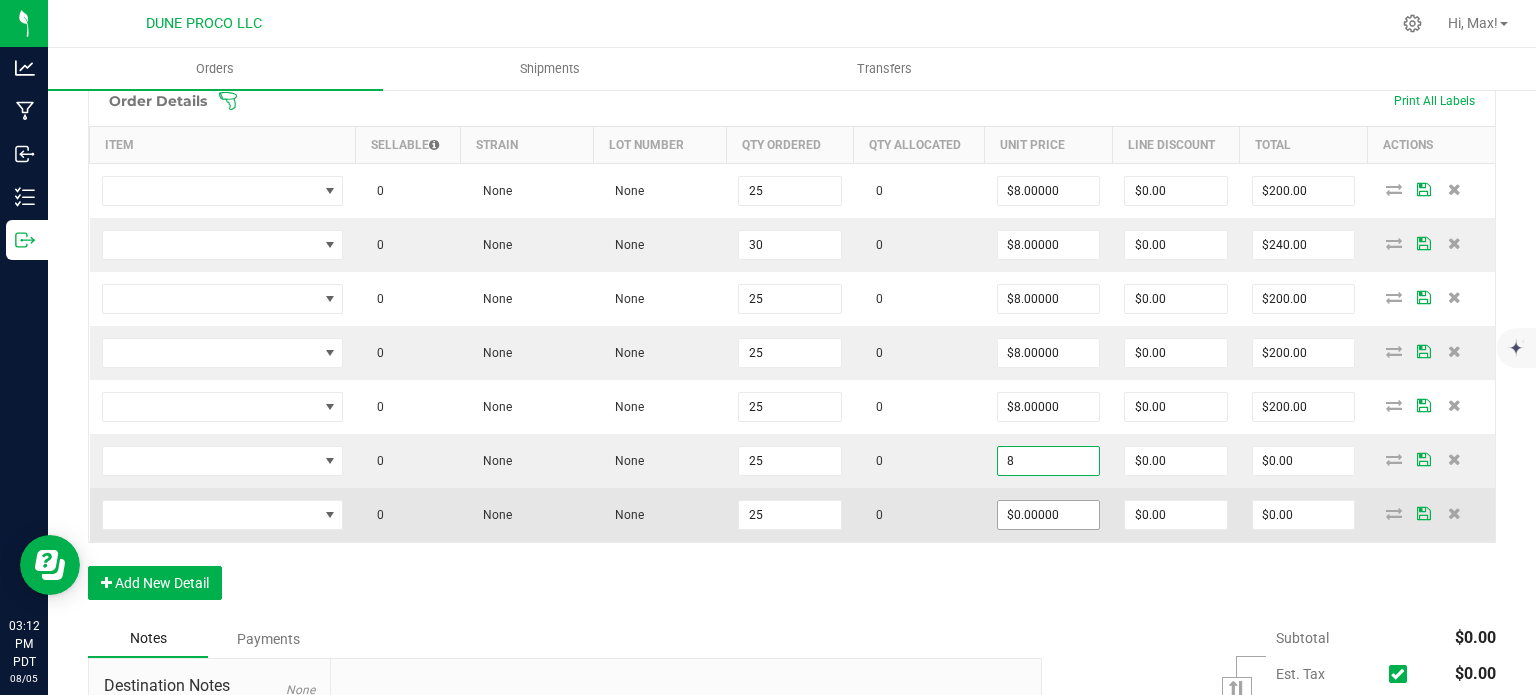 type on "$8.00000" 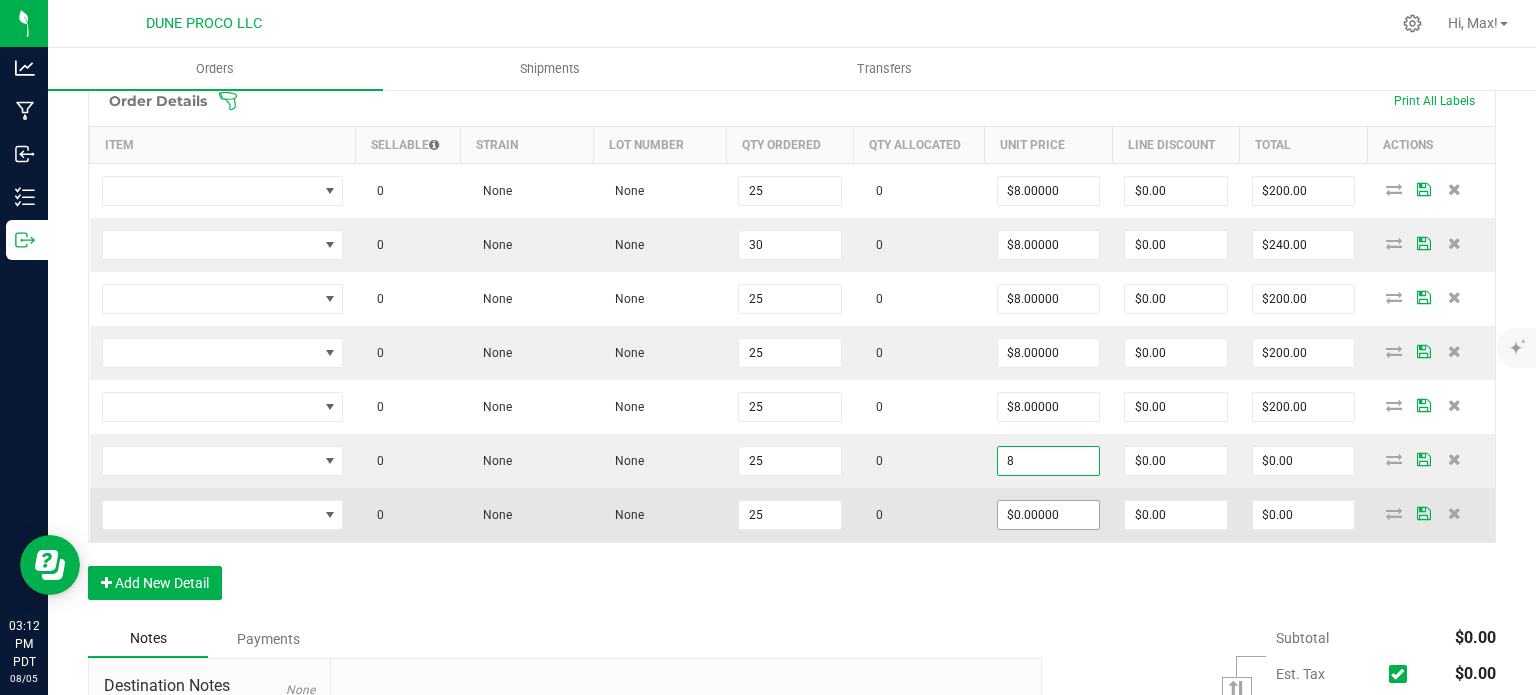 type on "$200.00" 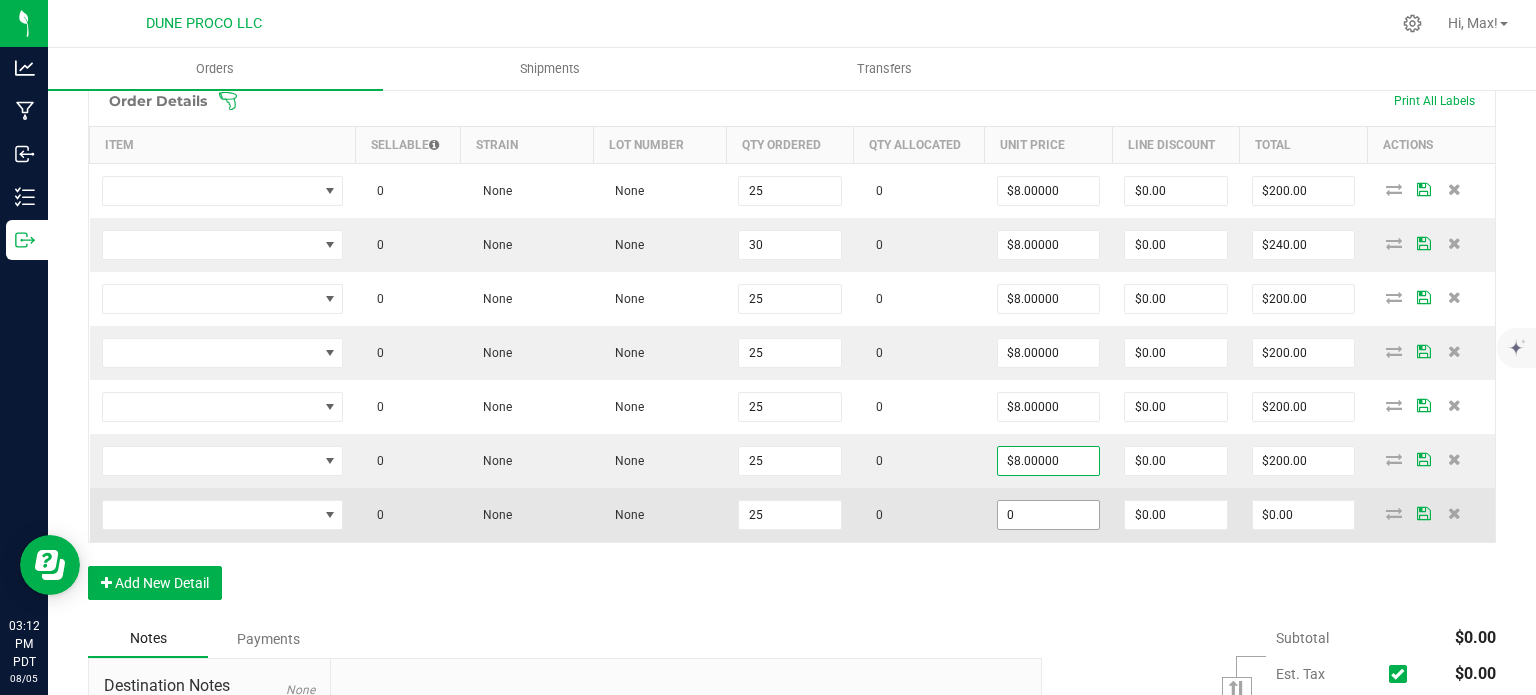 click on "0" at bounding box center (1049, 515) 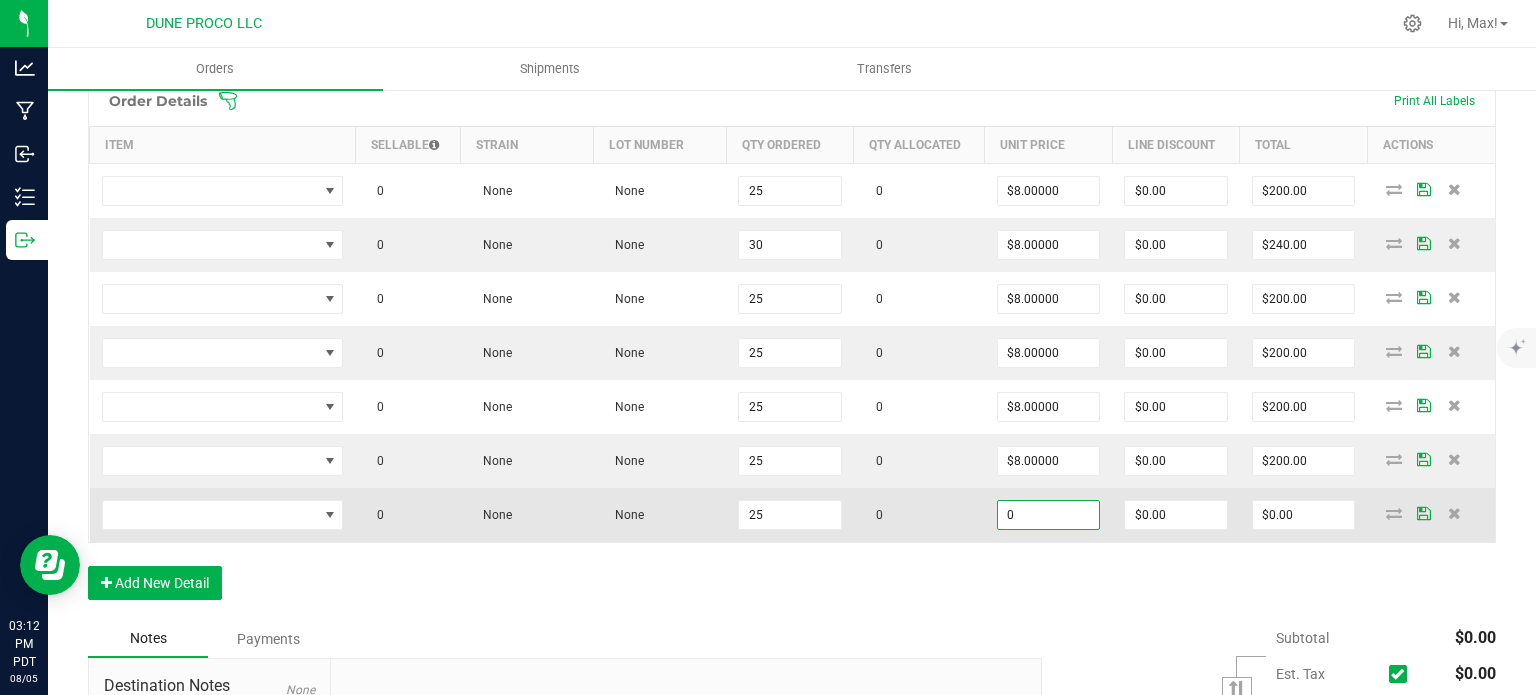 paste on "8" 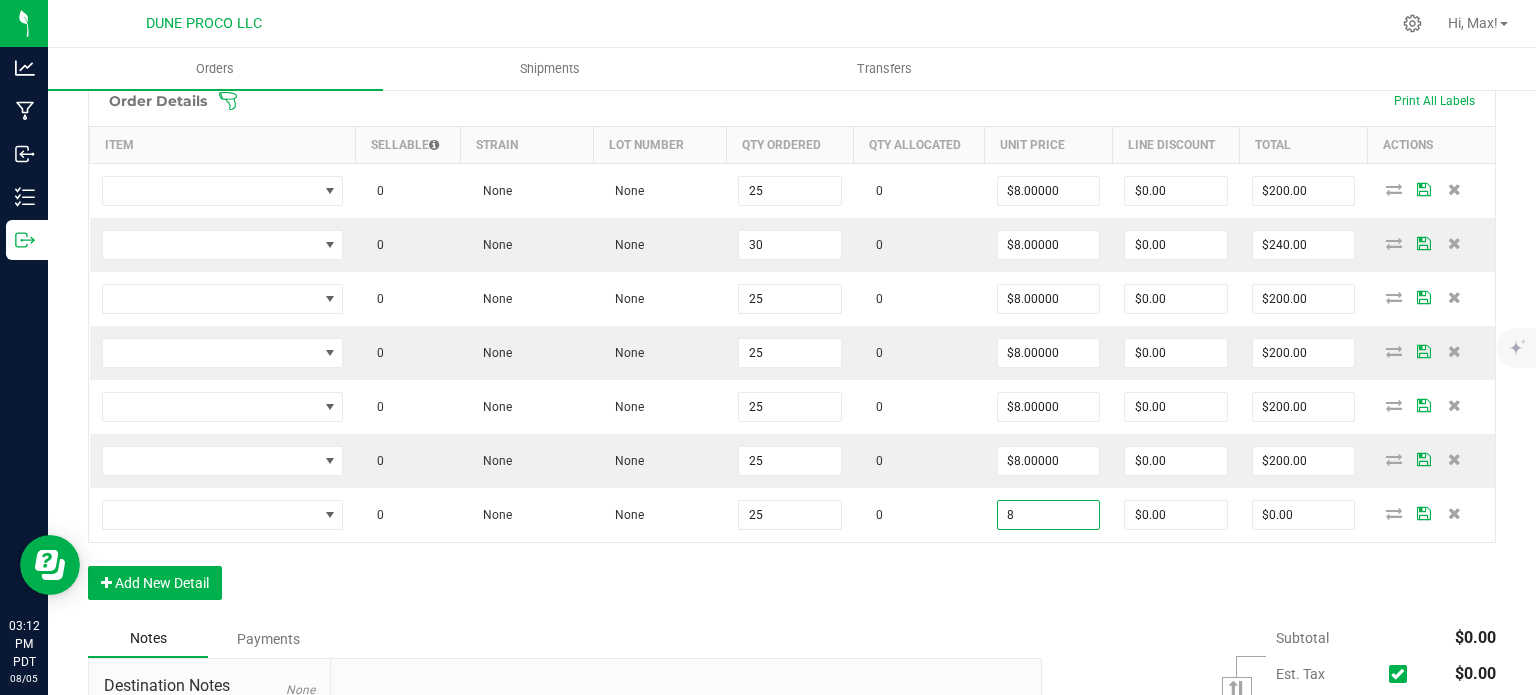 type on "$8.00000" 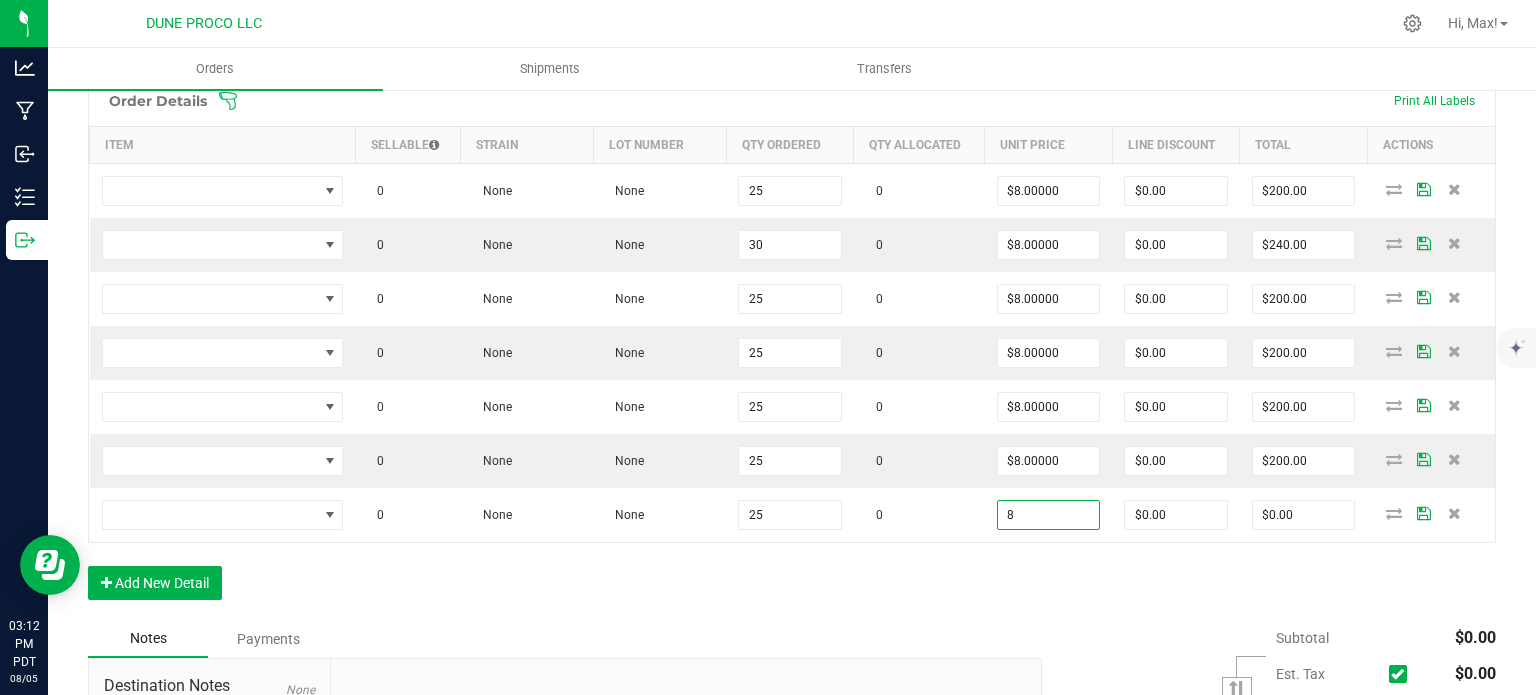 type on "$200.00" 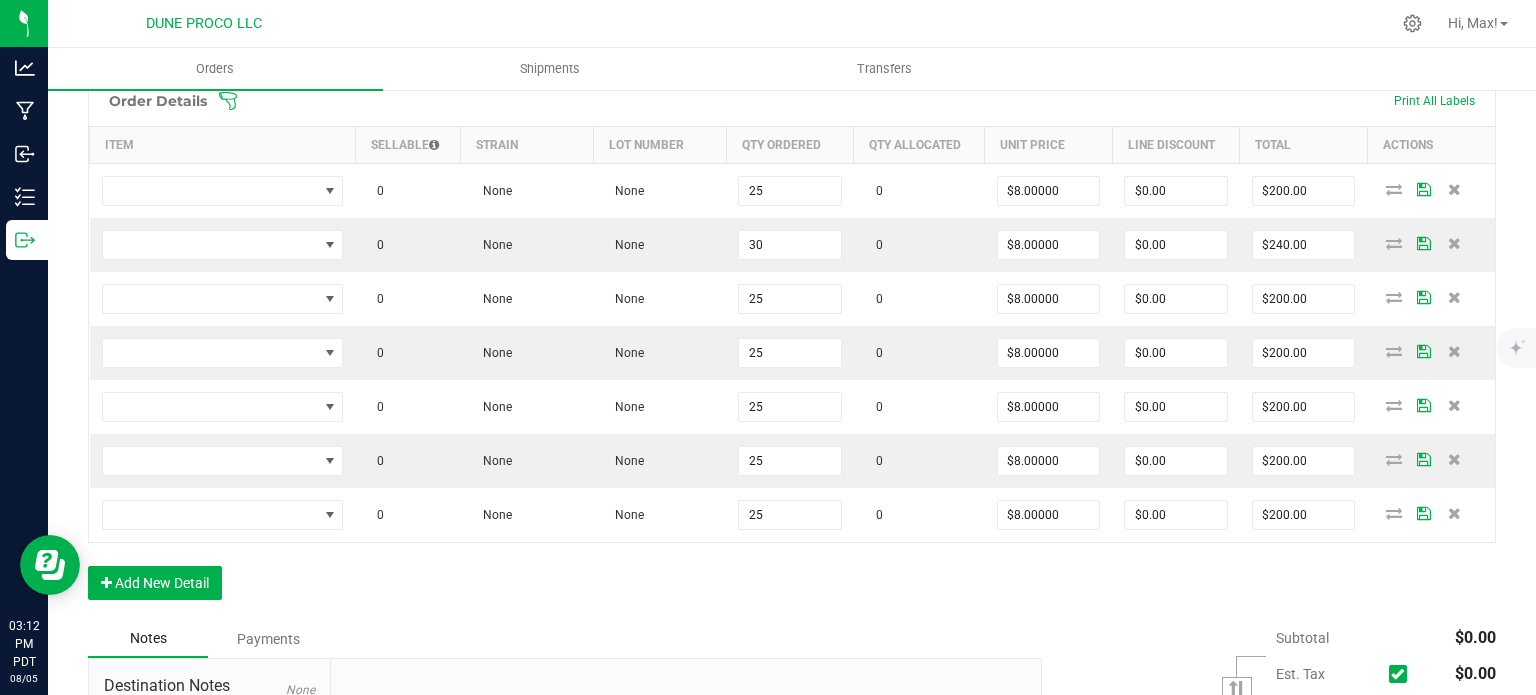 click on "Order Details Print All Labels Item  Sellable  Strain  Lot Number  Qty Ordered Qty Allocated Unit Price Line Discount Total Actions  0    None   None  25  0   $8.00000 $0.00 $200.00  0    None   None  30  0   $8.00000 $0.00 $240.00  0    None   None  25  0   $8.00000 $0.00 $200.00  0    None   None  25  0   $8.00000 $0.00 $200.00  0    None   None  25  0   $8.00000 $0.00 $200.00  0    None   None  25  0   $8.00000 $0.00 $200.00  0    None   None  25  0   $8.00000 $0.00 $200.00
Add New Detail" at bounding box center (792, 347) 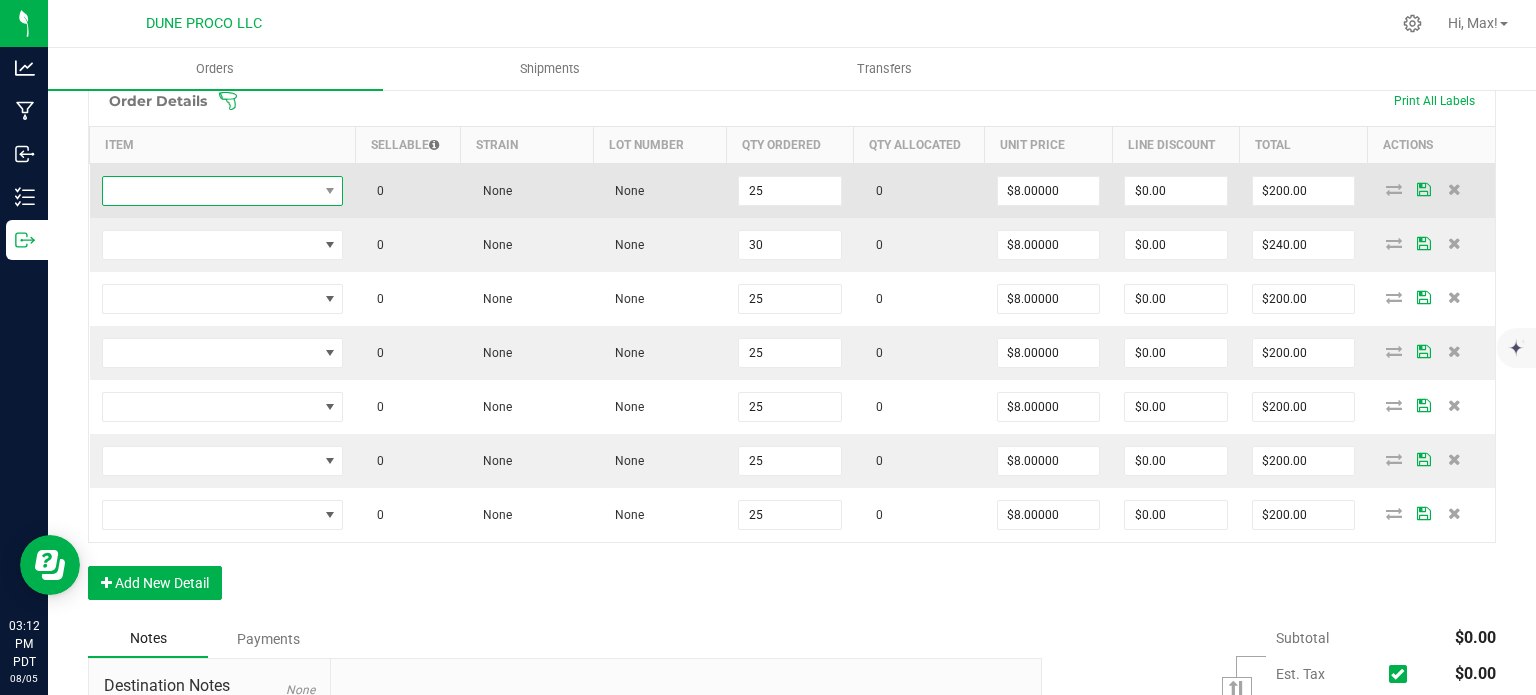 click at bounding box center (210, 191) 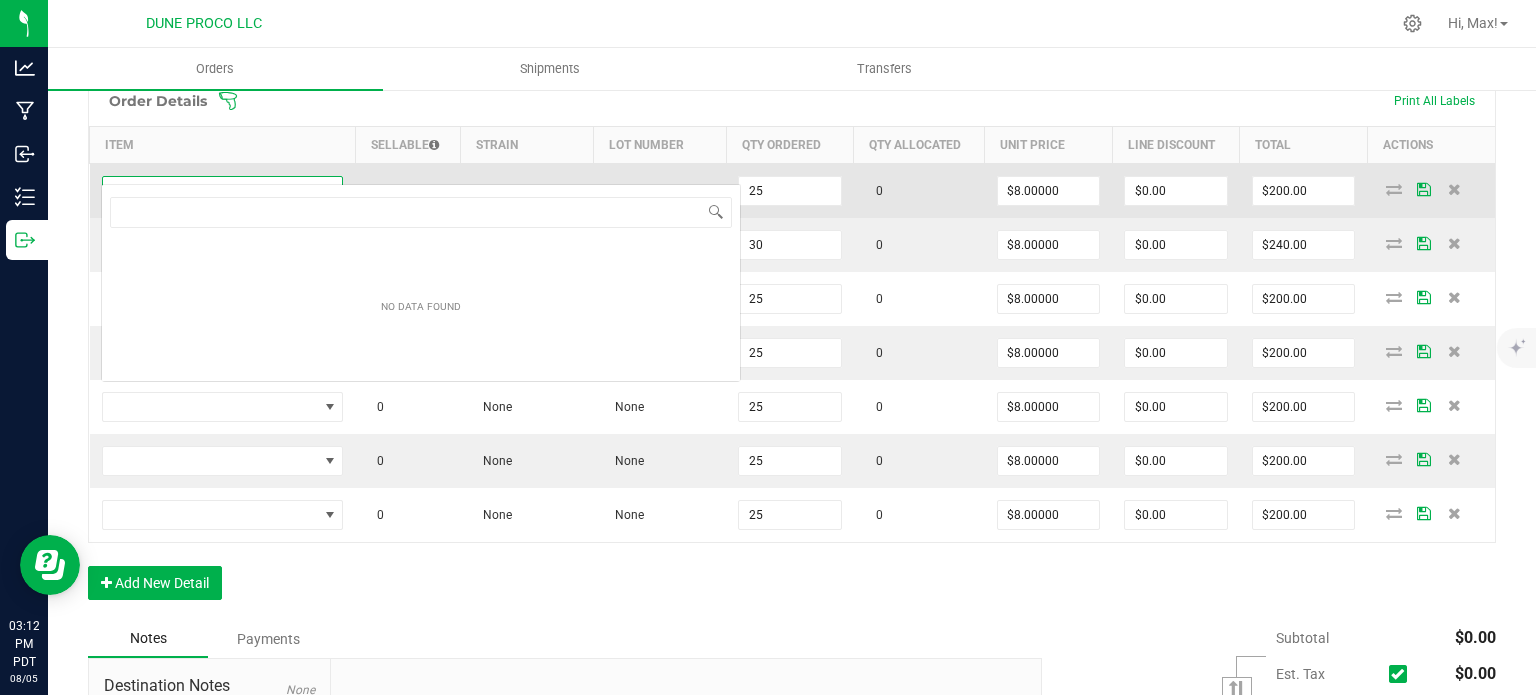 scroll, scrollTop: 99970, scrollLeft: 99761, axis: both 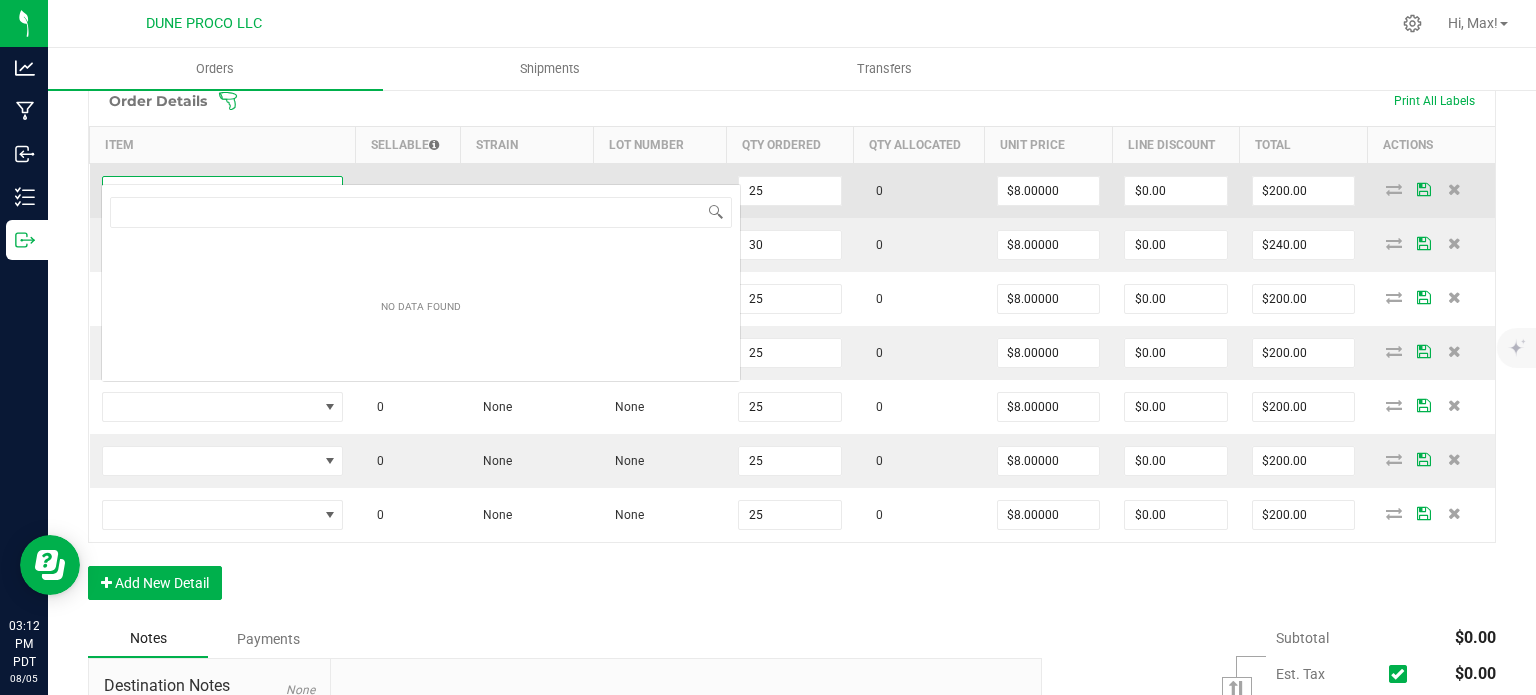 type on "HUST-Cart-Orange Creamsicle-0.9g" 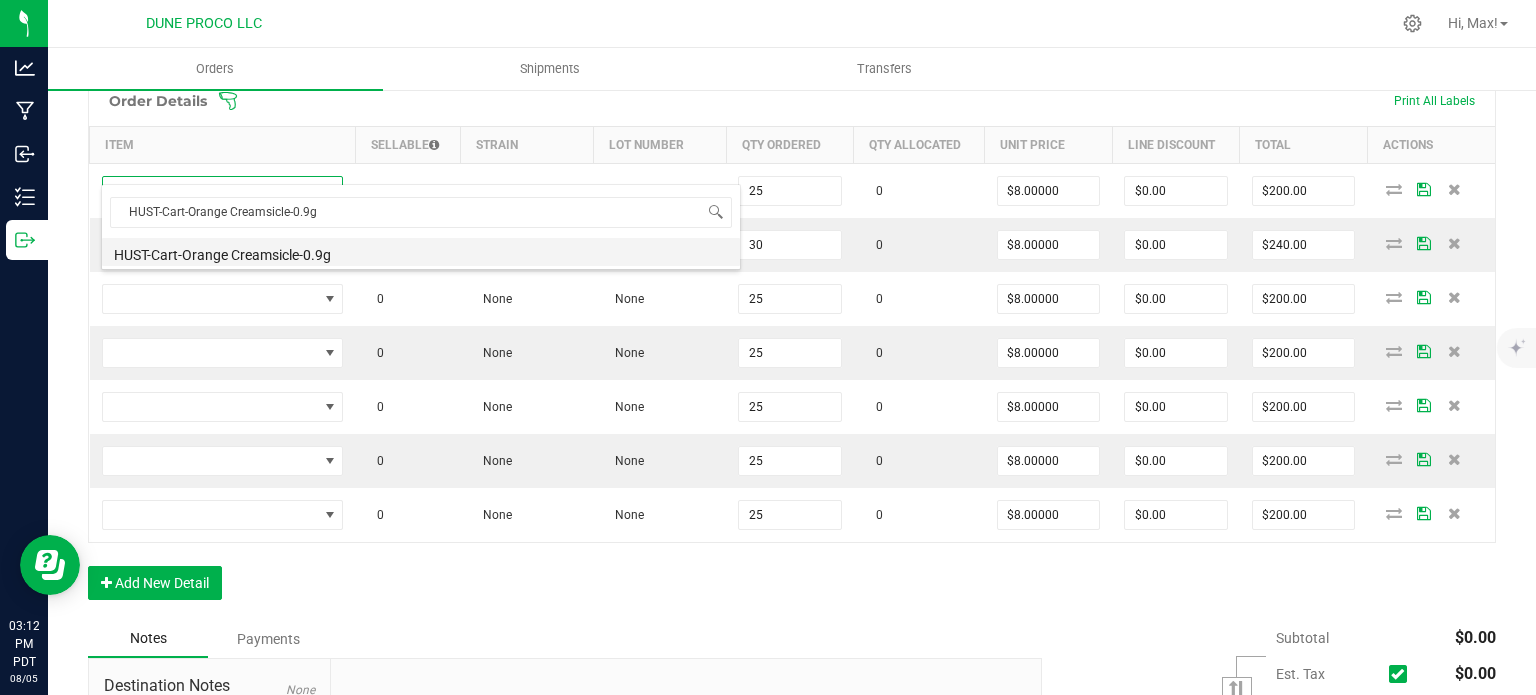 click on "HUST-Cart-Orange Creamsicle-0.9g" at bounding box center (421, 252) 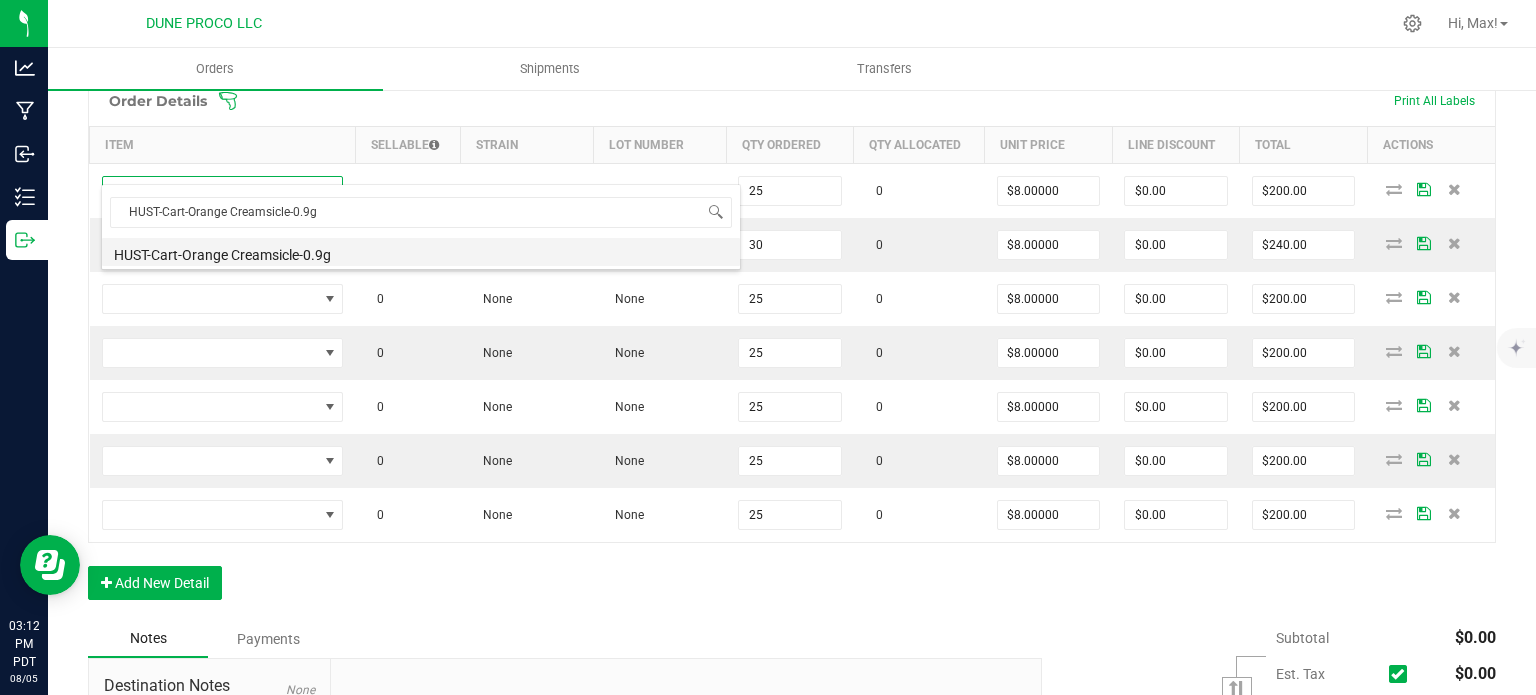 type on "25 ea" 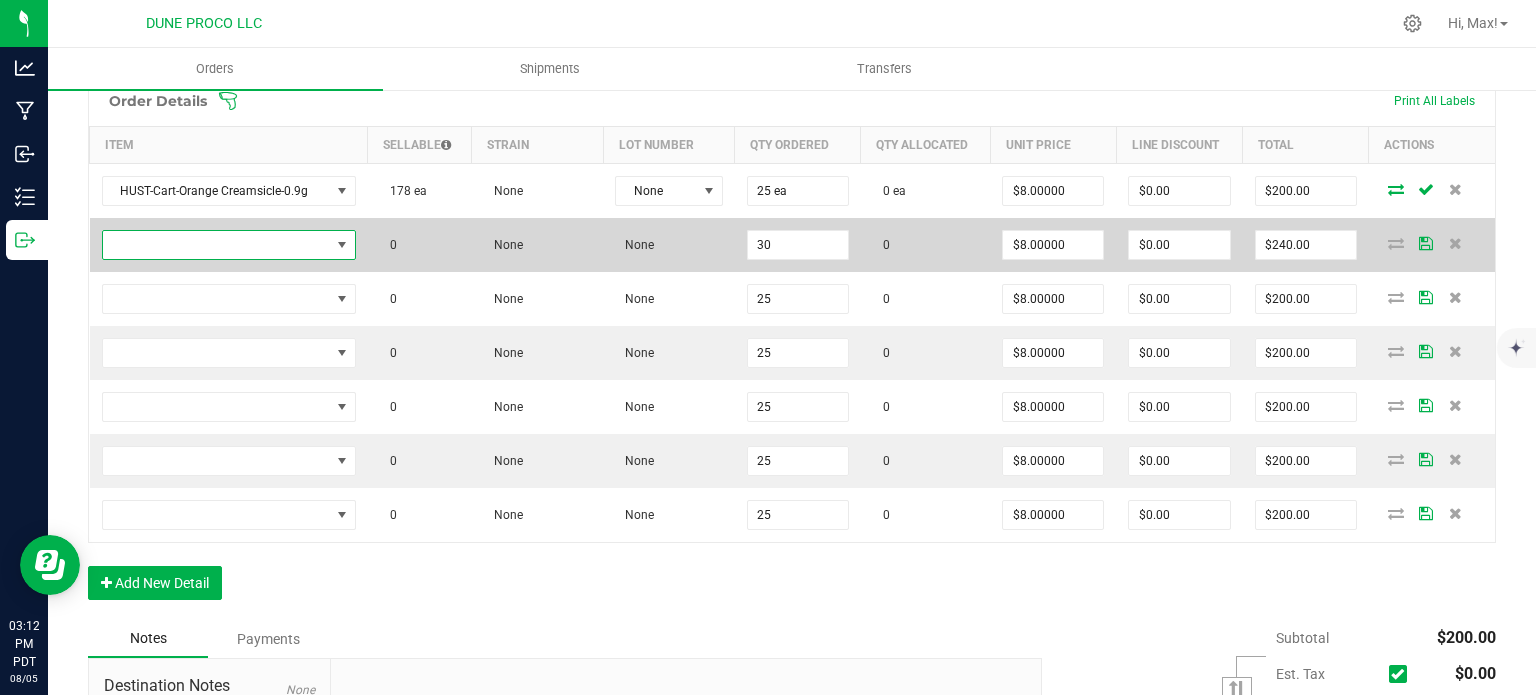 click at bounding box center (342, 245) 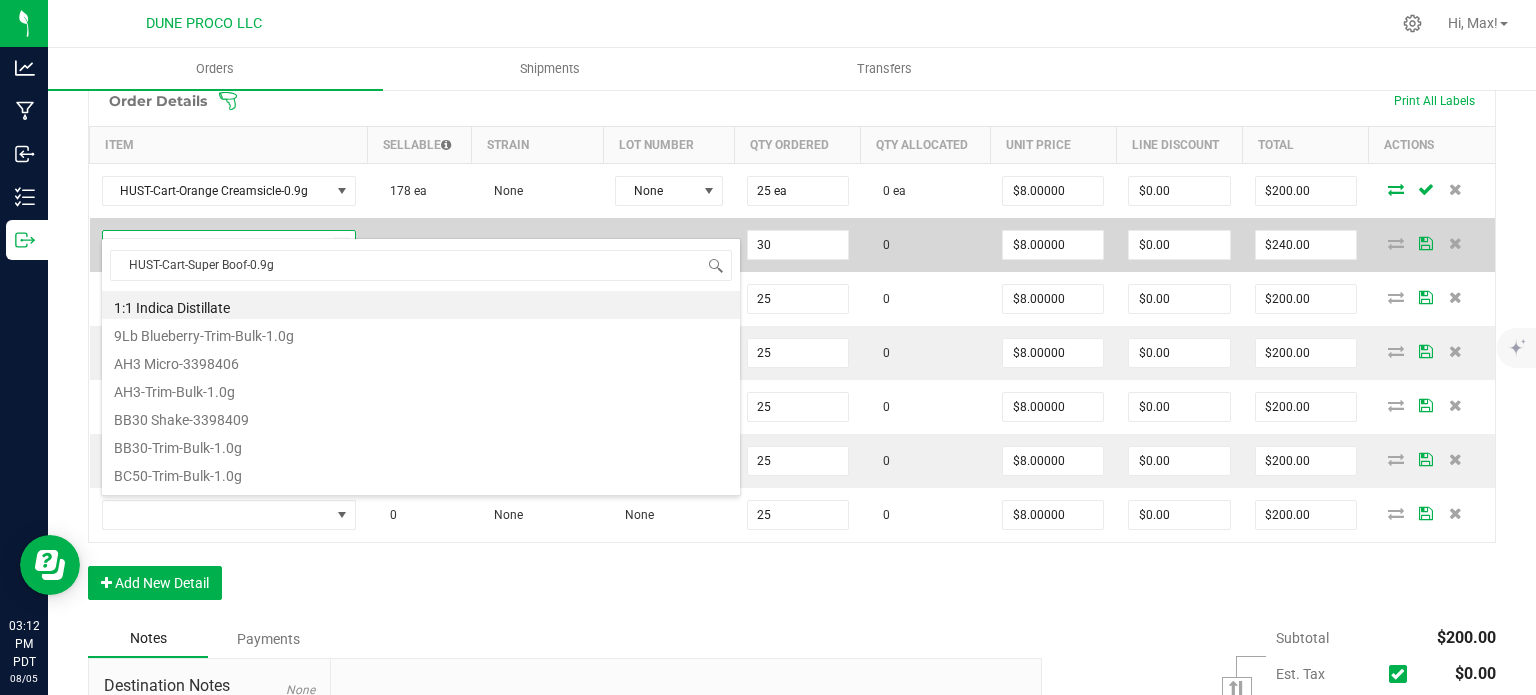 scroll, scrollTop: 99970, scrollLeft: 99750, axis: both 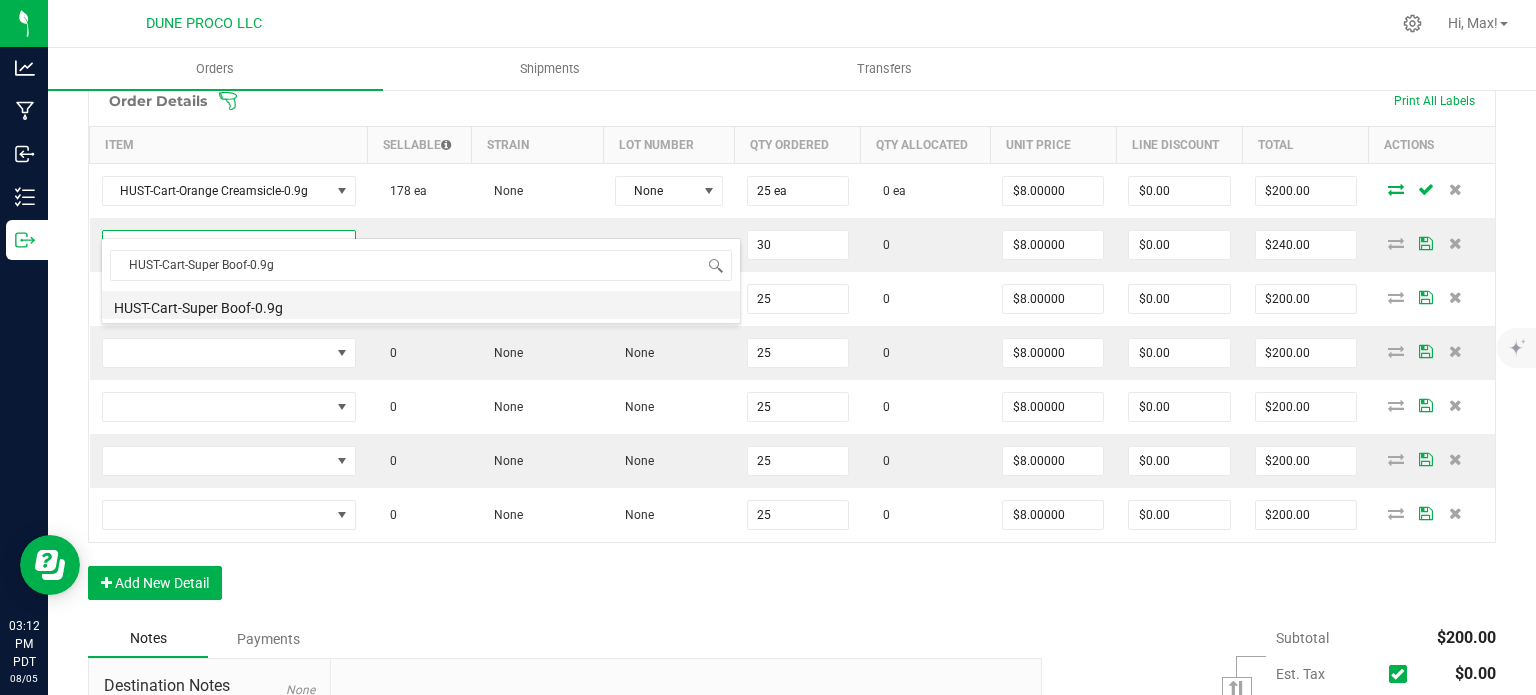 click on "HUST-Cart-Super Boof-0.9g" at bounding box center (421, 305) 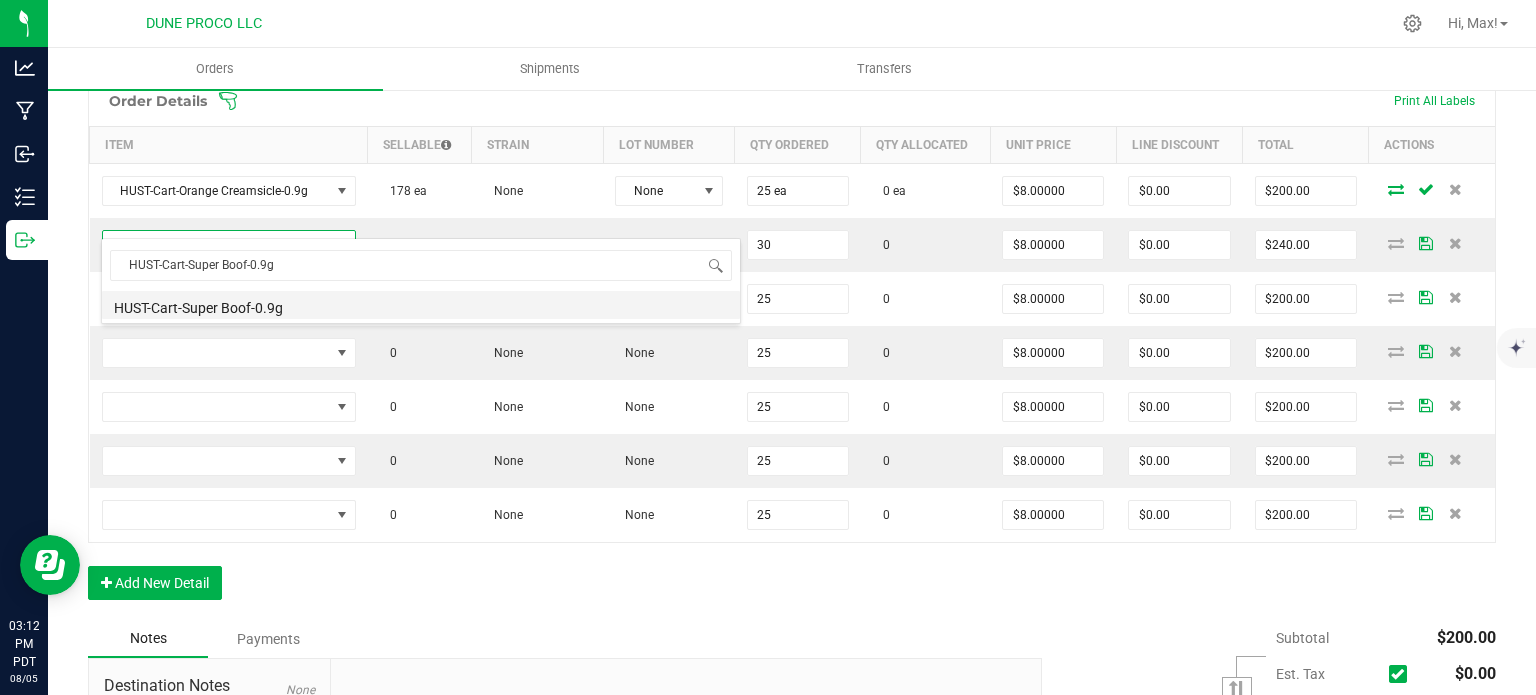 type on "30 ea" 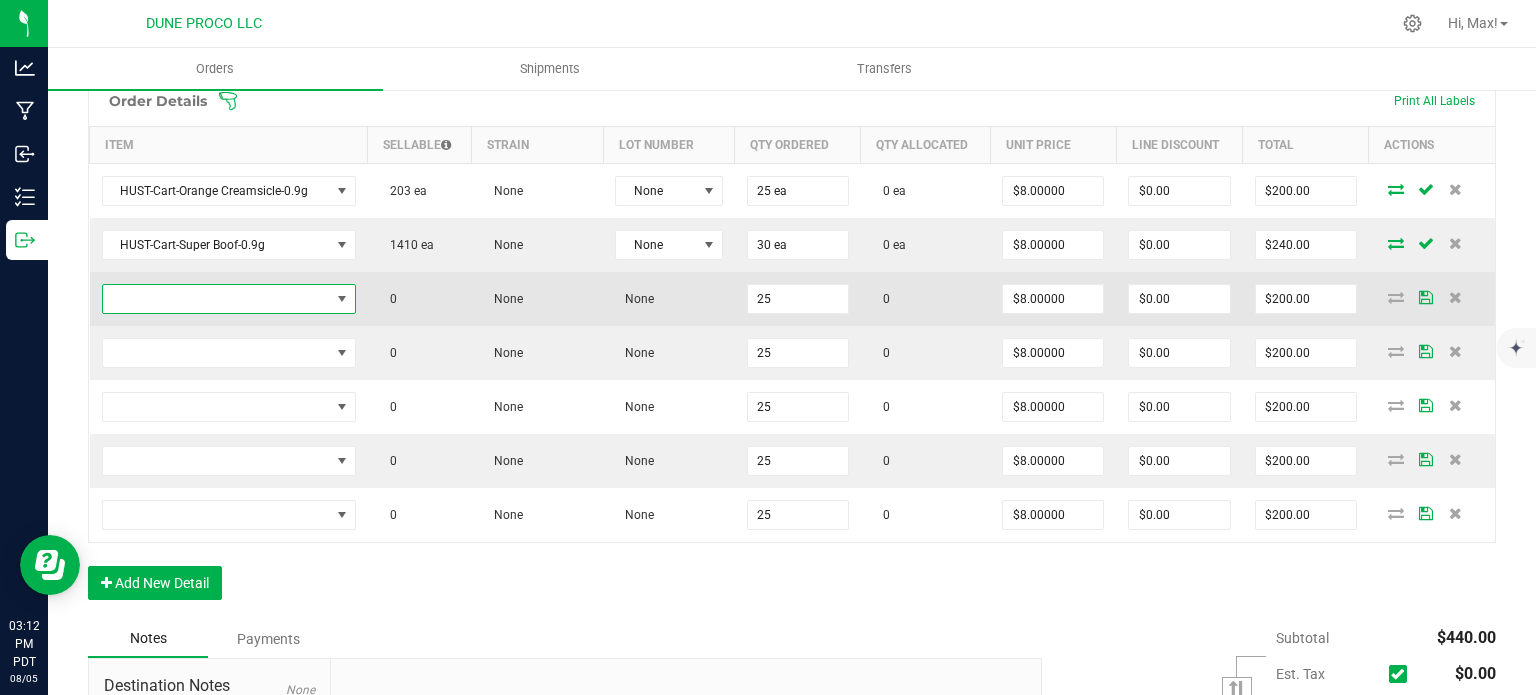 click at bounding box center [342, 299] 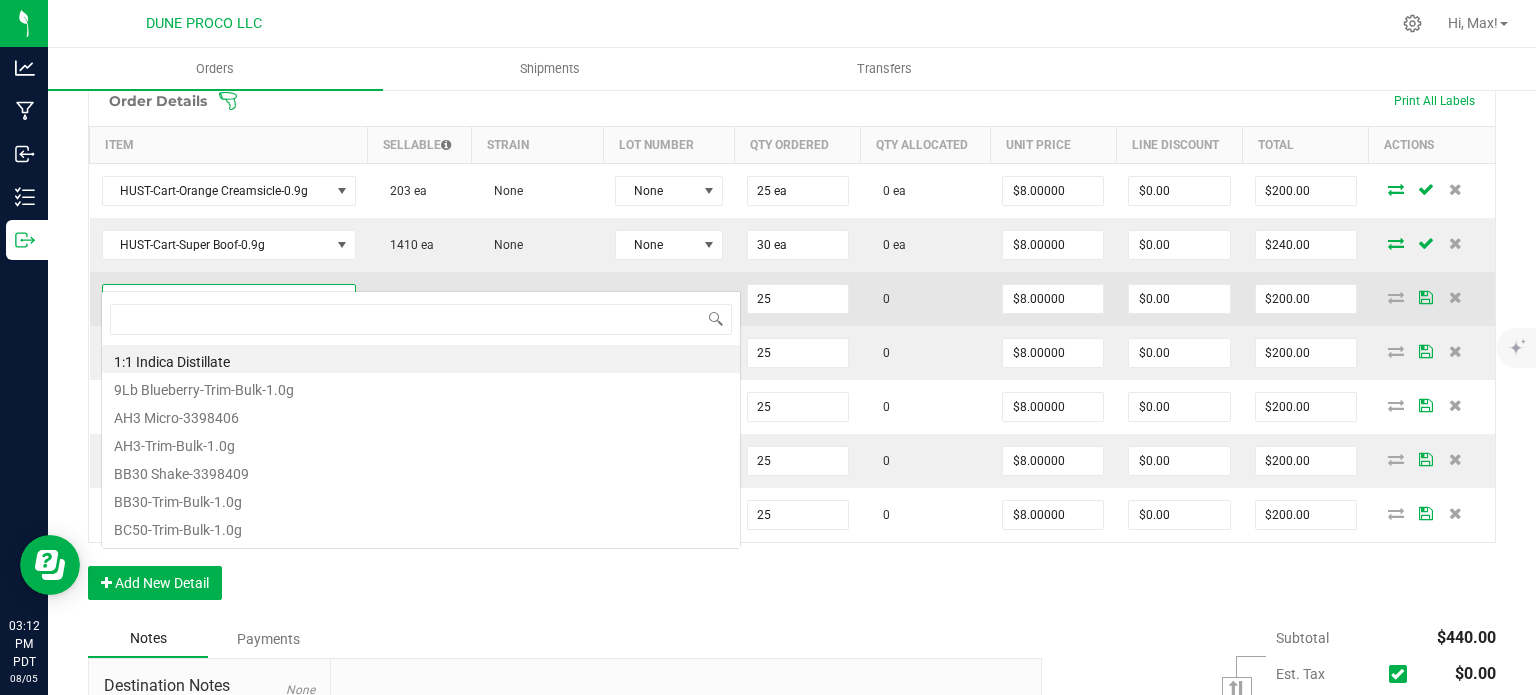 type on "HUST-Cart-Blueberry Muffin-0.9g" 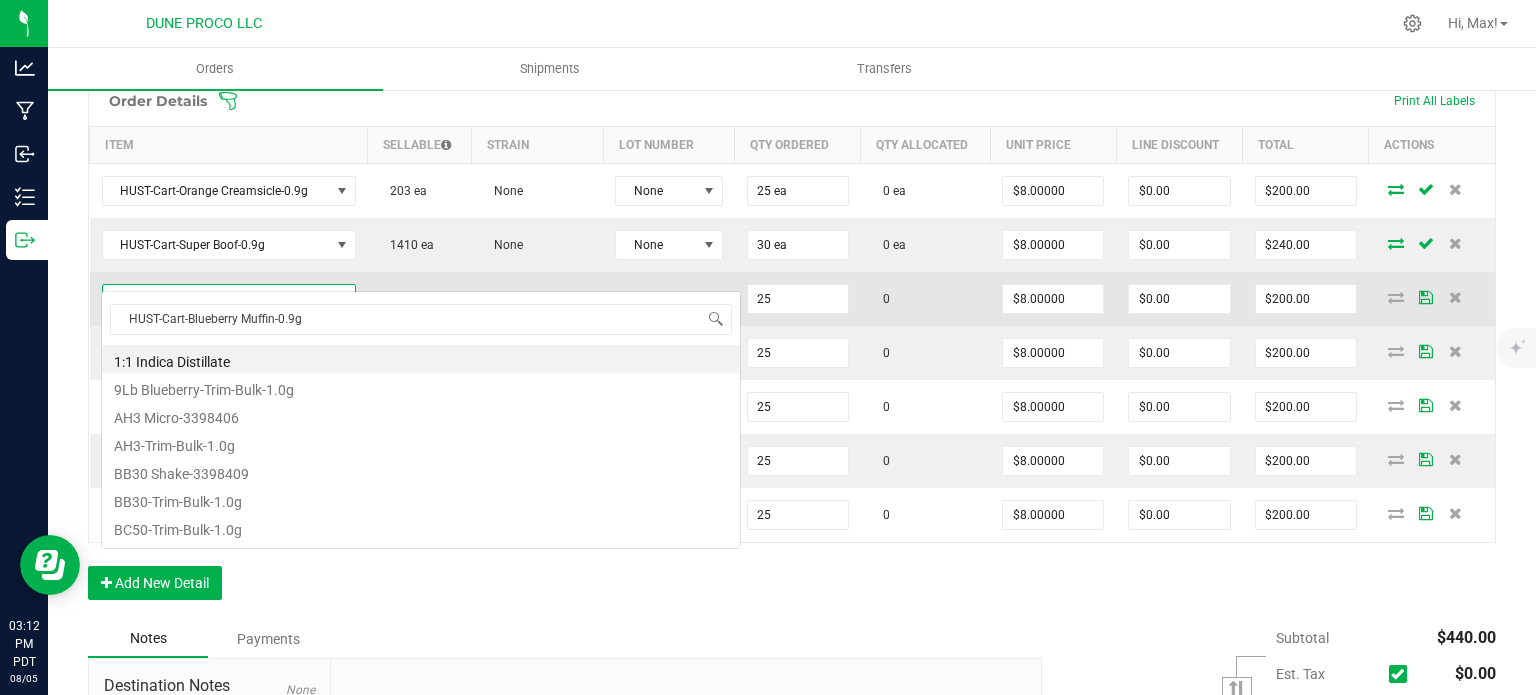 scroll, scrollTop: 99970, scrollLeft: 99750, axis: both 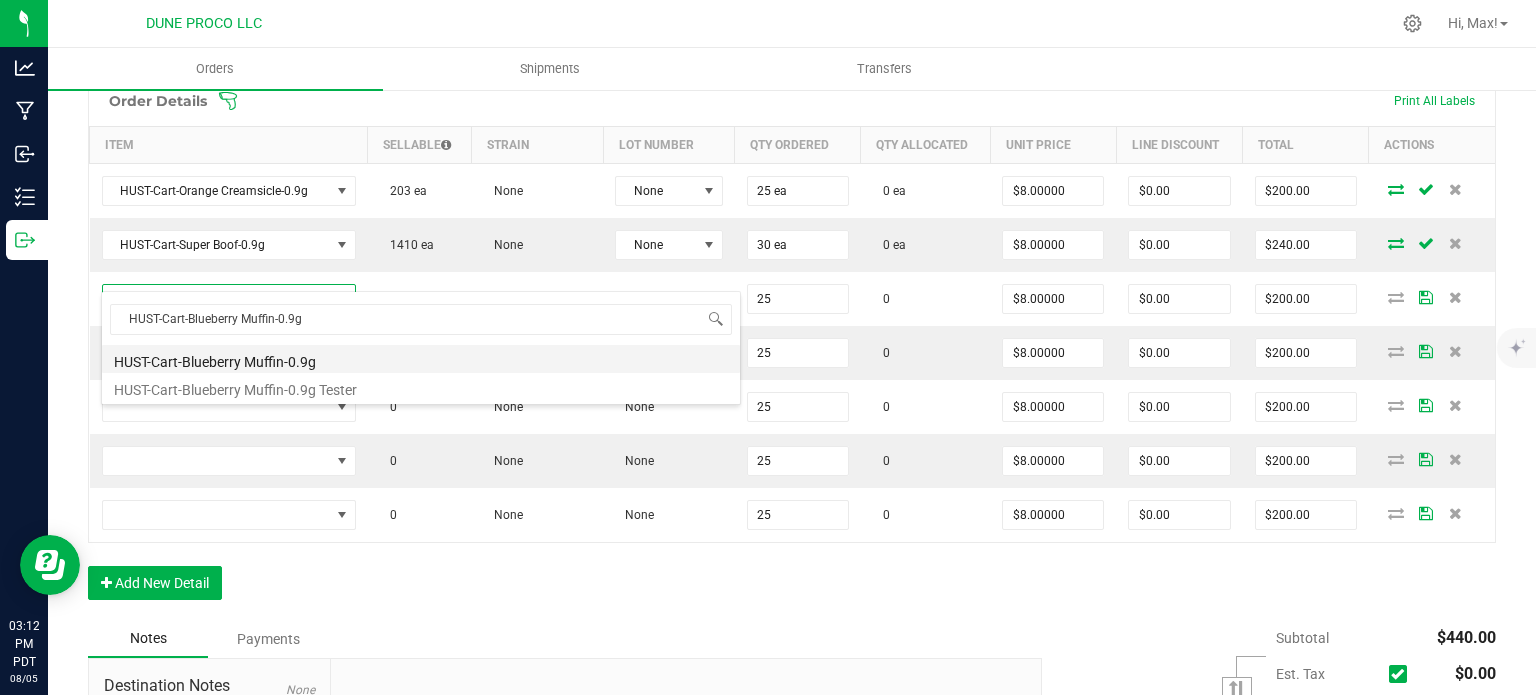 click on "HUST-Cart-Blueberry Muffin-0.9g" at bounding box center (421, 359) 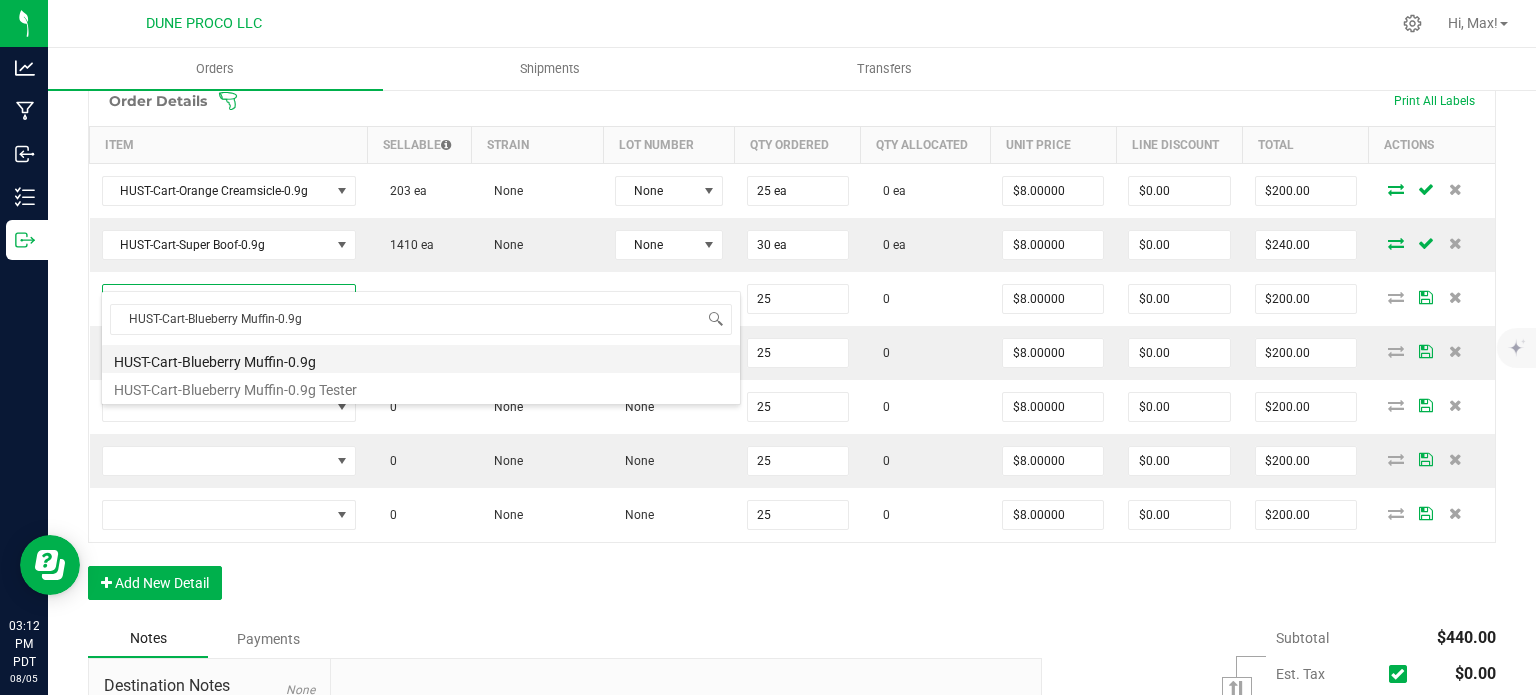 type on "25 ea" 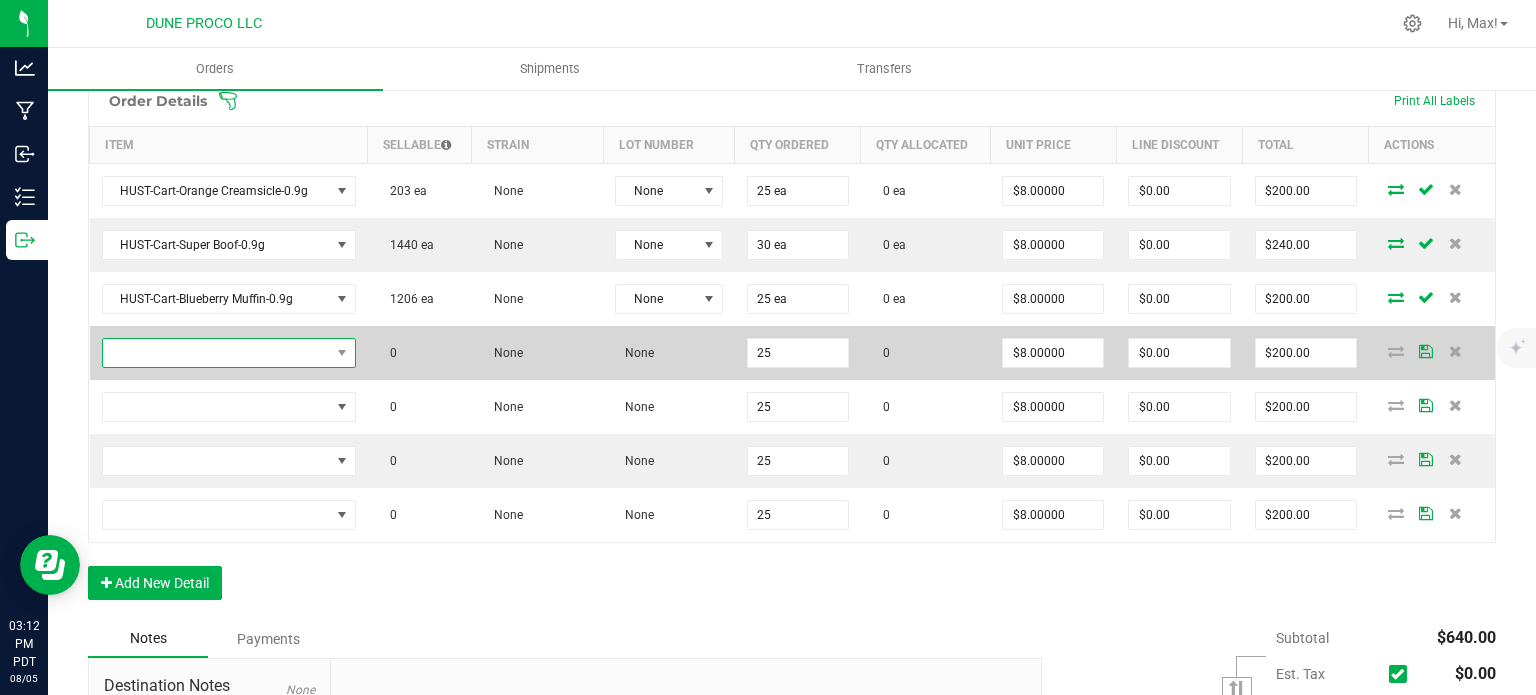 click at bounding box center (216, 353) 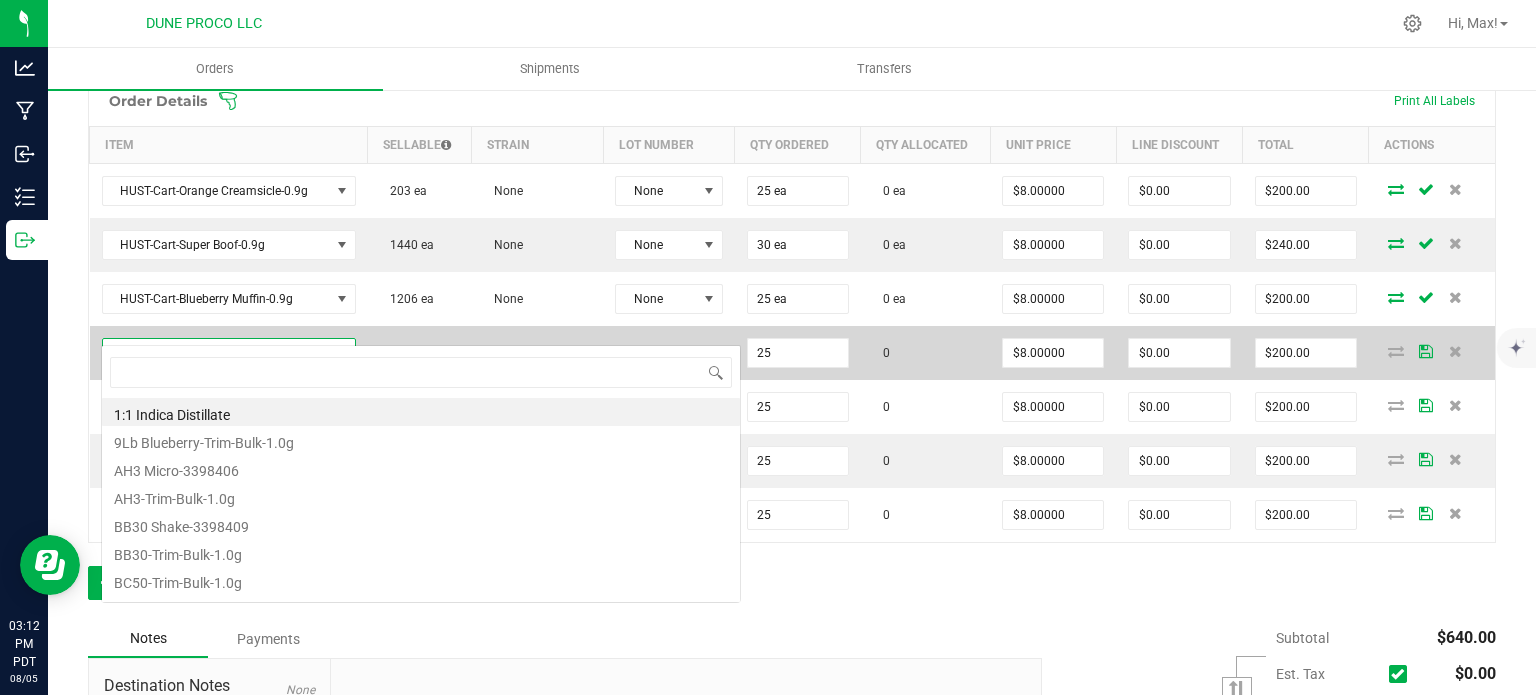type on "HUST-Cart-Strawberry Banana-0.9g" 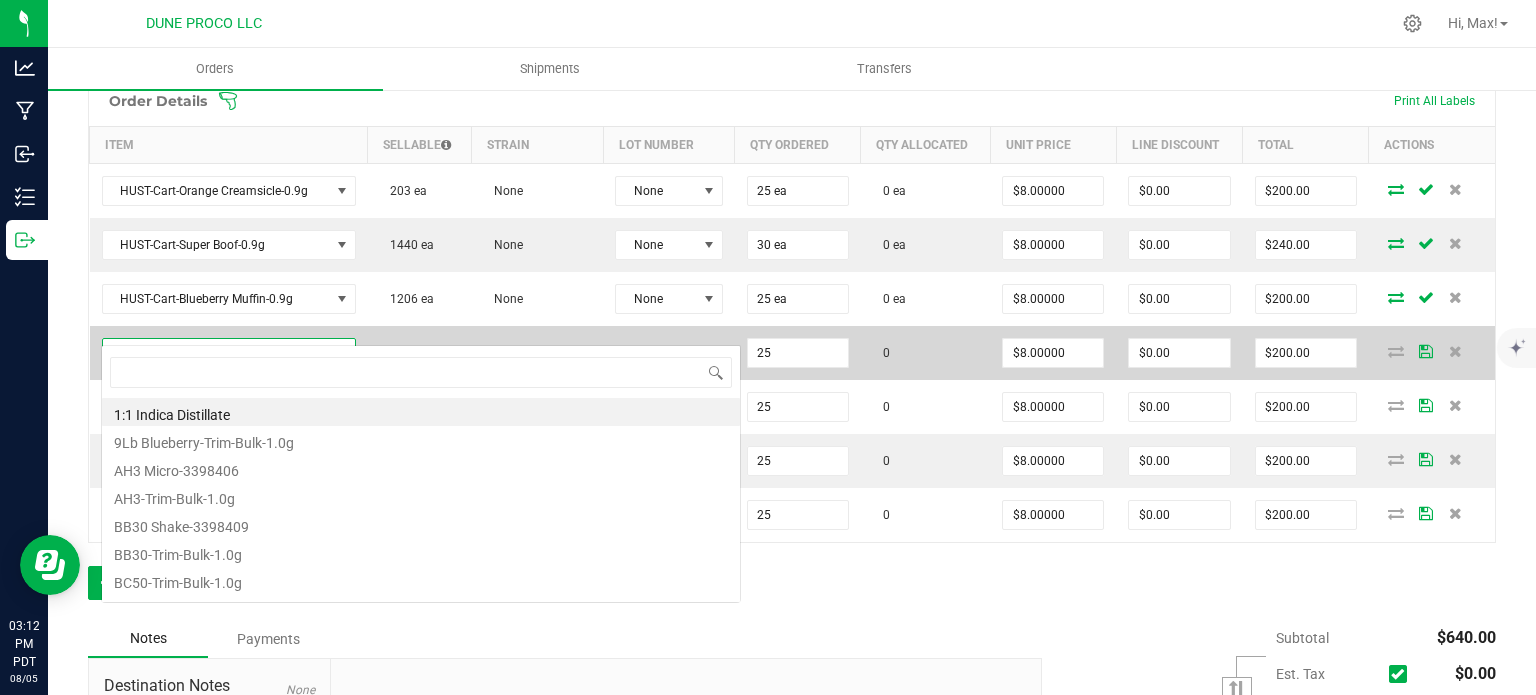 scroll, scrollTop: 99970, scrollLeft: 99750, axis: both 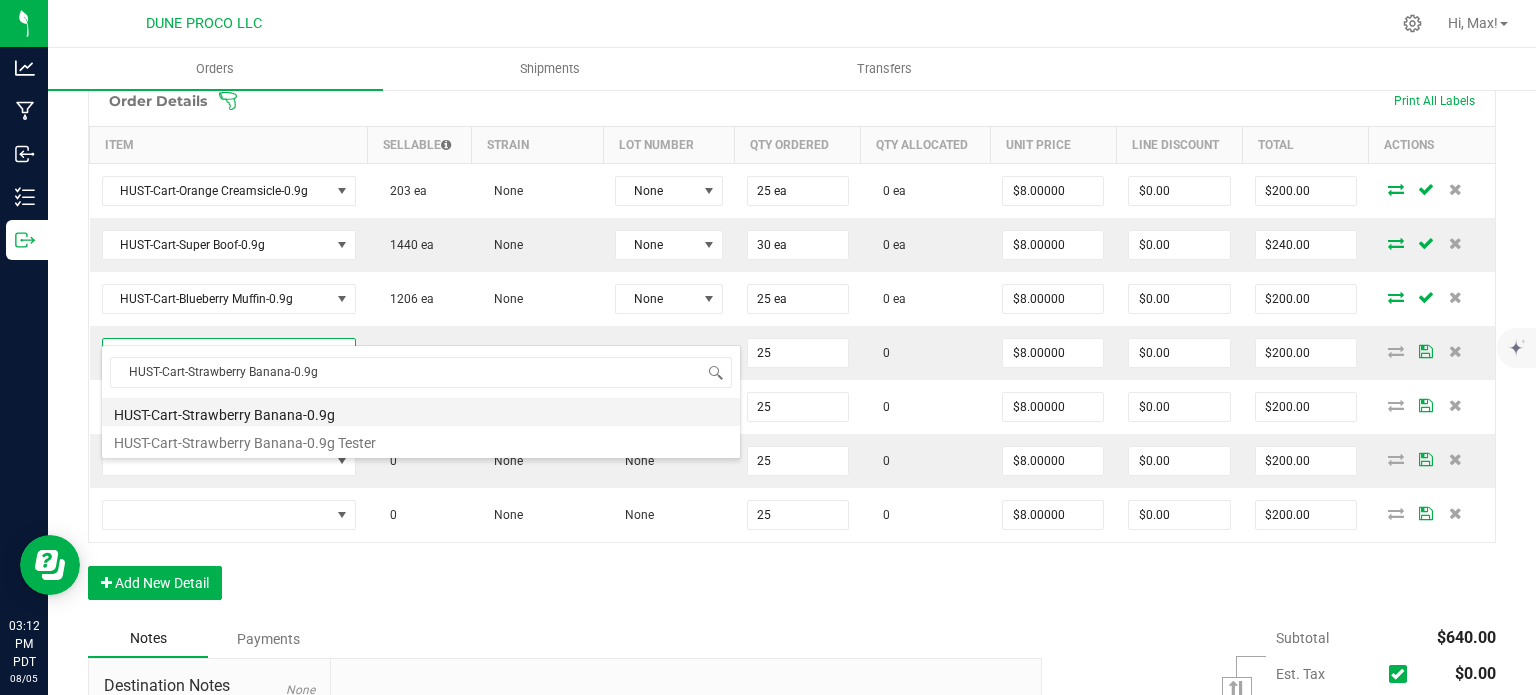 click on "HUST-Cart-Strawberry Banana-0.9g" at bounding box center (421, 412) 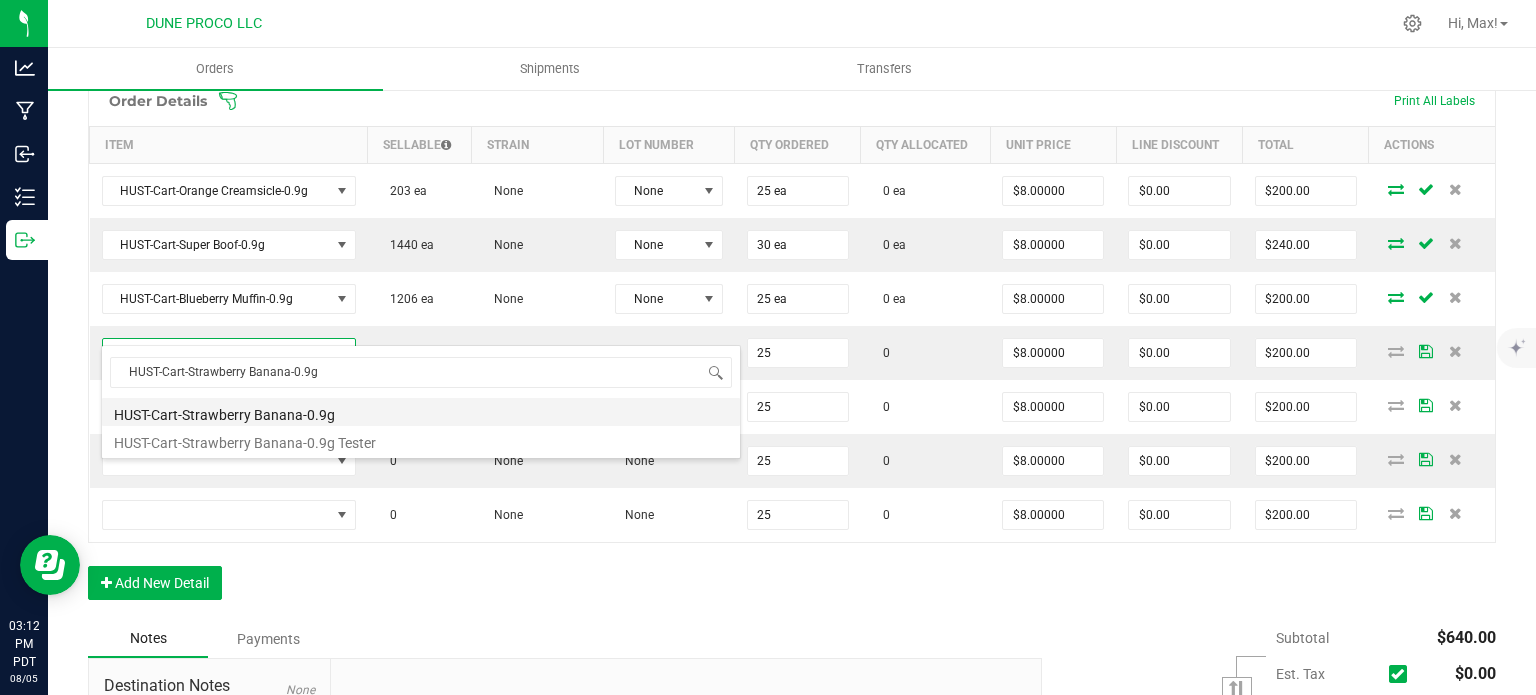 type on "25 ea" 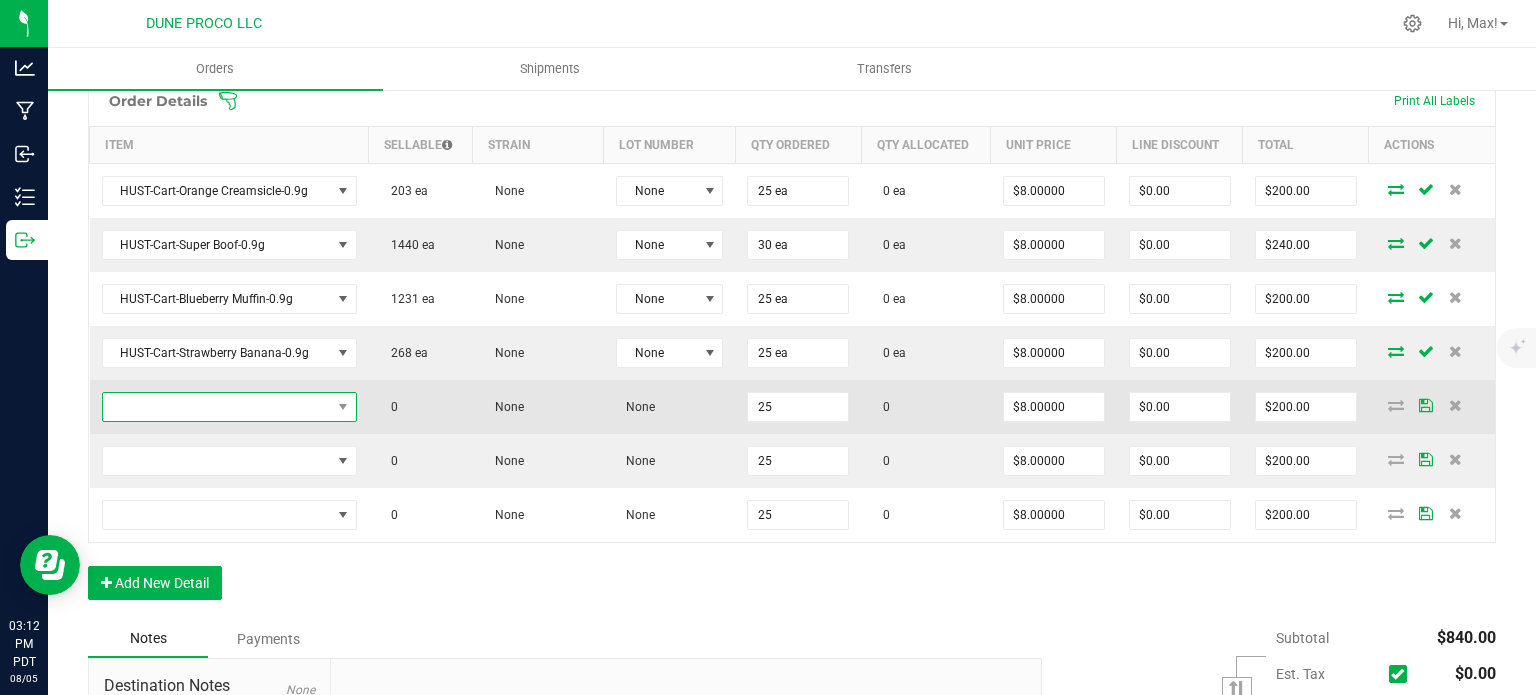click at bounding box center (217, 407) 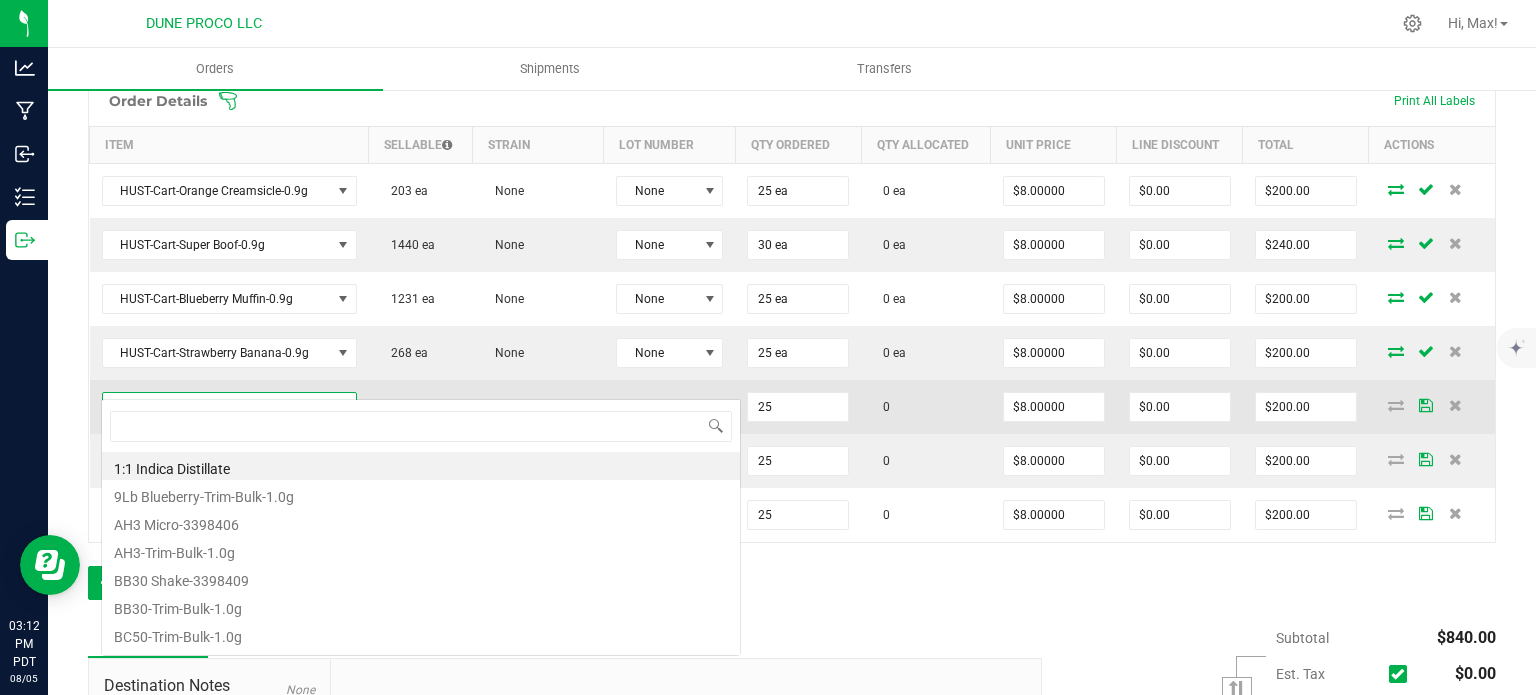 type on "HUST-Cart-Maui Wowie-0.9g" 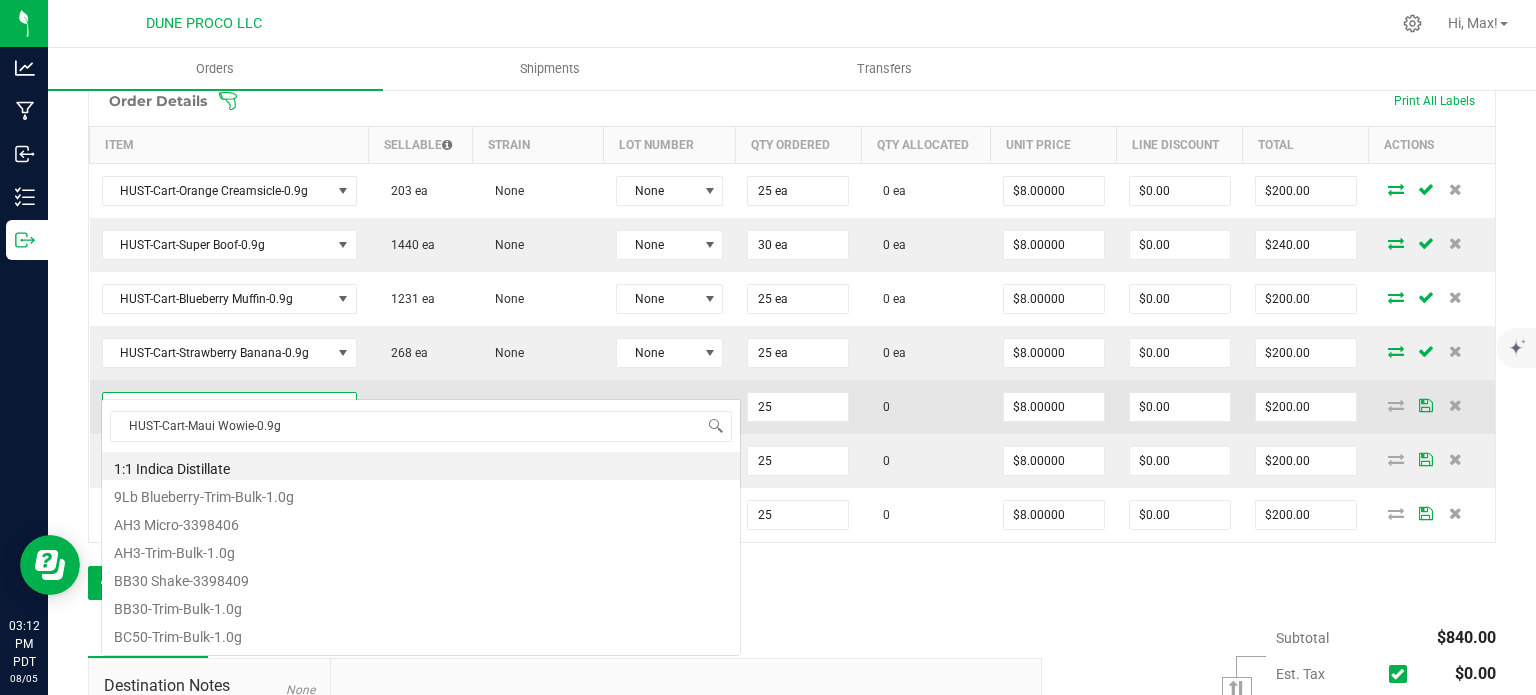scroll, scrollTop: 99970, scrollLeft: 99750, axis: both 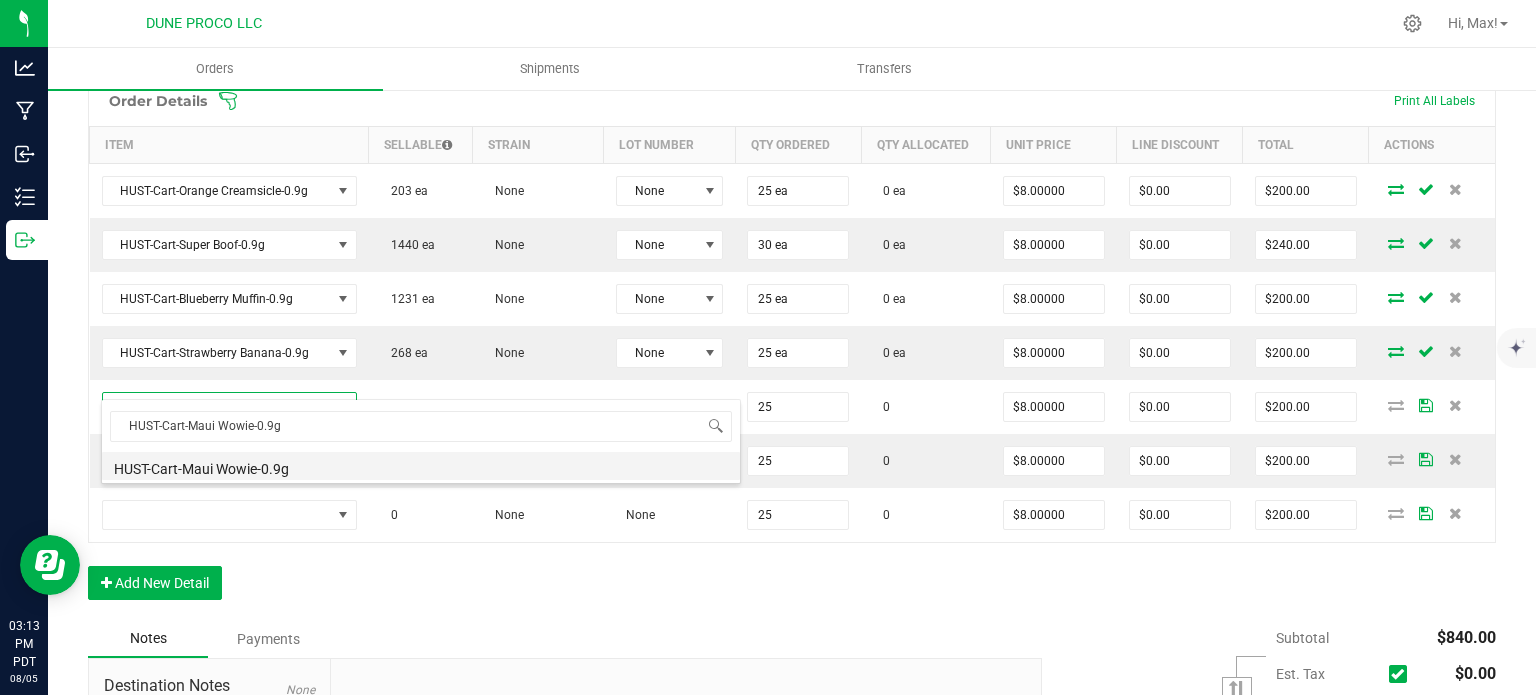 click on "HUST-Cart-Maui Wowie-0.9g" at bounding box center (421, 466) 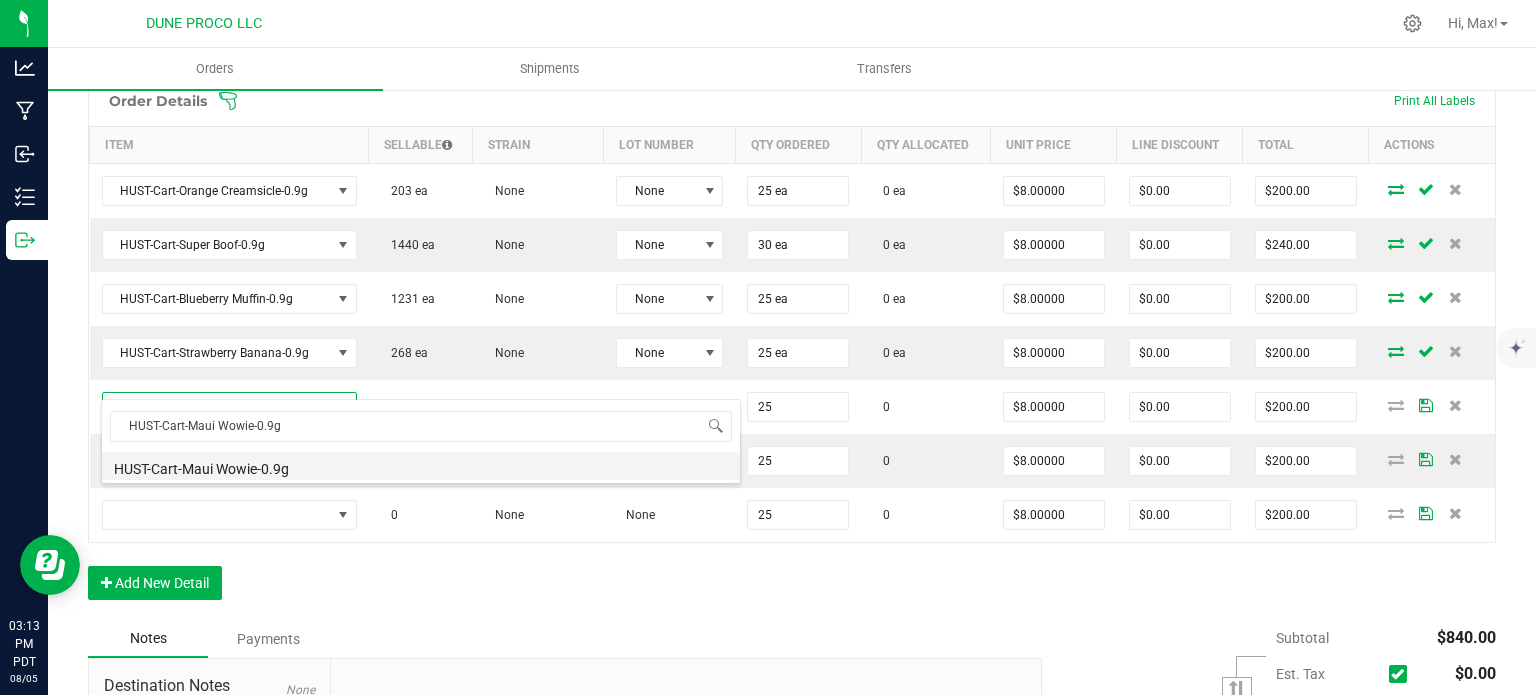 type on "25 ea" 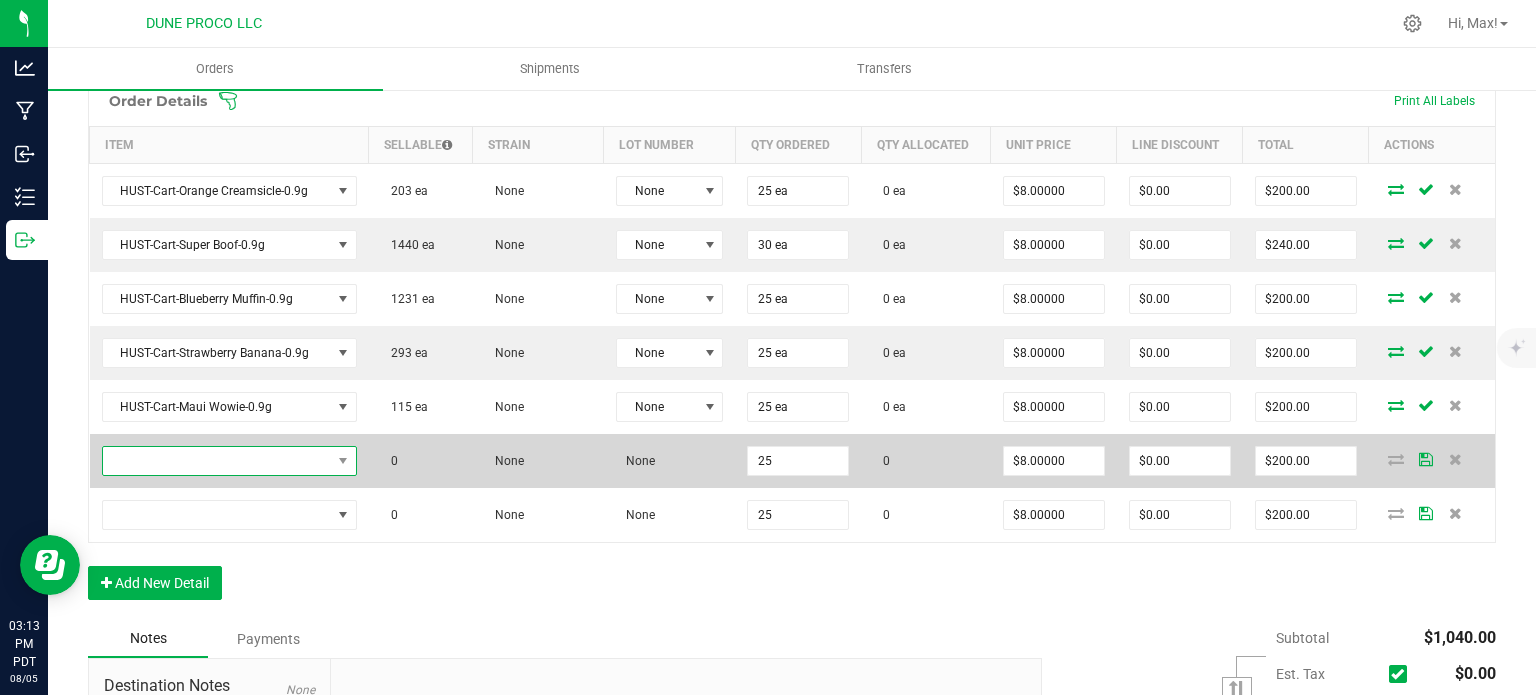 click at bounding box center [217, 461] 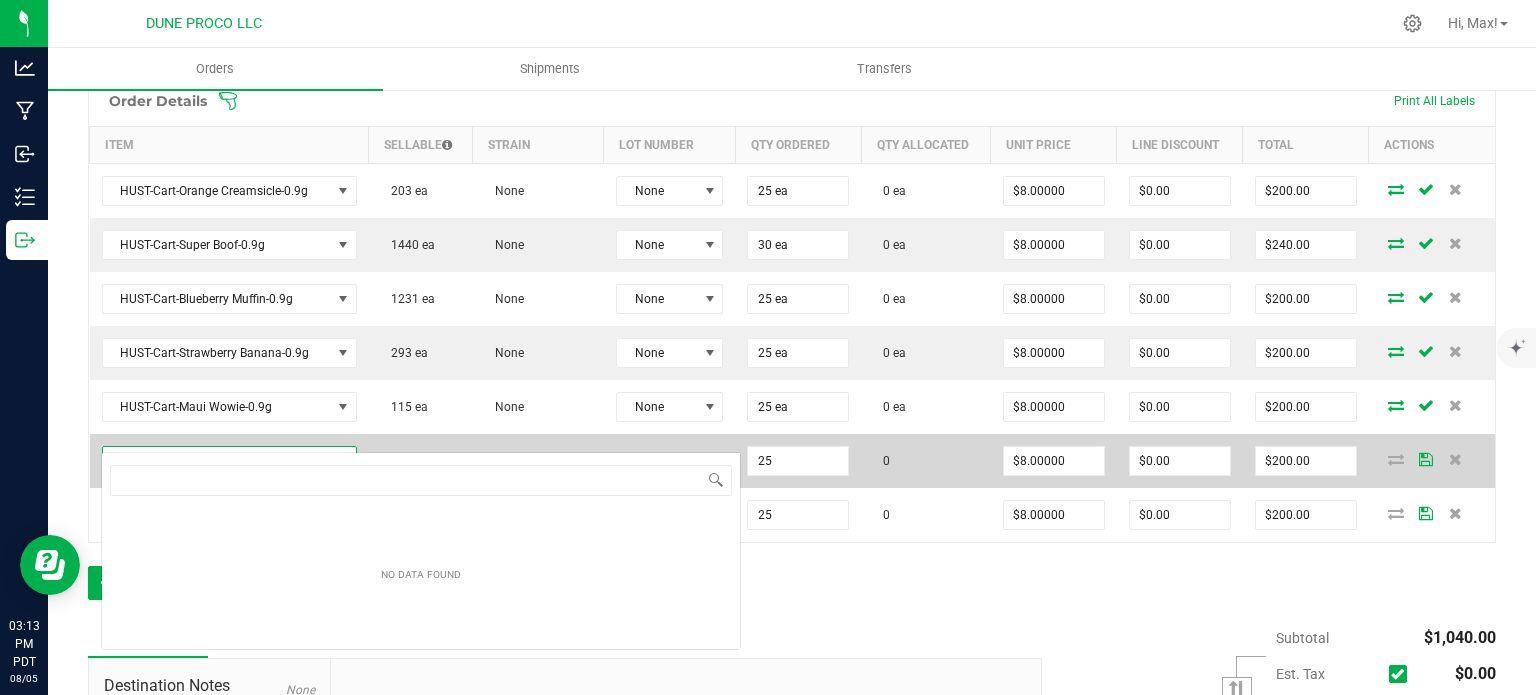 type on "HUST-Cart-Fruity Pebbles OG-0.9g" 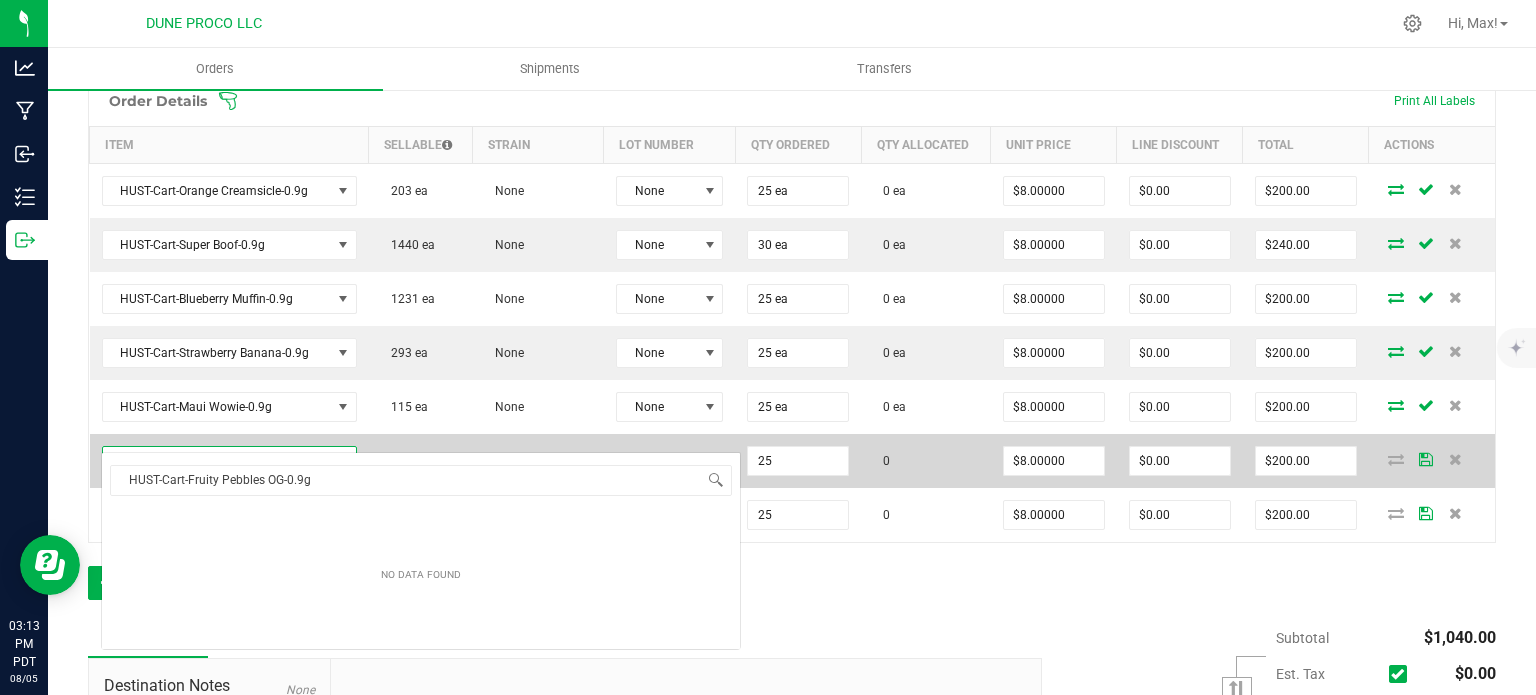 scroll, scrollTop: 99970, scrollLeft: 99750, axis: both 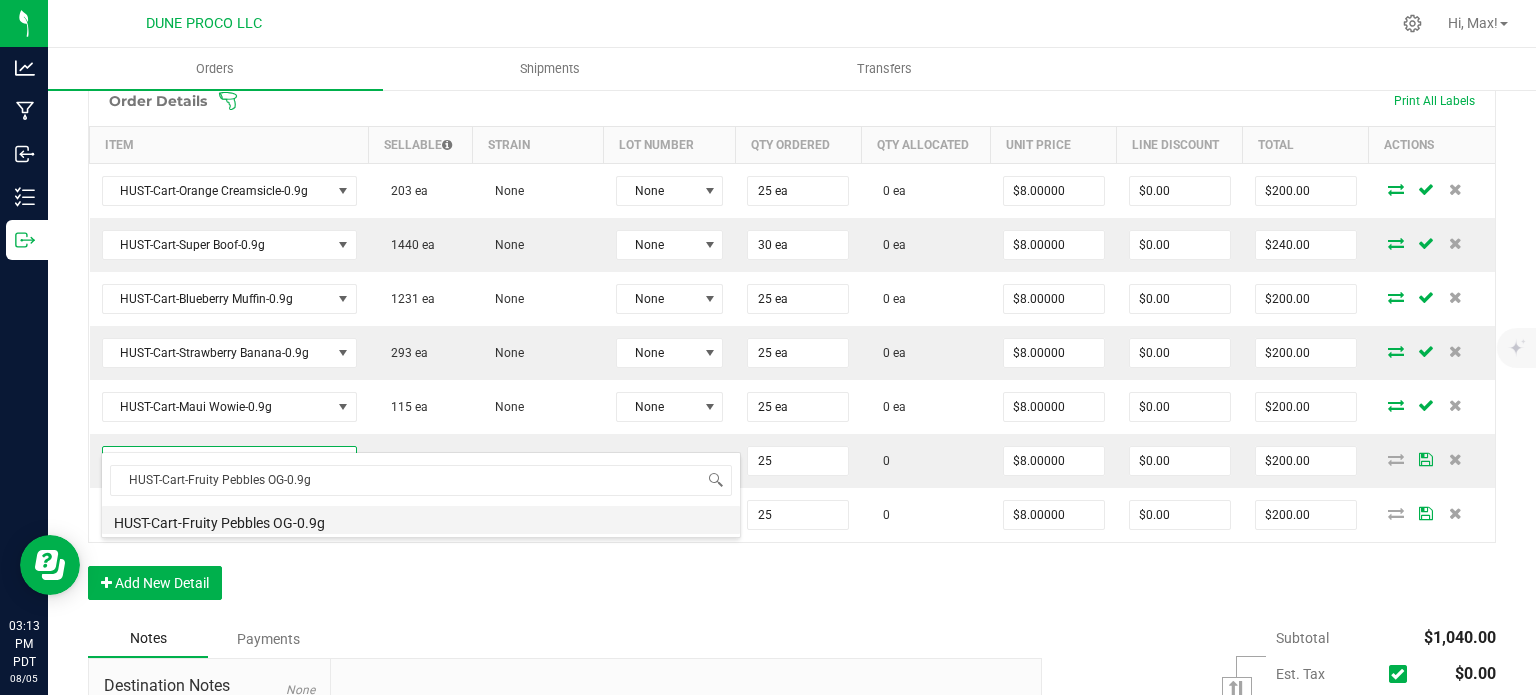 click on "HUST-Cart-Fruity Pebbles OG-0.9g" at bounding box center [421, 520] 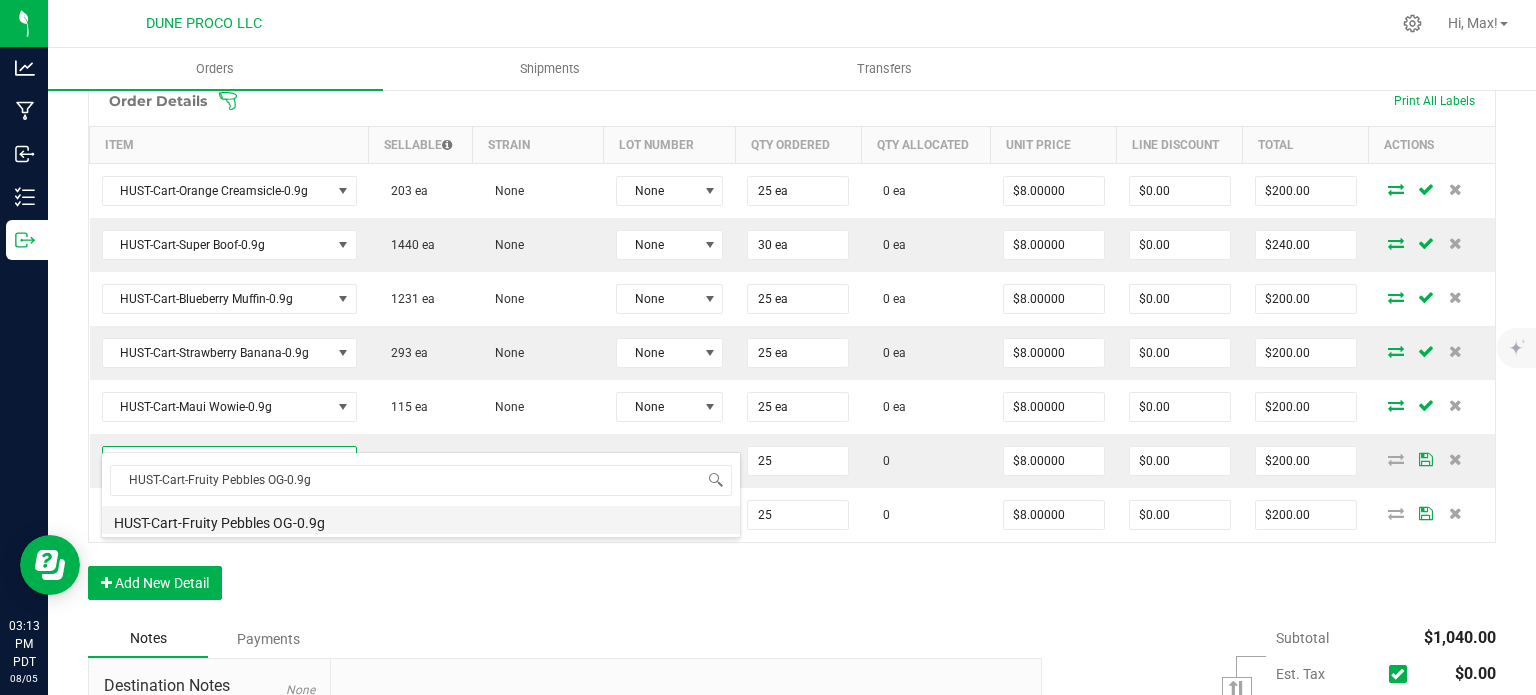 type on "25 ea" 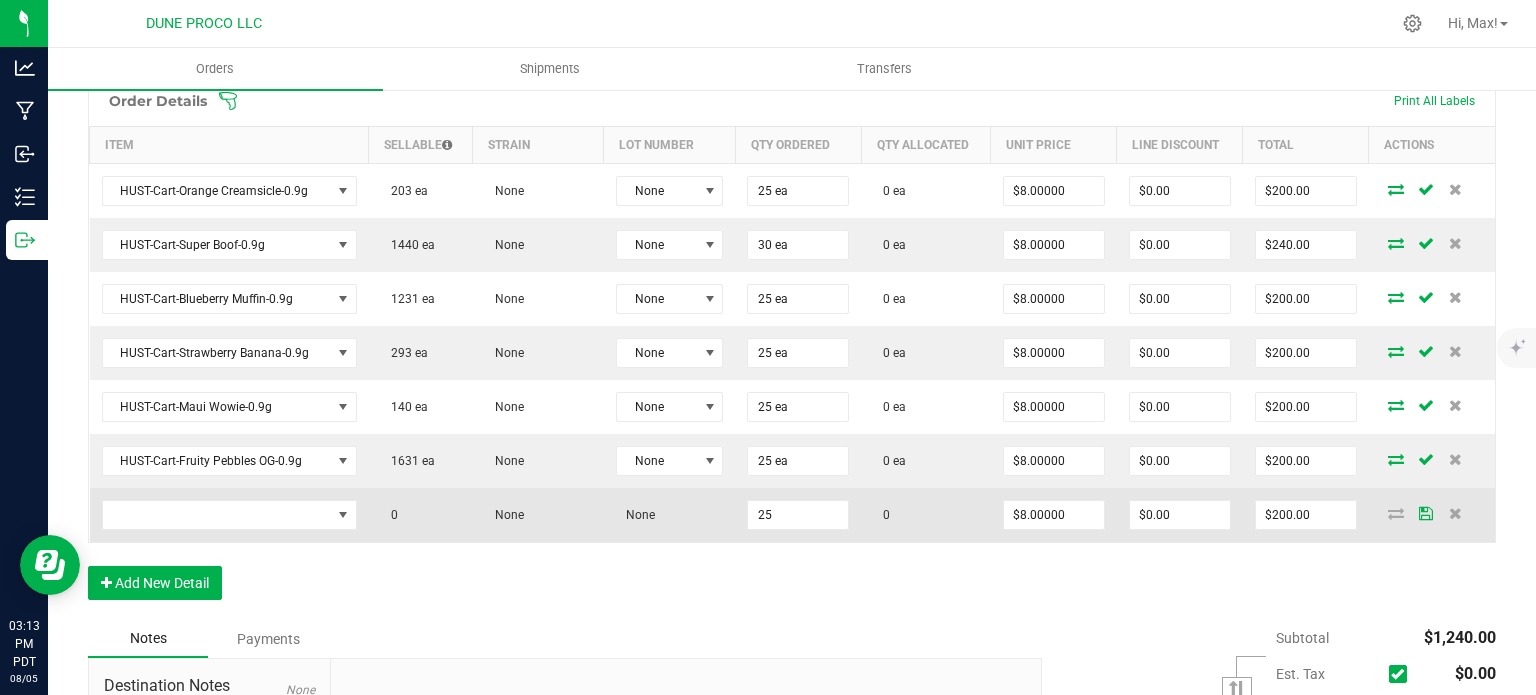 click at bounding box center (229, 515) 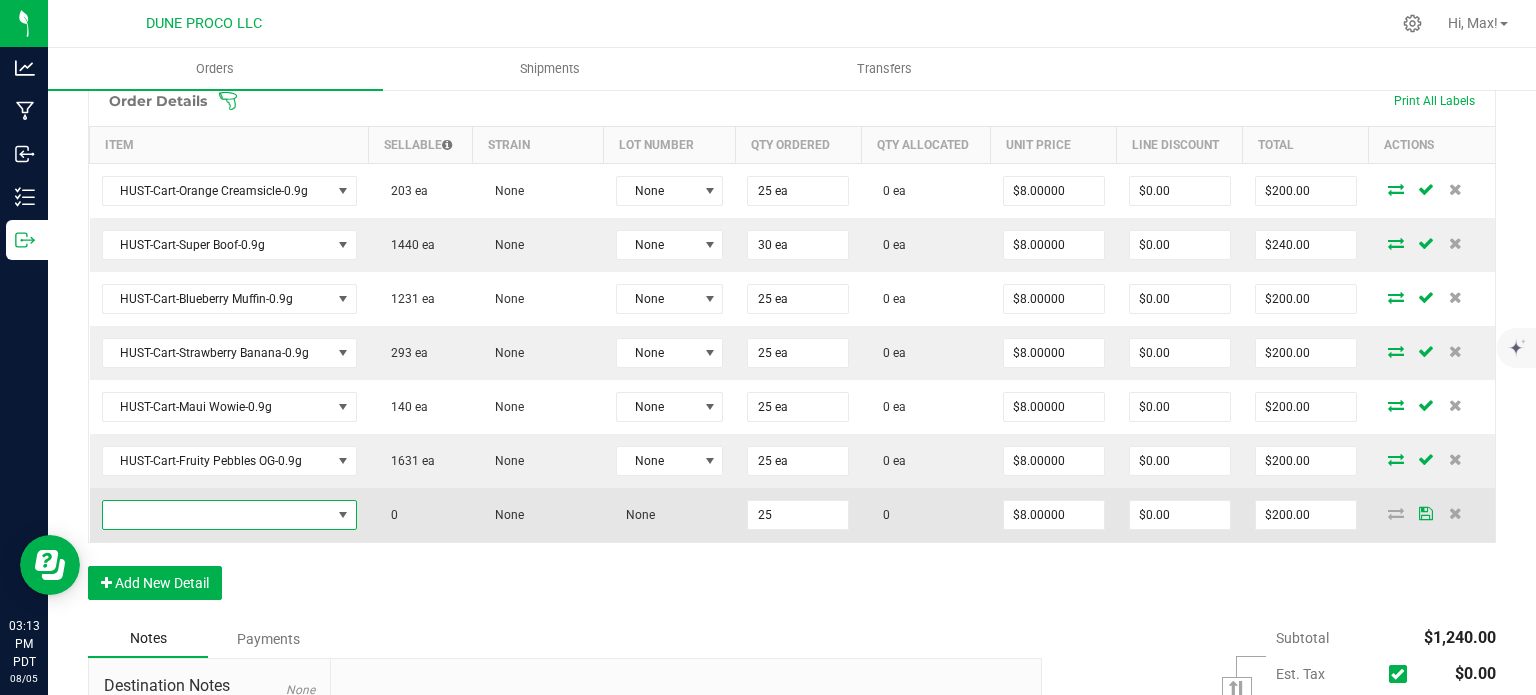 click at bounding box center [217, 515] 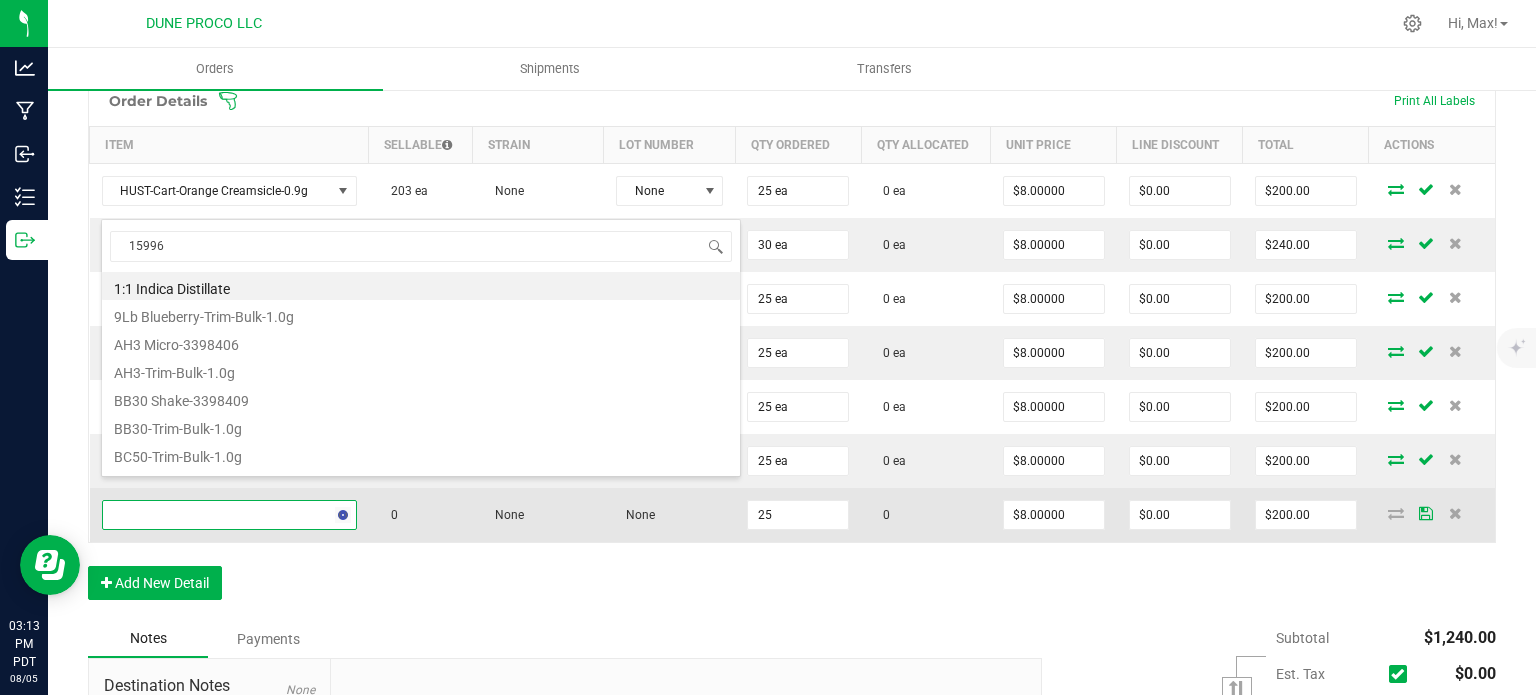 scroll, scrollTop: 99970, scrollLeft: 99750, axis: both 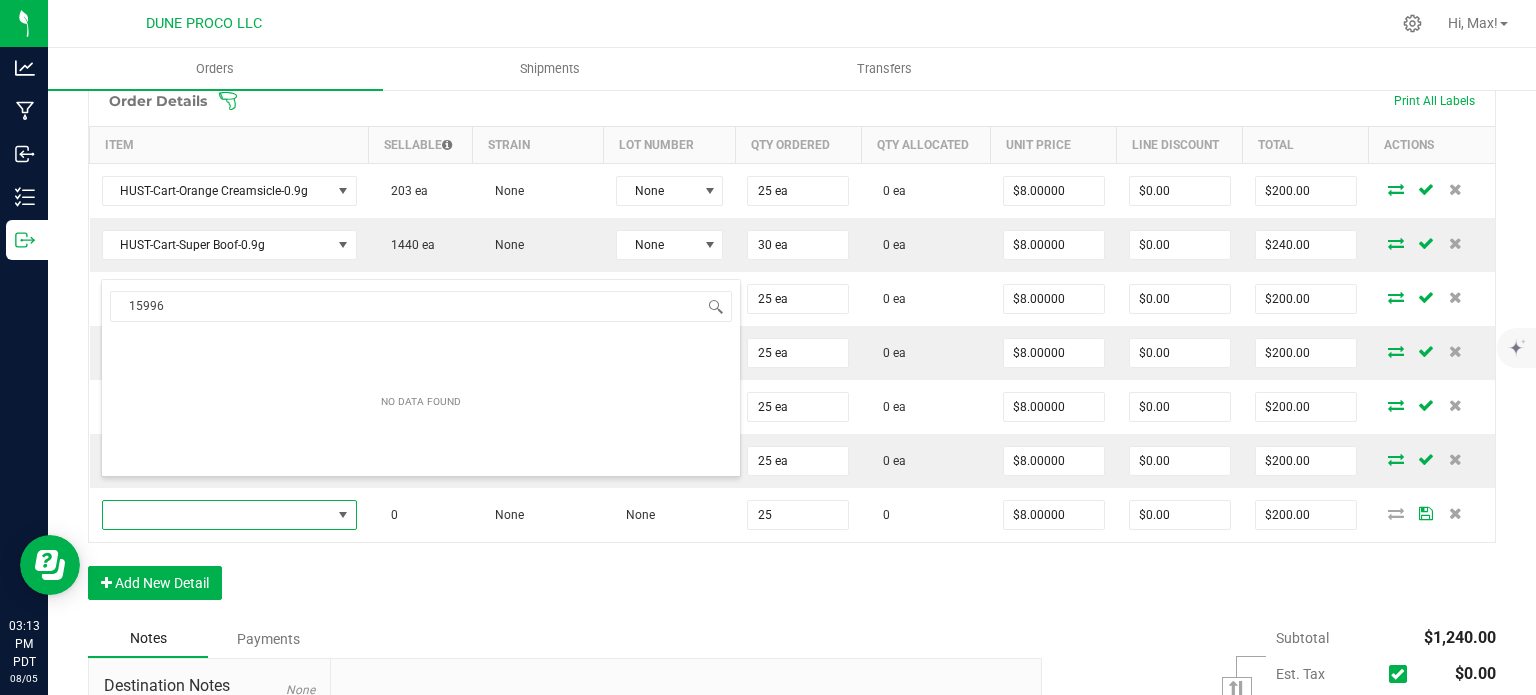 type on "15996" 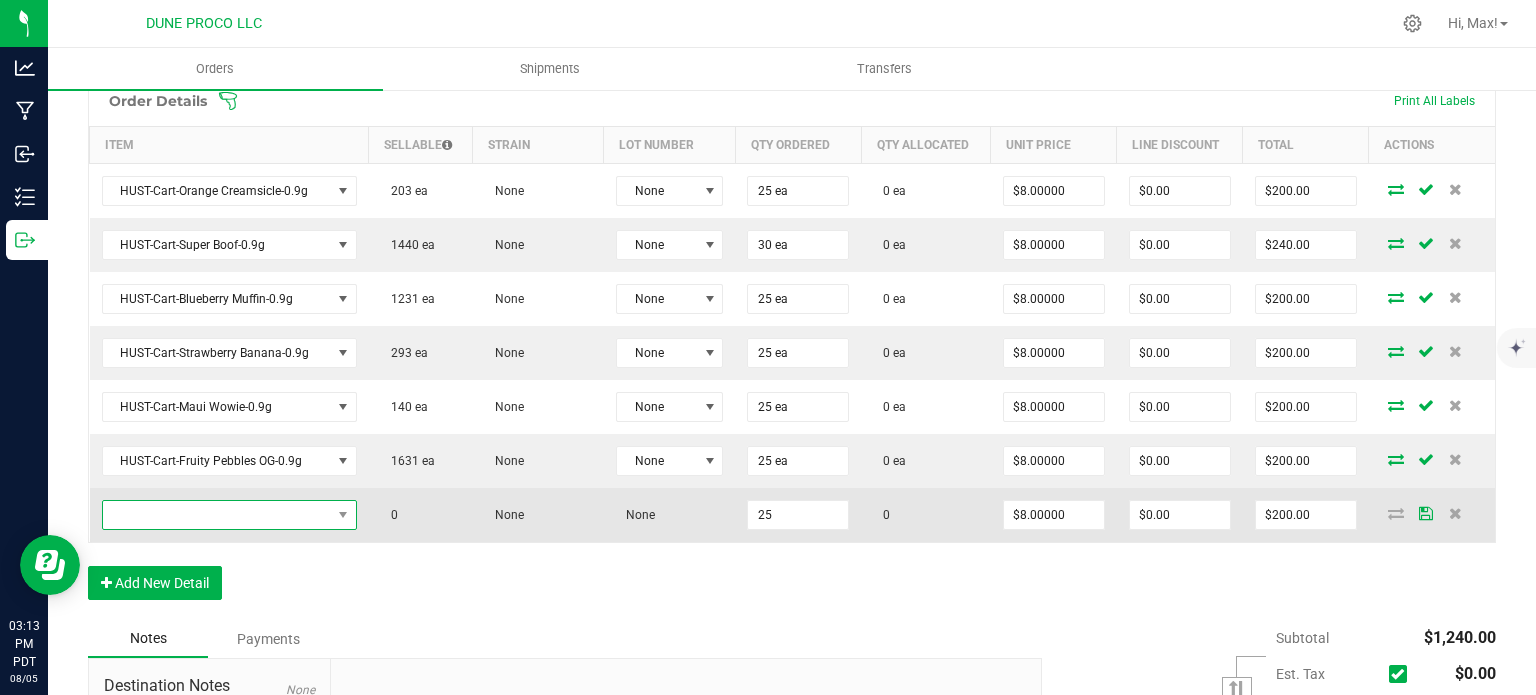 click at bounding box center [217, 515] 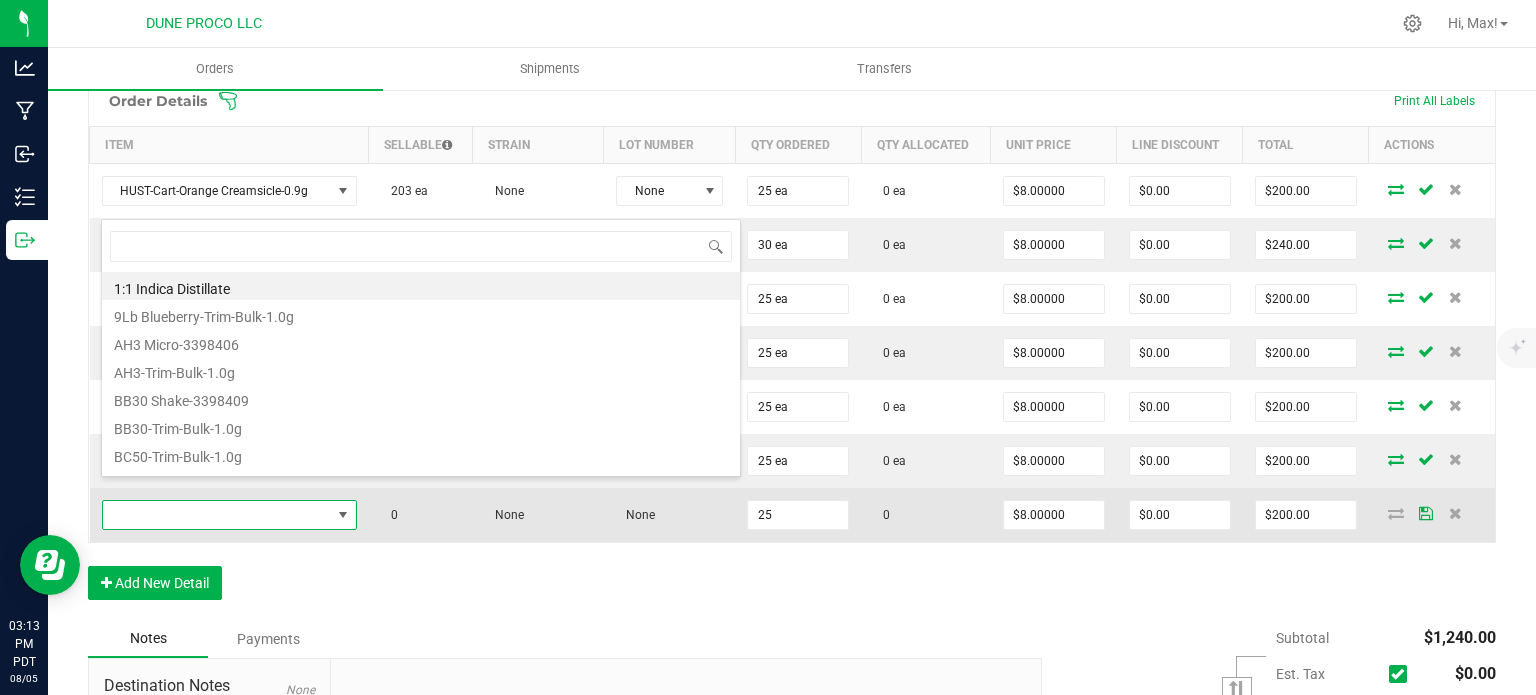 type on "HUST-Cart-Northern Lights-0.9g" 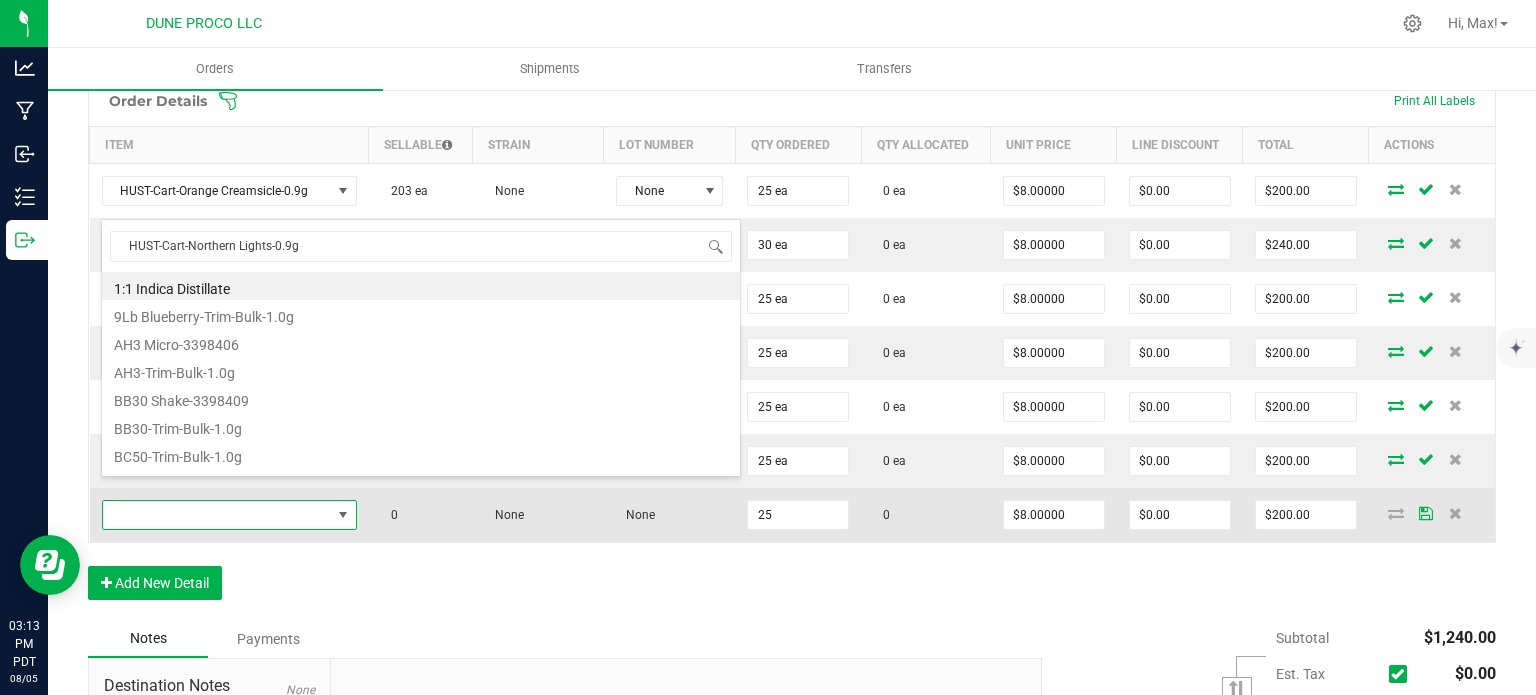 scroll, scrollTop: 99970, scrollLeft: 99750, axis: both 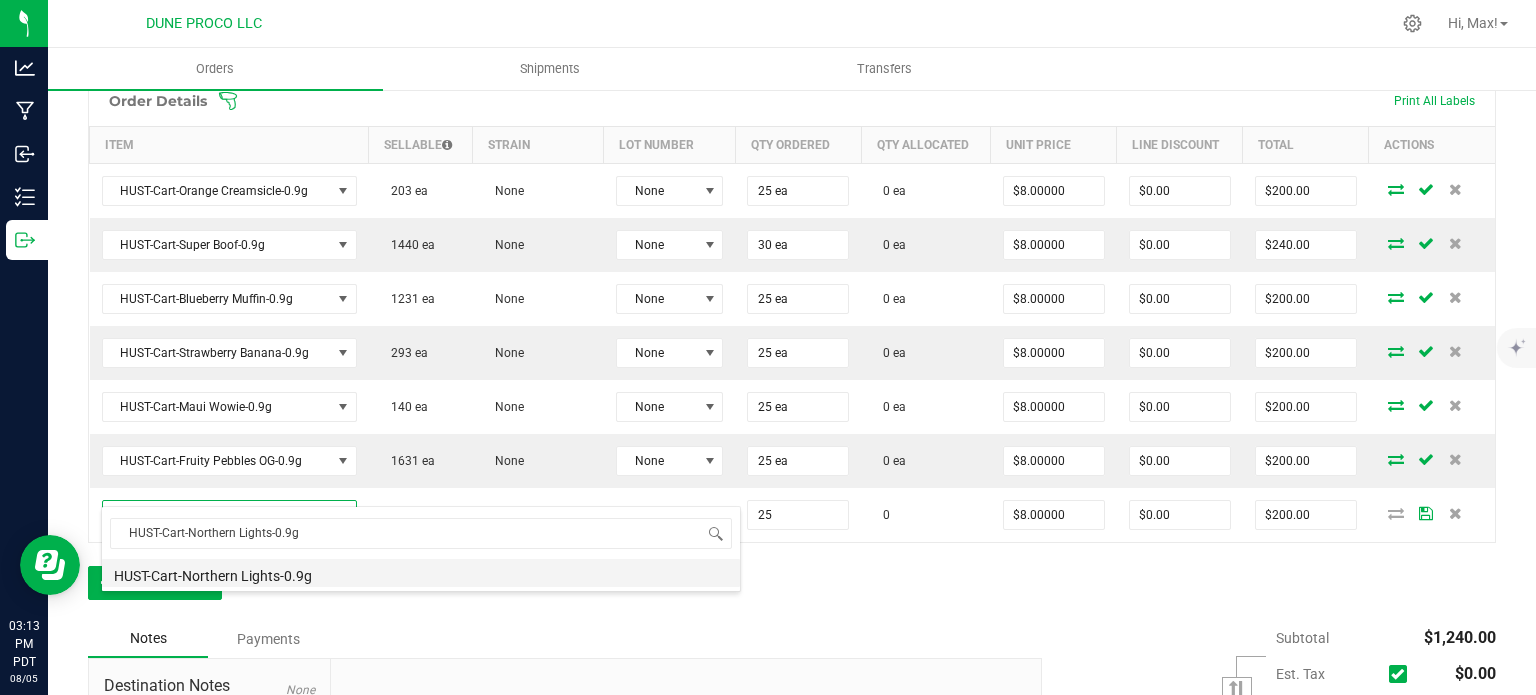 click on "HUST-Cart-Northern Lights-0.9g" at bounding box center (421, 573) 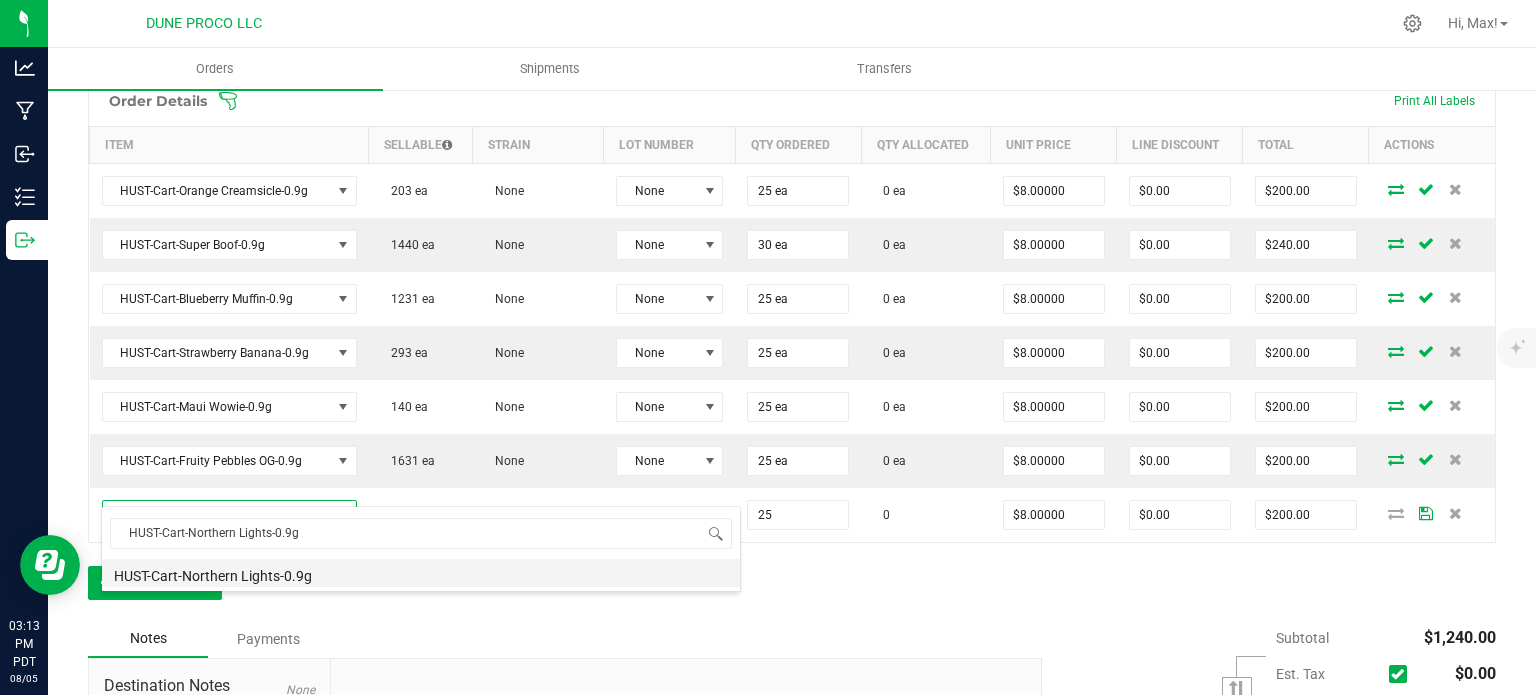 type on "25 ea" 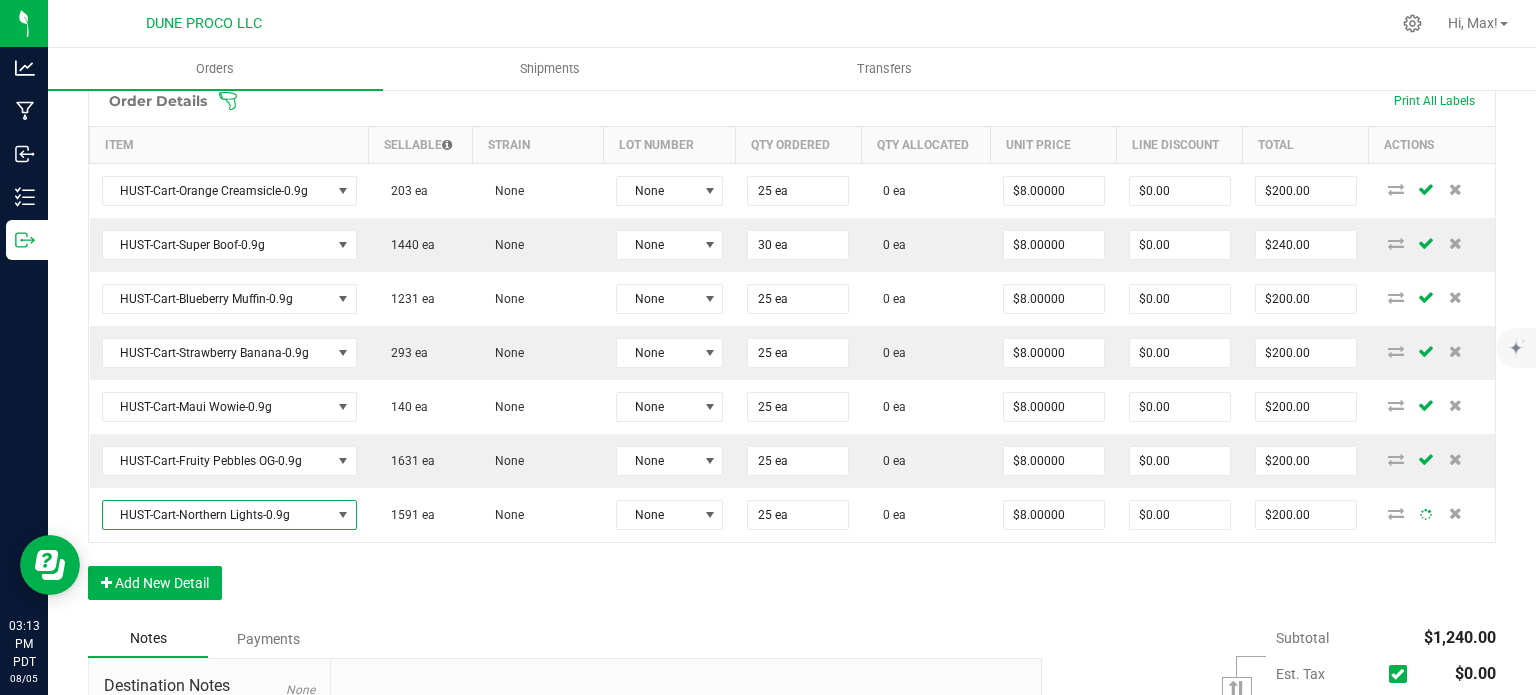 click on "Order Details Print All Labels Item  Sellable  Strain  Lot Number  Qty Ordered Qty Allocated Unit Price Line Discount Total Actions HUST-Cart-Orange Creamsicle-0.9g  203 ea   None  None 25 ea  0 ea  $8.00000 $0.00 $200.00 HUST-Cart-Super Boof-0.9g  1440 ea   None  None 30 ea  0 ea  $8.00000 $0.00 $240.00 HUST-Cart-Blueberry Muffin-0.9g  1231 ea   None  None 25 ea  0 ea  $8.00000 $0.00 $200.00 HUST-Cart-Strawberry Banana-0.9g  293 ea   None  None 25 ea  0 ea  $8.00000 $0.00 $200.00 HUST-Cart-Maui Wowie-0.9g  140 ea   None  None 25 ea  0 ea  $8.00000 $0.00 $200.00 HUST-Cart-Fruity Pebbles OG-0.9g  1631 ea   None  None 25 ea  0 ea  $8.00000 $0.00 $200.00 HUST-Cart-Northern Lights-0.9g  1591 ea   None  None 25 ea  0 ea  $8.00000 $0.00 $200.00
Add New Detail" at bounding box center (792, 347) 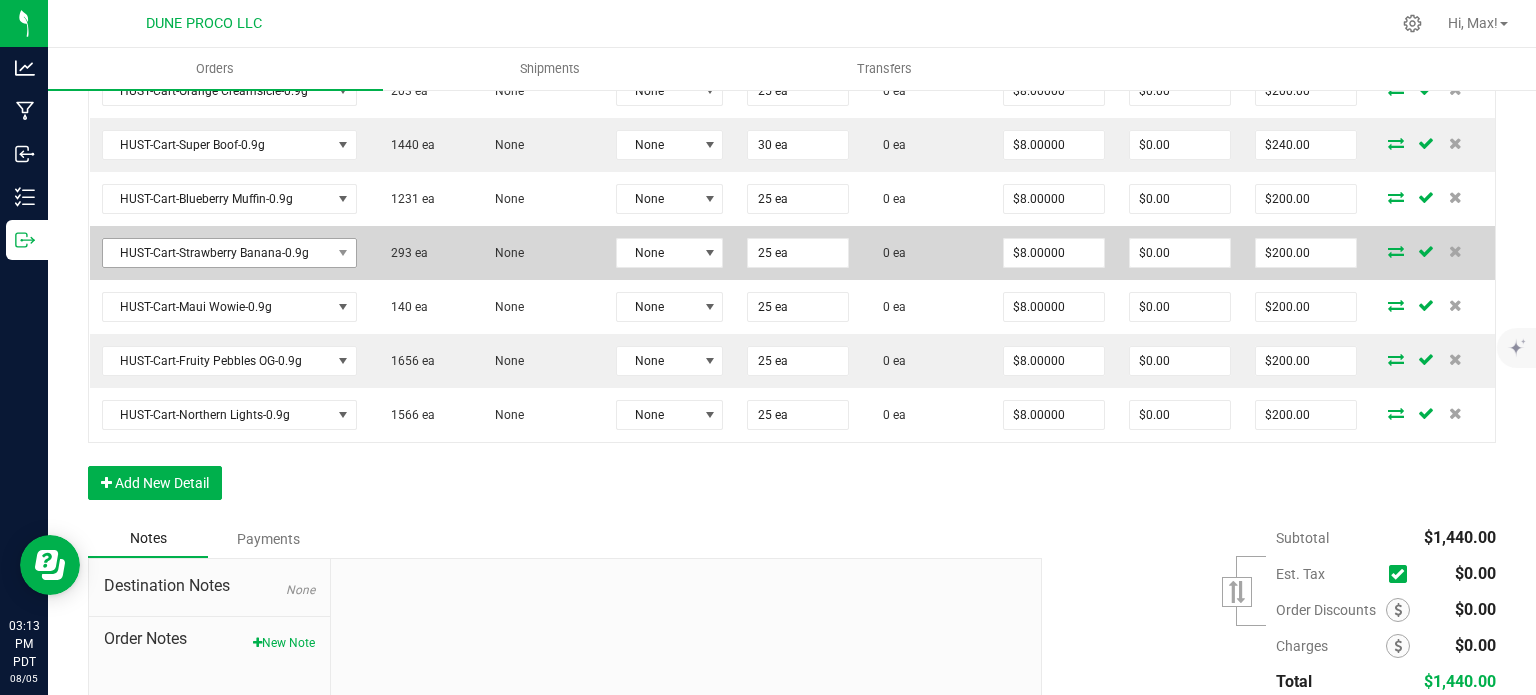 scroll, scrollTop: 823, scrollLeft: 0, axis: vertical 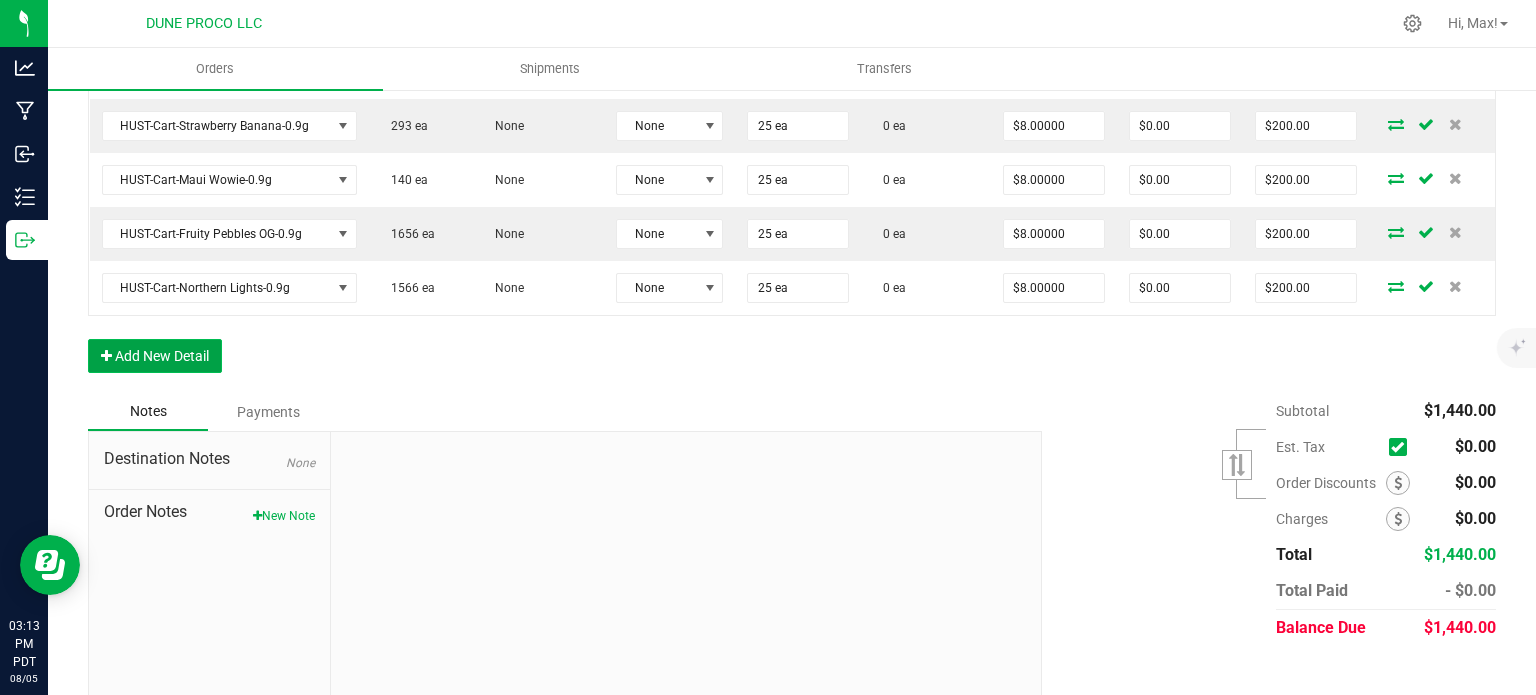 click on "Add New Detail" at bounding box center (155, 356) 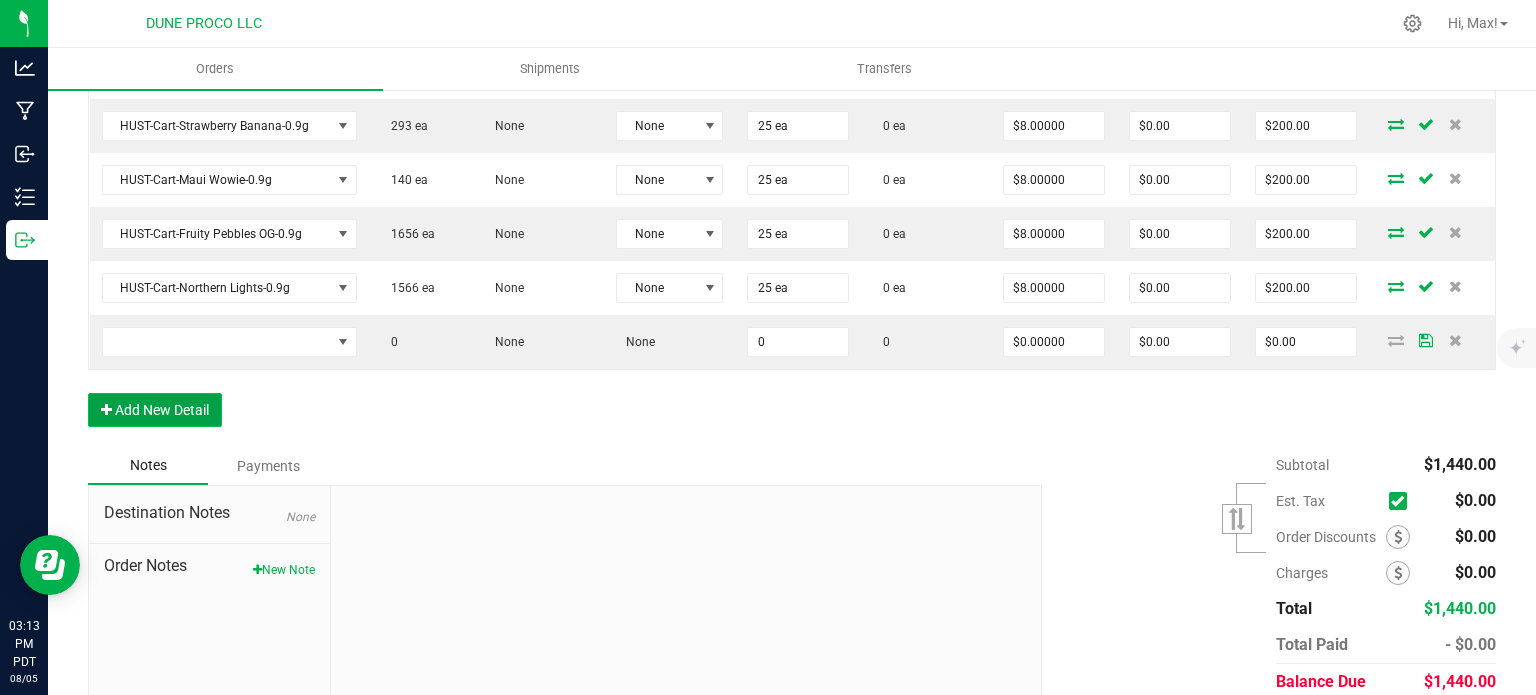 click on "Add New Detail" at bounding box center (155, 410) 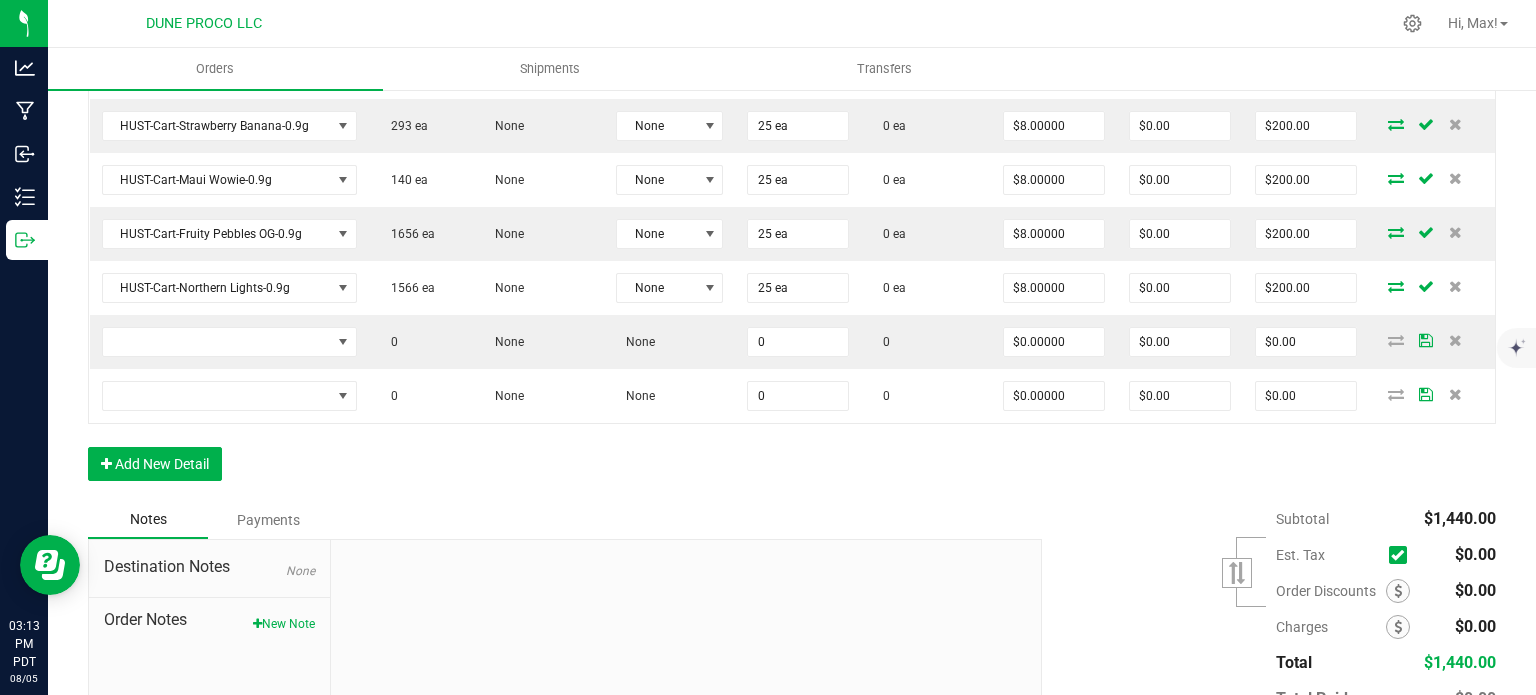 click on "Order Details Print All Labels Item  Sellable  Strain  Lot Number  Qty Ordered Qty Allocated Unit Price Line Discount Total Actions HUST-Cart-Orange Creamsicle-0.9g  203 ea   None  None 25 ea  0 ea  $8.00000 $0.00 $200.00 HUST-Cart-Super Boof-0.9g  1440 ea   None  None 30 ea  0 ea  $8.00000 $0.00 $240.00 HUST-Cart-Blueberry Muffin-0.9g  1231 ea   None  None 25 ea  0 ea  $8.00000 $0.00 $200.00 HUST-Cart-Strawberry Banana-0.9g  293 ea   None  None 25 ea  0 ea  $8.00000 $0.00 $200.00 HUST-Cart-Maui Wowie-0.9g  140 ea   None  None 25 ea  0 ea  $8.00000 $0.00 $200.00 HUST-Cart-Fruity Pebbles OG-0.9g  1656 ea   None  None 25 ea  0 ea  $8.00000 $0.00 $200.00 HUST-Cart-Northern Lights-0.9g  1566 ea   None  None 25 ea  0 ea  $8.00000 $0.00 $200.00  0    None   None  0  0   $0.00000 $0.00 $0.00  0    None   None  0  0   $0.00000 $0.00 $0.00
Add New Detail" at bounding box center [792, 174] 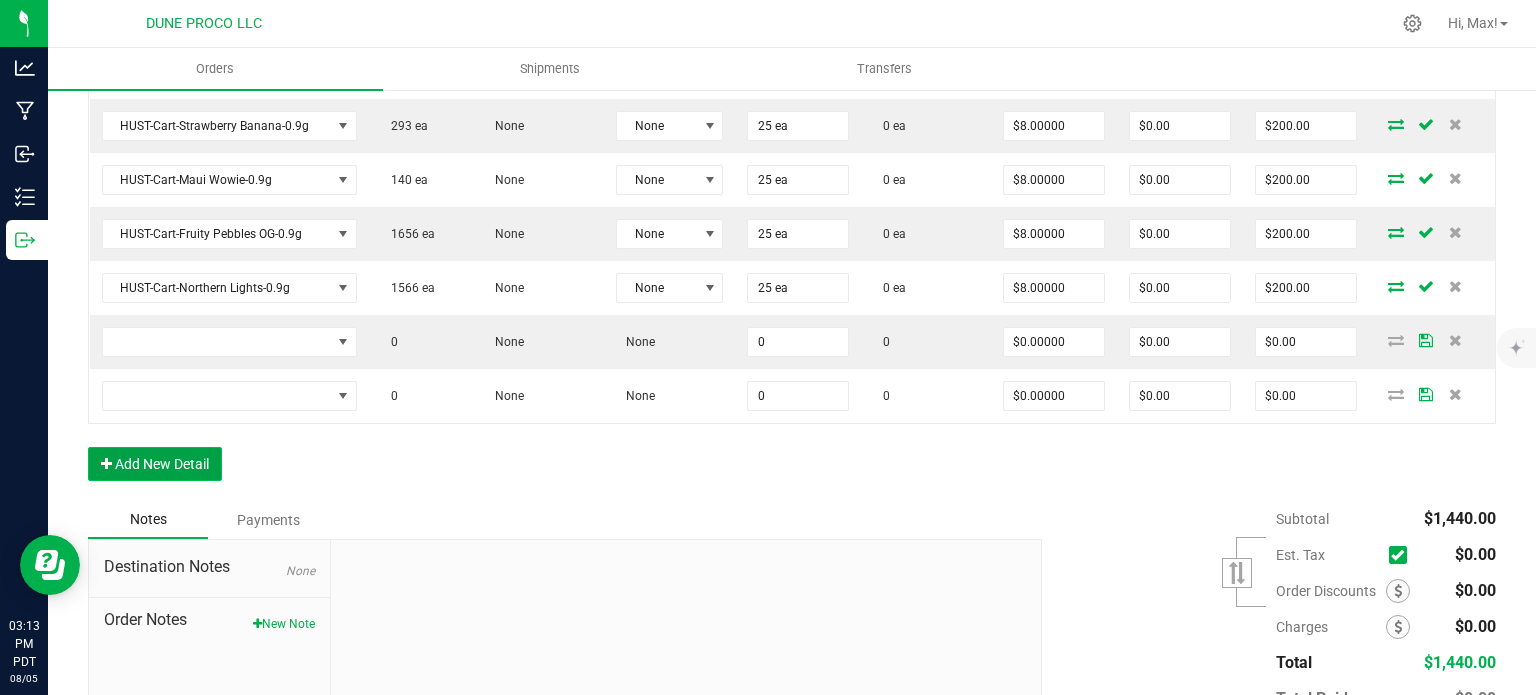 click on "Add New Detail" at bounding box center (155, 464) 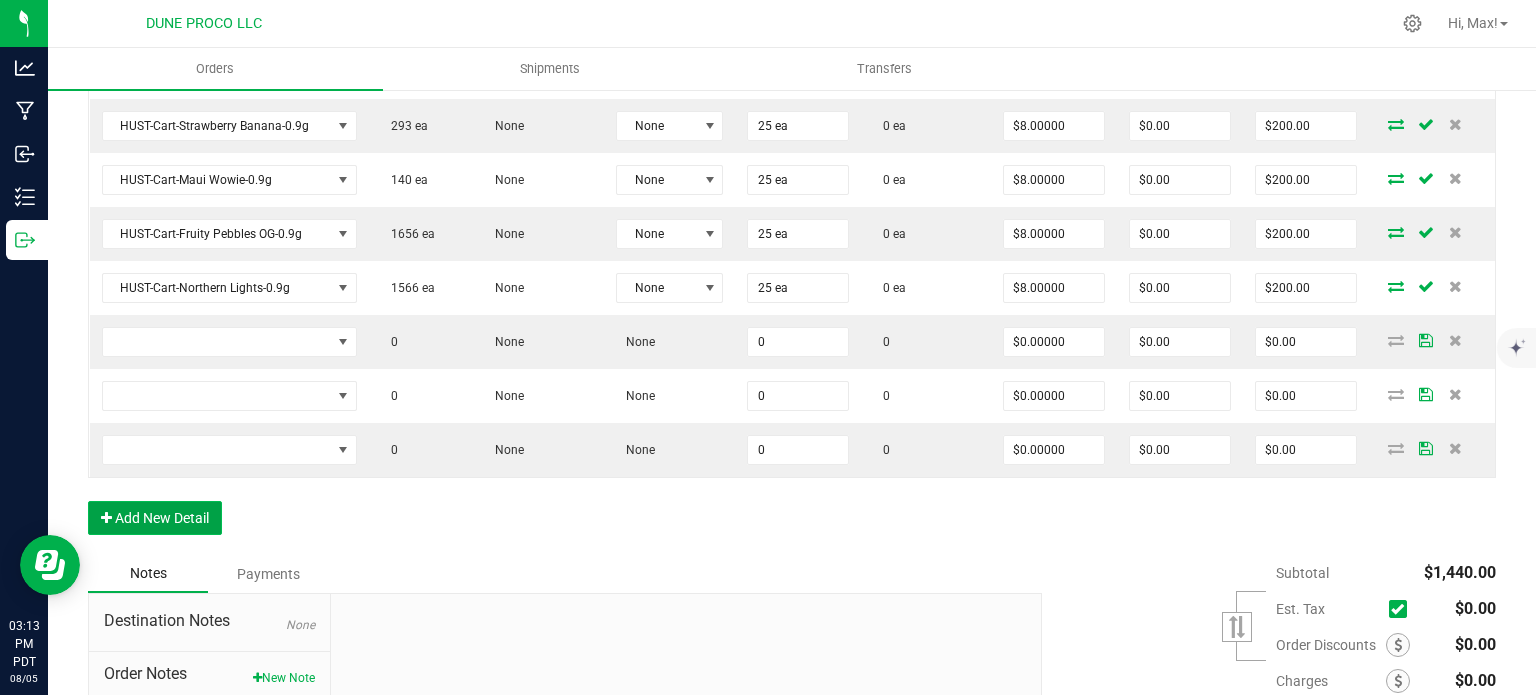 click on "Add New Detail" at bounding box center [155, 518] 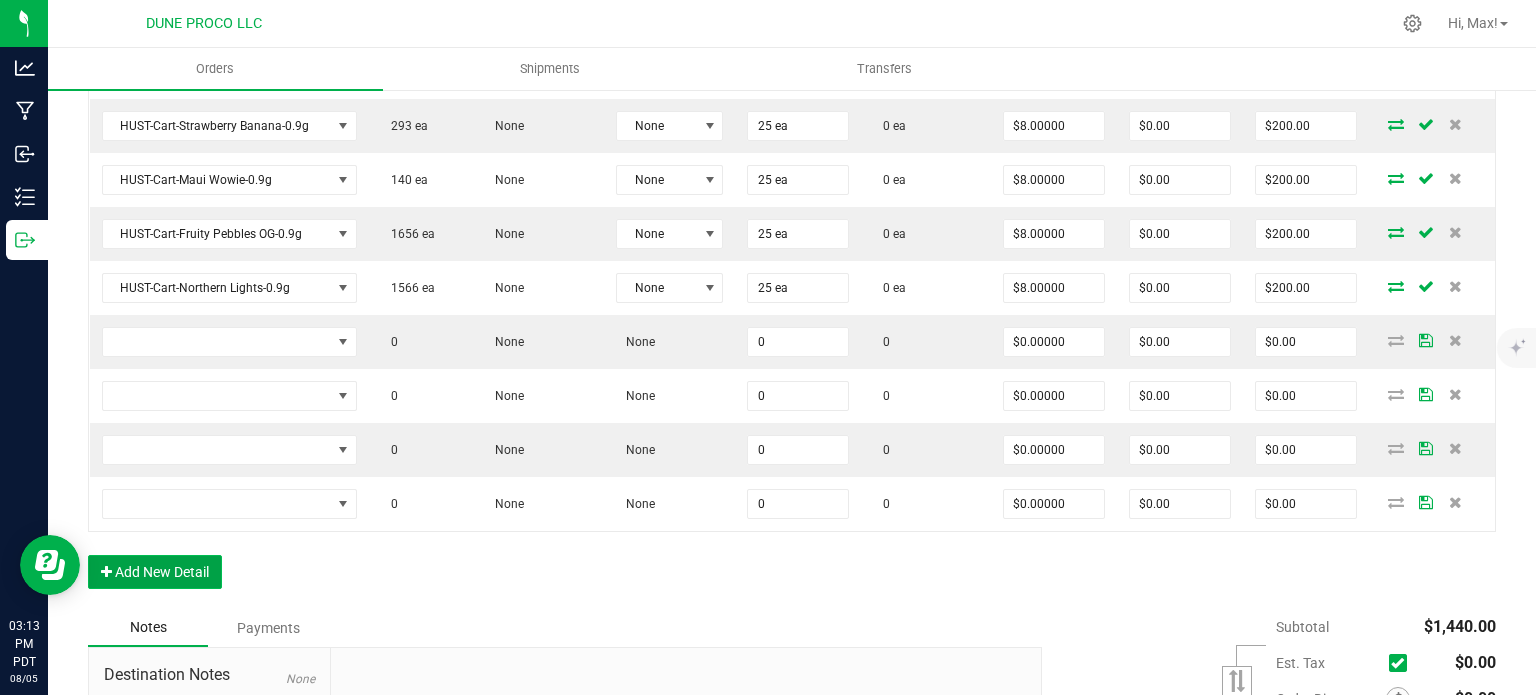 click on "Add New Detail" at bounding box center [155, 572] 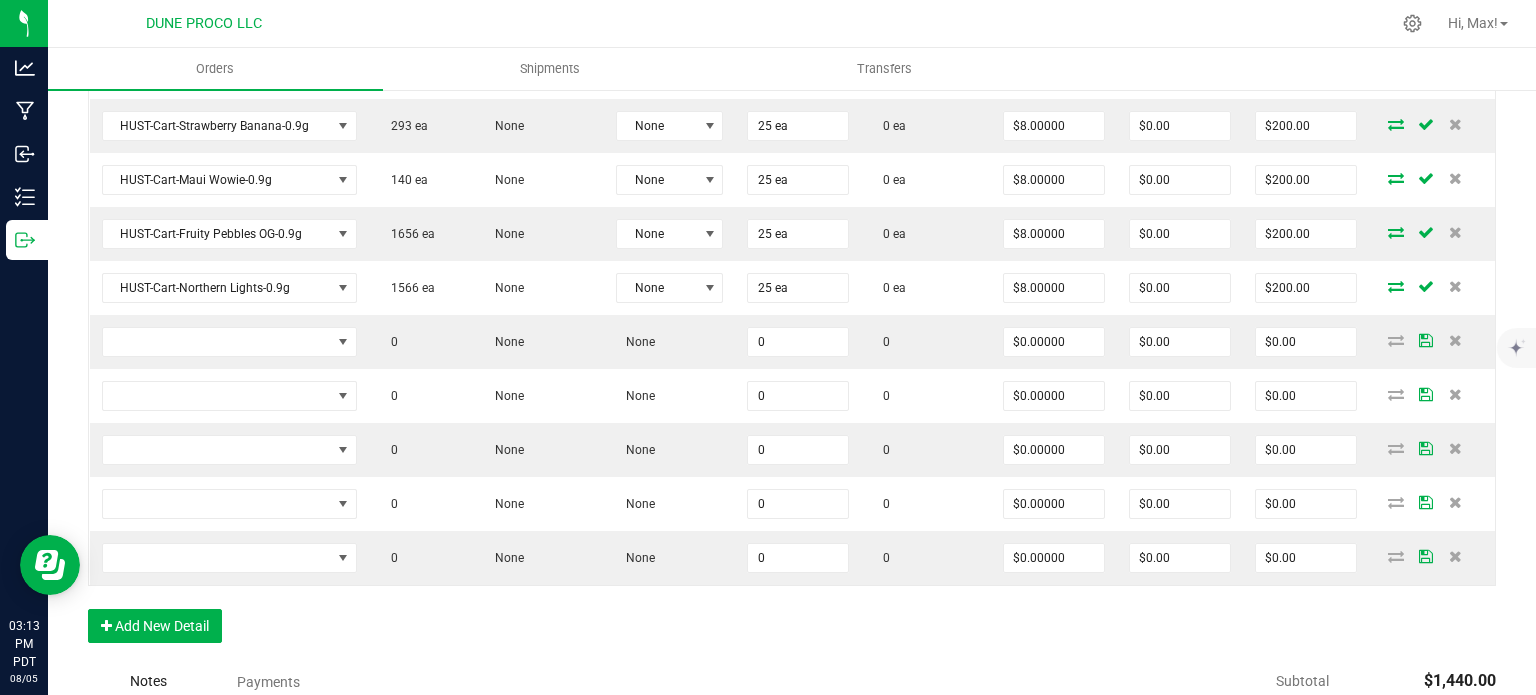 click on "Order Details Print All Labels Item  Sellable  Strain  Lot Number  Qty Ordered Qty Allocated Unit Price Line Discount Total Actions HUST-Cart-Orange Creamsicle-0.9g  203 ea   None  None 25 ea  0 ea  $8.00000 $0.00 $200.00 HUST-Cart-Super Boof-0.9g  1440 ea   None  None 30 ea  0 ea  $8.00000 $0.00 $240.00 HUST-Cart-Blueberry Muffin-0.9g  1231 ea   None  None 25 ea  0 ea  $8.00000 $0.00 $200.00 HUST-Cart-Strawberry Banana-0.9g  293 ea   None  None 25 ea  0 ea  $8.00000 $0.00 $200.00 HUST-Cart-Maui Wowie-0.9g  140 ea   None  None 25 ea  0 ea  $8.00000 $0.00 $200.00 HUST-Cart-Fruity Pebbles OG-0.9g  1656 ea   None  None 25 ea  0 ea  $8.00000 $0.00 $200.00 HUST-Cart-Northern Lights-0.9g  1566 ea   None  None 25 ea  0 ea  $8.00000 $0.00 $200.00  0    None   None  0  0   $0.00000 $0.00 $0.00  0    None   None  0  0   $0.00000 $0.00 $0.00  0    None   None  0  0   $0.00000 $0.00 $0.00  0    None   None  0  0   $0.00000 $0.00 $0.00  0    None   None  0  0   $0.00000 $0.00 $0.00" at bounding box center [792, 255] 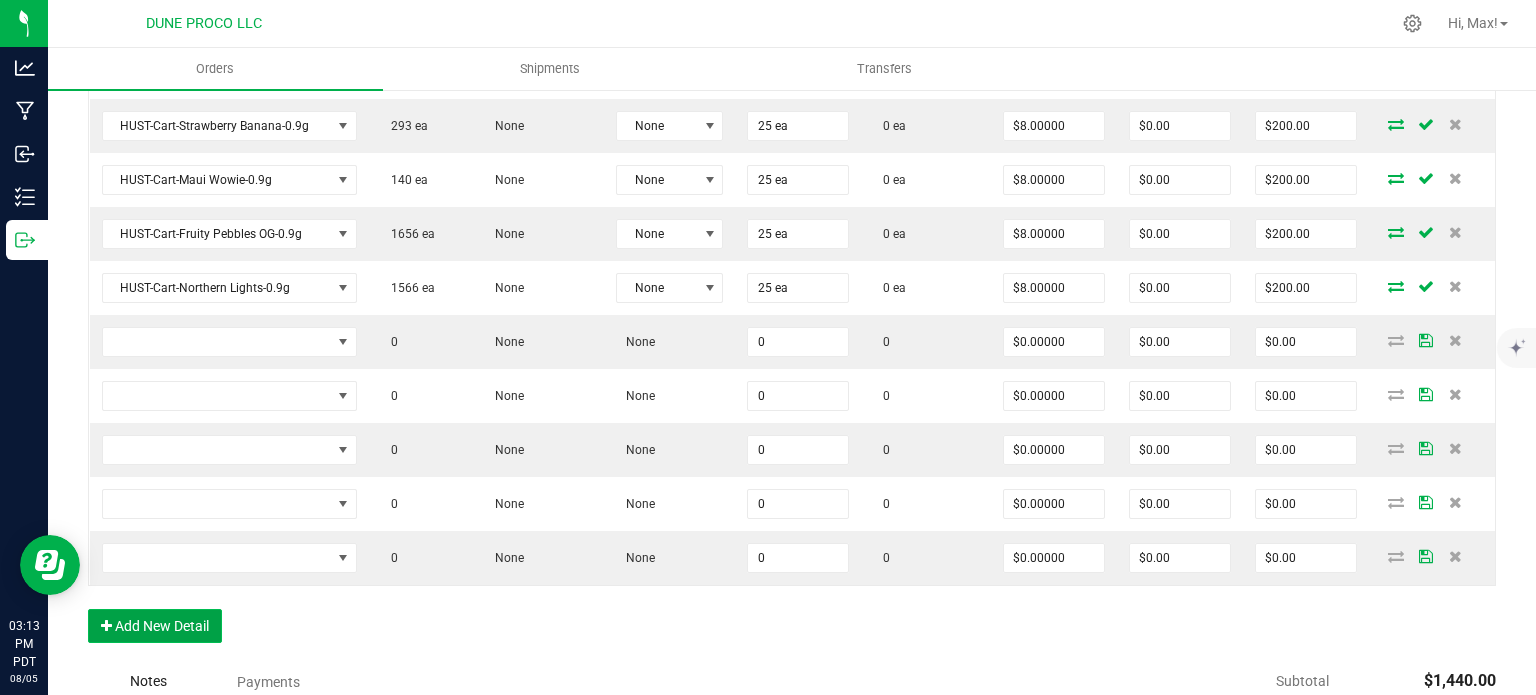 click on "Add New Detail" at bounding box center (155, 626) 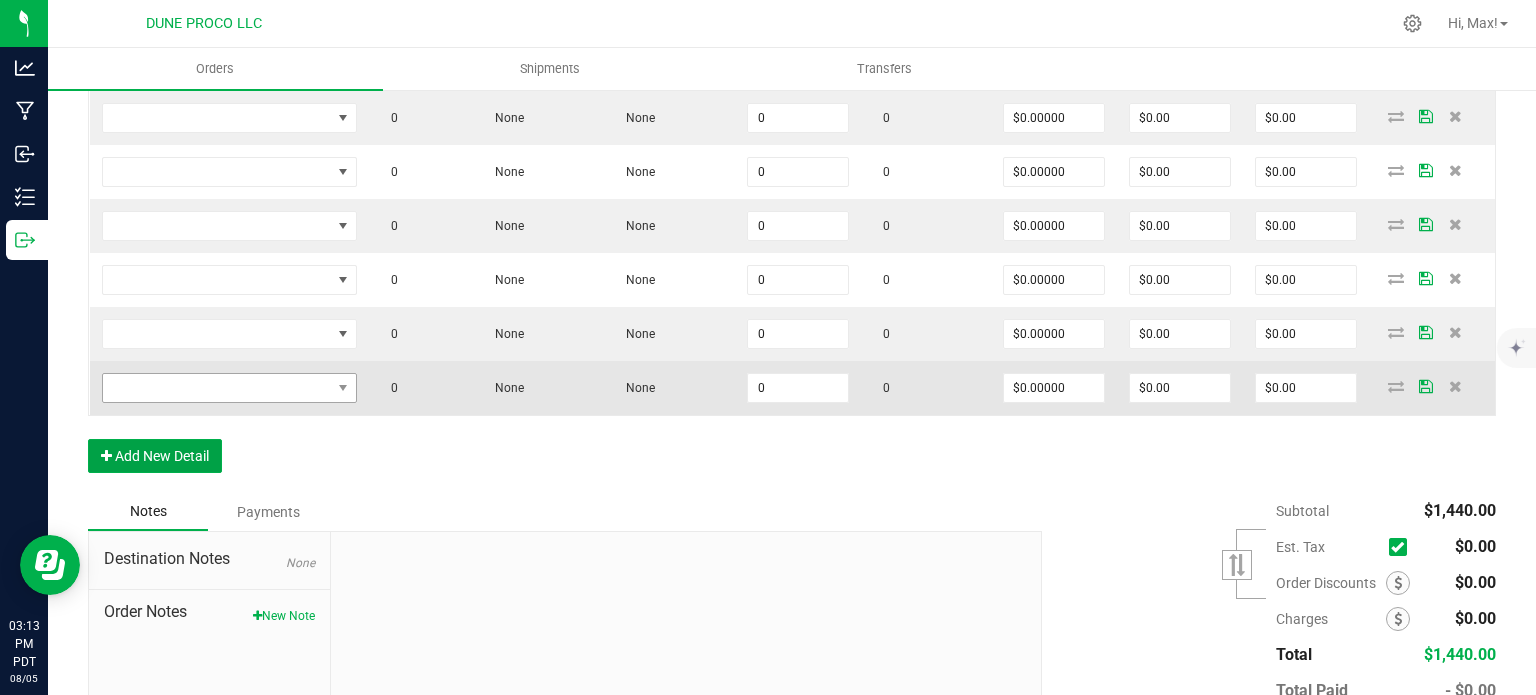 scroll, scrollTop: 1048, scrollLeft: 0, axis: vertical 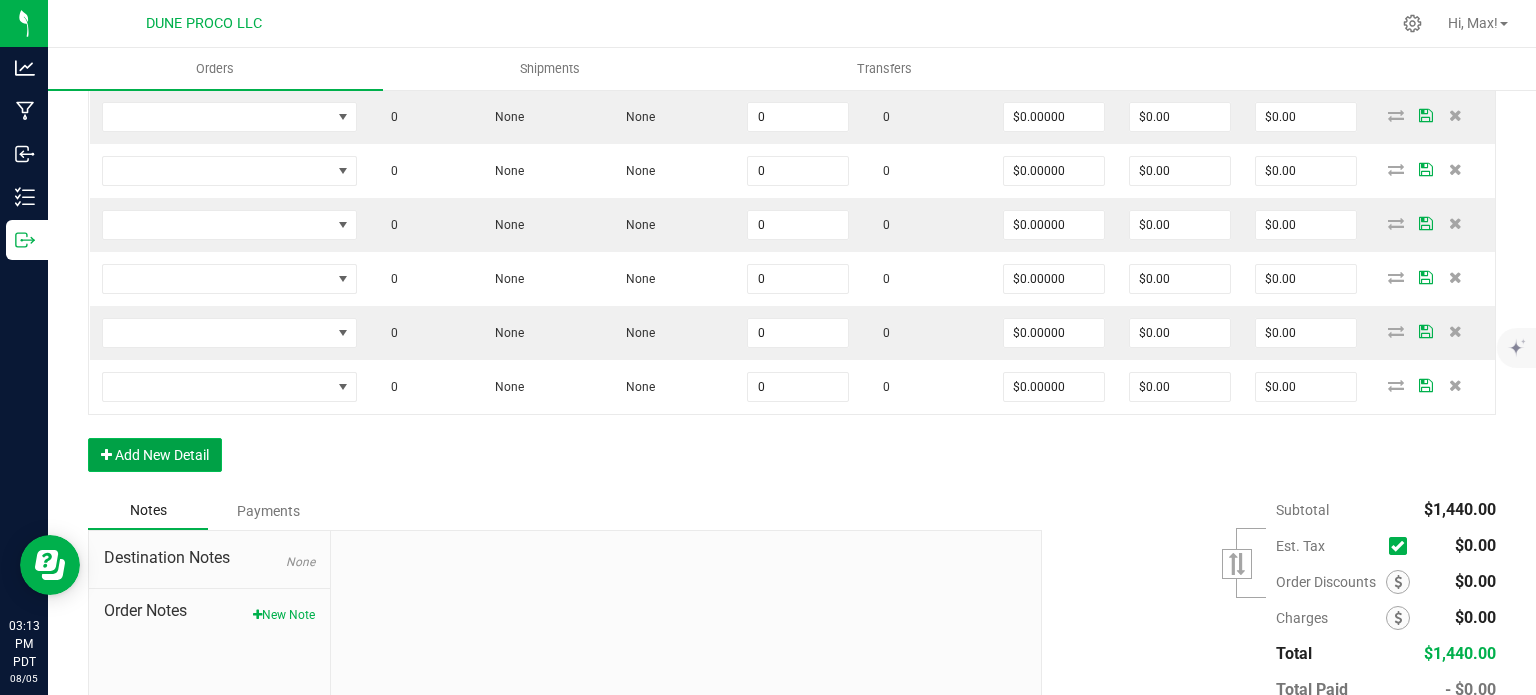 click on "Add New Detail" at bounding box center (155, 455) 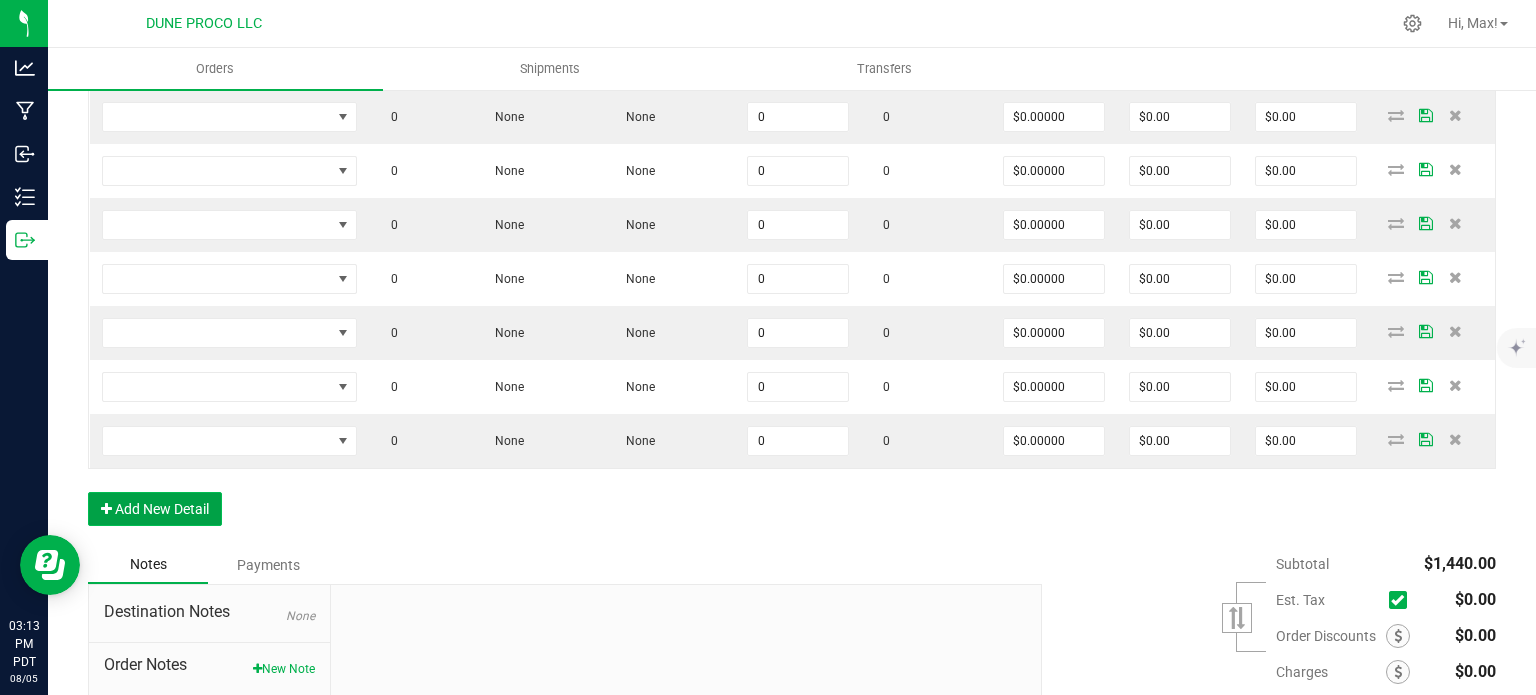 click on "Add New Detail" at bounding box center [155, 509] 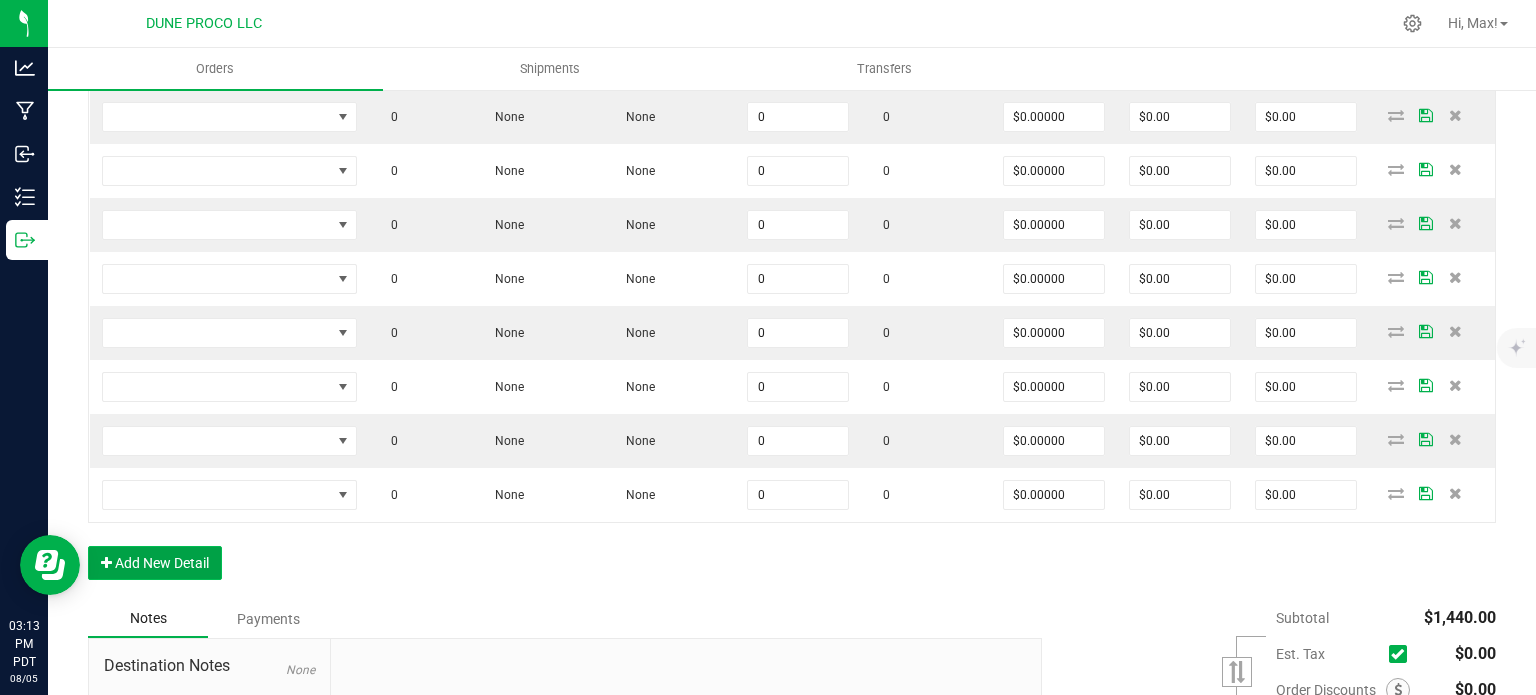 click on "Add New Detail" at bounding box center (155, 563) 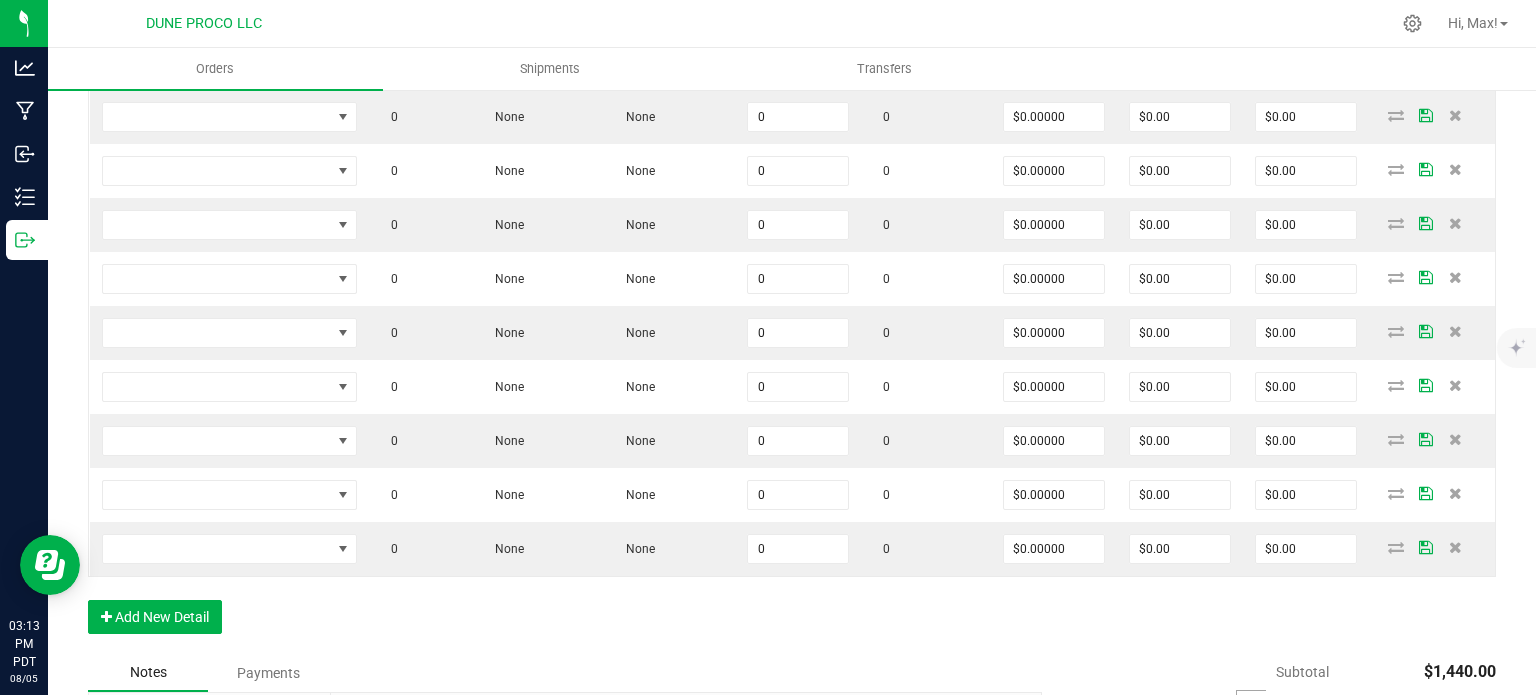 click on "Order Details Print All Labels Item  Sellable  Strain  Lot Number  Qty Ordered Qty Allocated Unit Price Line Discount Total Actions HUST-Cart-Orange Creamsicle-0.9g  203 ea   None  None 25 ea  0 ea  $8.00000 $0.00 $200.00 HUST-Cart-Super Boof-0.9g  1440 ea   None  None 30 ea  0 ea  $8.00000 $0.00 $240.00 HUST-Cart-Blueberry Muffin-0.9g  1231 ea   None  None 25 ea  0 ea  $8.00000 $0.00 $200.00 HUST-Cart-Strawberry Banana-0.9g  293 ea   None  None 25 ea  0 ea  $8.00000 $0.00 $200.00 HUST-Cart-Maui Wowie-0.9g  140 ea   None  None 25 ea  0 ea  $8.00000 $0.00 $200.00 HUST-Cart-Fruity Pebbles OG-0.9g  1656 ea   None  None 25 ea  0 ea  $8.00000 $0.00 $200.00 HUST-Cart-Northern Lights-0.9g  1566 ea   None  None 25 ea  0 ea  $8.00000 $0.00 $200.00  0    None   None  0  0   $0.00000 $0.00 $0.00  0    None   None  0  0   $0.00000 $0.00 $0.00  0    None   None  0  0   $0.00000 $0.00 $0.00  0    None   None  0  0   $0.00000 $0.00 $0.00  0    None   None  0  0   $0.00000 $0.00 $0.00  0   0" at bounding box center [792, 138] 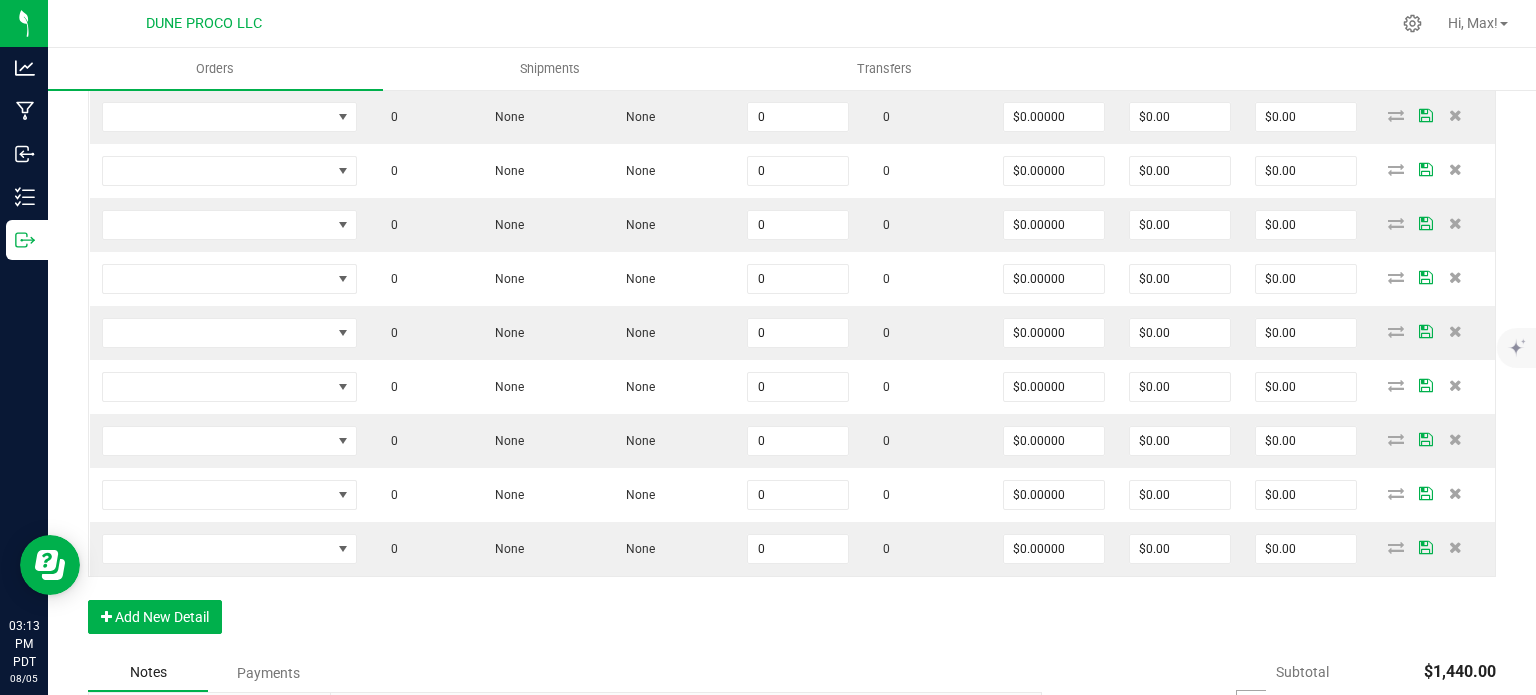 scroll, scrollTop: 971, scrollLeft: 0, axis: vertical 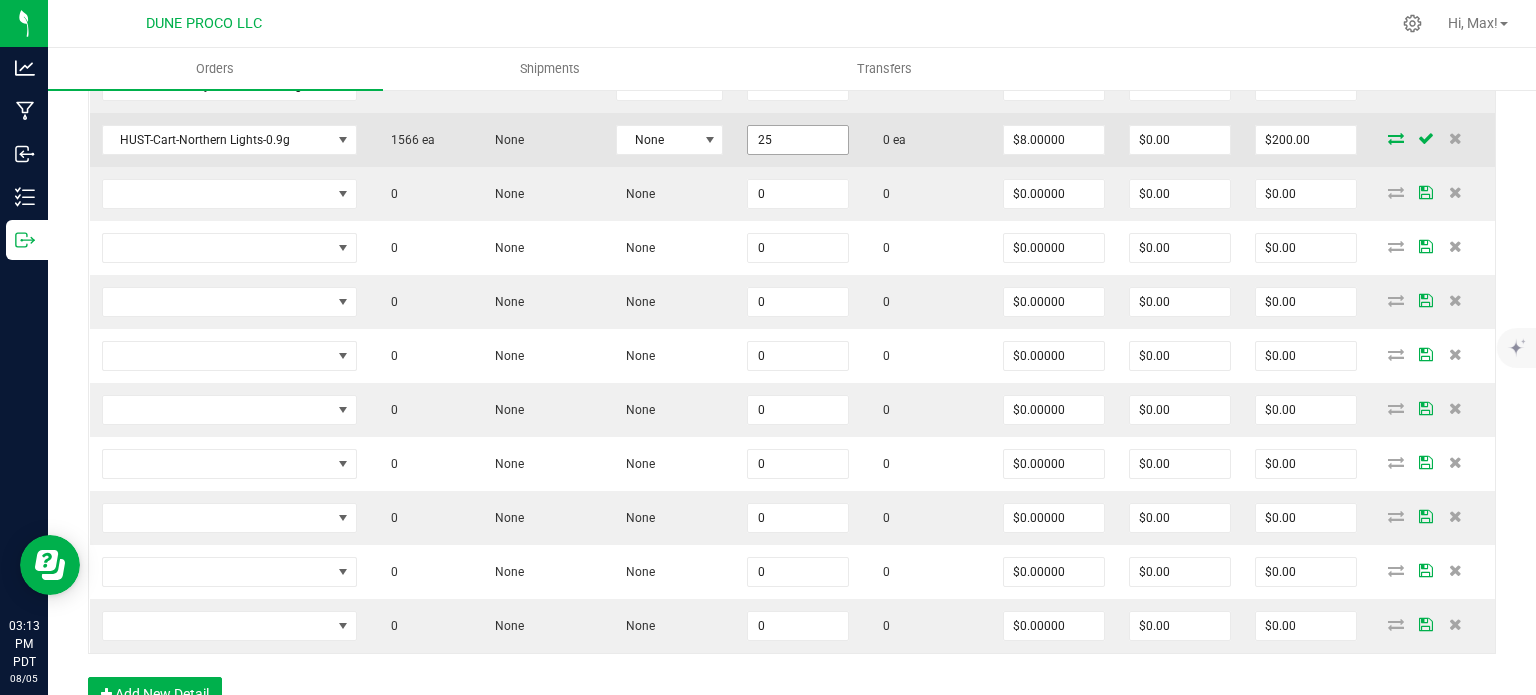 click on "25" at bounding box center (798, 140) 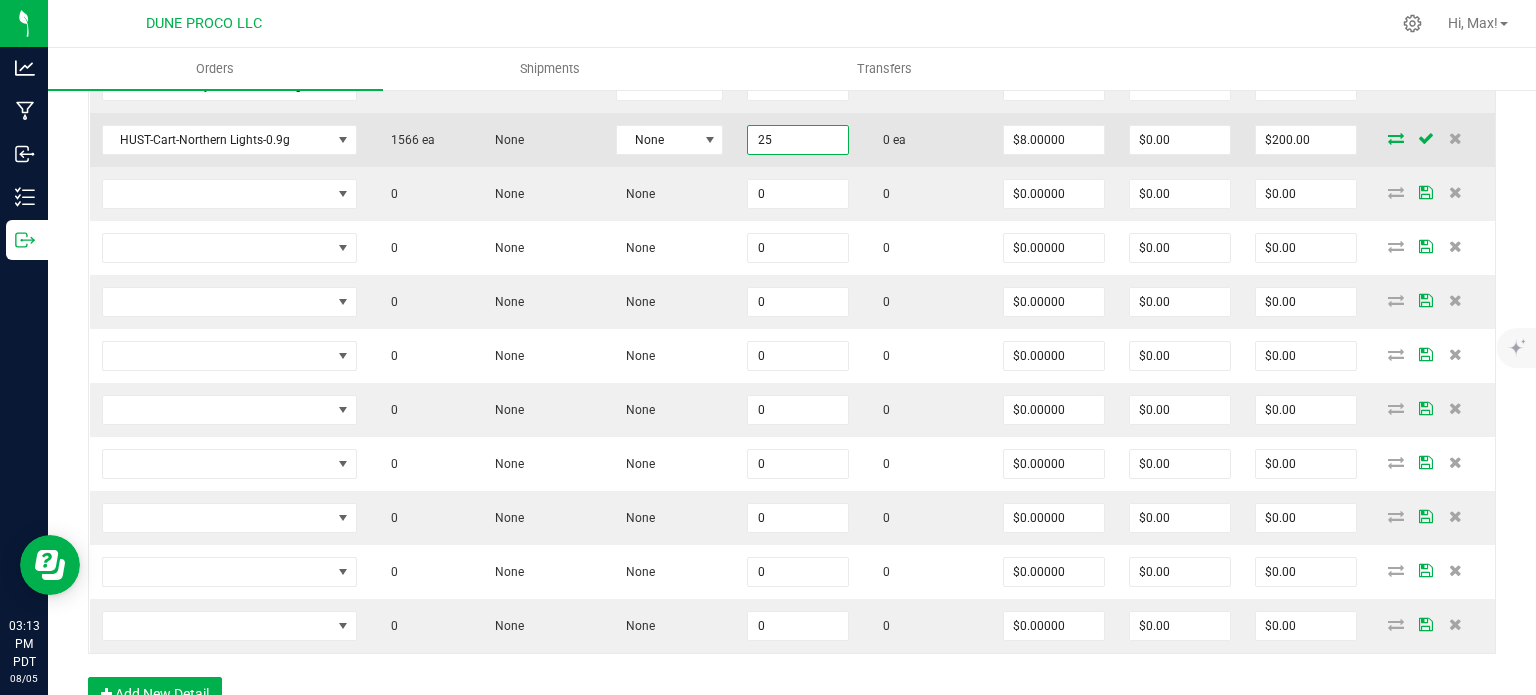 click on "25" at bounding box center (798, 140) 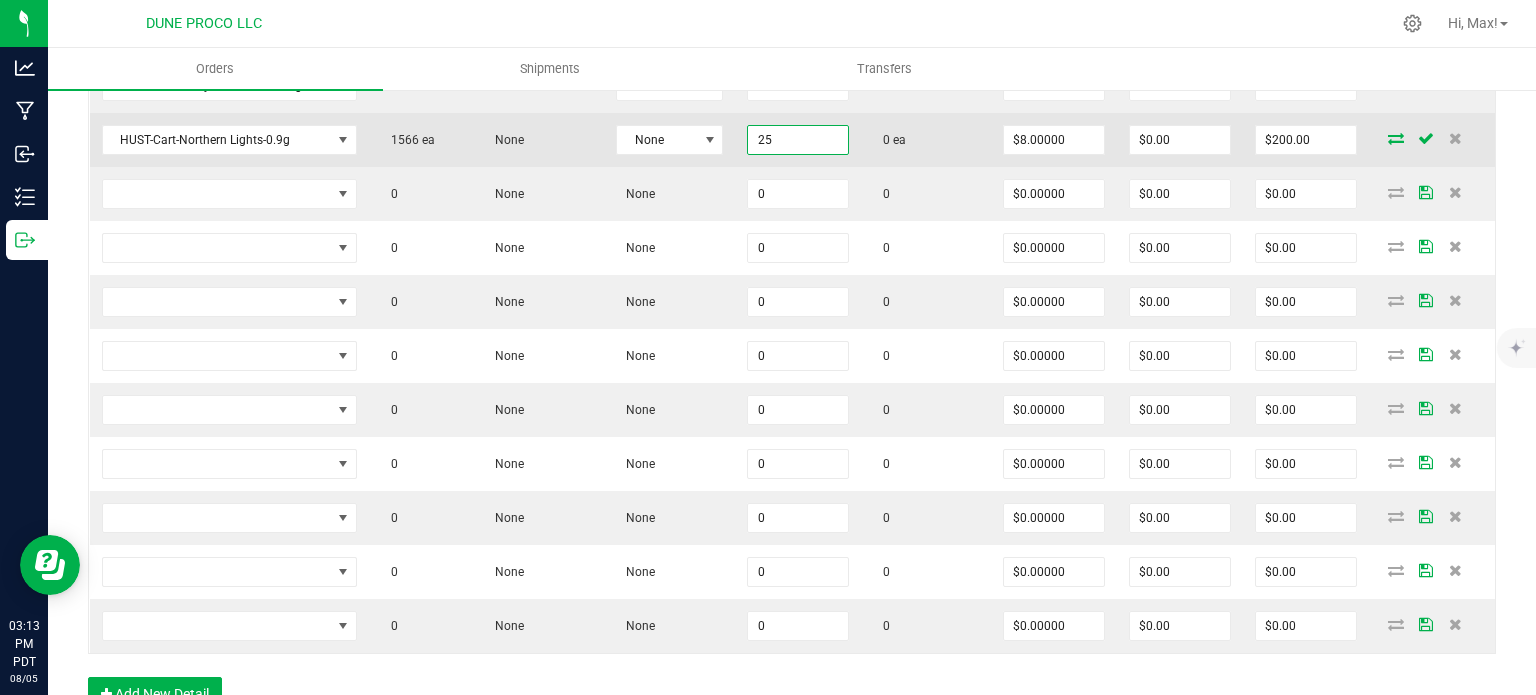 click on "25" at bounding box center [798, 140] 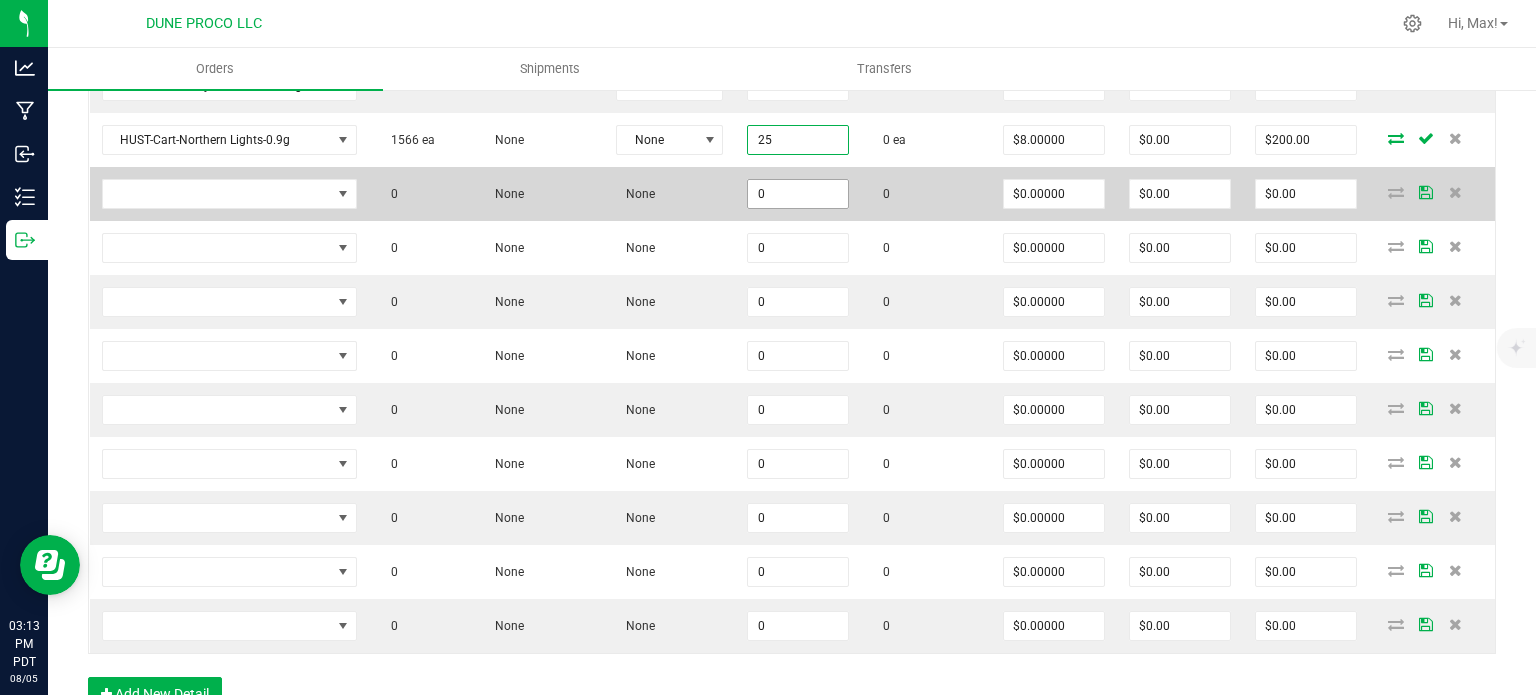 type on "25 ea" 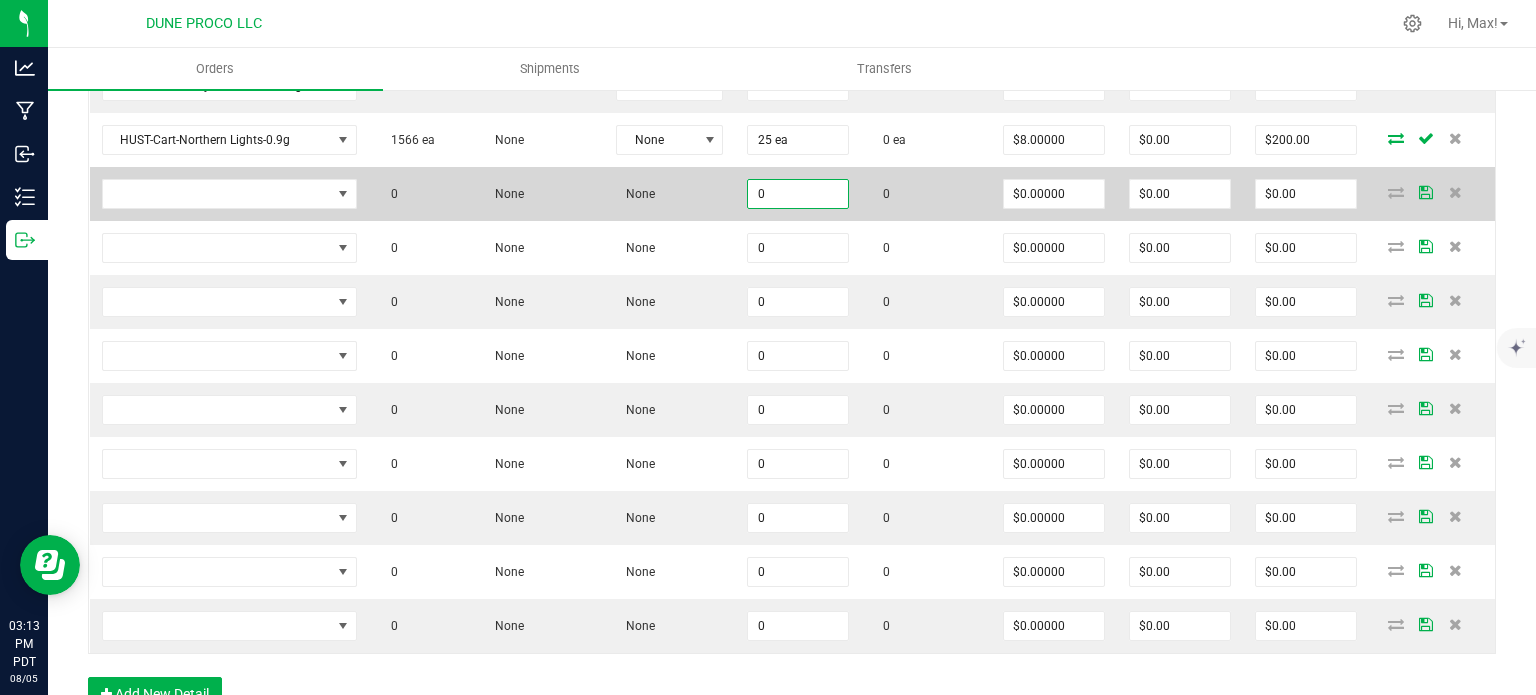 click on "0" at bounding box center [798, 194] 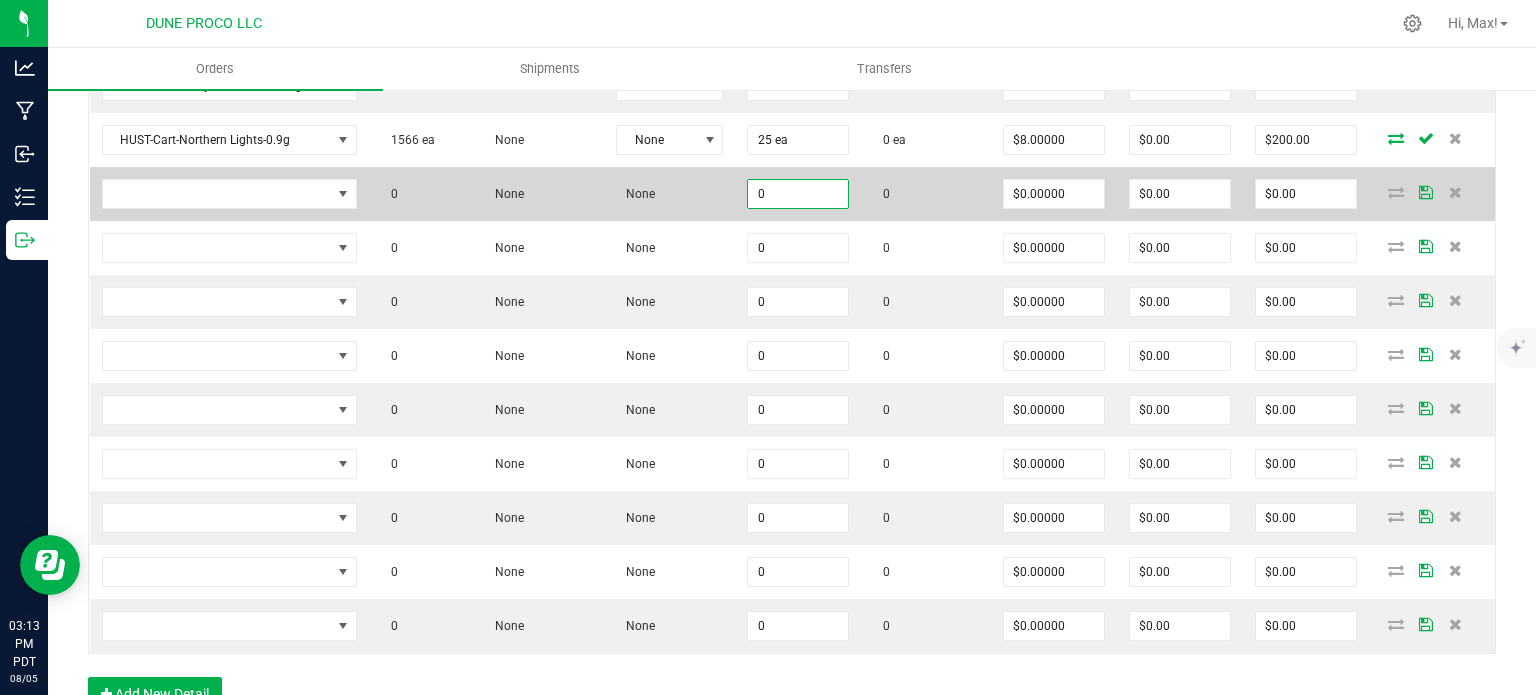 paste on "25" 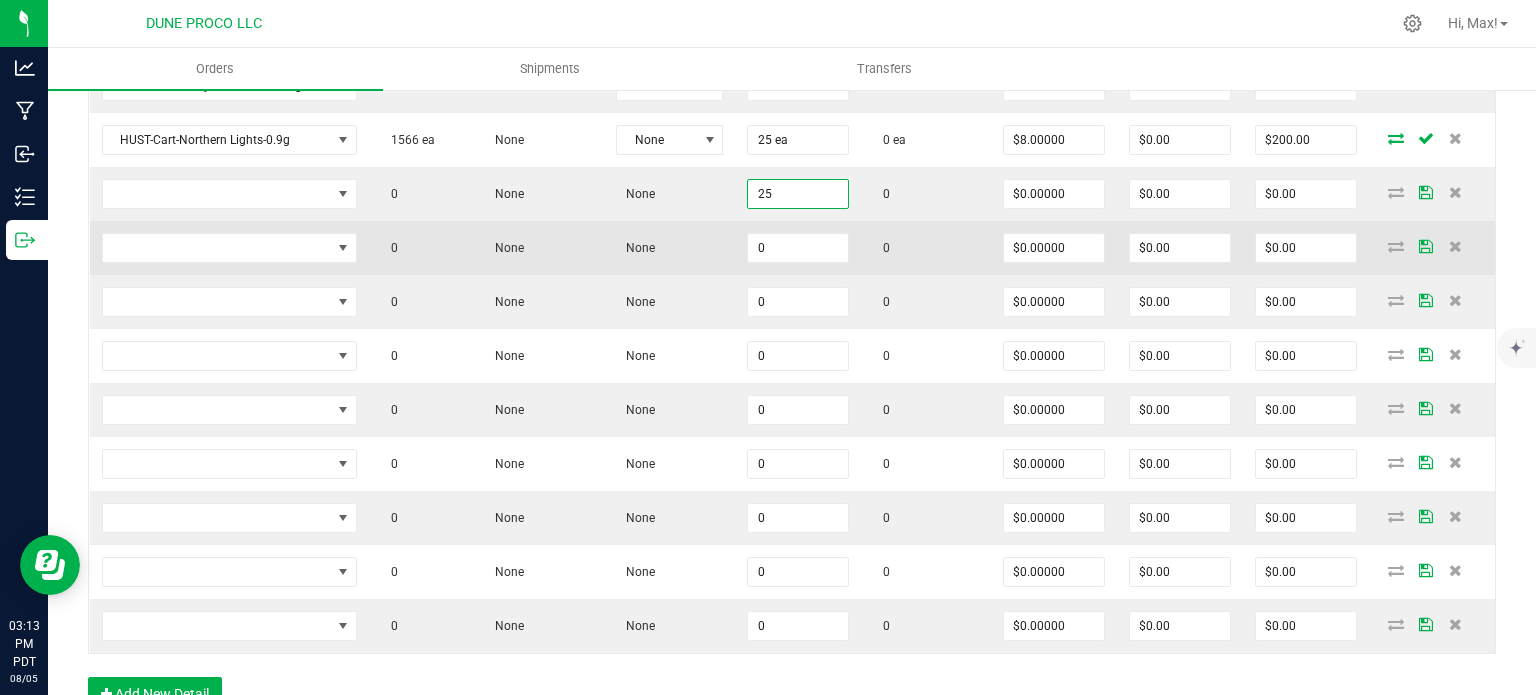 type on "25" 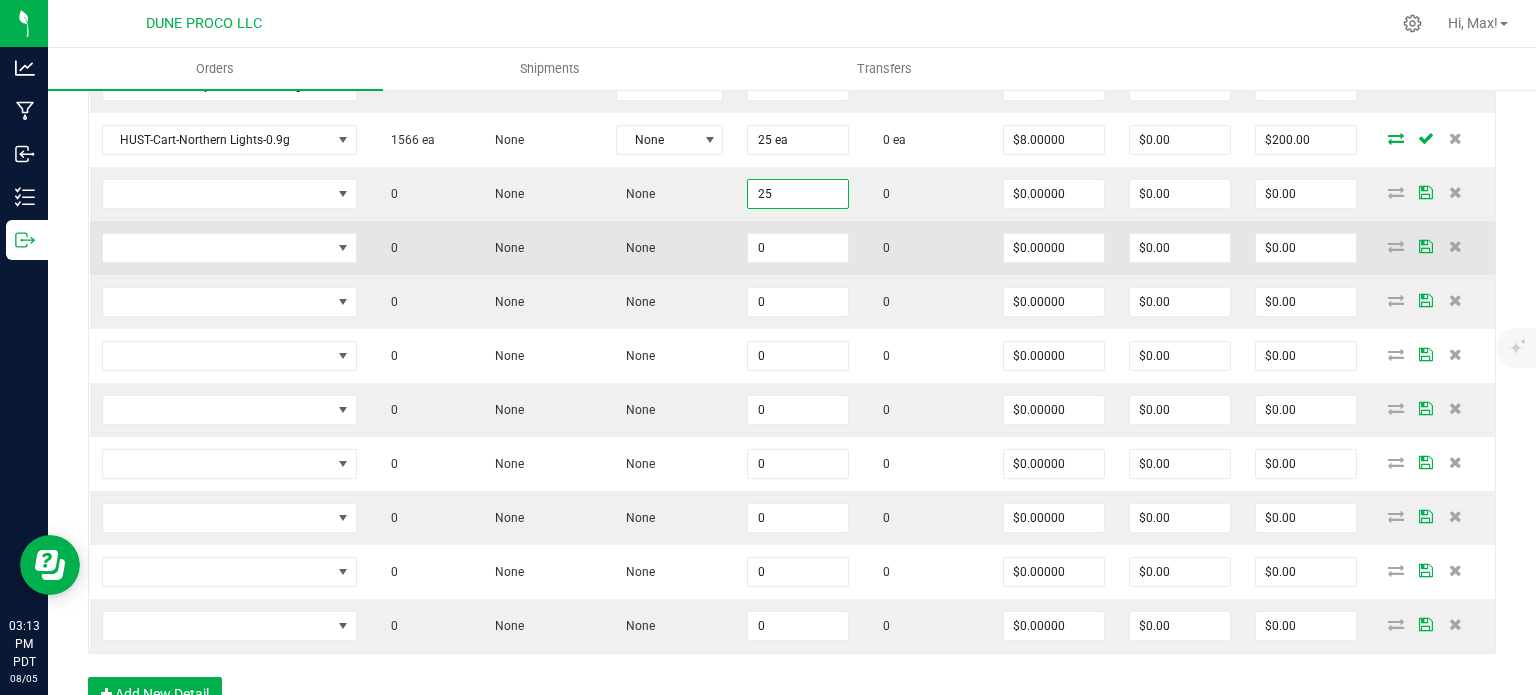 click on "0" at bounding box center (798, 248) 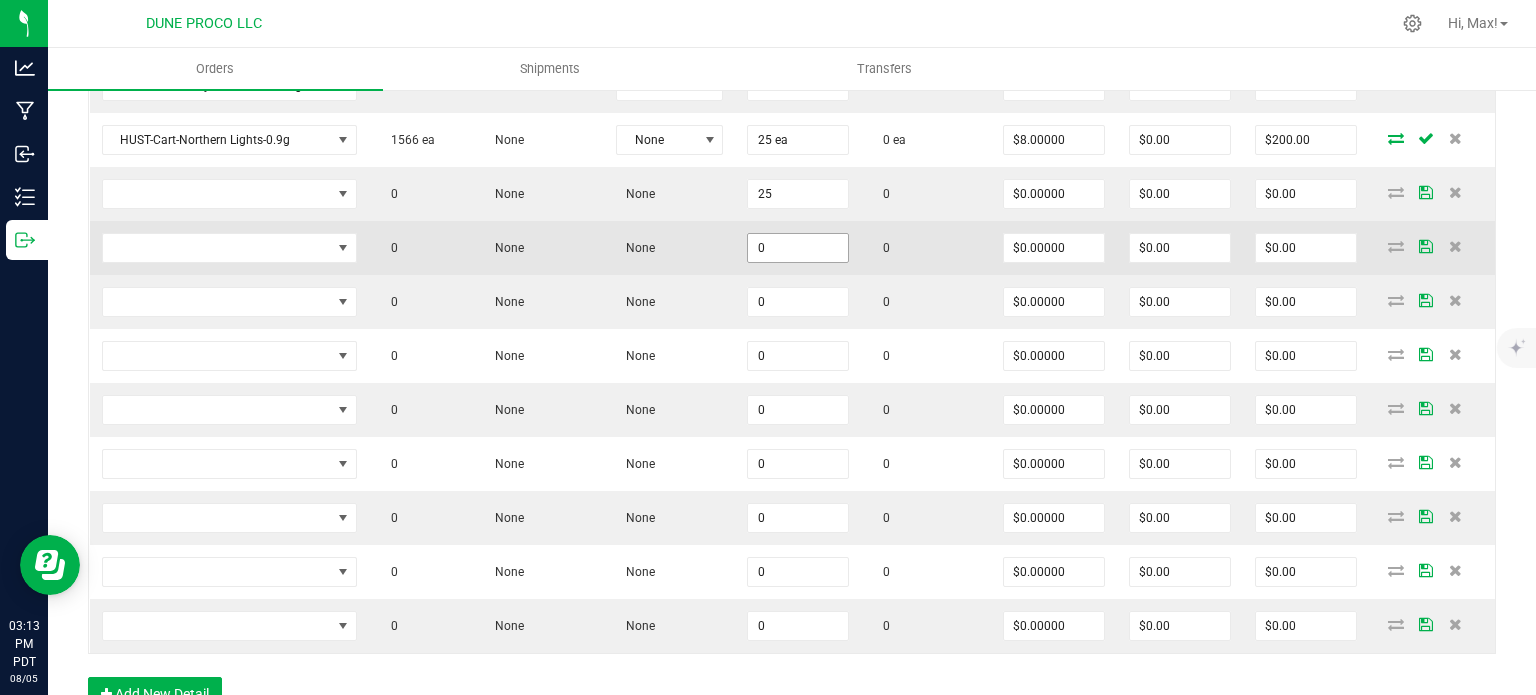 click on "0" at bounding box center (798, 248) 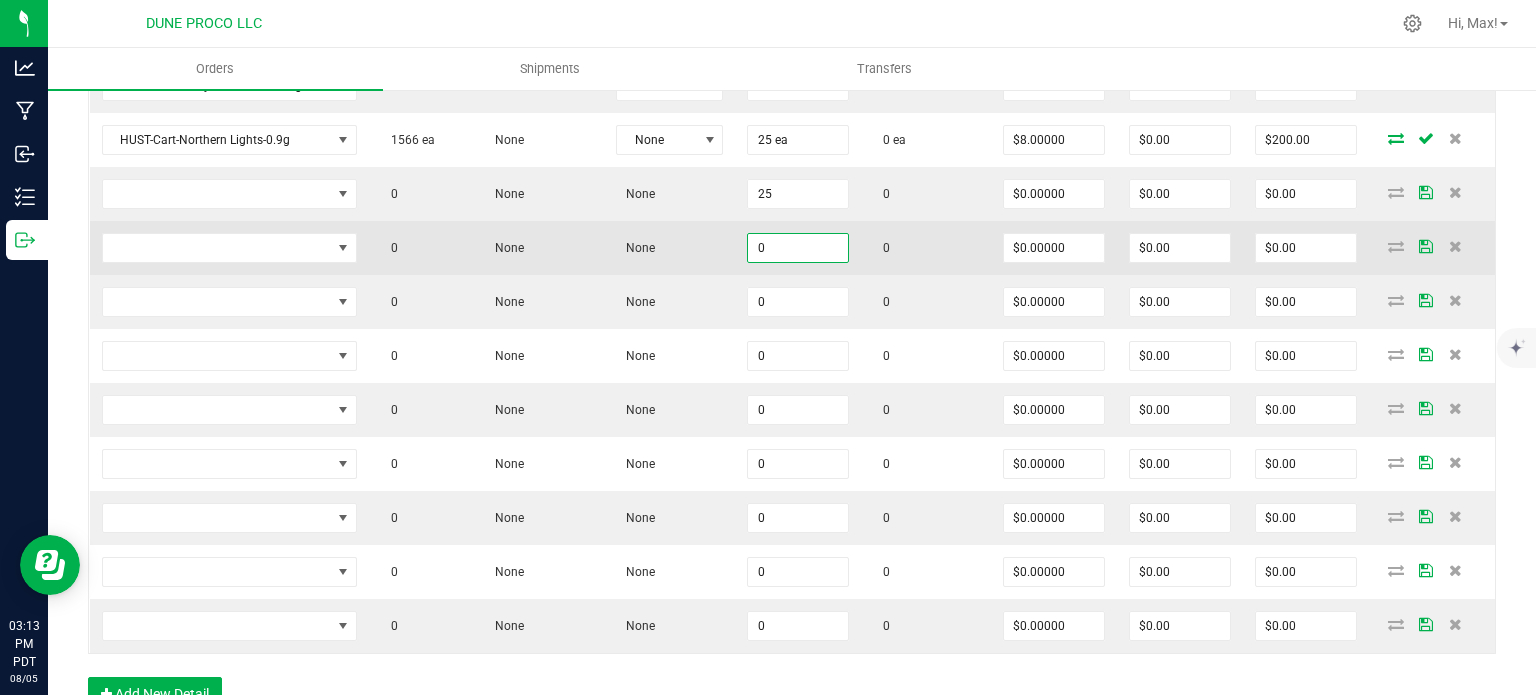 paste on "25" 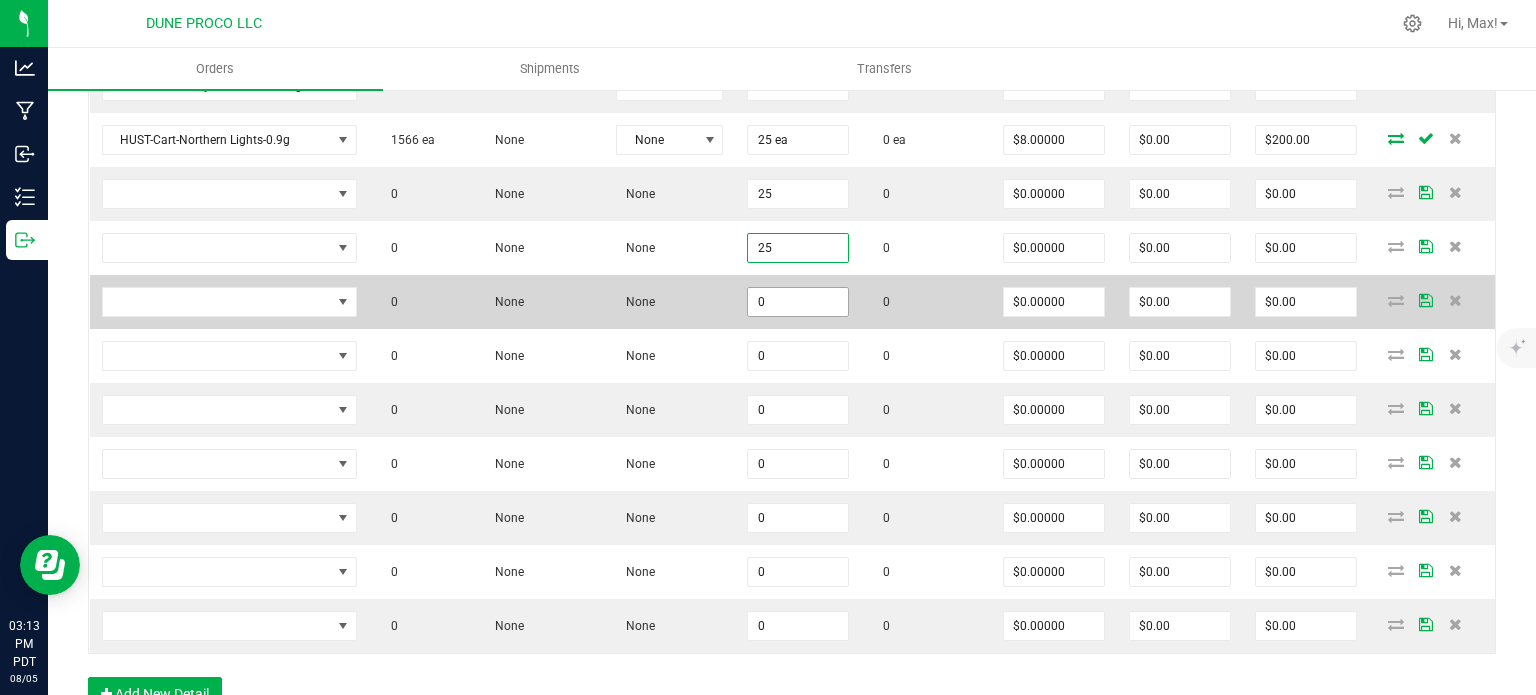 type on "25" 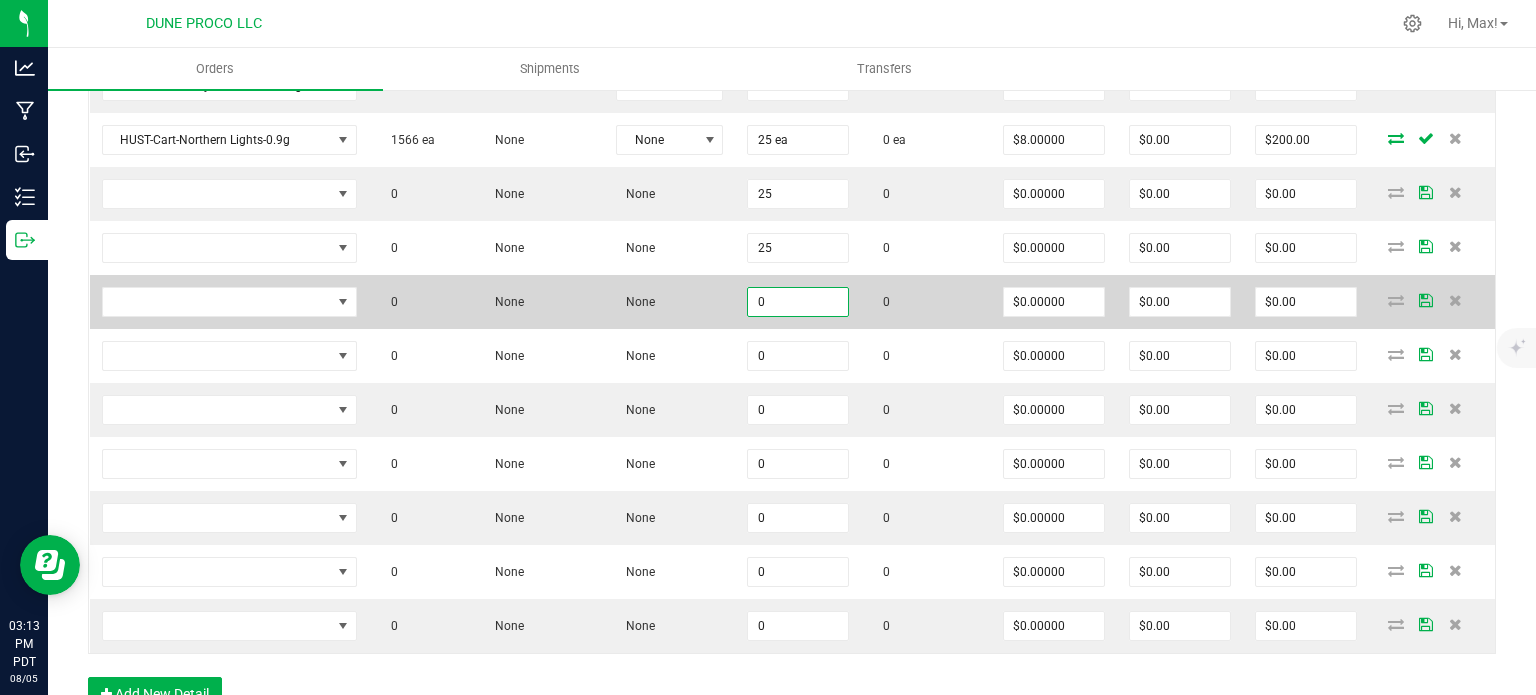 click on "0" at bounding box center [798, 302] 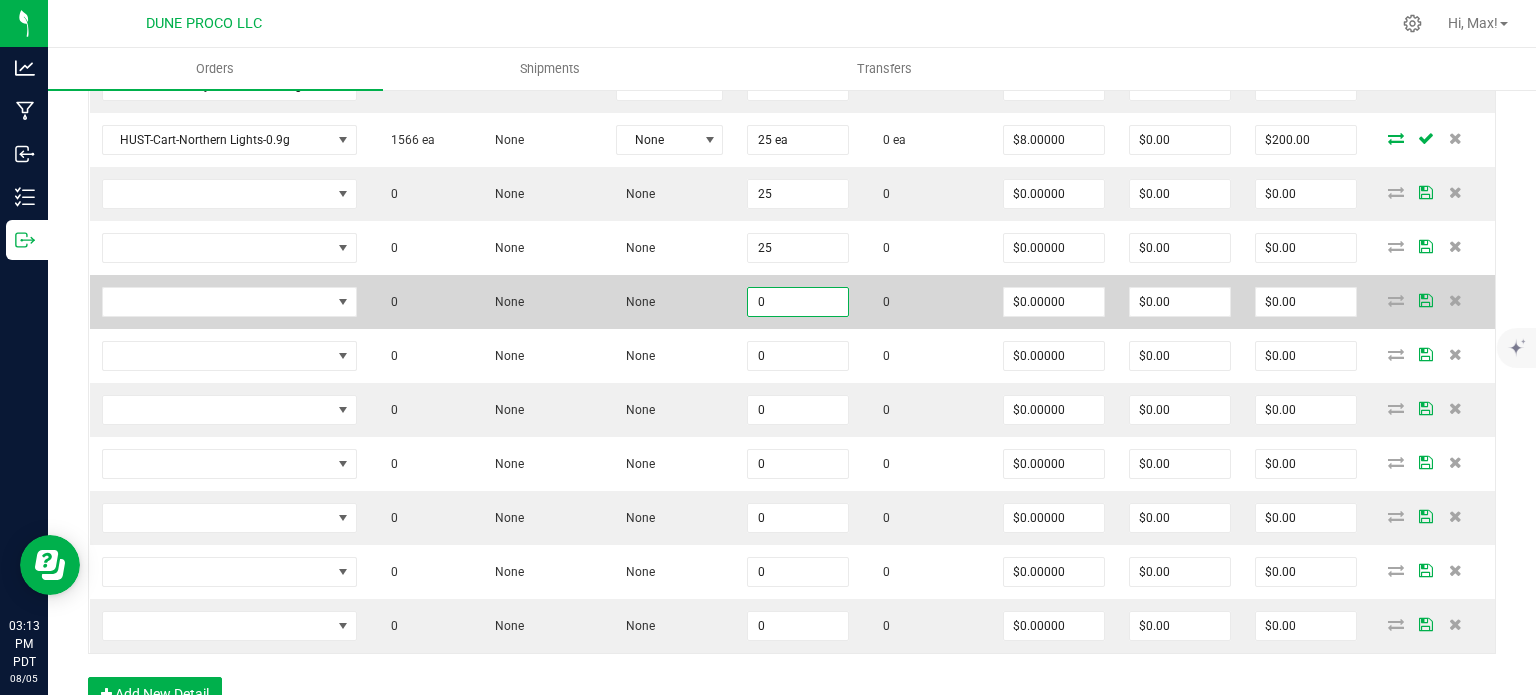 paste on "25" 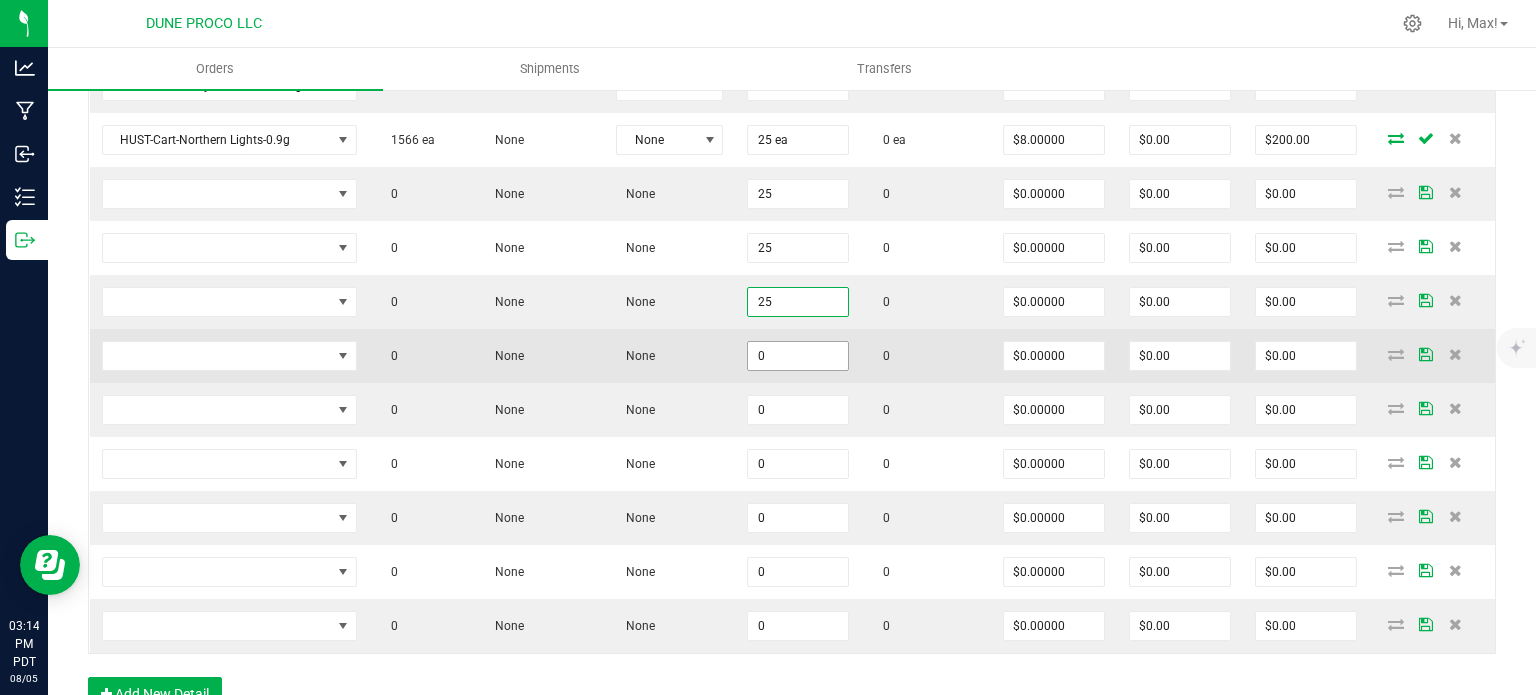 type on "25" 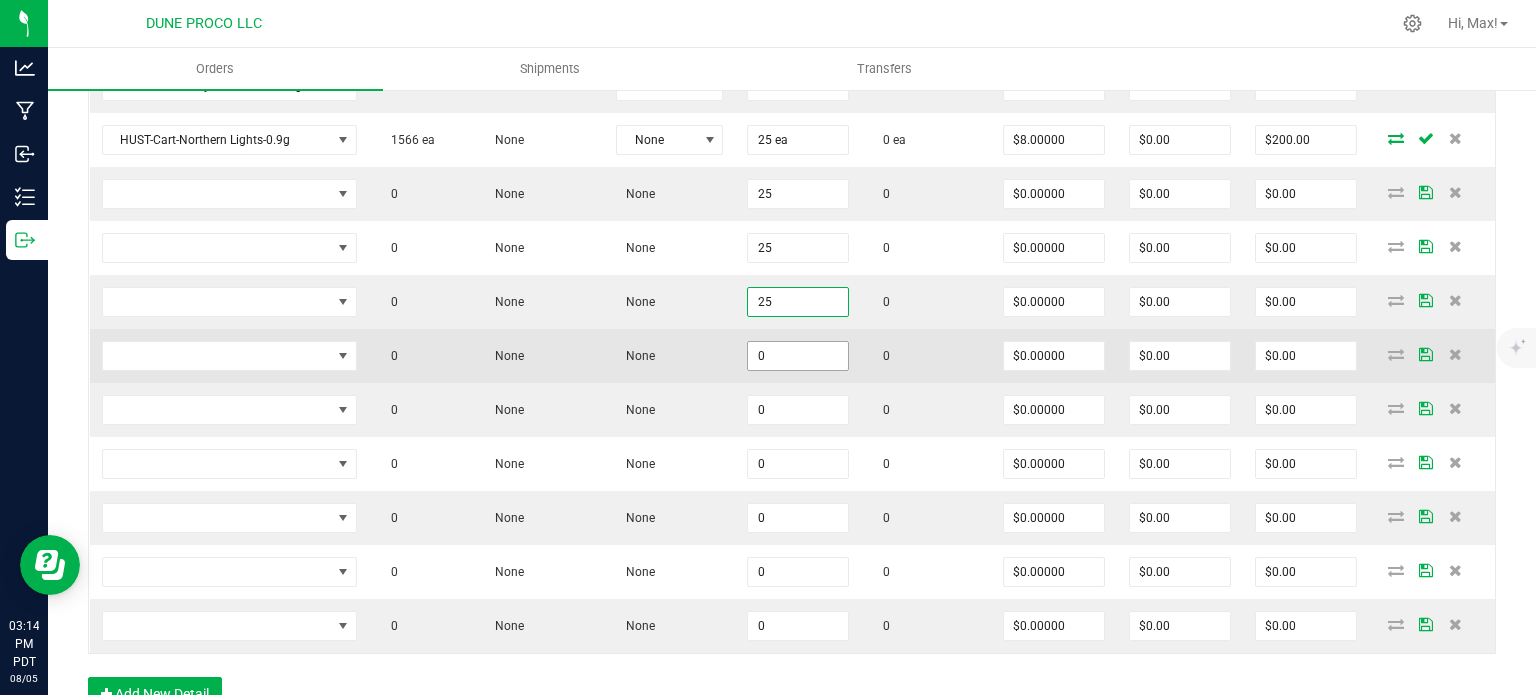 click on "0" at bounding box center [798, 356] 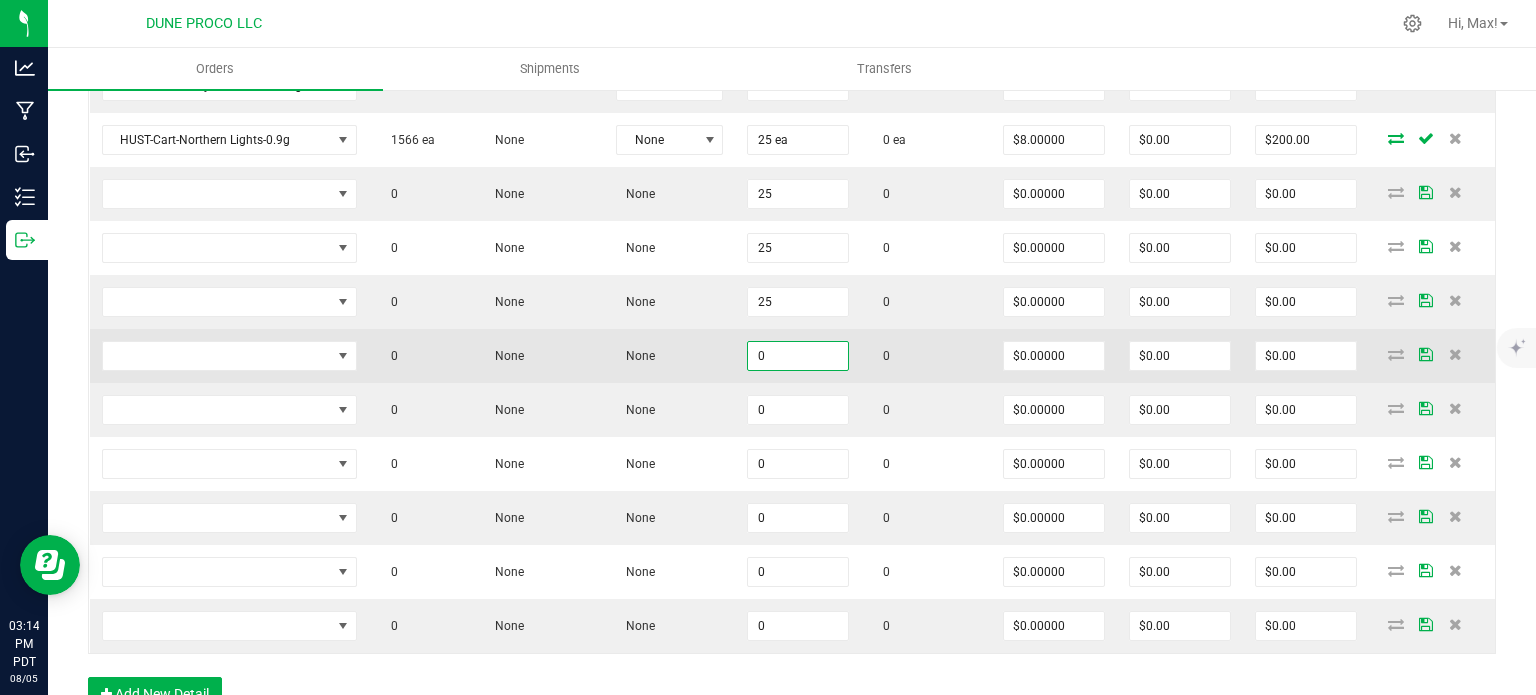 paste on "25" 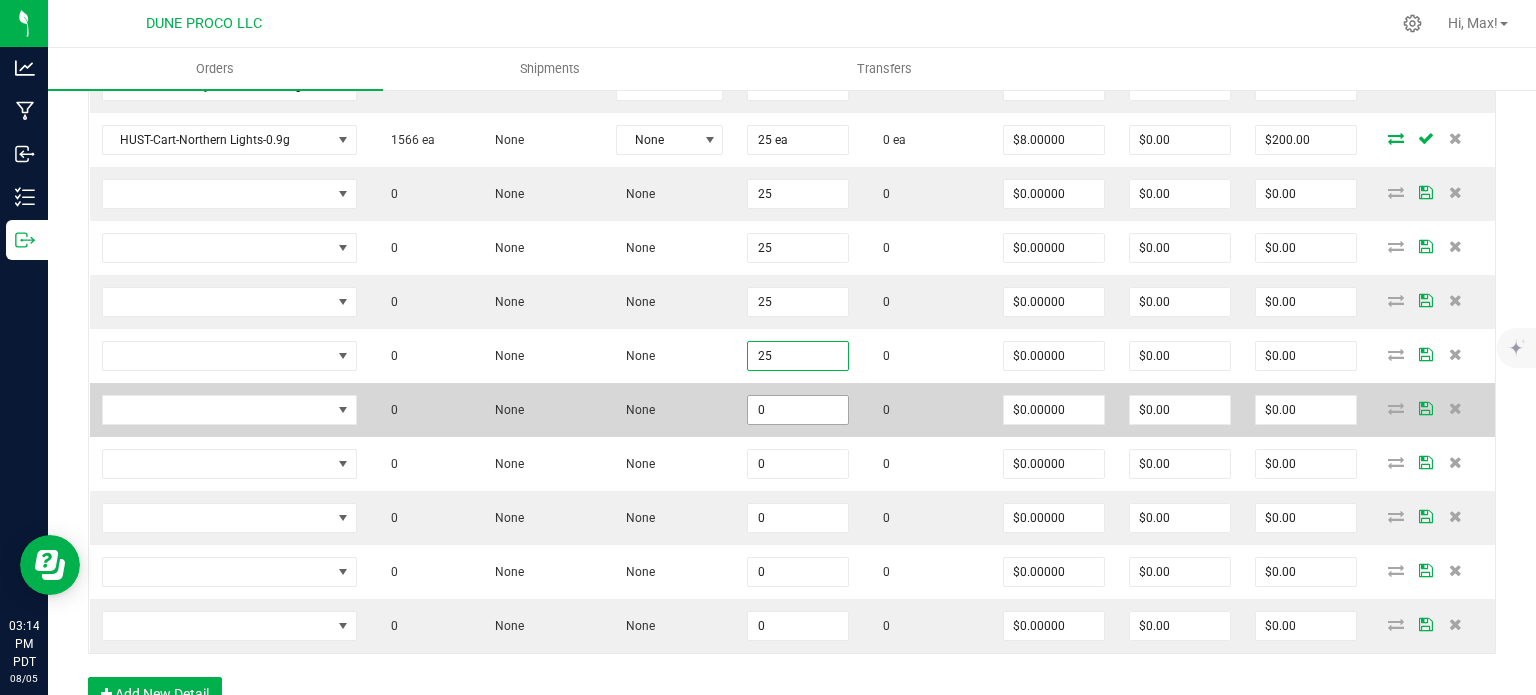 type on "25" 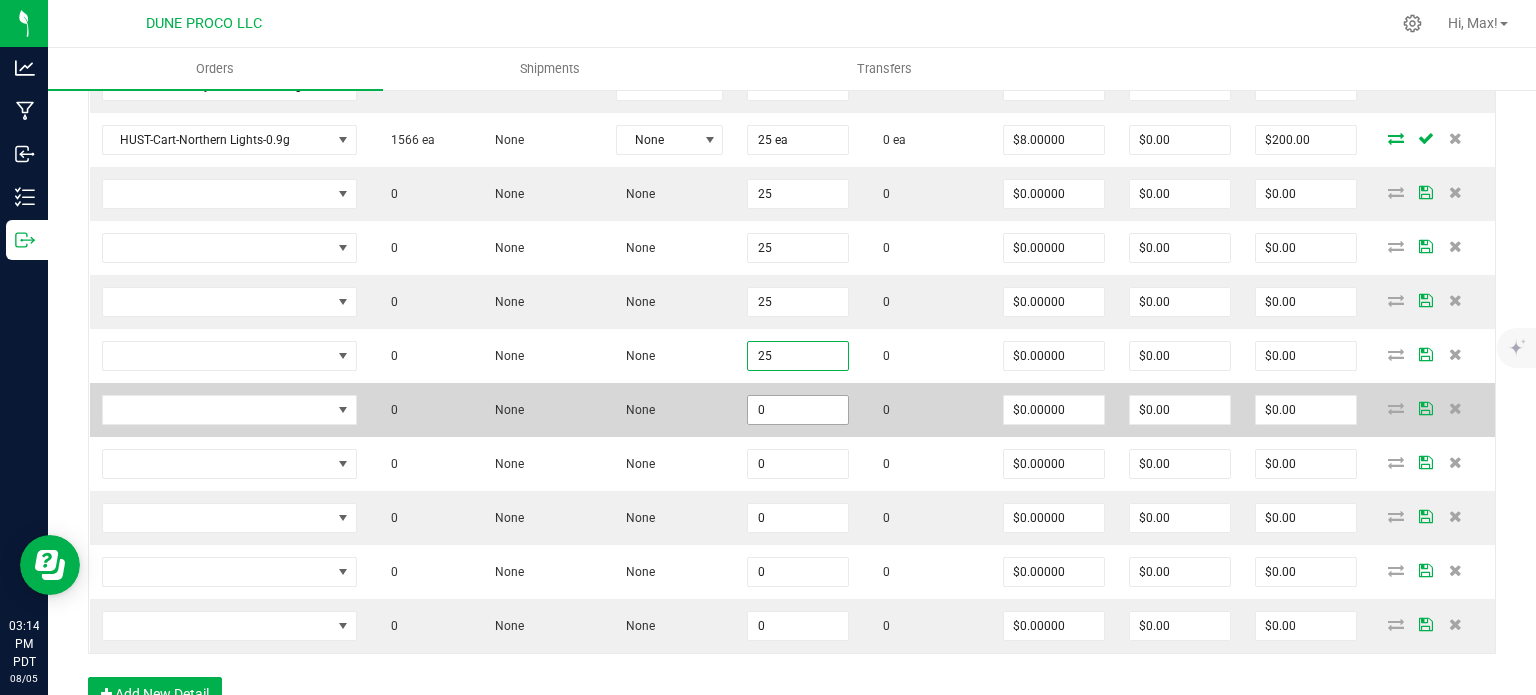 click on "0" at bounding box center [798, 410] 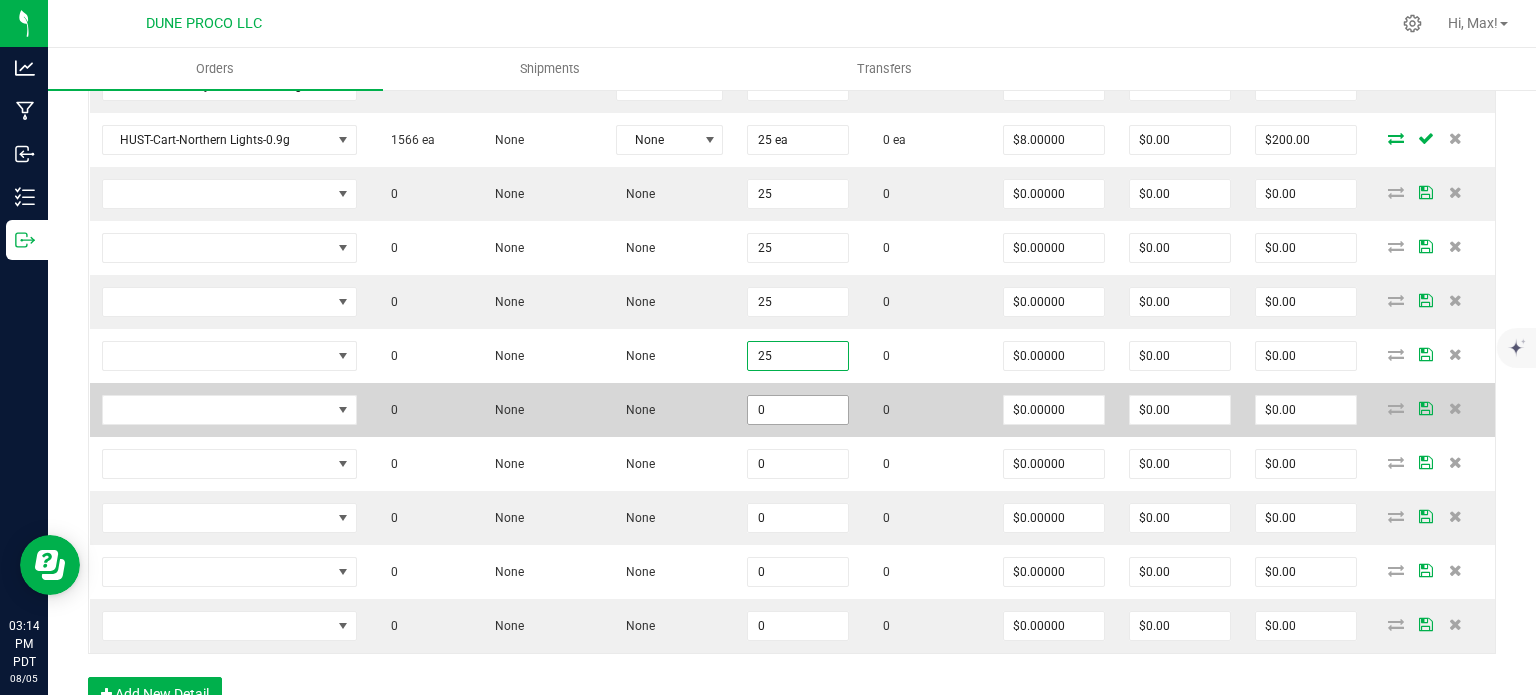 paste on "25" 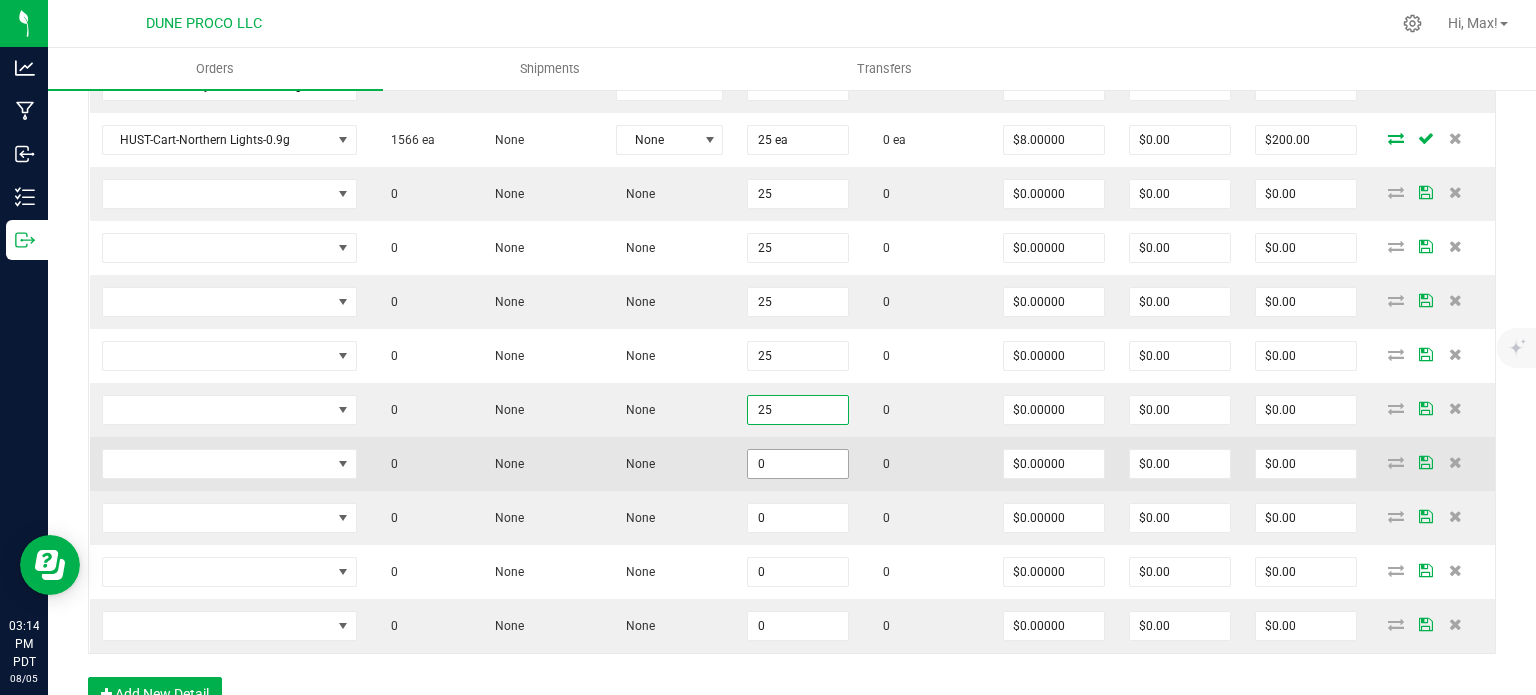 type on "25" 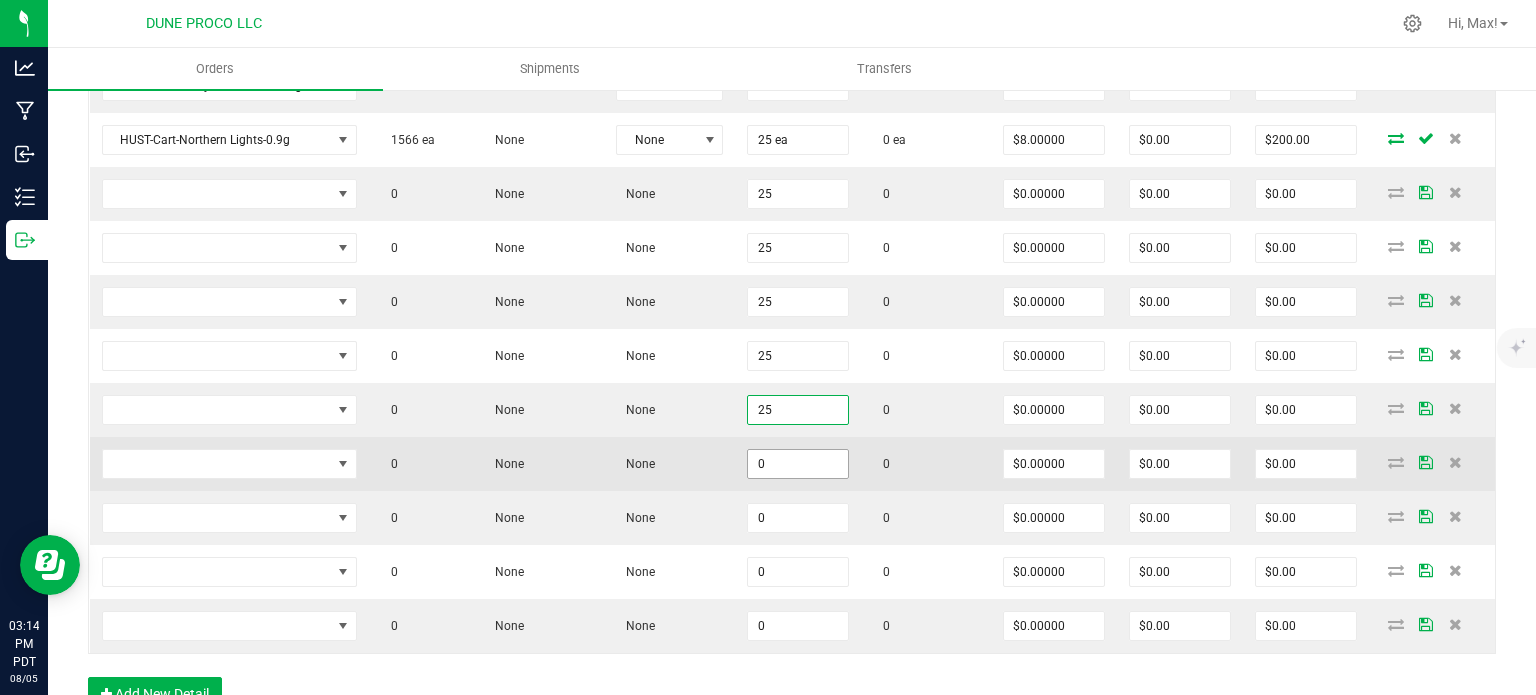click on "0" at bounding box center [798, 464] 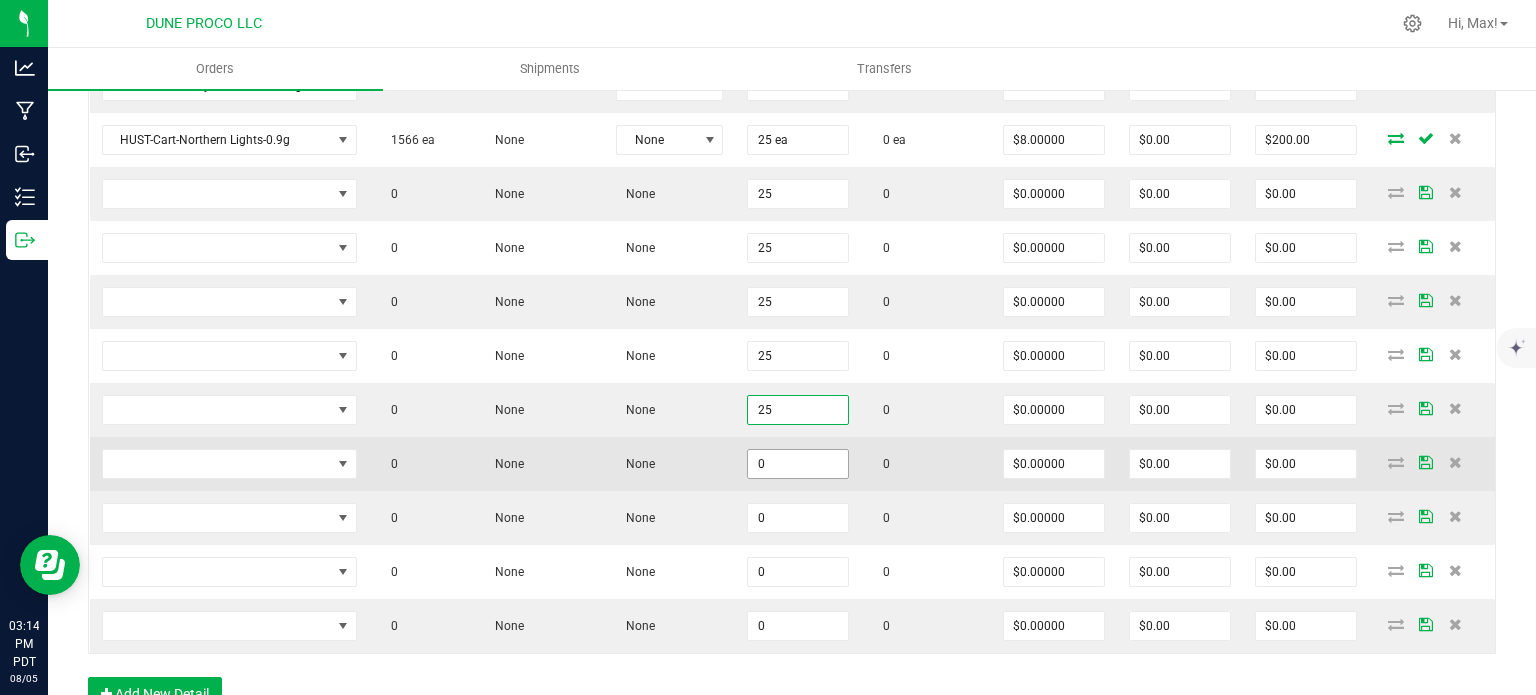 paste on "25" 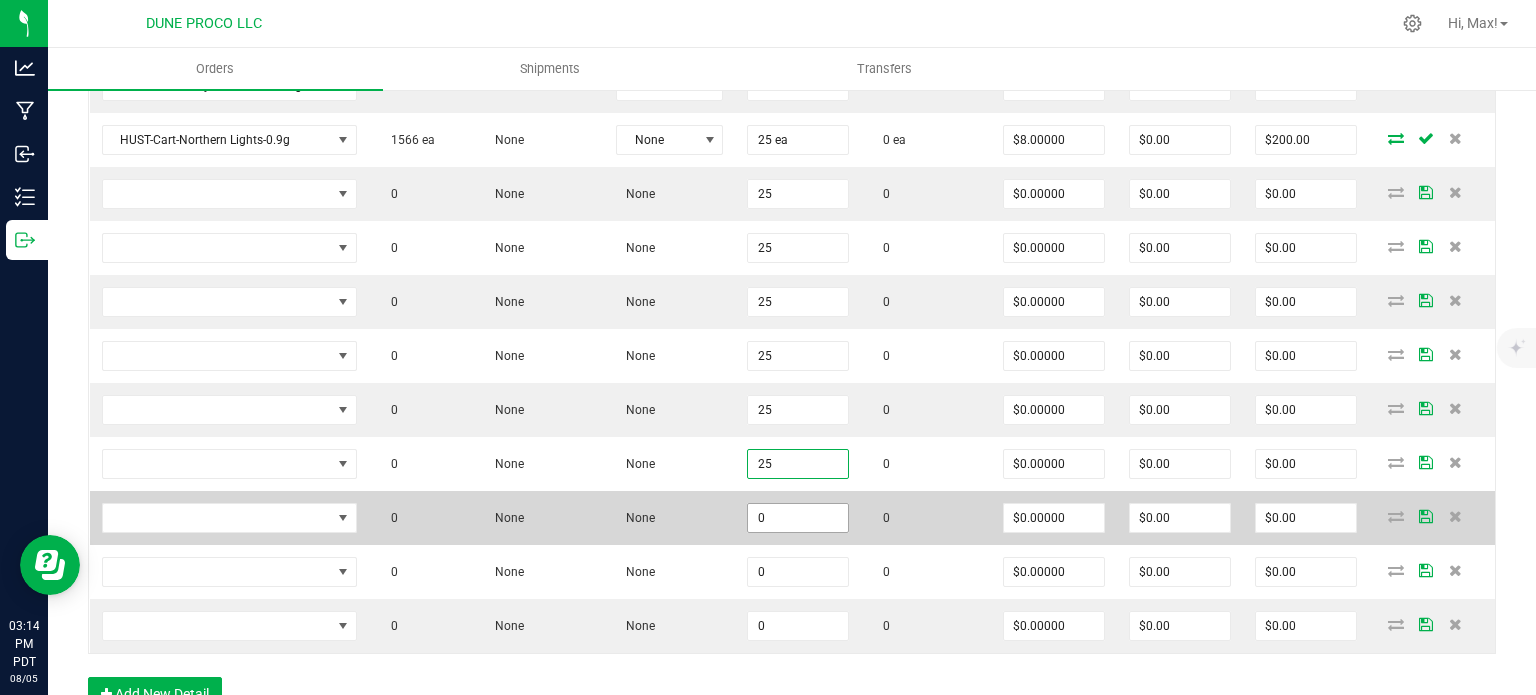 type on "25" 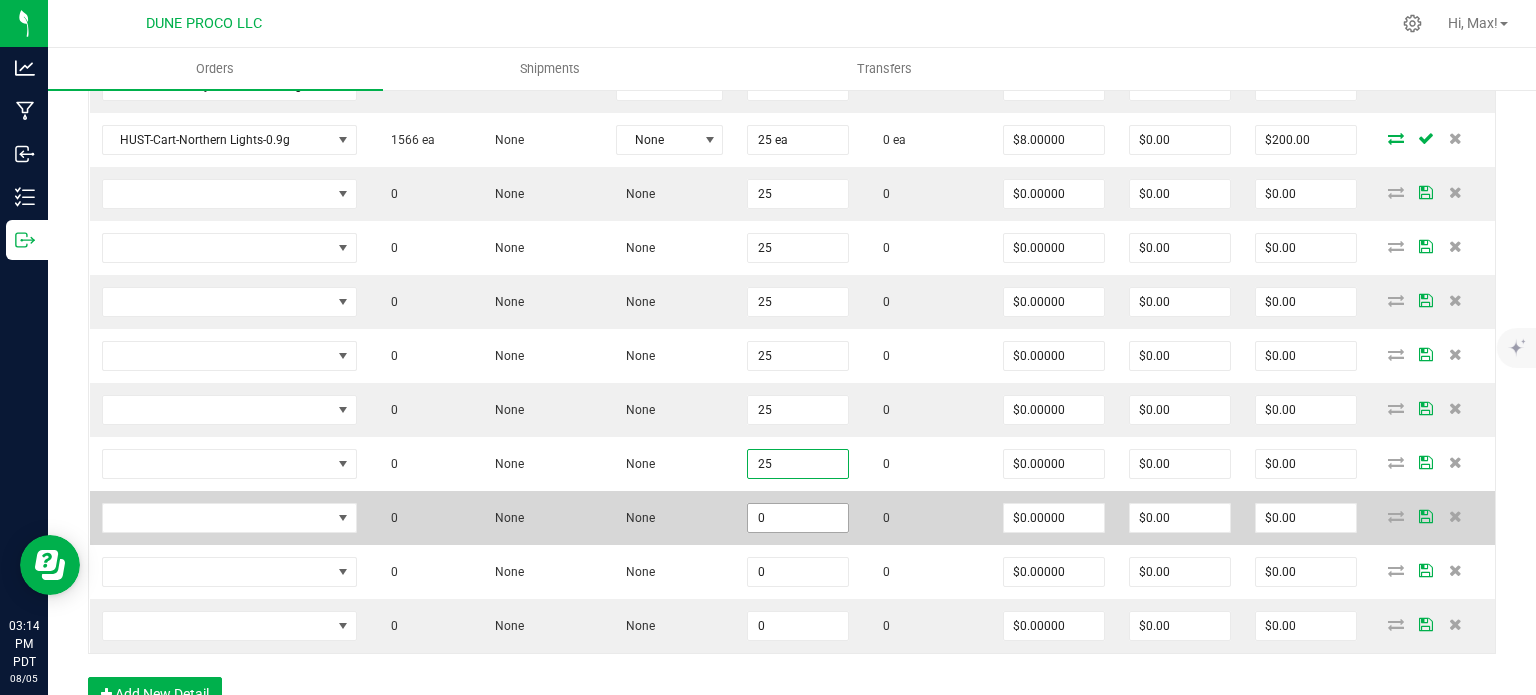 click on "0" at bounding box center [798, 518] 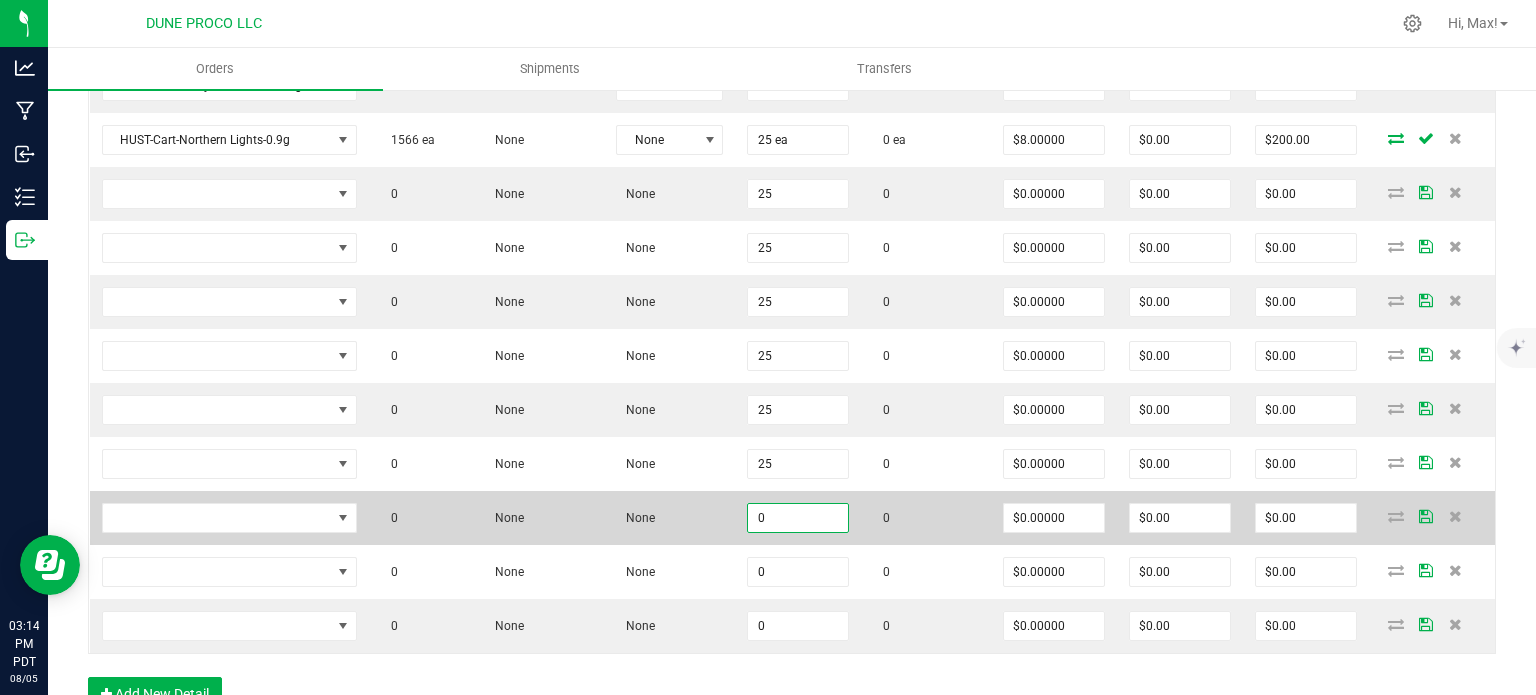 paste on "25" 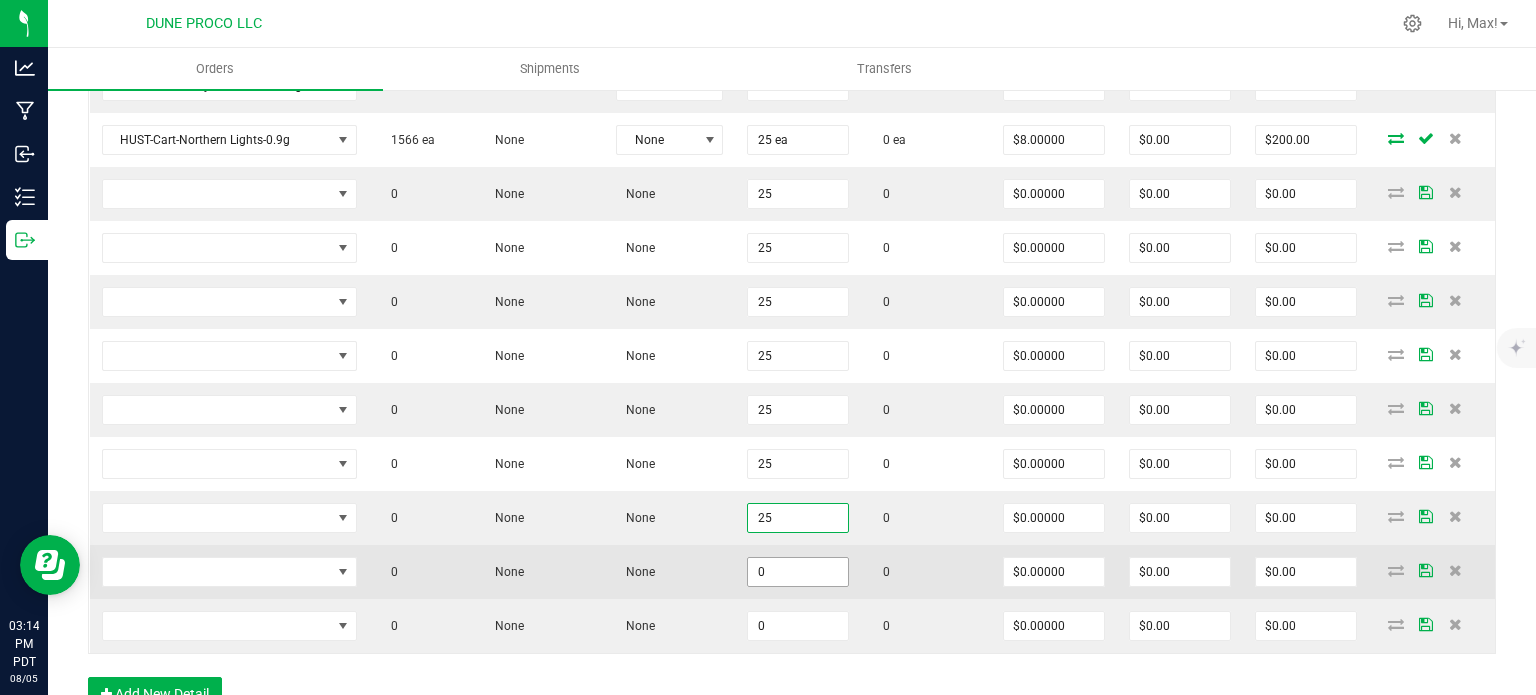 type on "25" 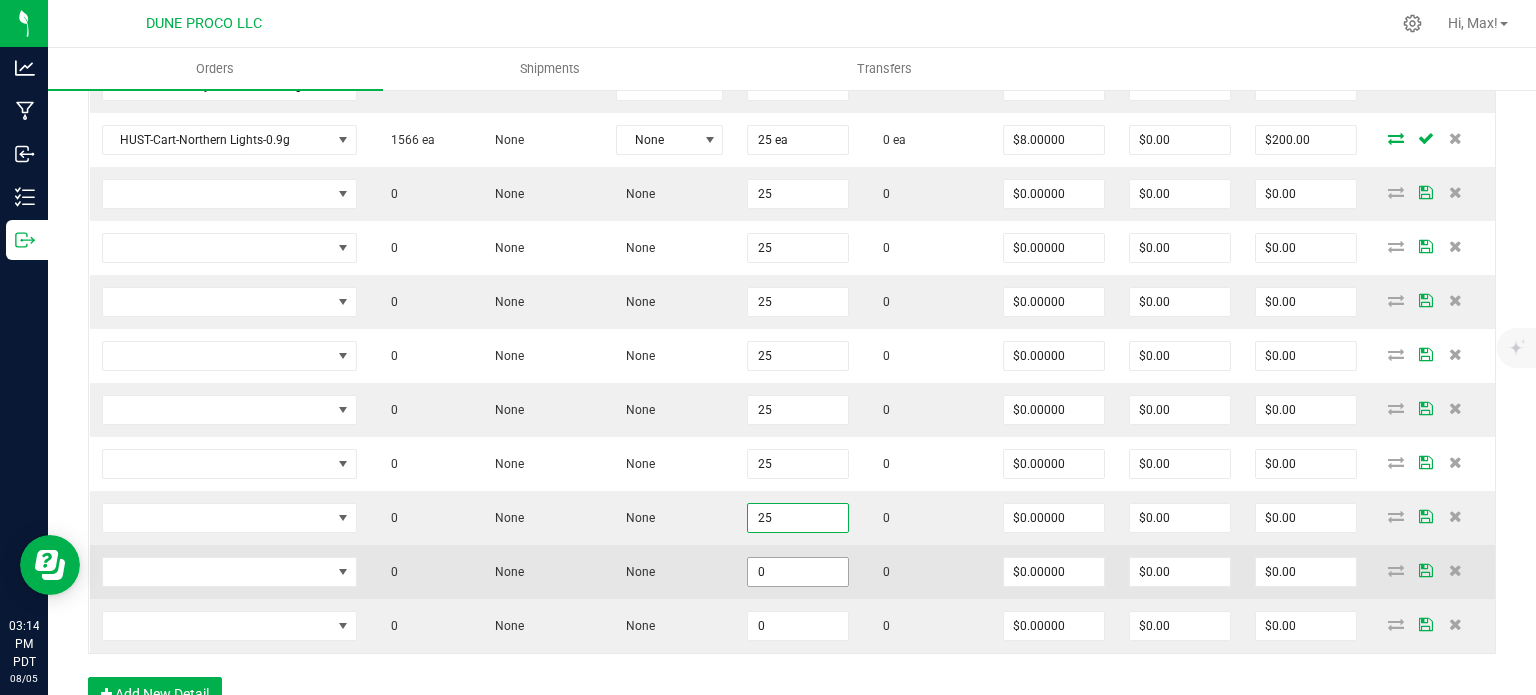 click on "0" at bounding box center [798, 572] 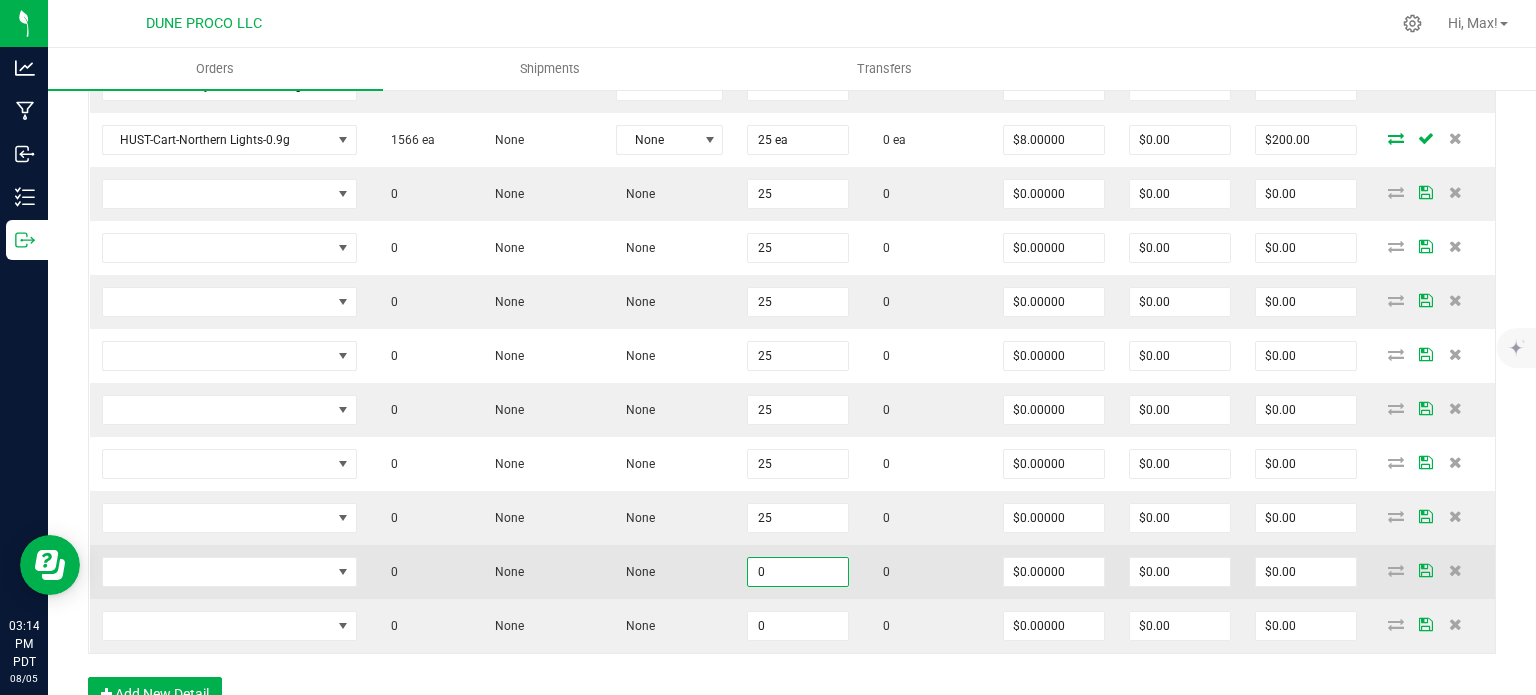 paste on "25" 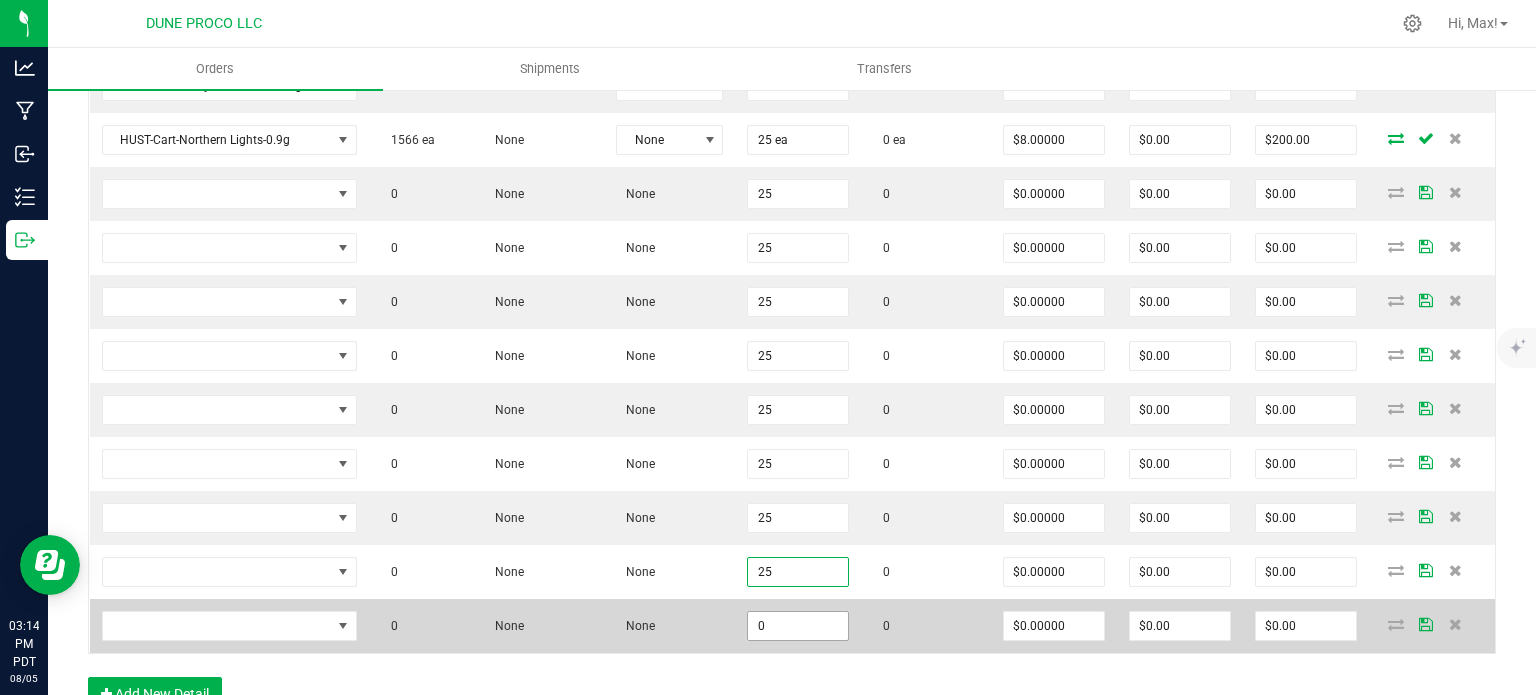 type on "25" 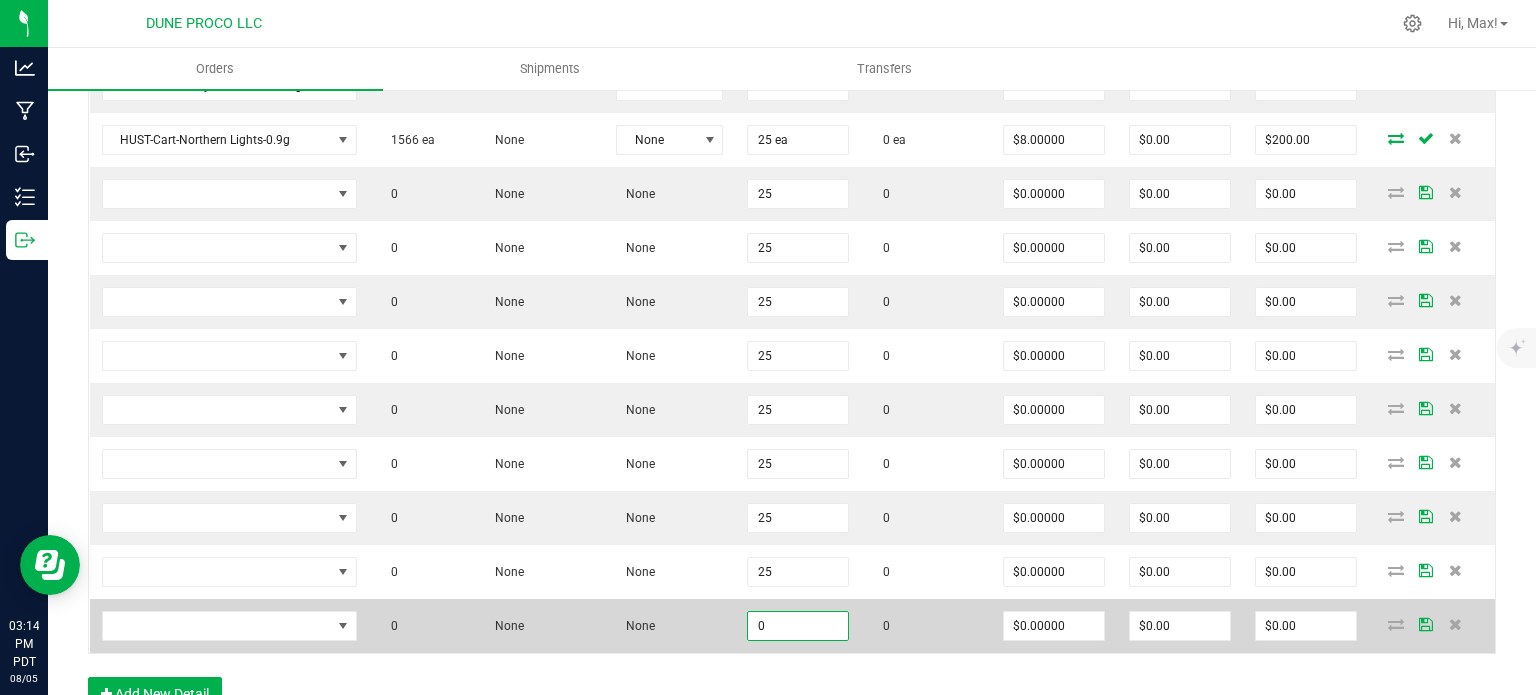 click on "0" at bounding box center [798, 626] 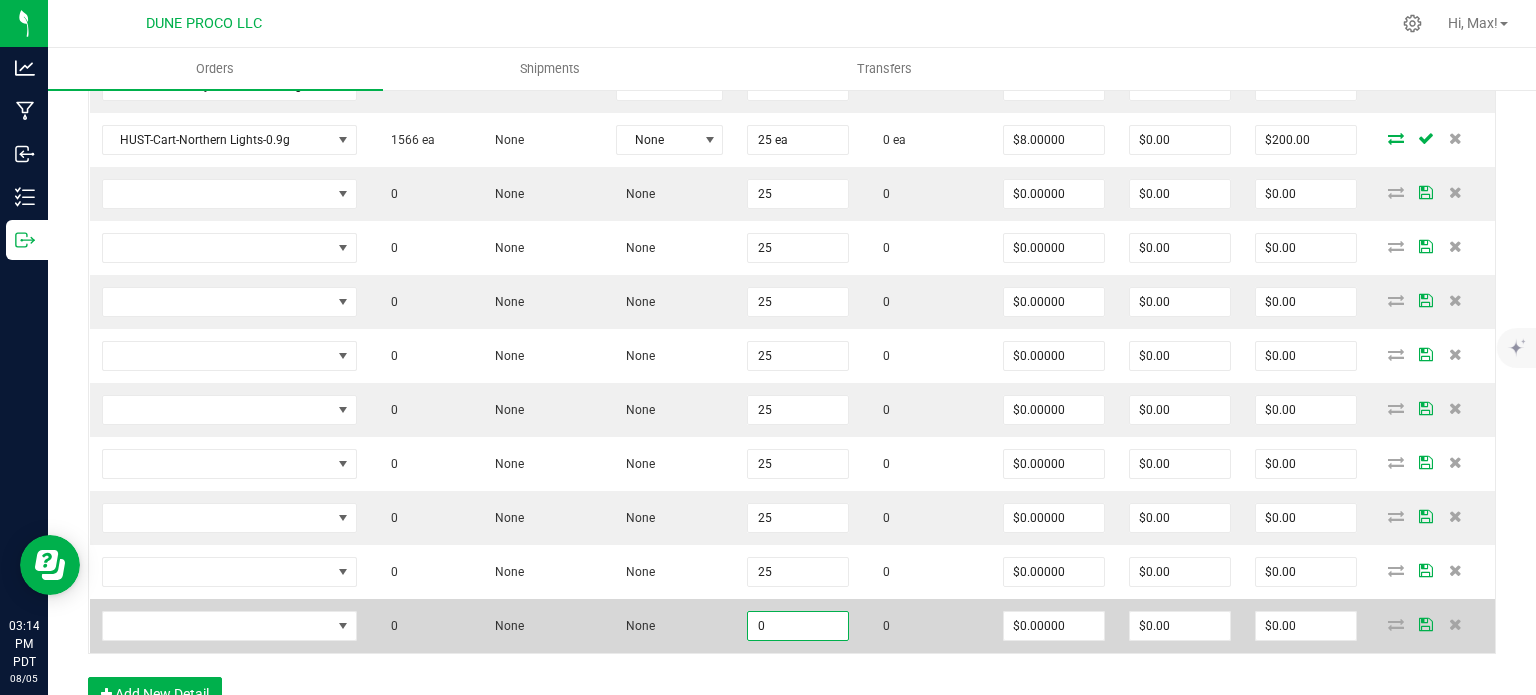 paste on "25" 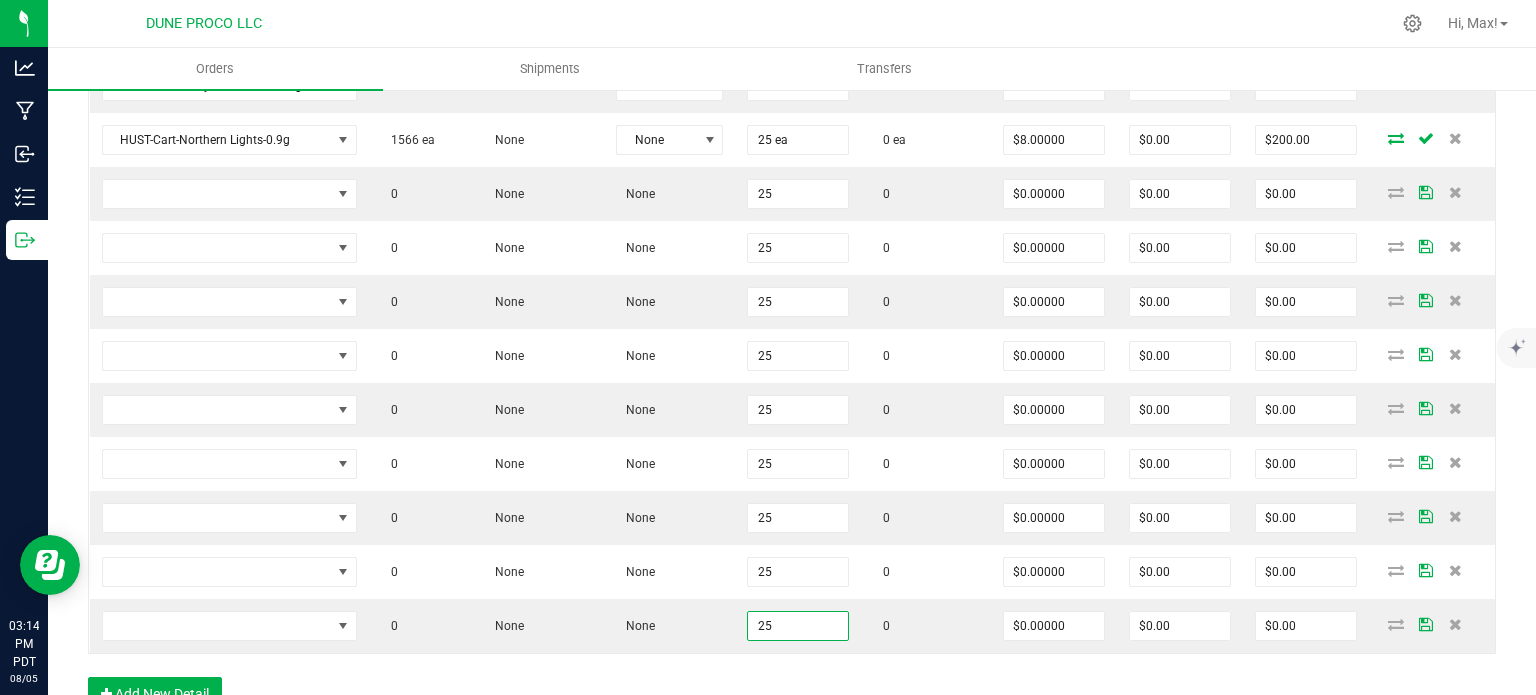 type on "25" 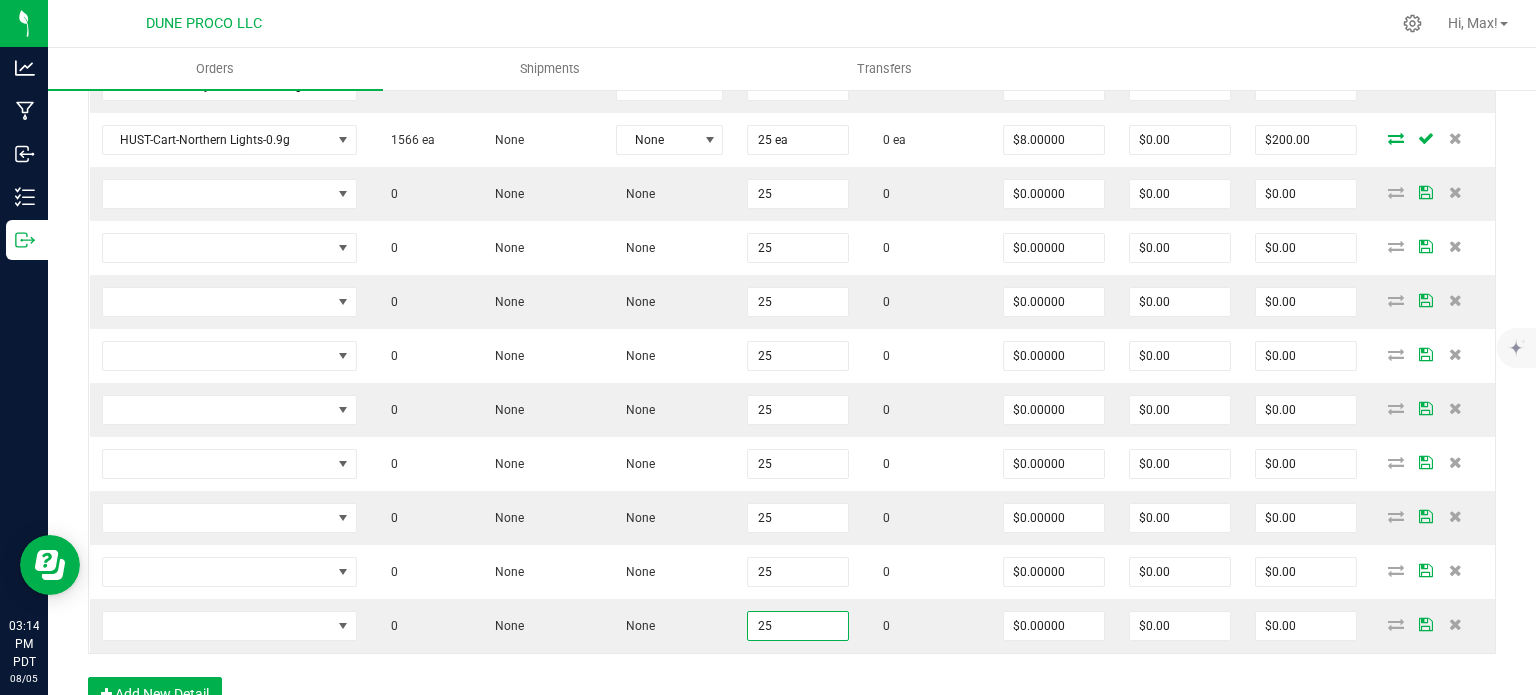 click on "Order Details Print All Labels Item  Sellable  Strain  Lot Number  Qty Ordered Qty Allocated Unit Price Line Discount Total Actions HUST-Cart-Orange Creamsicle-0.9g  203 ea   None  None 25 ea  0 ea  $8.00000 $0.00 $200.00 HUST-Cart-Super Boof-0.9g  1440 ea   None  None 30 ea  0 ea  $8.00000 $0.00 $240.00 HUST-Cart-Blueberry Muffin-0.9g  1231 ea   None  None 25 ea  0 ea  $8.00000 $0.00 $200.00 HUST-Cart-Strawberry Banana-0.9g  293 ea   None  None 25 ea  0 ea  $8.00000 $0.00 $200.00 HUST-Cart-Maui Wowie-0.9g  140 ea   None  None 25 ea  0 ea  $8.00000 $0.00 $200.00 HUST-Cart-Fruity Pebbles OG-0.9g  1656 ea   None  None 25 ea  0 ea  $8.00000 $0.00 $200.00 HUST-Cart-Northern Lights-0.9g  1566 ea   None  None 25 ea  0 ea  $8.00000 $0.00 $200.00  0    None   None  25  0   $0.00000 $0.00 $0.00  0    None   None  25  0   $0.00000 $0.00 $0.00  0    None   None  25  0   $0.00000 $0.00 $0.00  0    None   None  25  0   $0.00000 $0.00 $0.00  0    None   None  25  0   $0.00000 $0.00 $0.00" at bounding box center (792, 215) 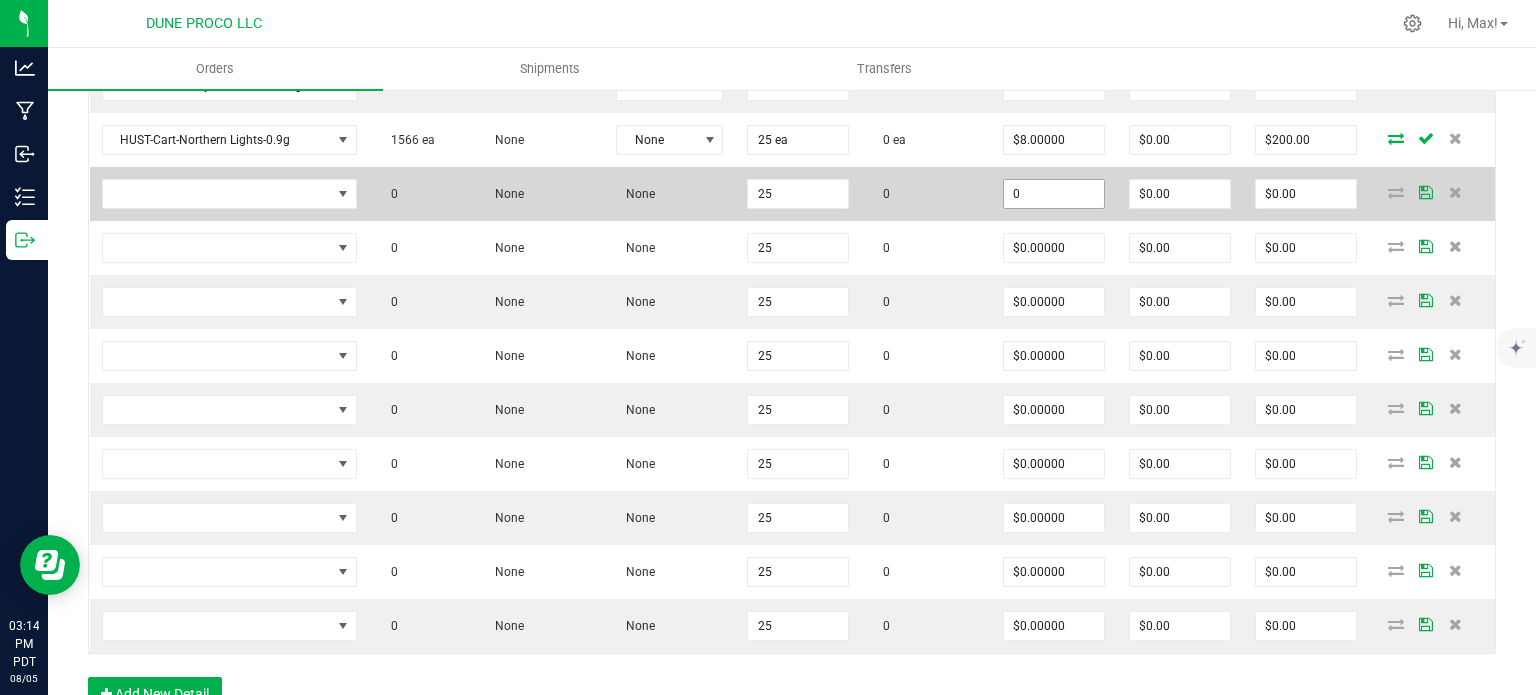 click on "0" at bounding box center [1054, 194] 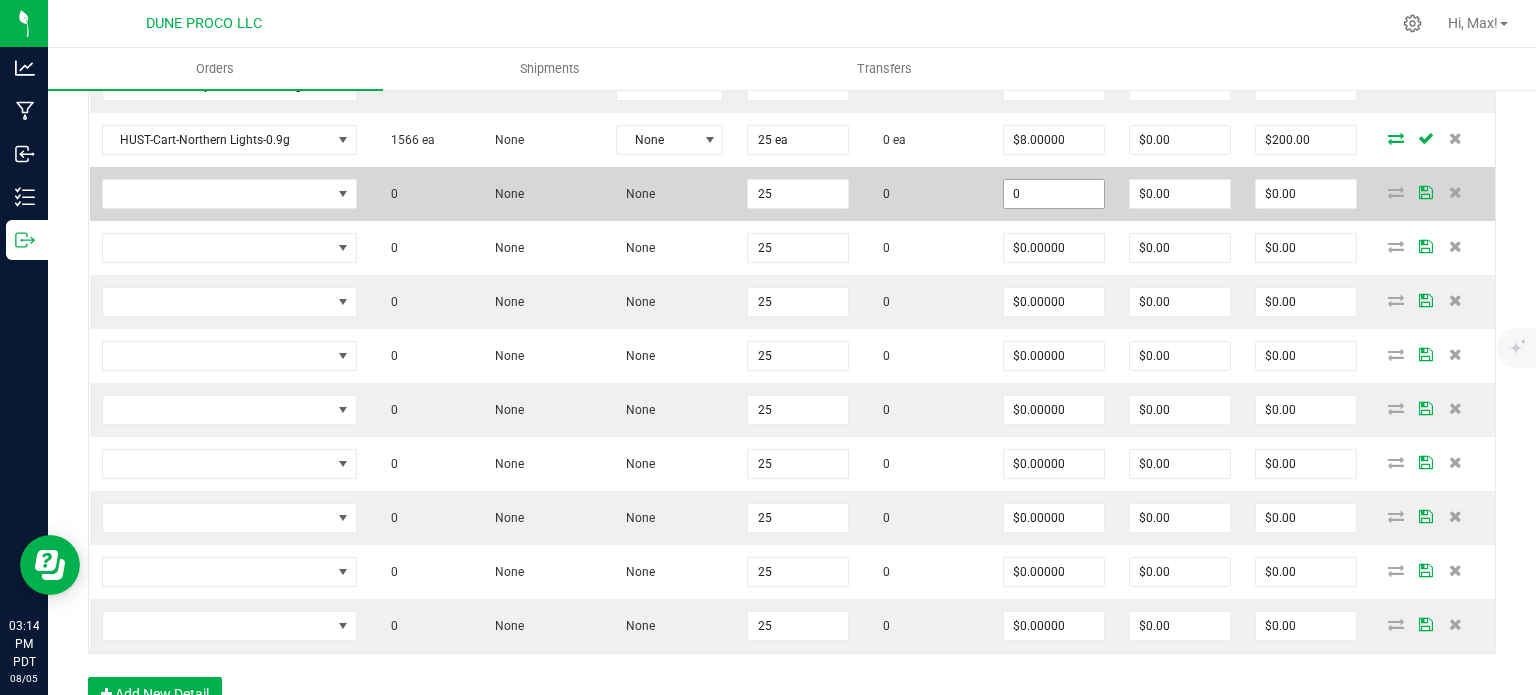paste on "6" 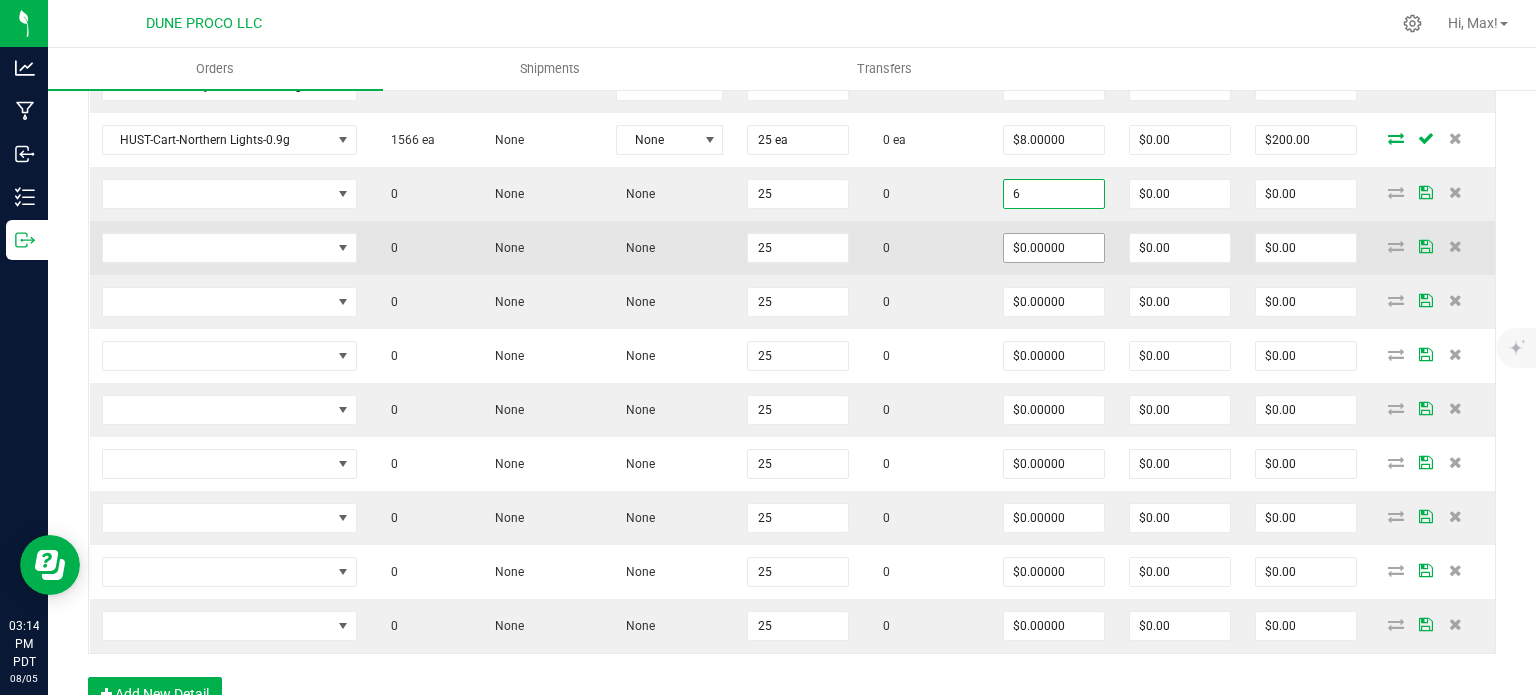 type on "$6.00000" 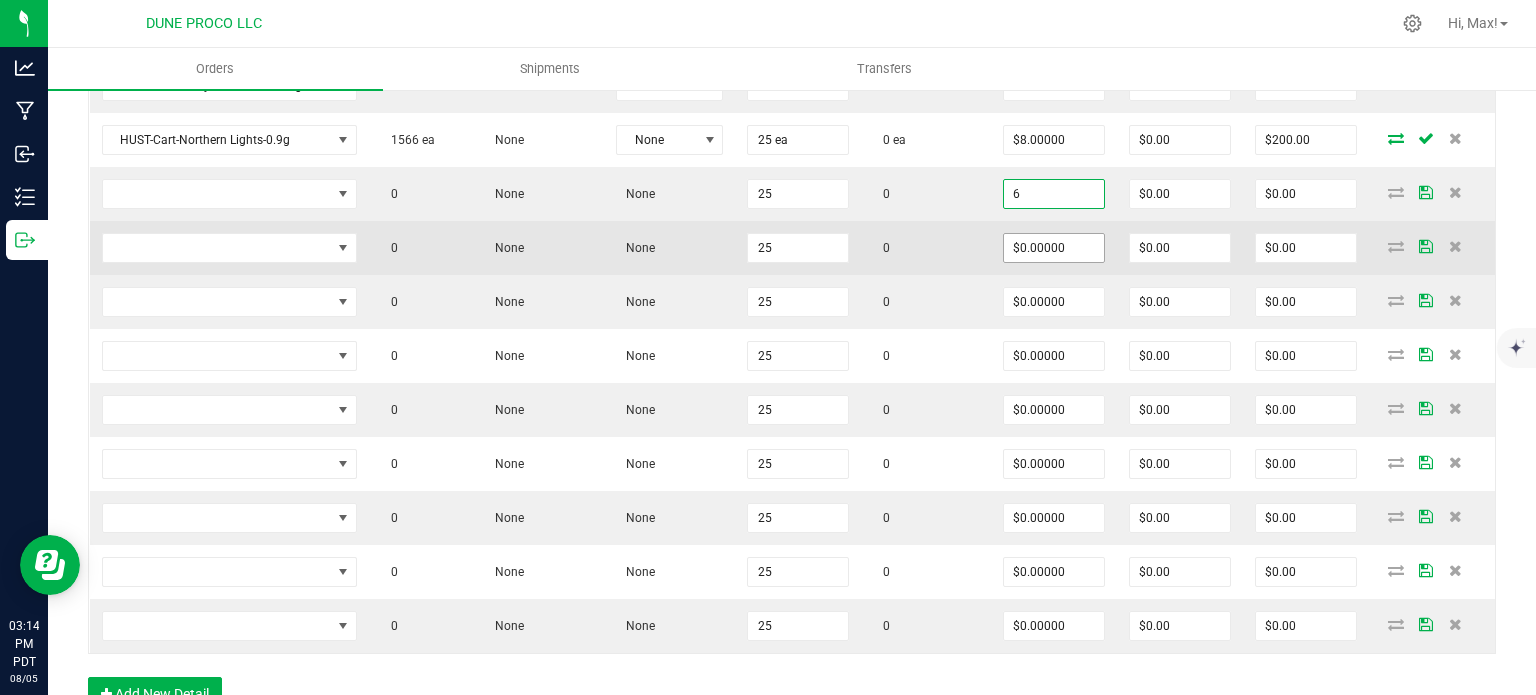 type on "$150.00" 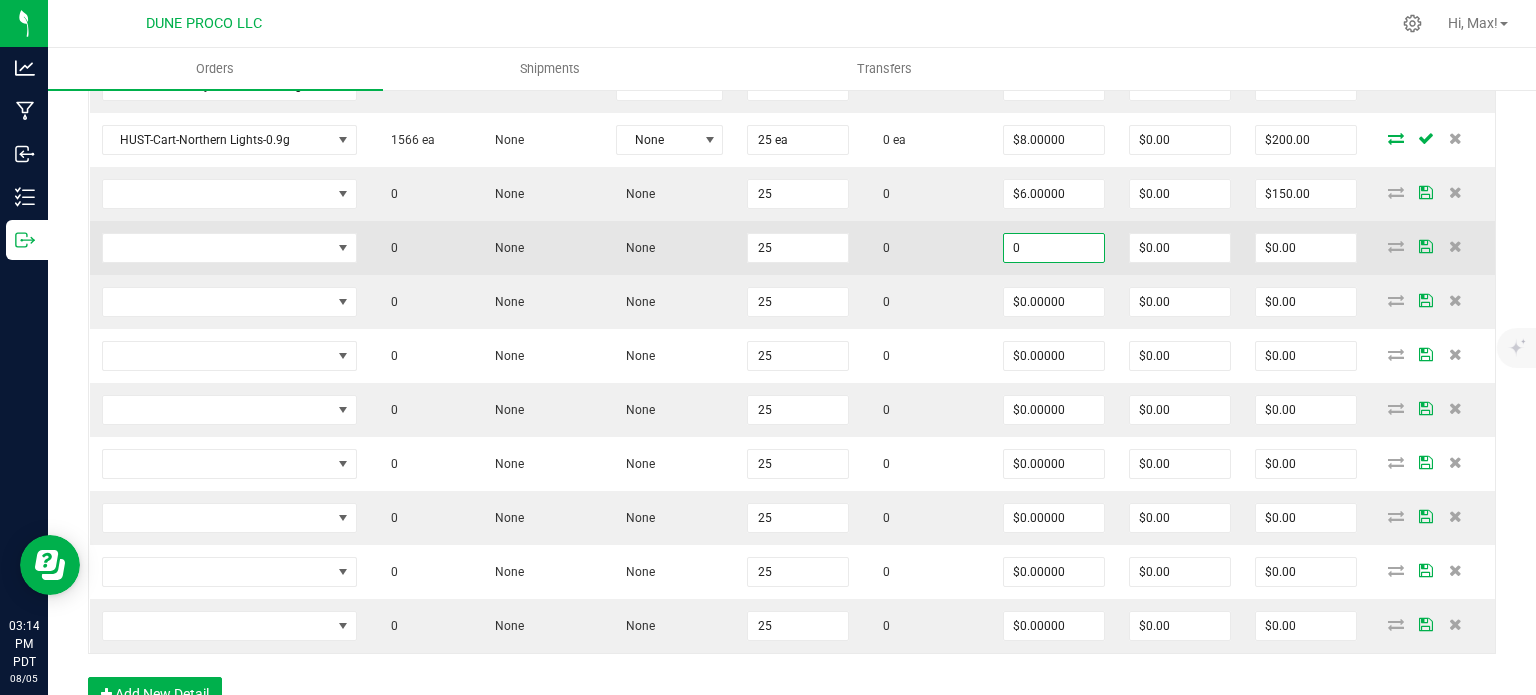 click on "0" at bounding box center (1054, 248) 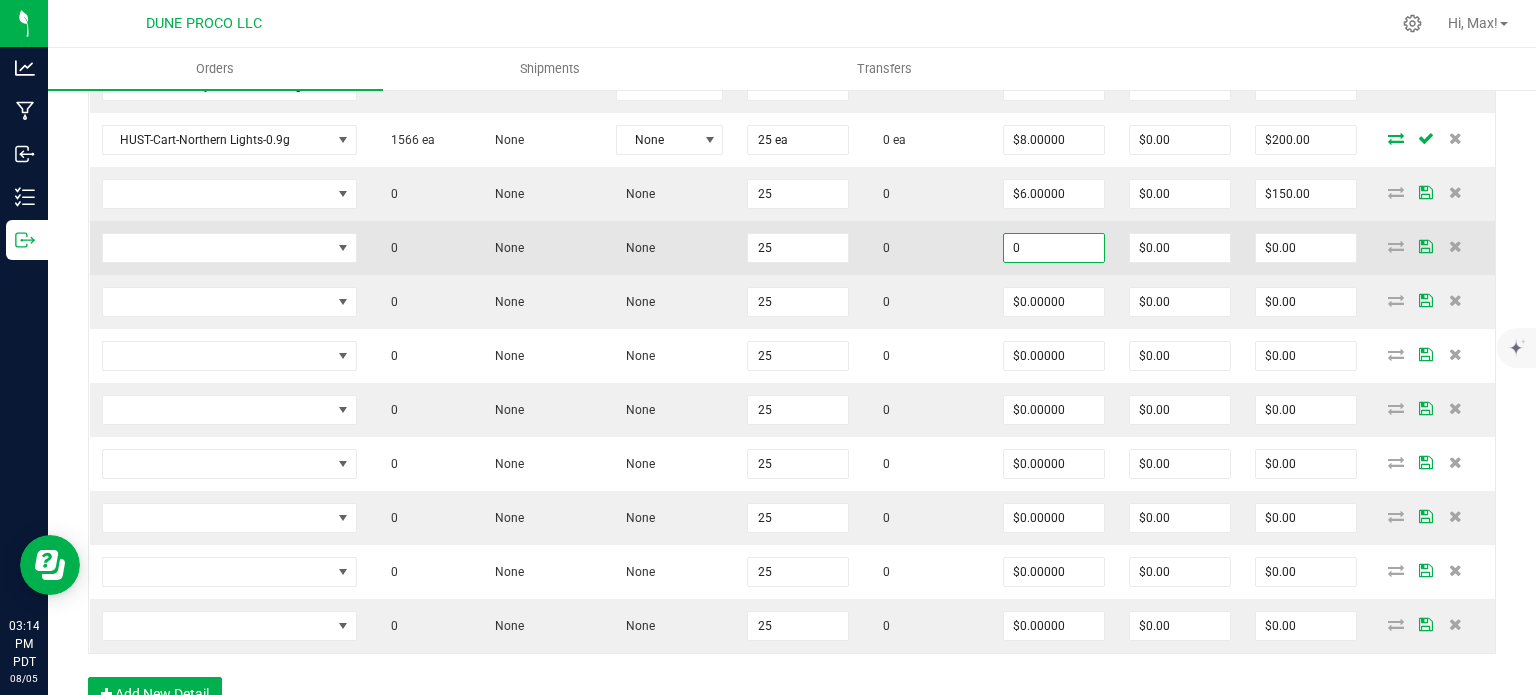 paste on "6" 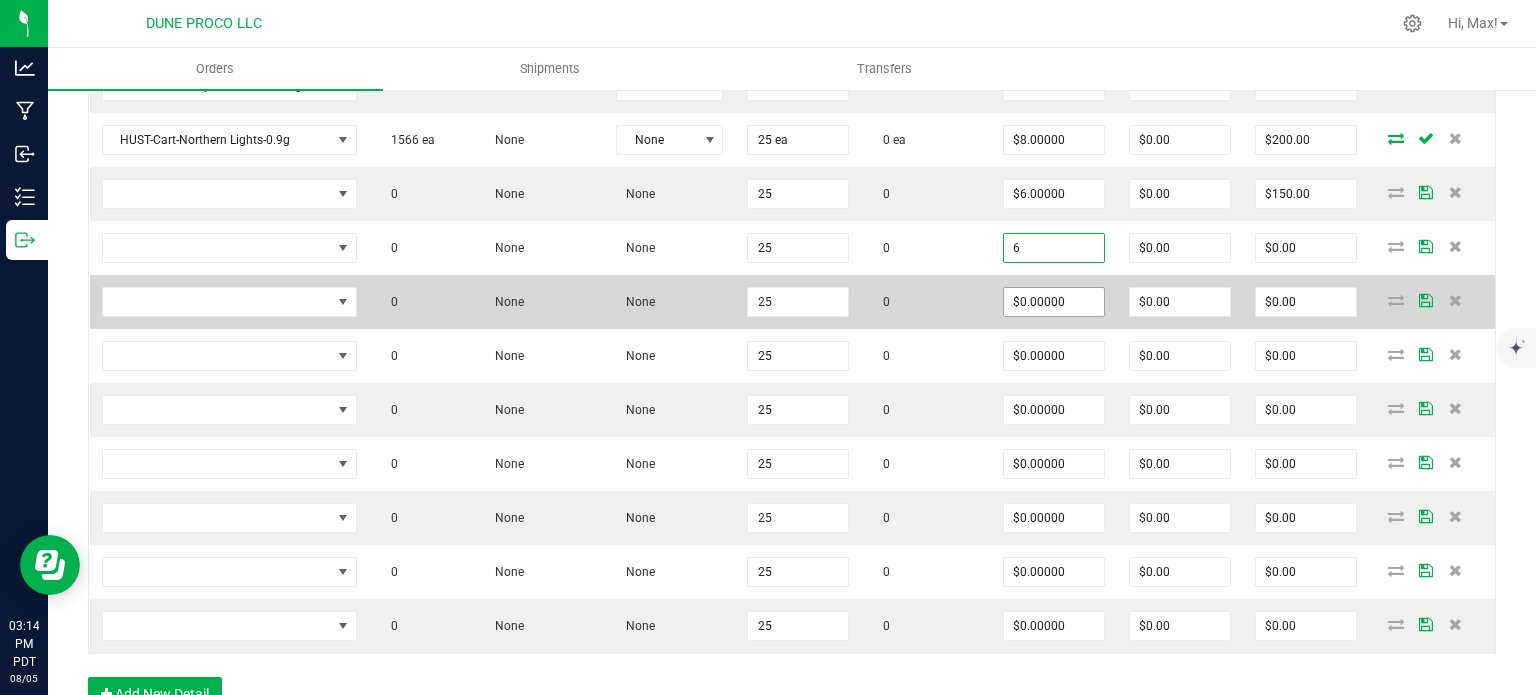 type on "$6.00000" 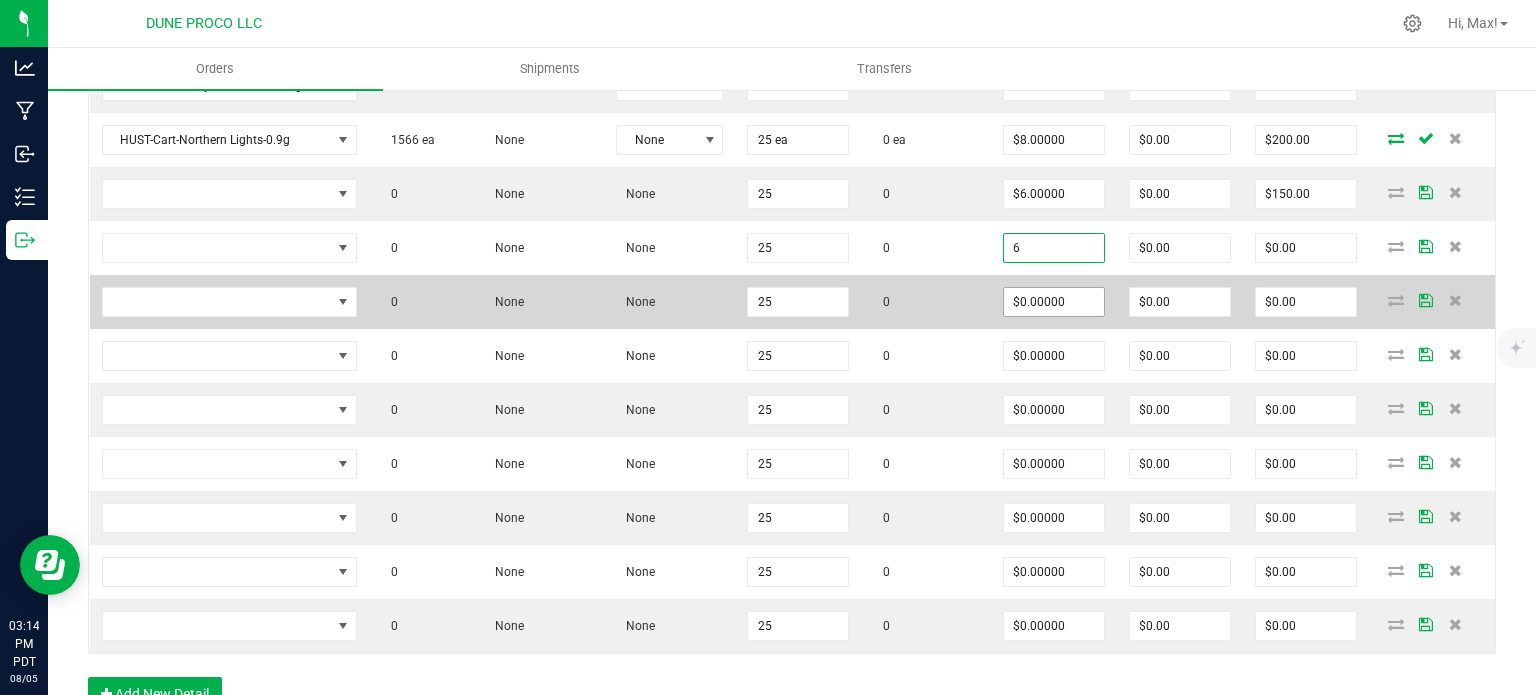 type on "$150.00" 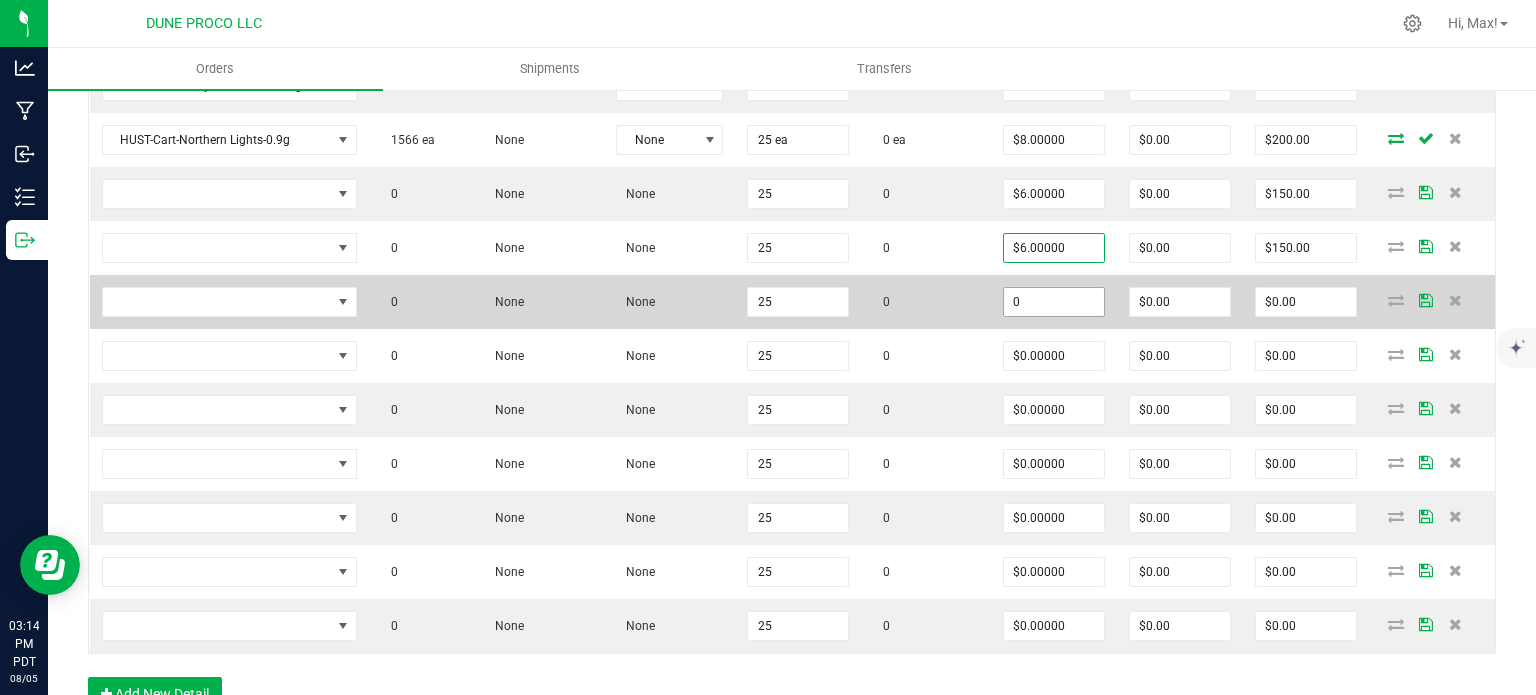 click on "0" at bounding box center (1054, 302) 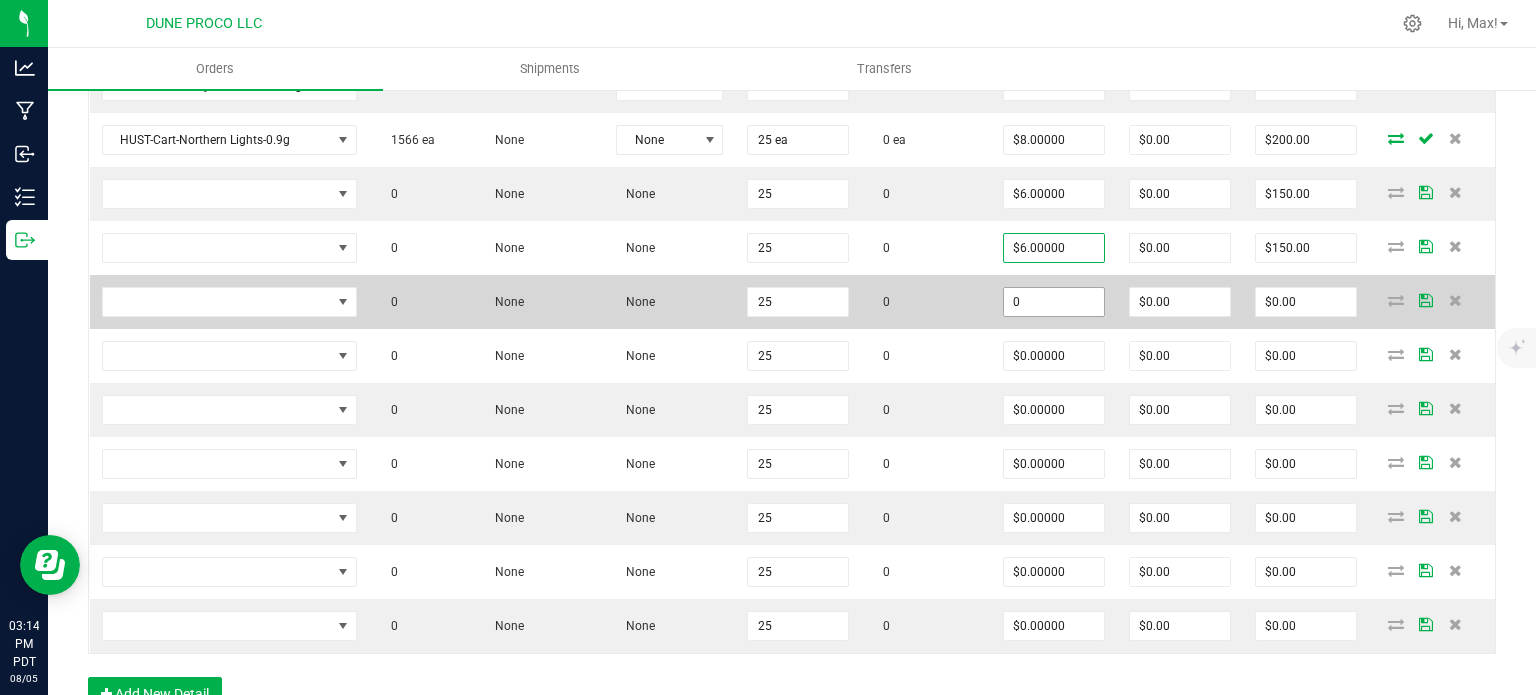 paste on "6" 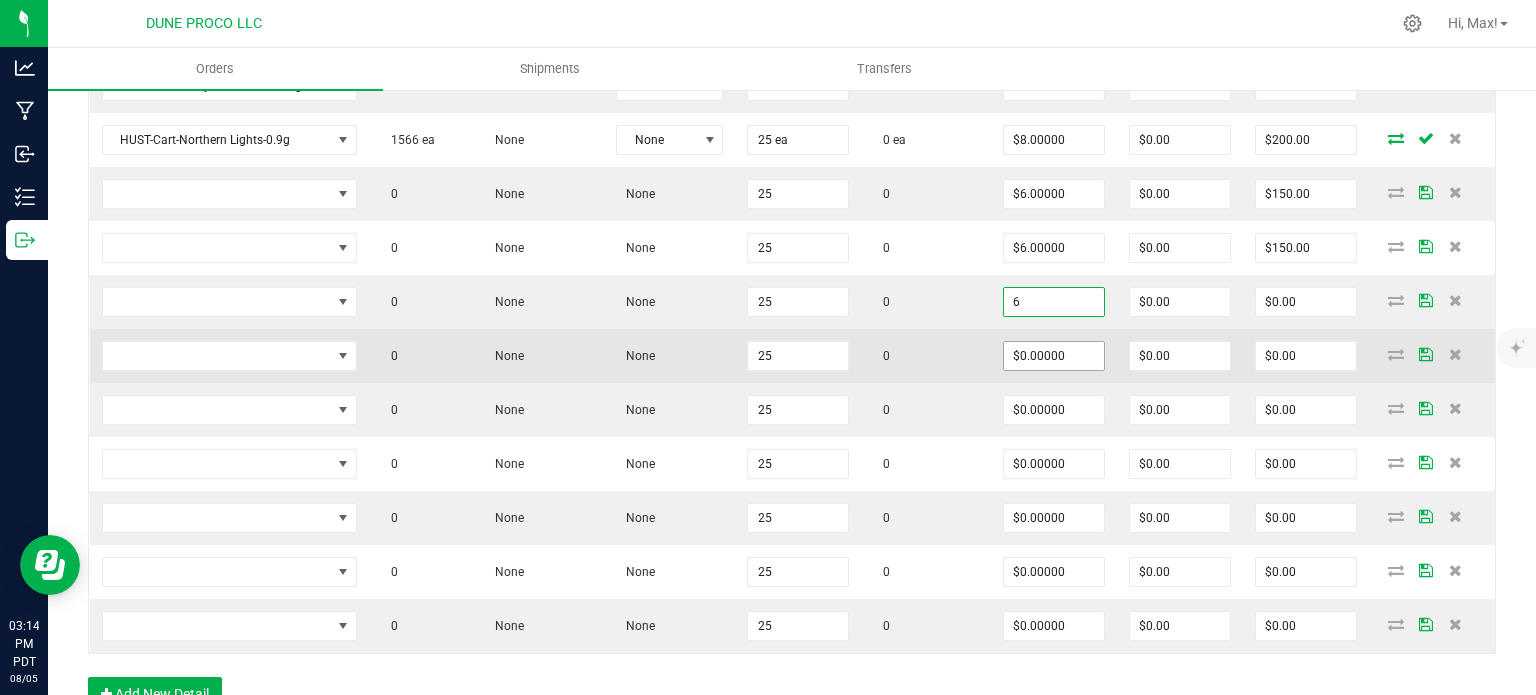 type on "$6.00000" 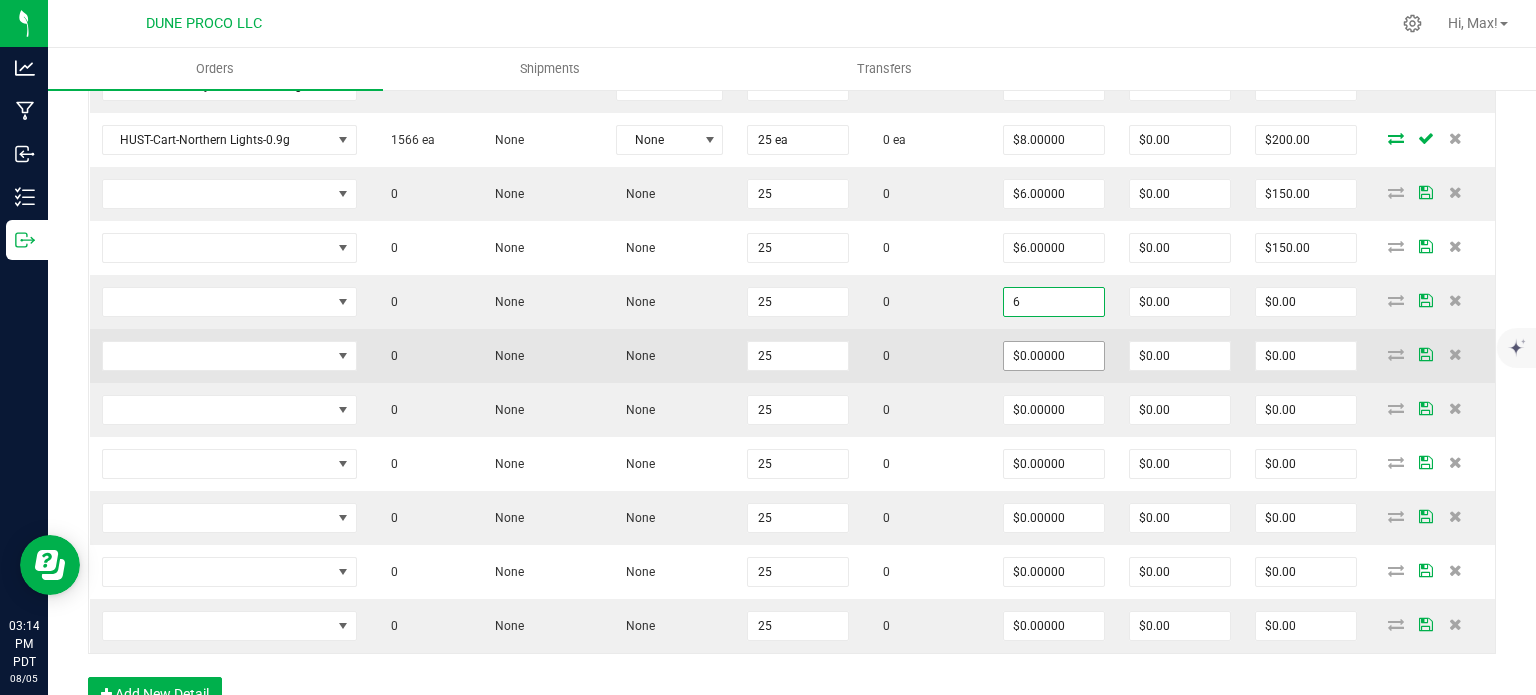 type on "$150.00" 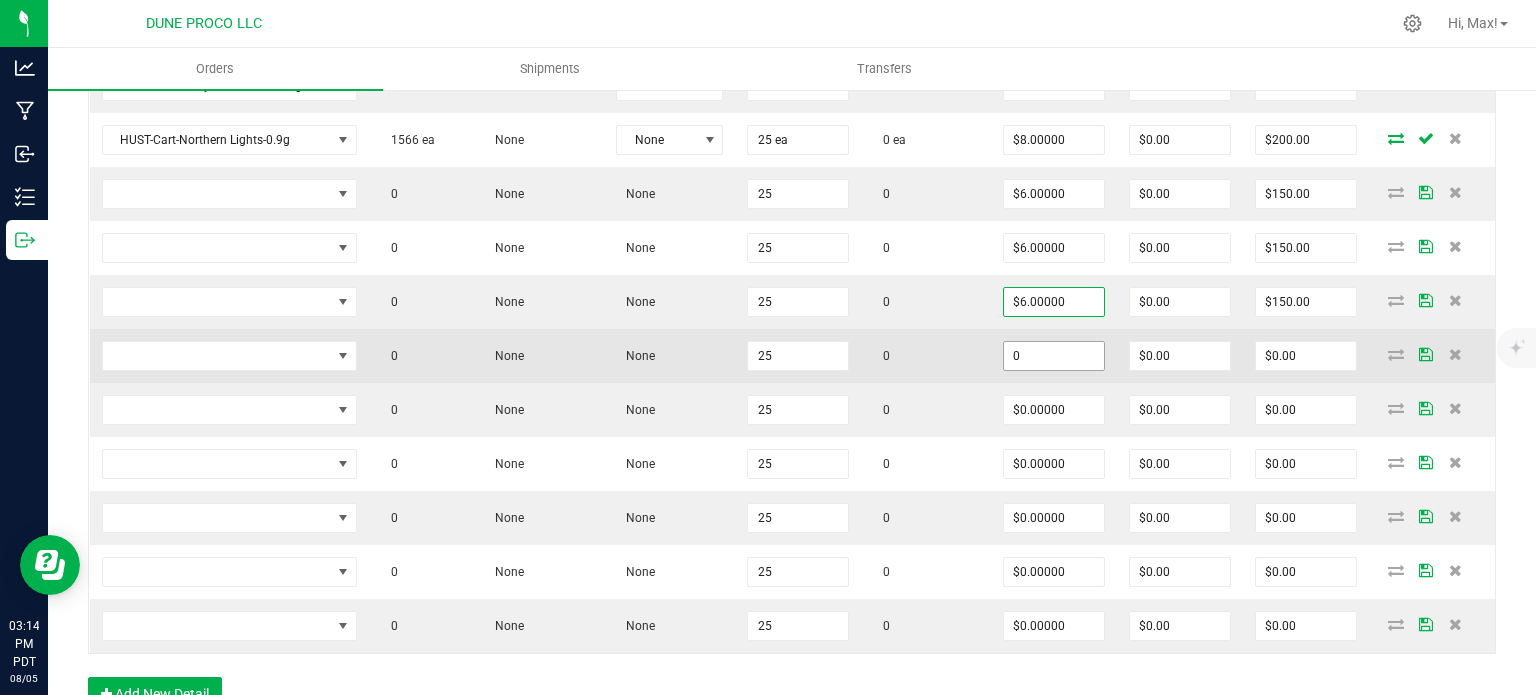 click on "0" at bounding box center (1054, 356) 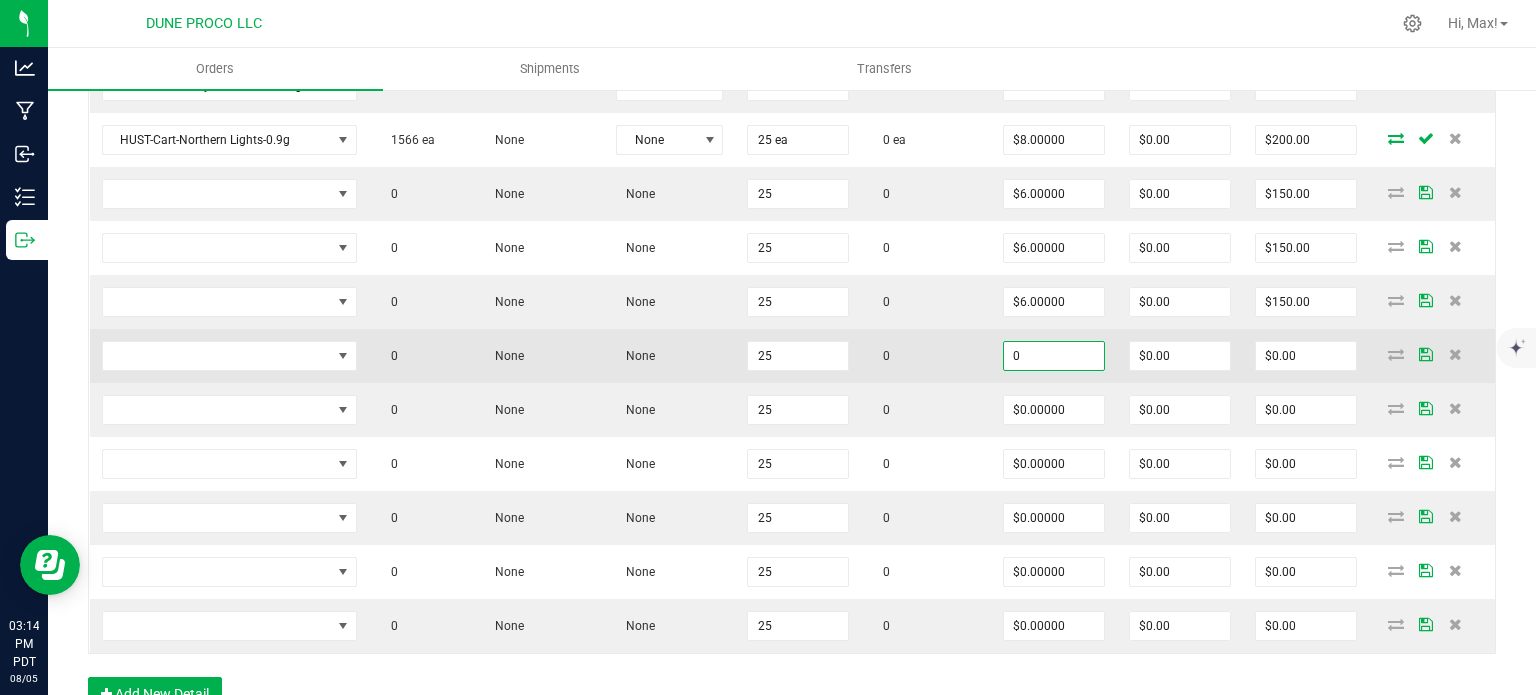 paste on "6" 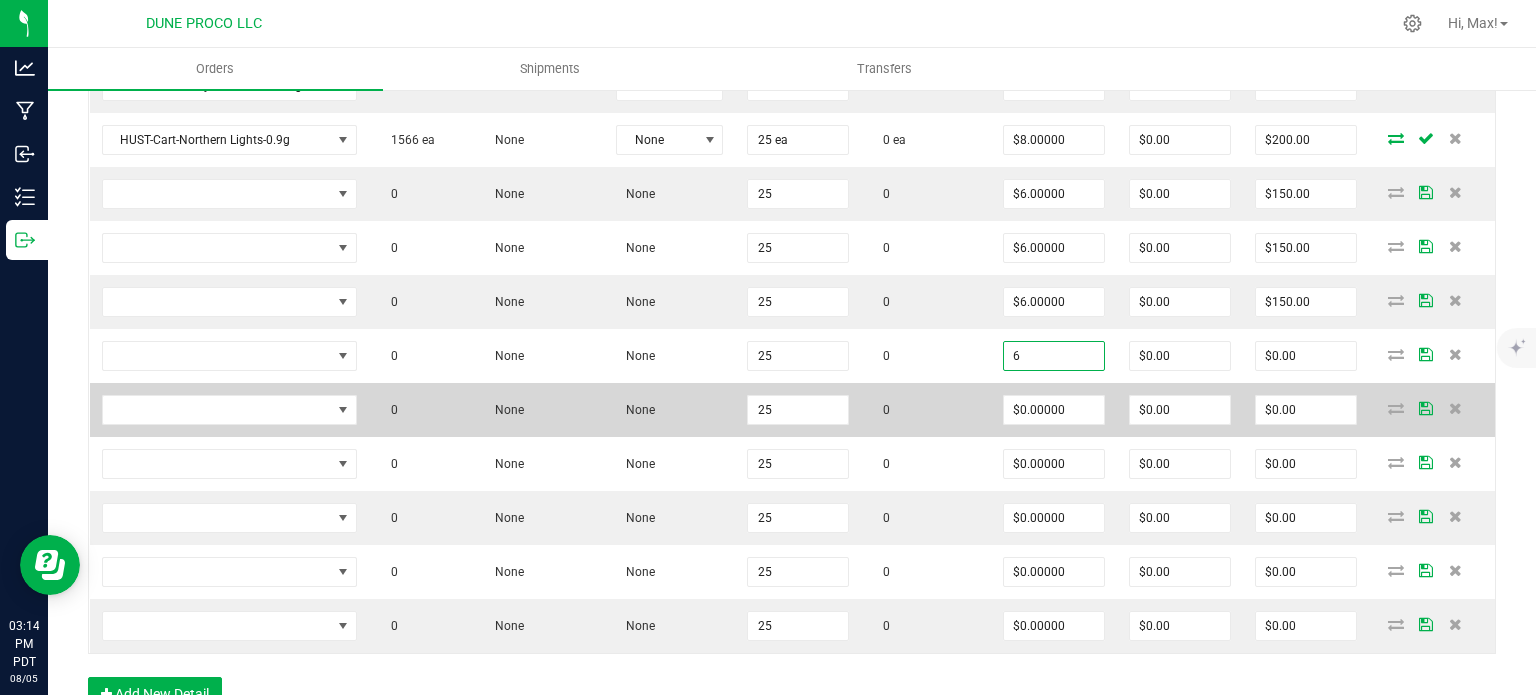 type on "$6.00000" 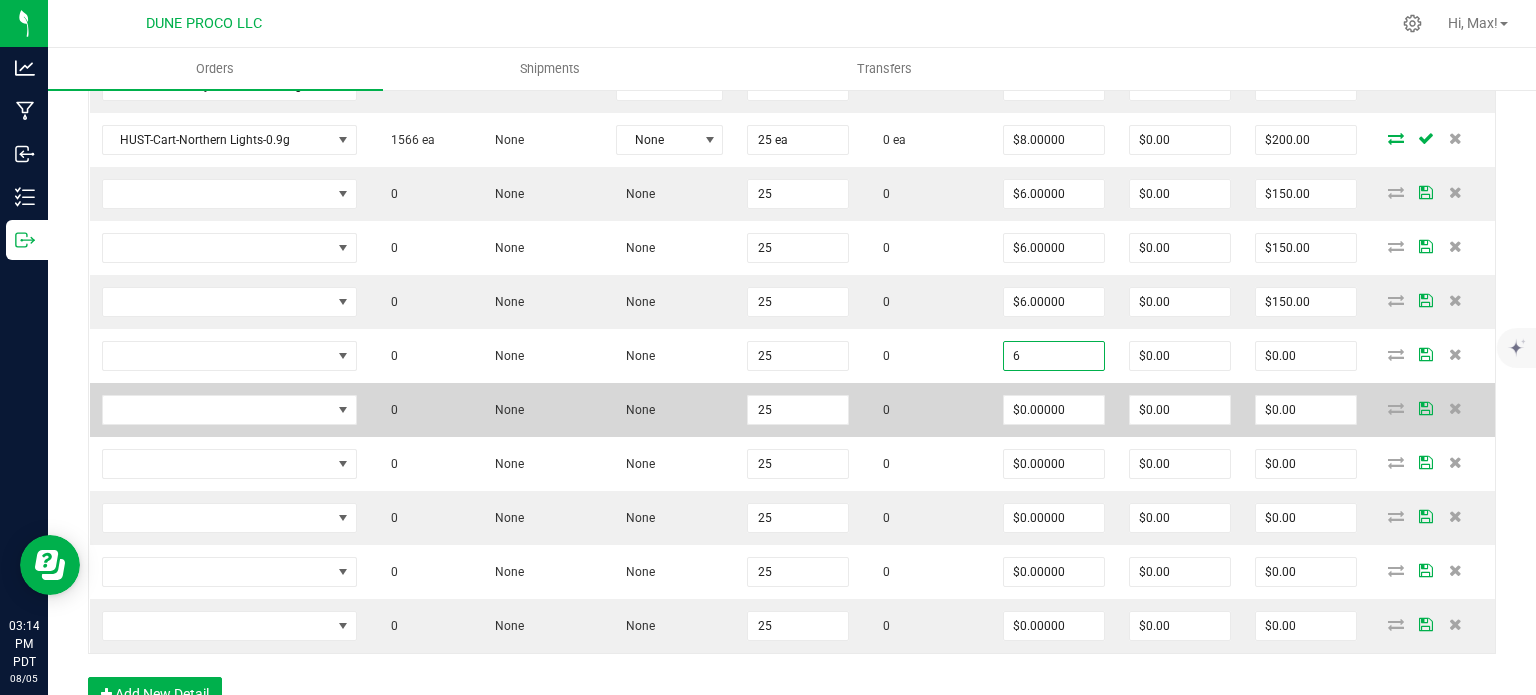 type on "$150.00" 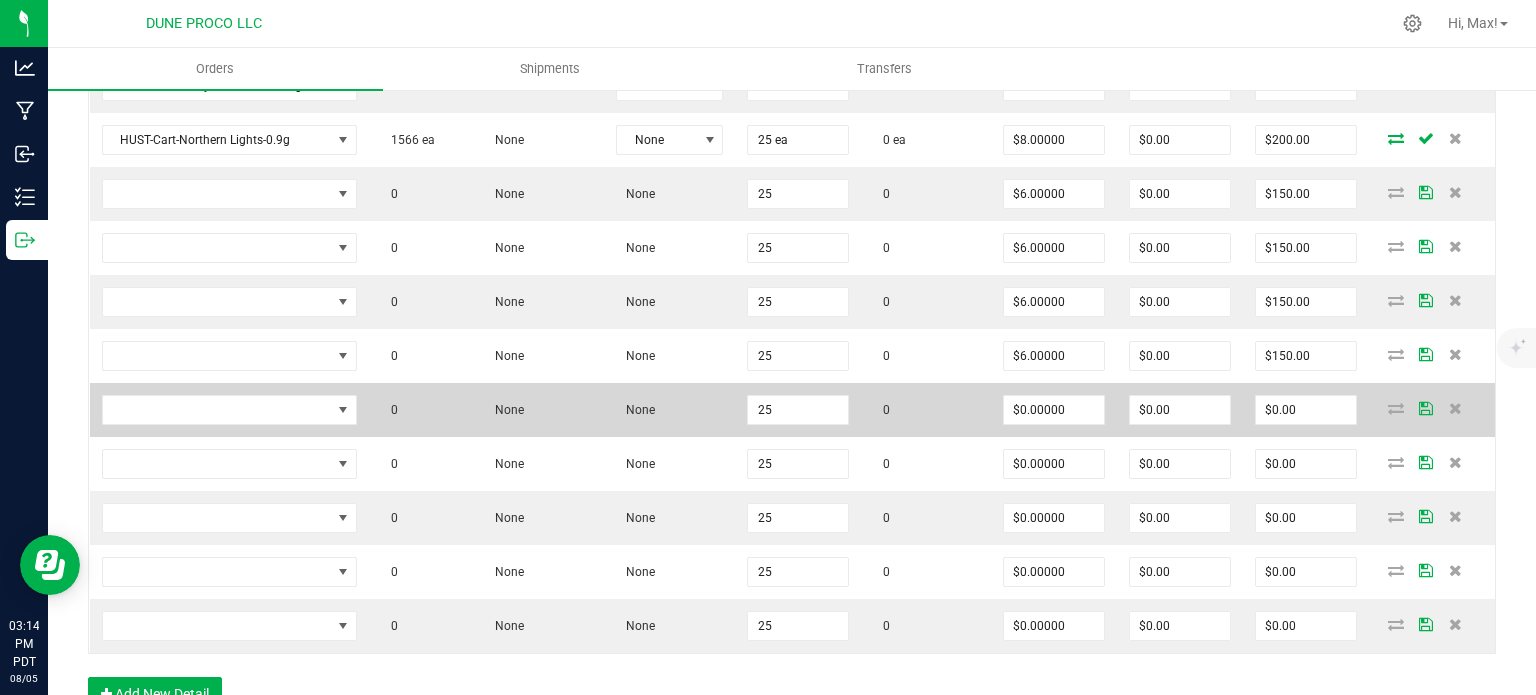 click on "$0.00000" at bounding box center (1054, 410) 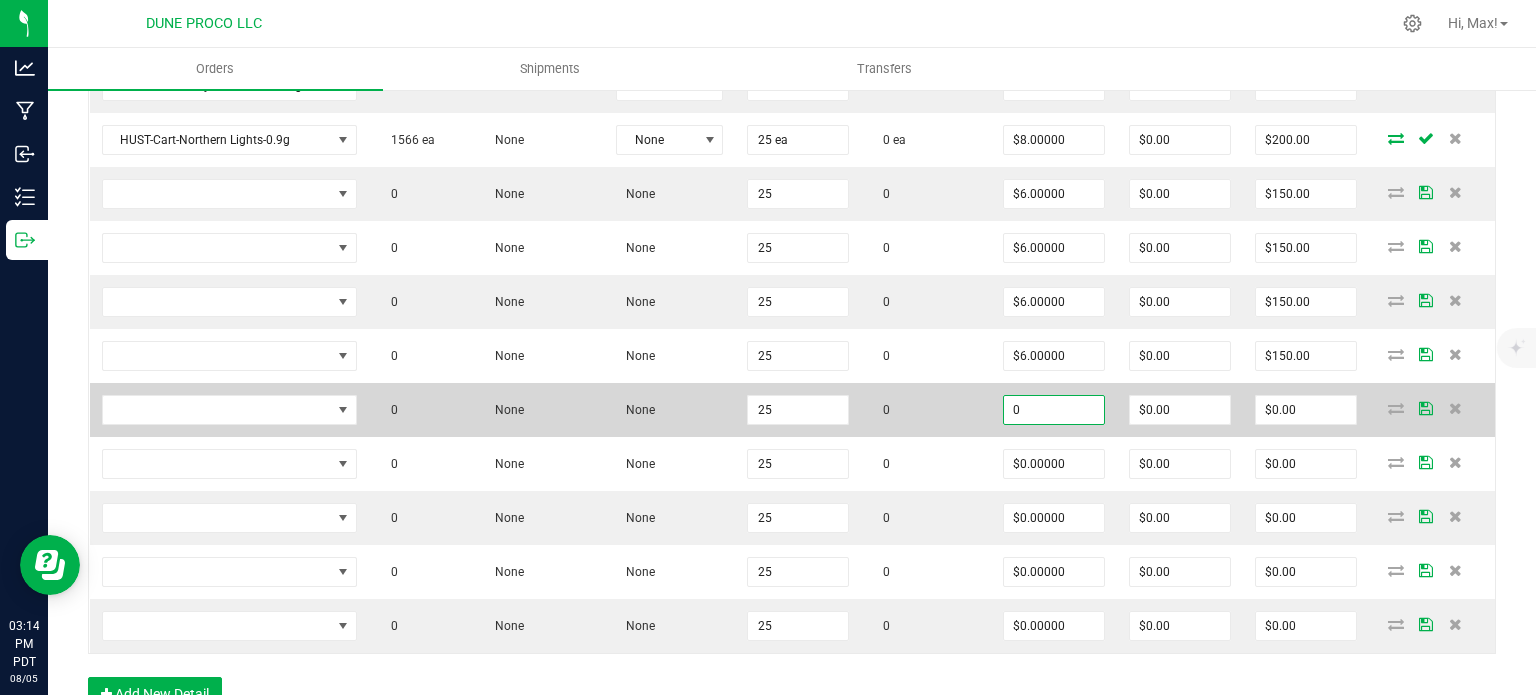 click on "0" at bounding box center [1054, 410] 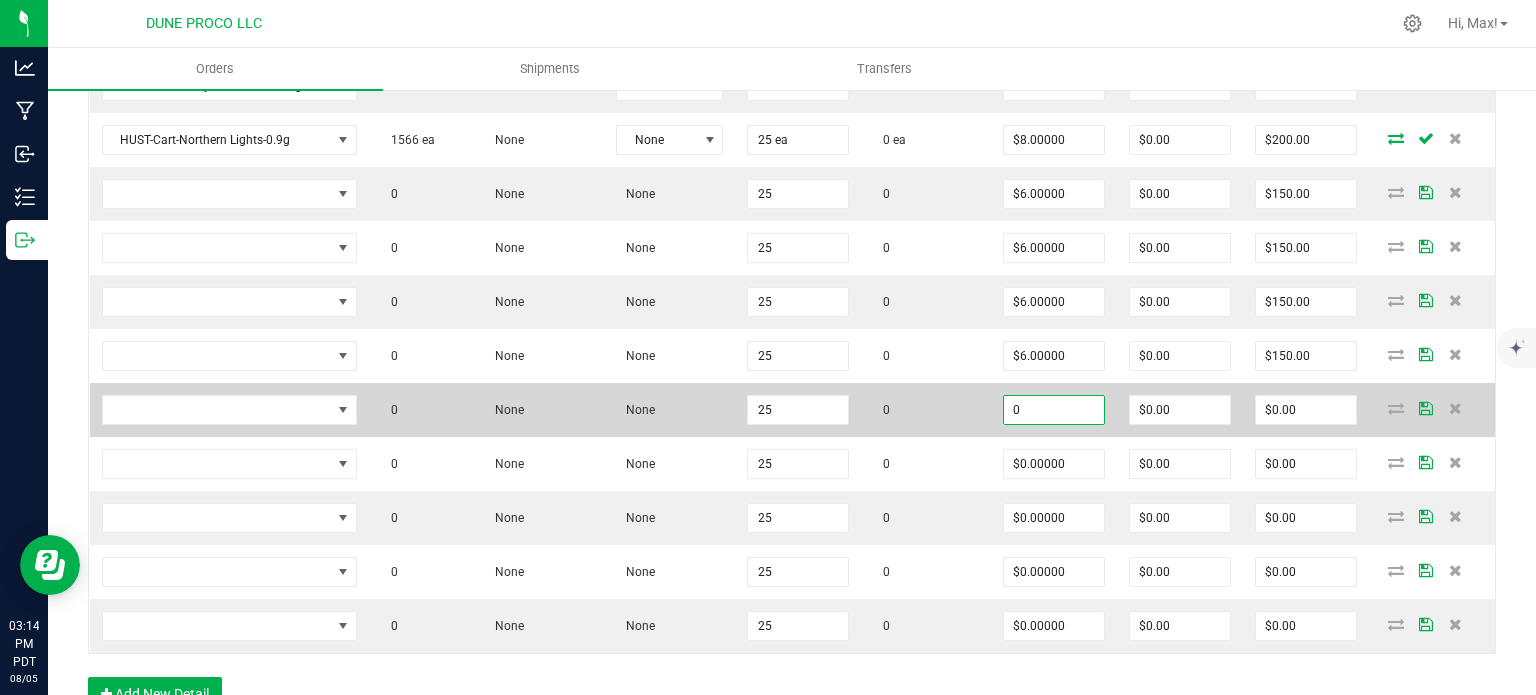 paste on "6" 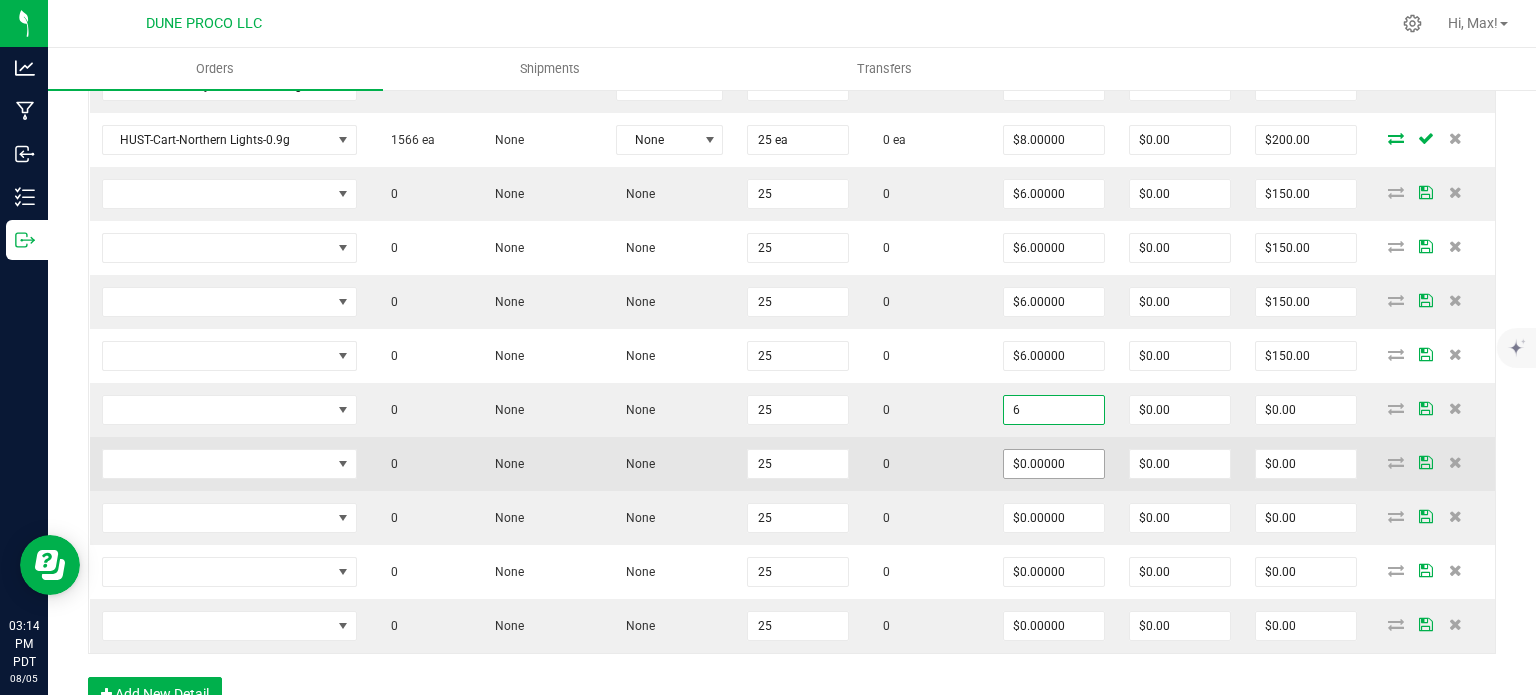 type on "$6.00000" 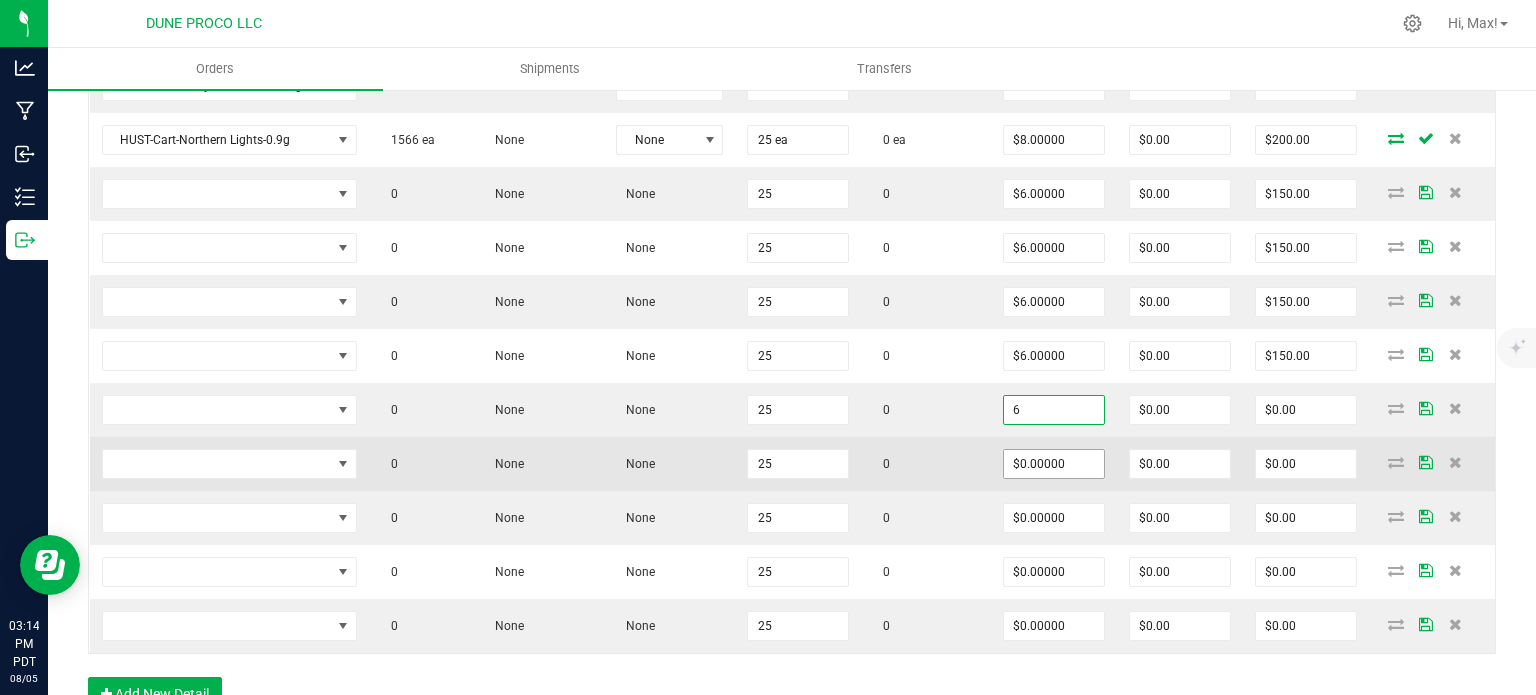 type on "$150.00" 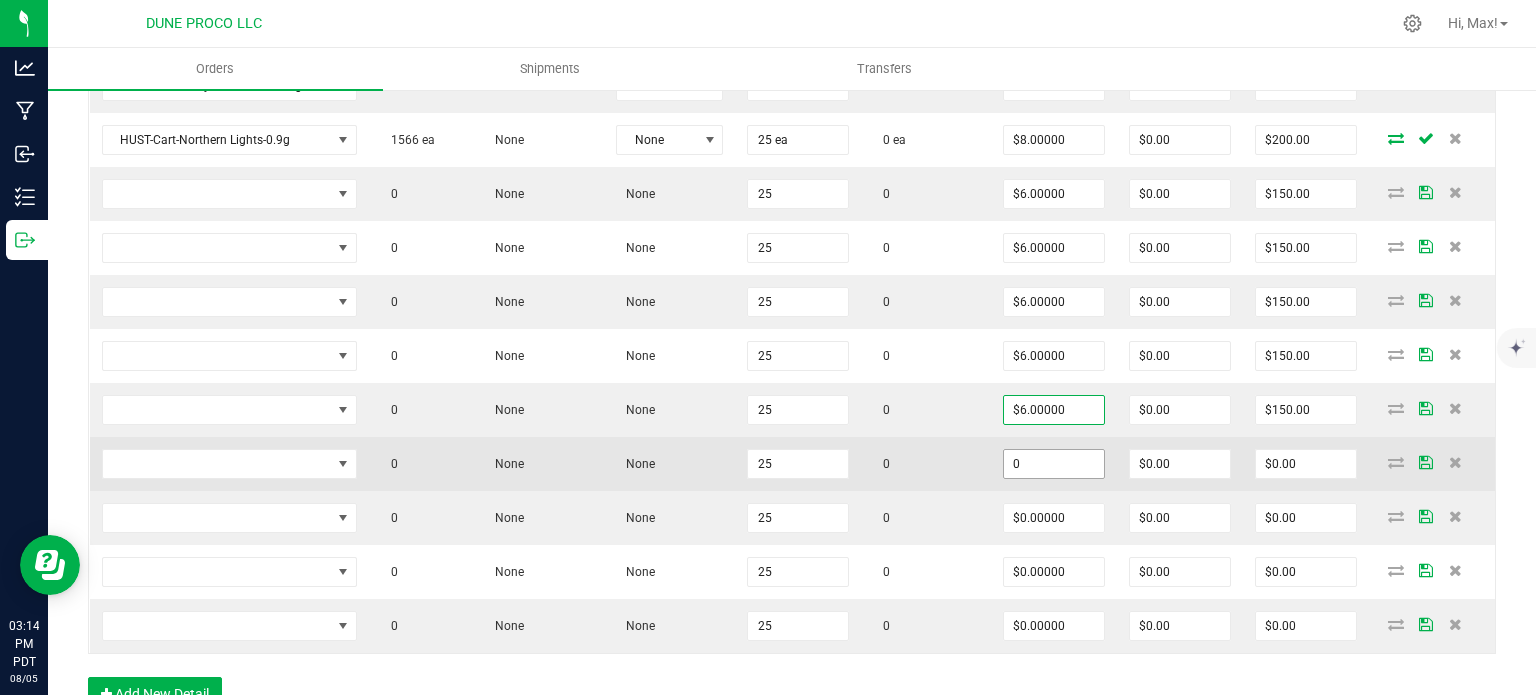 click on "0" at bounding box center (1054, 464) 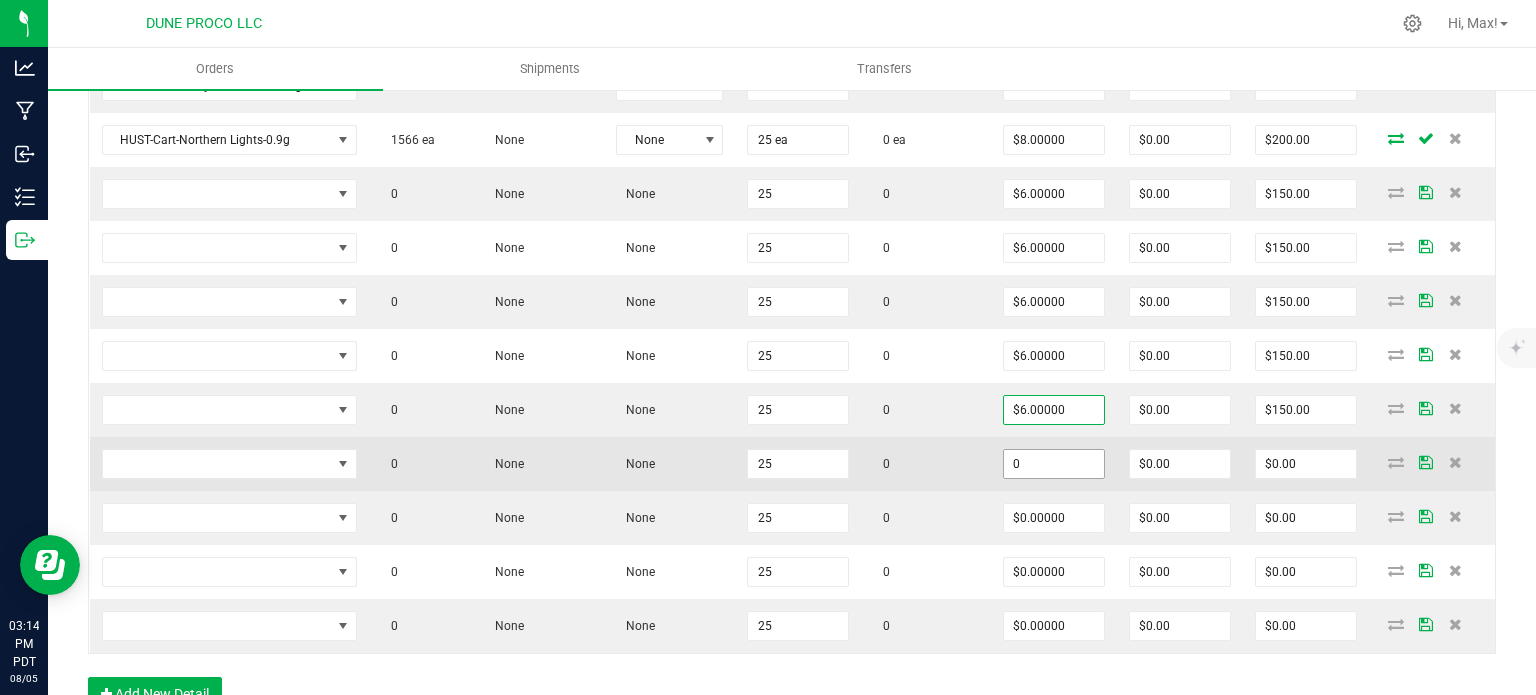 paste on "6" 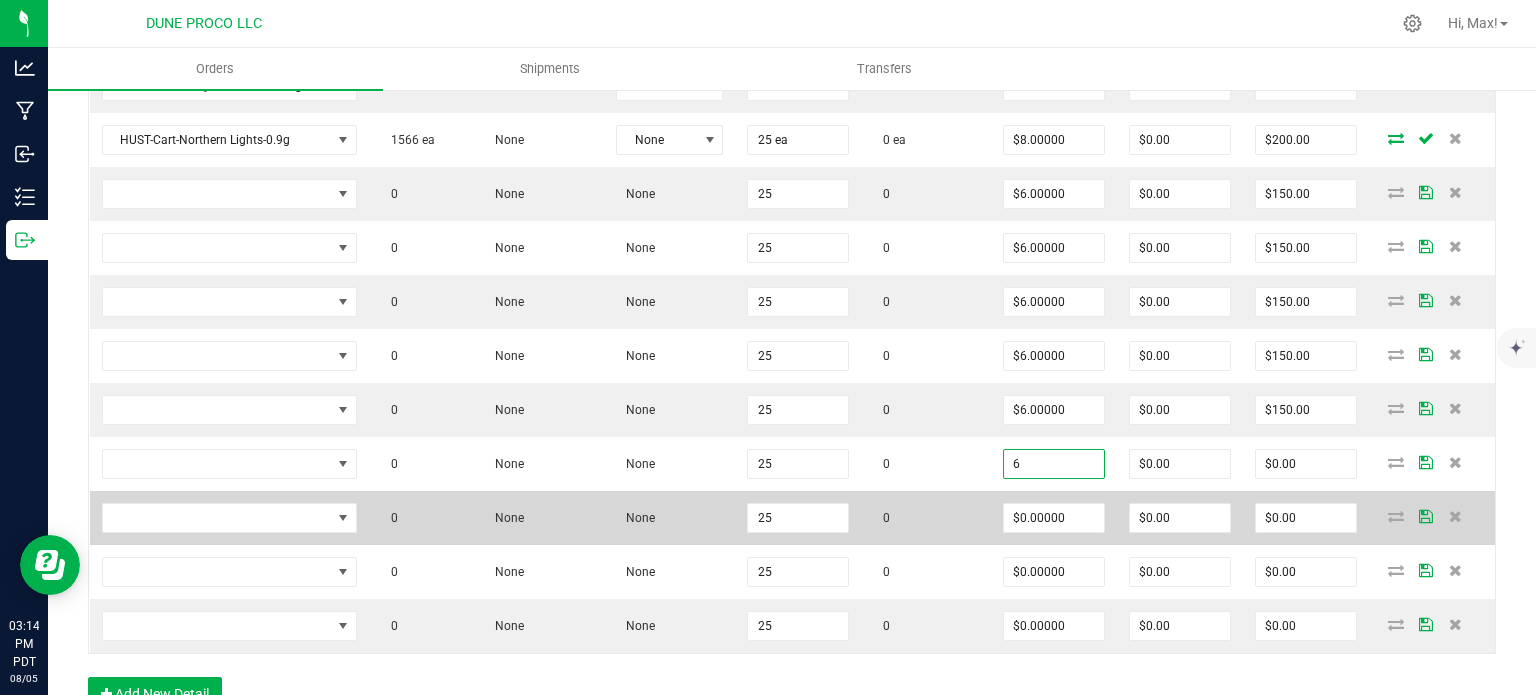 type on "$6.00000" 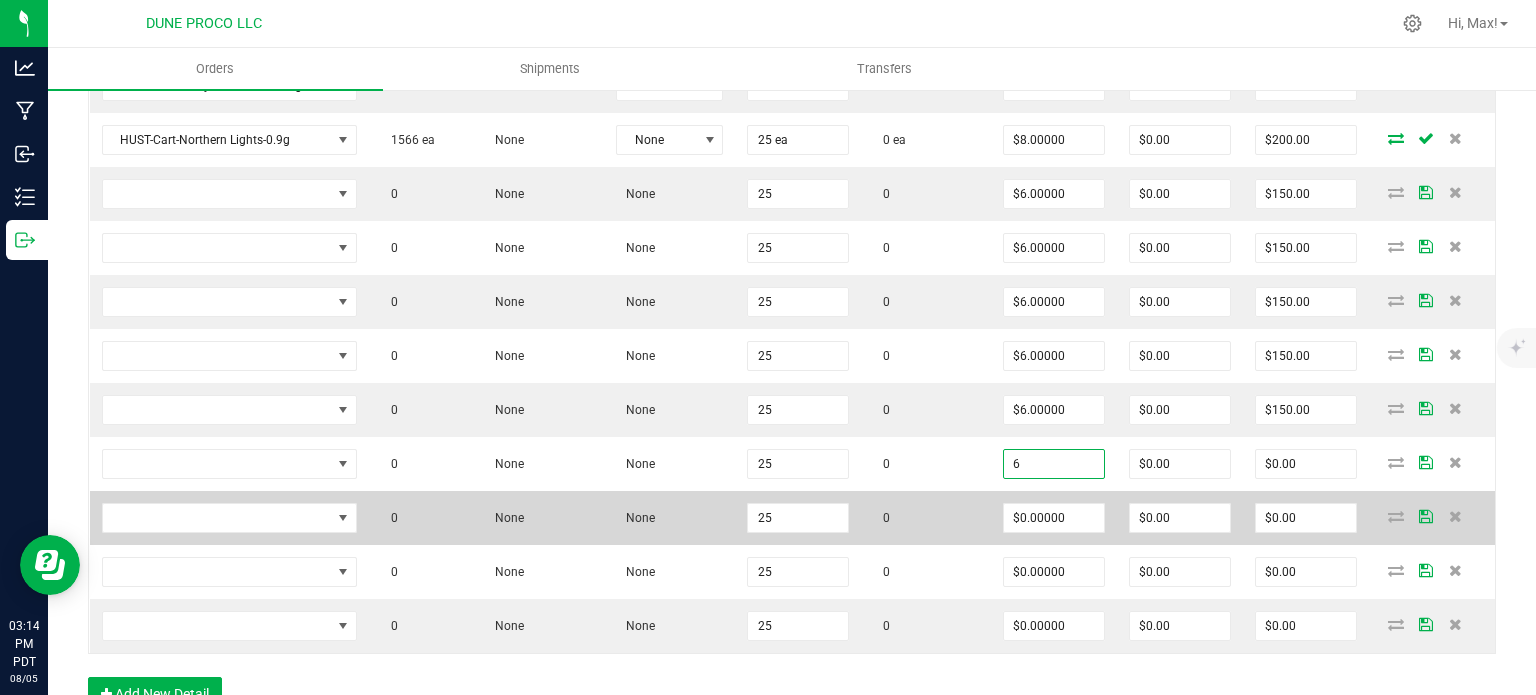 type on "$150.00" 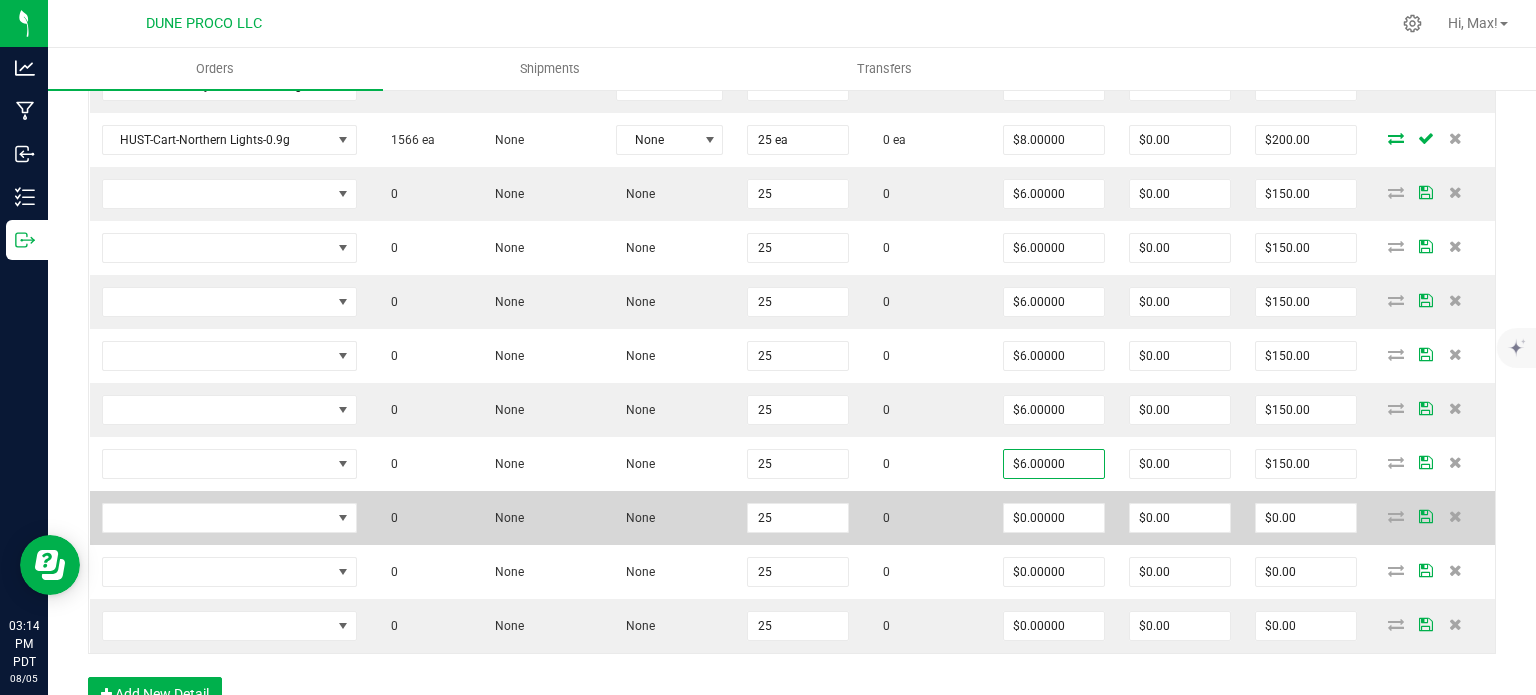 click on "$0.00000" at bounding box center [1054, 518] 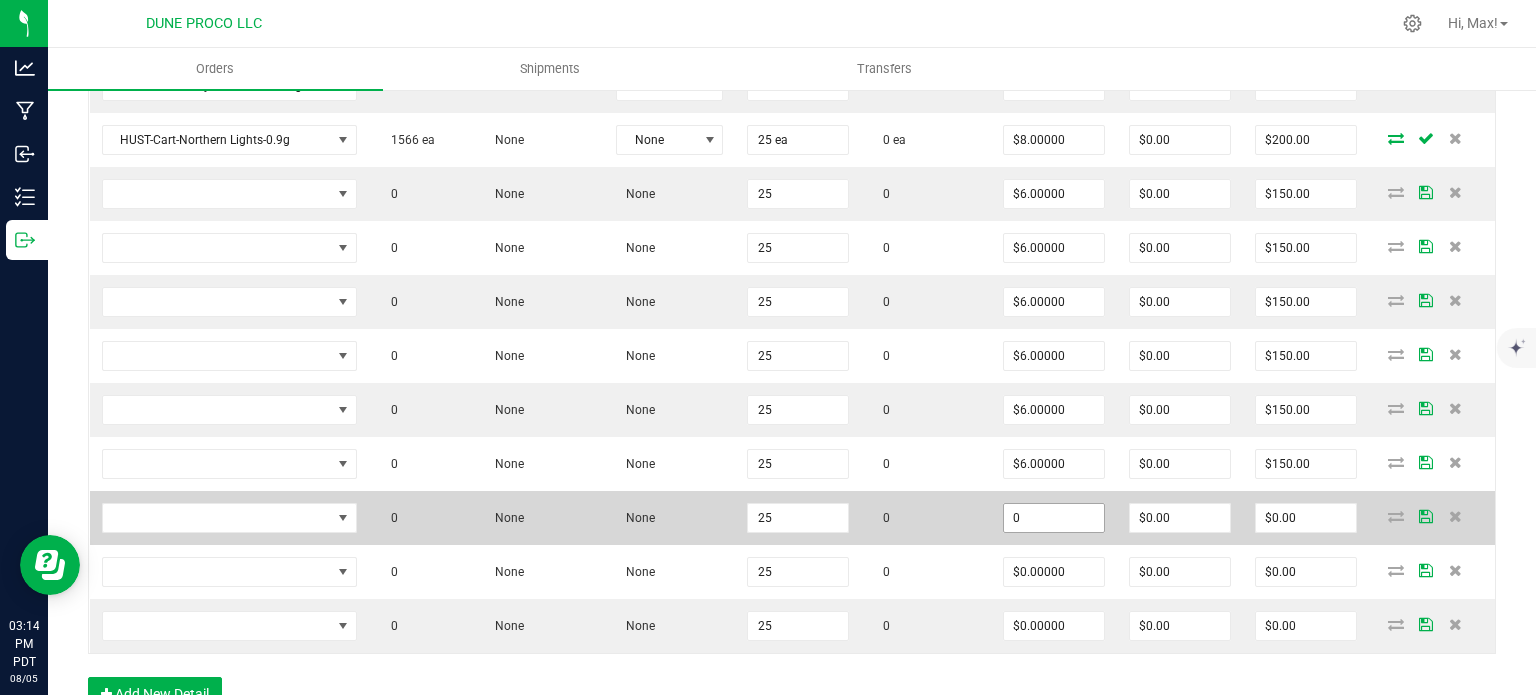 click on "0" at bounding box center (1054, 518) 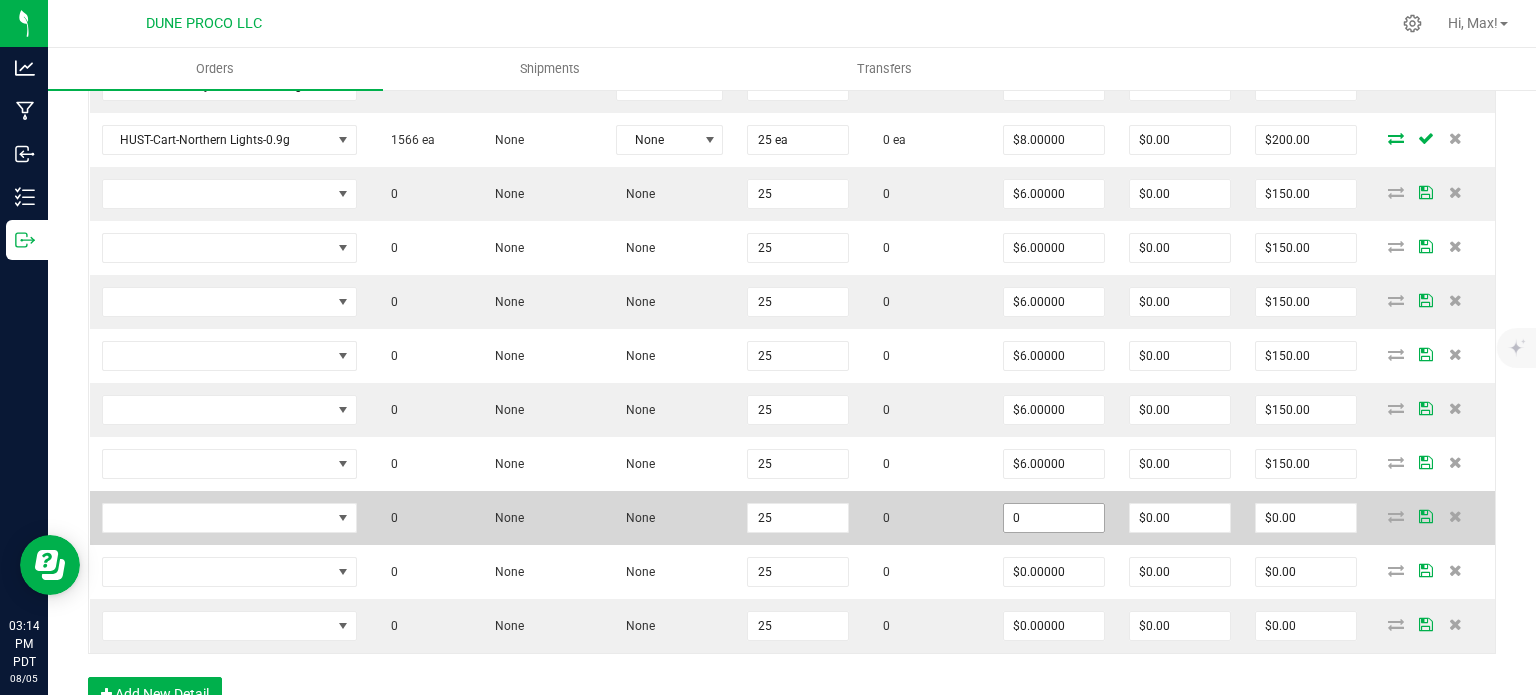 paste on "6" 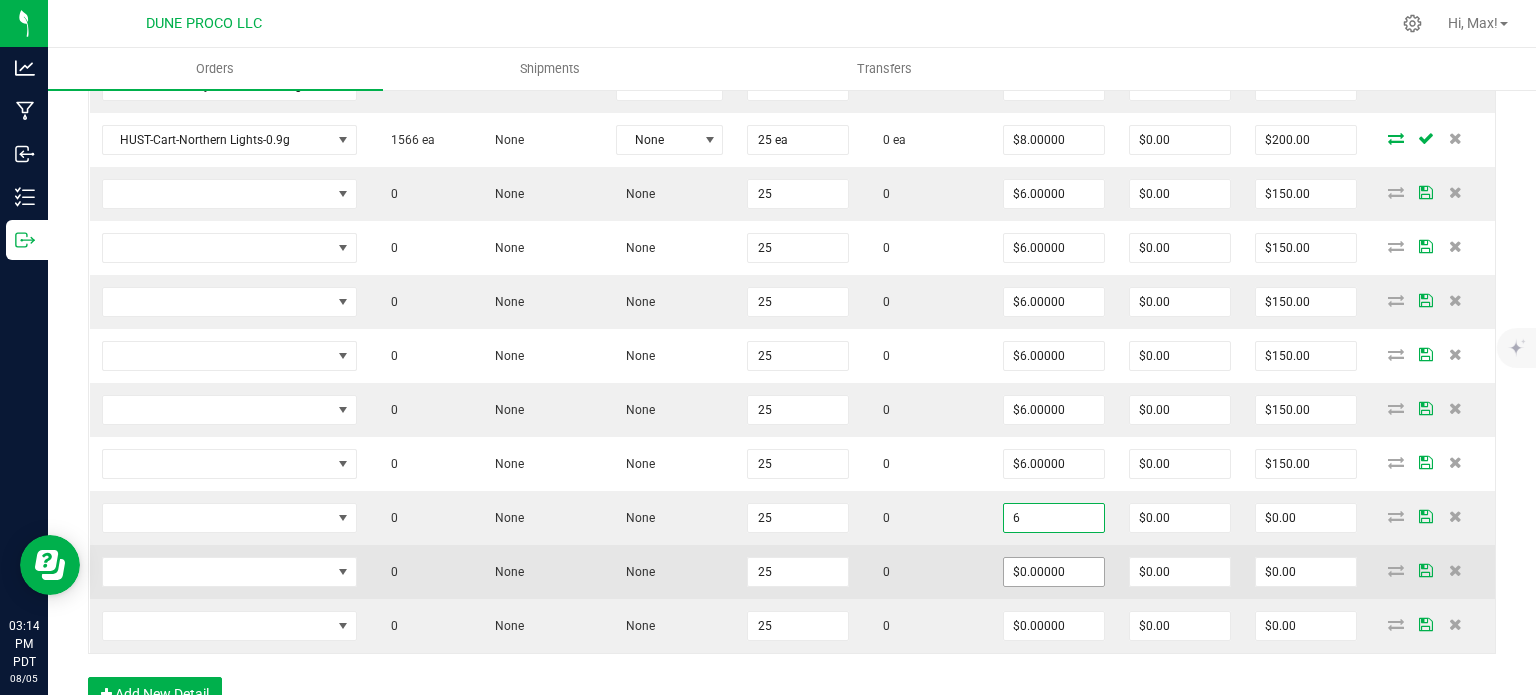 type on "$6.00000" 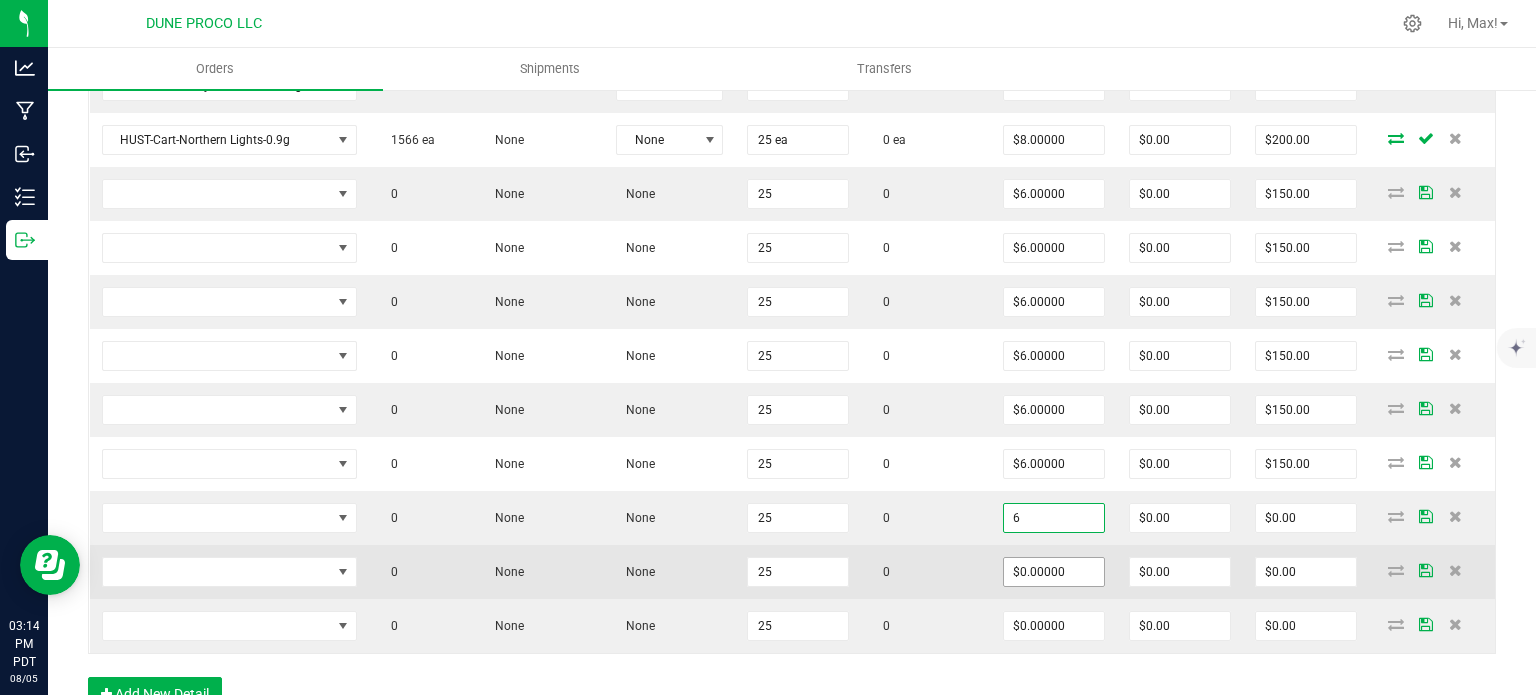 type on "$150.00" 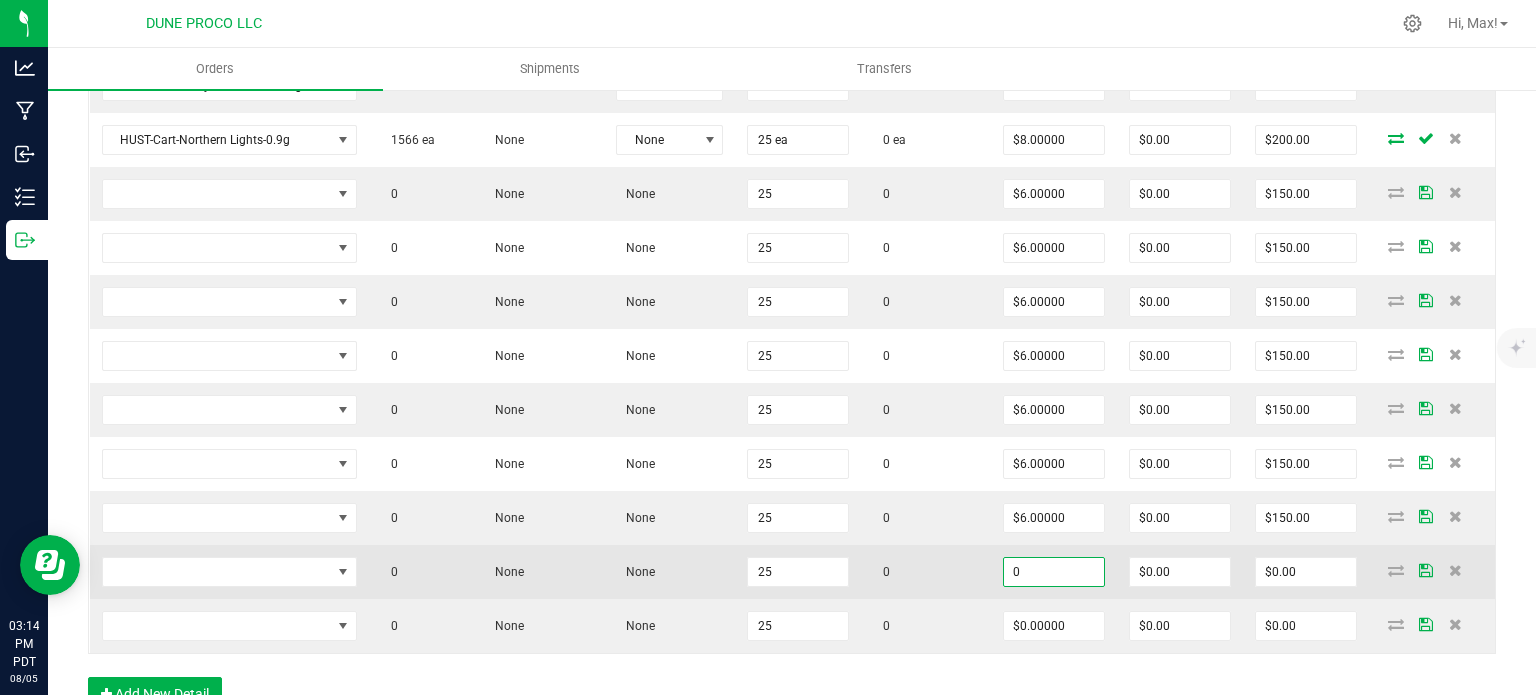 click on "0" at bounding box center [1054, 572] 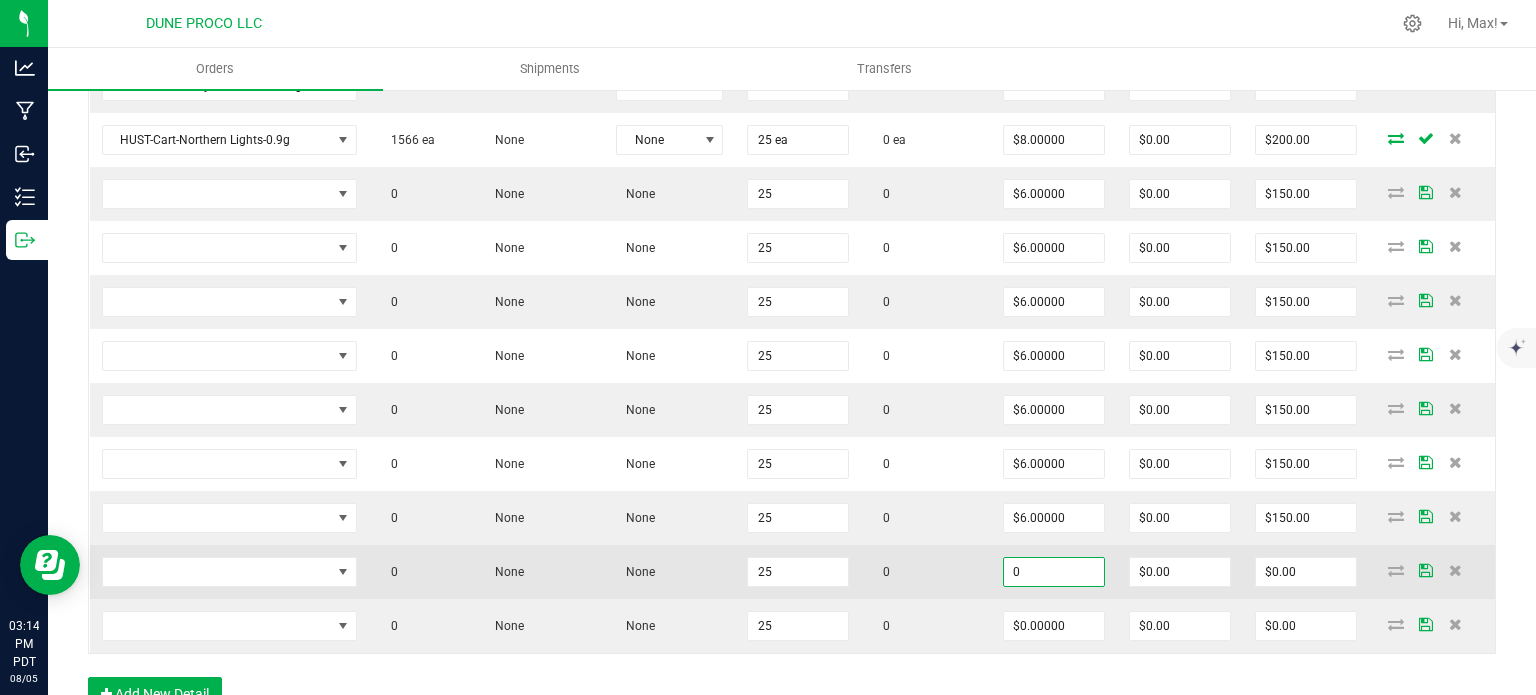 paste on "6" 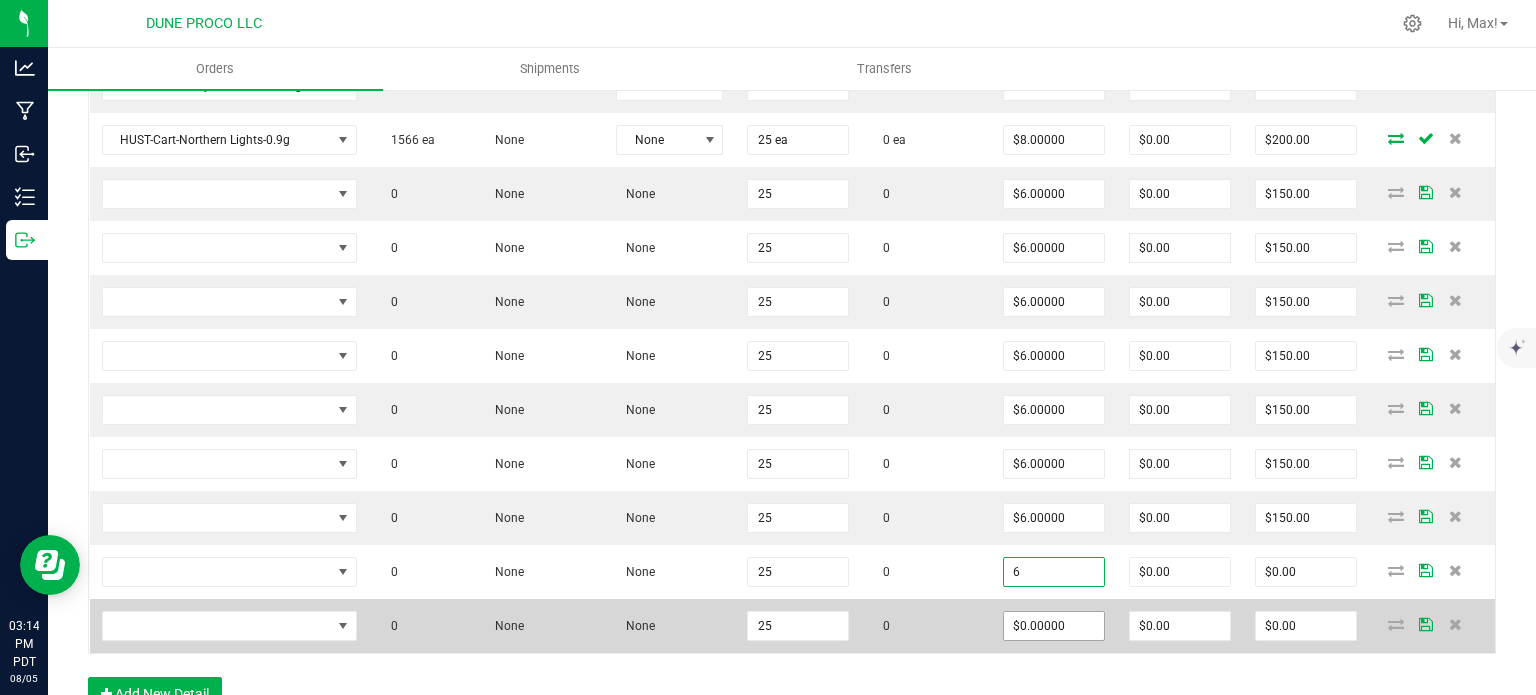 type on "$6.00000" 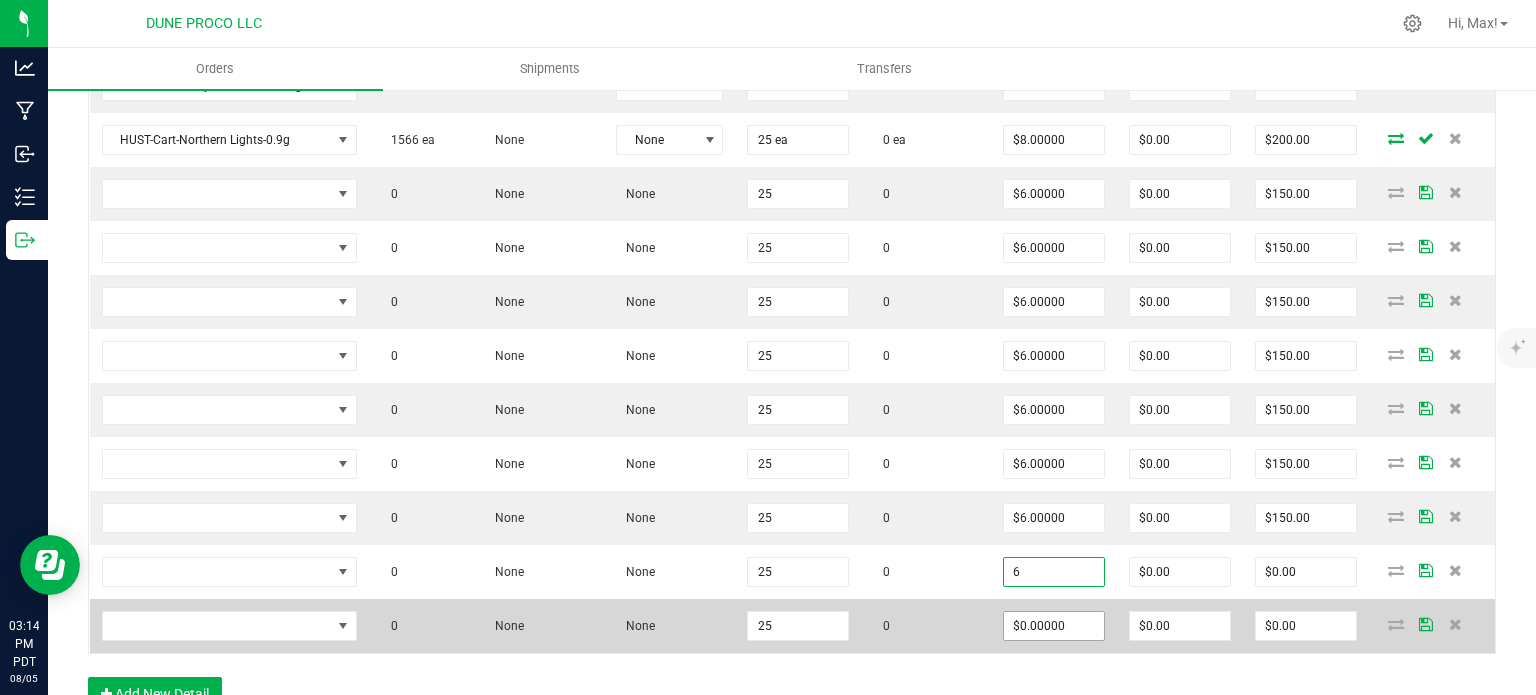 type on "$150.00" 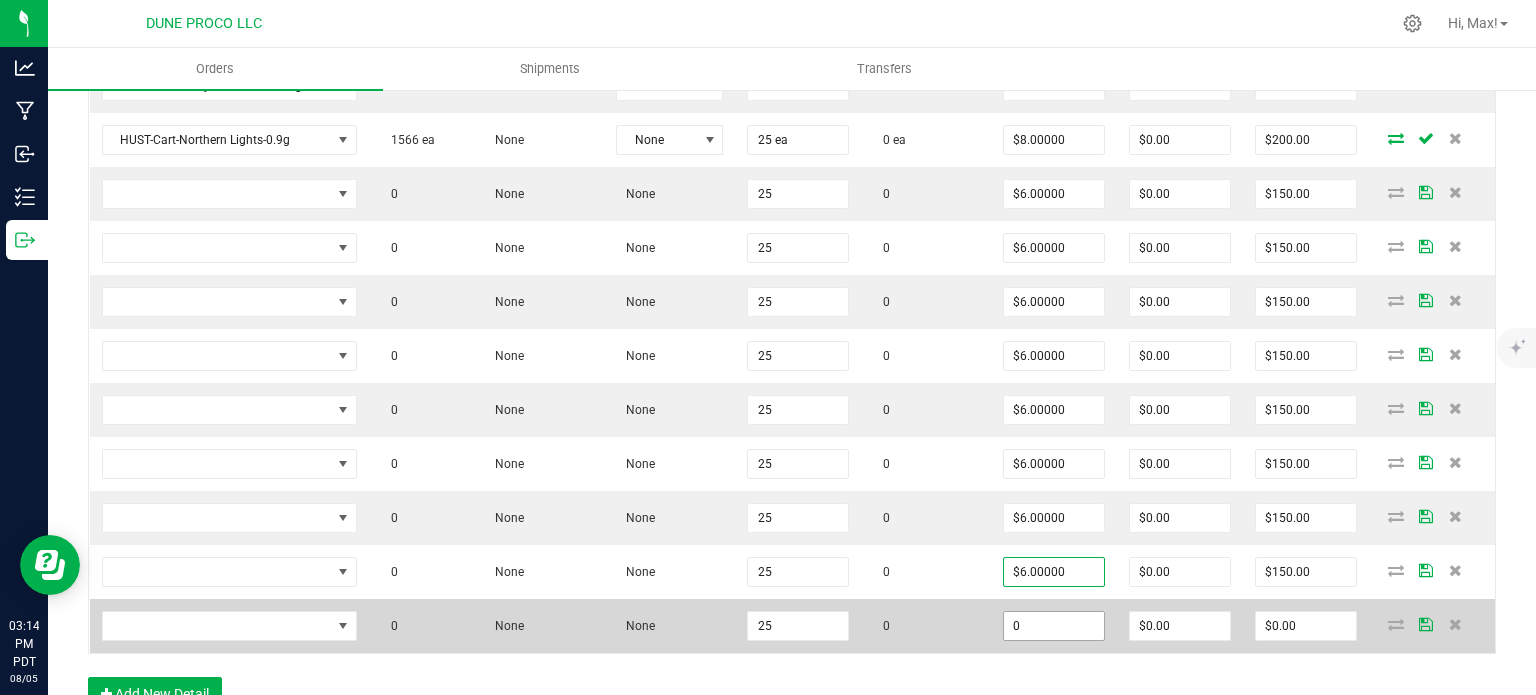 click on "0" at bounding box center (1054, 626) 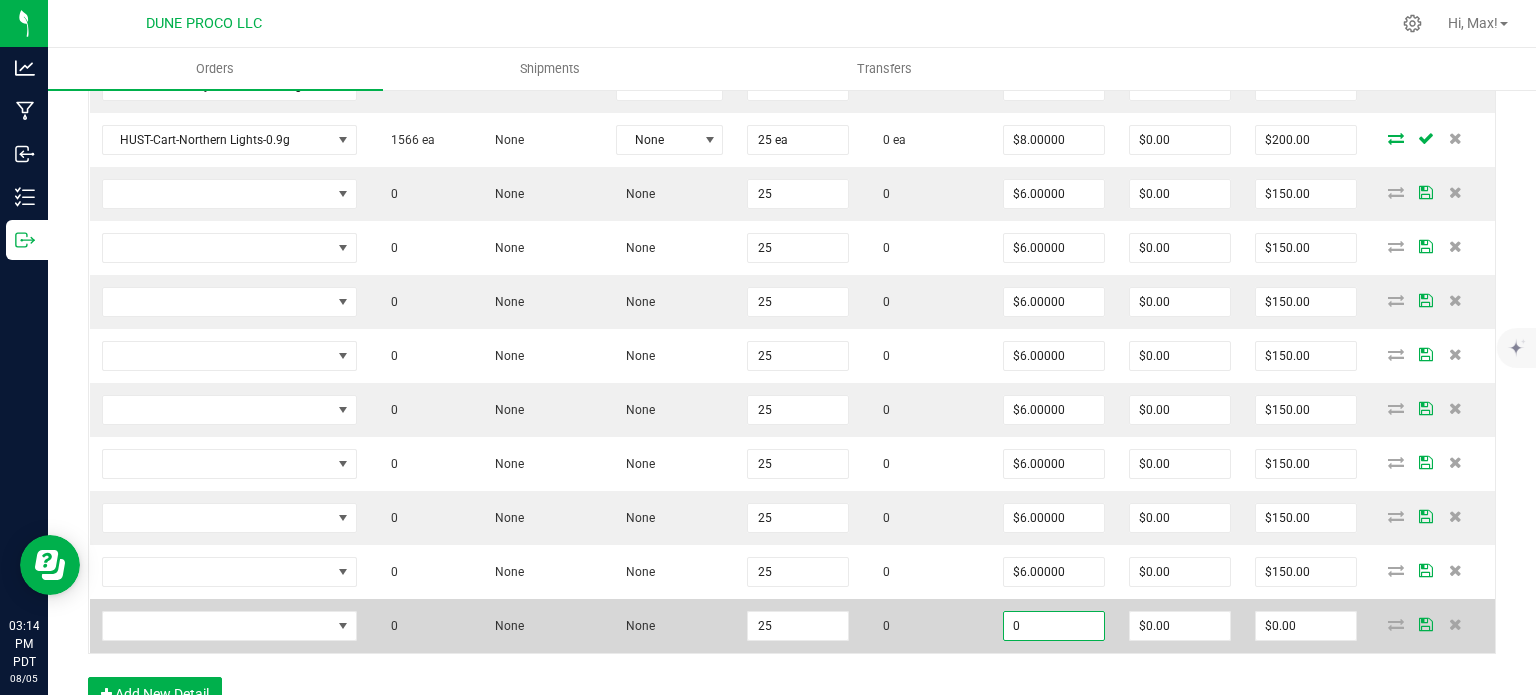 paste on "6" 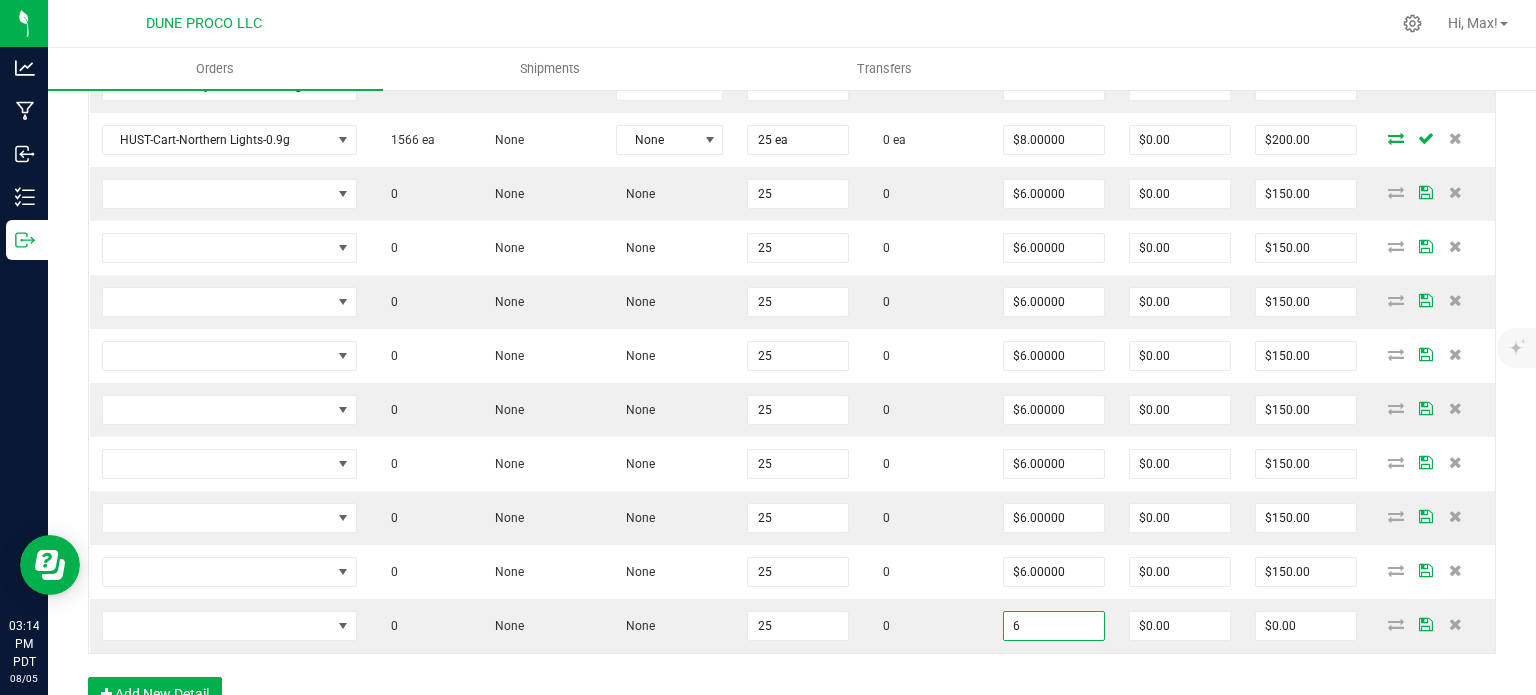 type on "$6.00000" 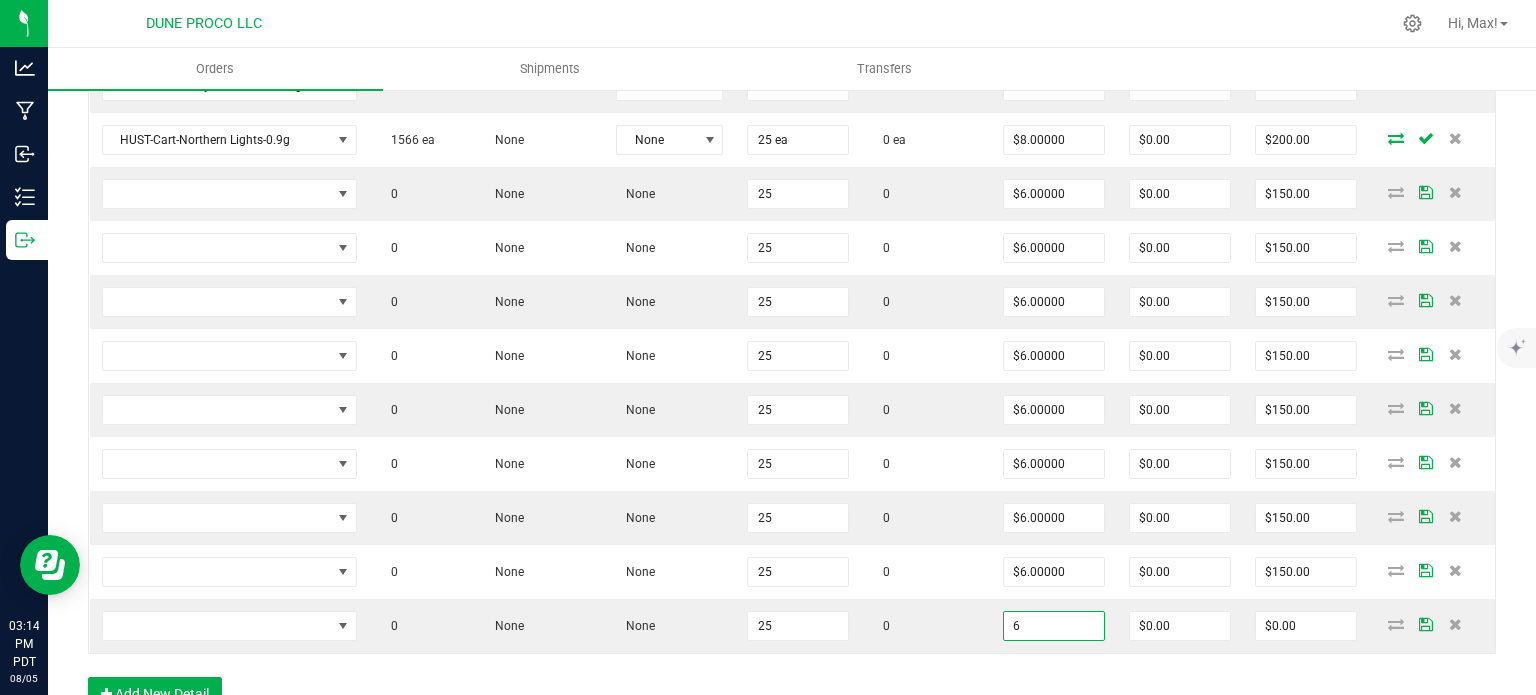 type on "$150.00" 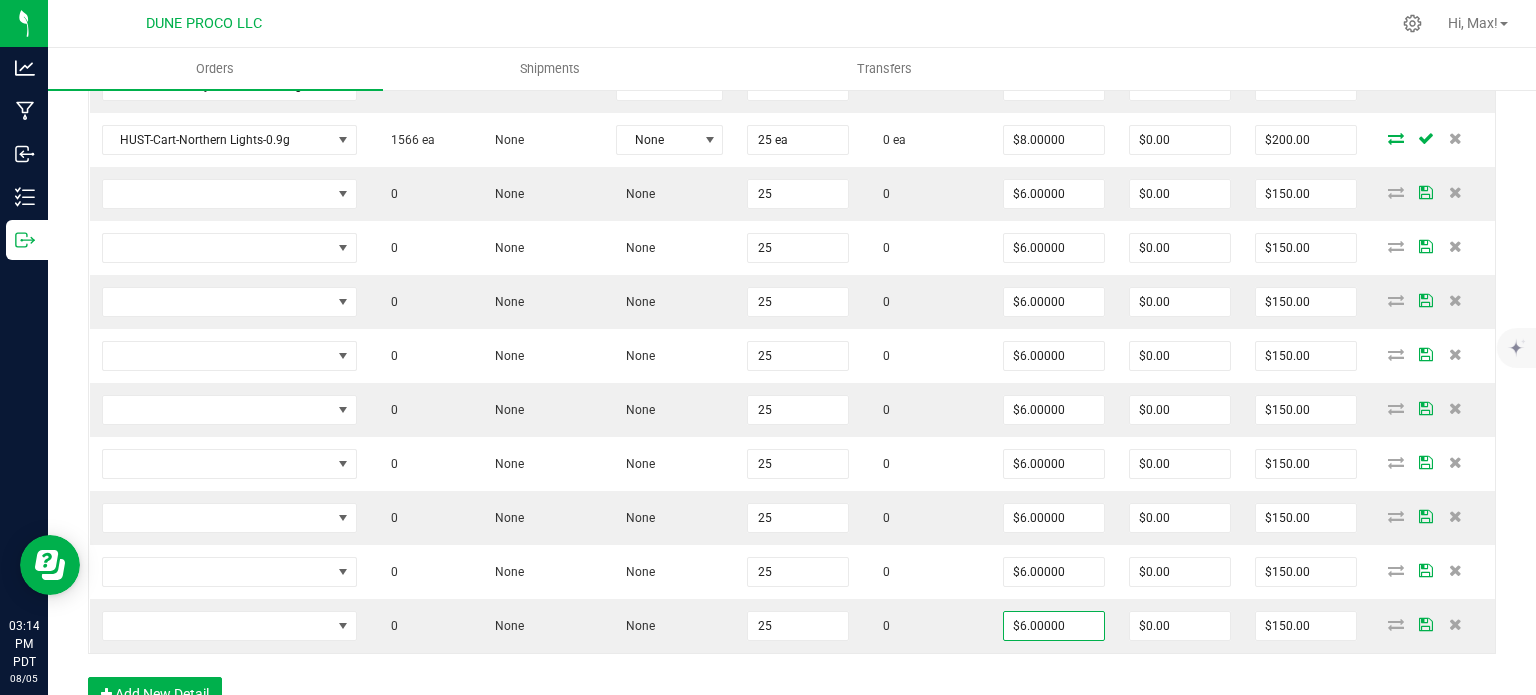click on "Order Details Print All Labels Item  Sellable  Strain  Lot Number  Qty Ordered Qty Allocated Unit Price Line Discount Total Actions HUST-Cart-Orange Creamsicle-0.9g  203 ea   None  None 25 ea  0 ea  $8.00000 $0.00 $200.00 HUST-Cart-Super Boof-0.9g  1440 ea   None  None 30 ea  0 ea  $8.00000 $0.00 $240.00 HUST-Cart-Blueberry Muffin-0.9g  1231 ea   None  None 25 ea  0 ea  $8.00000 $0.00 $200.00 HUST-Cart-Strawberry Banana-0.9g  293 ea   None  None 25 ea  0 ea  $8.00000 $0.00 $200.00 HUST-Cart-Maui Wowie-0.9g  140 ea   None  None 25 ea  0 ea  $8.00000 $0.00 $200.00 HUST-Cart-Fruity Pebbles OG-0.9g  1656 ea   None  None 25 ea  0 ea  $8.00000 $0.00 $200.00 HUST-Cart-Northern Lights-0.9g  1566 ea   None  None 25 ea  0 ea  $8.00000 $0.00 $200.00  0    None   None  25  0   $6.00000 $0.00 $150.00  0    None   None  25  0   $6.00000 $0.00 $150.00  0    None   None  25  0   $6.00000 $0.00 $150.00  0    None   None  25  0   $6.00000 $0.00 $150.00  0    None   None  25  0   $6.00000 $0.00" at bounding box center (792, 215) 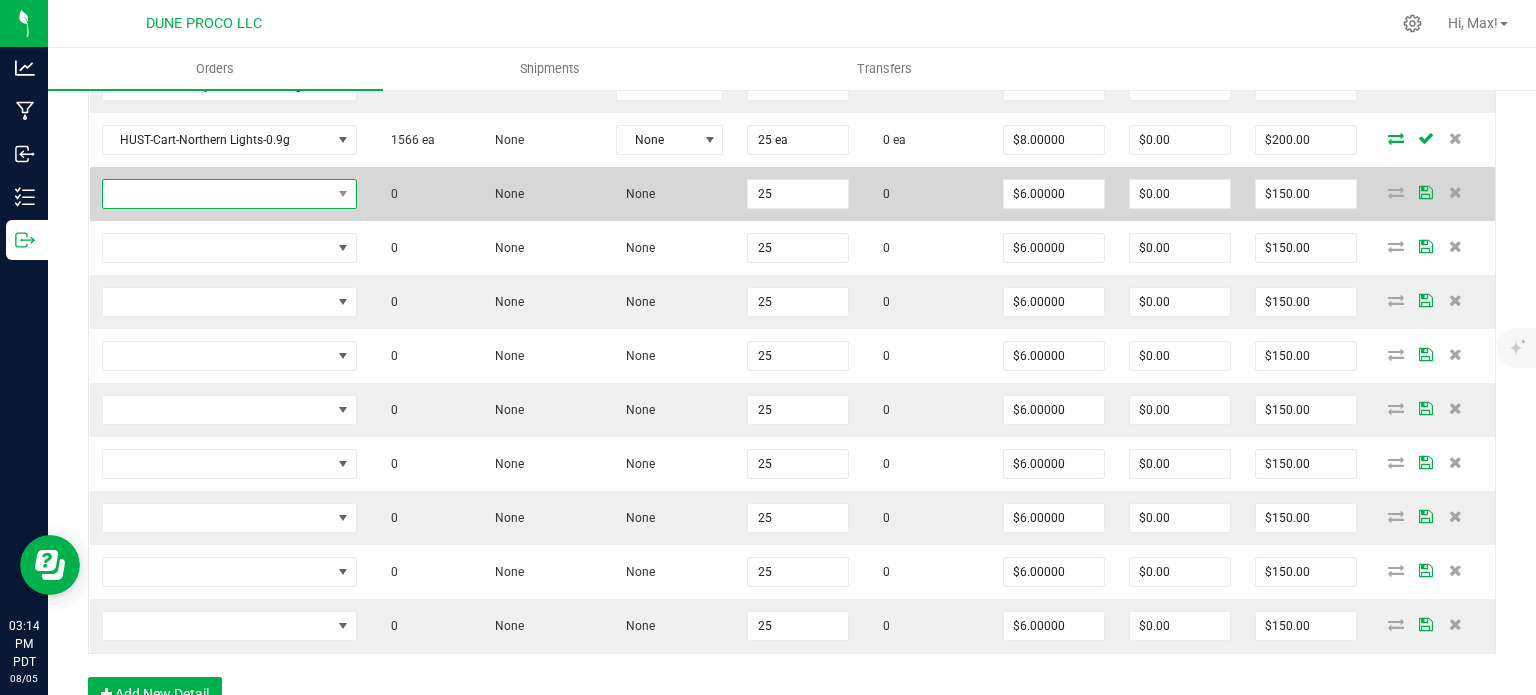 click at bounding box center [217, 194] 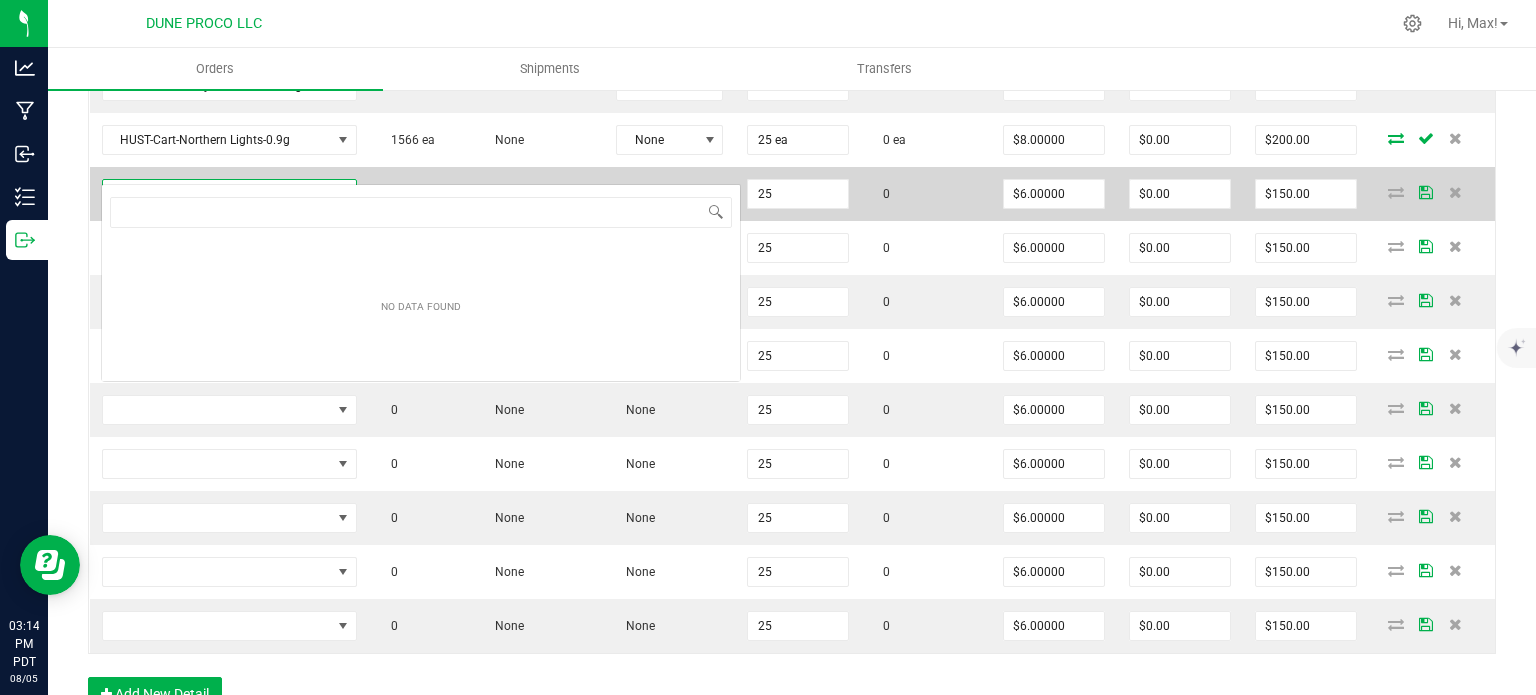 type on "HUST-Cart-Pink Lemonade-0.5g" 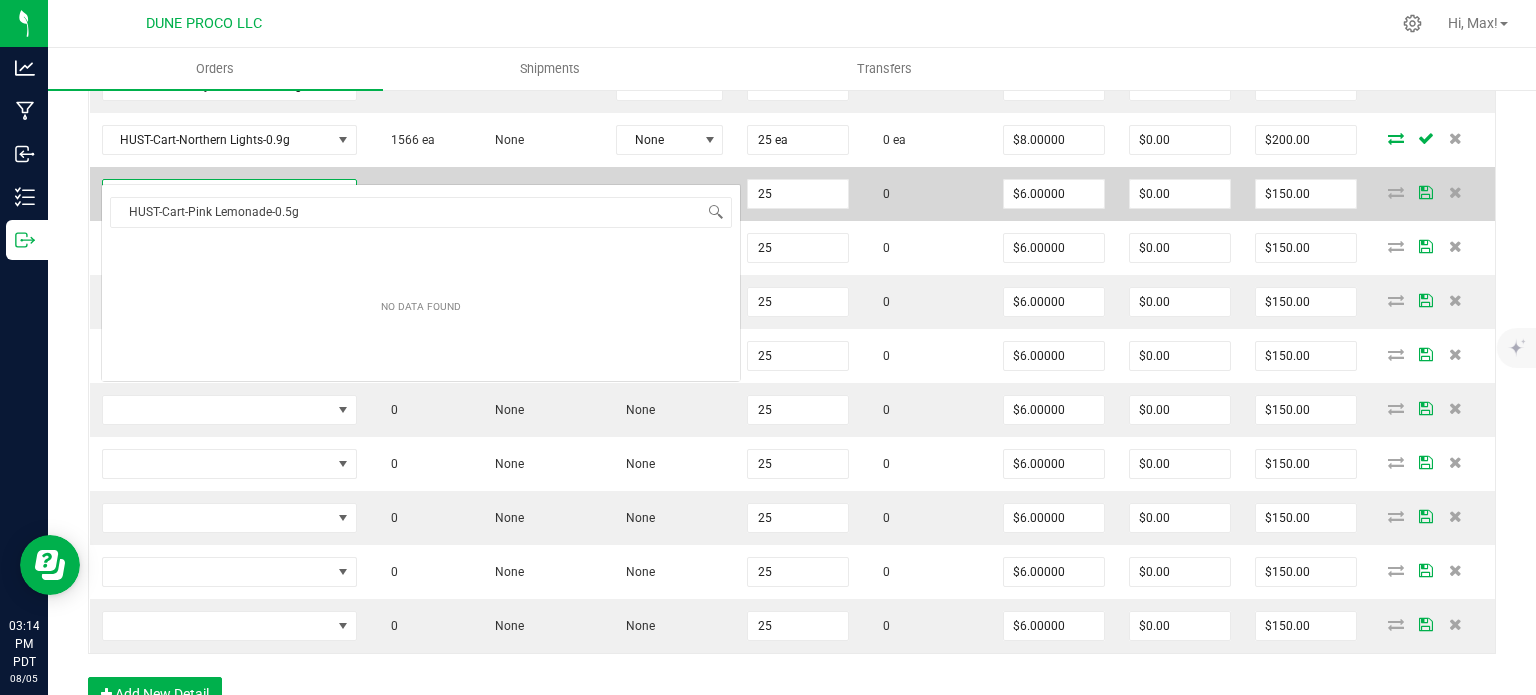 scroll, scrollTop: 99970, scrollLeft: 99750, axis: both 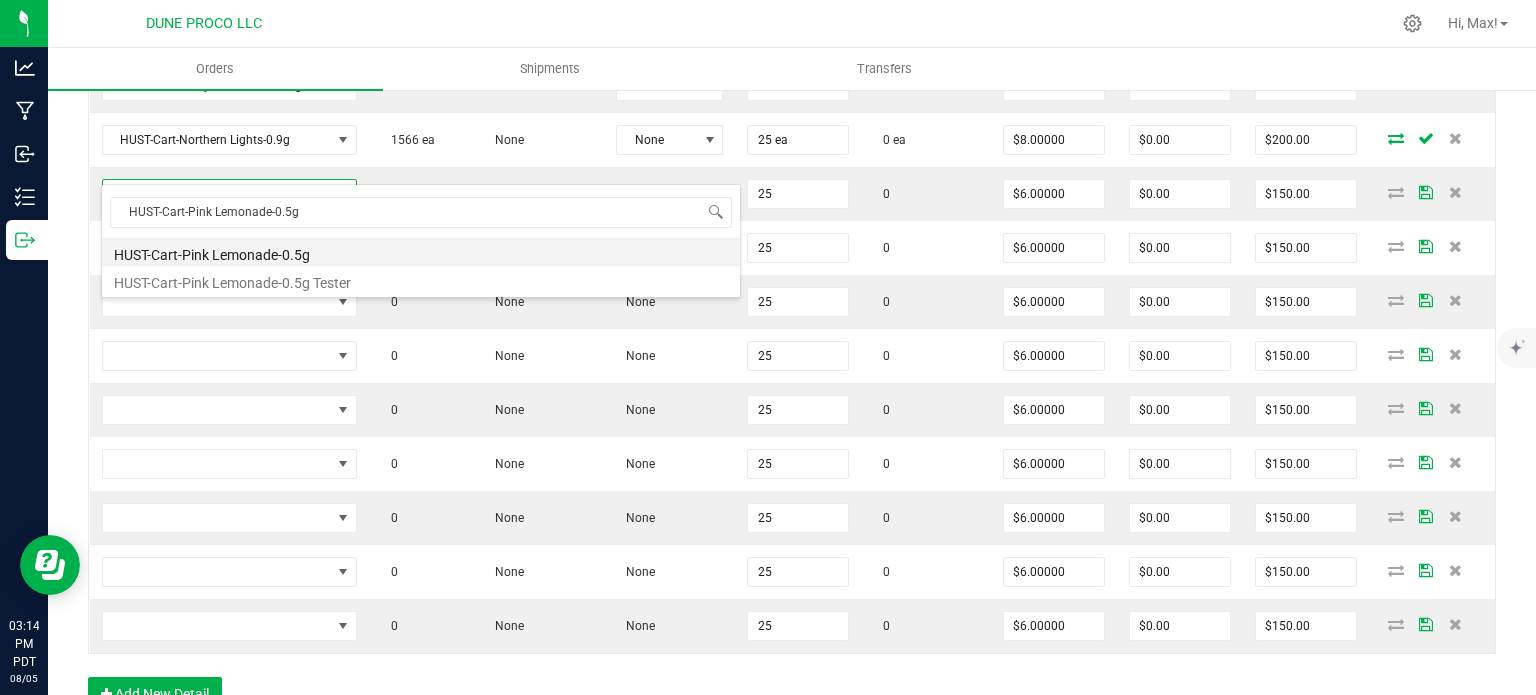 click on "HUST-Cart-Pink Lemonade-0.5g" at bounding box center [421, 252] 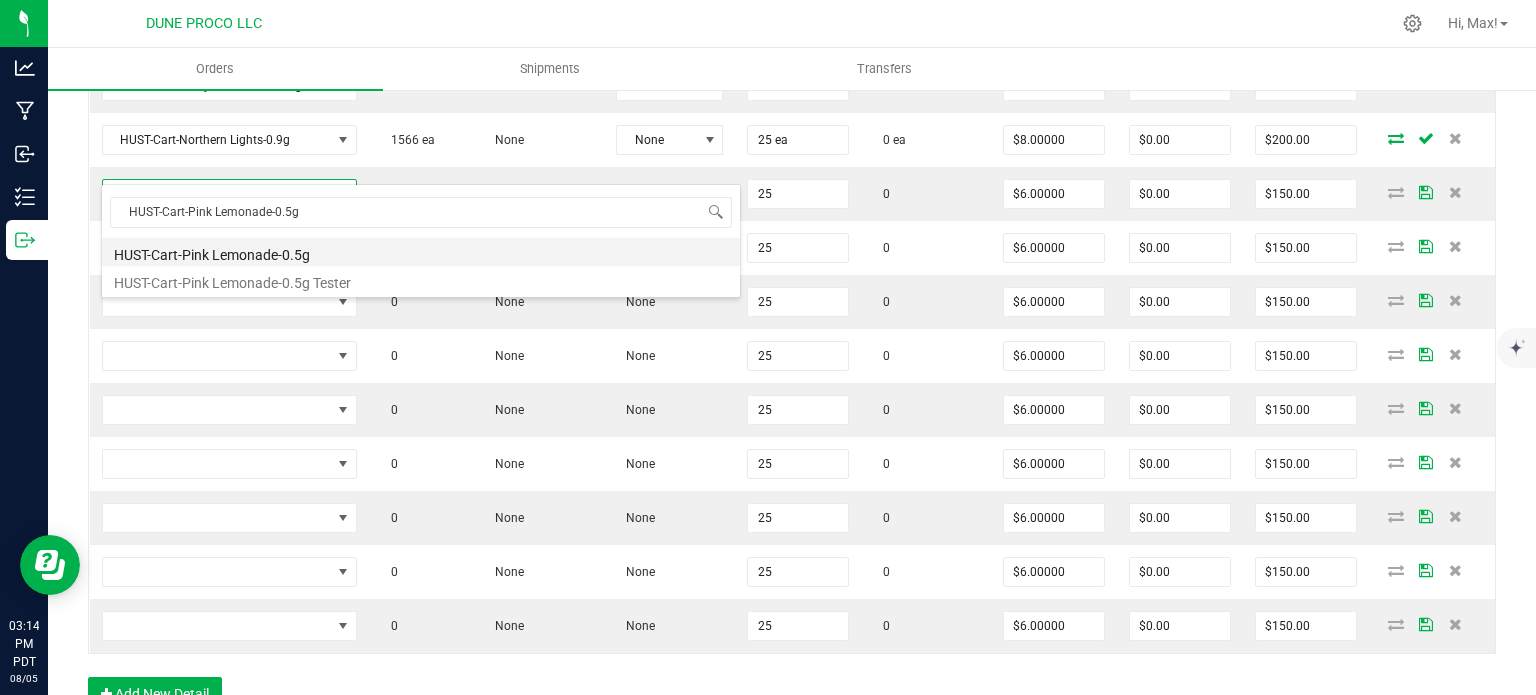 type on "25 ea" 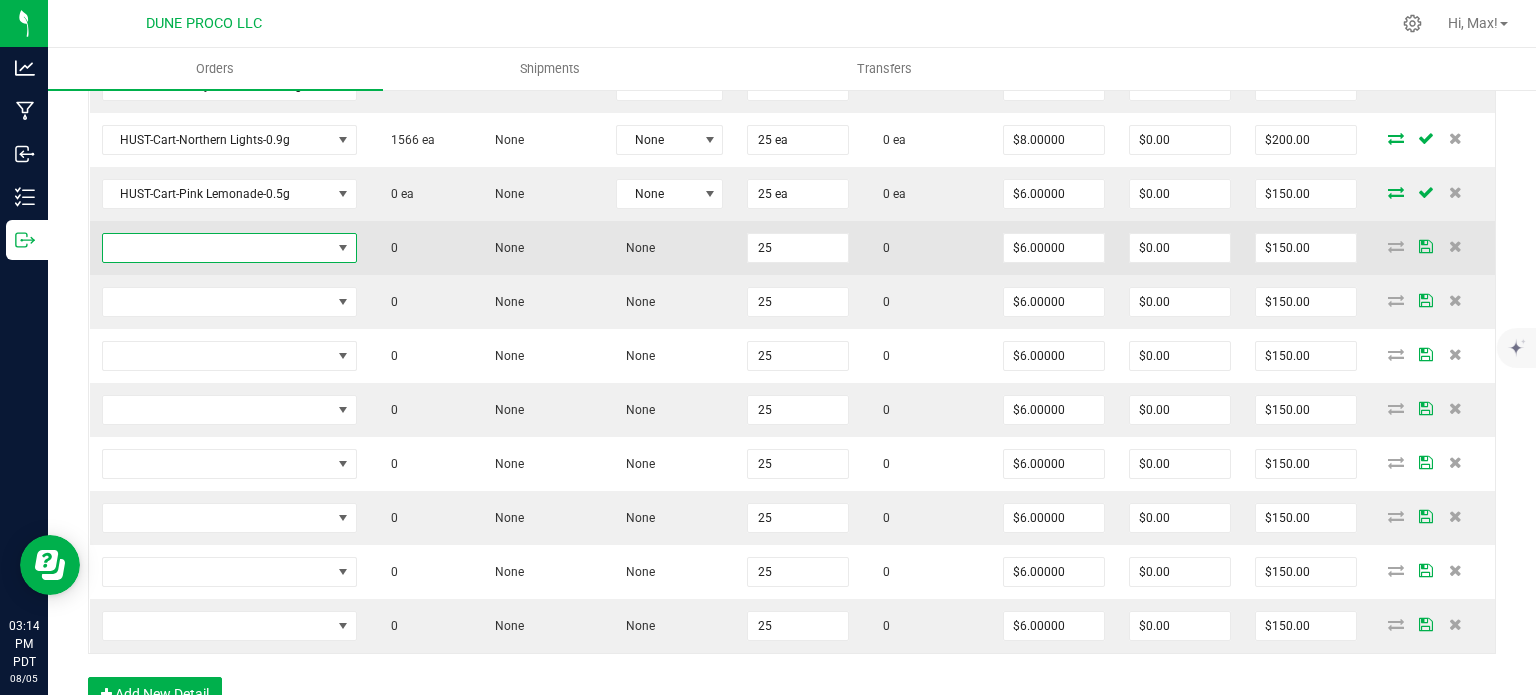 click at bounding box center (343, 248) 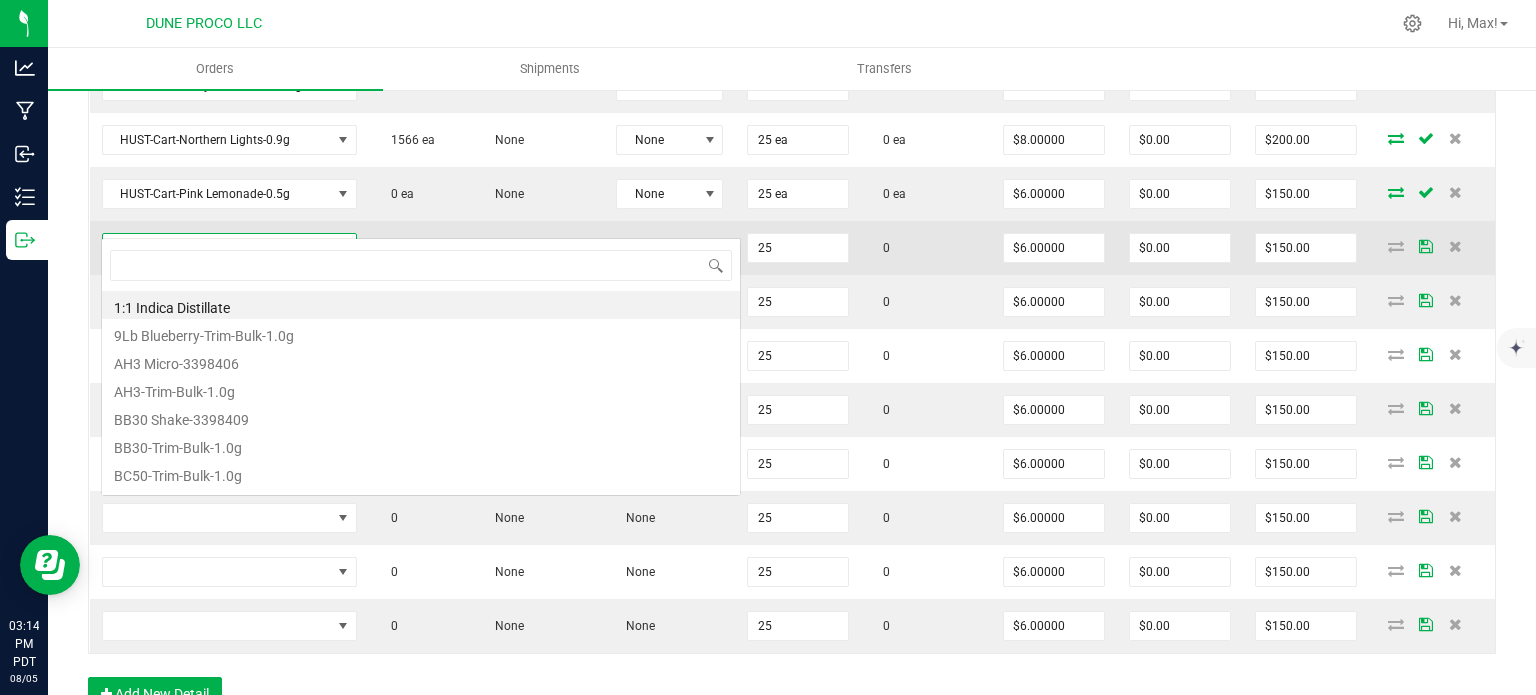 type on "HUST-Cart-Orange Creamsicle-0.5g" 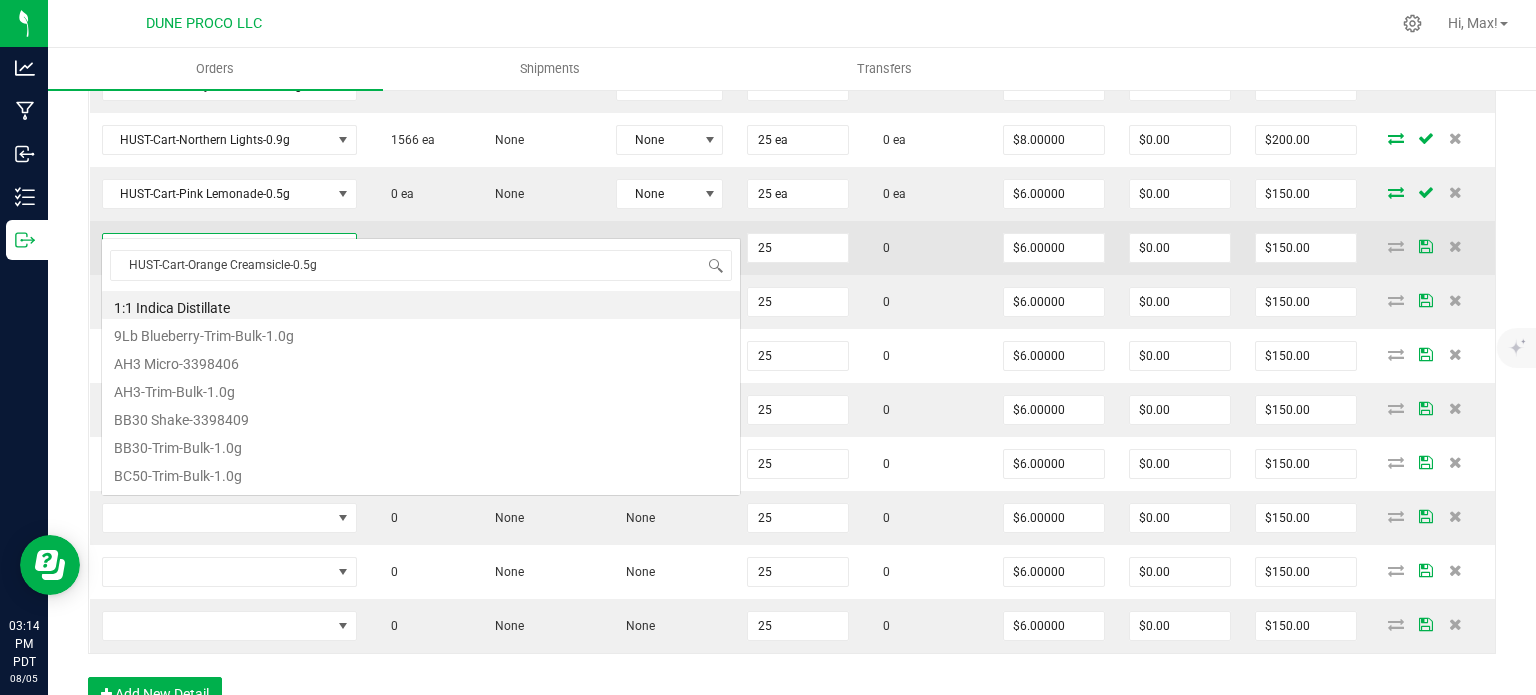 scroll, scrollTop: 99970, scrollLeft: 99750, axis: both 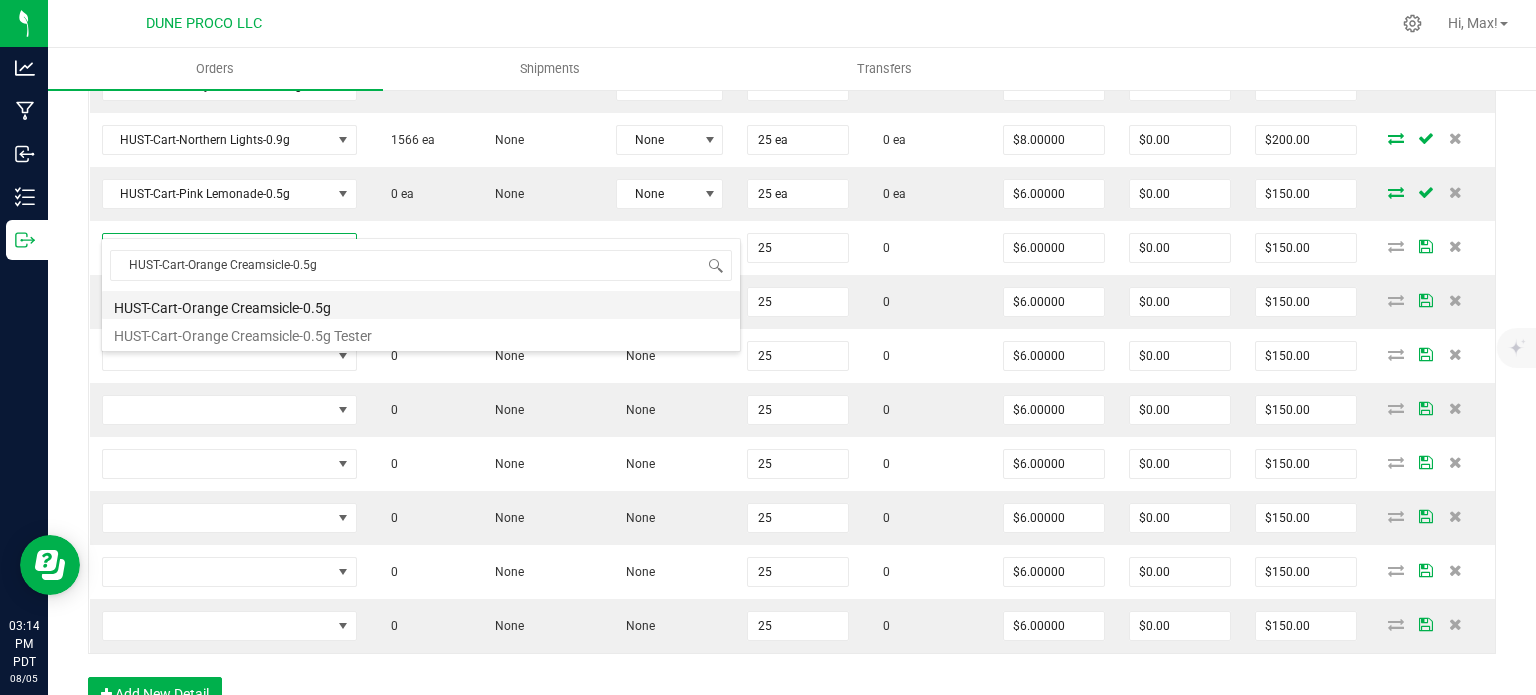 click on "HUST-Cart-Orange Creamsicle-0.5g" at bounding box center [421, 305] 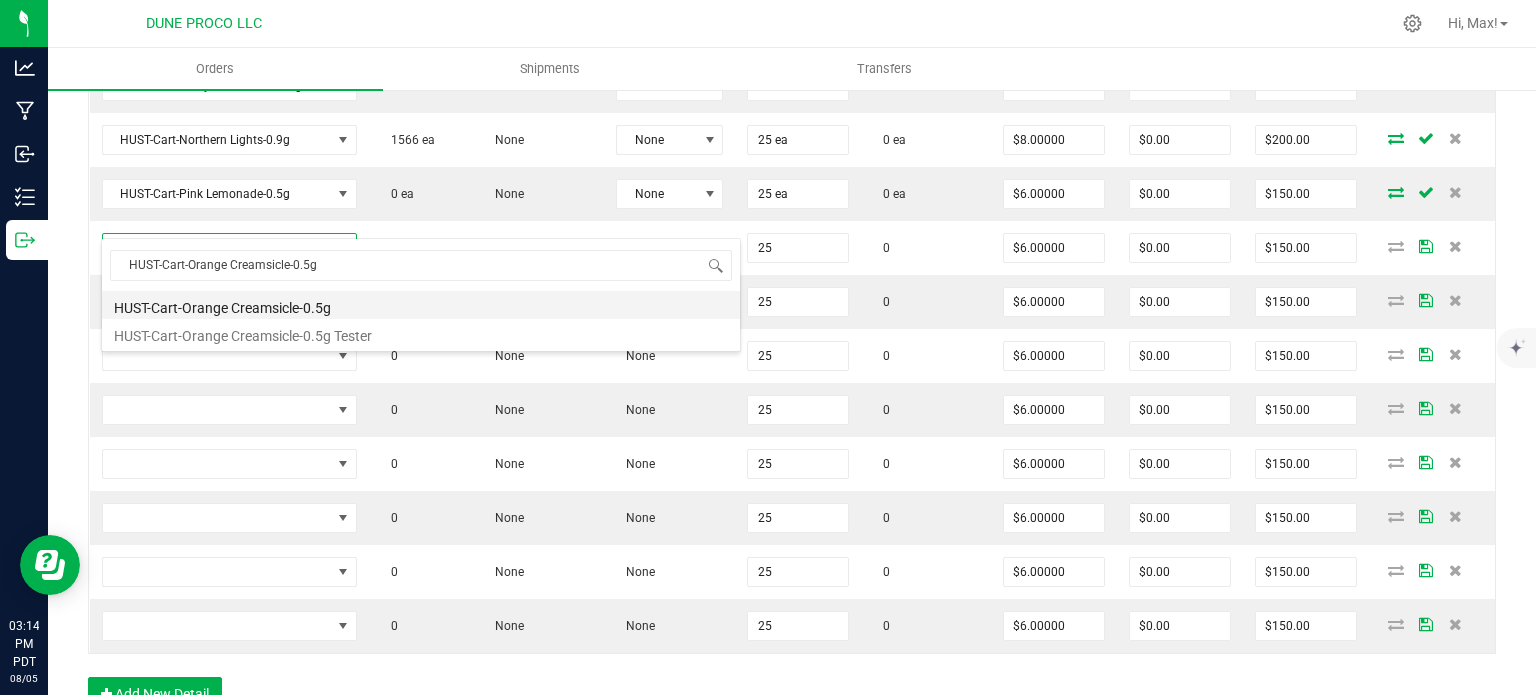 type on "25 ea" 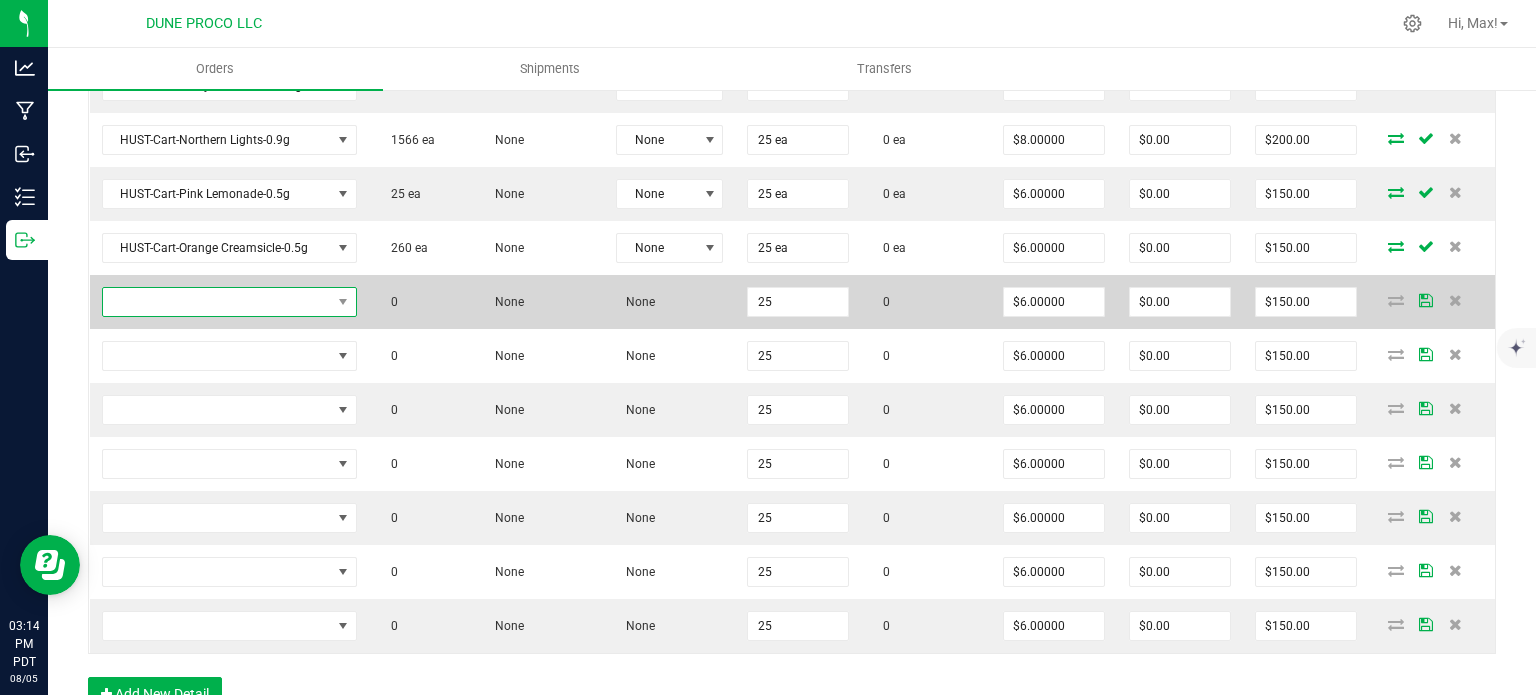 click at bounding box center (217, 302) 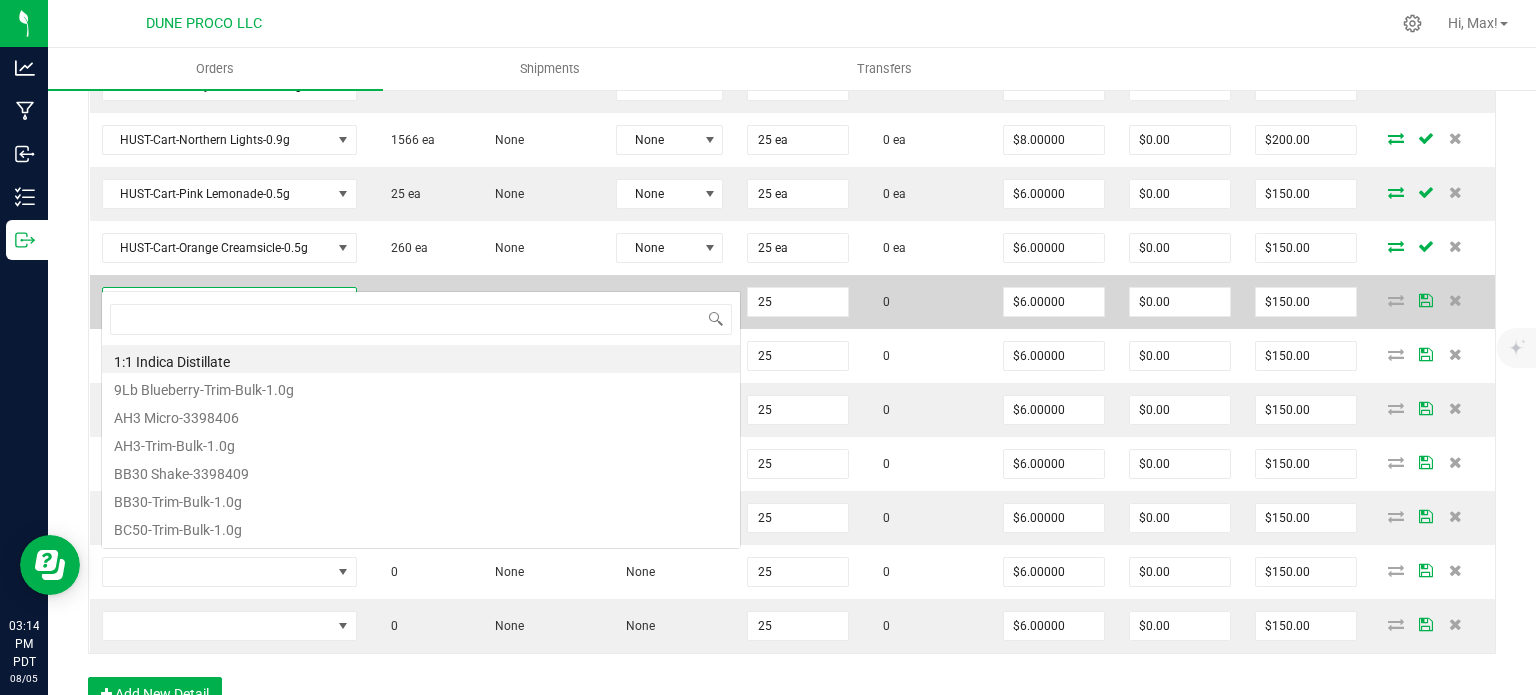 type on "HUST-Cart-Pineapple Runtz-0.5g" 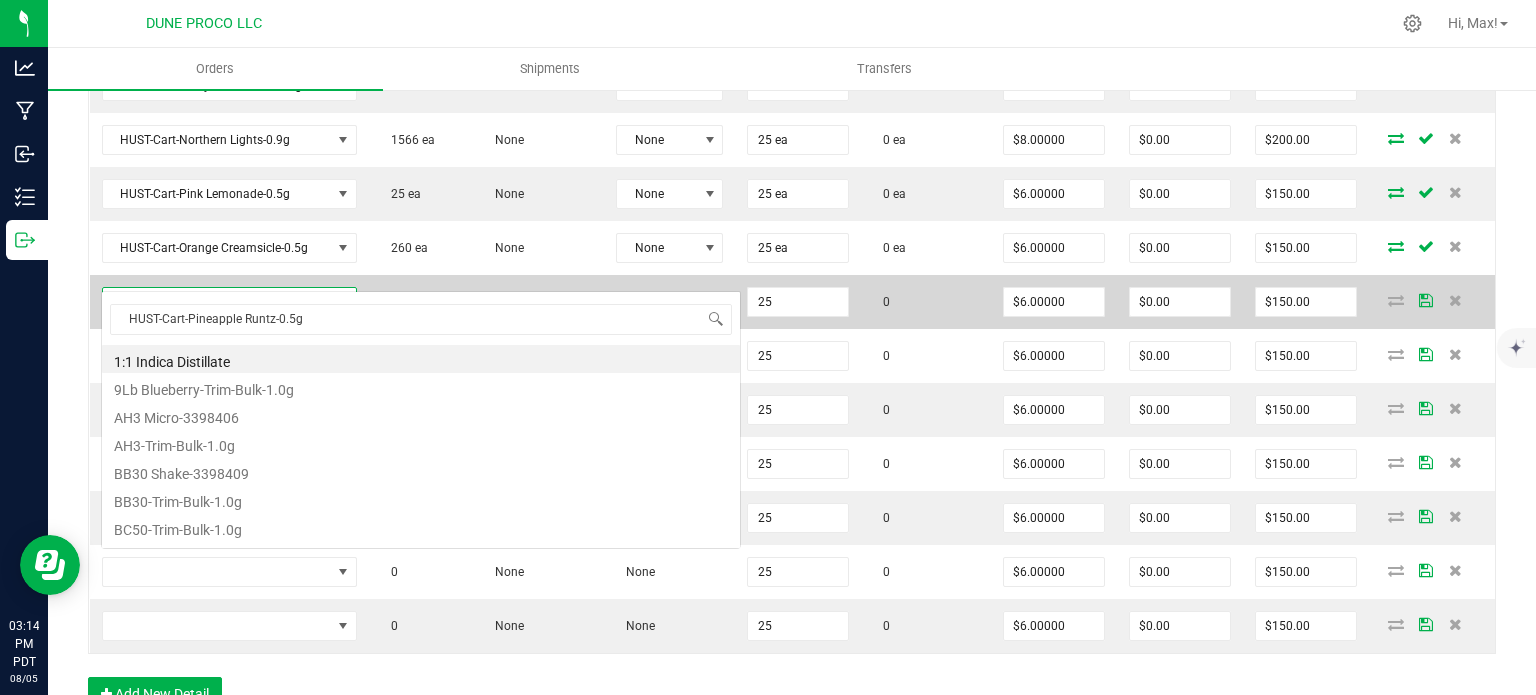 scroll, scrollTop: 99970, scrollLeft: 99750, axis: both 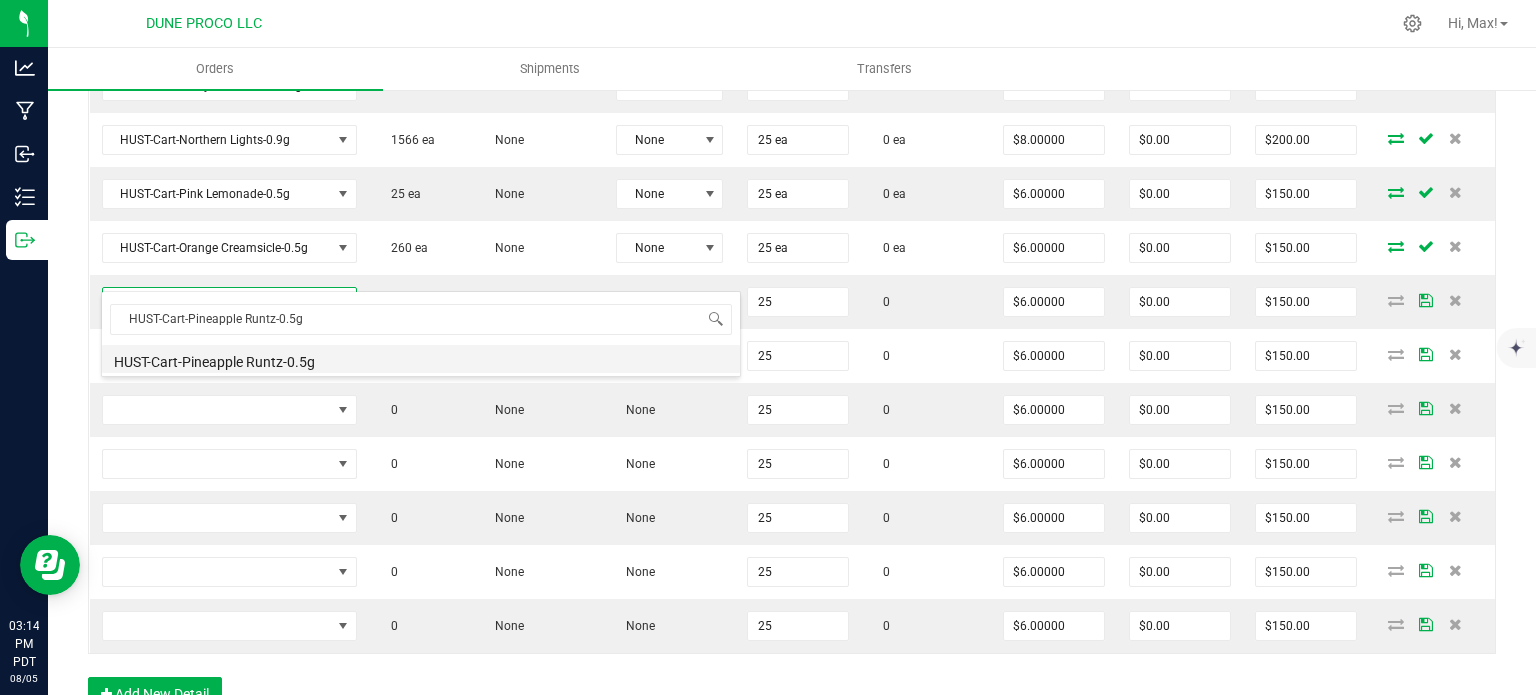 click on "HUST-Cart-Pineapple Runtz-0.5g" at bounding box center [421, 359] 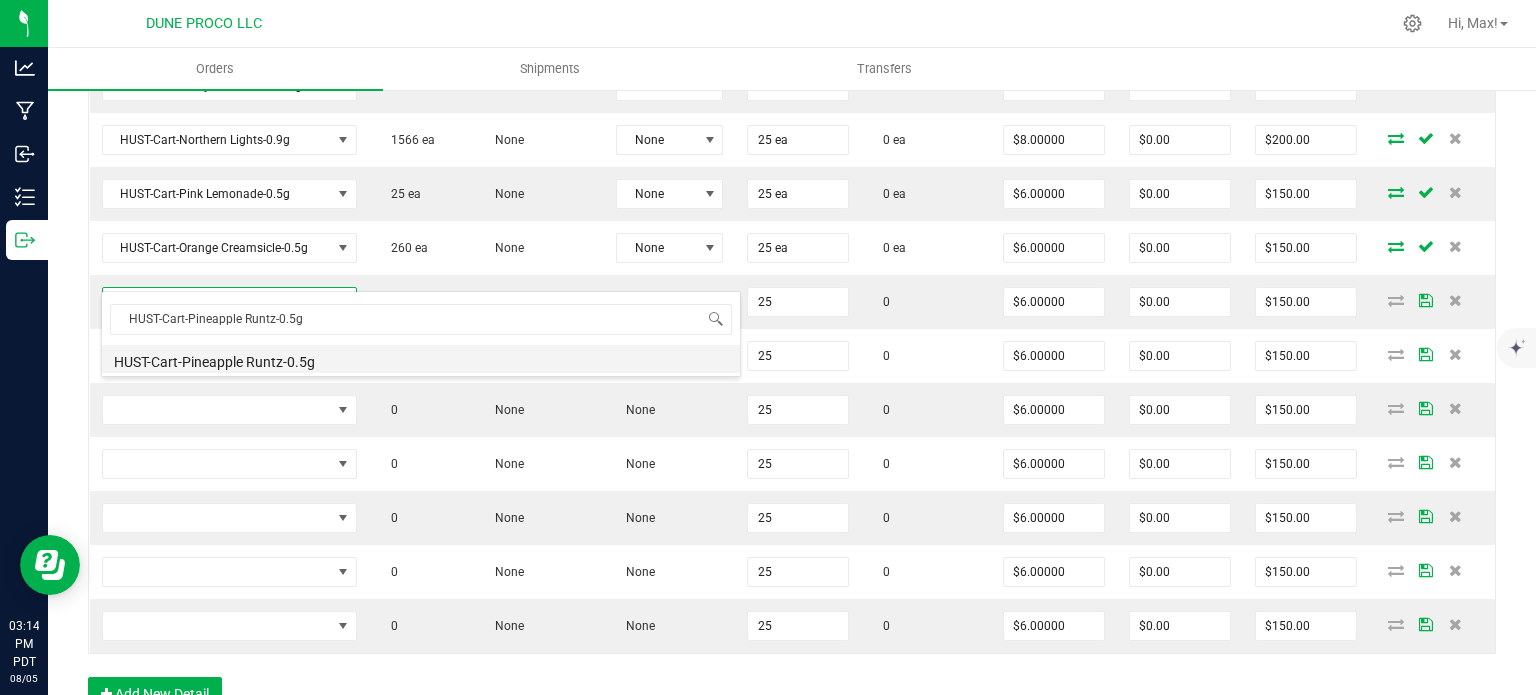 type on "25 ea" 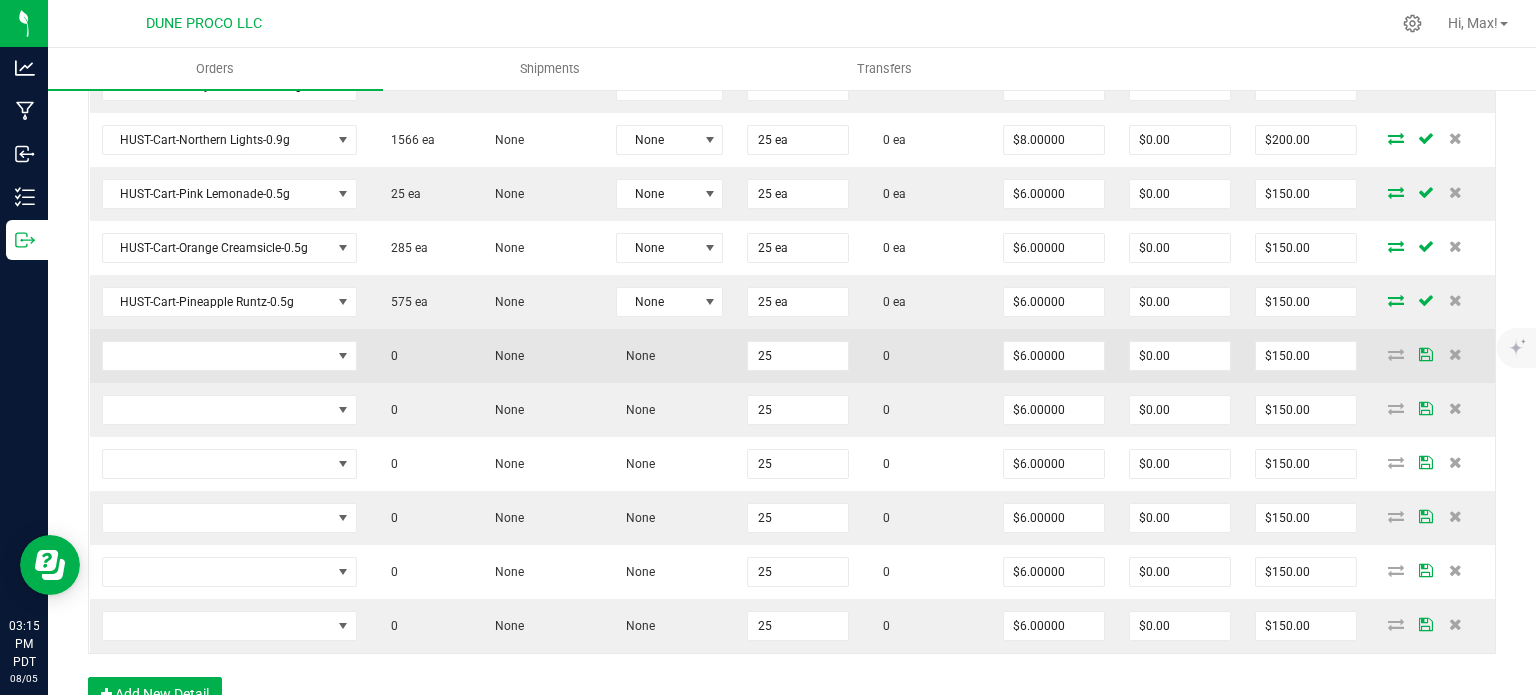 click at bounding box center (229, 356) 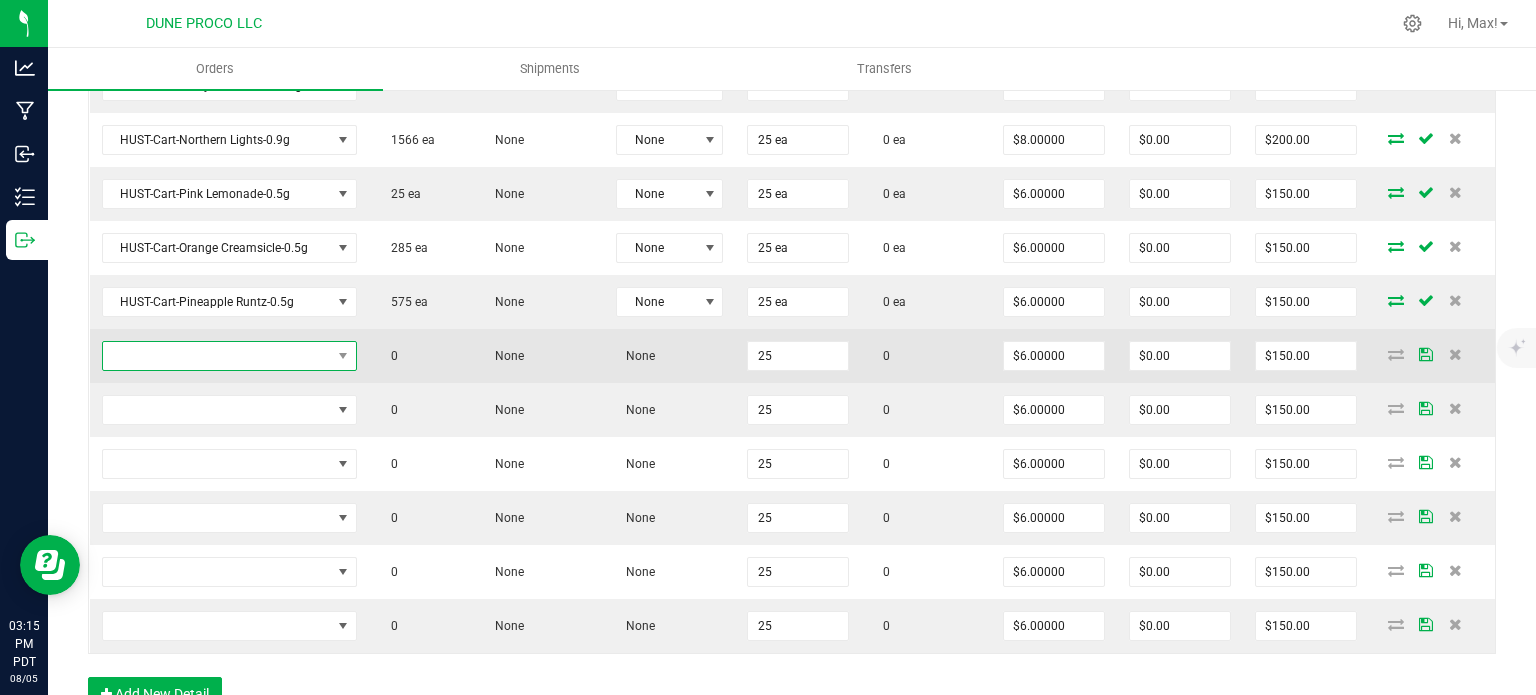 click at bounding box center (217, 356) 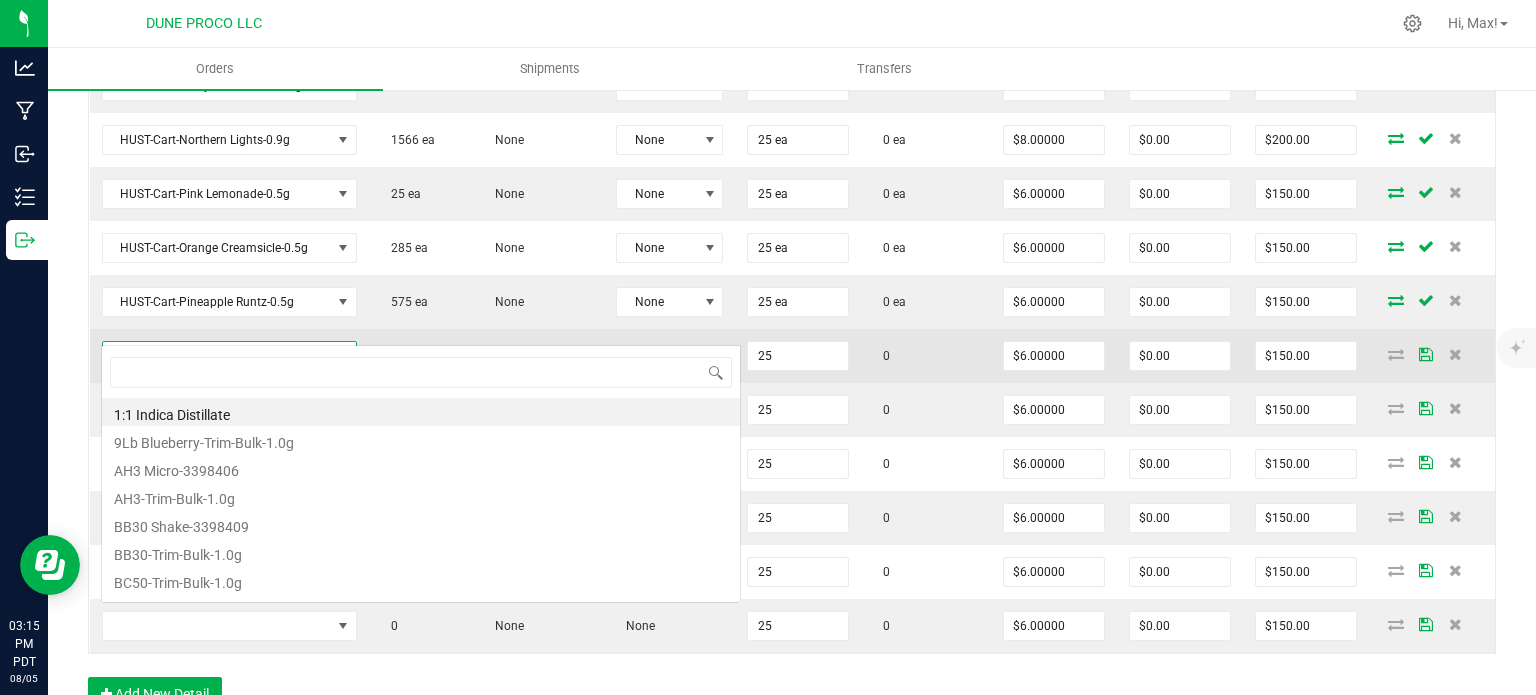 type on "HUST-Cart-Blueberry Muffin-0.5g" 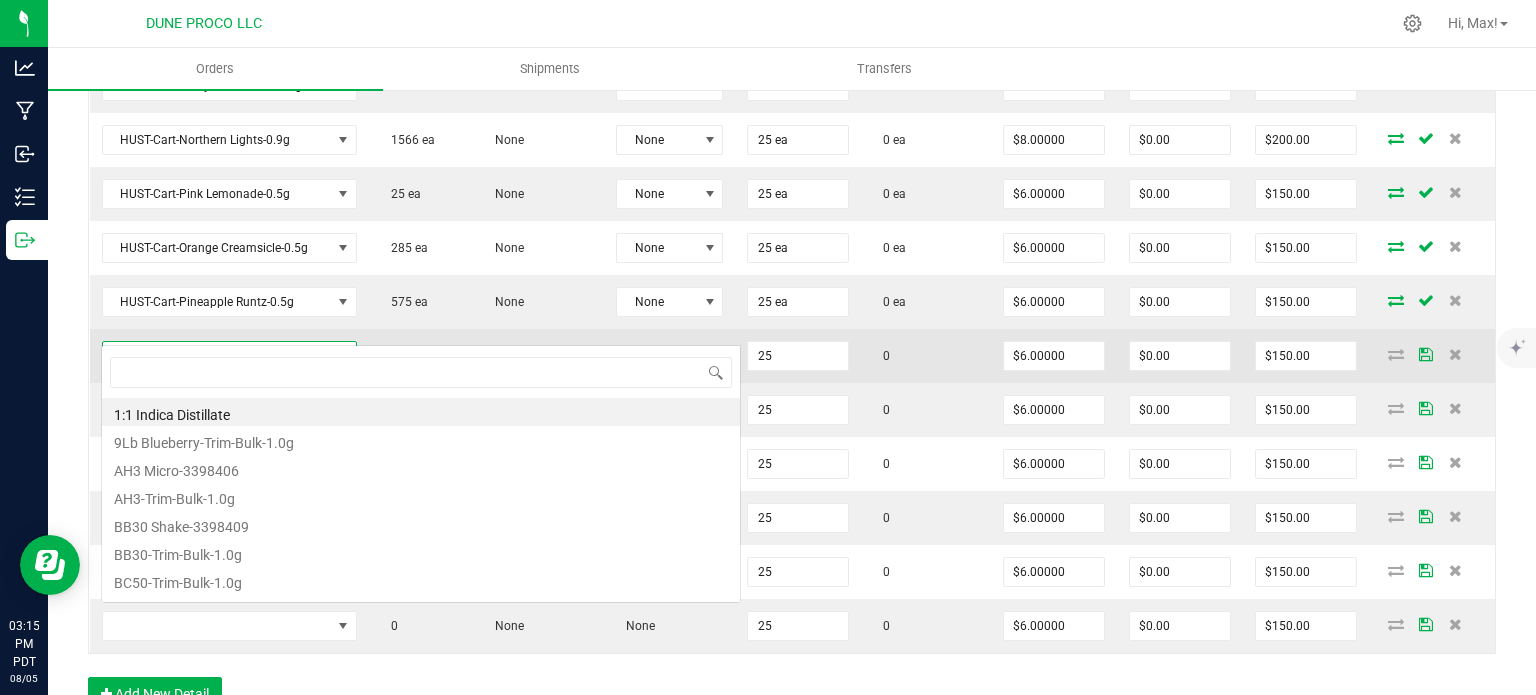 scroll, scrollTop: 99970, scrollLeft: 99750, axis: both 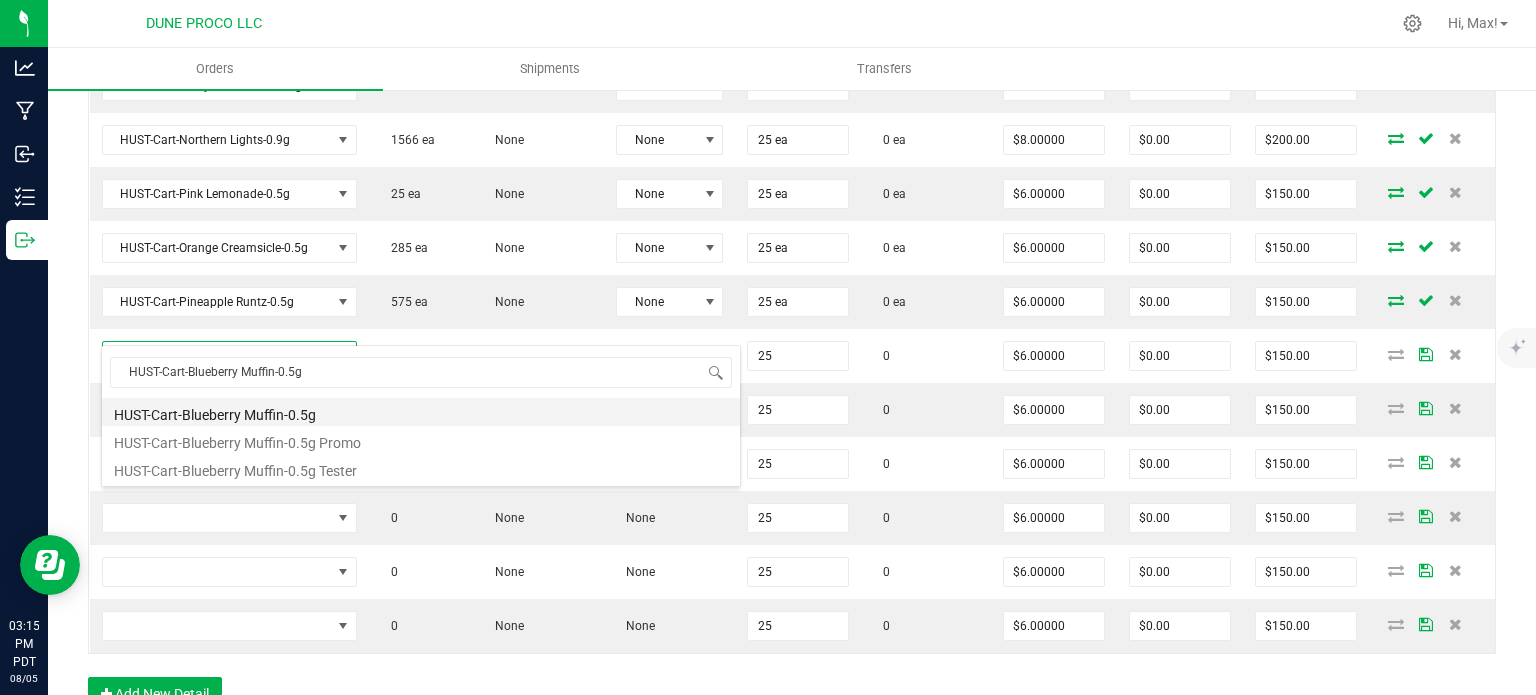 click on "HUST-Cart-Blueberry Muffin-0.5g" at bounding box center [421, 412] 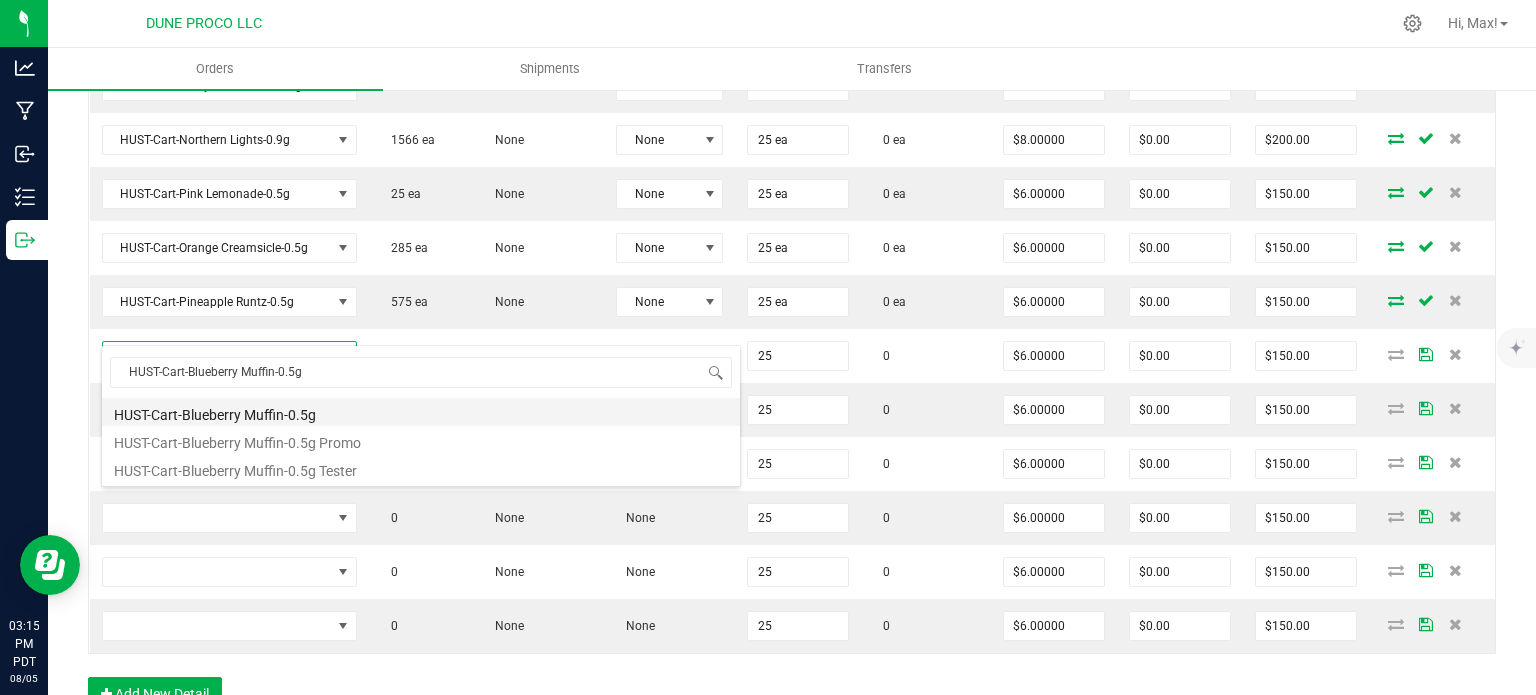type on "25 ea" 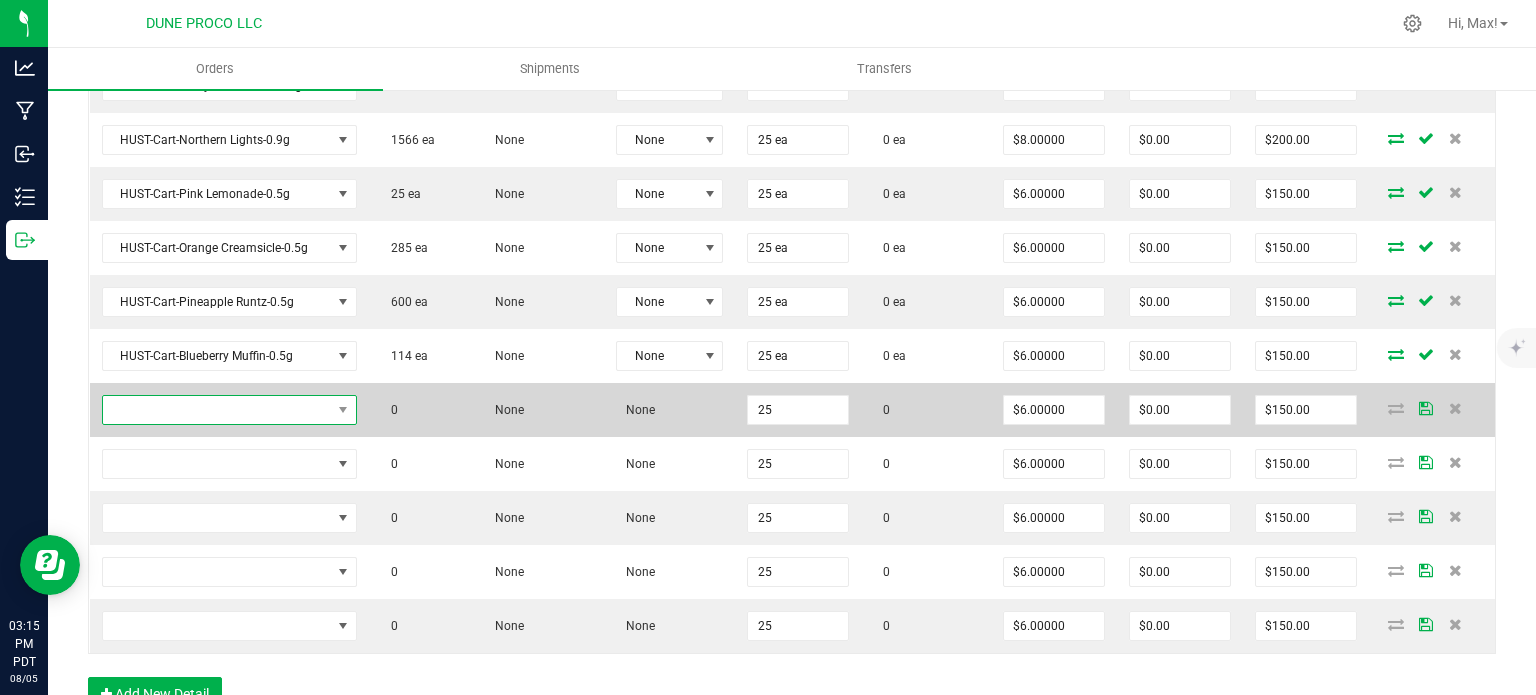 click at bounding box center [217, 410] 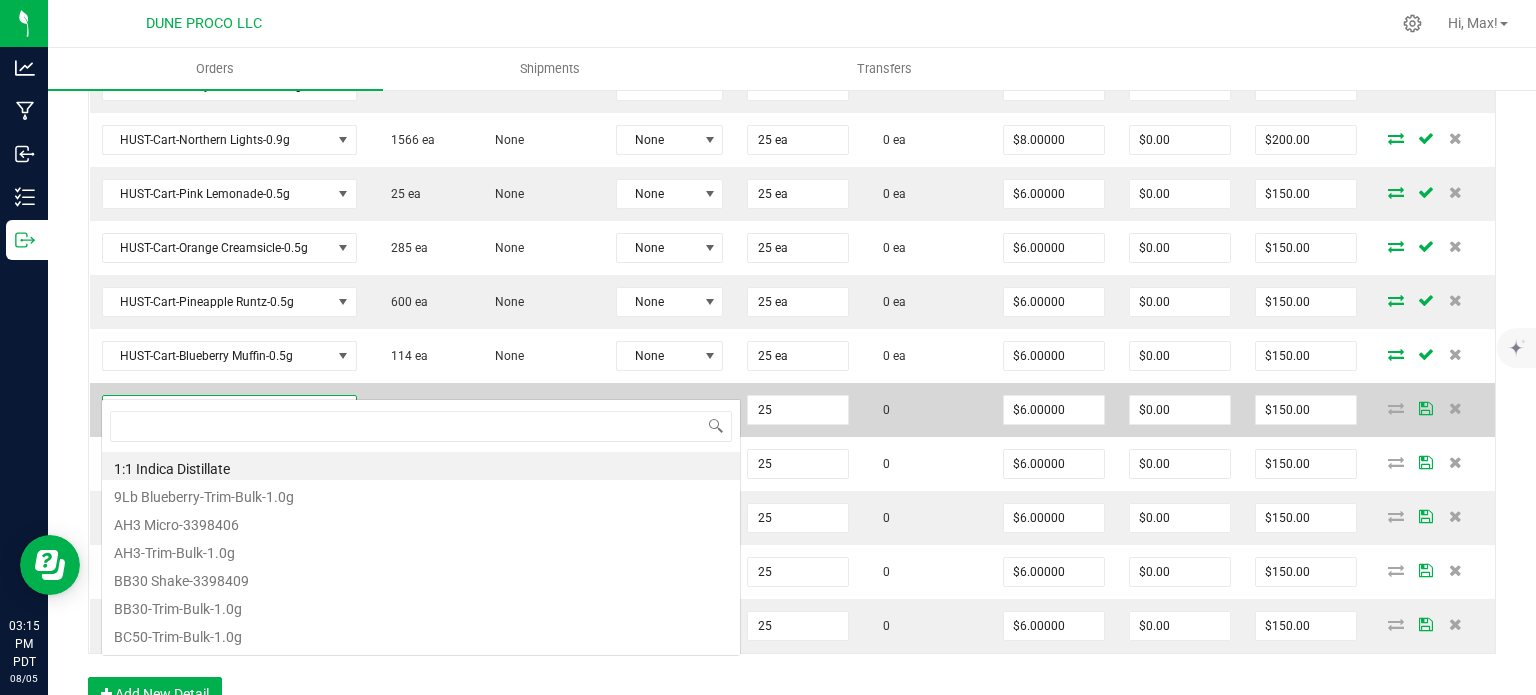 scroll, scrollTop: 99970, scrollLeft: 99750, axis: both 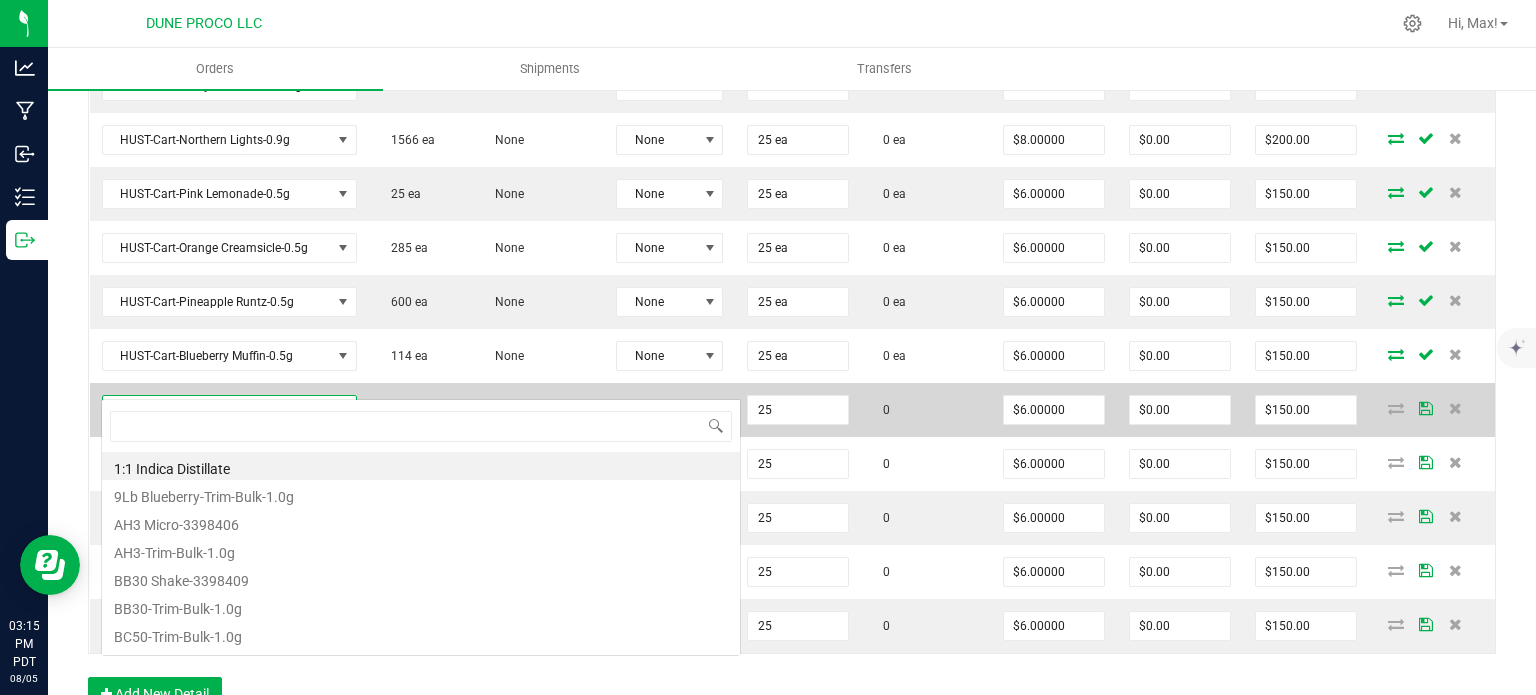 type on "HUST-Cart-Super Boof-0.5g" 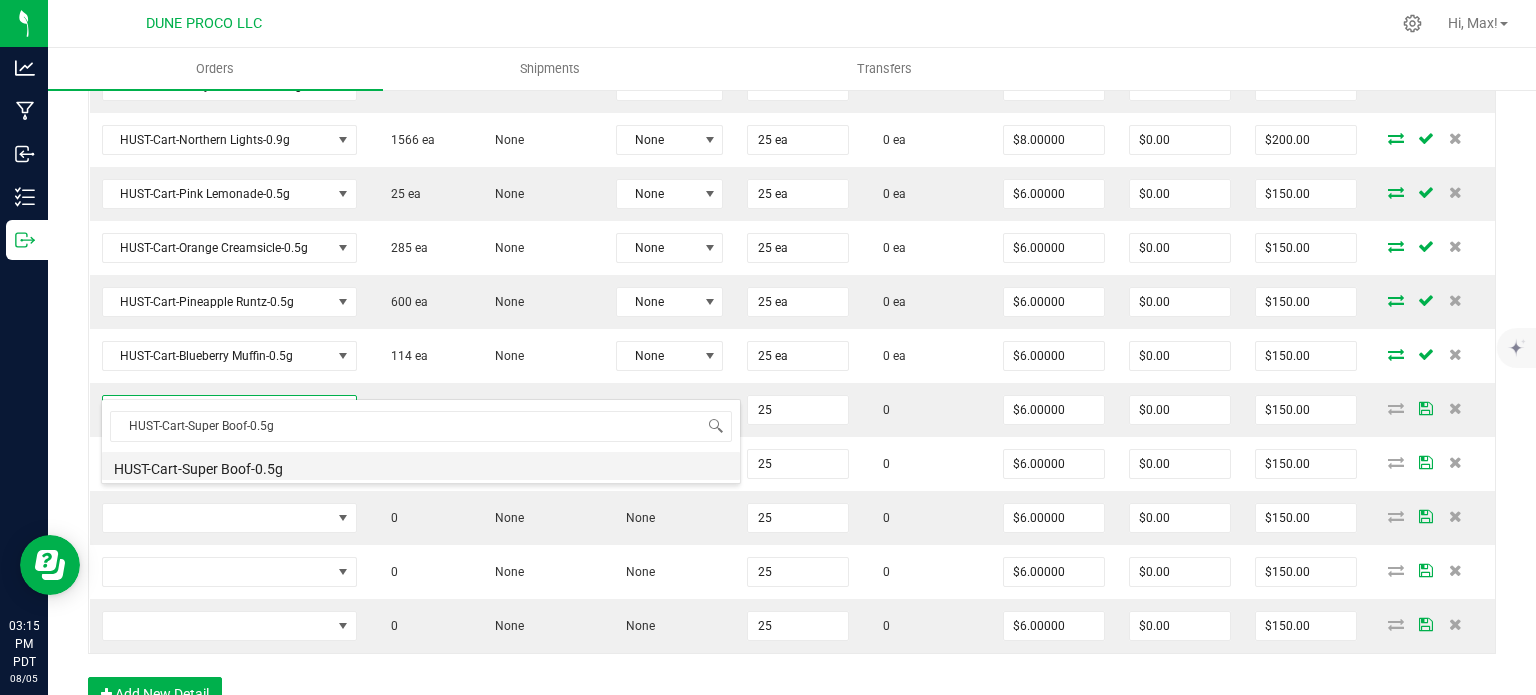 click on "HUST-Cart-Super Boof-0.5g" at bounding box center [421, 466] 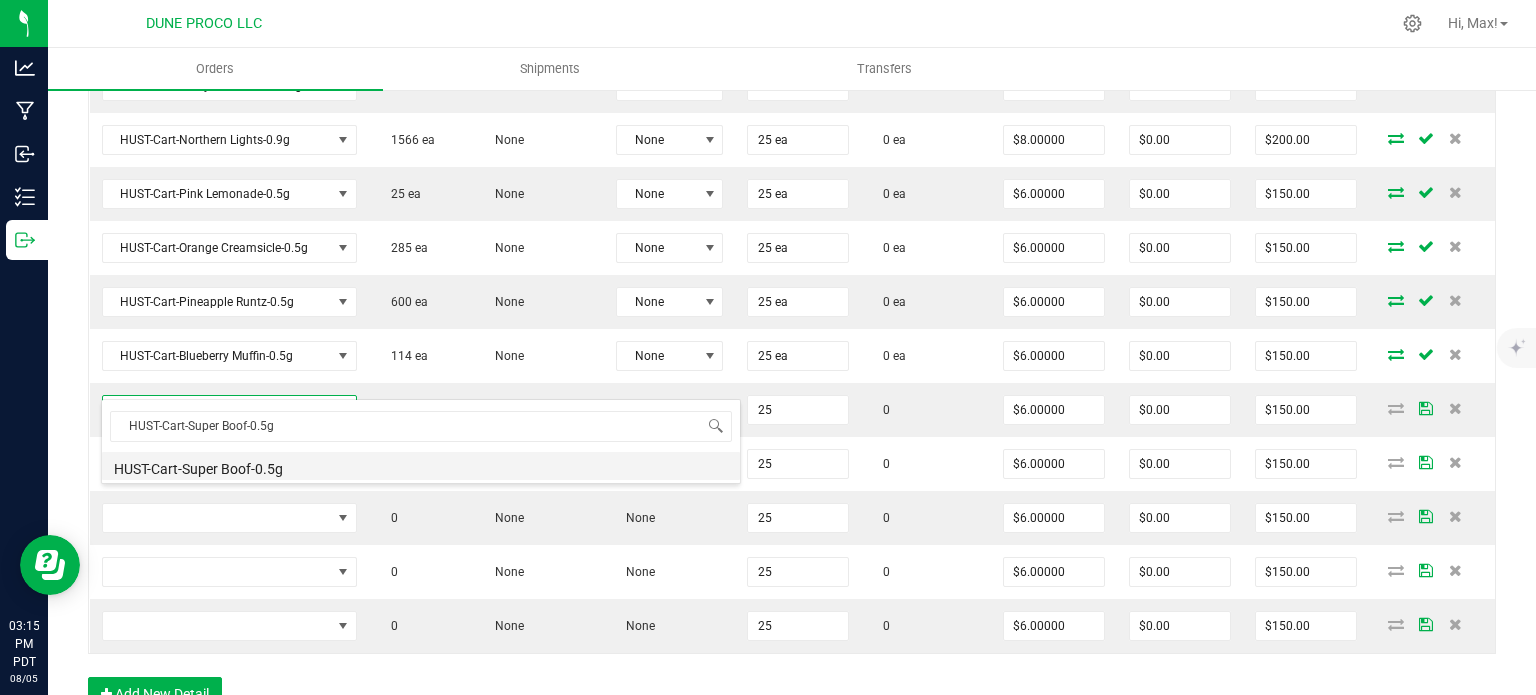 type on "25 ea" 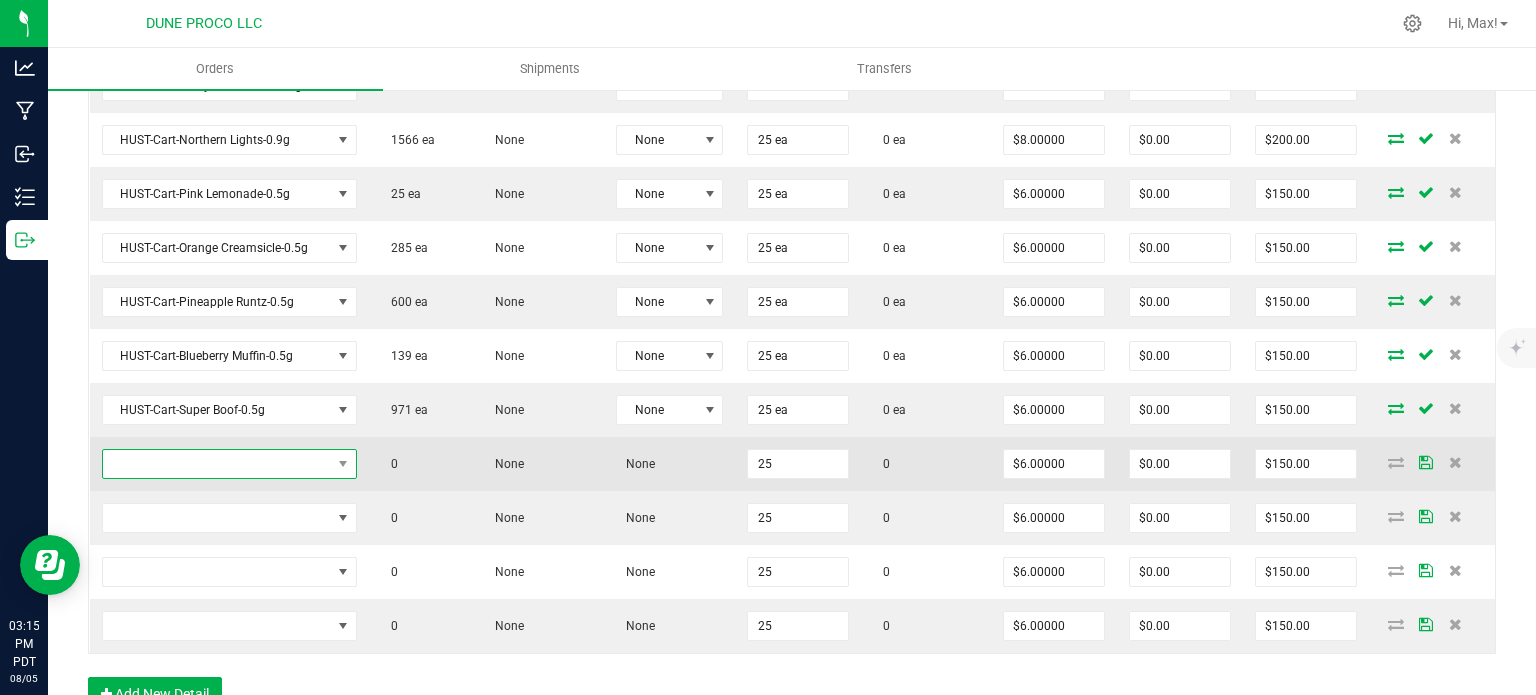 click at bounding box center (217, 464) 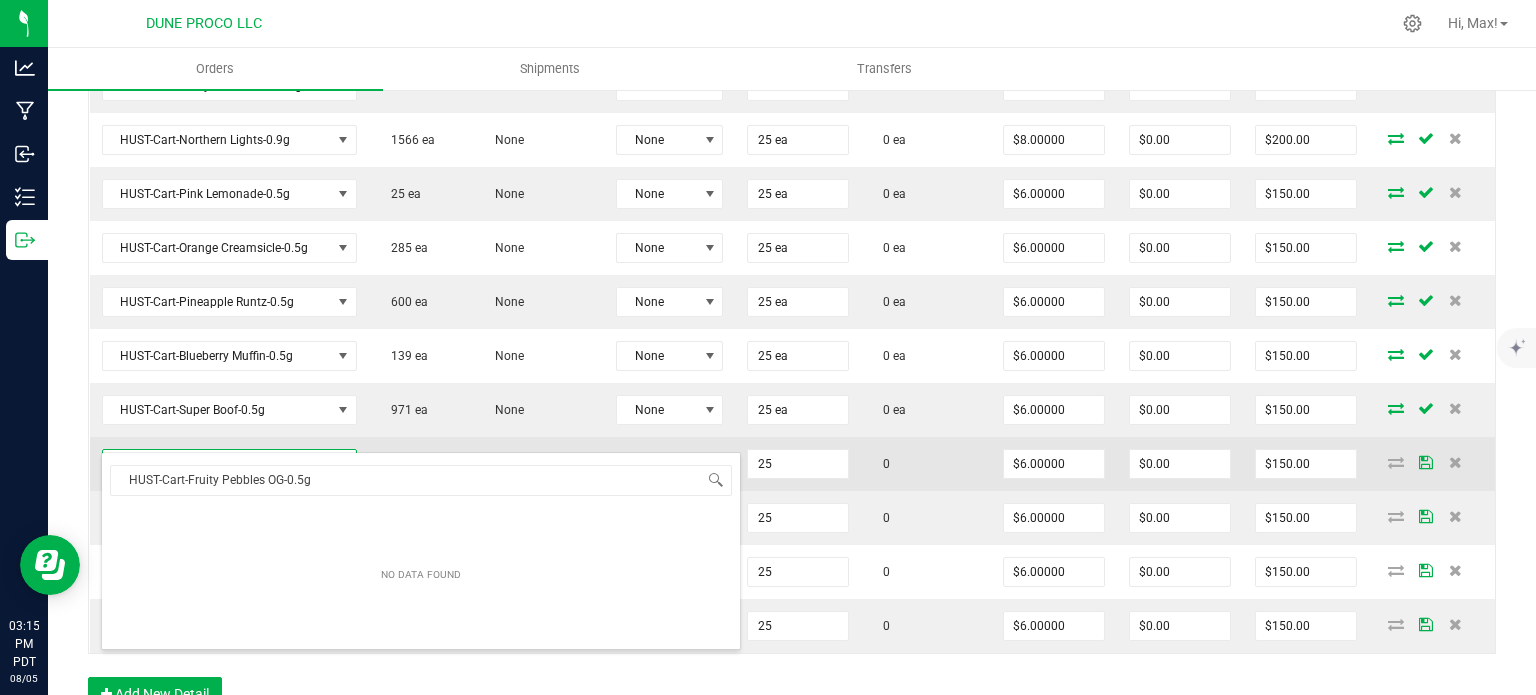 scroll, scrollTop: 29, scrollLeft: 246, axis: both 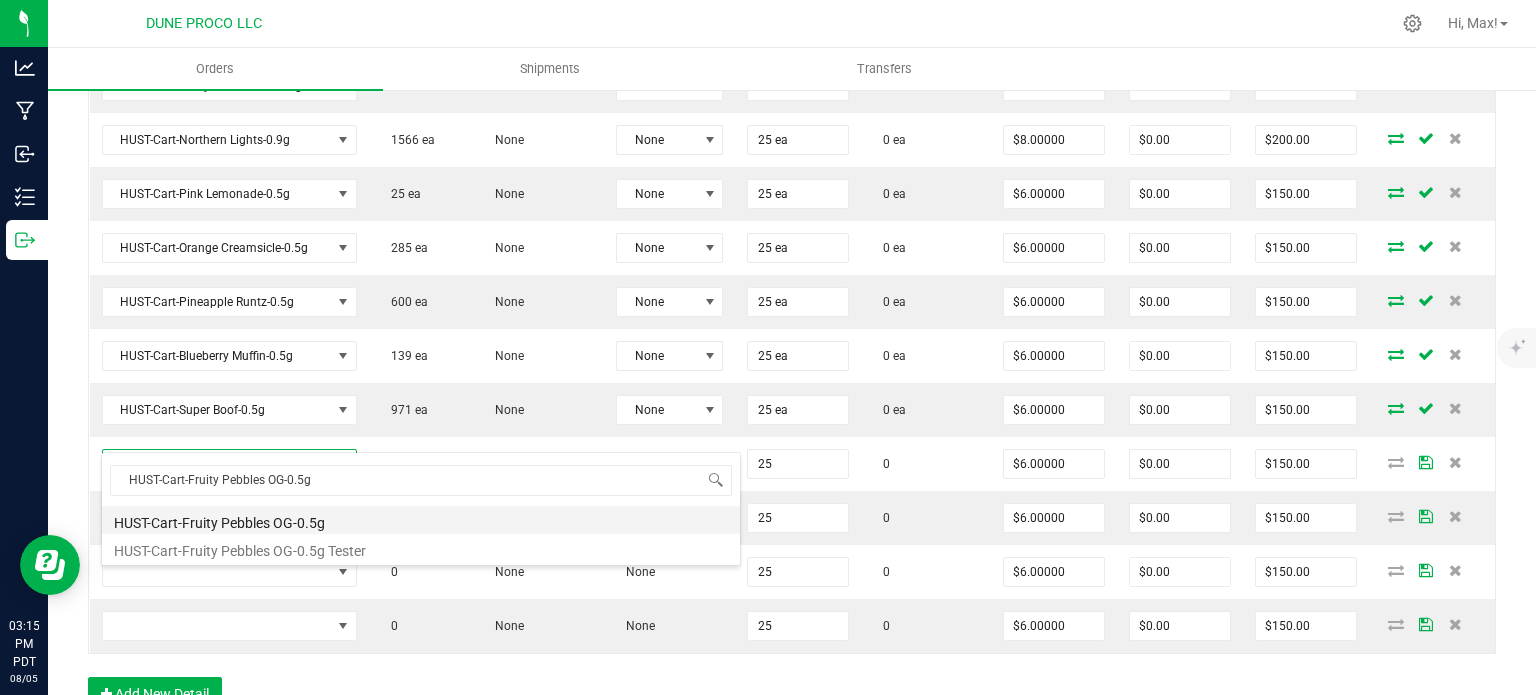 click on "HUST-Cart-Fruity Pebbles OG-0.5g" at bounding box center [421, 520] 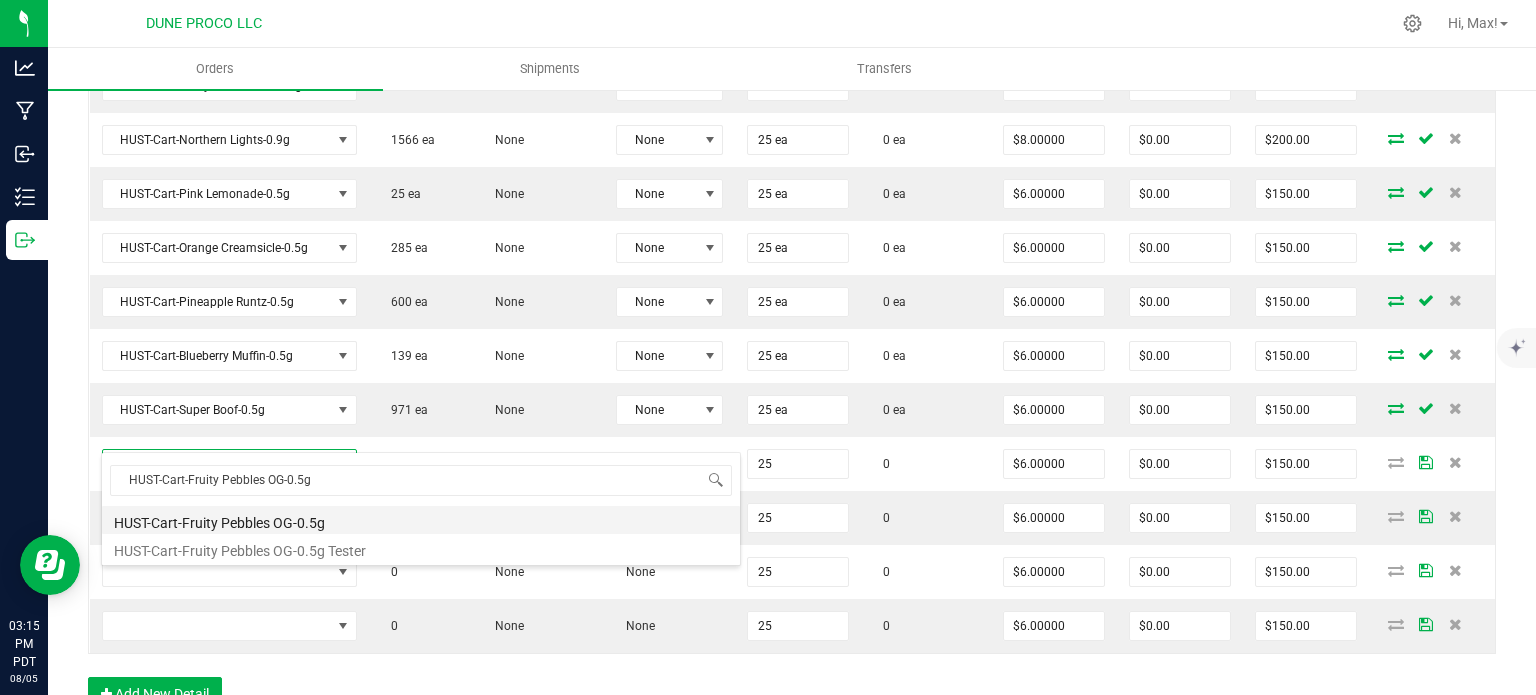 type on "25 ea" 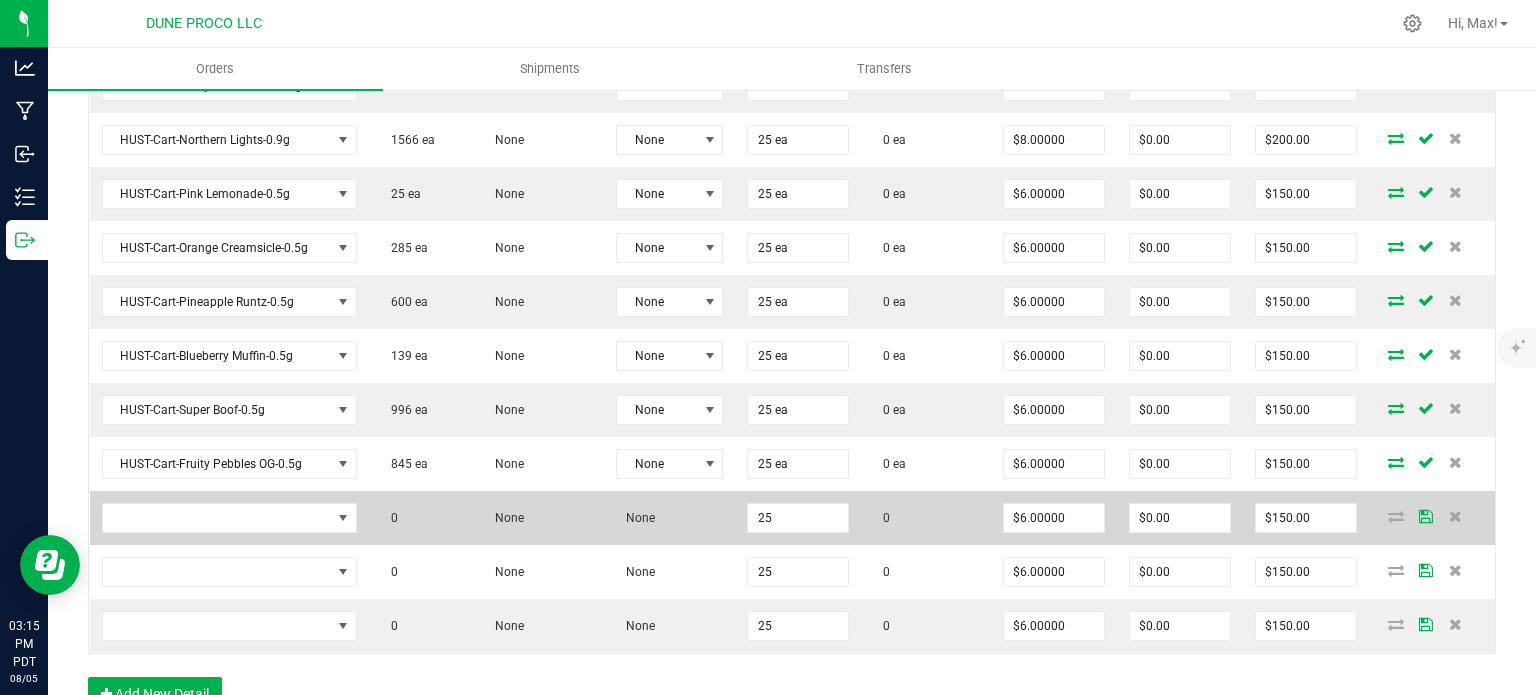 click at bounding box center [229, 518] 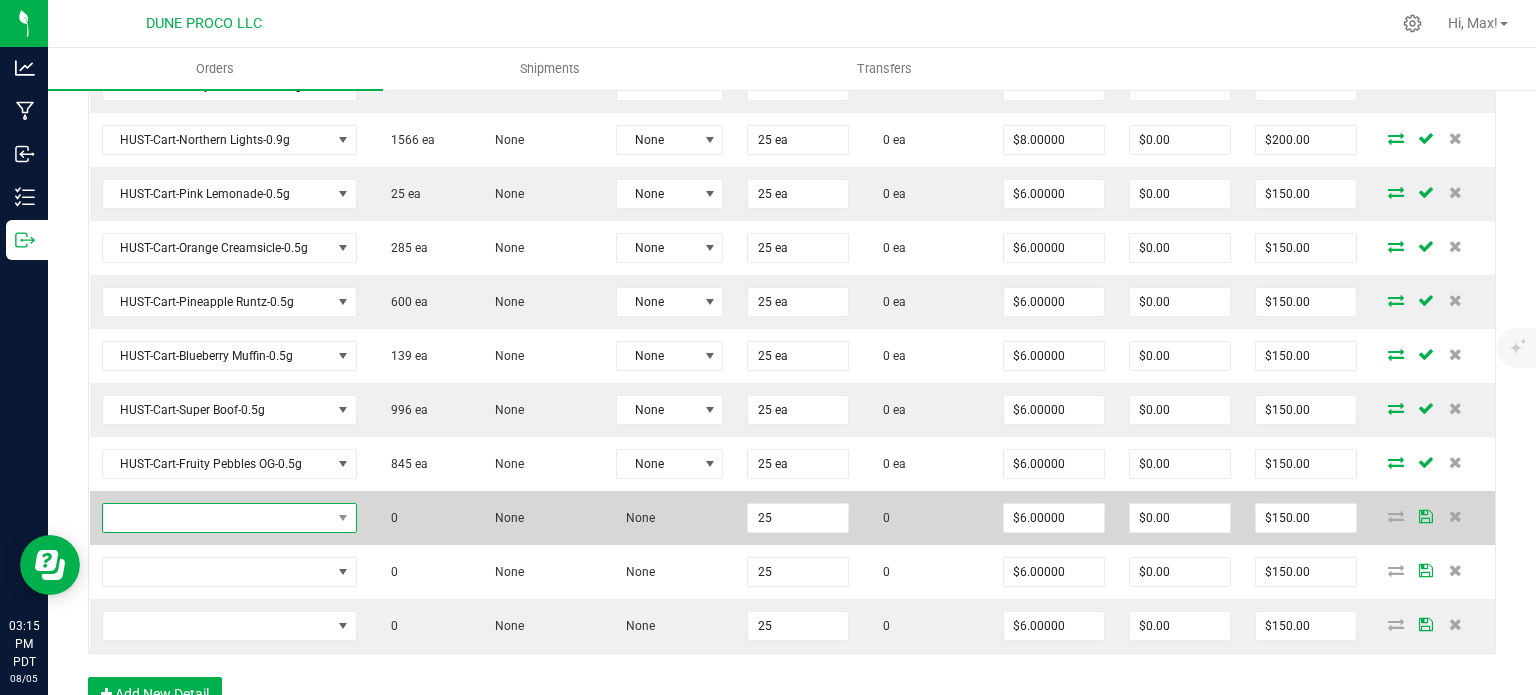click at bounding box center [217, 518] 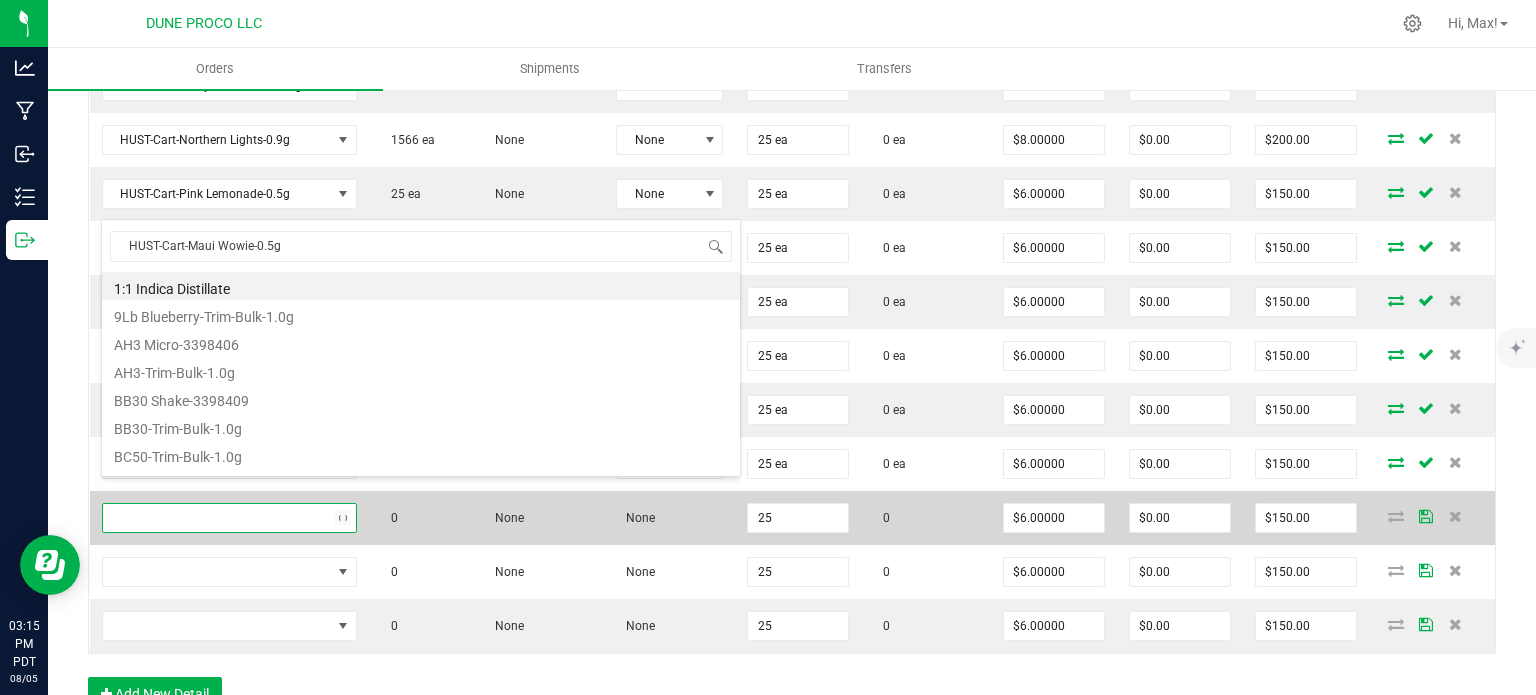 scroll, scrollTop: 99970, scrollLeft: 99750, axis: both 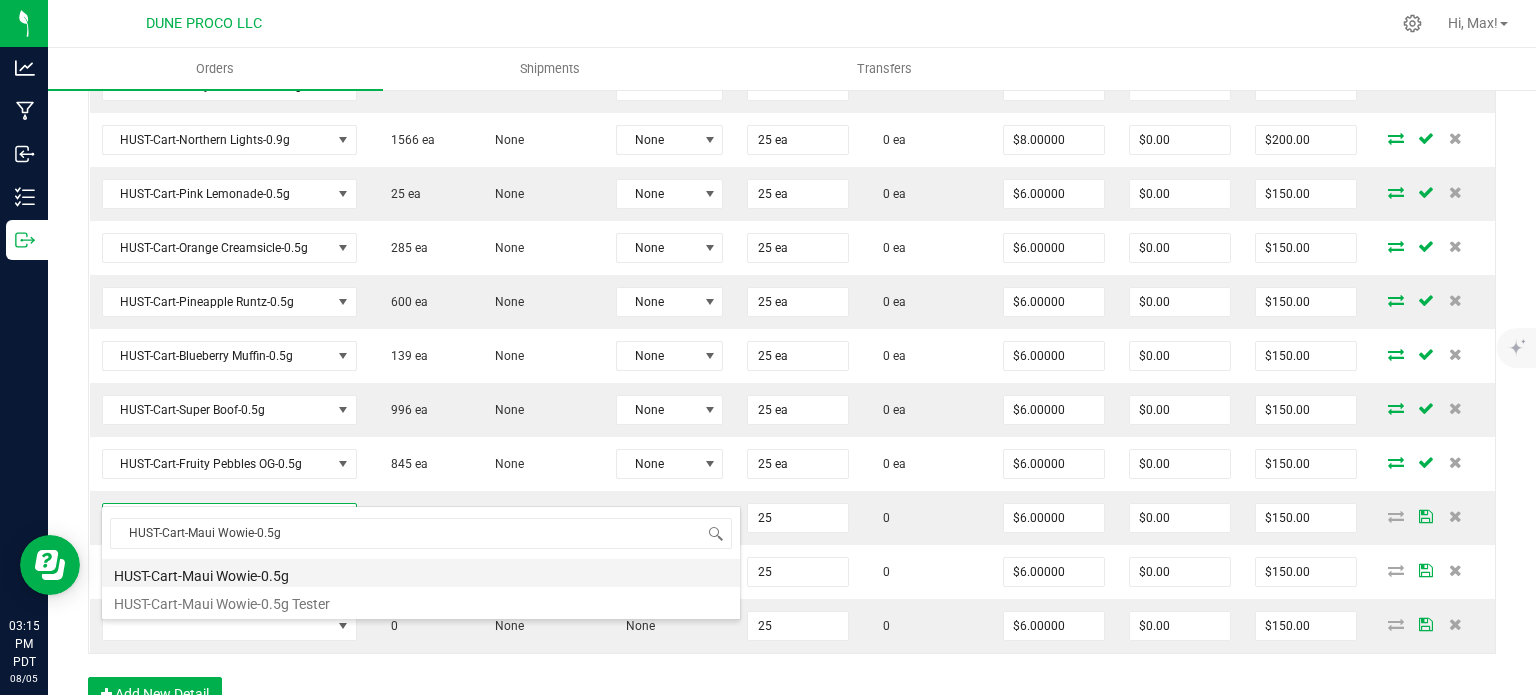 click on "HUST-Cart-Maui Wowie-0.5g" at bounding box center (421, 573) 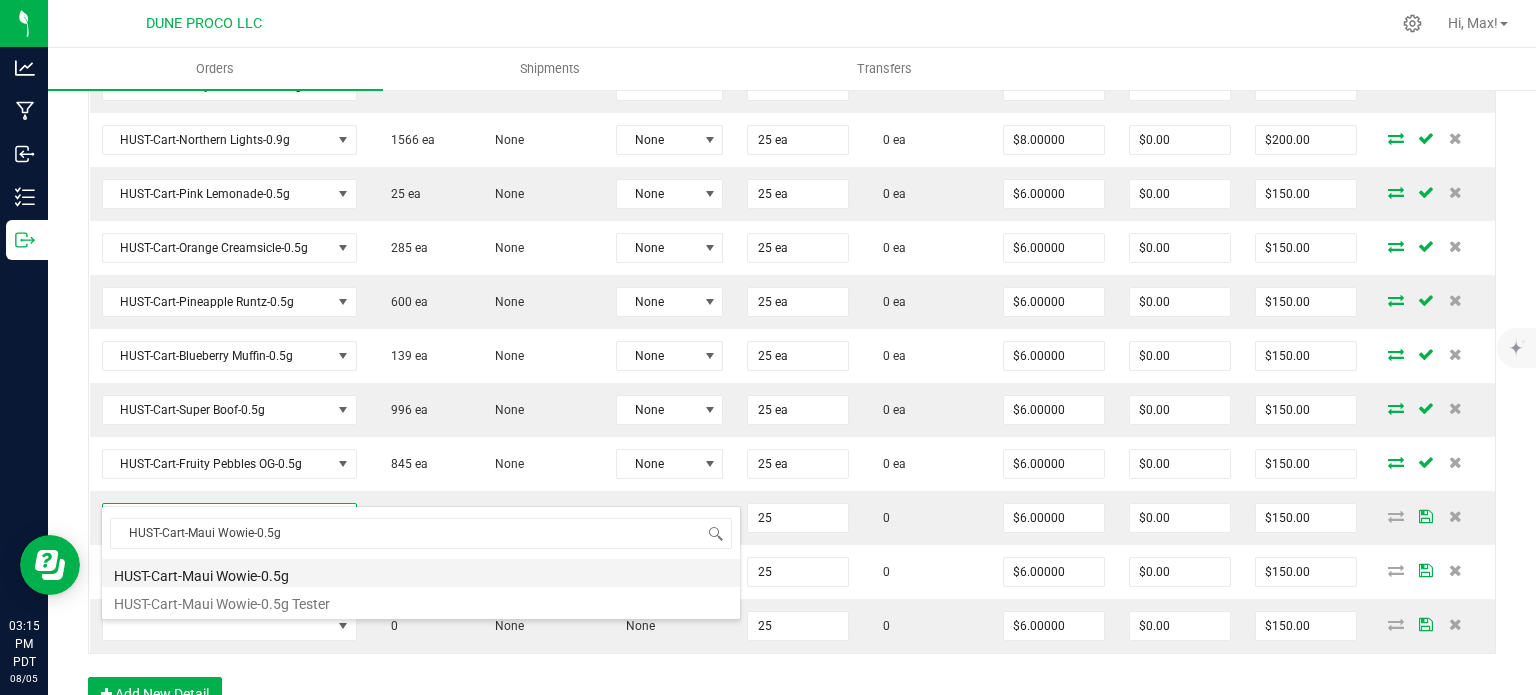 type on "25 ea" 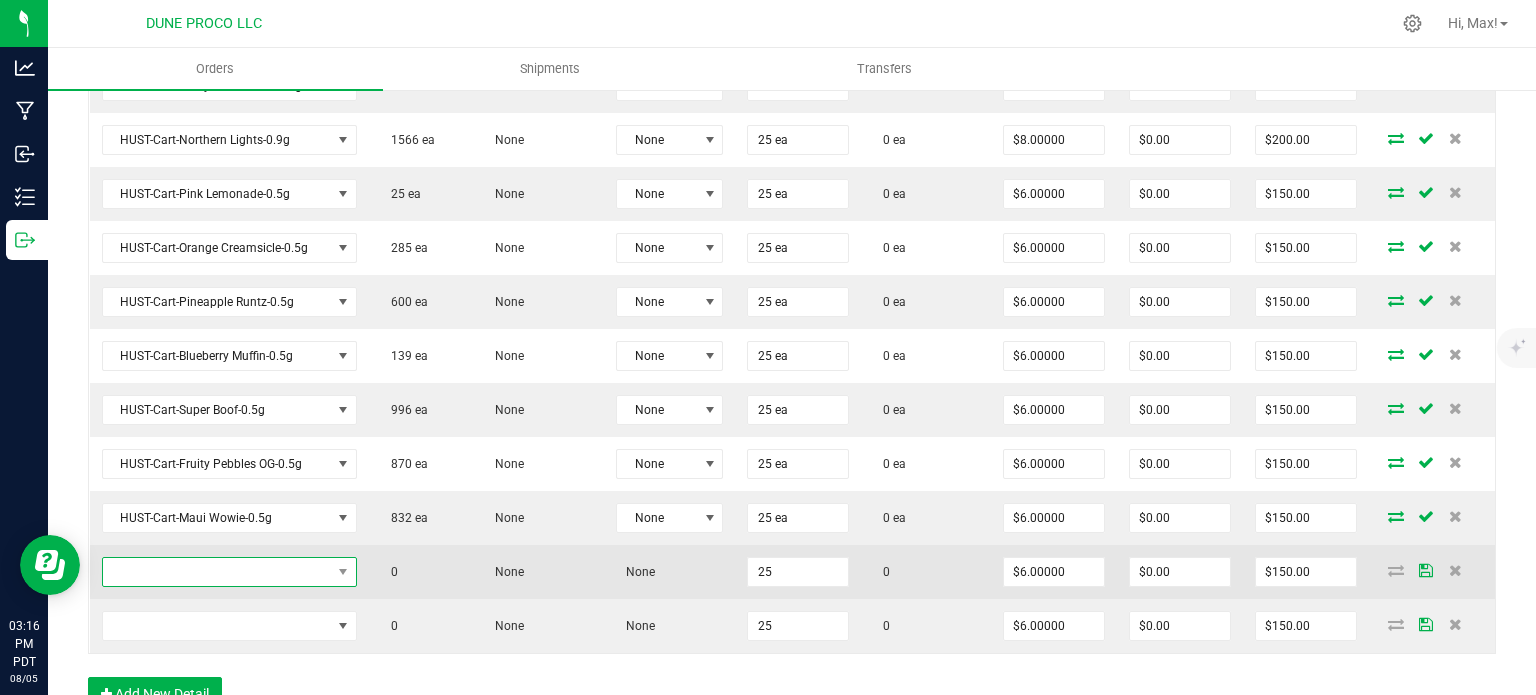 click at bounding box center (217, 572) 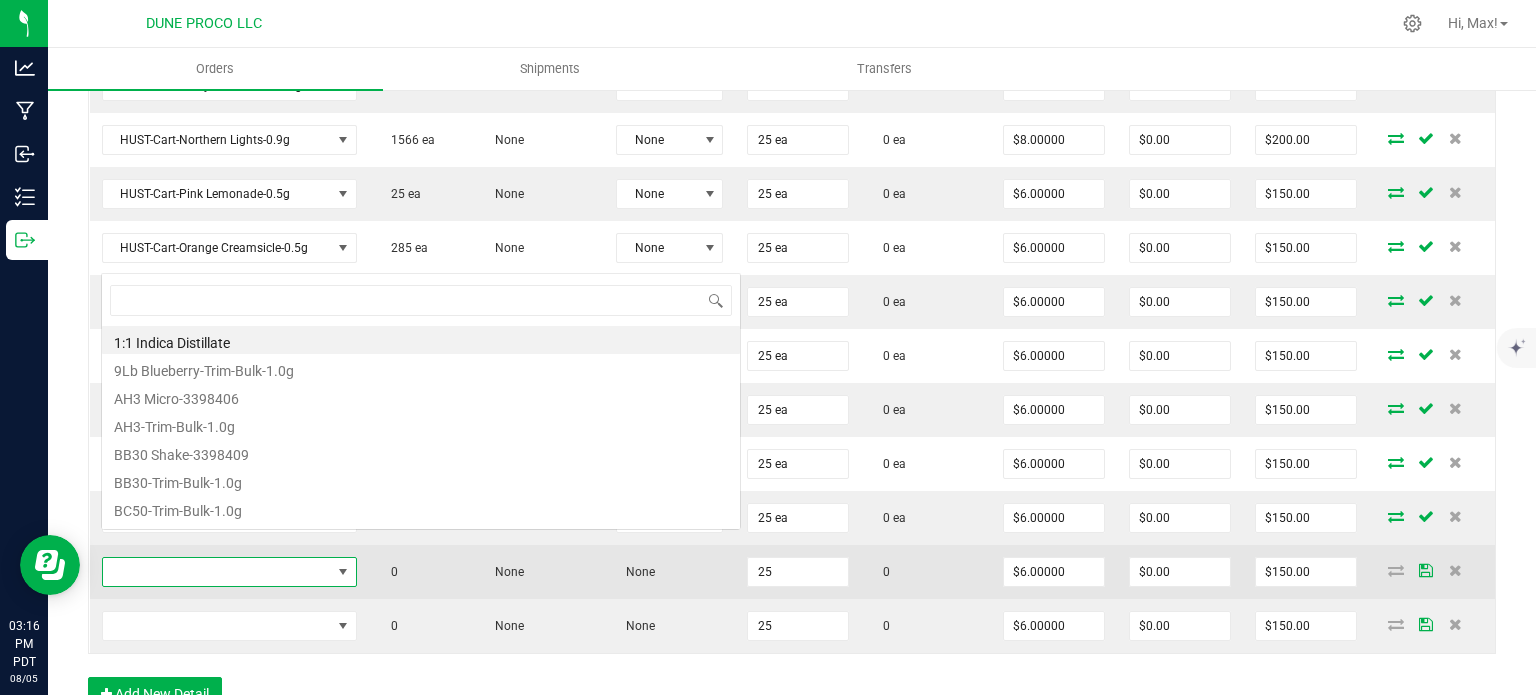 type on "HUST-Cart-Northern Lights-0.5g" 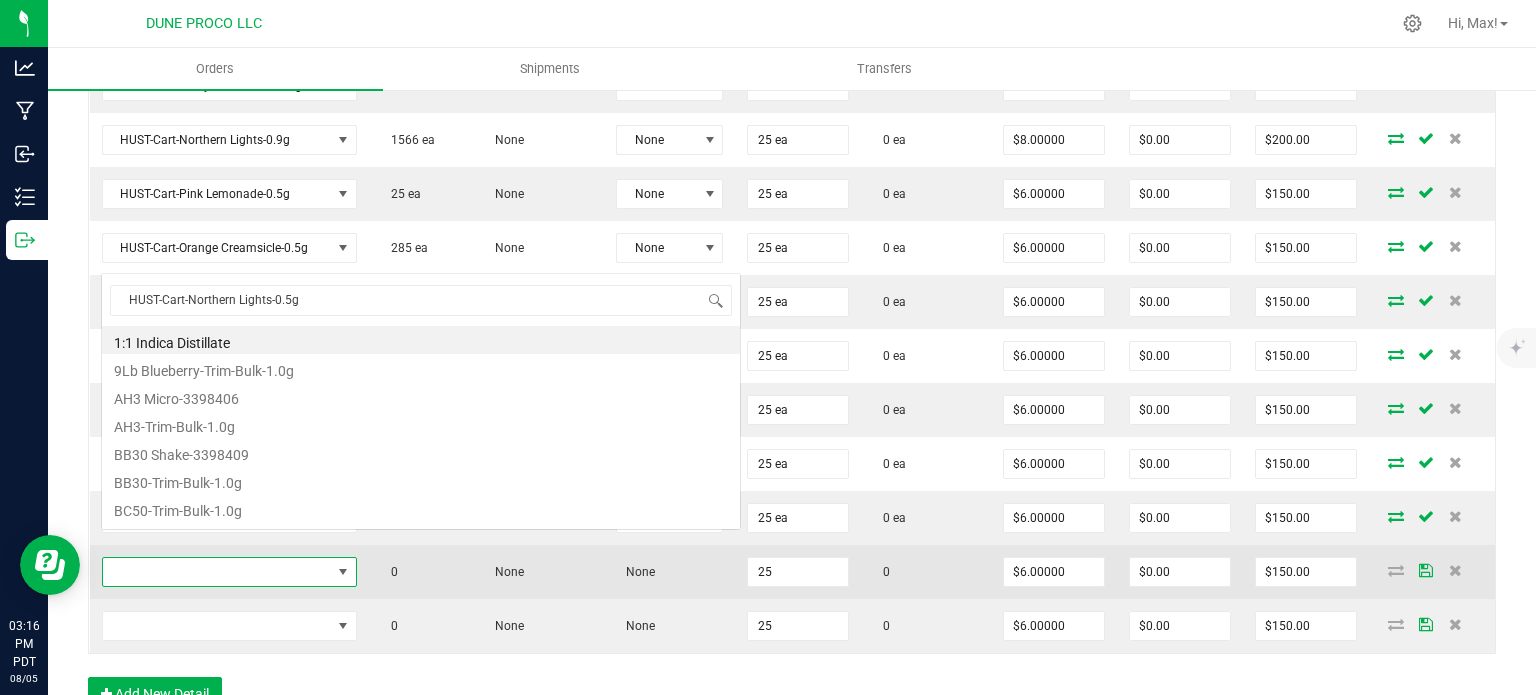 scroll, scrollTop: 0, scrollLeft: 0, axis: both 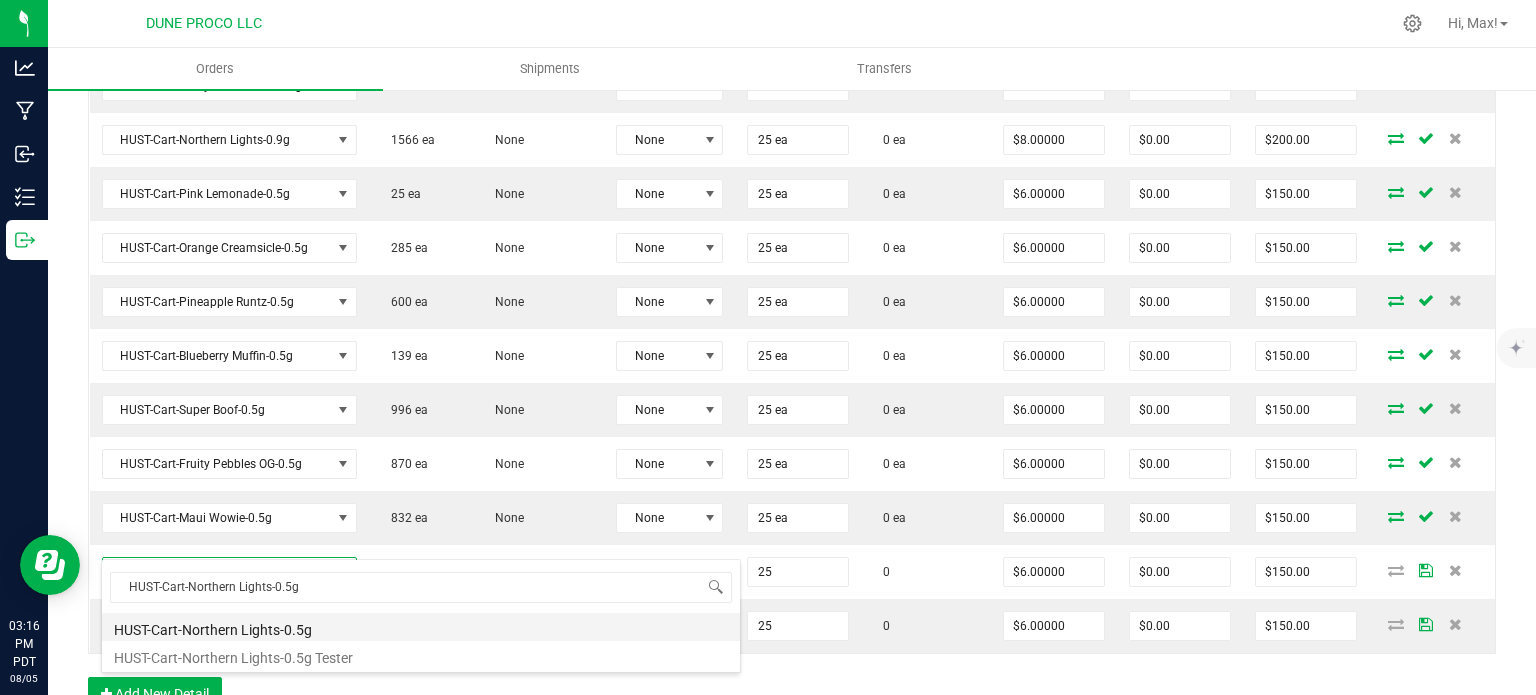 click on "HUST-Cart-Northern Lights-0.5g" at bounding box center [421, 627] 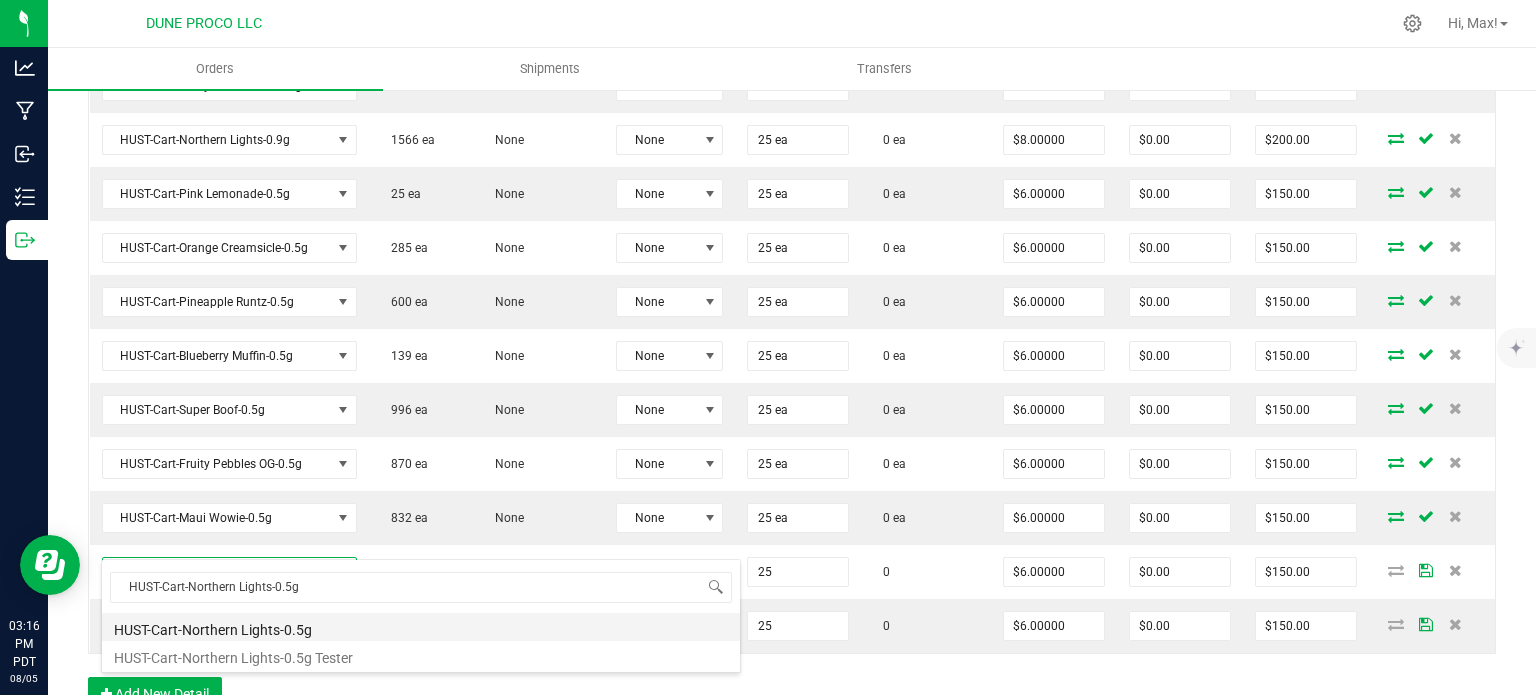 type on "25 ea" 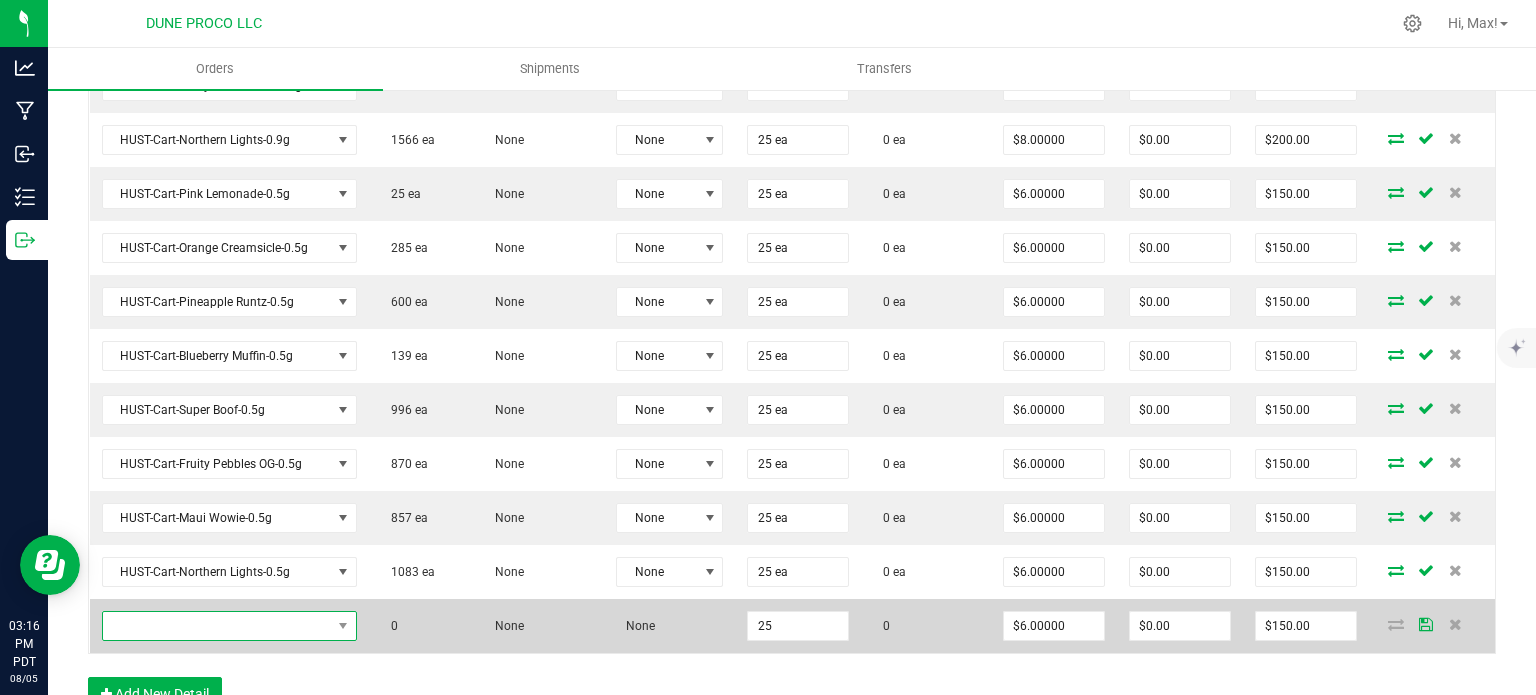 click at bounding box center [217, 626] 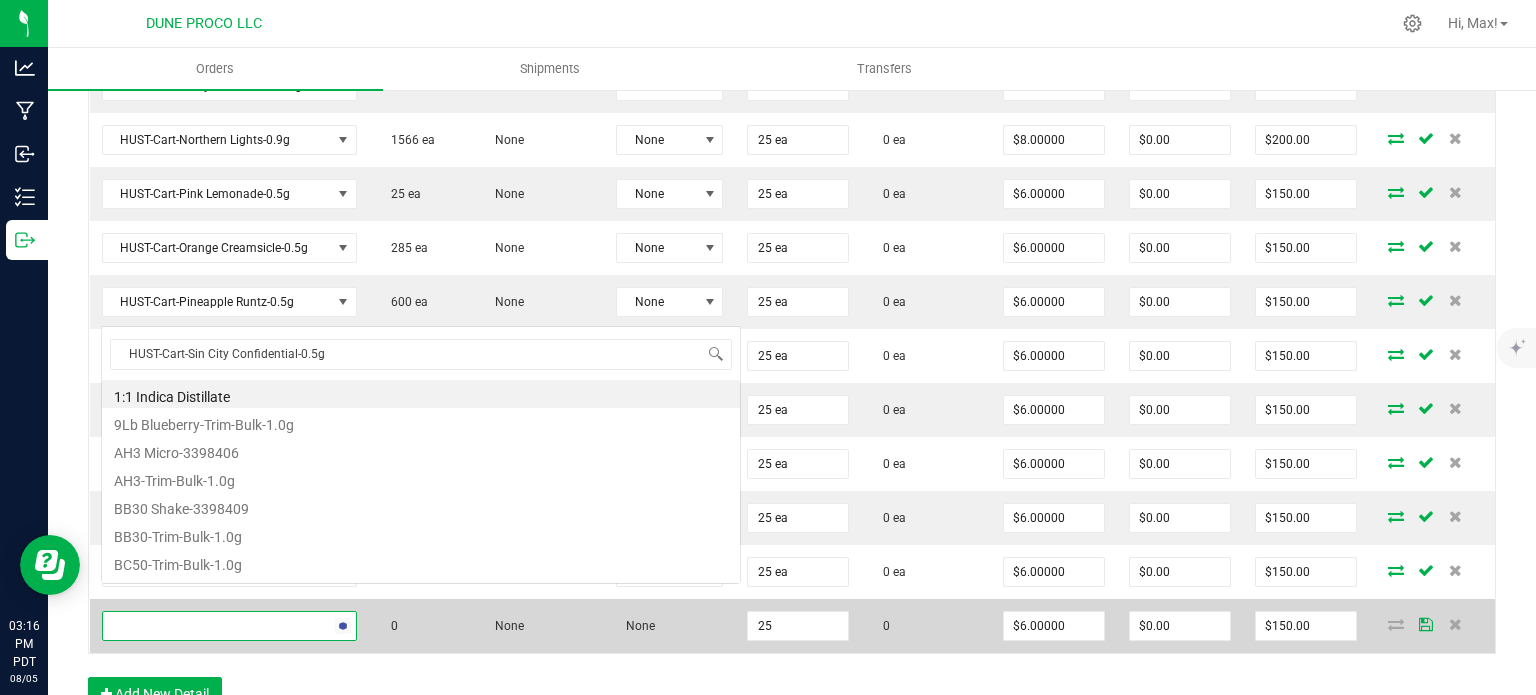 scroll, scrollTop: 0, scrollLeft: 0, axis: both 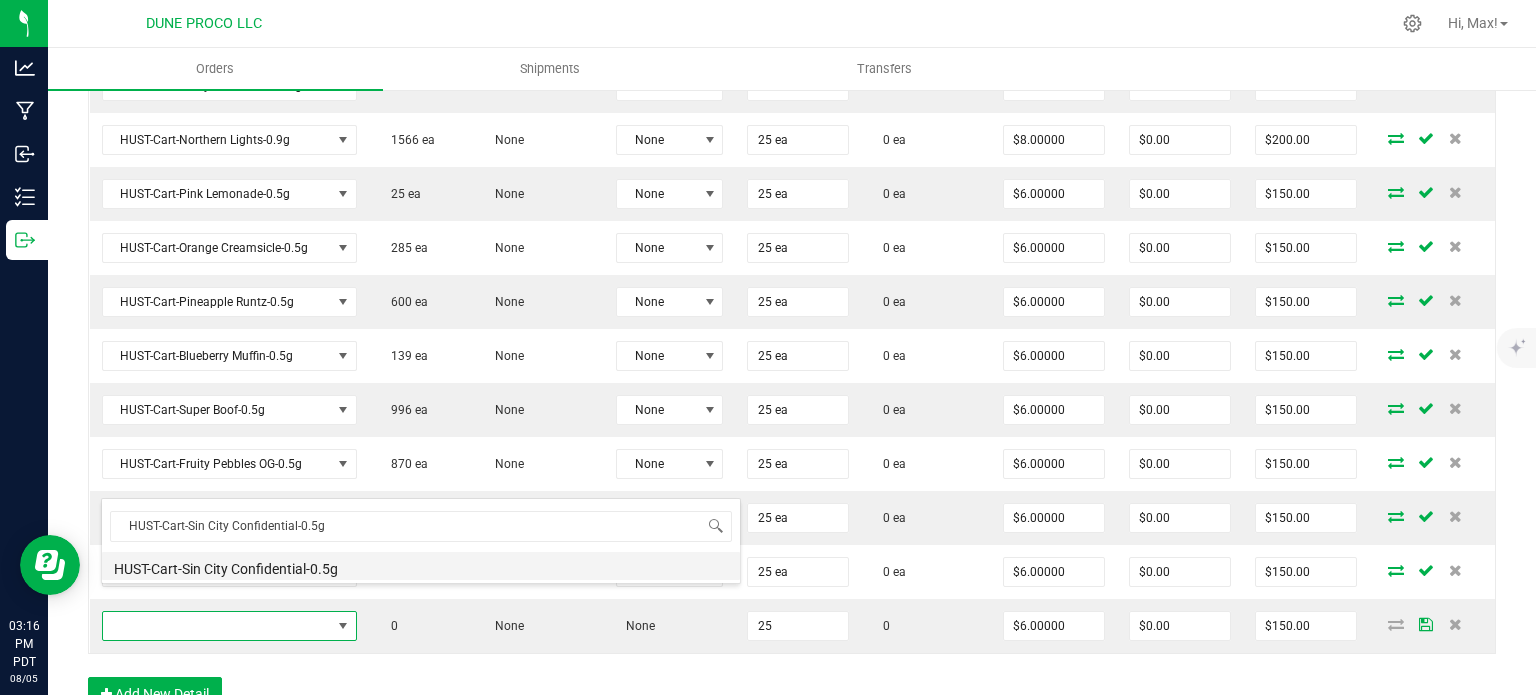 click on "HUST-Cart-Sin City Confidential-0.5g" at bounding box center [421, 566] 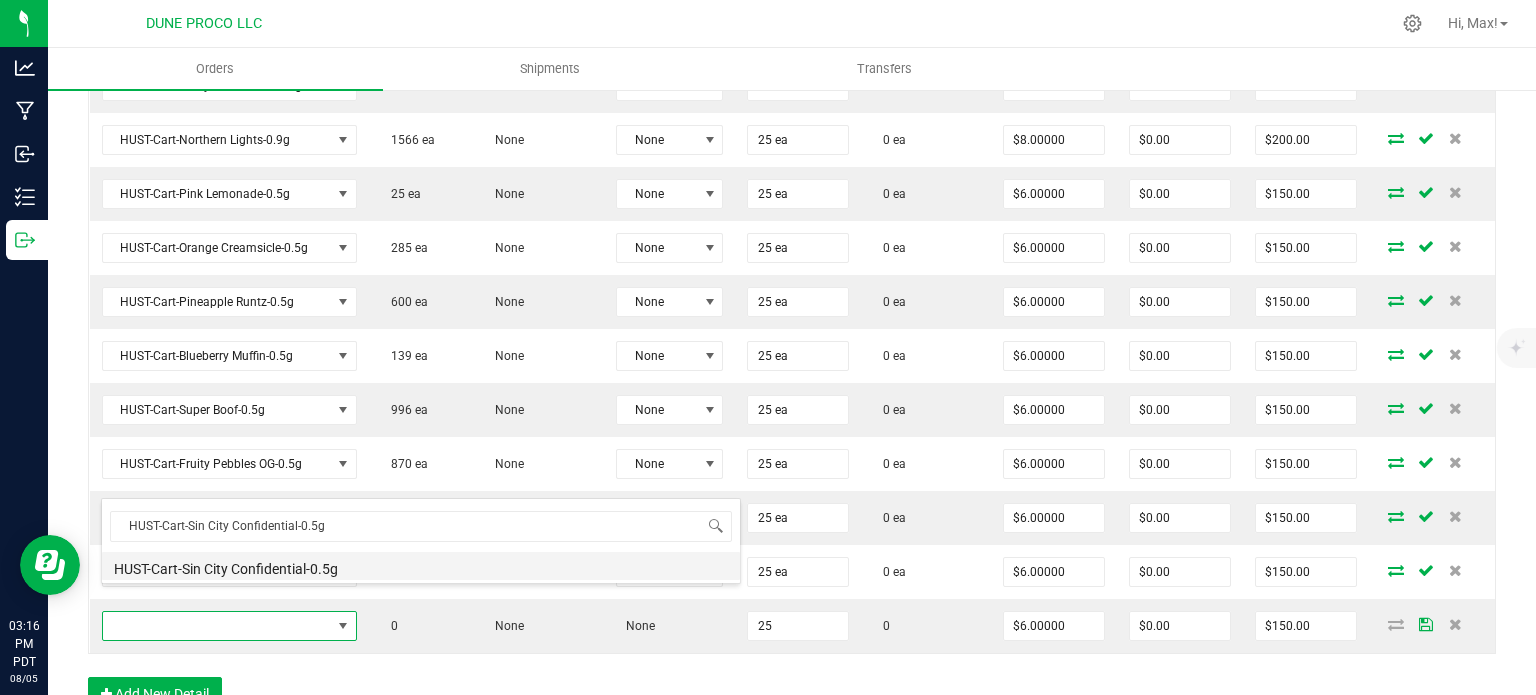 type on "25 ea" 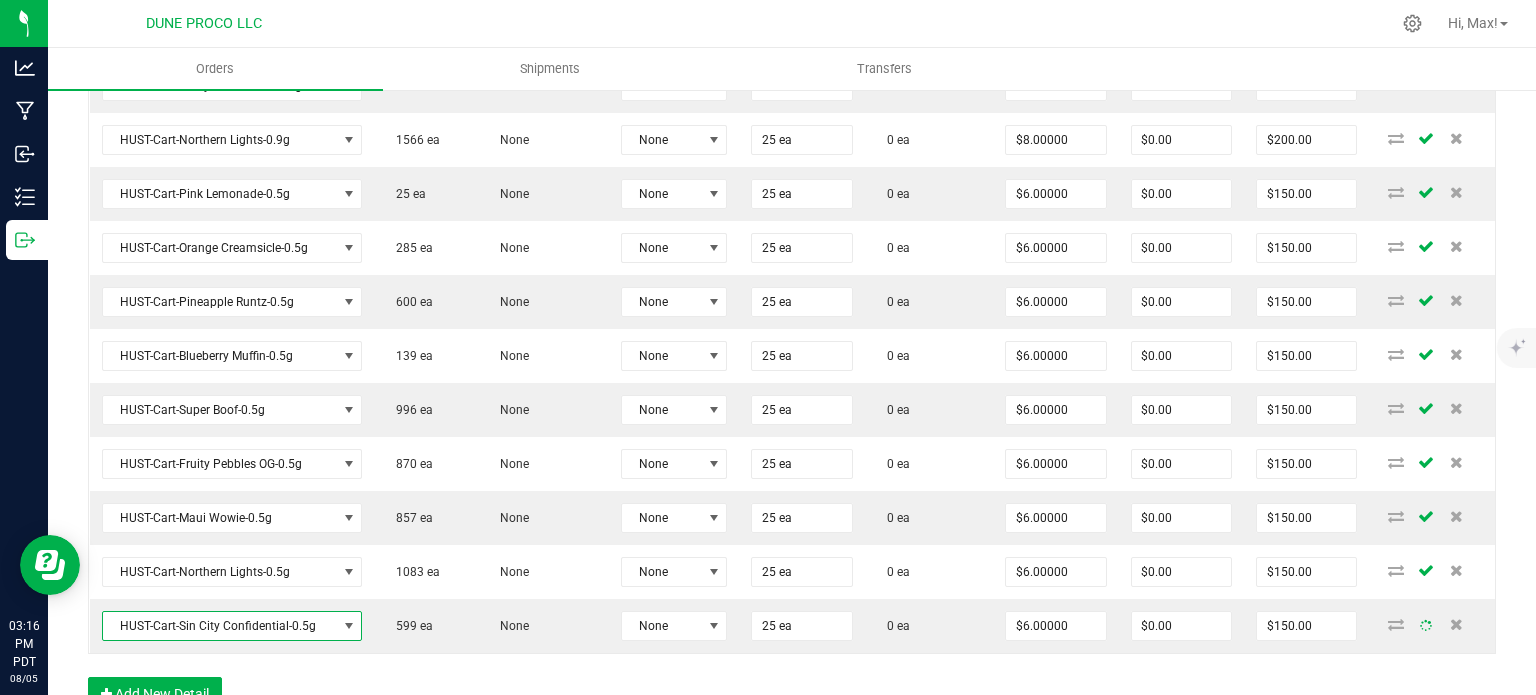click on "Order Details Print All Labels Item  Sellable  Strain  Lot Number  Qty Ordered Qty Allocated Unit Price Line Discount Total Actions HUST-Cart-Orange Creamsicle-0.9g  203 ea   None  None 25 ea  0 ea  $8.00000 $0.00 $200.00 HUST-Cart-Super Boof-0.9g  1440 ea   None  None 30 ea  0 ea  $8.00000 $0.00 $240.00 HUST-Cart-Blueberry Muffin-0.9g  1231 ea   None  None 25 ea  0 ea  $8.00000 $0.00 $200.00 HUST-Cart-Strawberry Banana-0.9g  293 ea   None  None 25 ea  0 ea  $8.00000 $0.00 $200.00 HUST-Cart-Maui Wowie-0.9g  140 ea   None  None 25 ea  0 ea  $8.00000 $0.00 $200.00 HUST-Cart-Fruity Pebbles OG-0.9g  1656 ea   None  None 25 ea  0 ea  $8.00000 $0.00 $200.00 HUST-Cart-Northern Lights-0.9g  1566 ea   None  None 25 ea  0 ea  $8.00000 $0.00 $200.00 HUST-Cart-Pink Lemonade-0.5g  25 ea   None  None 25 ea  0 ea  $6.00000 $0.00 $150.00 HUST-Cart-Orange Creamsicle-0.5g  285 ea   None  None 25 ea  0 ea  $6.00000 $0.00 $150.00 HUST-Cart-Pineapple Runtz-0.5g  600 ea   None  None 25 ea  0 ea" at bounding box center [792, 215] 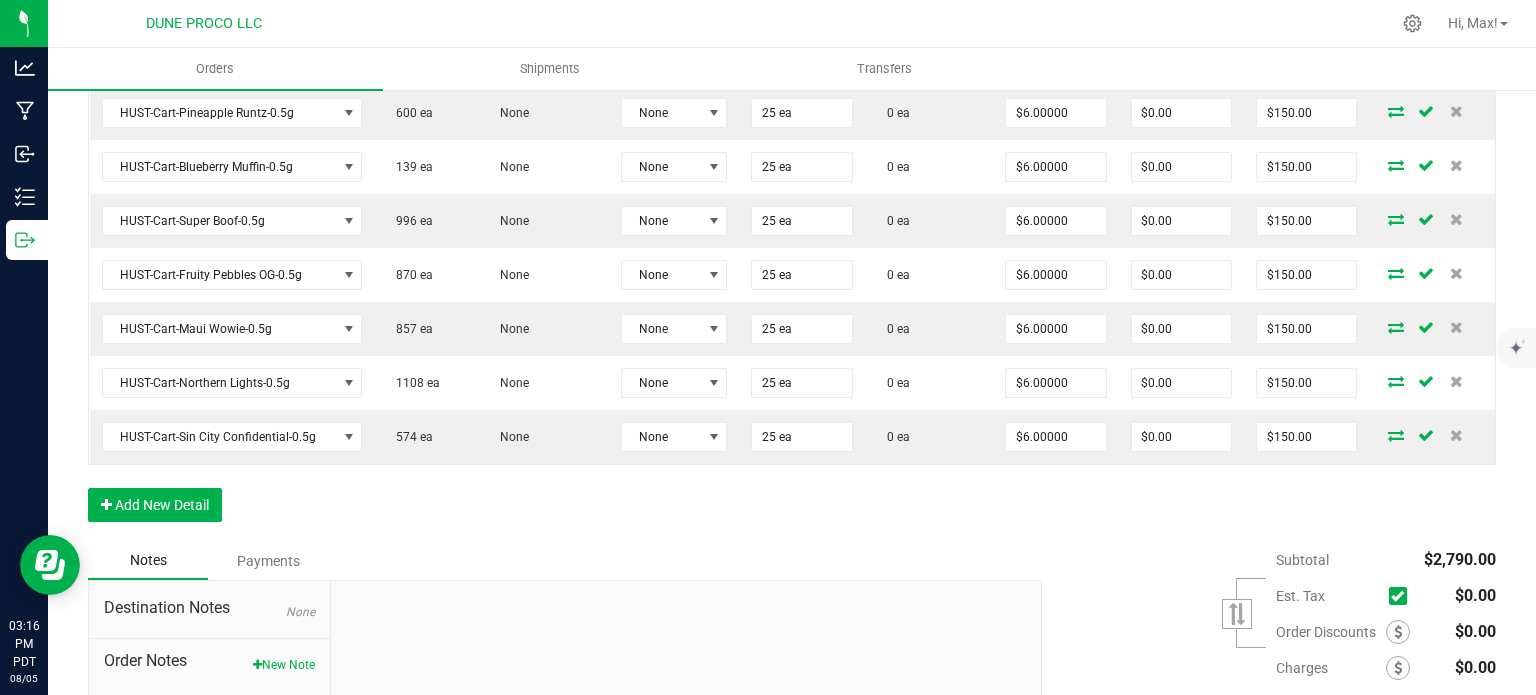 scroll, scrollTop: 1162, scrollLeft: 0, axis: vertical 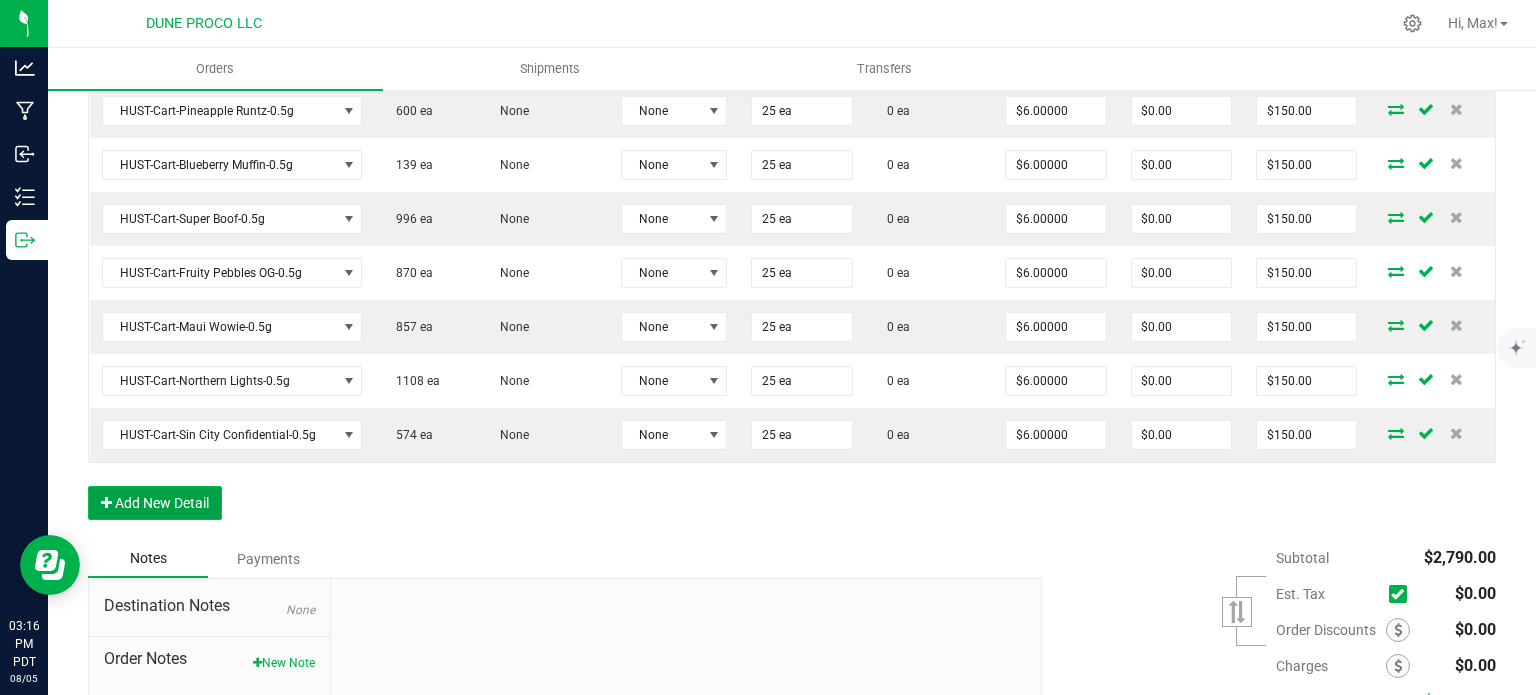 click on "Add New Detail" at bounding box center (155, 503) 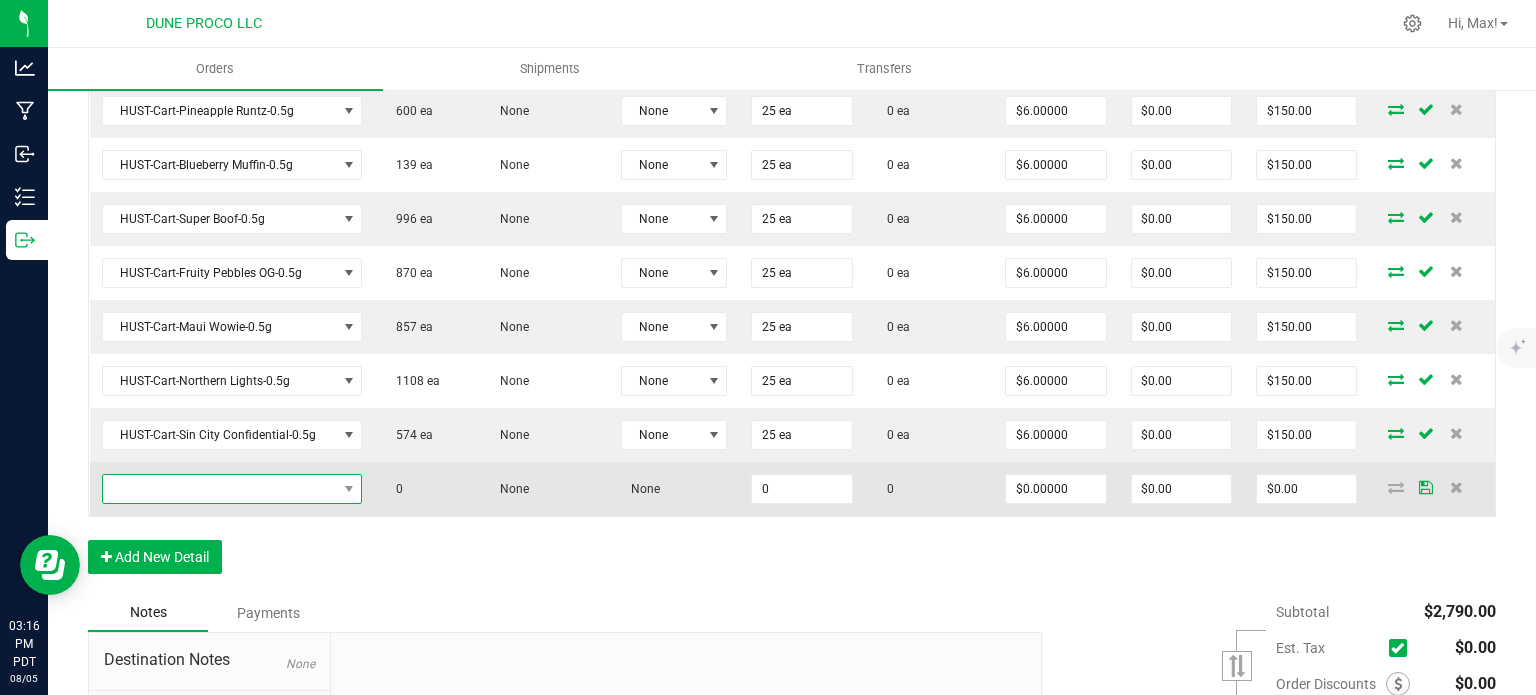 click at bounding box center [220, 489] 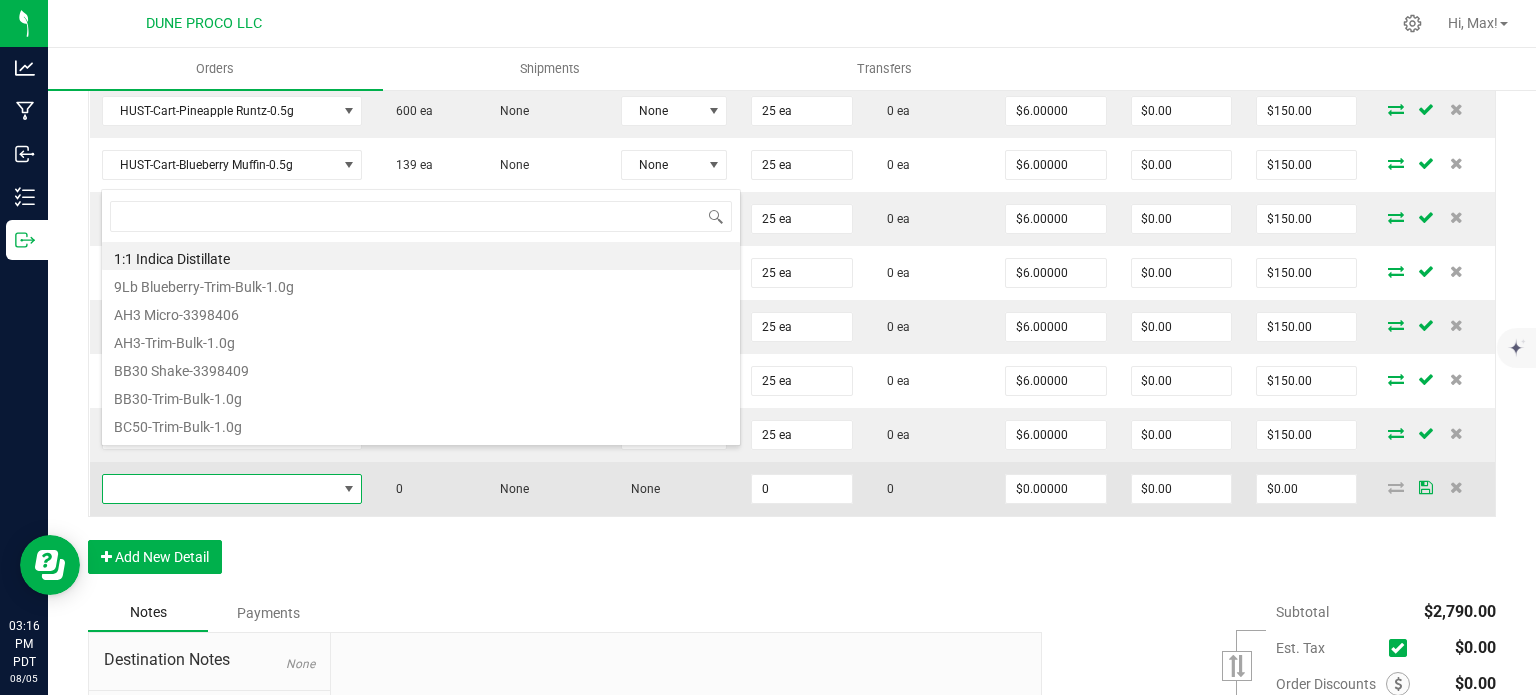 type on "HUST-Infused Preroll-Mango-1.0g" 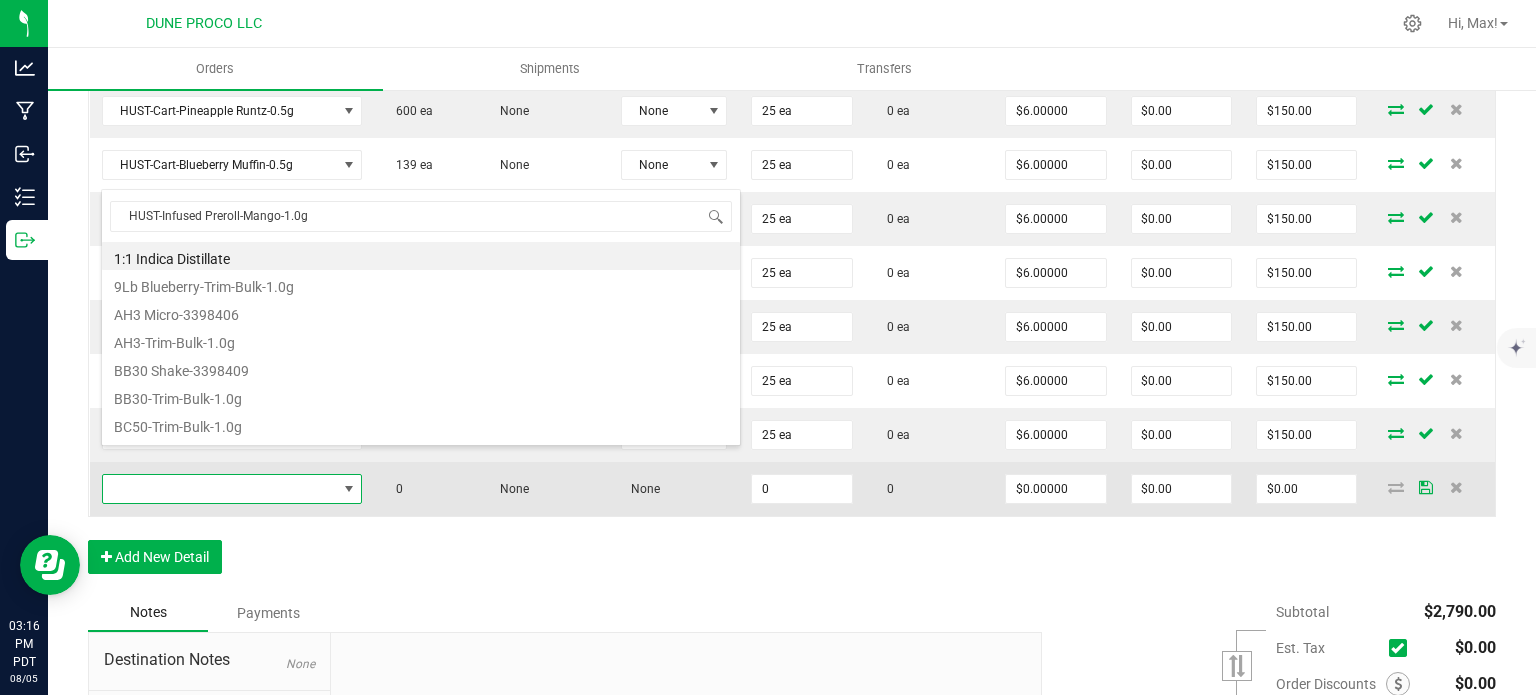 scroll, scrollTop: 99970, scrollLeft: 99745, axis: both 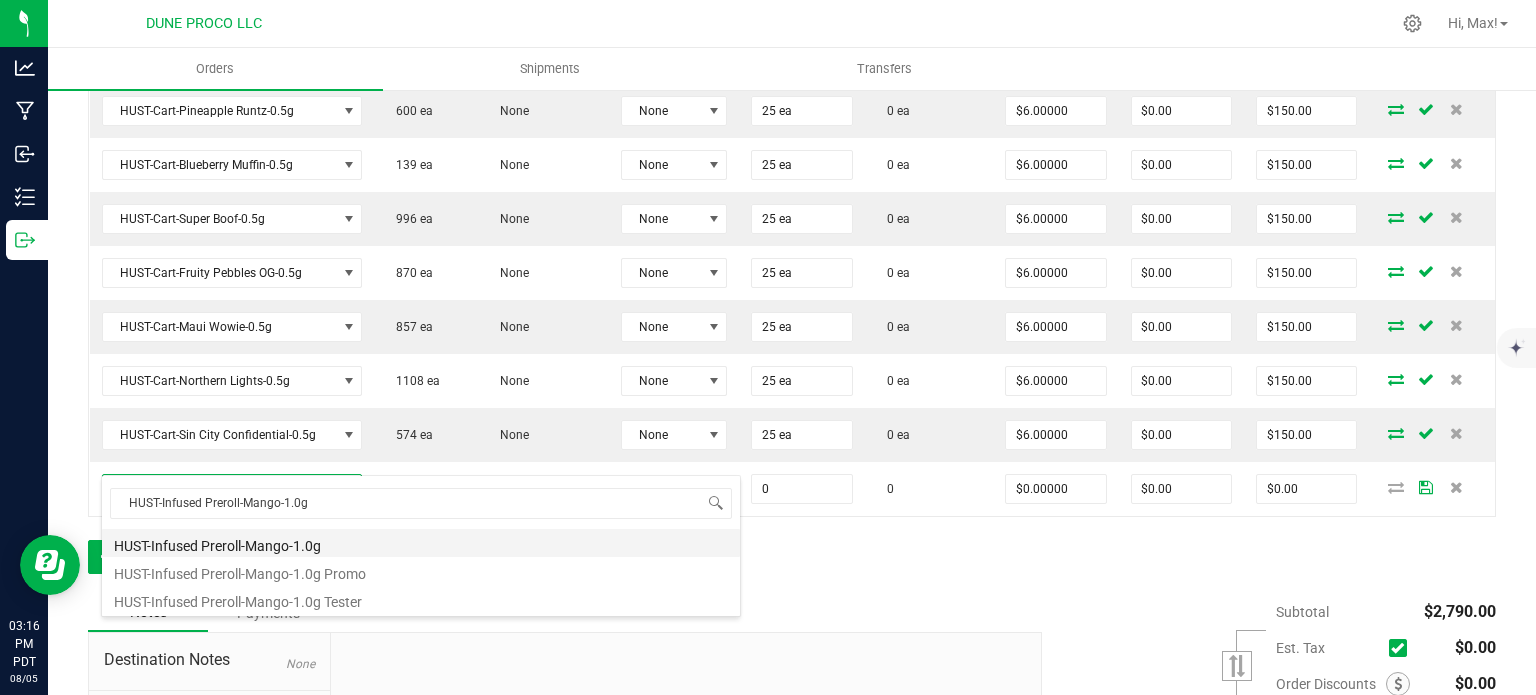 click on "HUST-Infused Preroll-Mango-1.0g" at bounding box center [421, 543] 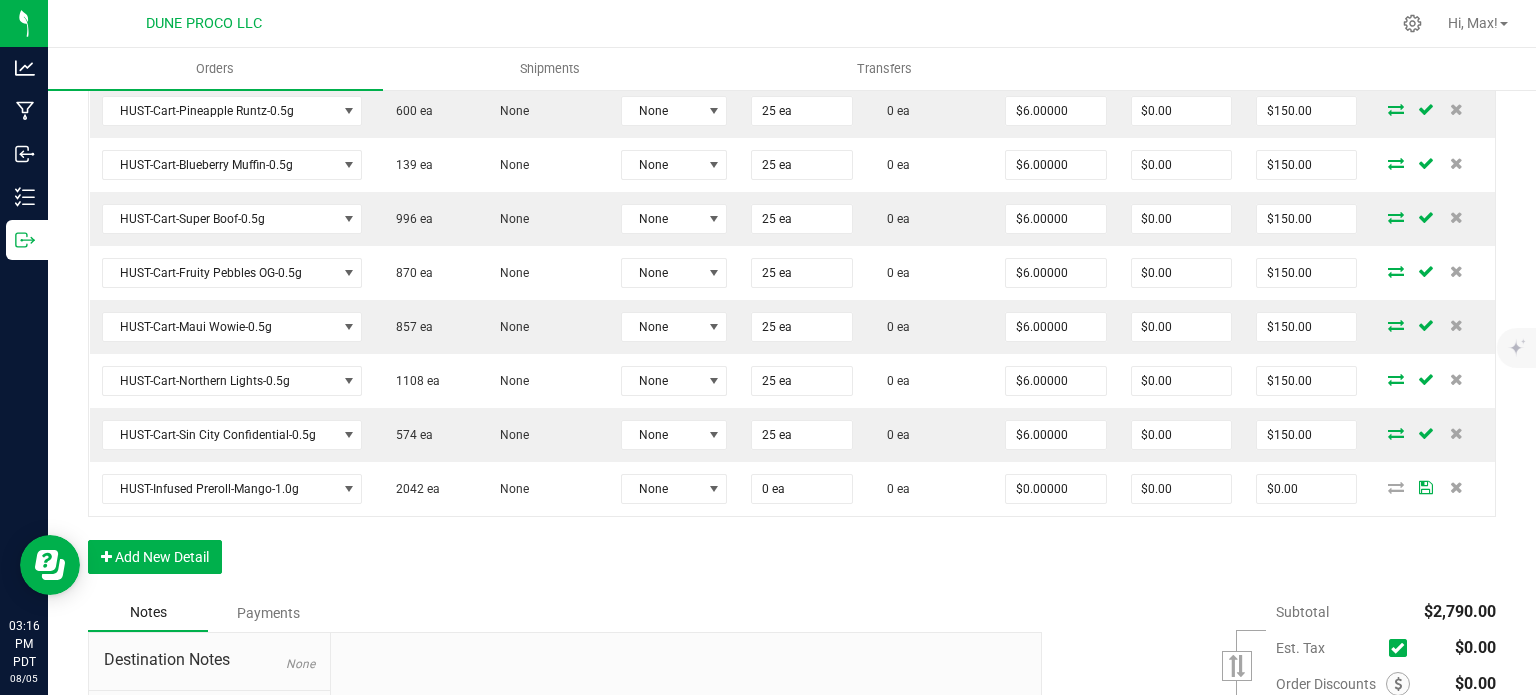 click on "Order Details Print All Labels Item  Sellable  Strain  Lot Number  Qty Ordered Qty Allocated Unit Price Line Discount Total Actions HUST-Cart-Orange Creamsicle-0.9g  203 ea   None  None 25 ea  0 ea  $8.00000 $0.00 $200.00 HUST-Cart-Super Boof-0.9g  1440 ea   None  None 30 ea  0 ea  $8.00000 $0.00 $240.00 HUST-Cart-Blueberry Muffin-0.9g  1231 ea   None  None 25 ea  0 ea  $8.00000 $0.00 $200.00 HUST-Cart-Strawberry Banana-0.9g  293 ea   None  None 25 ea  0 ea  $8.00000 $0.00 $200.00 HUST-Cart-Maui Wowie-0.9g  140 ea   None  None 25 ea  0 ea  $8.00000 $0.00 $200.00 HUST-Cart-Fruity Pebbles OG-0.9g  1656 ea   None  None 25 ea  0 ea  $8.00000 $0.00 $200.00 HUST-Cart-Northern Lights-0.9g  1566 ea   None  None 25 ea  0 ea  $8.00000 $0.00 $200.00 HUST-Cart-Pink Lemonade-0.5g  25 ea   None  None 25 ea  0 ea  $6.00000 $0.00 $150.00 HUST-Cart-Orange Creamsicle-0.5g  285 ea   None  None 25 ea  0 ea  $6.00000 $0.00 $150.00 HUST-Cart-Pineapple Runtz-0.5g  600 ea   None  None 25 ea  0 ea" at bounding box center (792, 51) 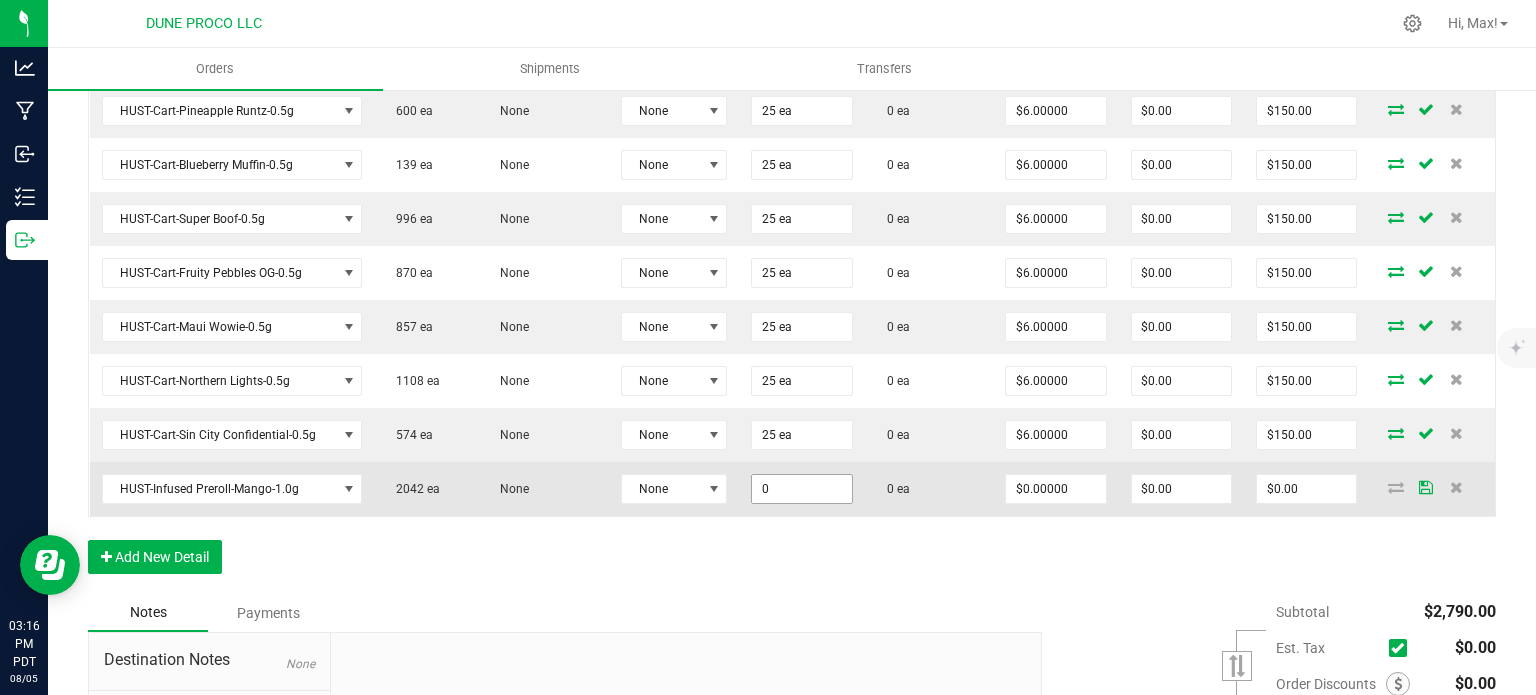 click on "0" at bounding box center [801, 489] 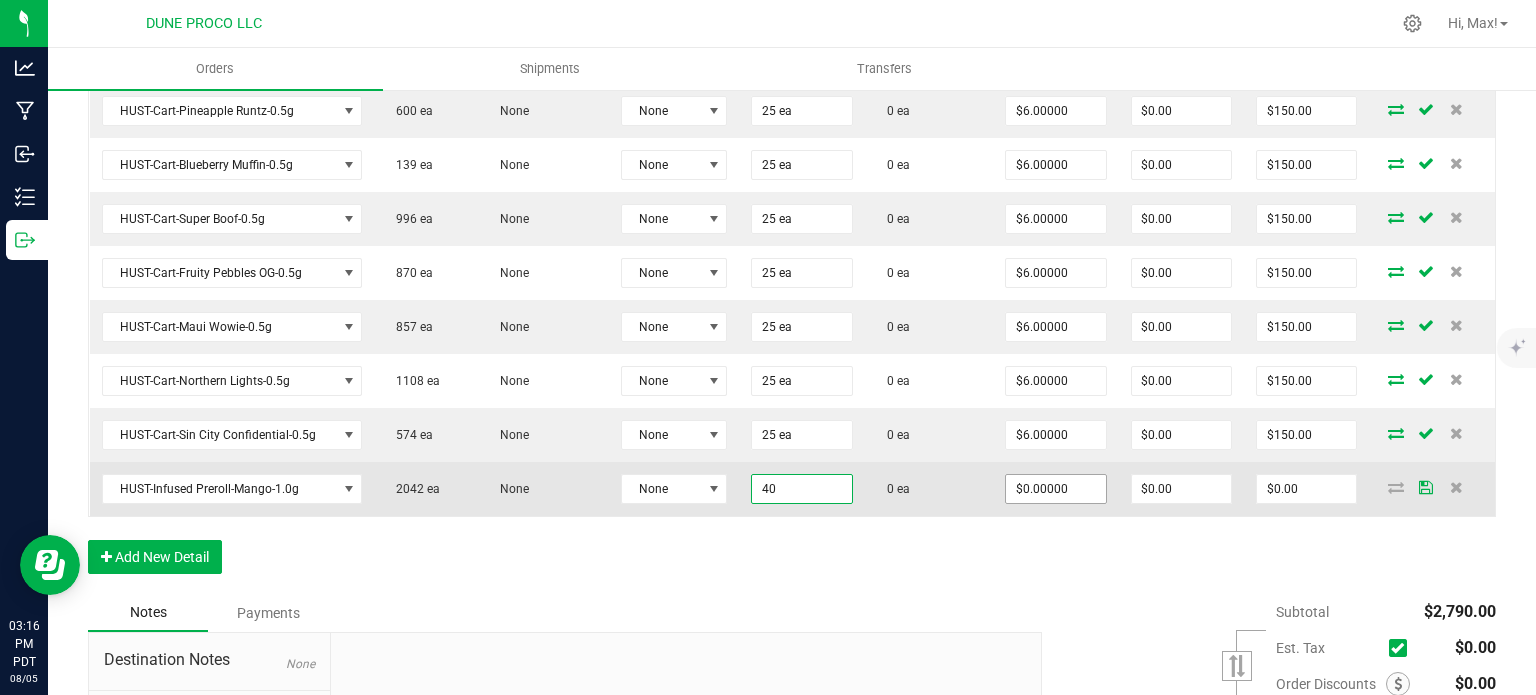 type on "40 ea" 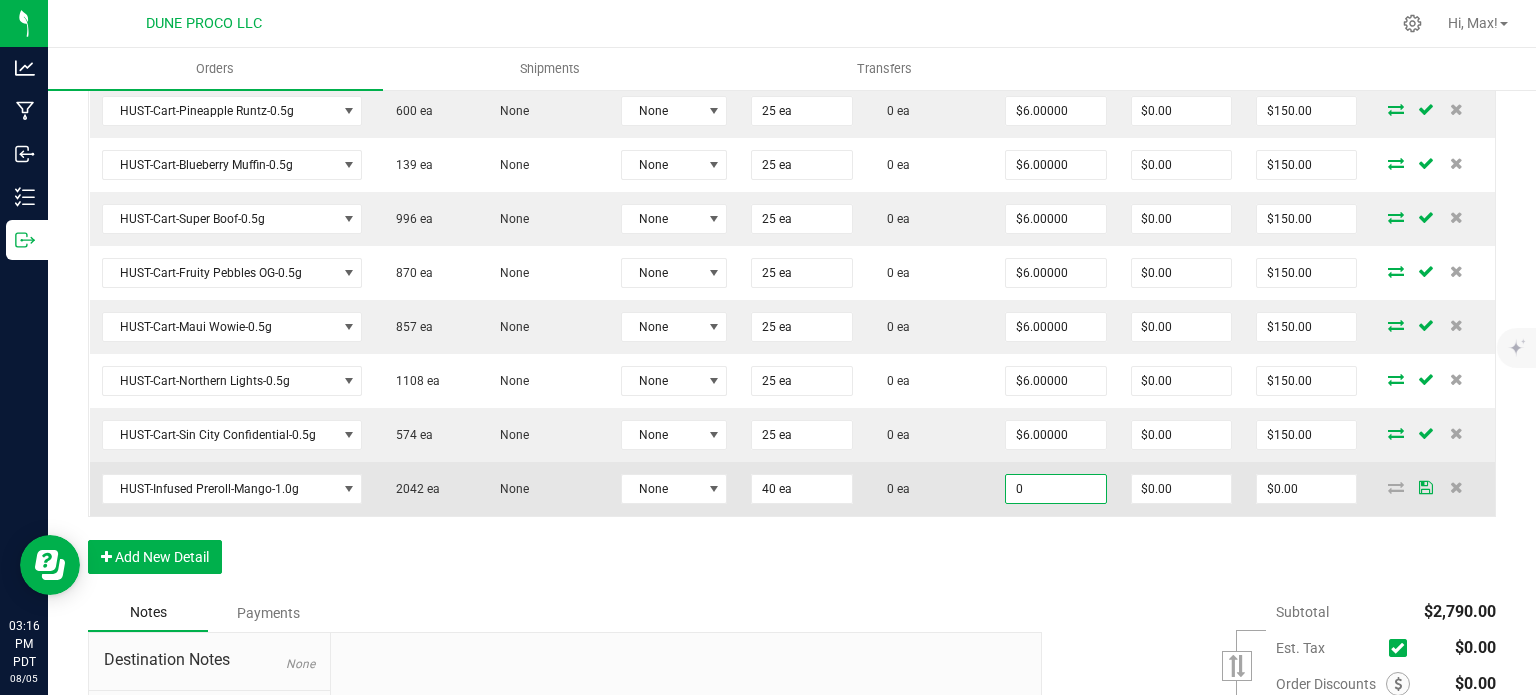 click on "0" at bounding box center (1055, 489) 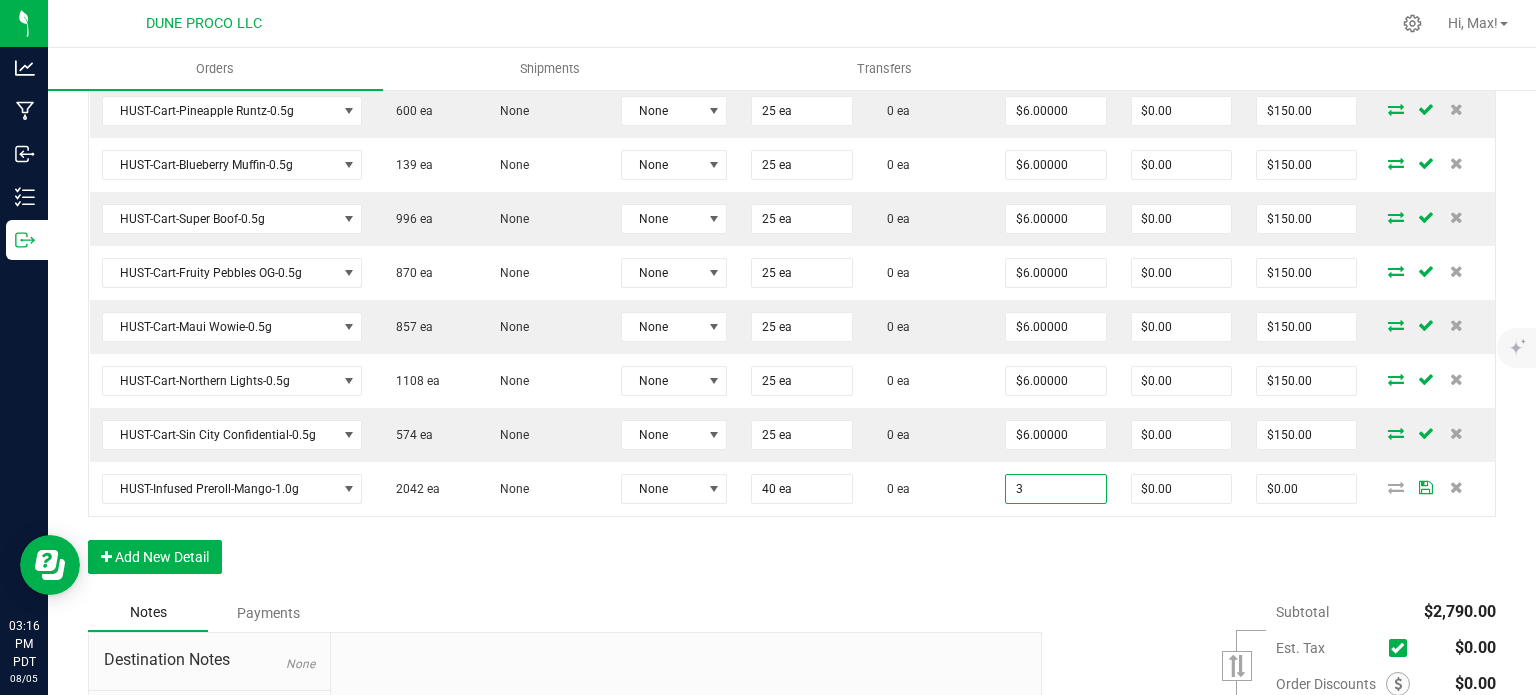type on "$3.00000" 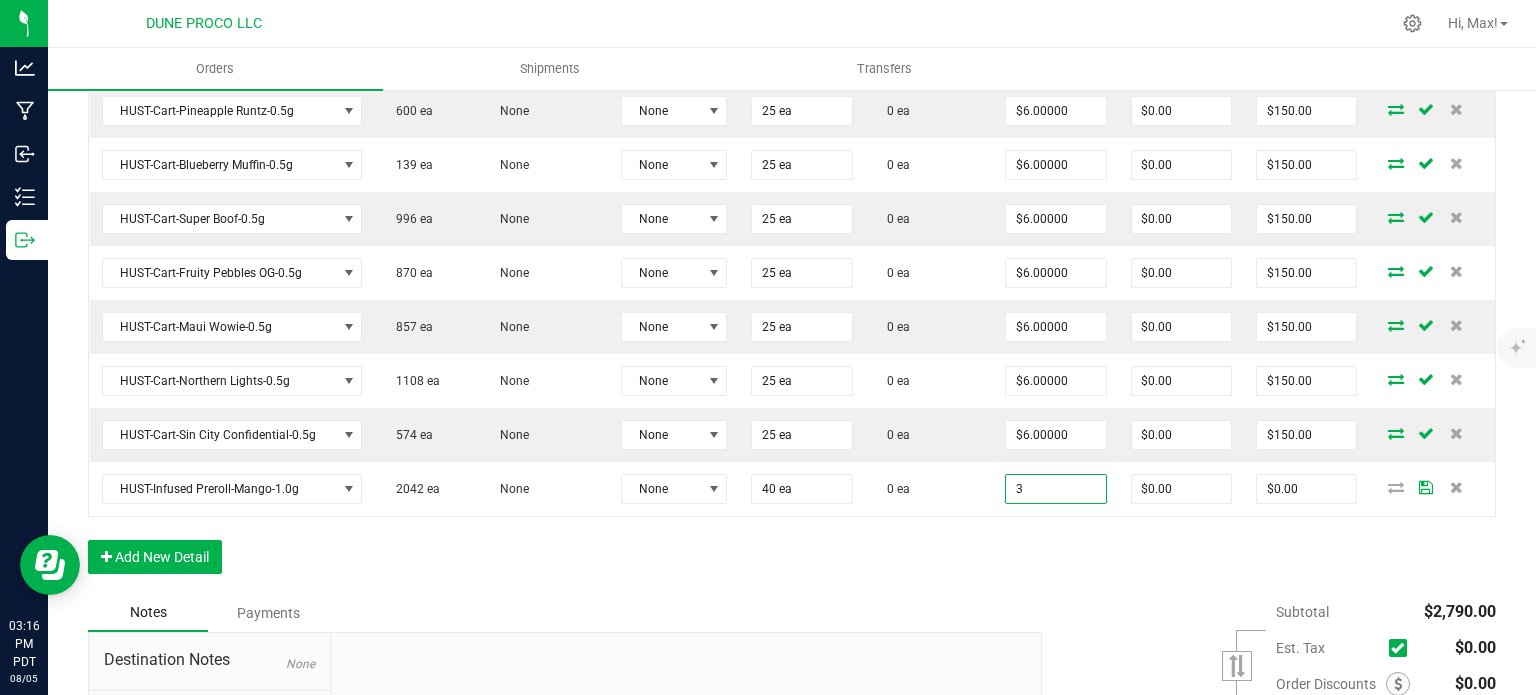 type on "$120.00" 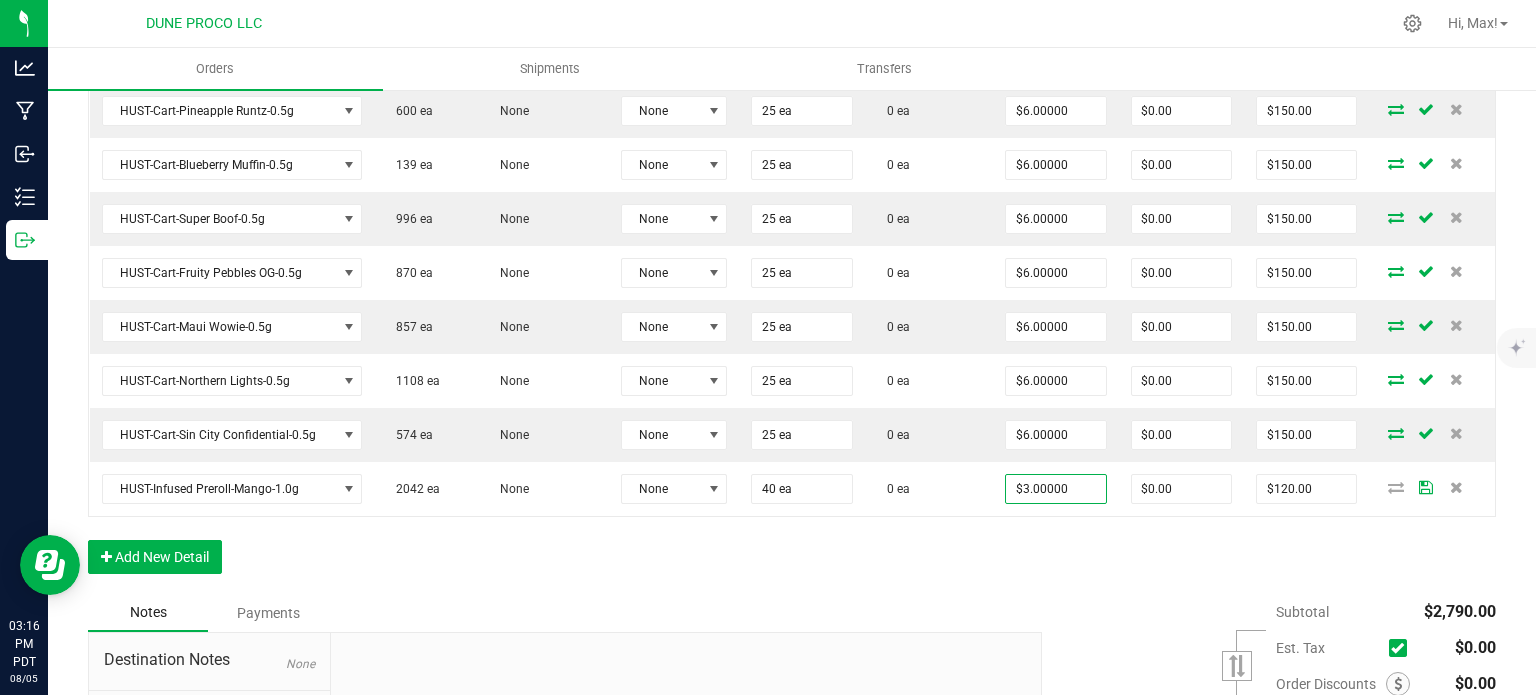 click on "Order Details Print All Labels Item  Sellable  Strain  Lot Number  Qty Ordered Qty Allocated Unit Price Line Discount Total Actions HUST-Cart-Orange Creamsicle-0.9g  203 ea   None  None 25 ea  0 ea  $8.00000 $0.00 $200.00 HUST-Cart-Super Boof-0.9g  1440 ea   None  None 30 ea  0 ea  $8.00000 $0.00 $240.00 HUST-Cart-Blueberry Muffin-0.9g  1231 ea   None  None 25 ea  0 ea  $8.00000 $0.00 $200.00 HUST-Cart-Strawberry Banana-0.9g  293 ea   None  None 25 ea  0 ea  $8.00000 $0.00 $200.00 HUST-Cart-Maui Wowie-0.9g  140 ea   None  None 25 ea  0 ea  $8.00000 $0.00 $200.00 HUST-Cart-Fruity Pebbles OG-0.9g  1656 ea   None  None 25 ea  0 ea  $8.00000 $0.00 $200.00 HUST-Cart-Northern Lights-0.9g  1566 ea   None  None 25 ea  0 ea  $8.00000 $0.00 $200.00 HUST-Cart-Pink Lemonade-0.5g  25 ea   None  None 25 ea  0 ea  $6.00000 $0.00 $150.00 HUST-Cart-Orange Creamsicle-0.5g  285 ea   None  None 25 ea  0 ea  $6.00000 $0.00 $150.00 HUST-Cart-Pineapple Runtz-0.5g  600 ea   None  None 25 ea  0 ea" at bounding box center [792, 51] 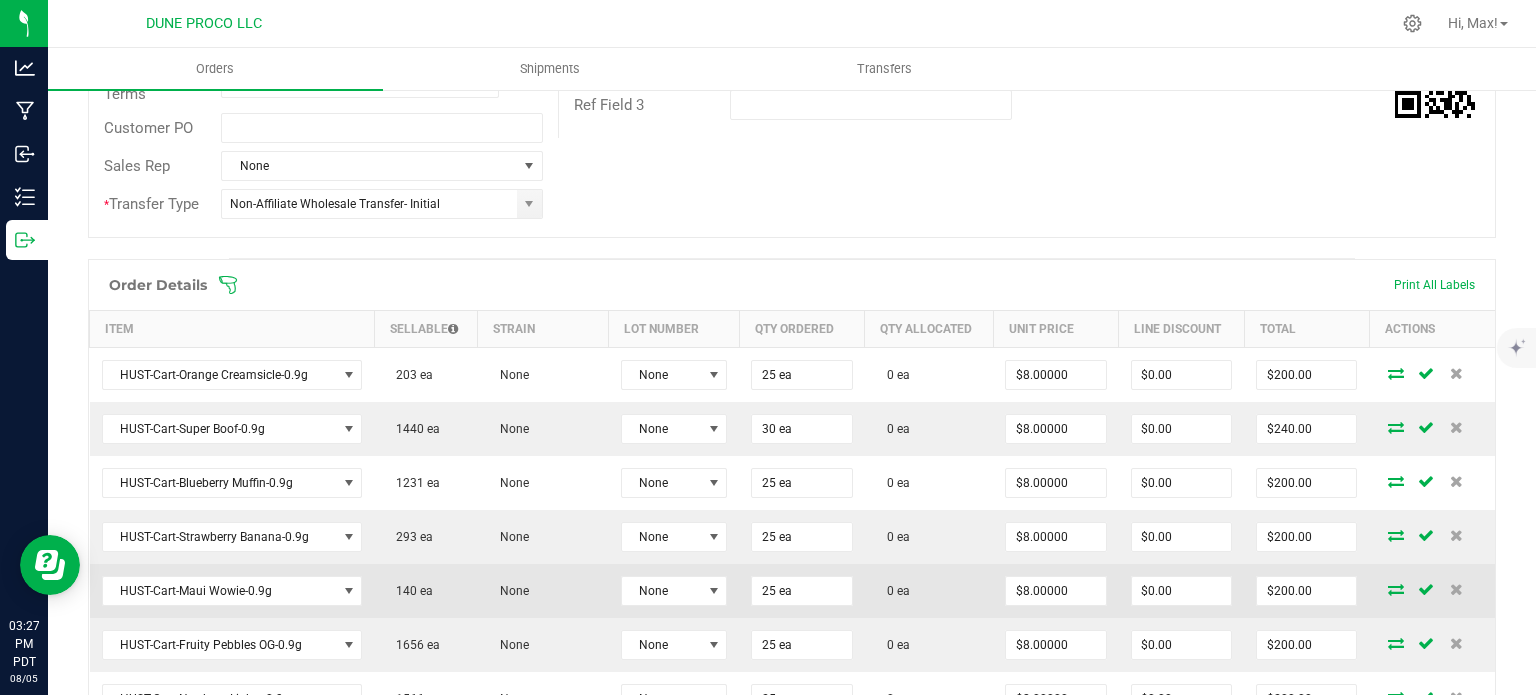 scroll, scrollTop: 413, scrollLeft: 0, axis: vertical 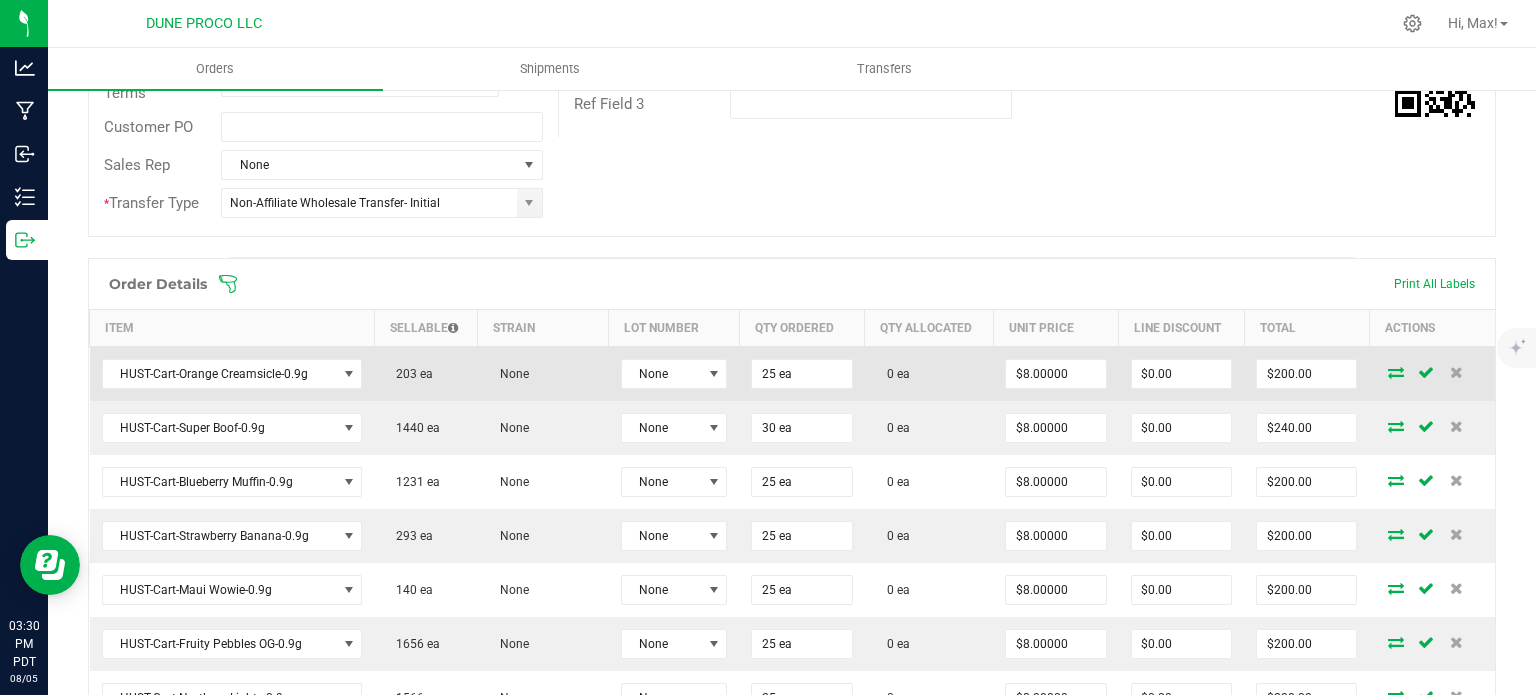 click at bounding box center (1396, 372) 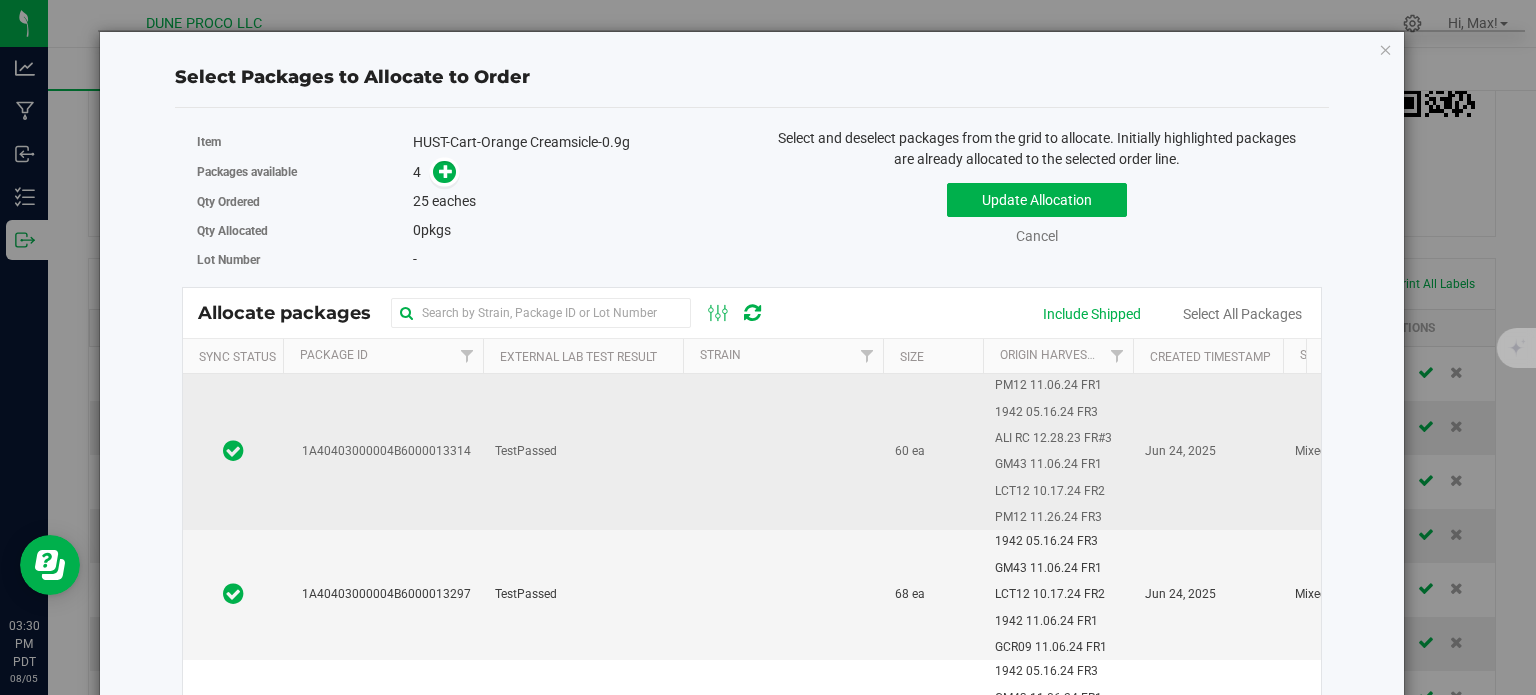 scroll, scrollTop: 59, scrollLeft: 0, axis: vertical 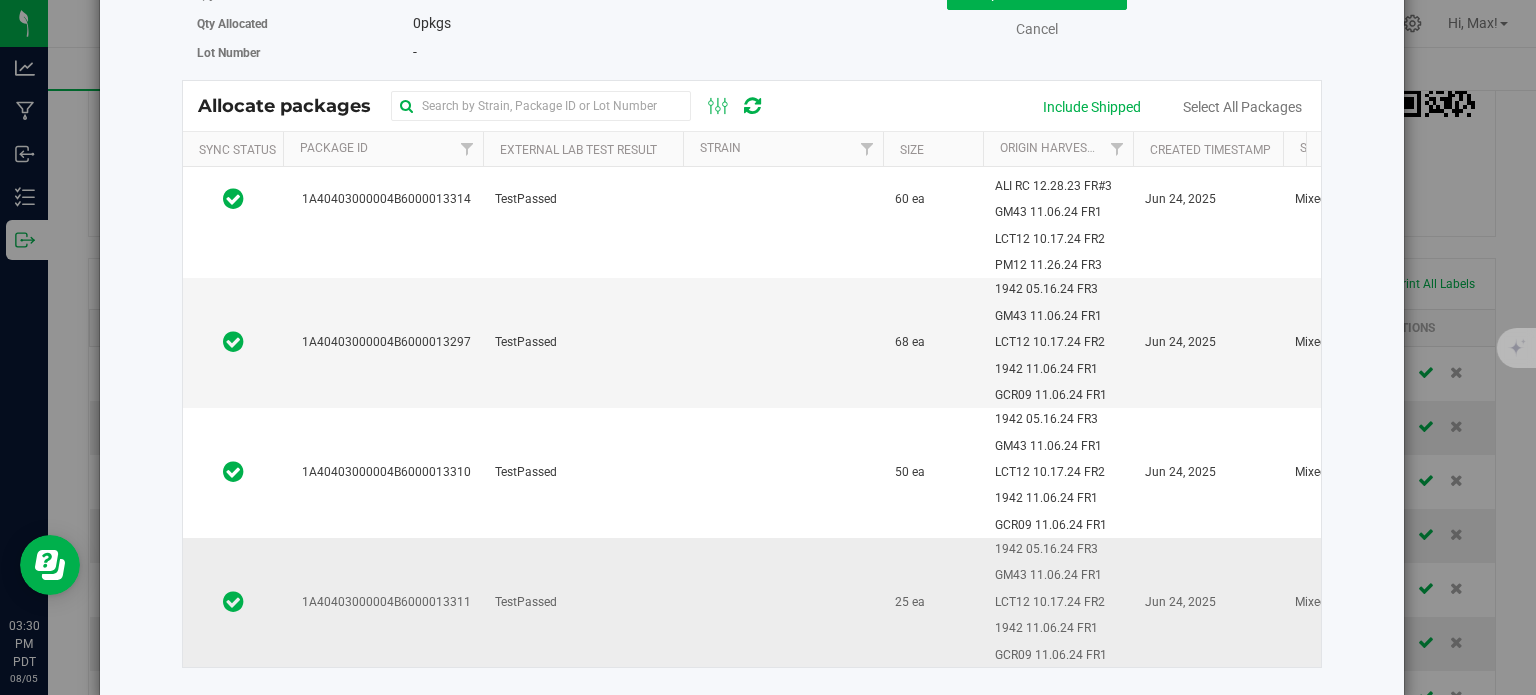 click on "1A40403000004B6000013311" at bounding box center [383, 602] 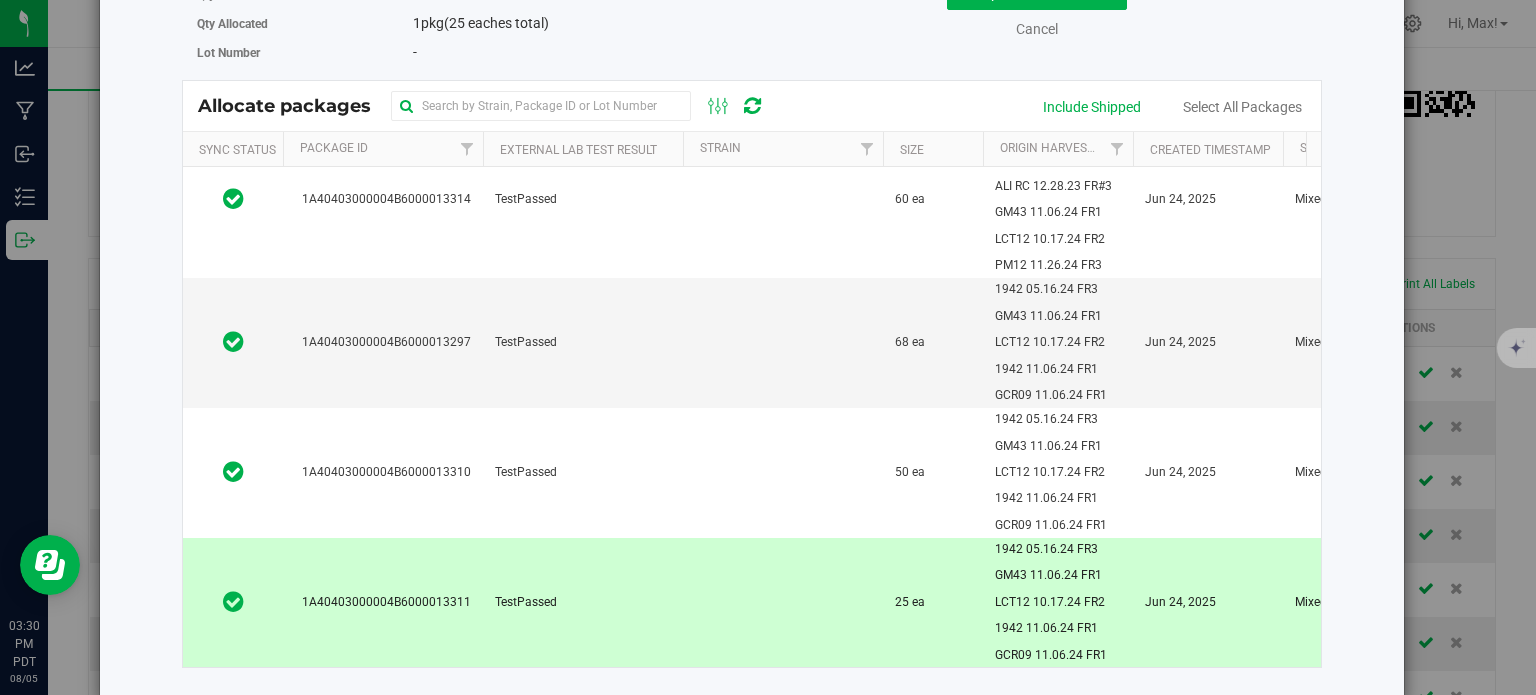 scroll, scrollTop: 0, scrollLeft: 0, axis: both 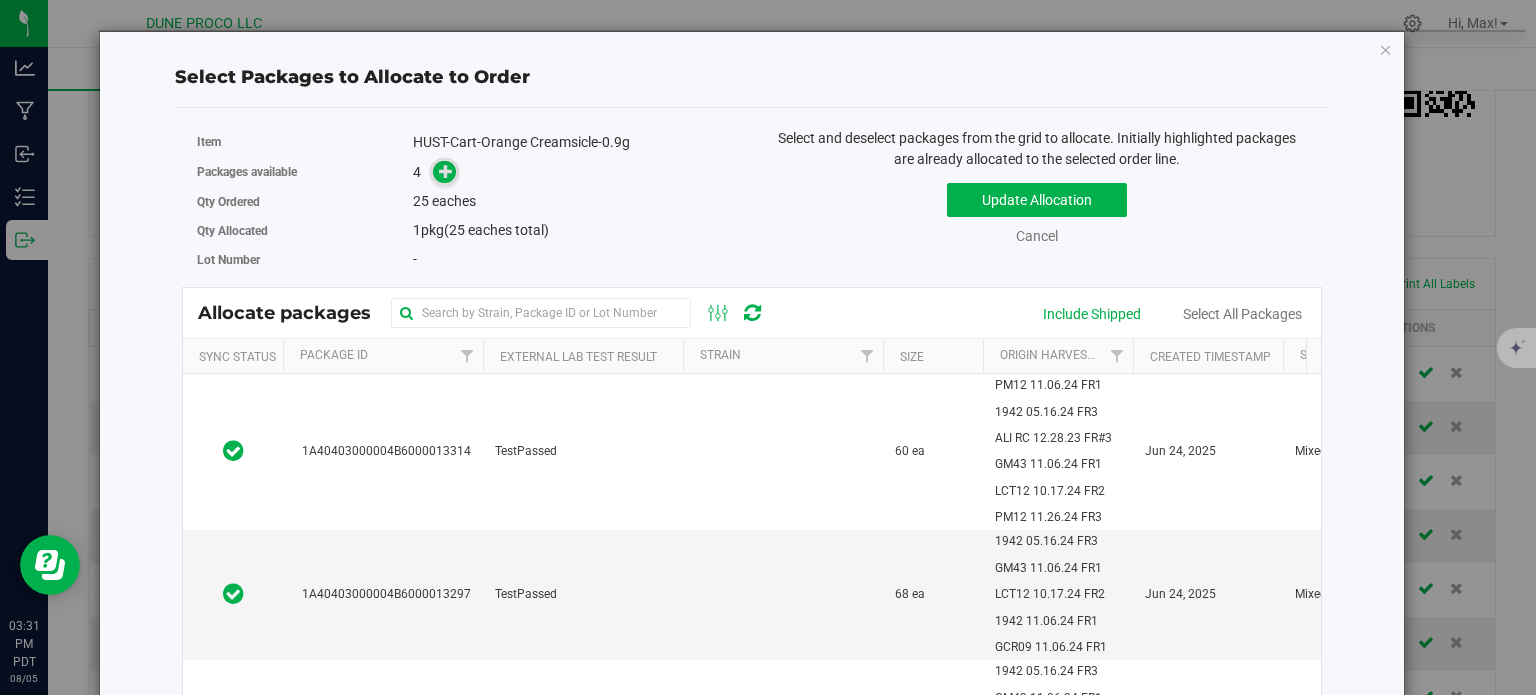 click at bounding box center [446, 171] 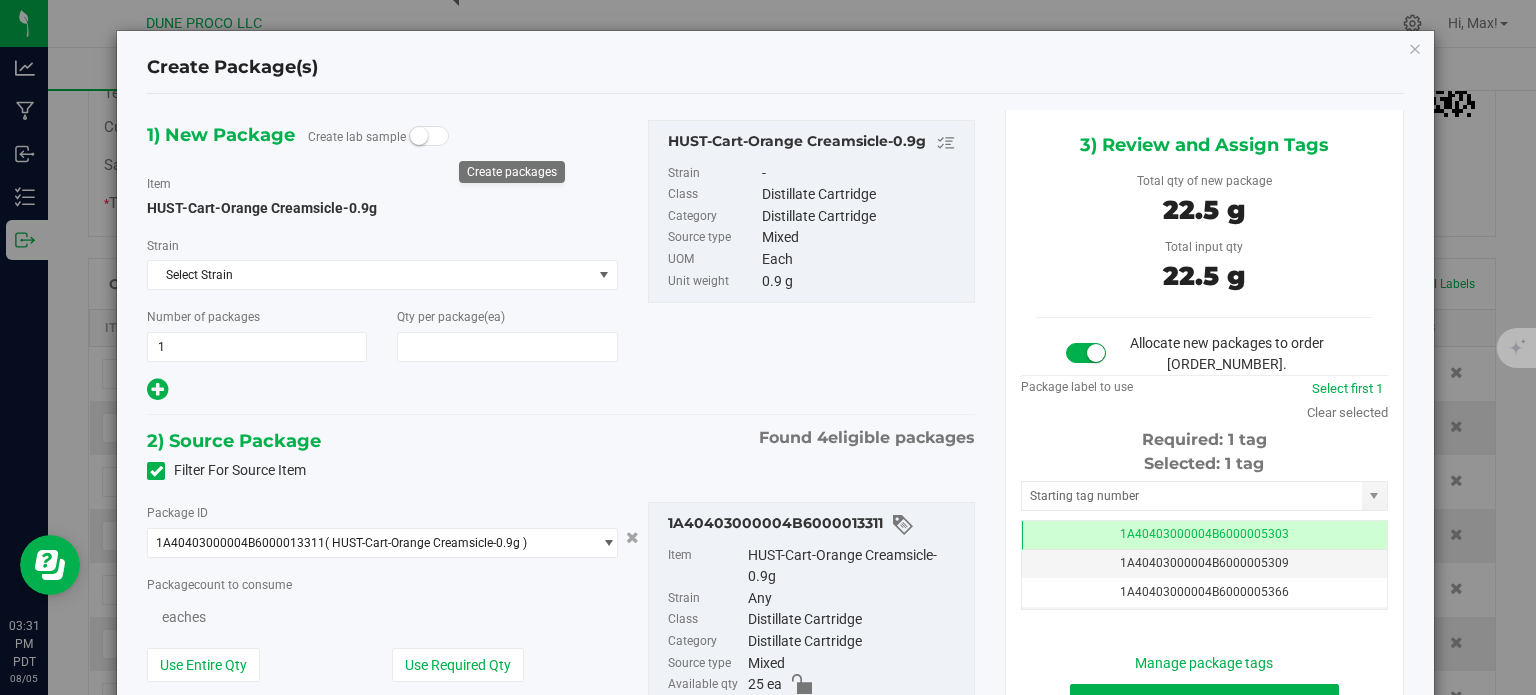 type on "25" 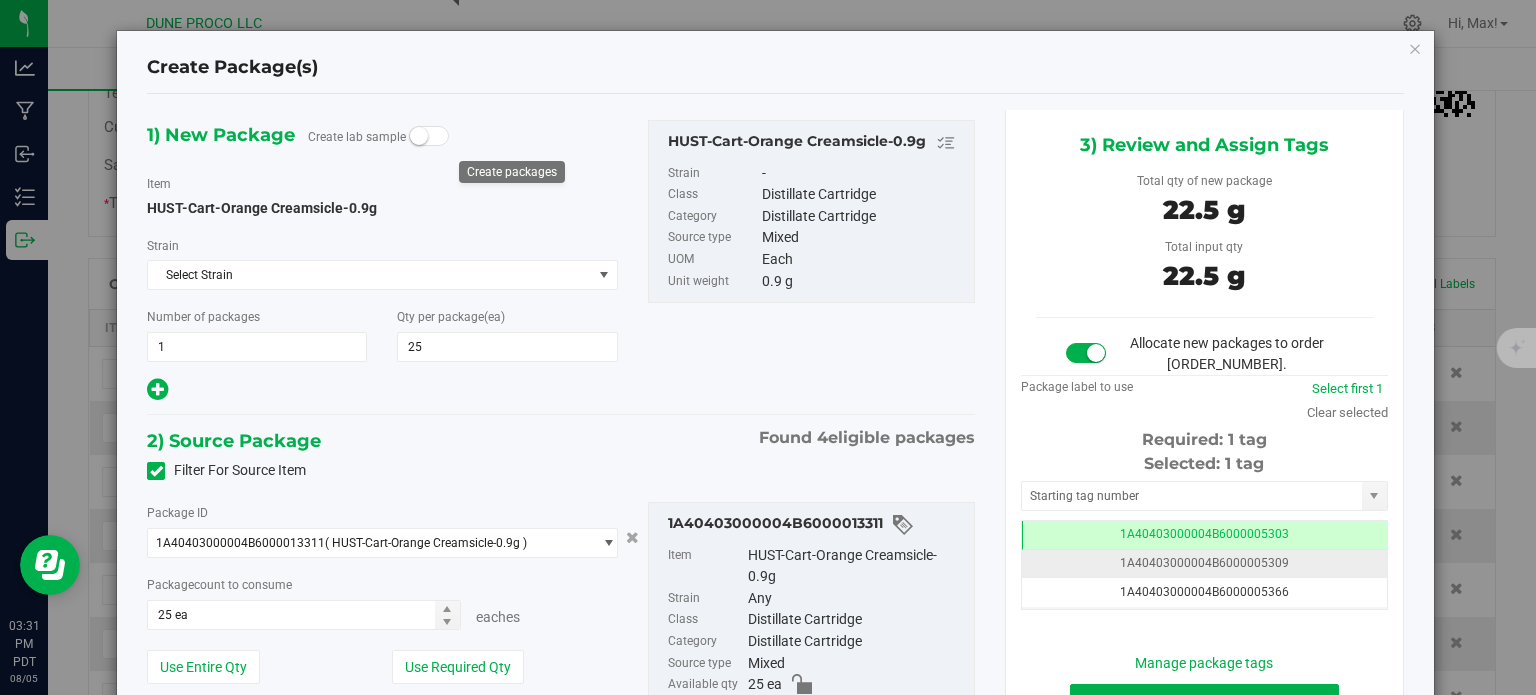 scroll, scrollTop: 0, scrollLeft: 0, axis: both 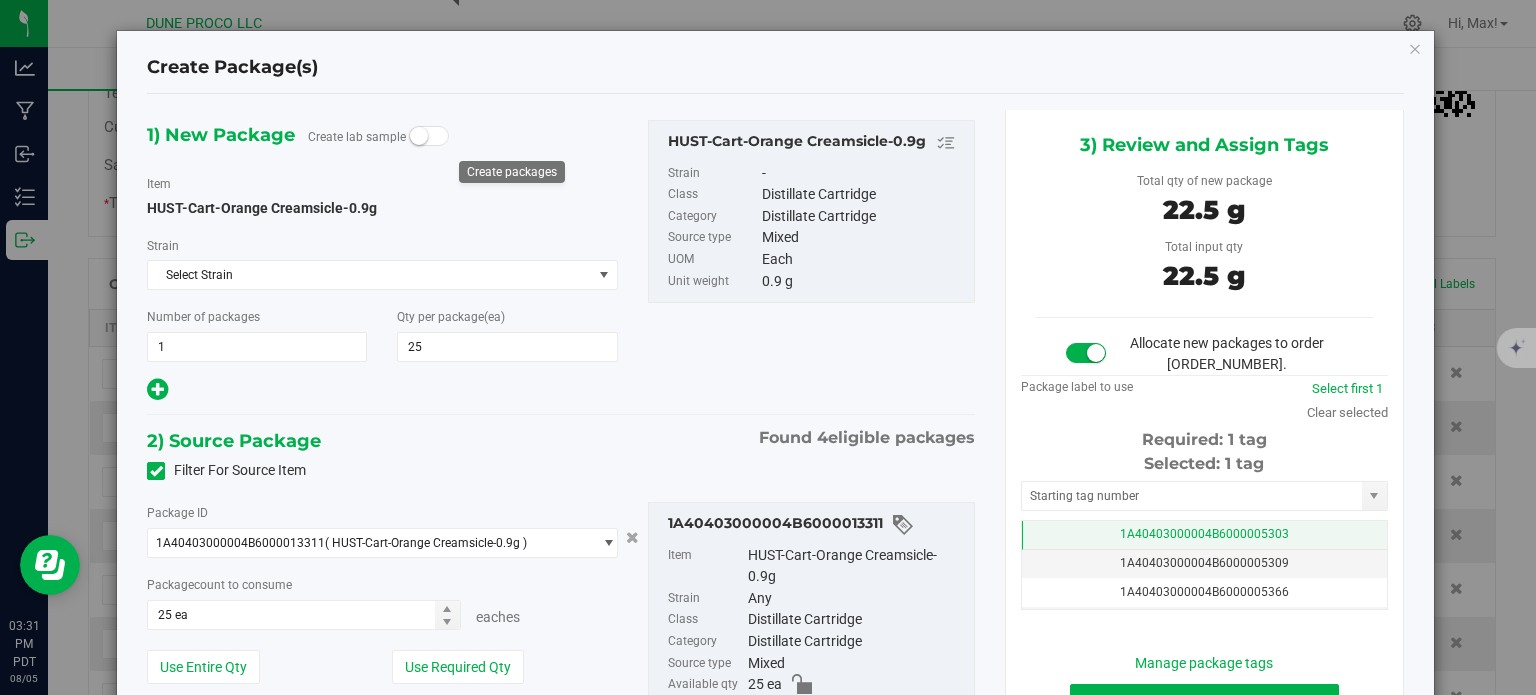 click on "1A40403000004B6000005303" at bounding box center (1204, 535) 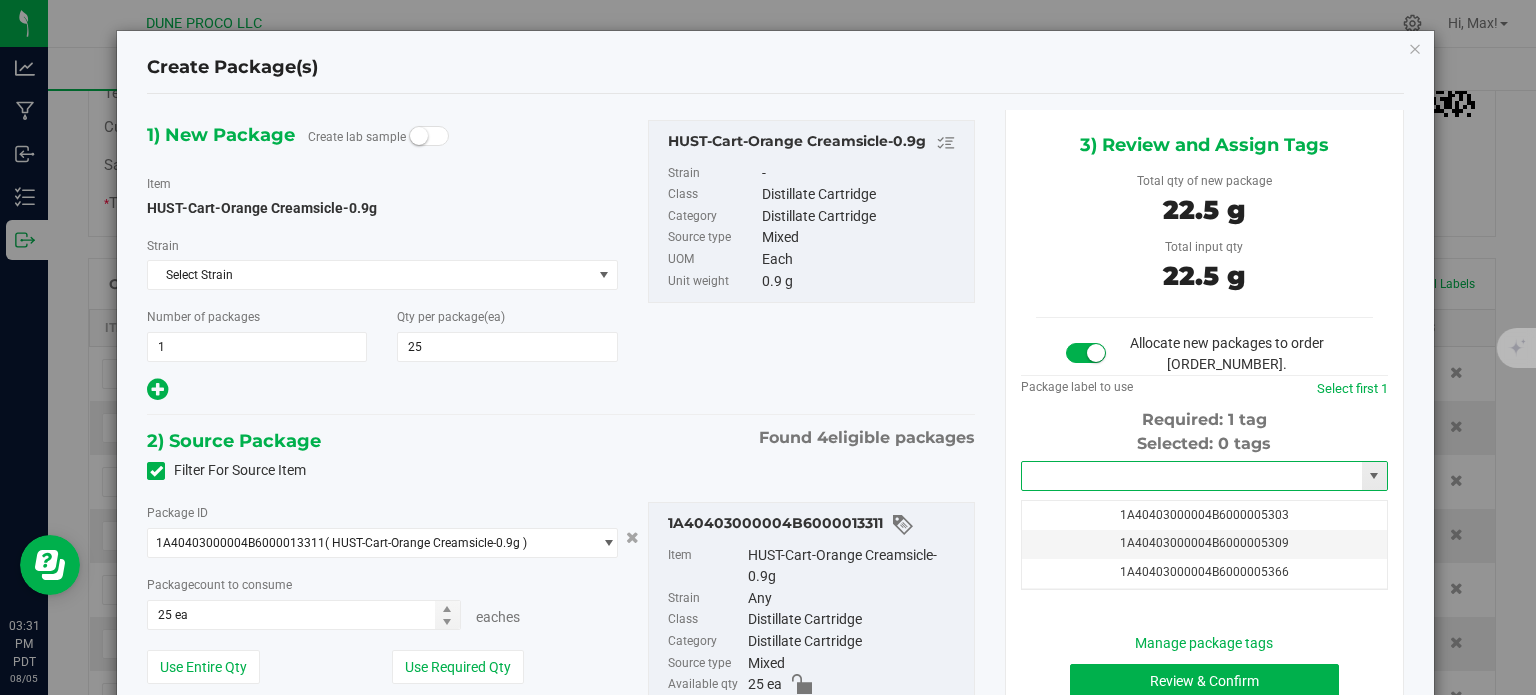 click at bounding box center [1192, 476] 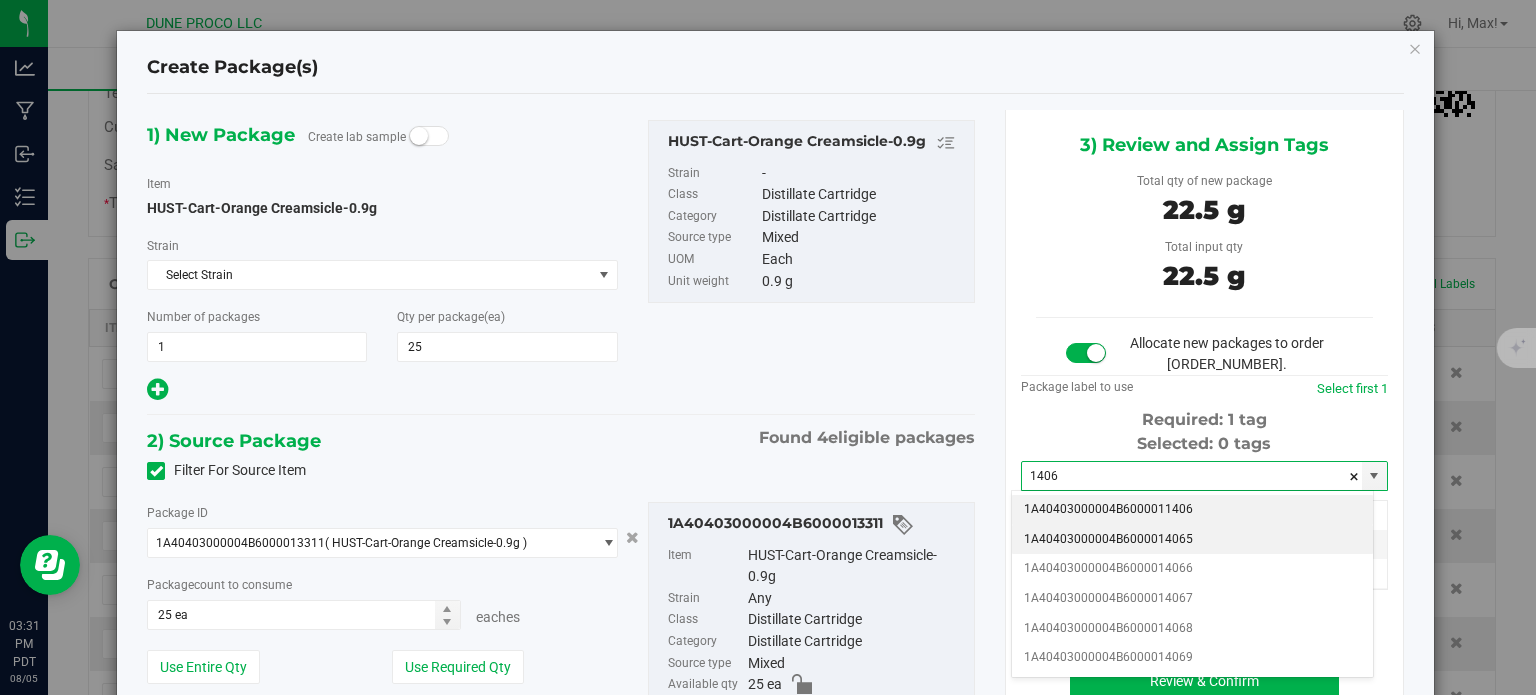 click on "1A40403000004B6000014065" at bounding box center [1192, 540] 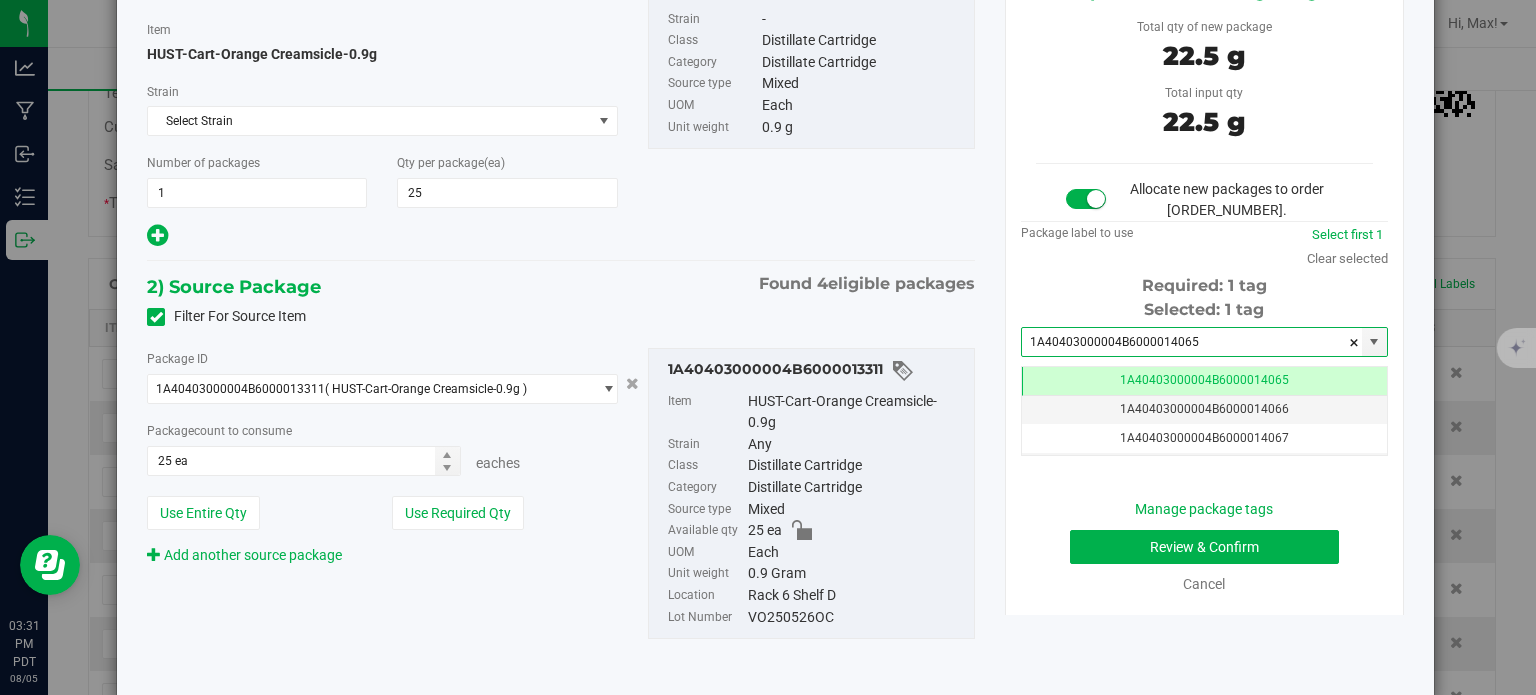 type on "1A40403000004B6000014065" 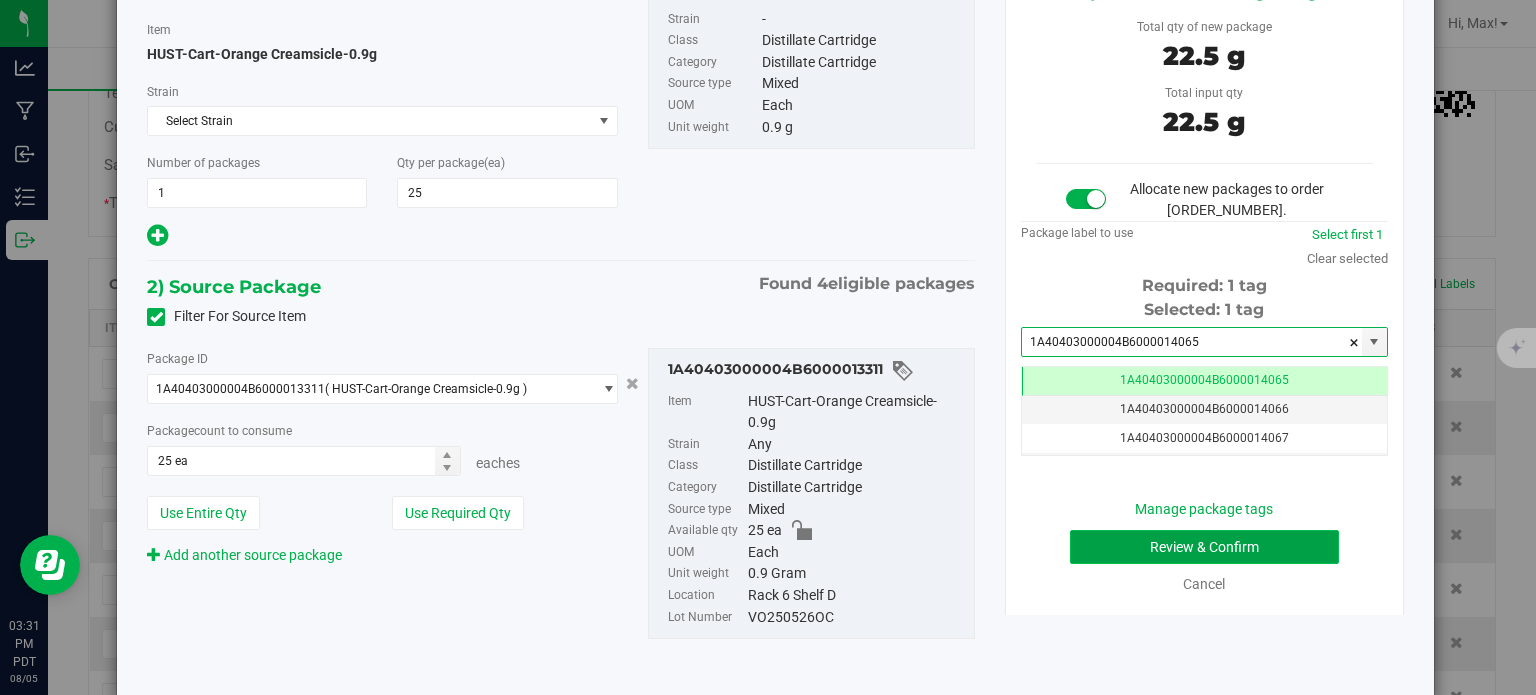 click on "Review & Confirm" at bounding box center (1204, 547) 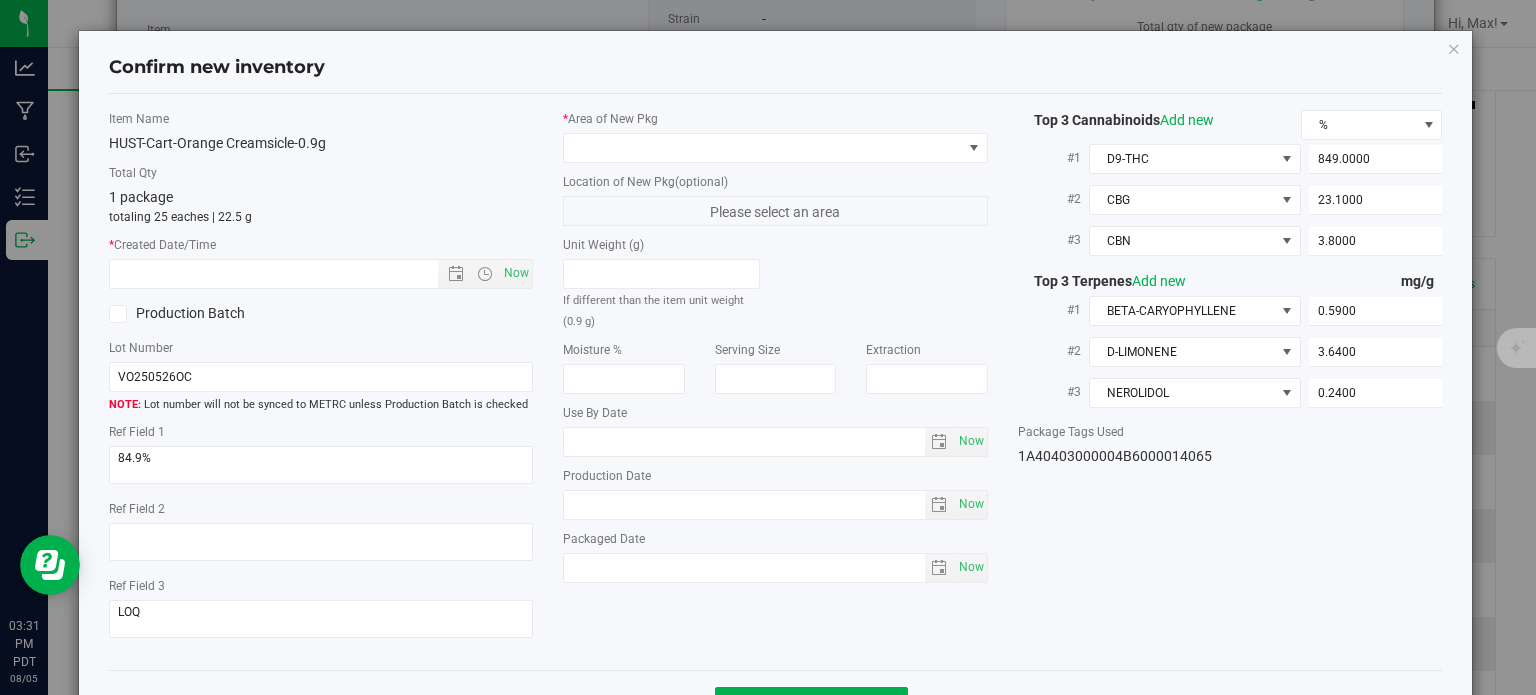 click on "*
Area of New Pkg
Location of New Pkg
(optional)
Please select an area
Unit Weight (g)
If different than the item unit weight (0.9 g)
Moisture %
Serving Size" at bounding box center (775, 351) 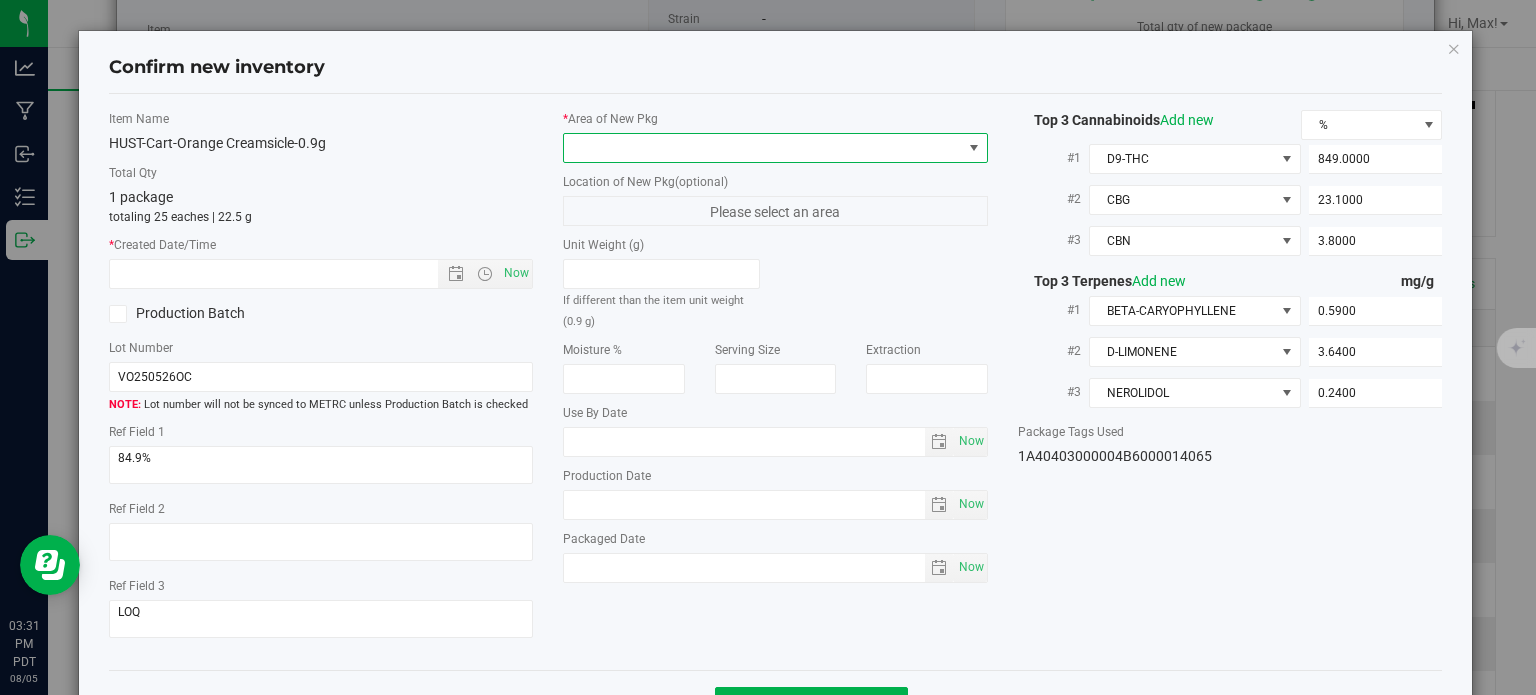 click at bounding box center [763, 148] 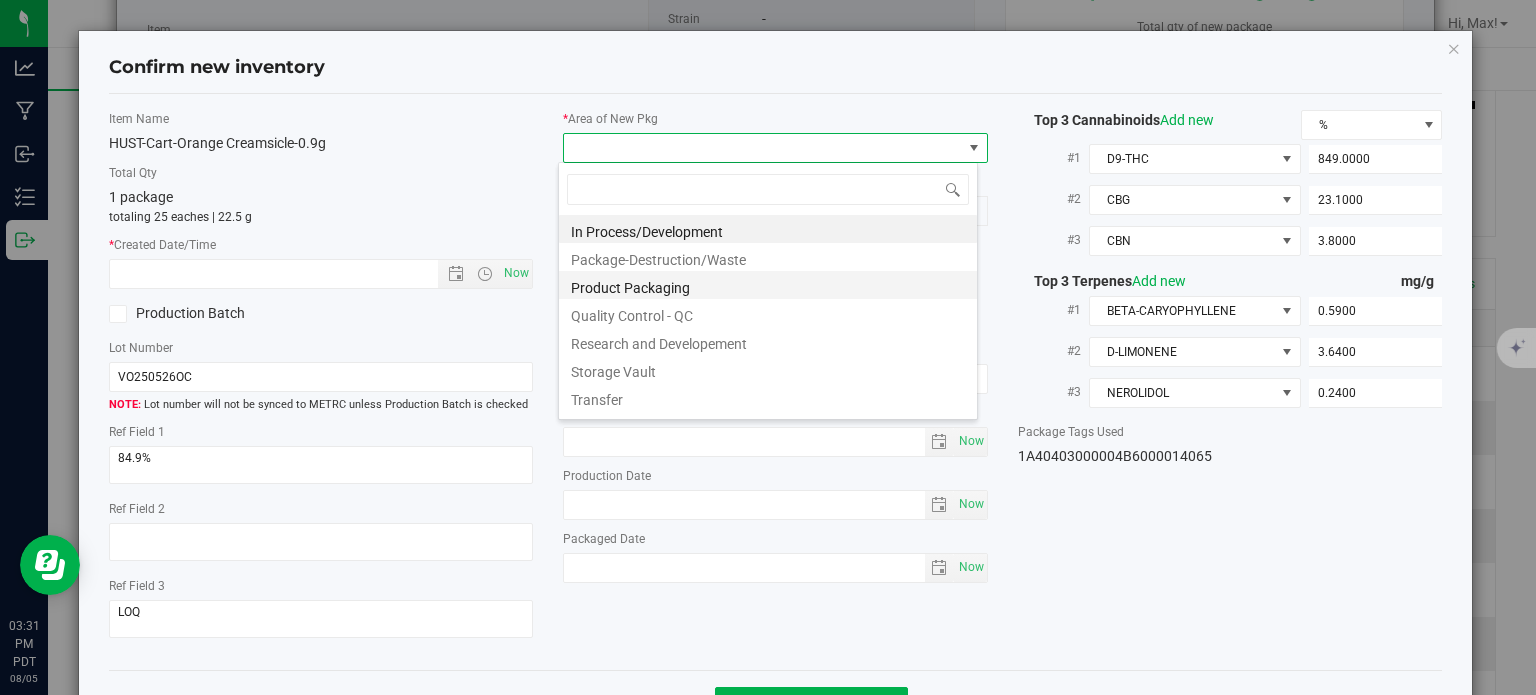 click on "Product Packaging" at bounding box center [768, 285] 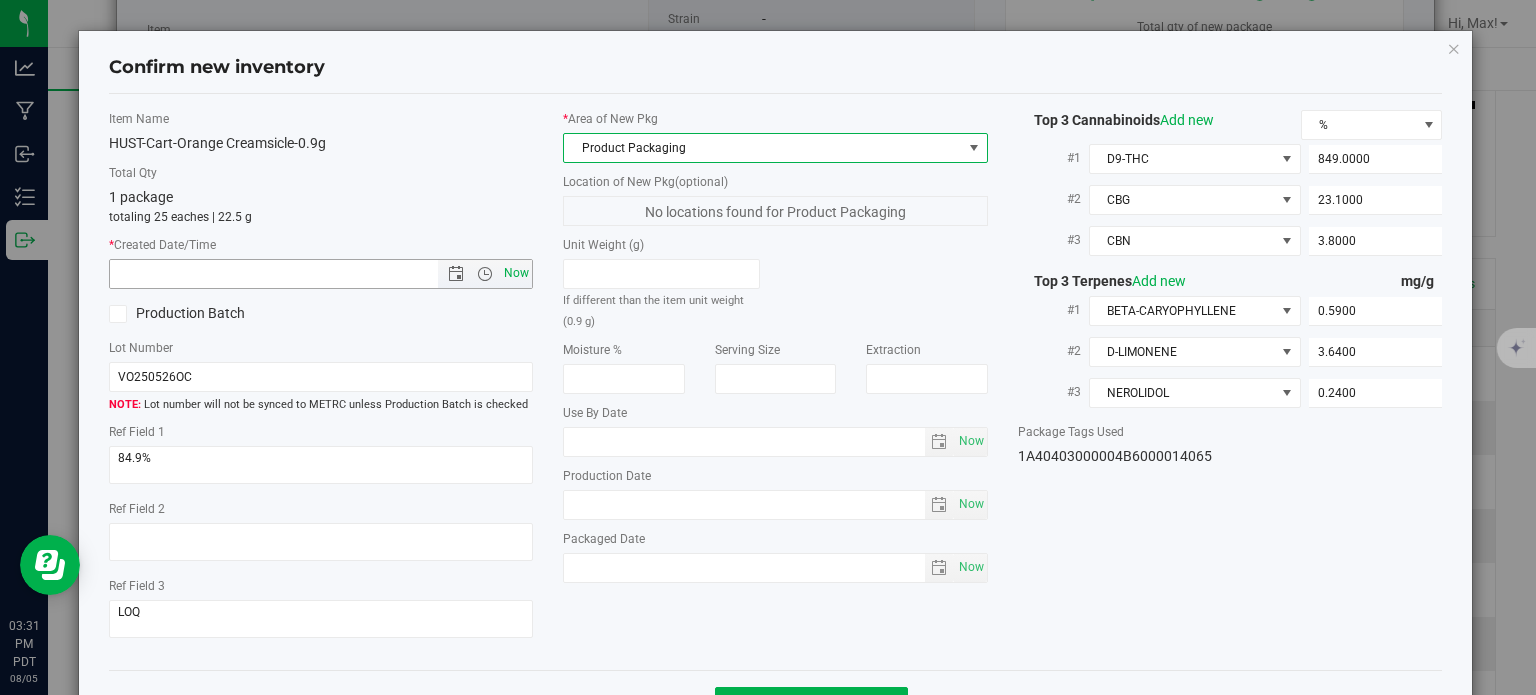 click on "Now" at bounding box center (517, 273) 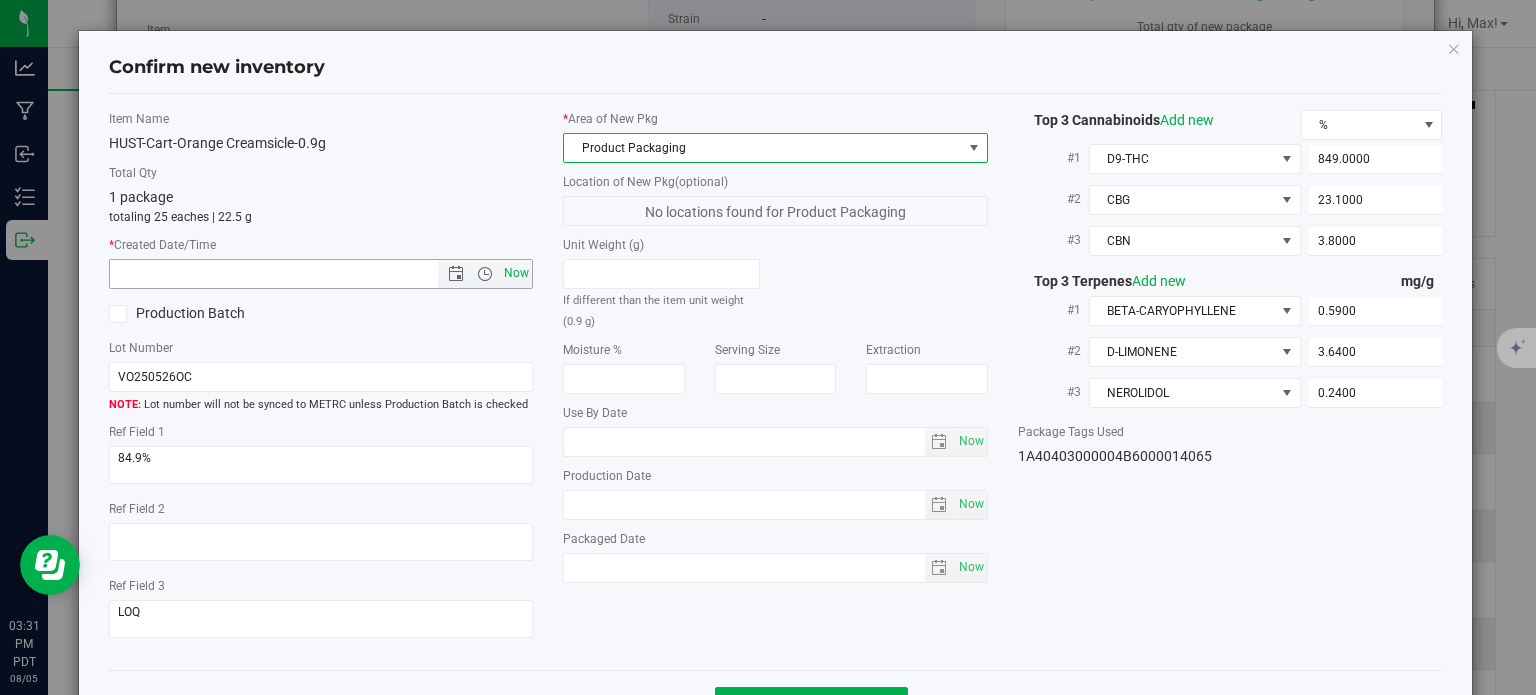 type on "[DATE] [TIME] [AM/PM]" 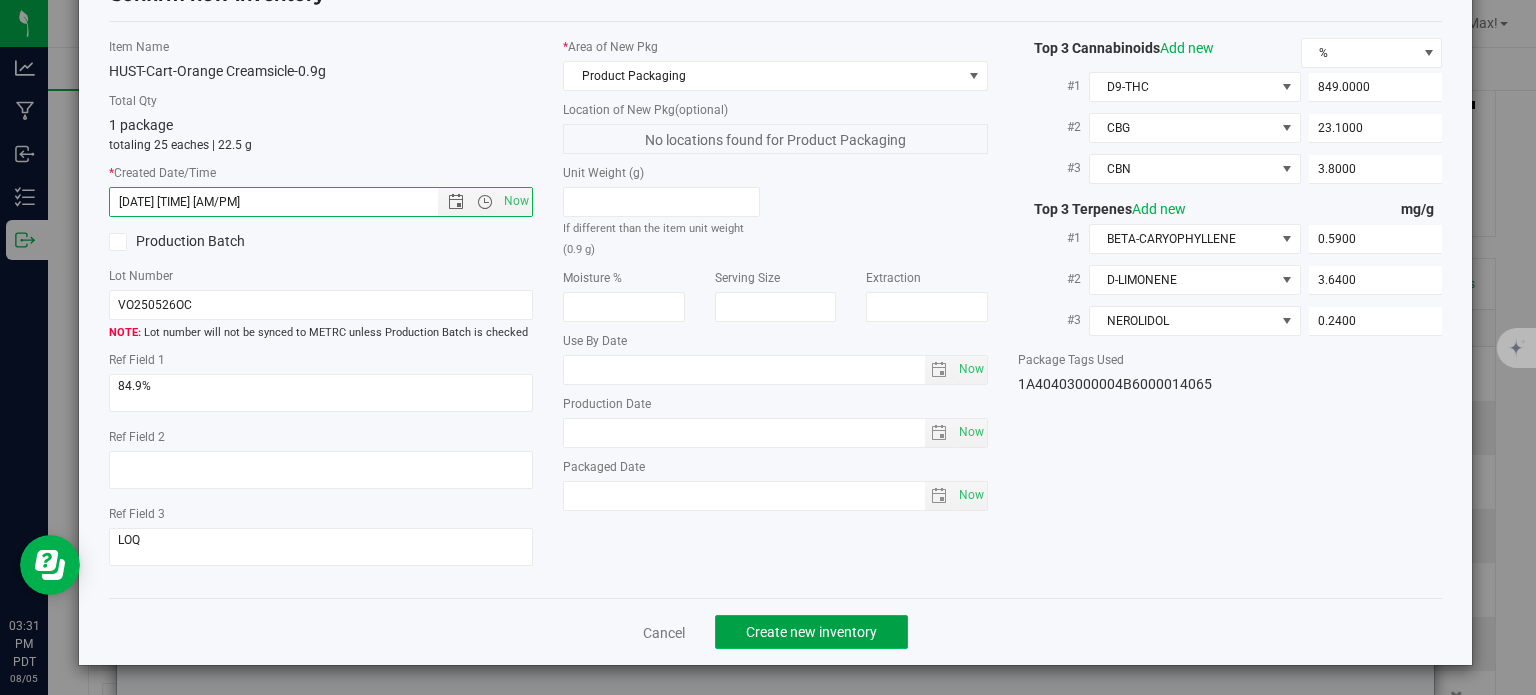 click on "Create new inventory" 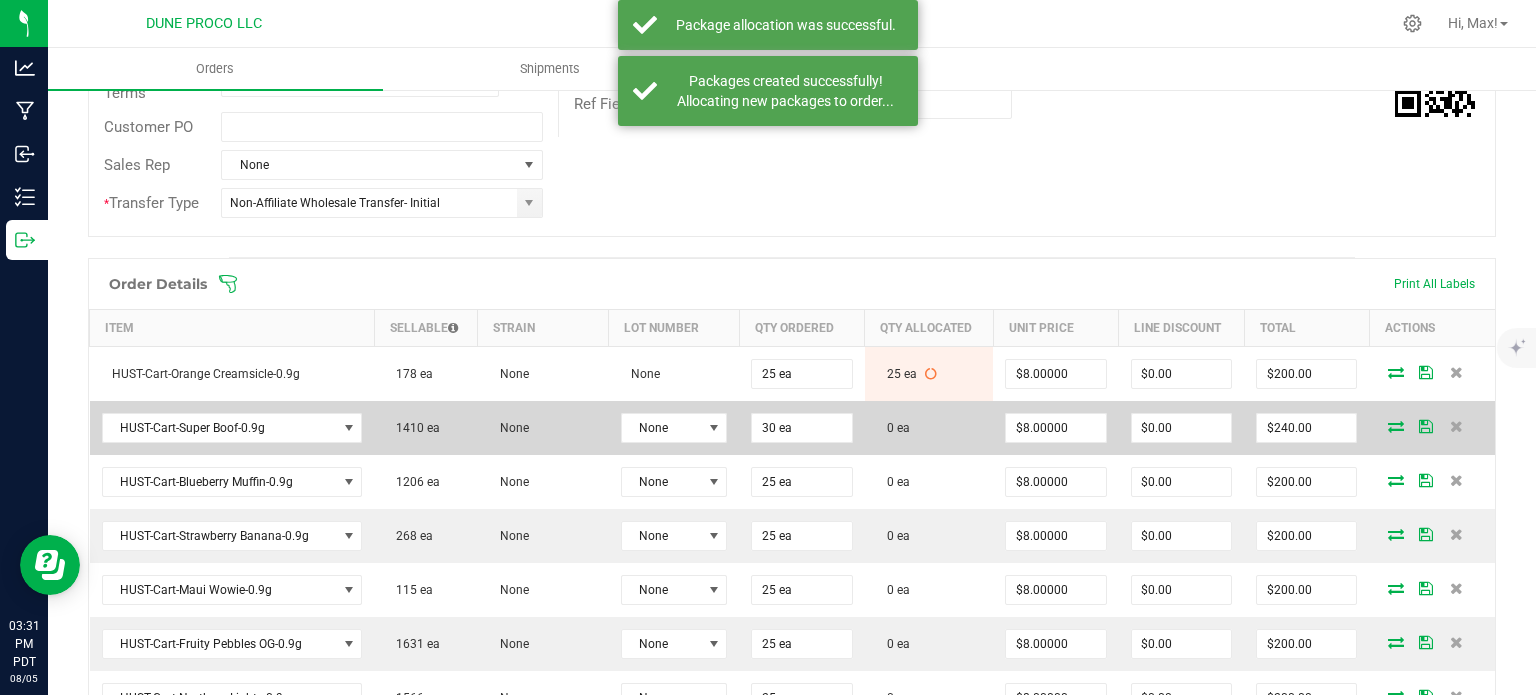 click at bounding box center (1396, 426) 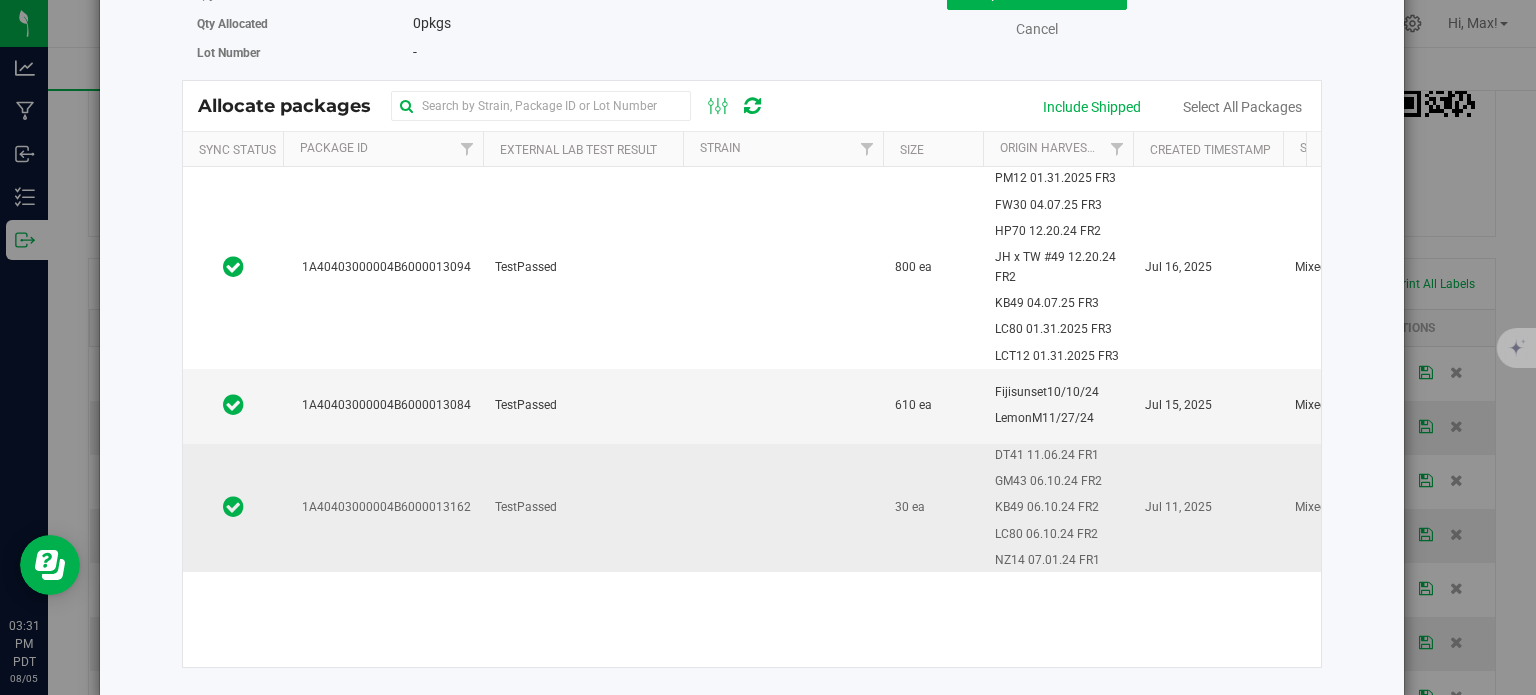 click on "1A40403000004B6000013162" at bounding box center (383, 508) 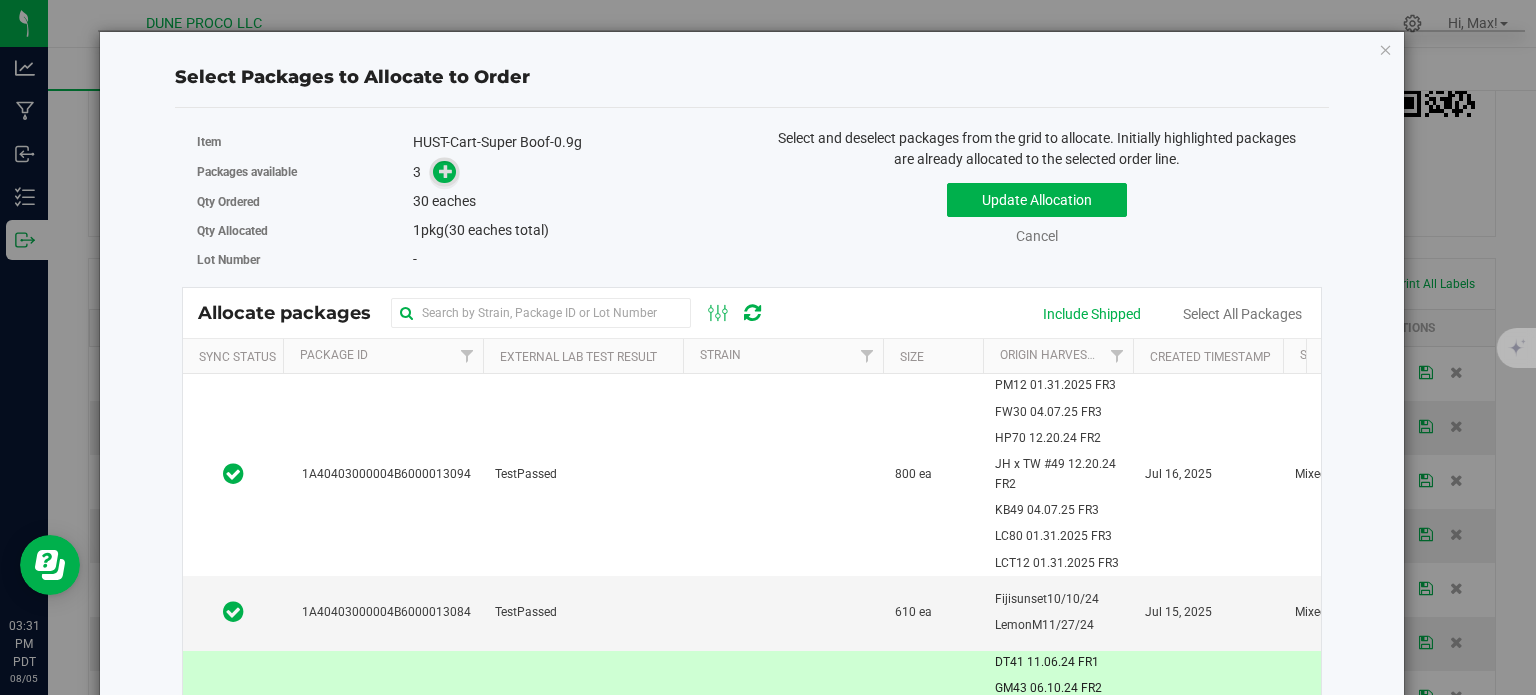 click at bounding box center [446, 171] 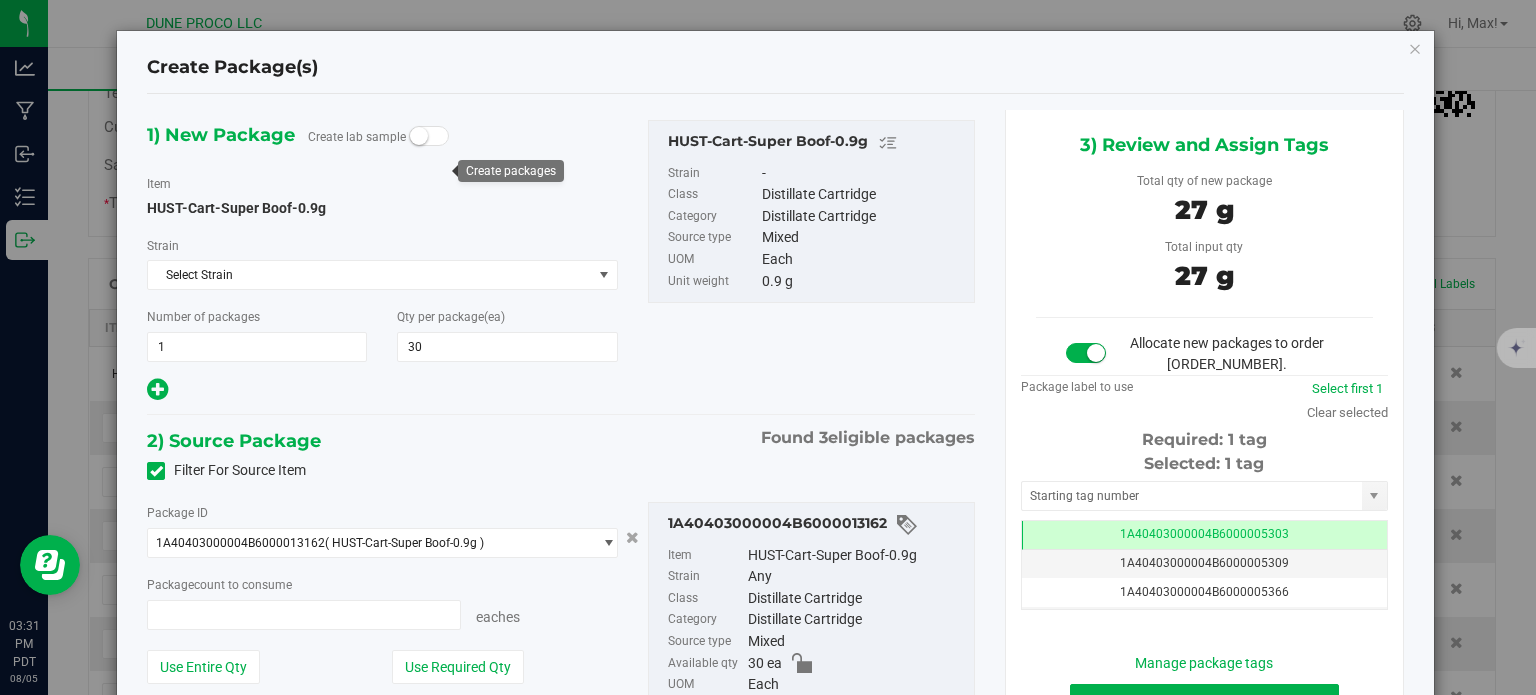 type on "30 ea" 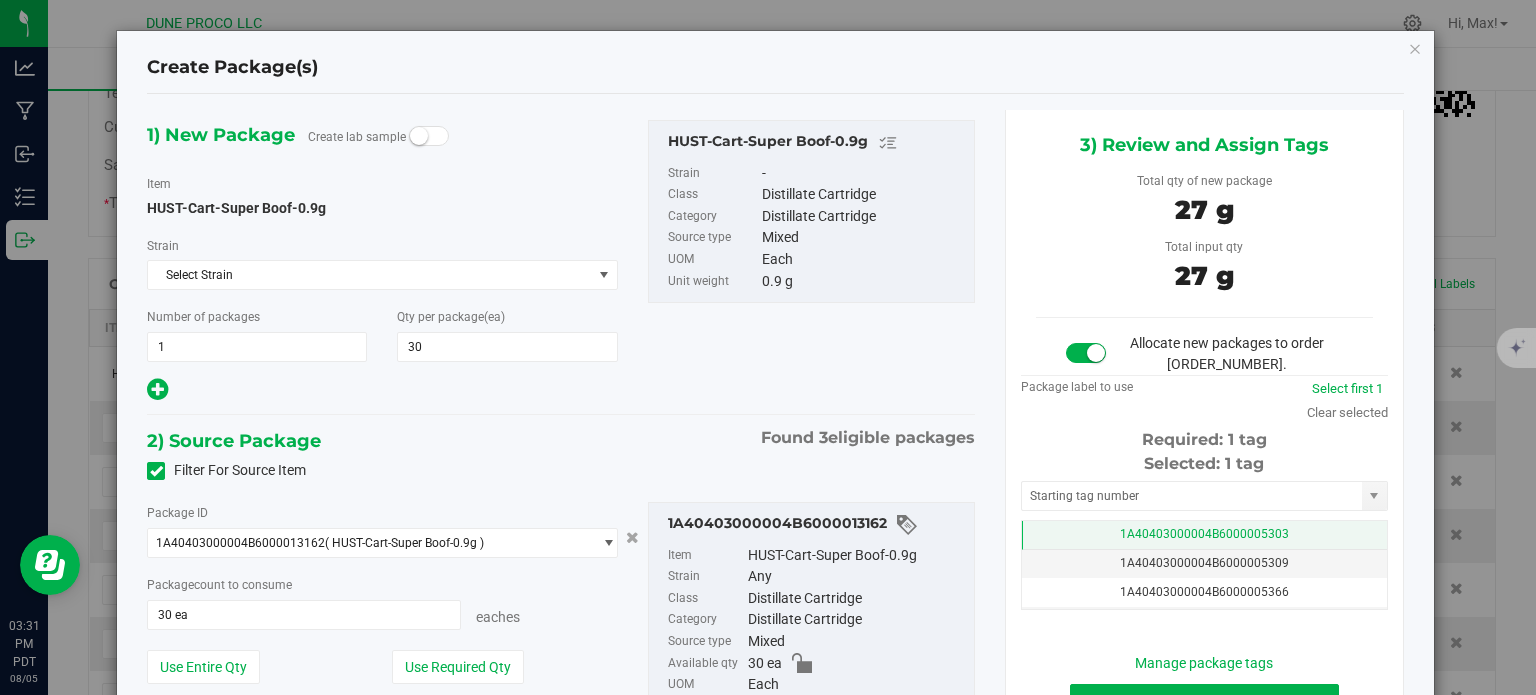 click on "1A40403000004B6000005303" at bounding box center (1204, 534) 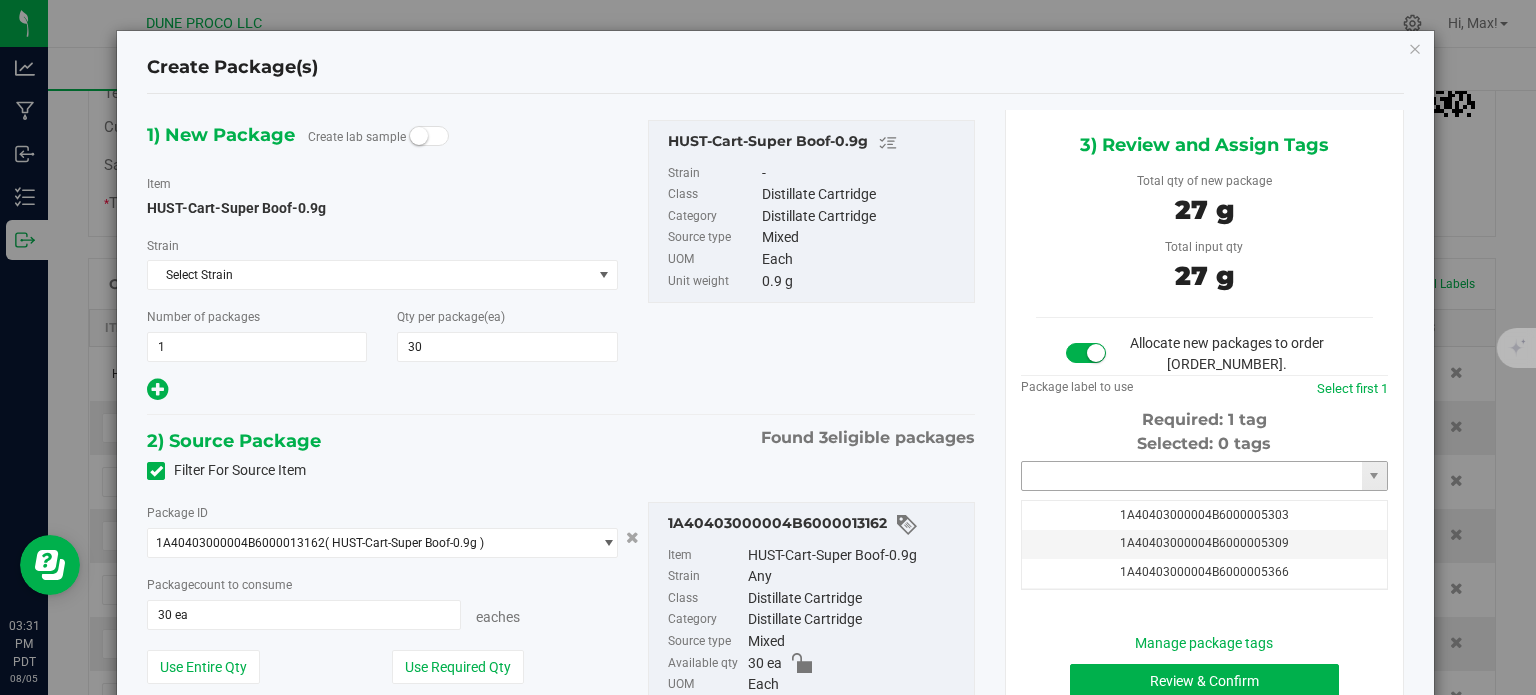 click at bounding box center [1192, 476] 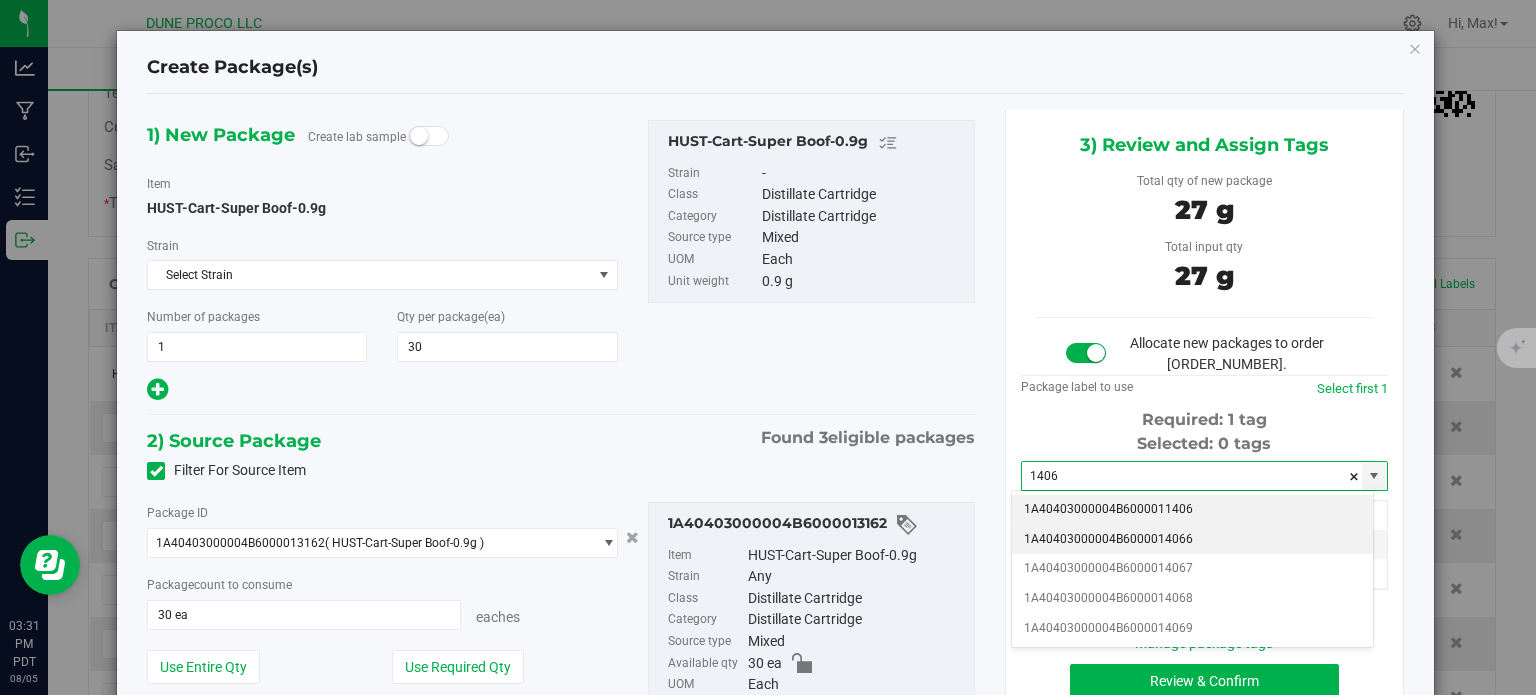 click on "1A40403000004B6000014066" at bounding box center [1192, 540] 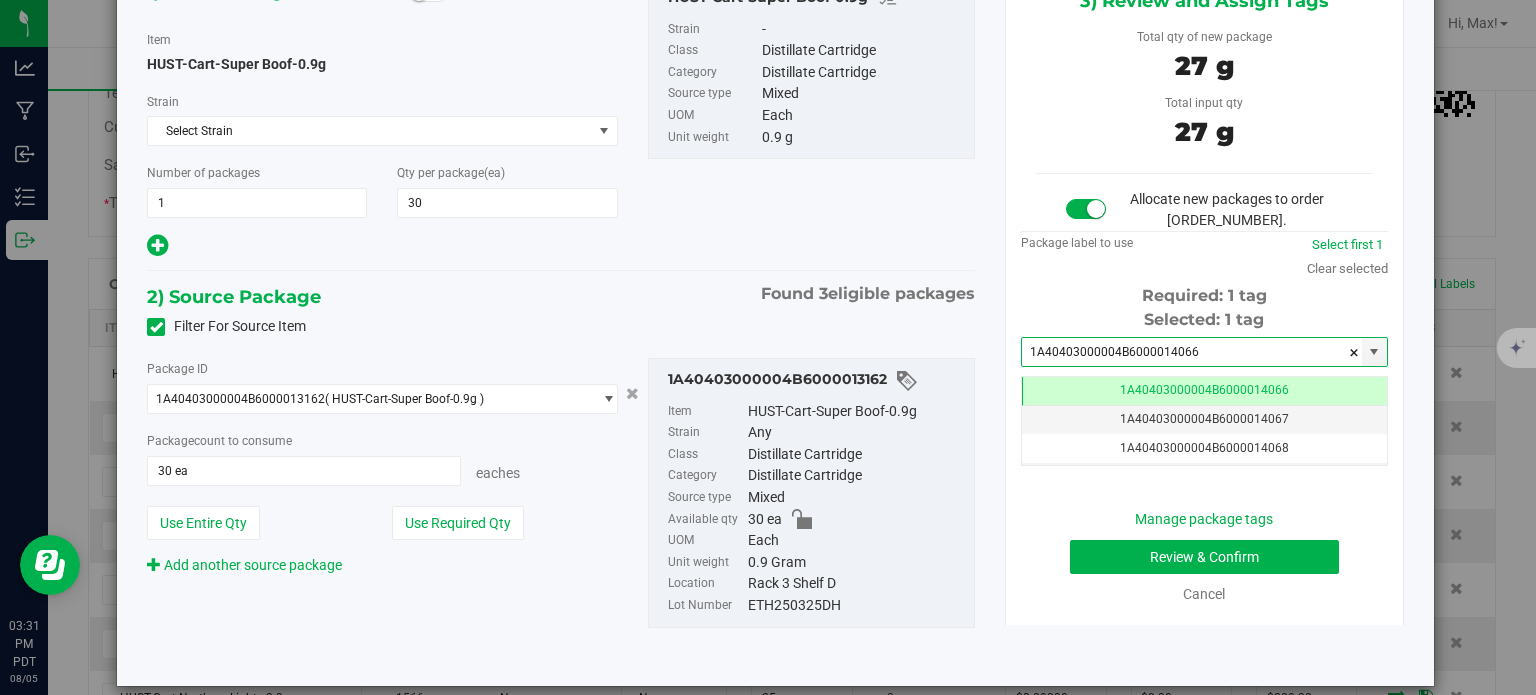 type on "1A40403000004B6000014066" 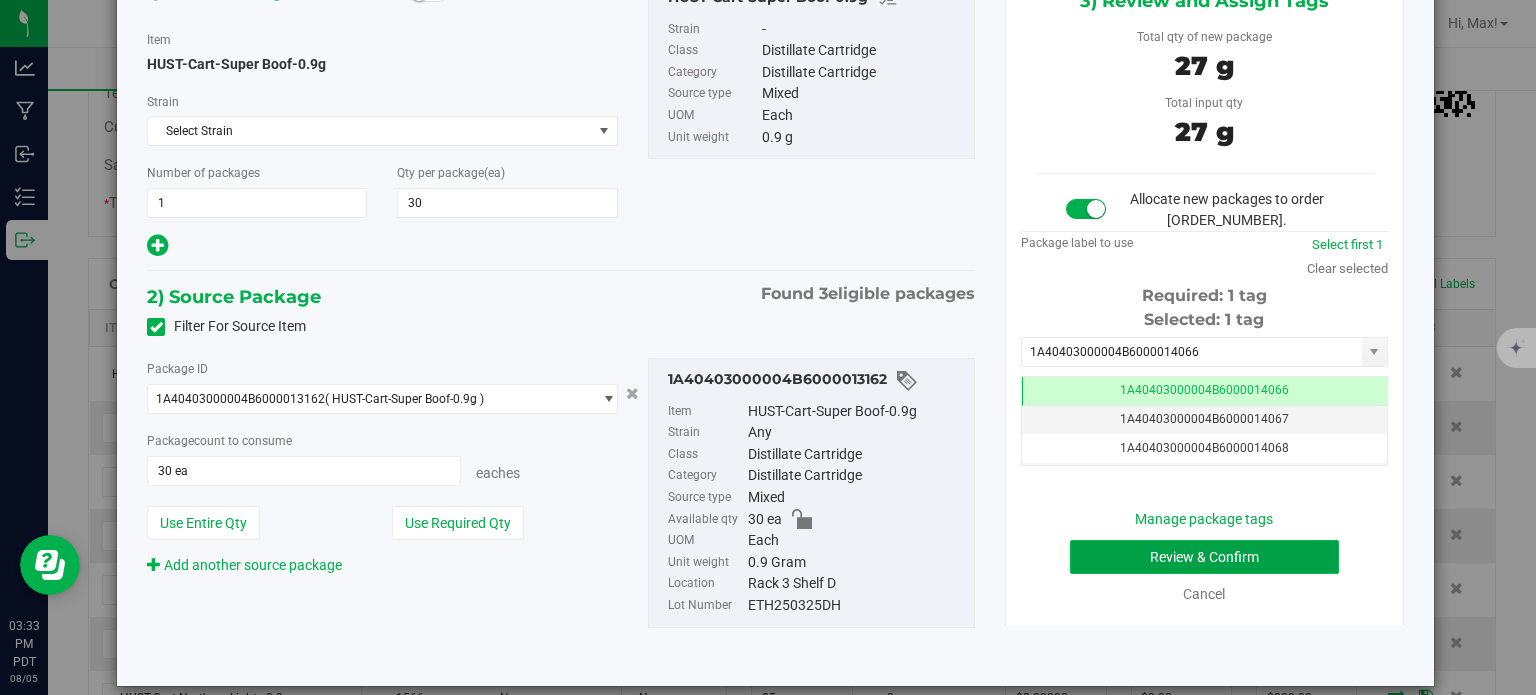 click on "Review & Confirm" at bounding box center [1204, 557] 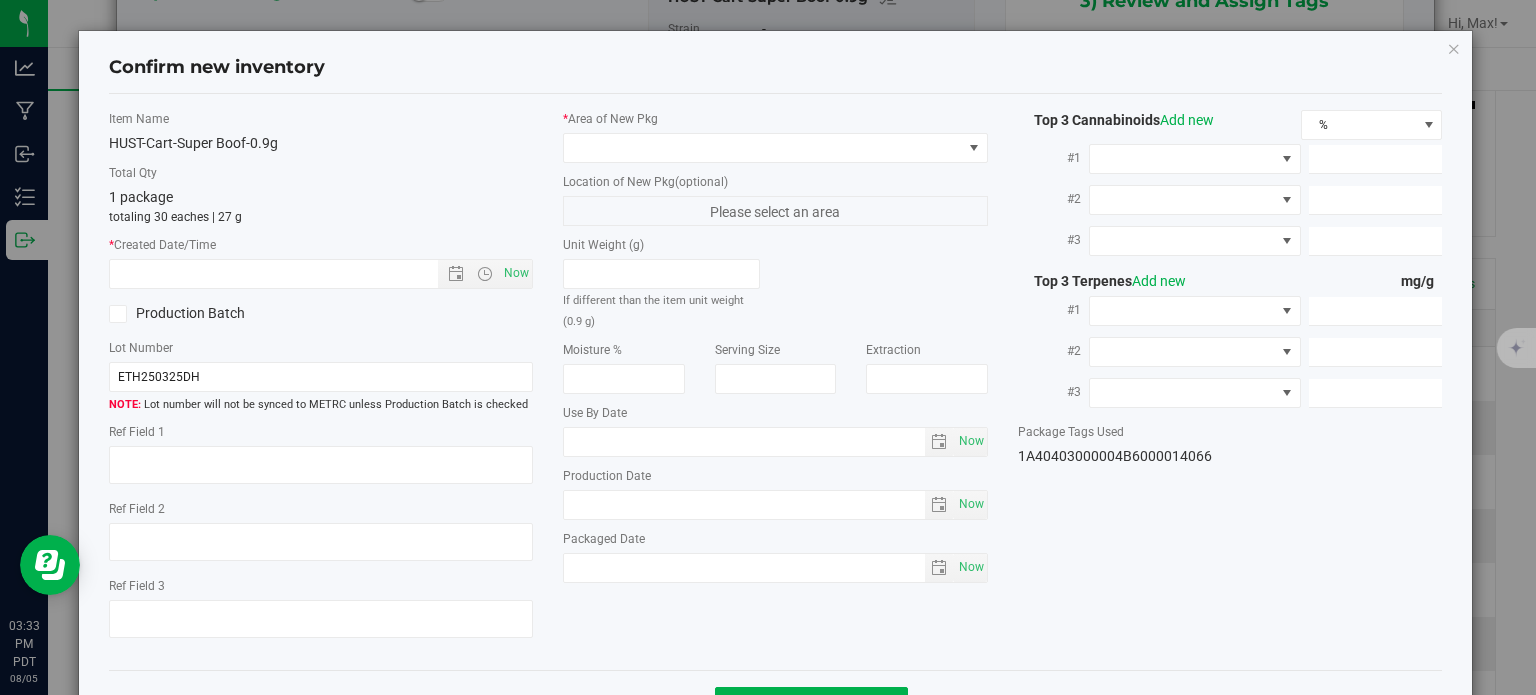 type on "83.2569 %" 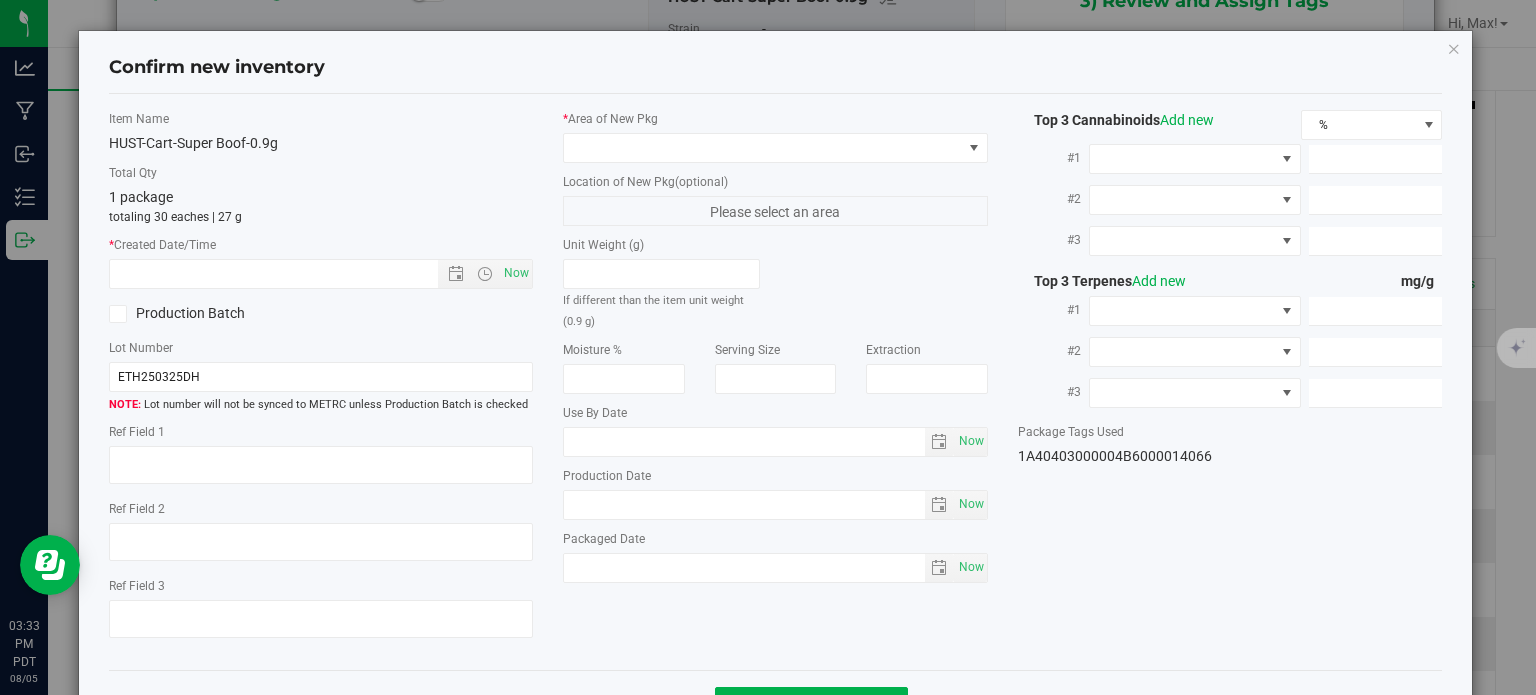 type on "0.167 %" 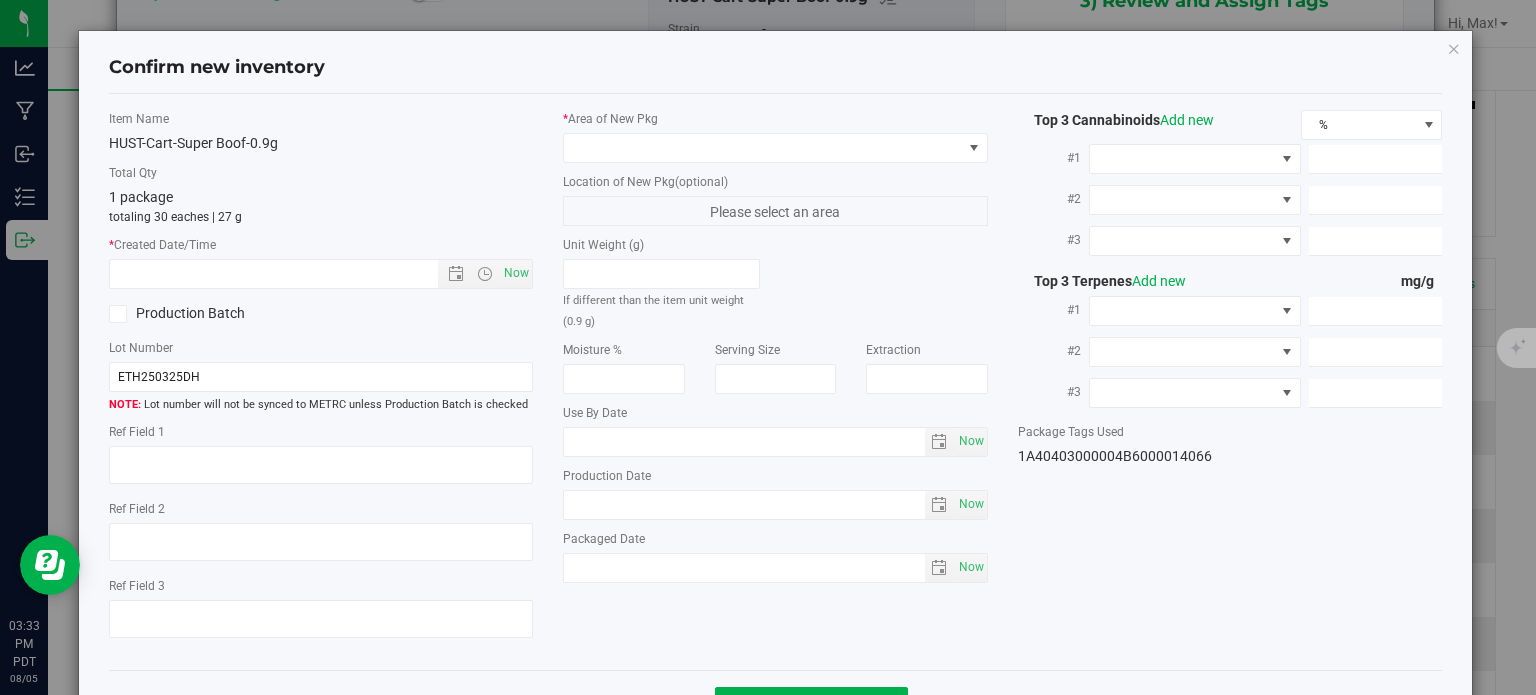 type on "832.0950" 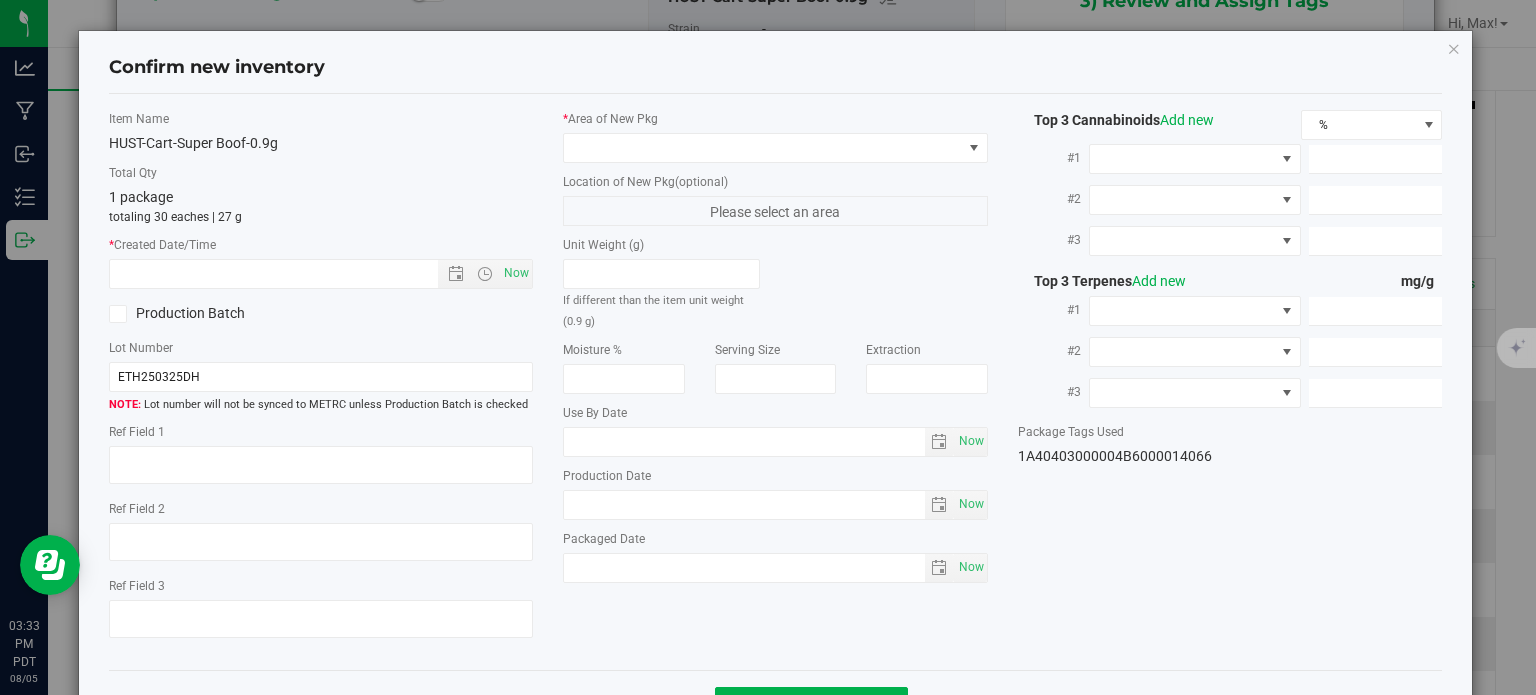 type on "25.1550" 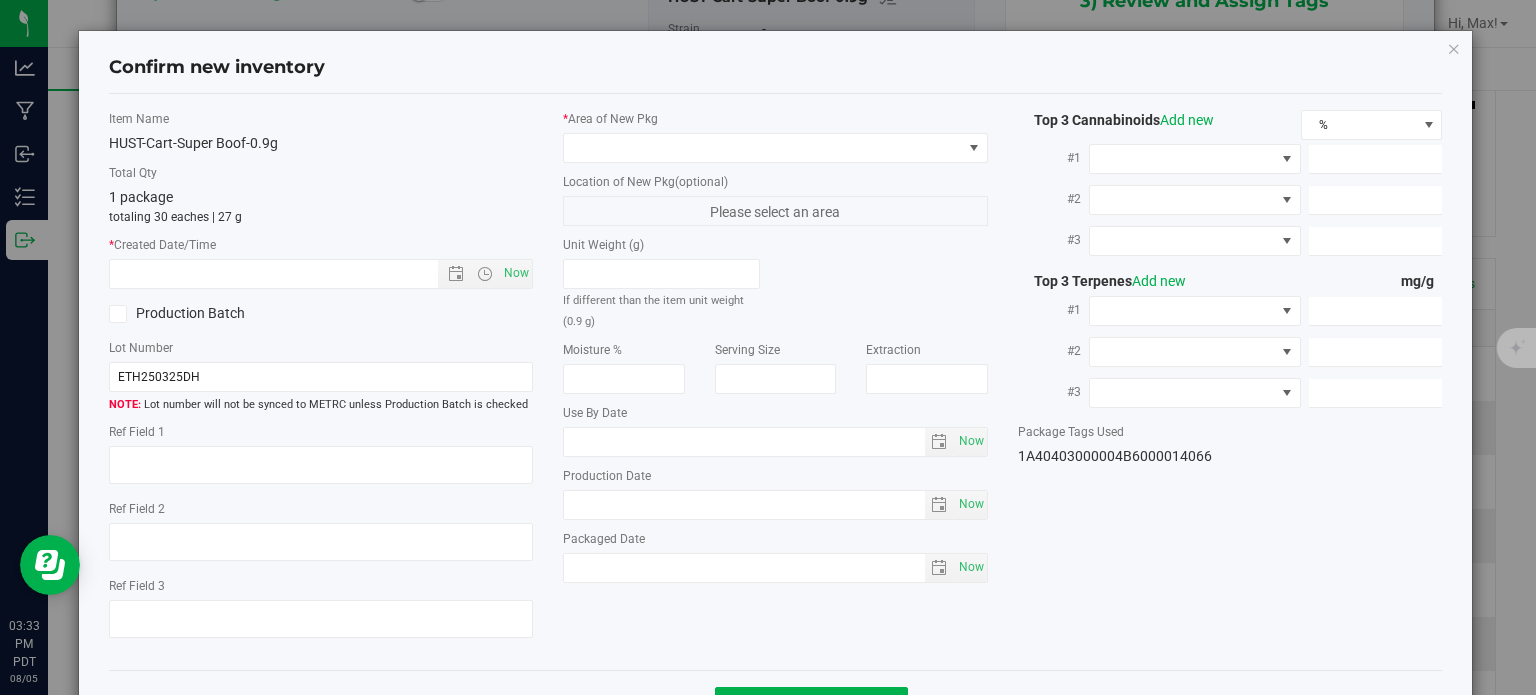 type on "6.7200" 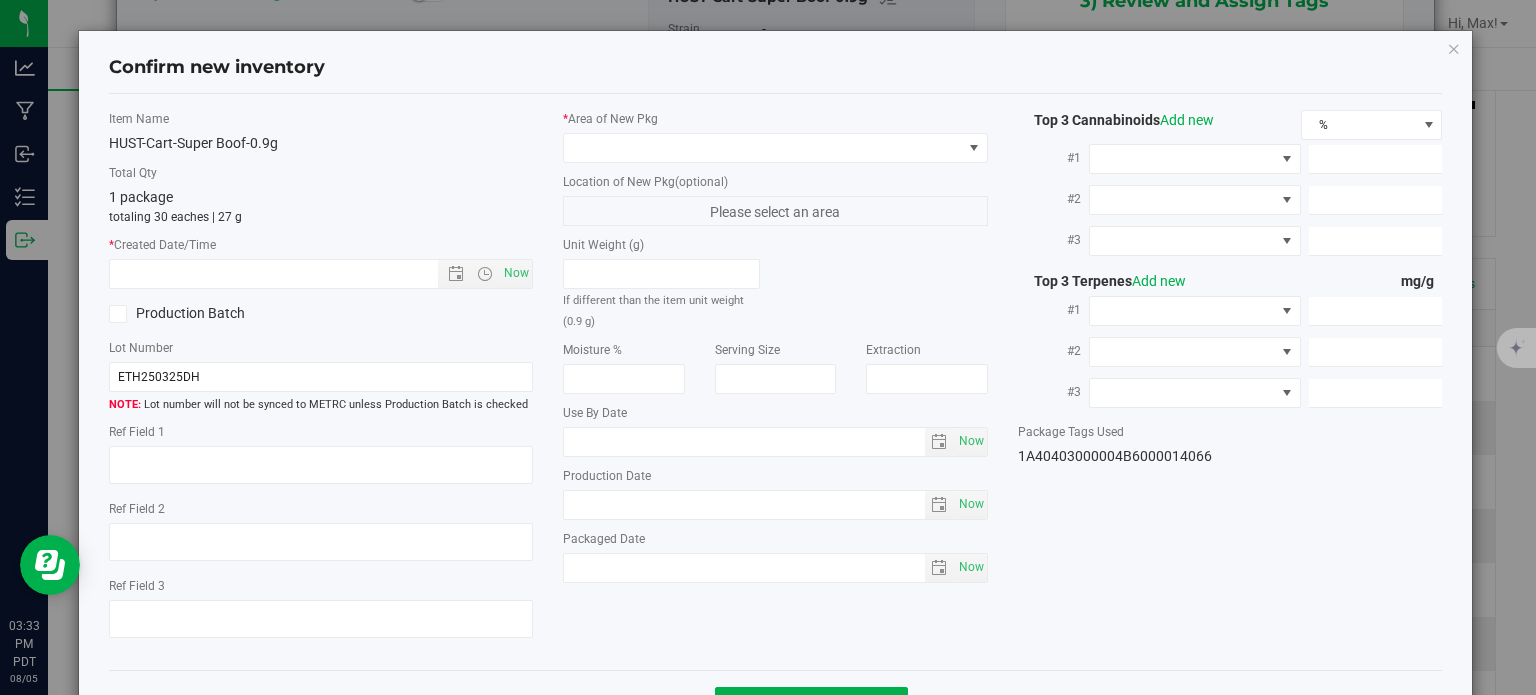 type on "19.9600" 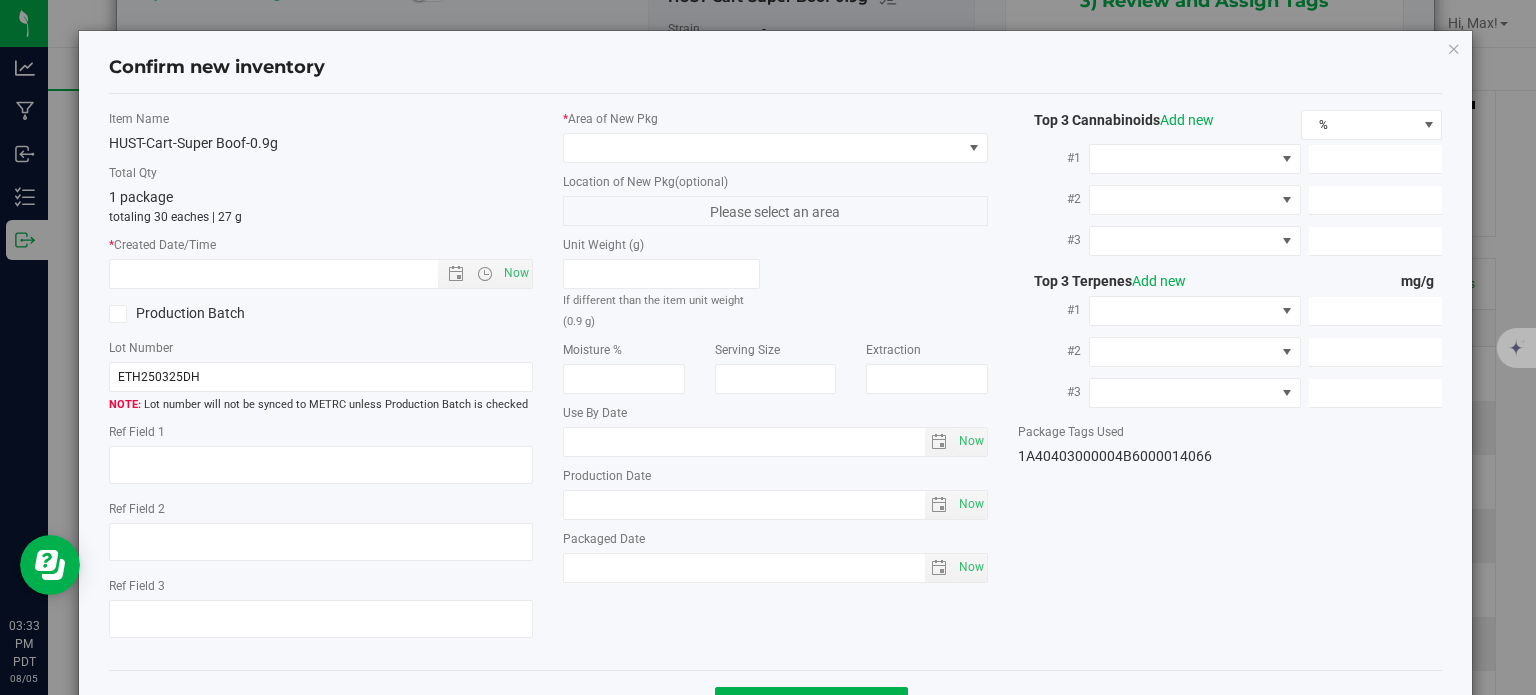 type on "8.6600" 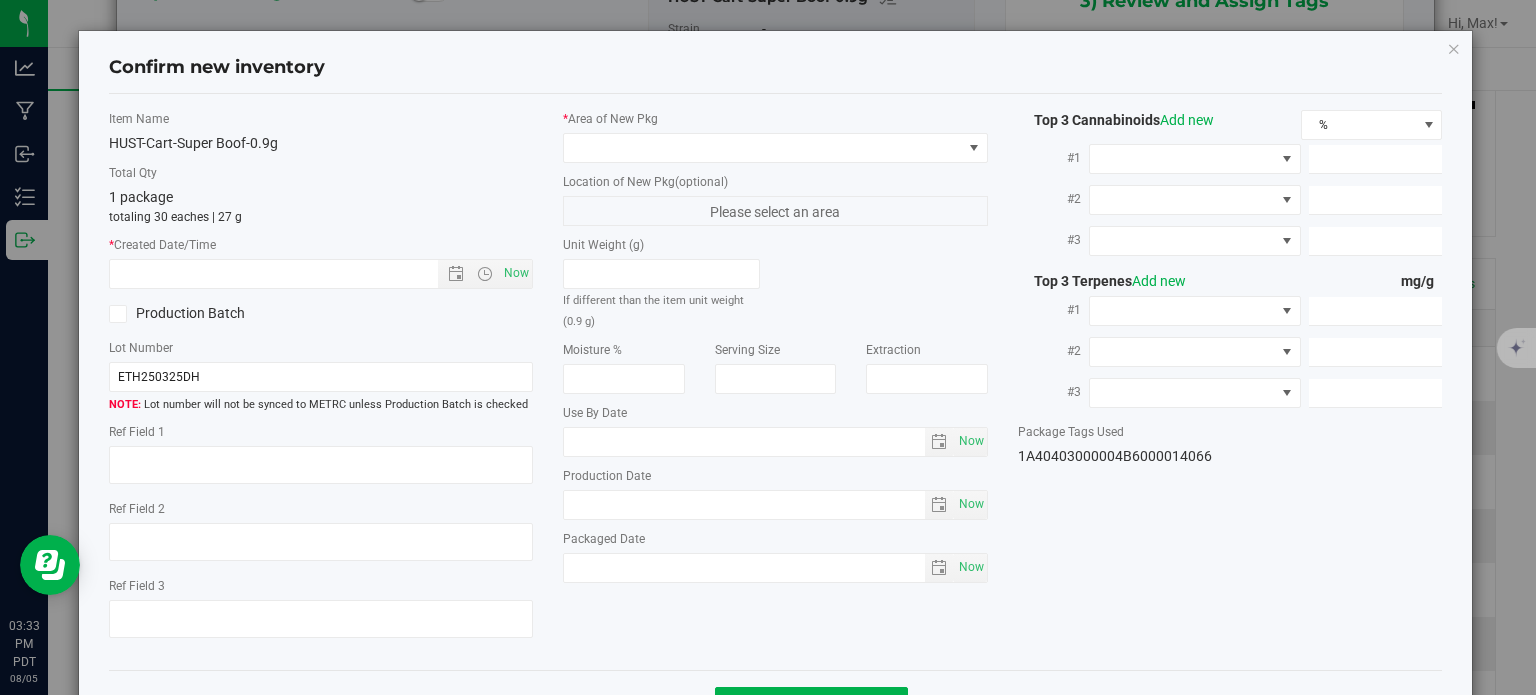 type on "4.5600" 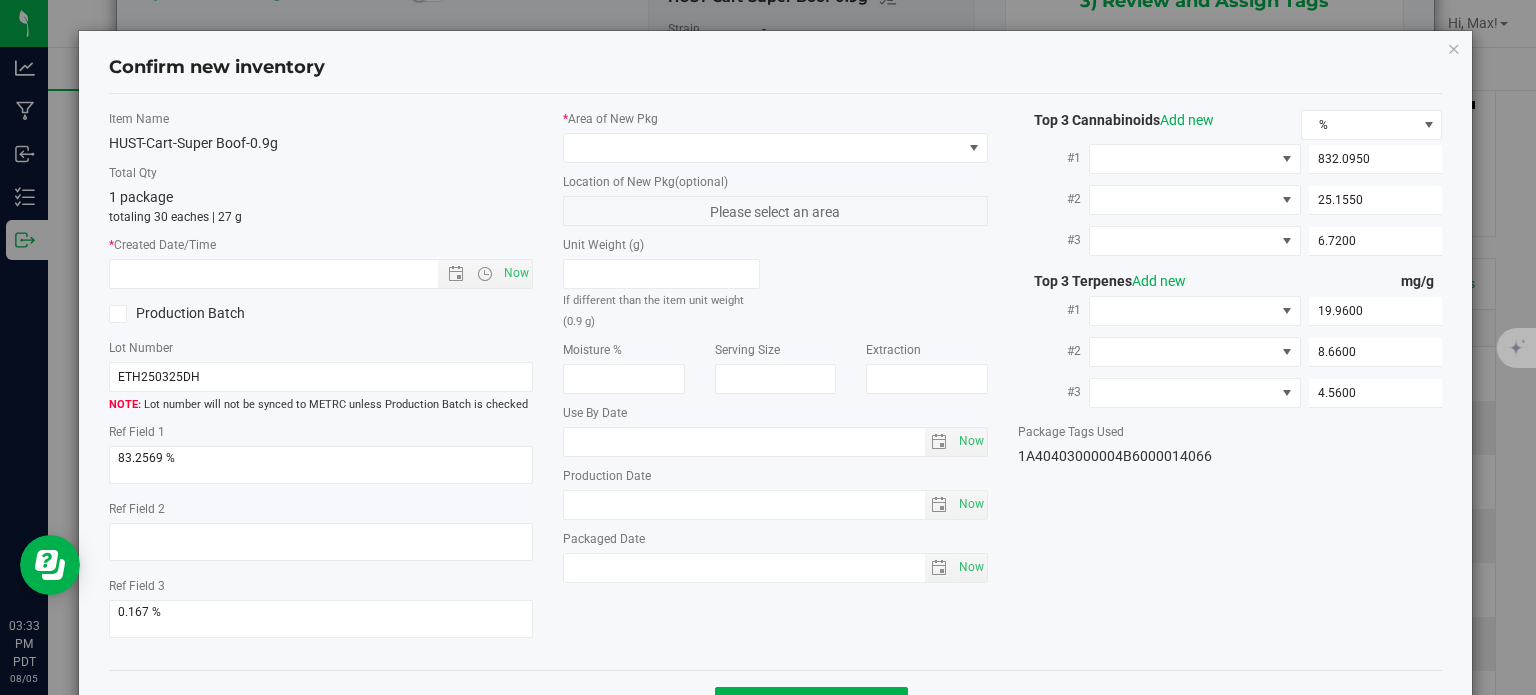 type on "2025-06-12" 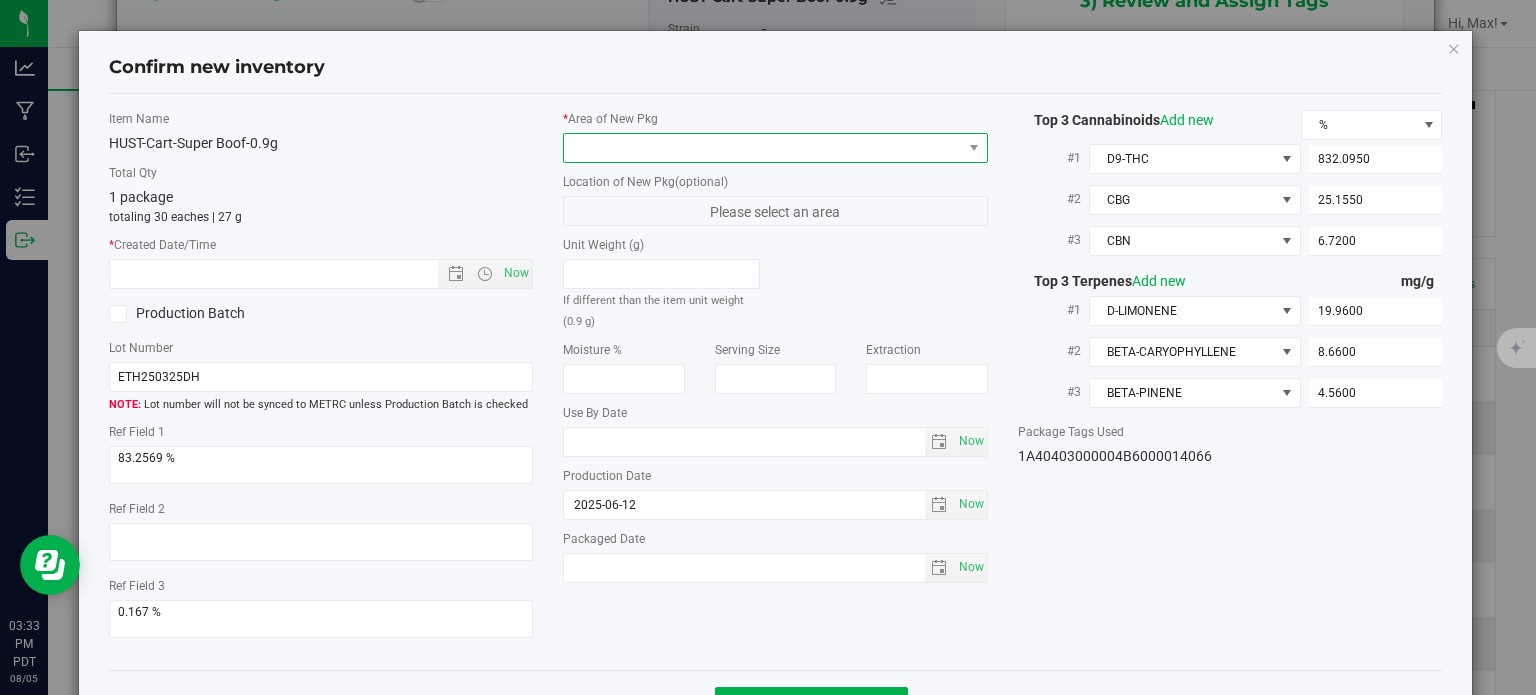 click at bounding box center [763, 148] 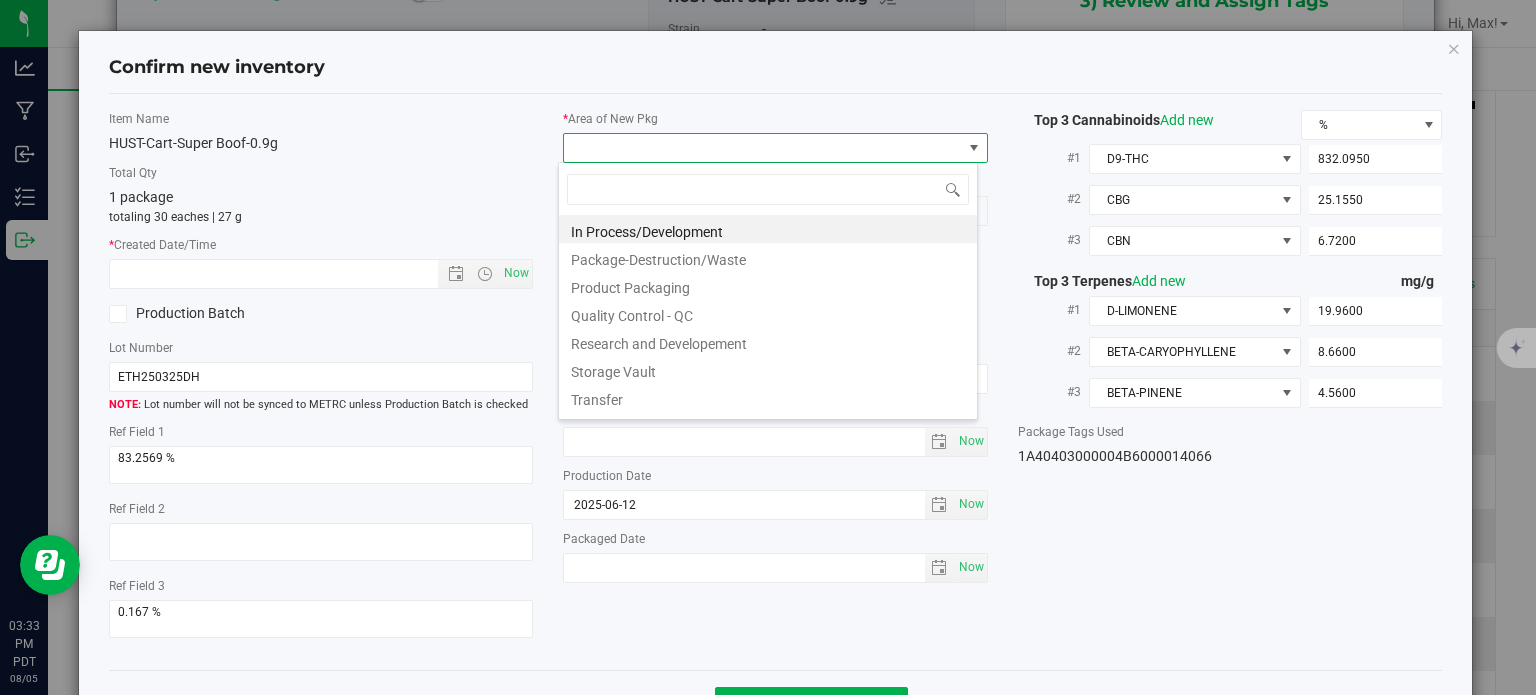 scroll, scrollTop: 99970, scrollLeft: 99580, axis: both 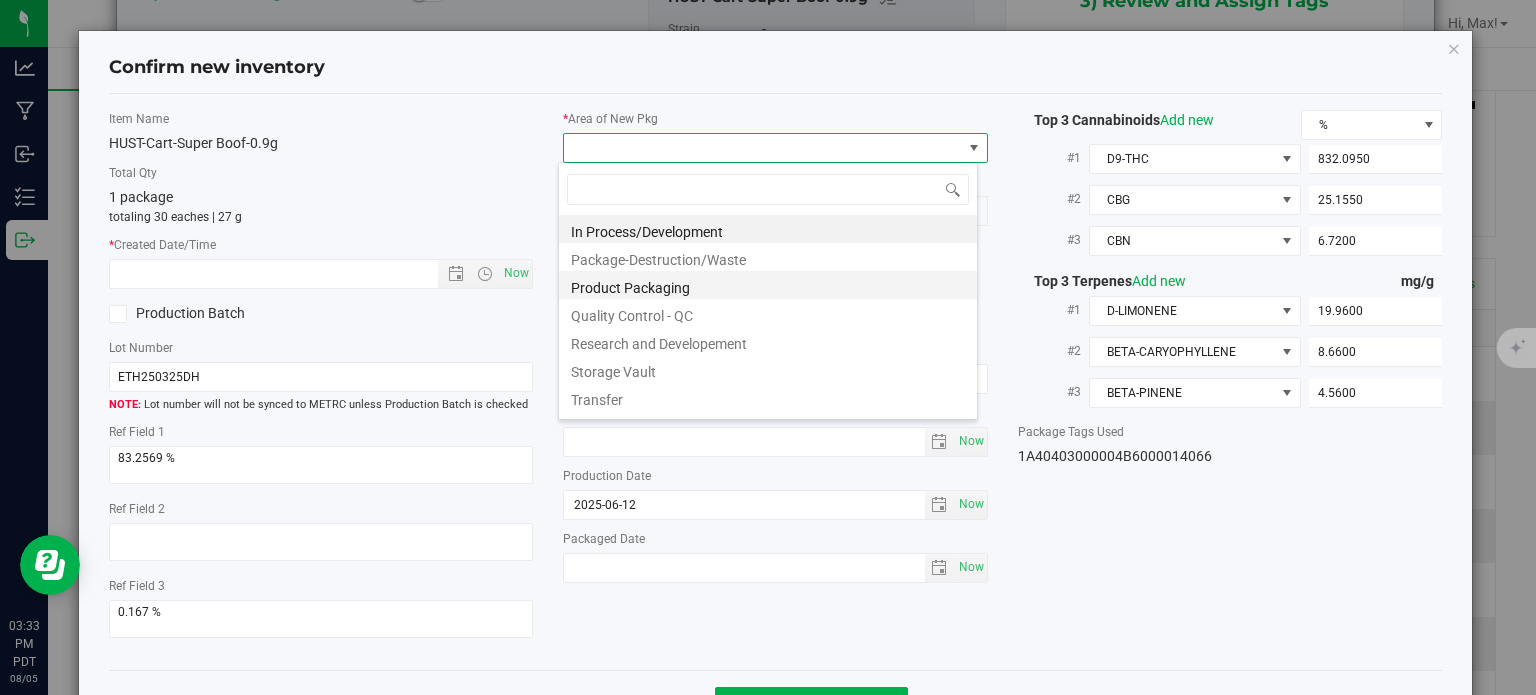 click on "Product Packaging" at bounding box center [768, 285] 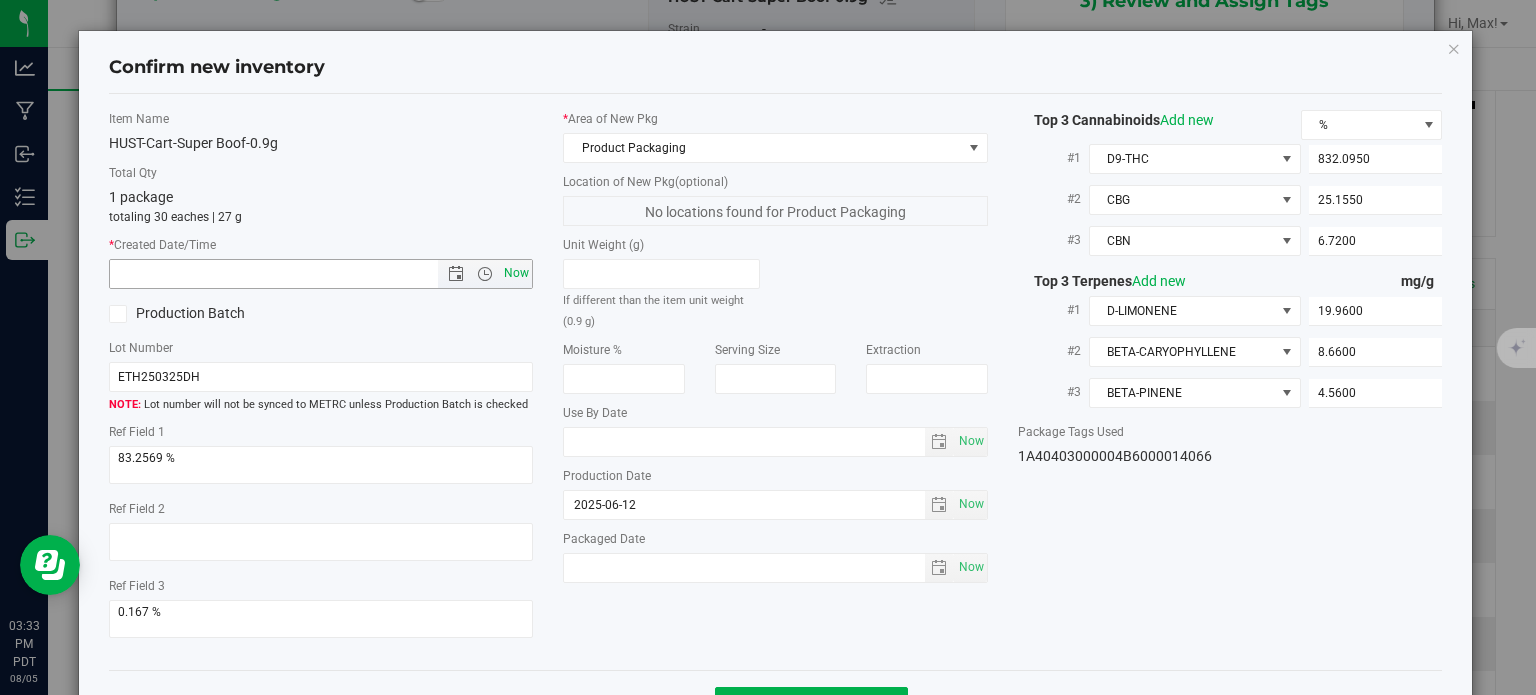 click on "Now" at bounding box center [517, 273] 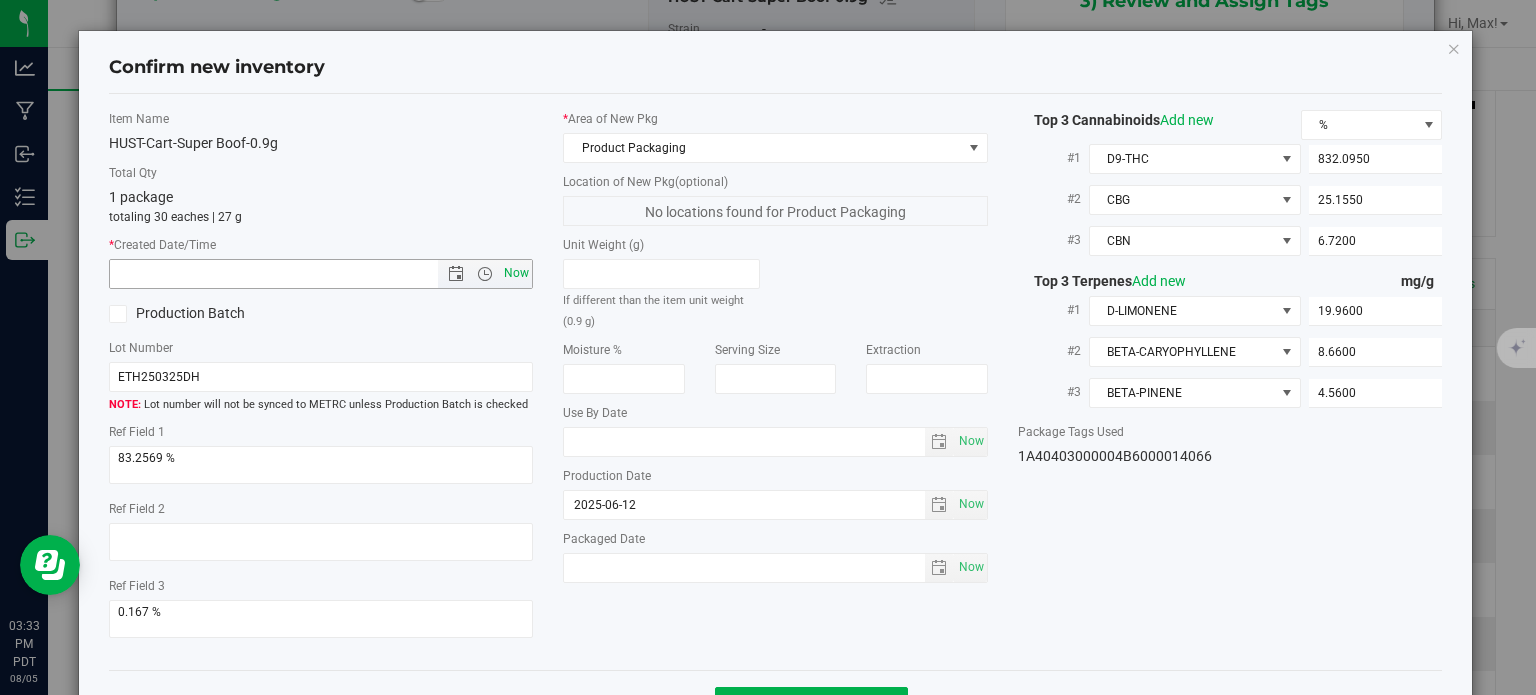 type on "[DATE] [TIME] [AM/PM]" 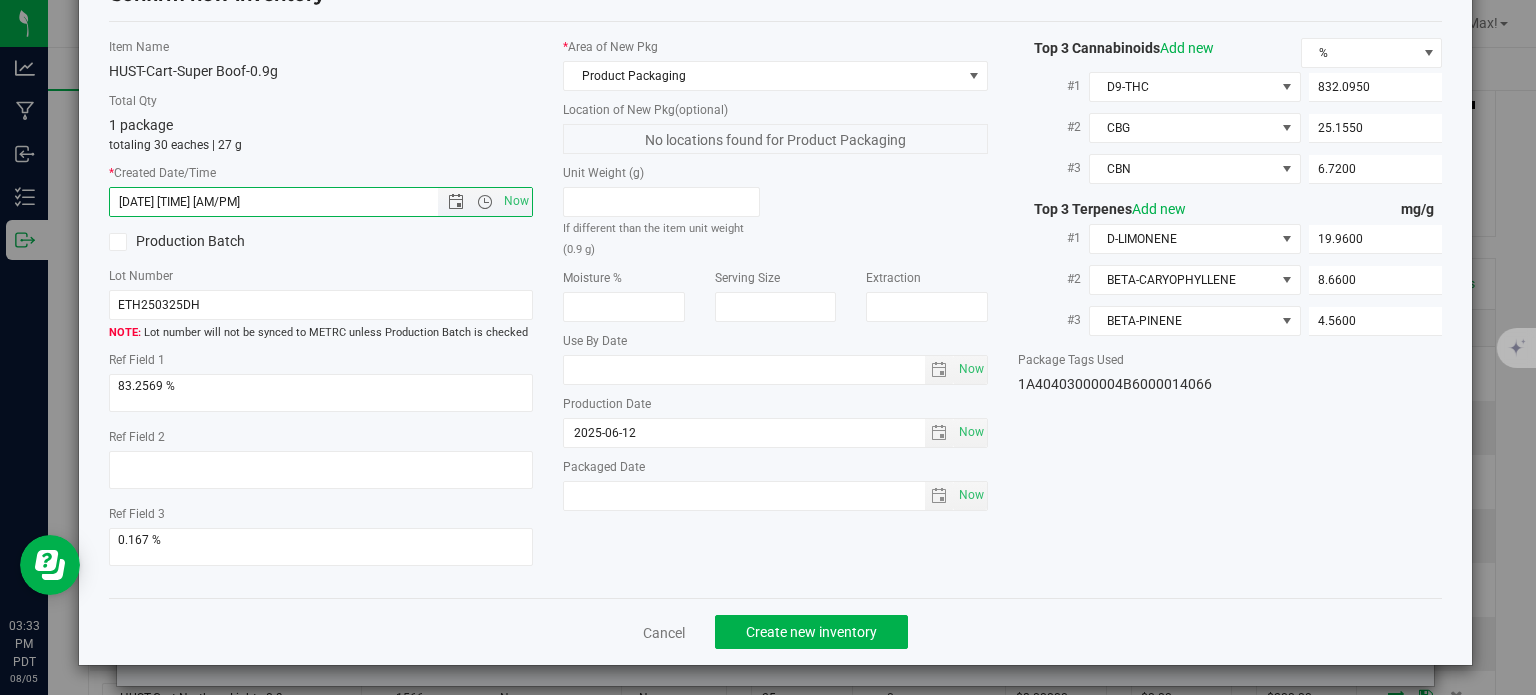 scroll, scrollTop: 71, scrollLeft: 0, axis: vertical 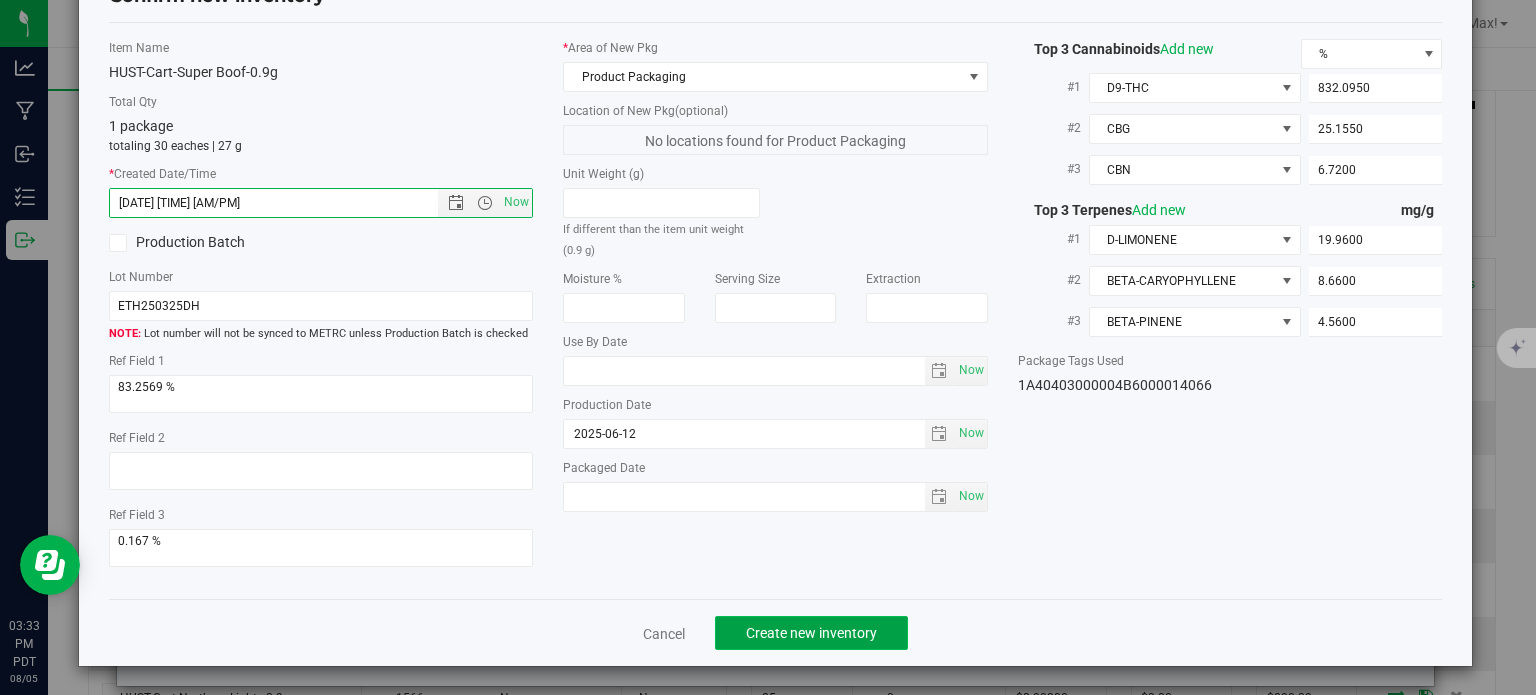 click on "Create new inventory" 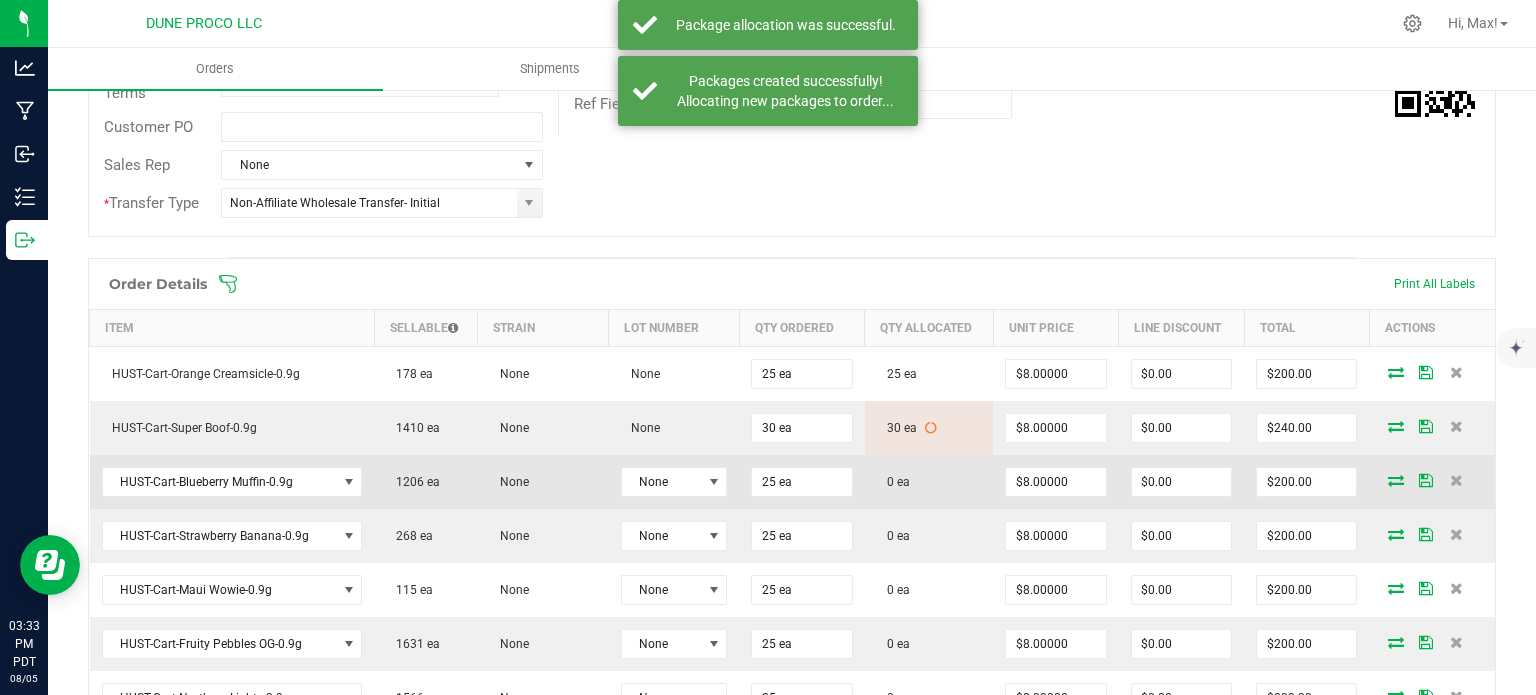 click at bounding box center [1396, 480] 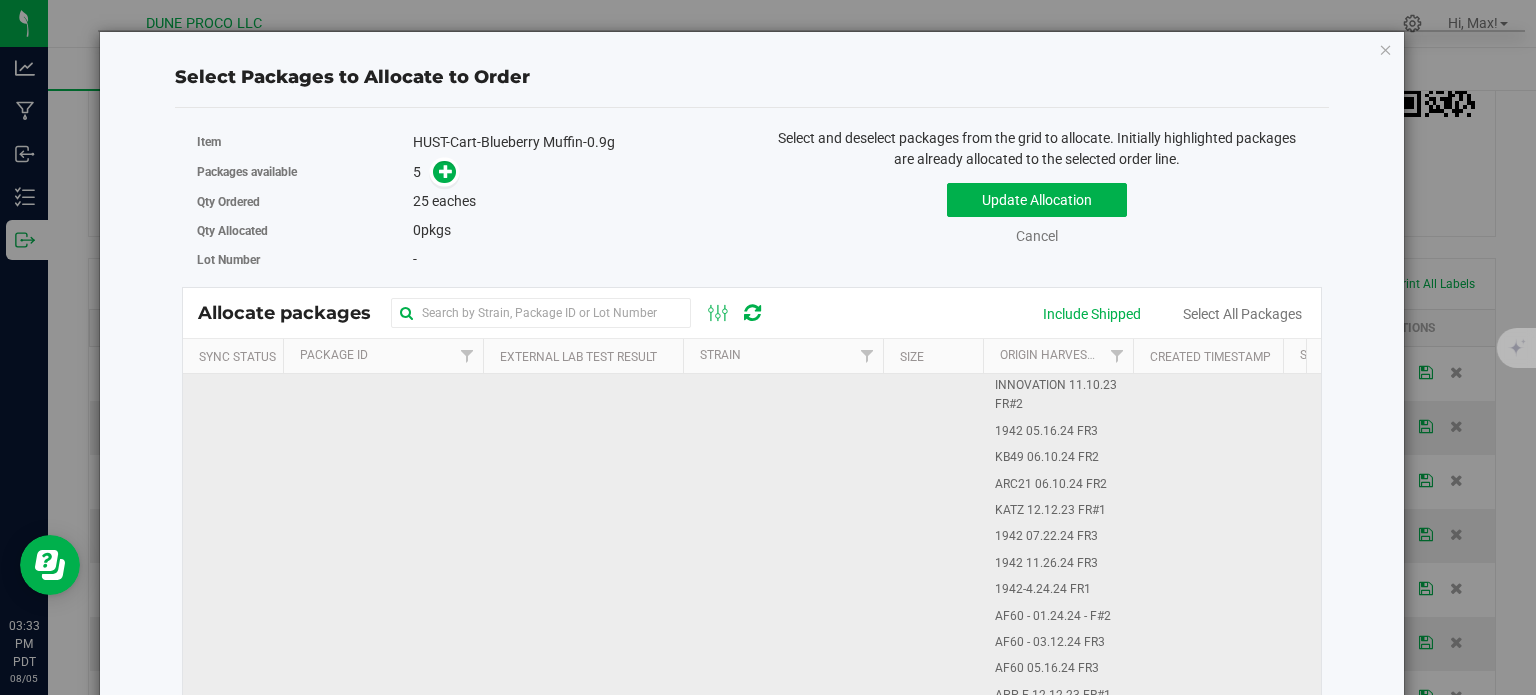 scroll, scrollTop: 508, scrollLeft: 0, axis: vertical 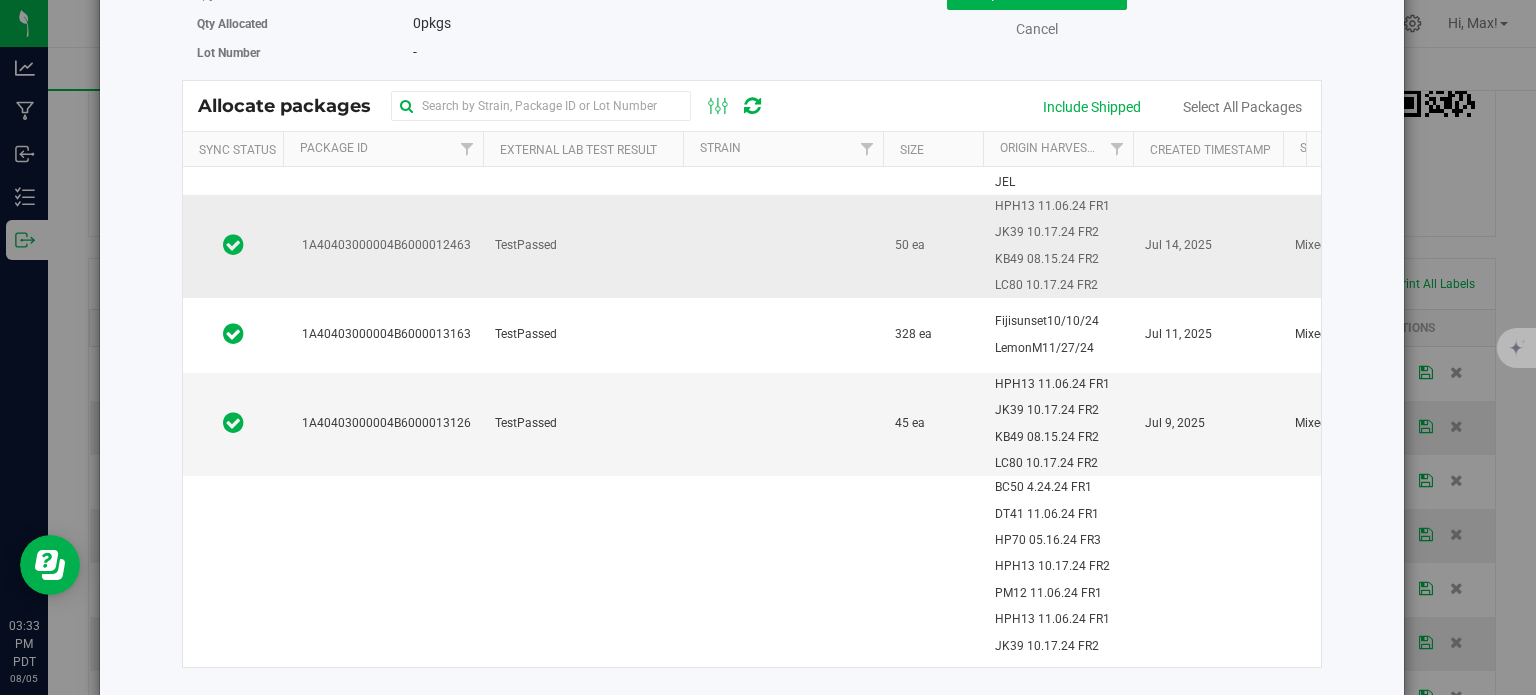 click on "1A40403000004B6000012463" at bounding box center [383, 245] 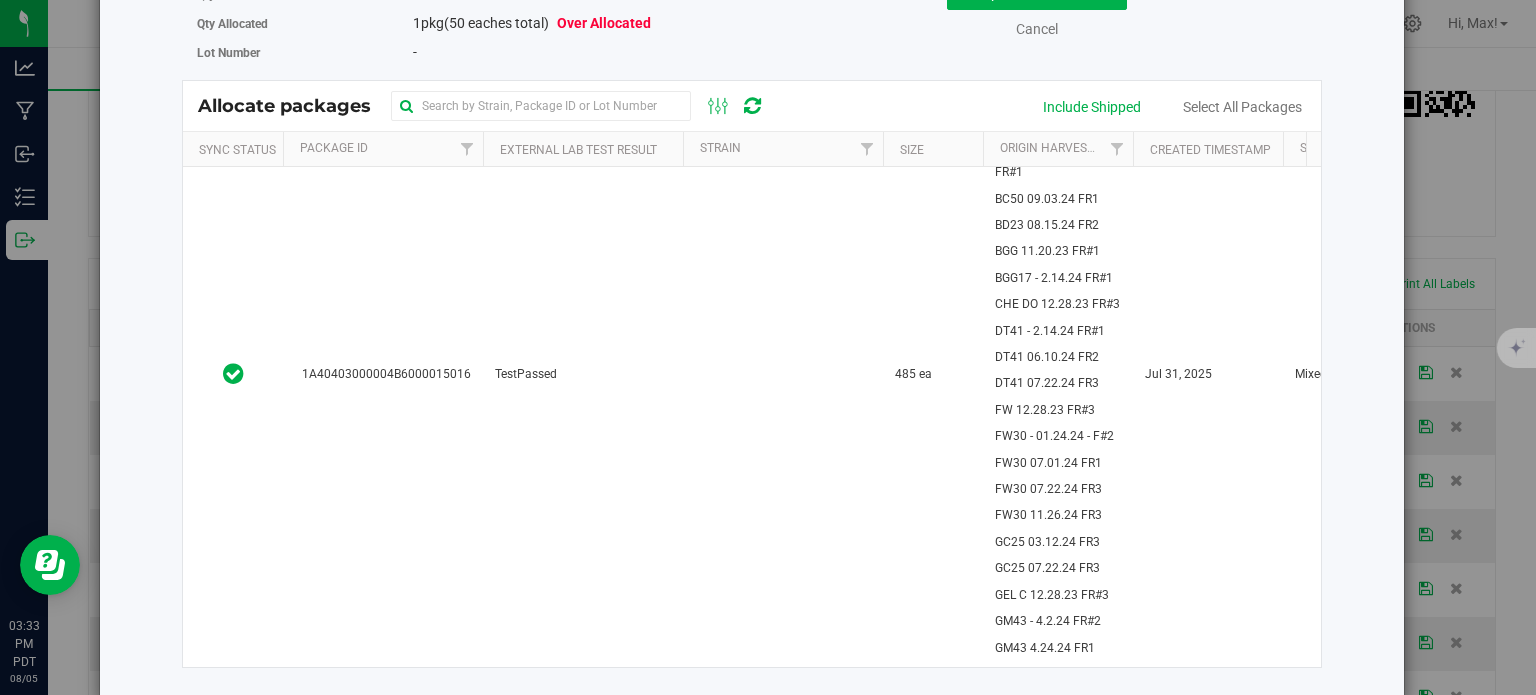 scroll, scrollTop: 0, scrollLeft: 0, axis: both 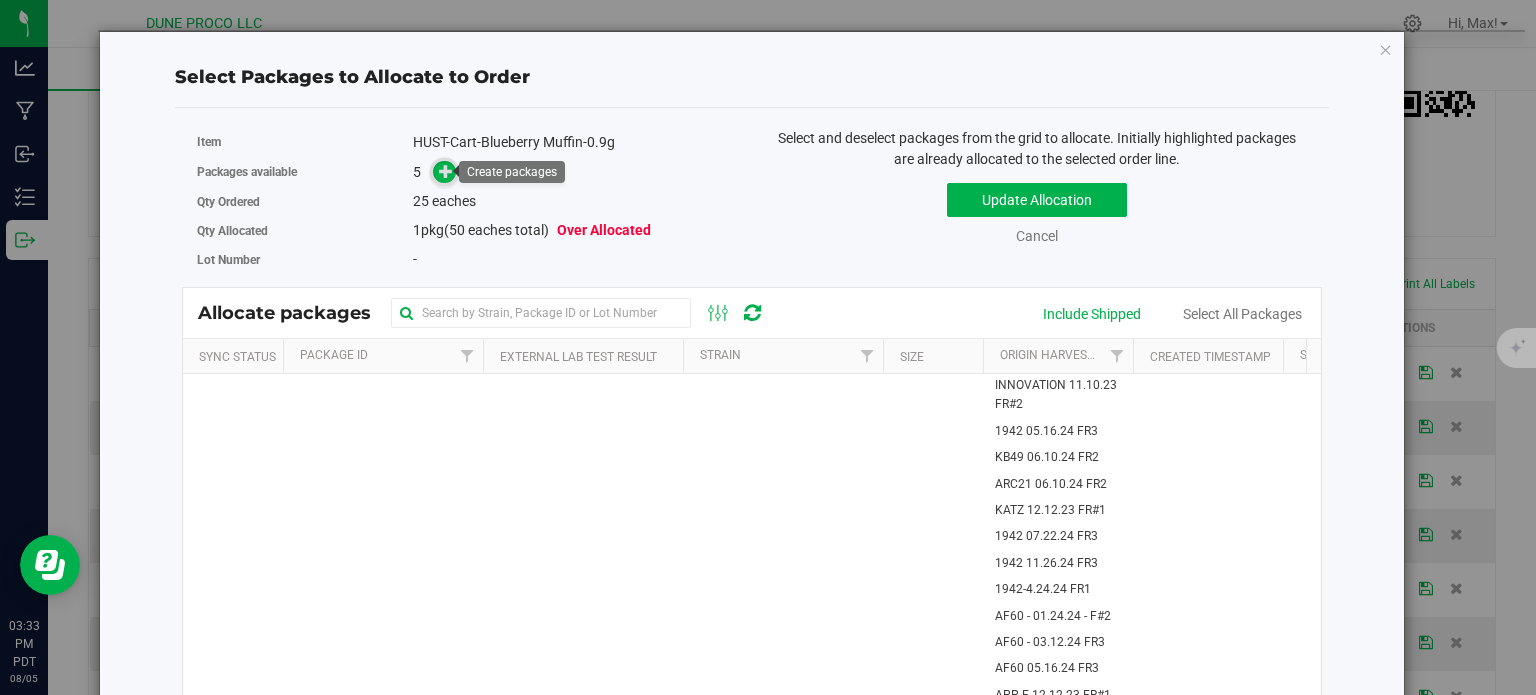 click at bounding box center (446, 171) 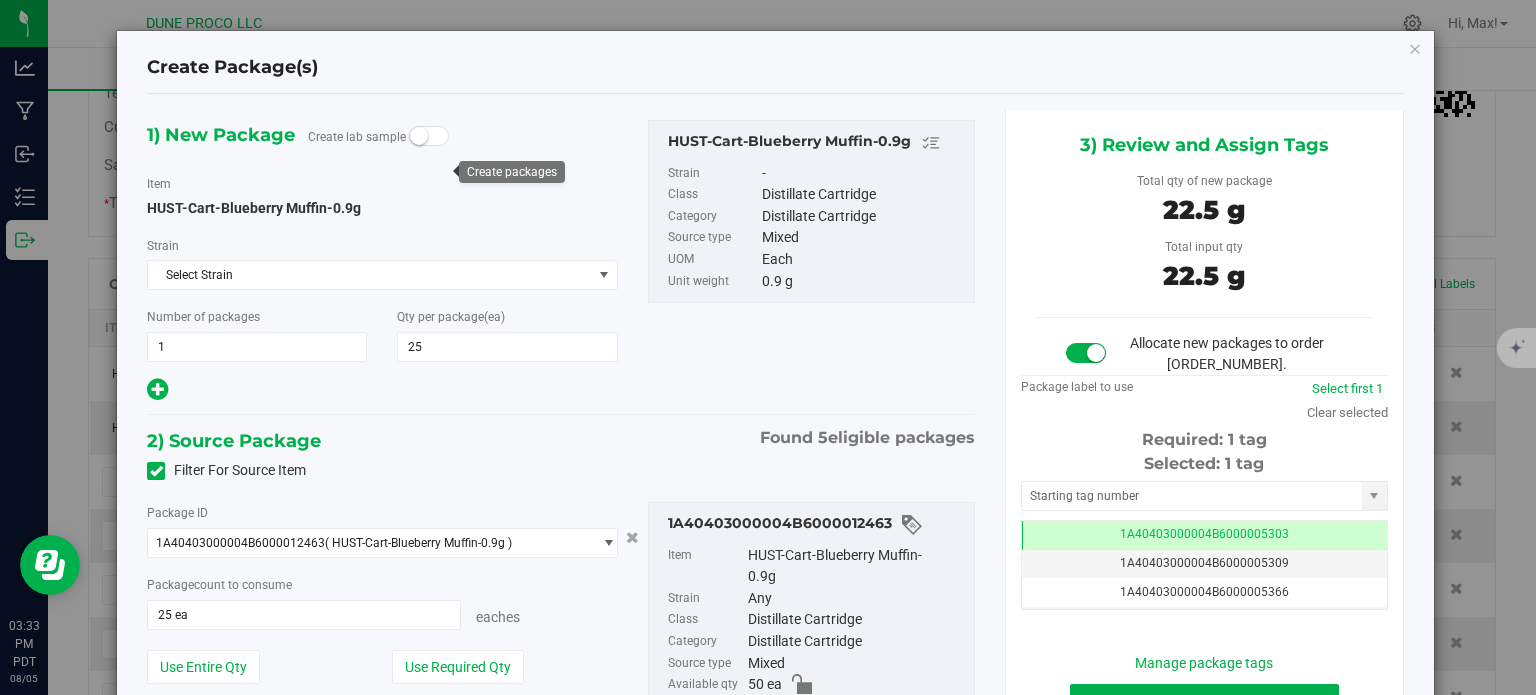 scroll, scrollTop: 0, scrollLeft: 0, axis: both 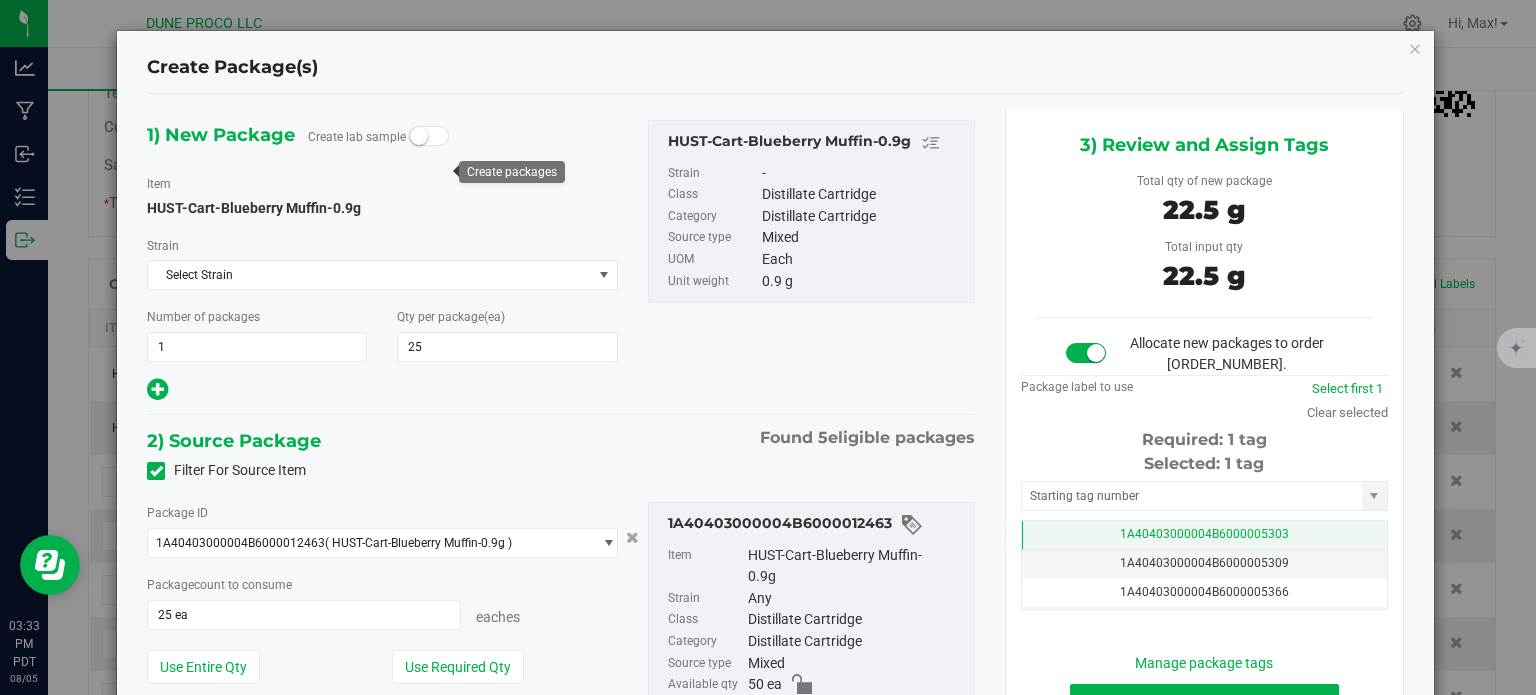 click on "1A40403000004B6000005303" at bounding box center (1204, 535) 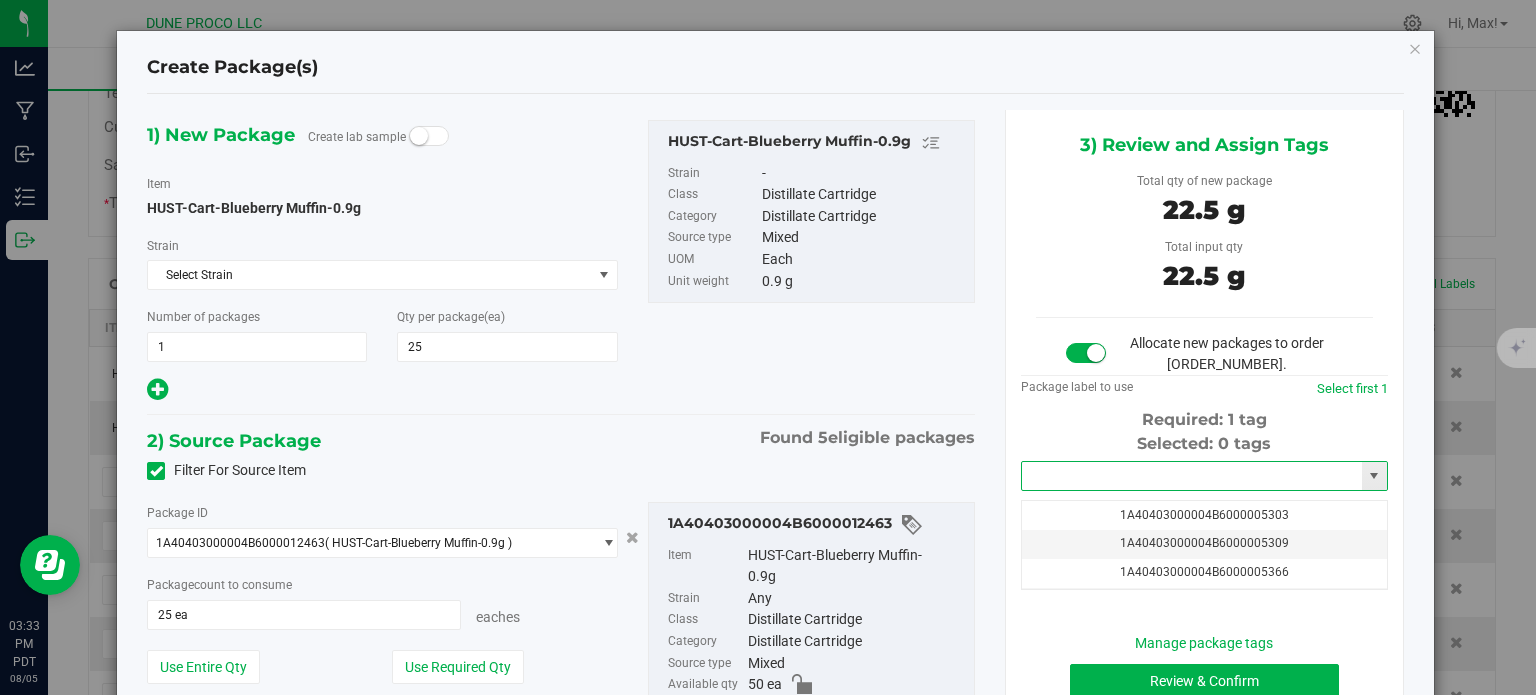 click at bounding box center [1192, 476] 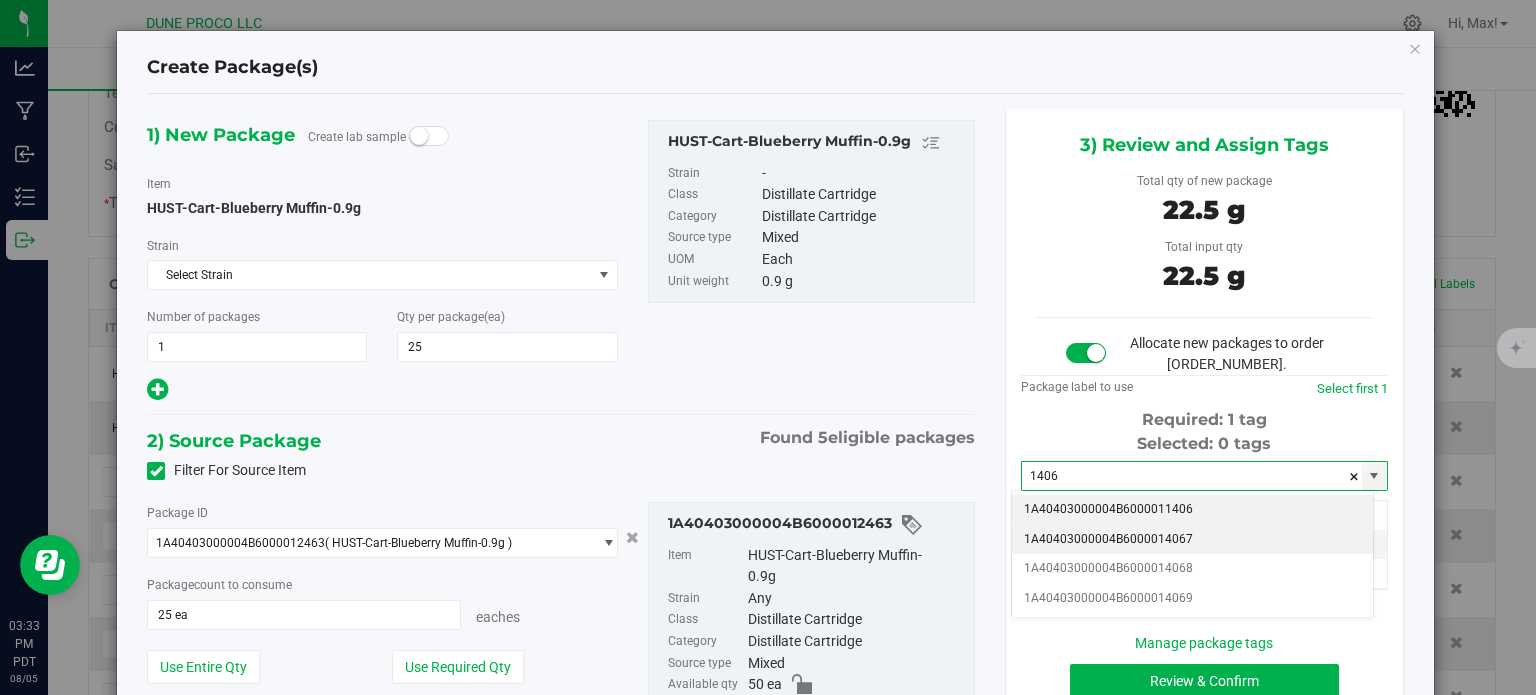 click on "1A40403000004B6000014067" at bounding box center (1192, 540) 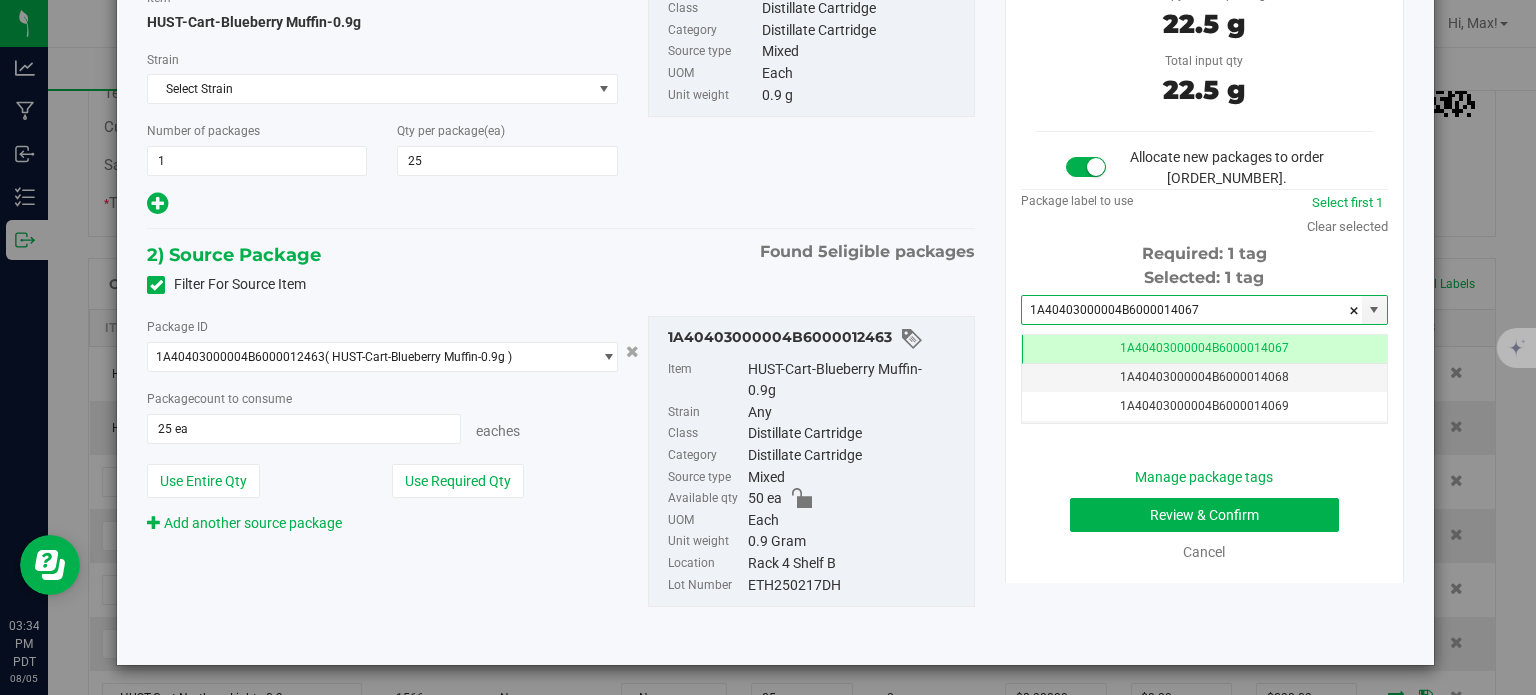 type on "1A40403000004B6000014067" 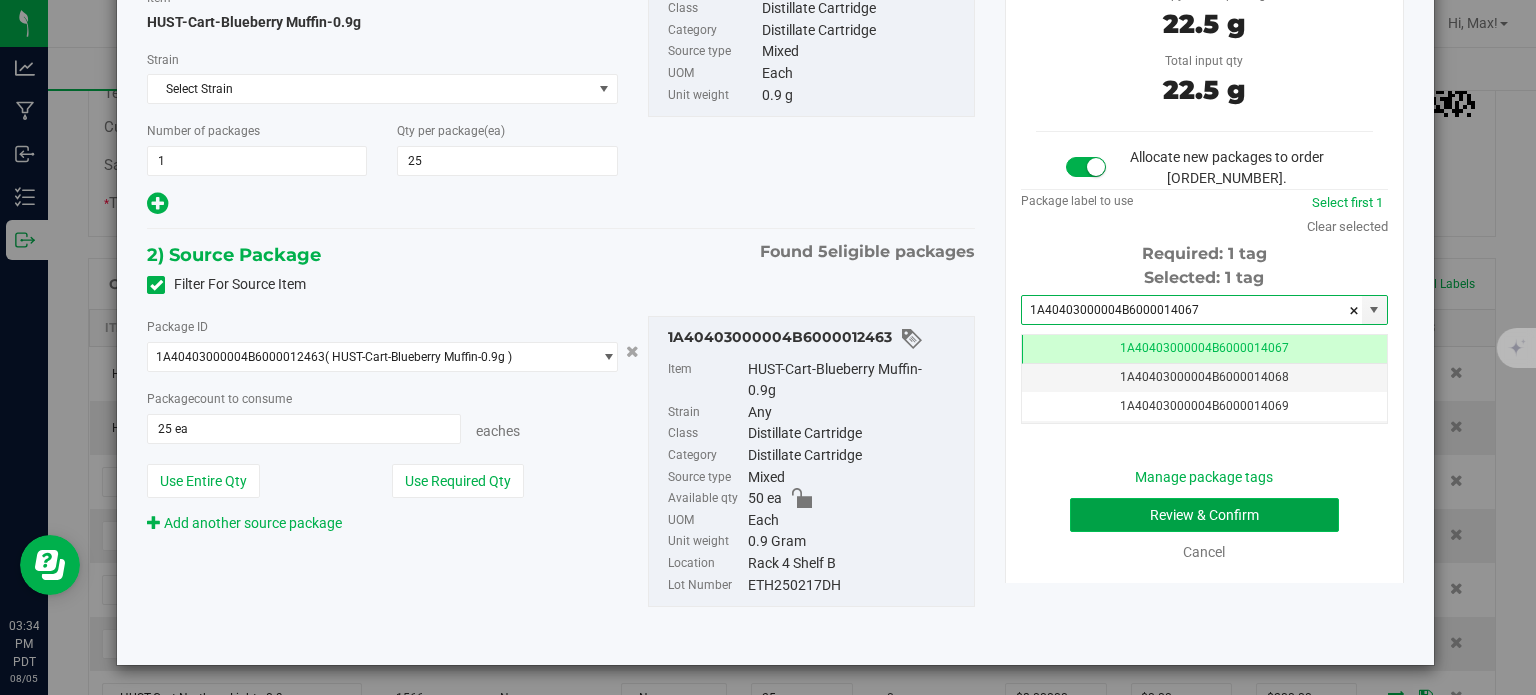 click on "Review & Confirm" at bounding box center (1204, 515) 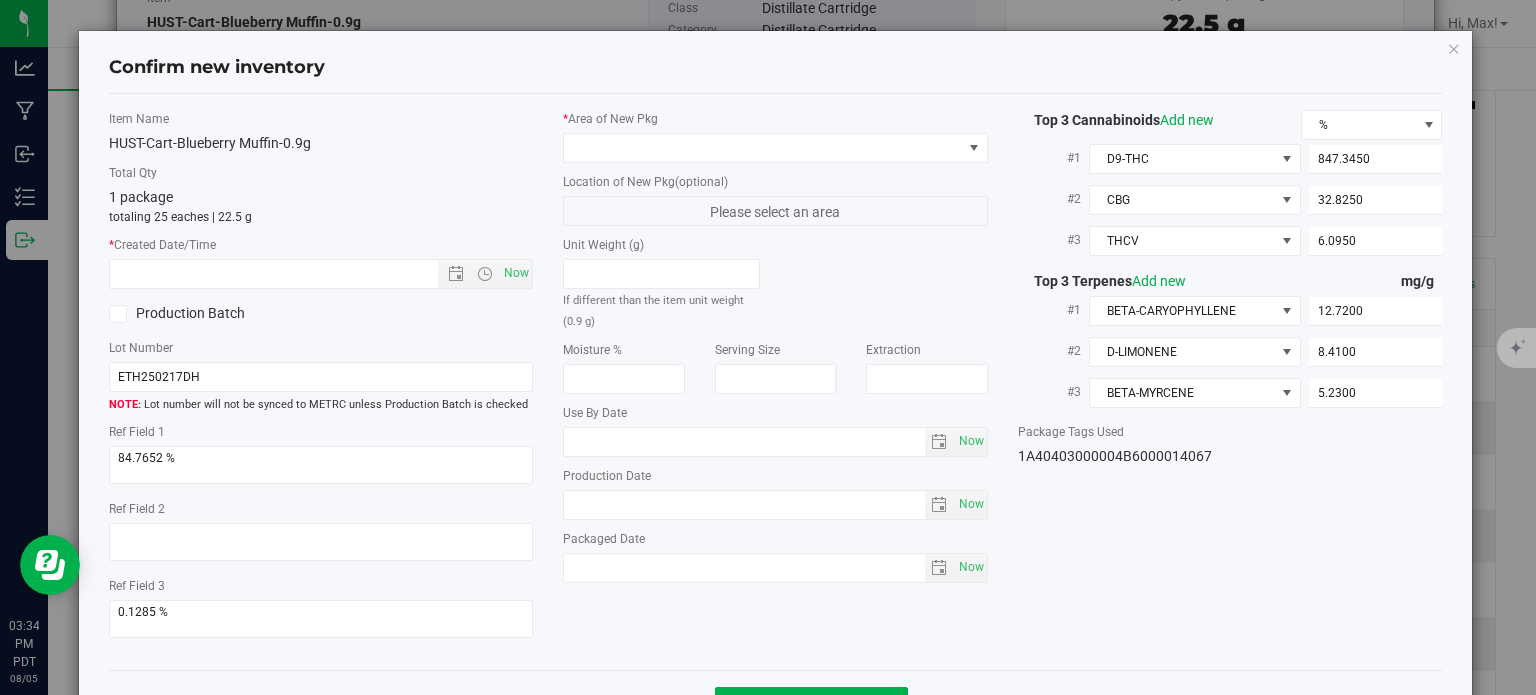 type on "2025-06-12" 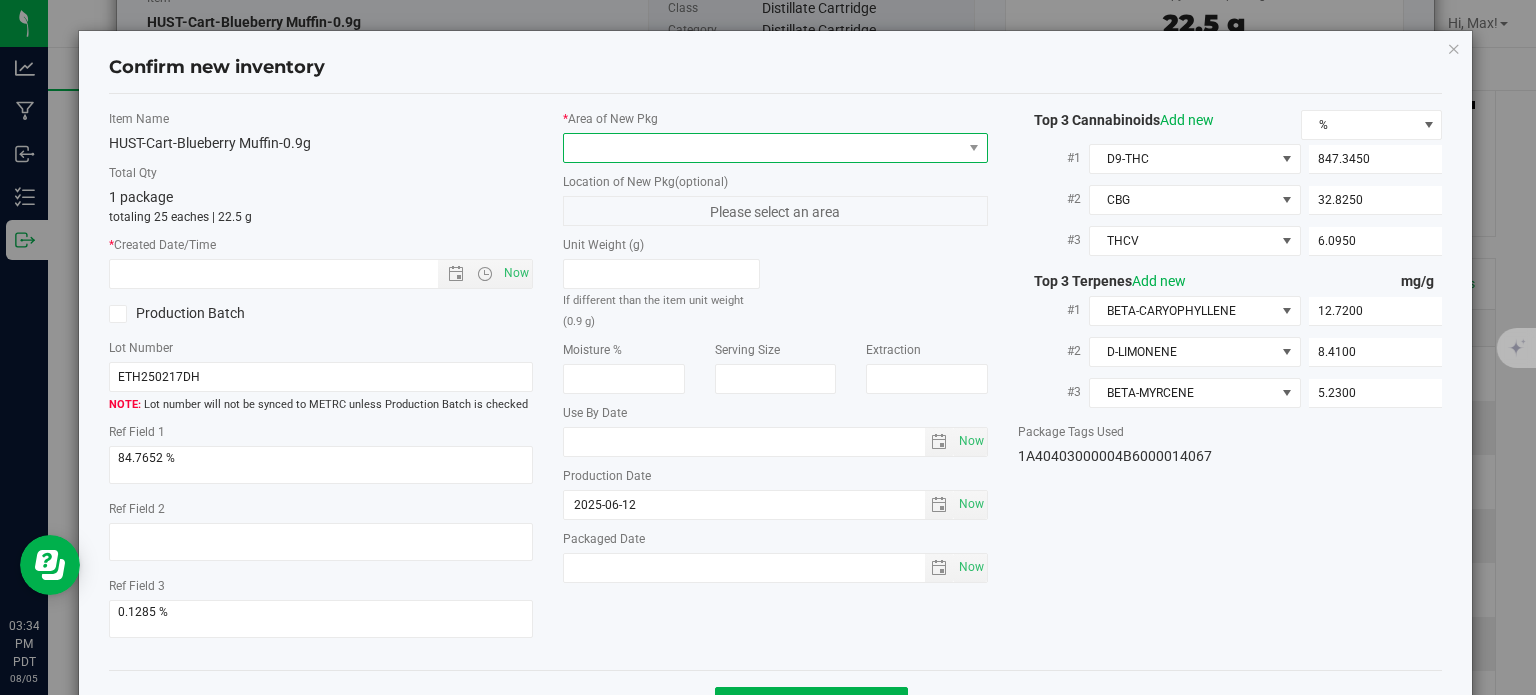 click at bounding box center (763, 148) 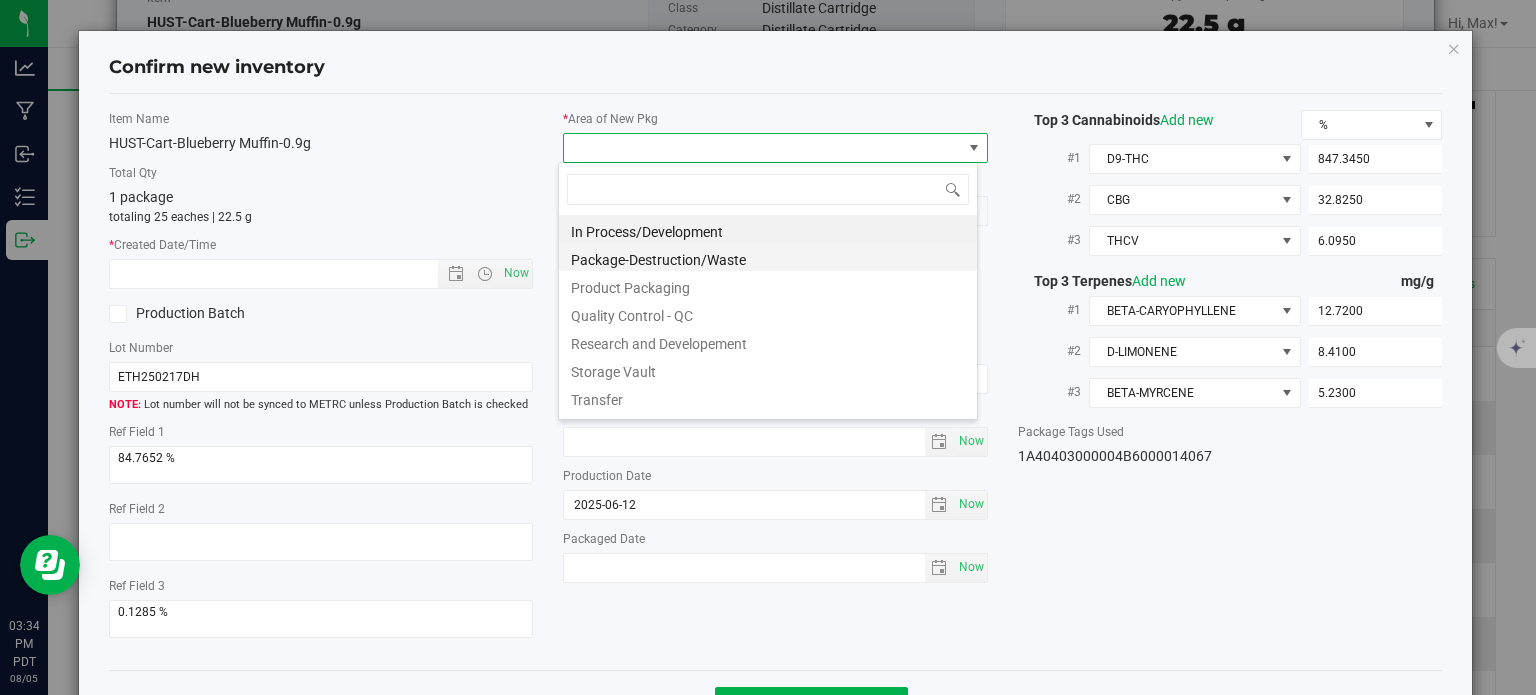 click on "Package-Destruction/Waste" at bounding box center [768, 257] 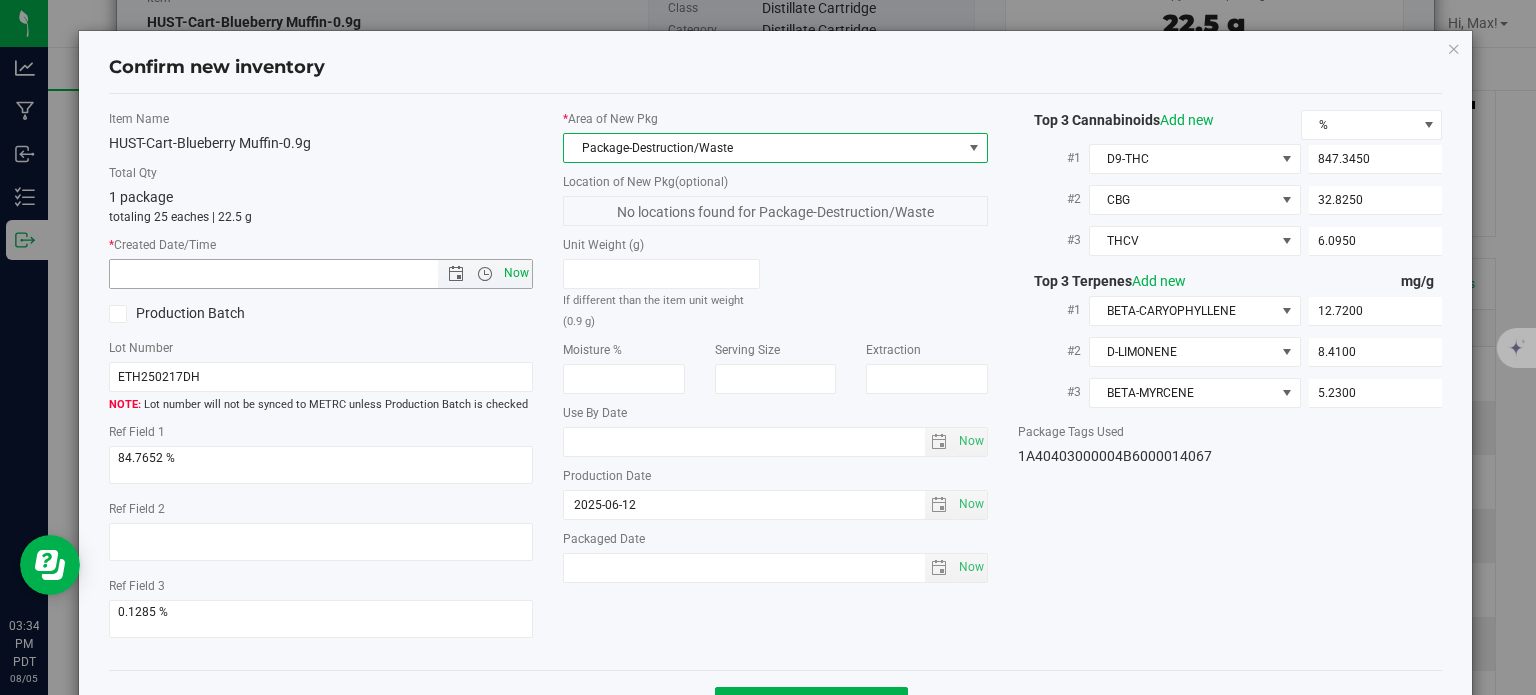 click on "Now" at bounding box center [517, 273] 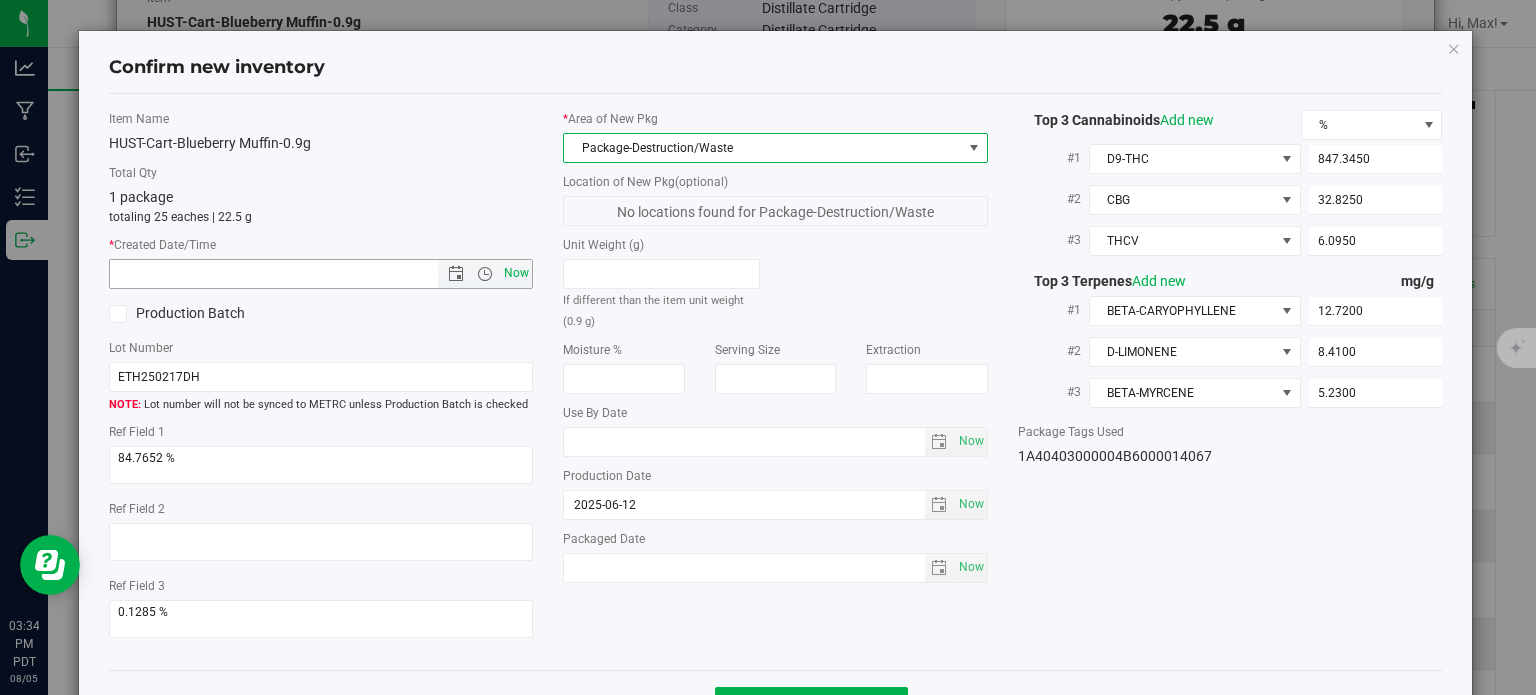 type on "[DATE] [TIME] [AM/PM]" 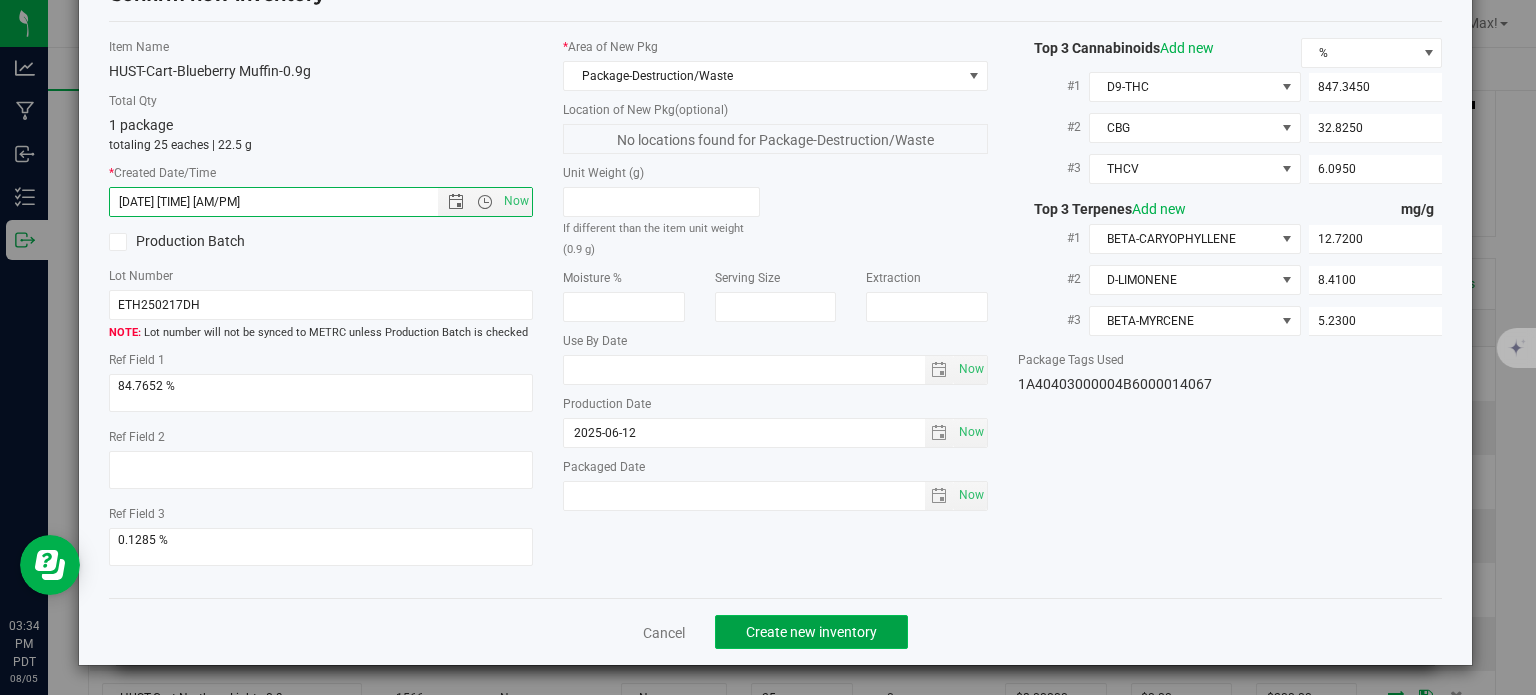 click on "Create new inventory" 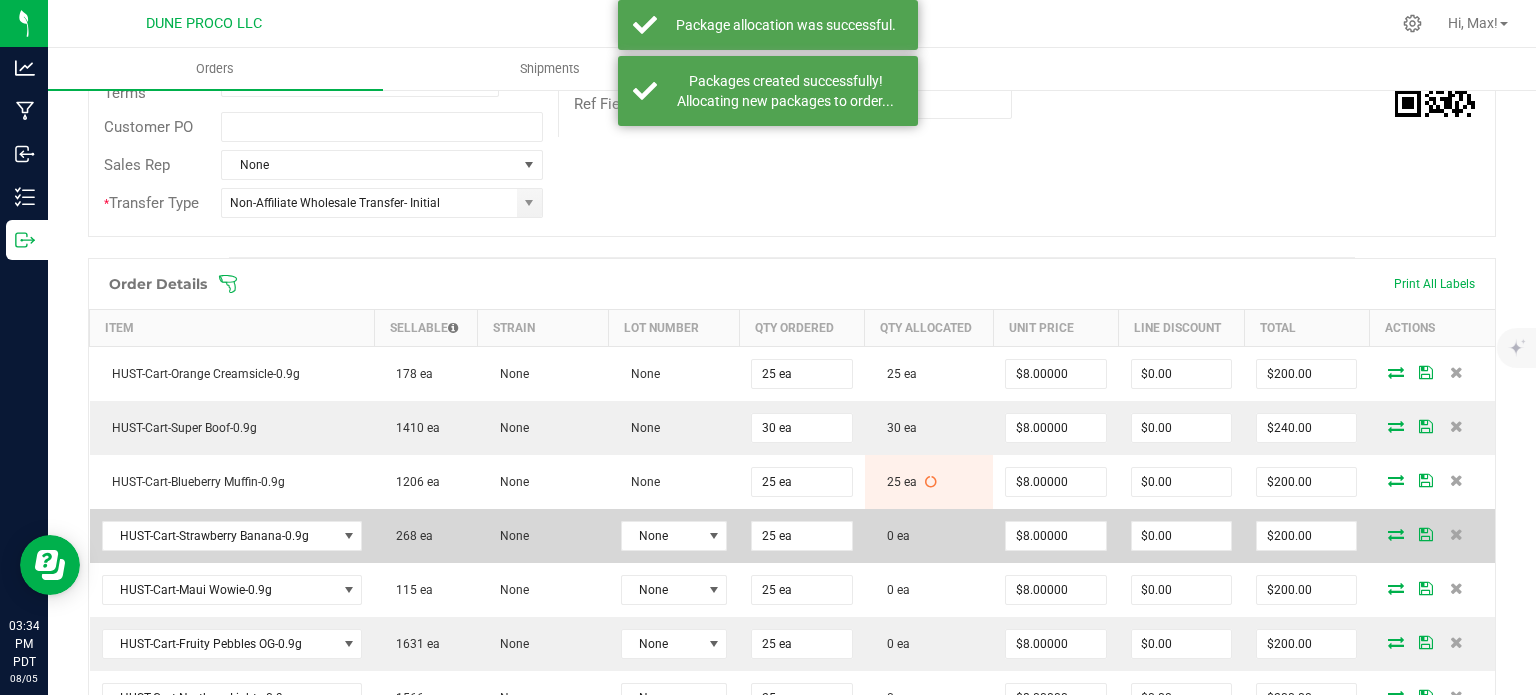 click at bounding box center [1396, 534] 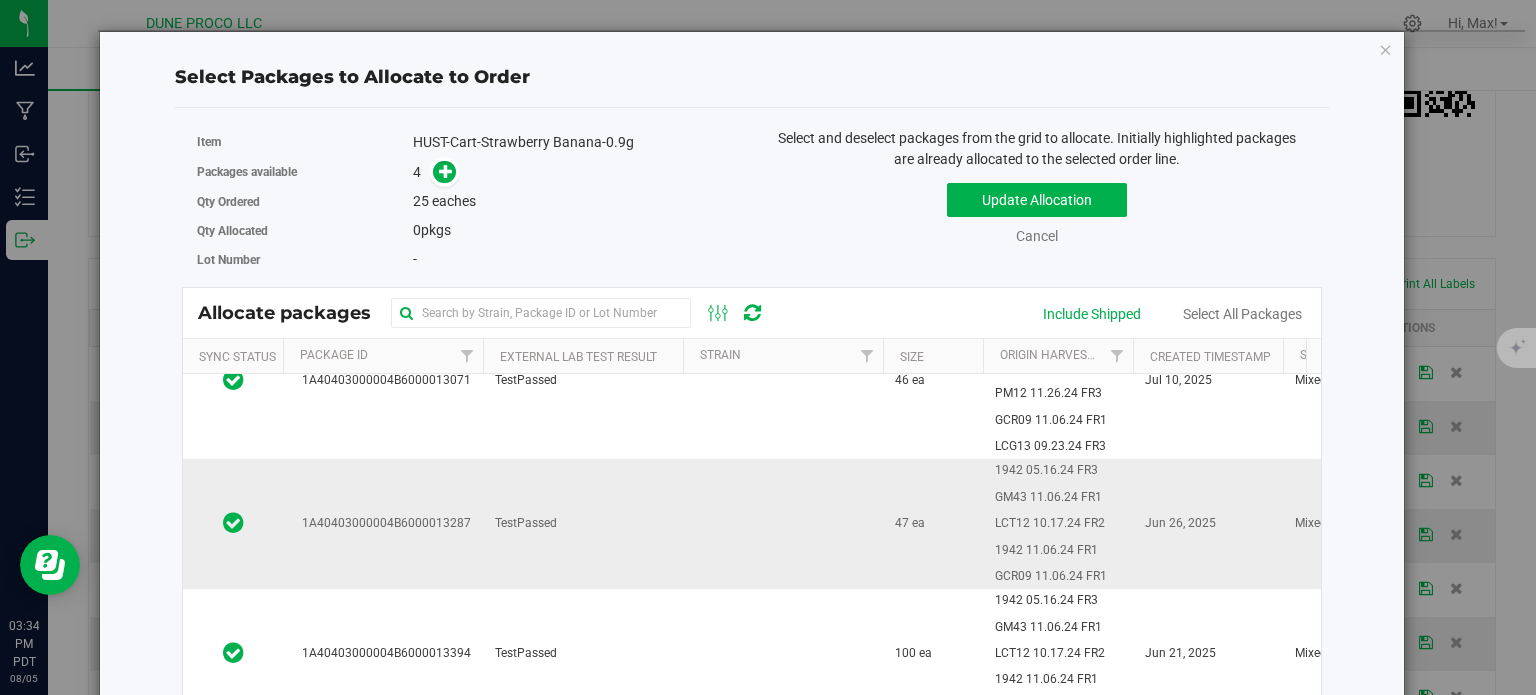 click on "1A40403000004B6000013287" at bounding box center (383, 523) 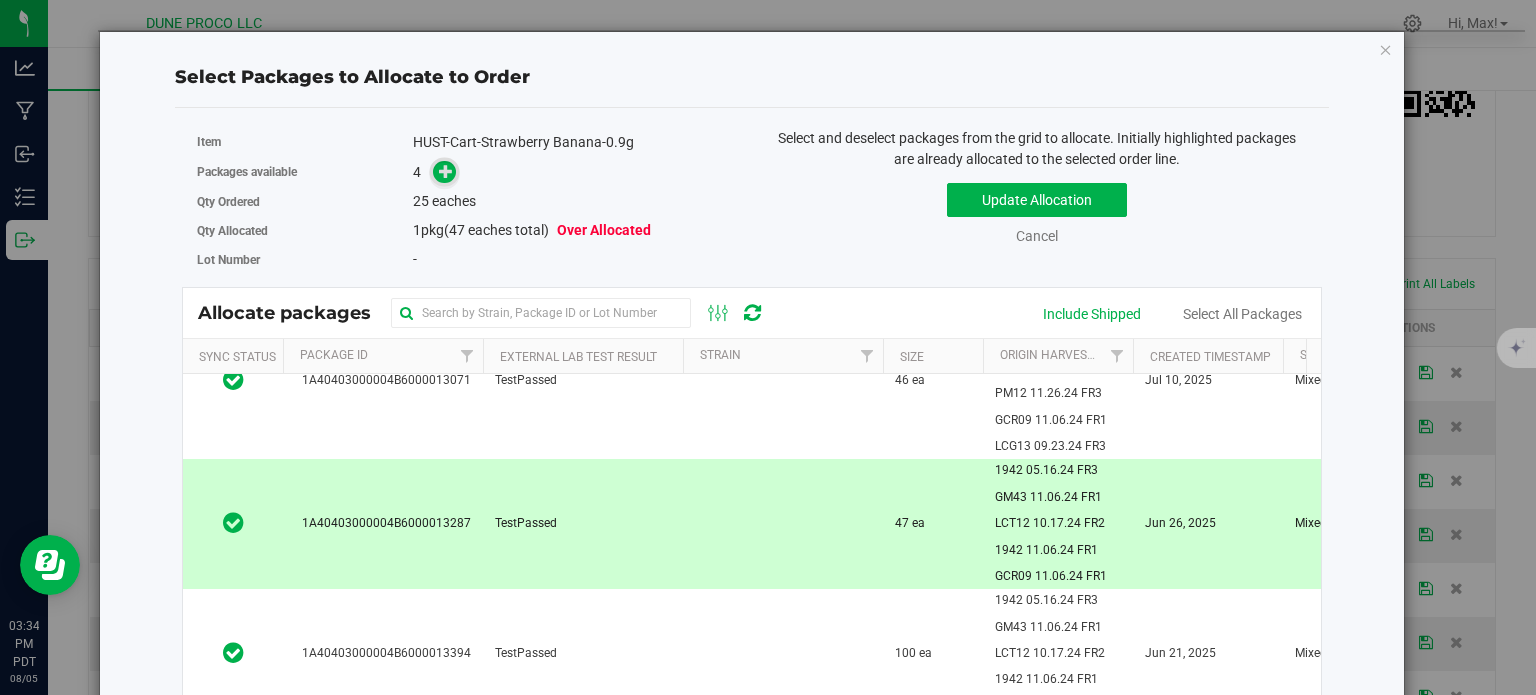 click at bounding box center (446, 171) 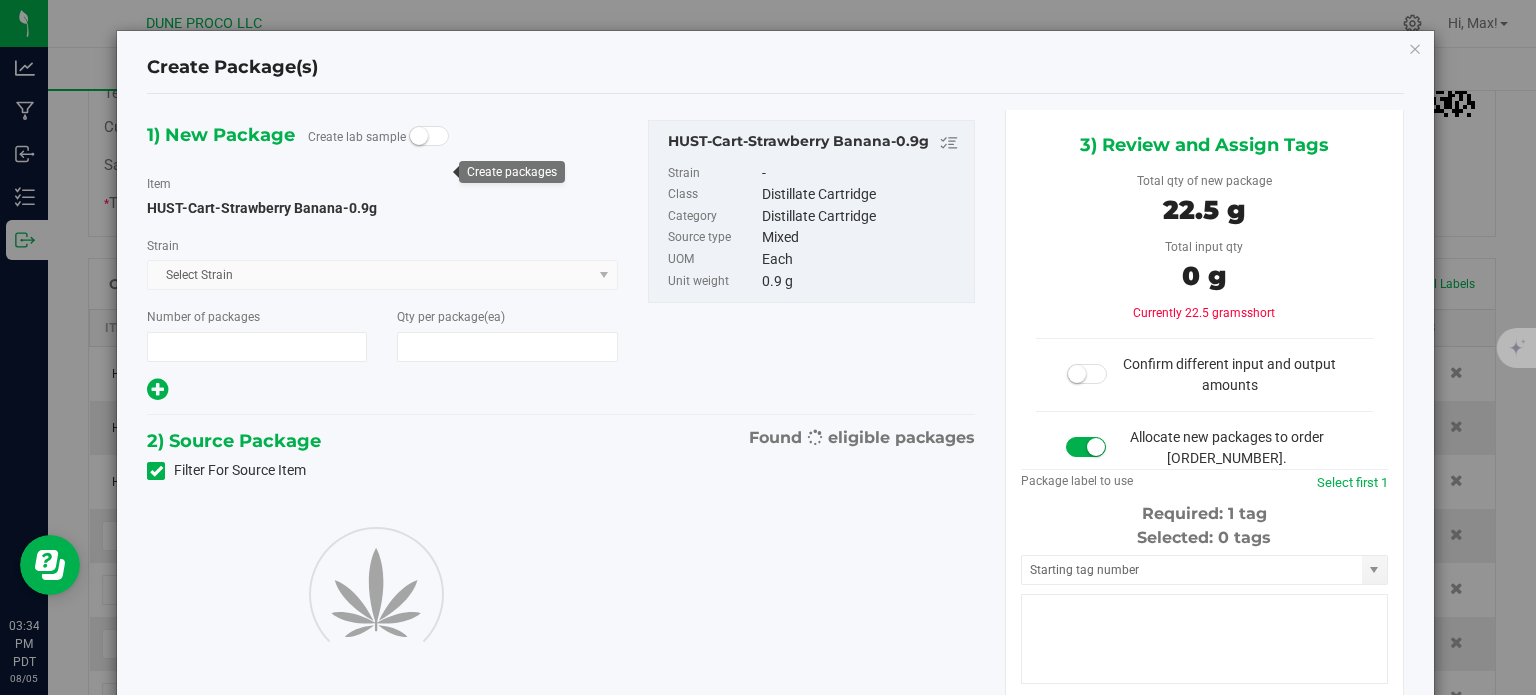 type on "1" 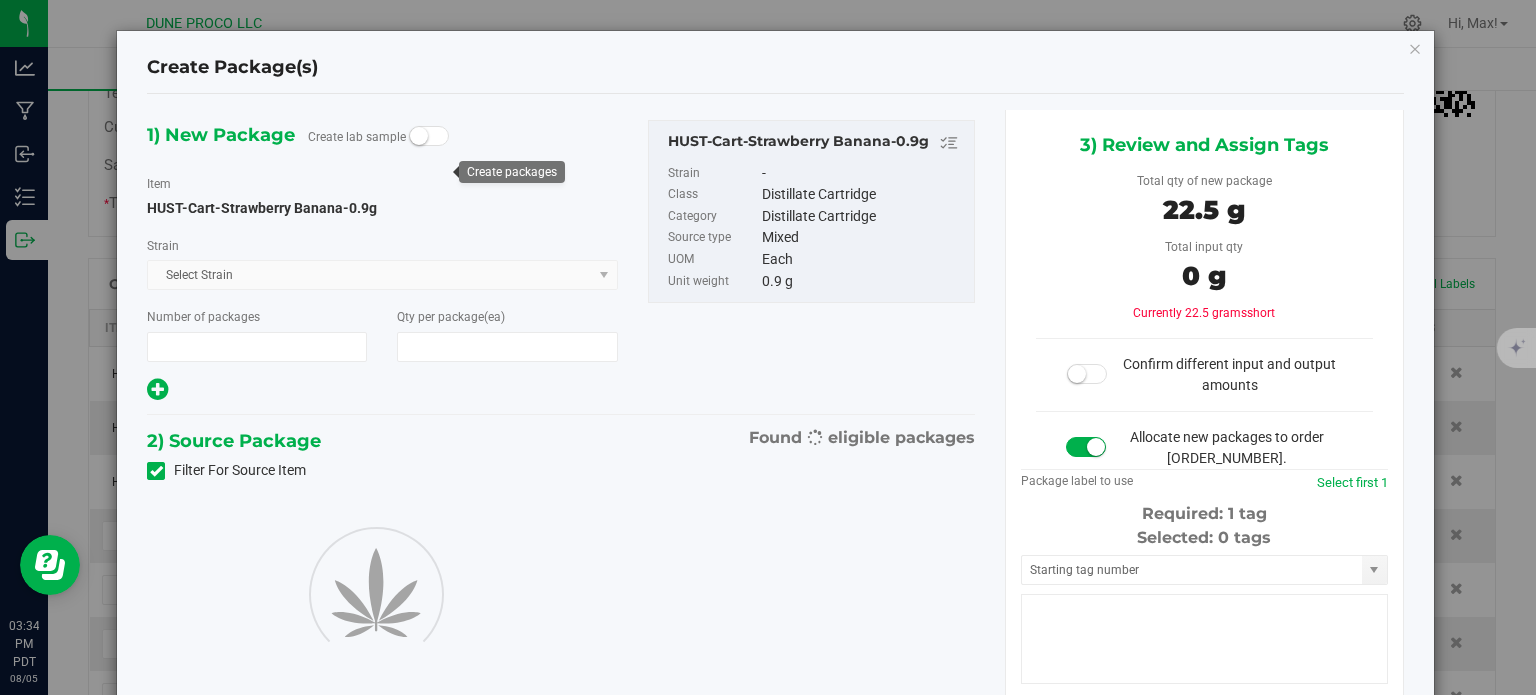 type on "25" 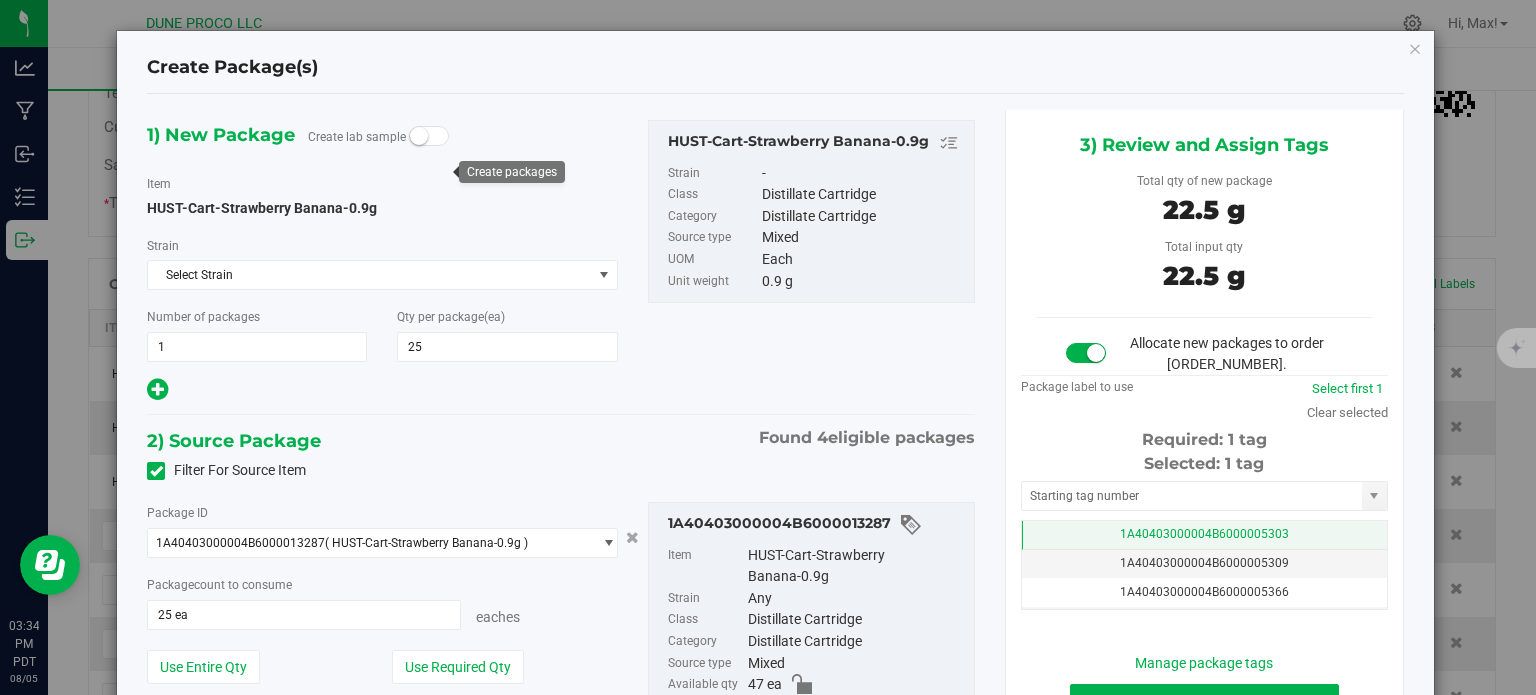 click on "1A40403000004B6000005303" at bounding box center (1204, 535) 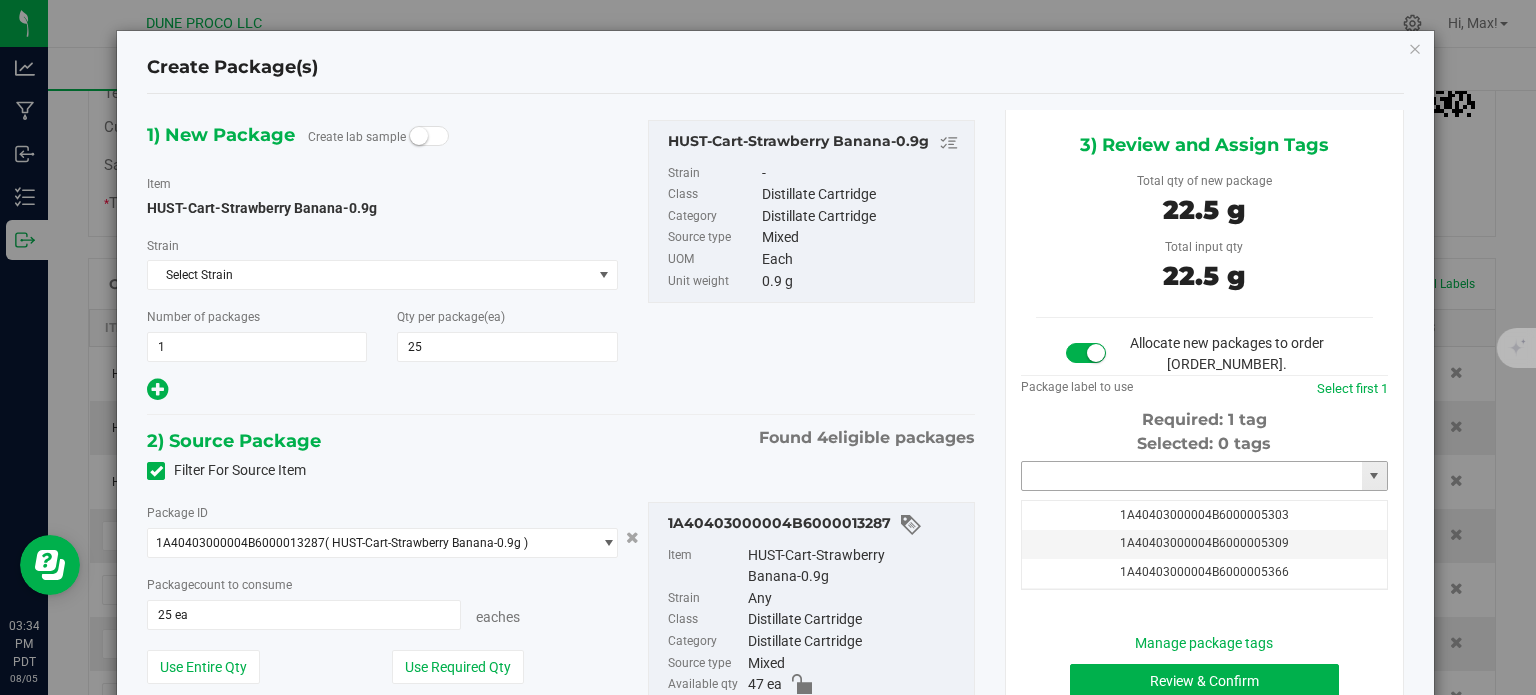 click at bounding box center [1192, 476] 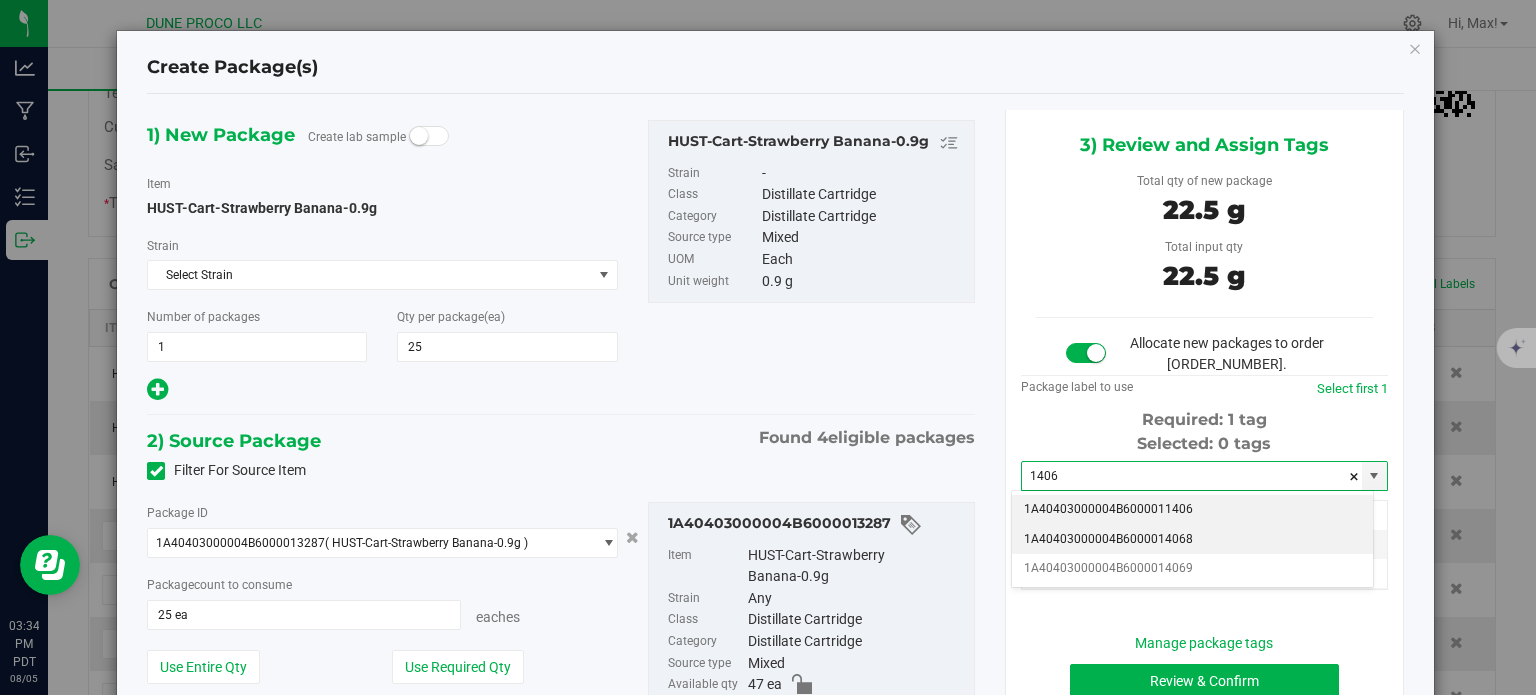 click on "1A40403000004B6000014068" at bounding box center [1192, 540] 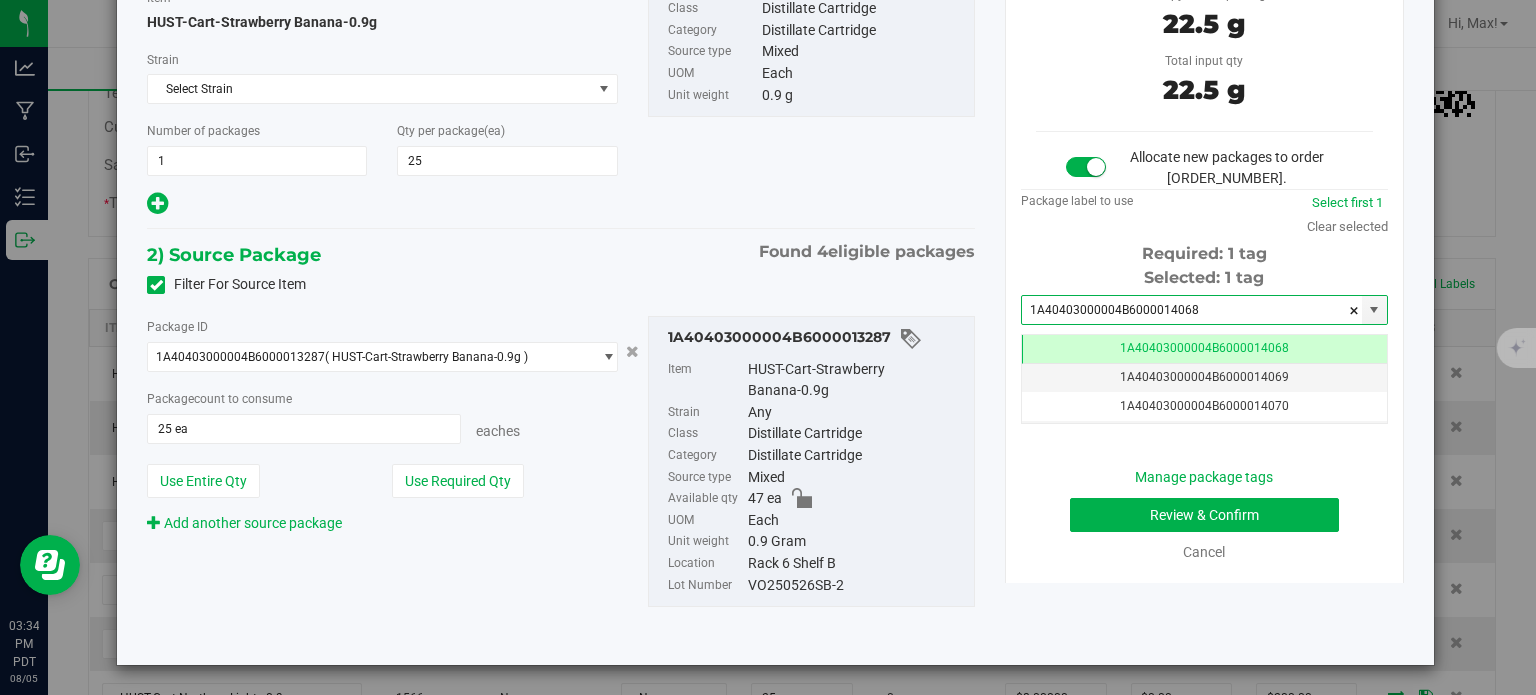 type on "1A40403000004B6000014068" 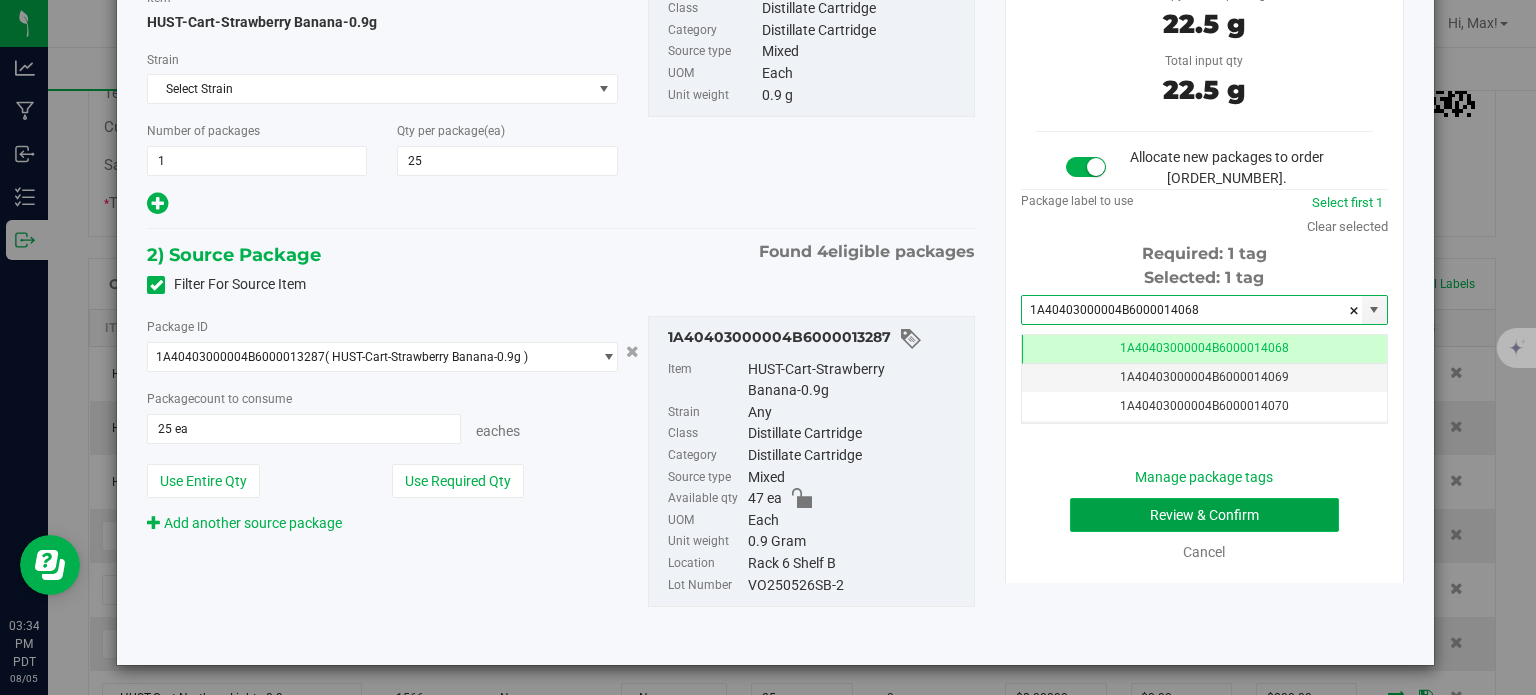 click on "Review & Confirm" at bounding box center [1204, 515] 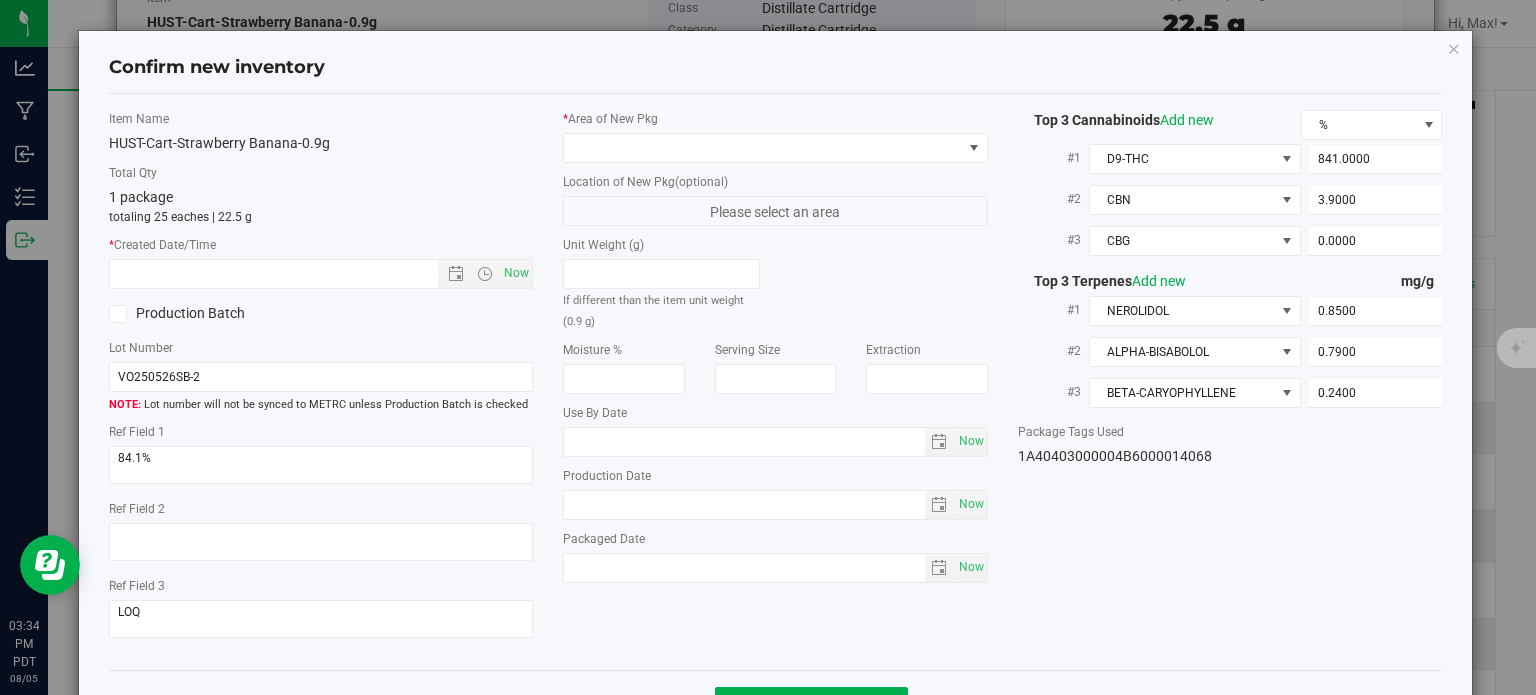 type on "2025-05-25" 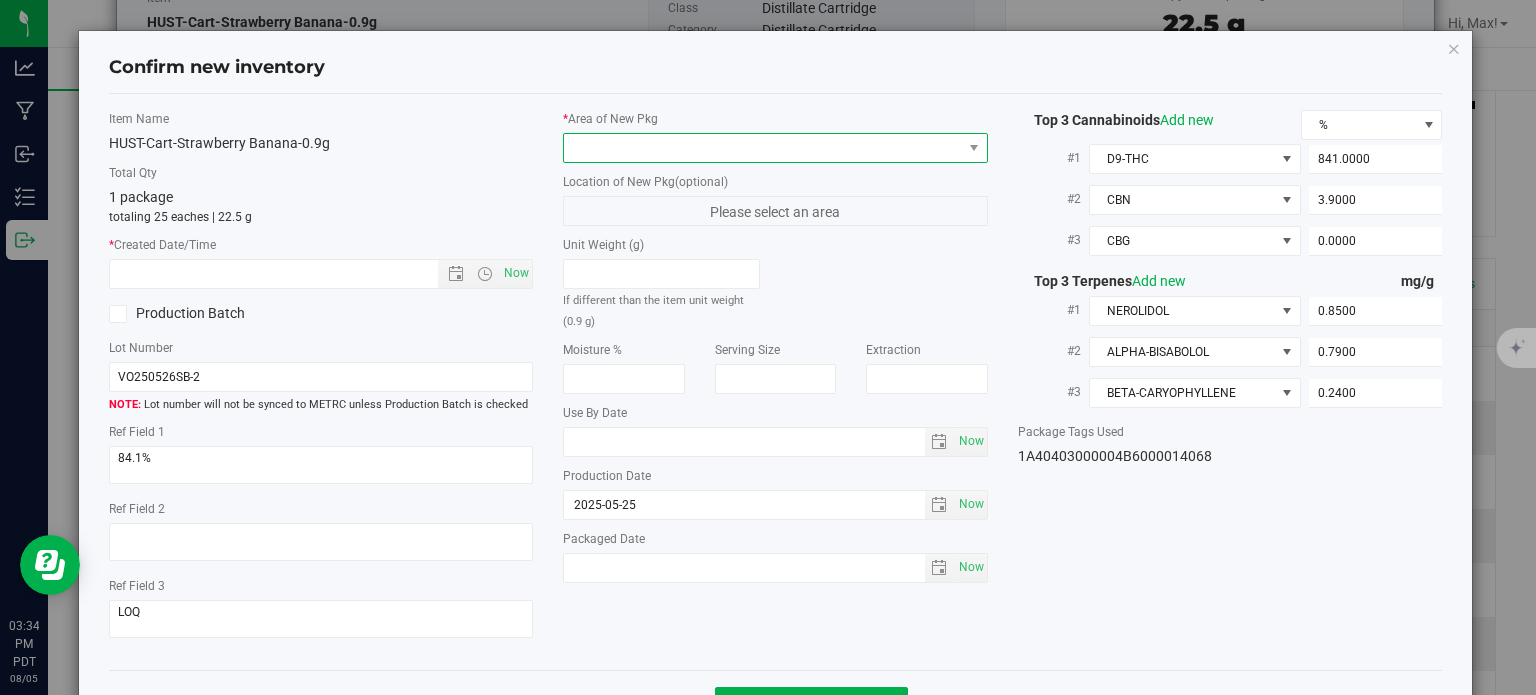click at bounding box center [763, 148] 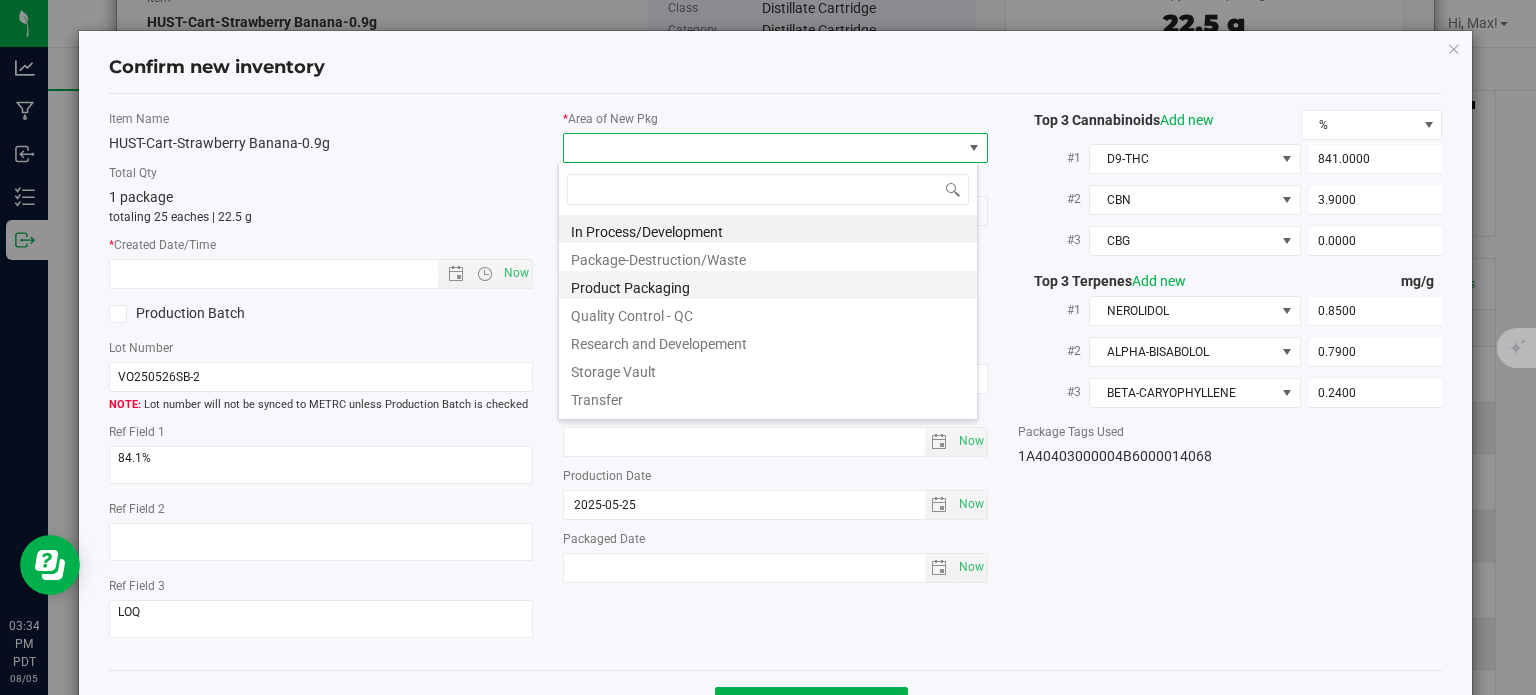 click on "Product Packaging" at bounding box center (768, 285) 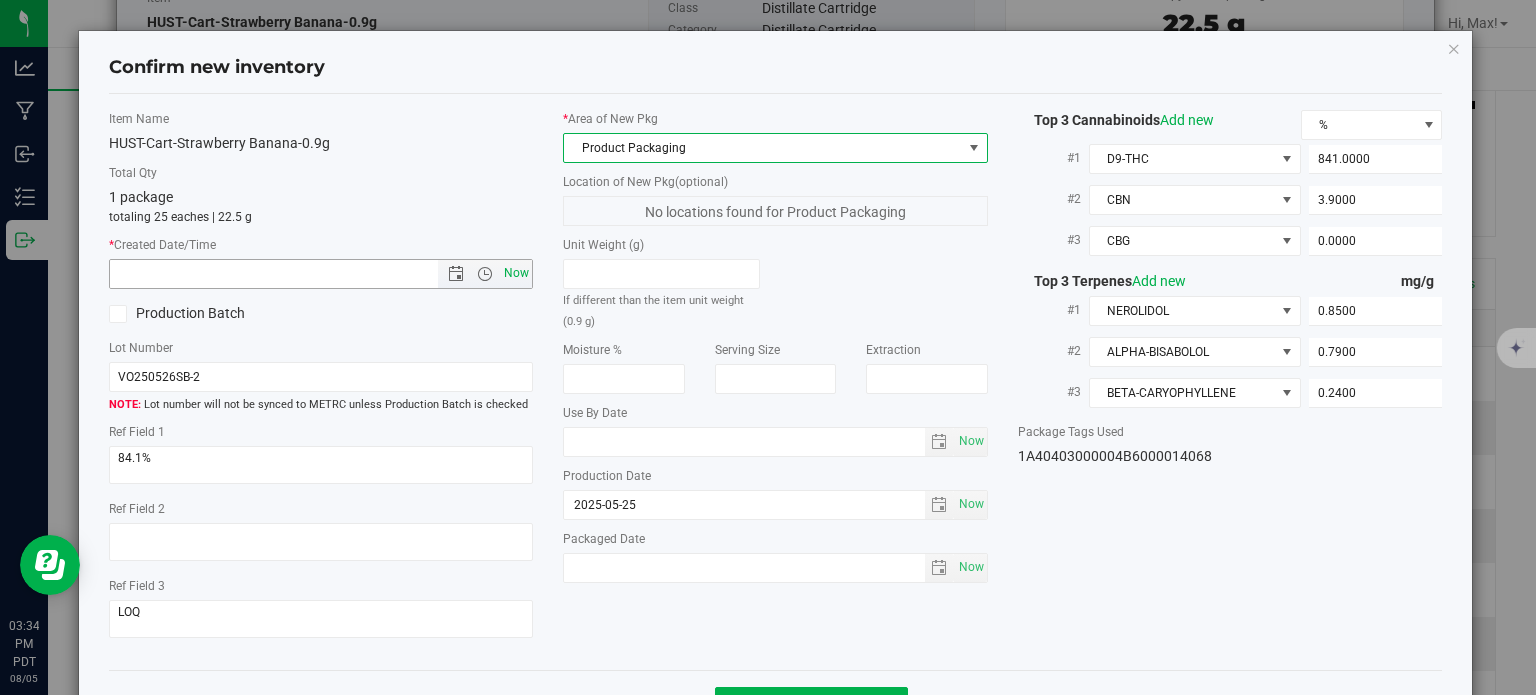 click on "Now" at bounding box center [517, 273] 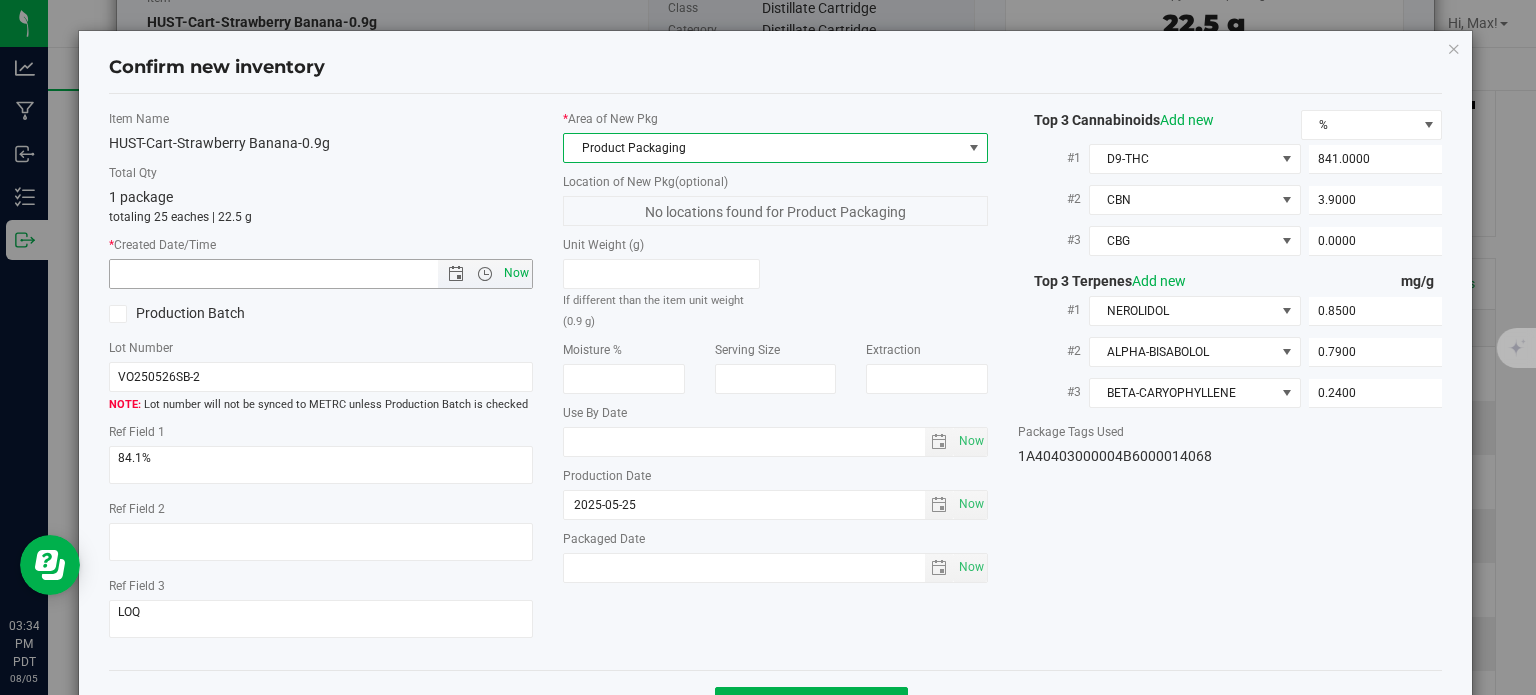 type on "[DATE] [TIME] [AM/PM]" 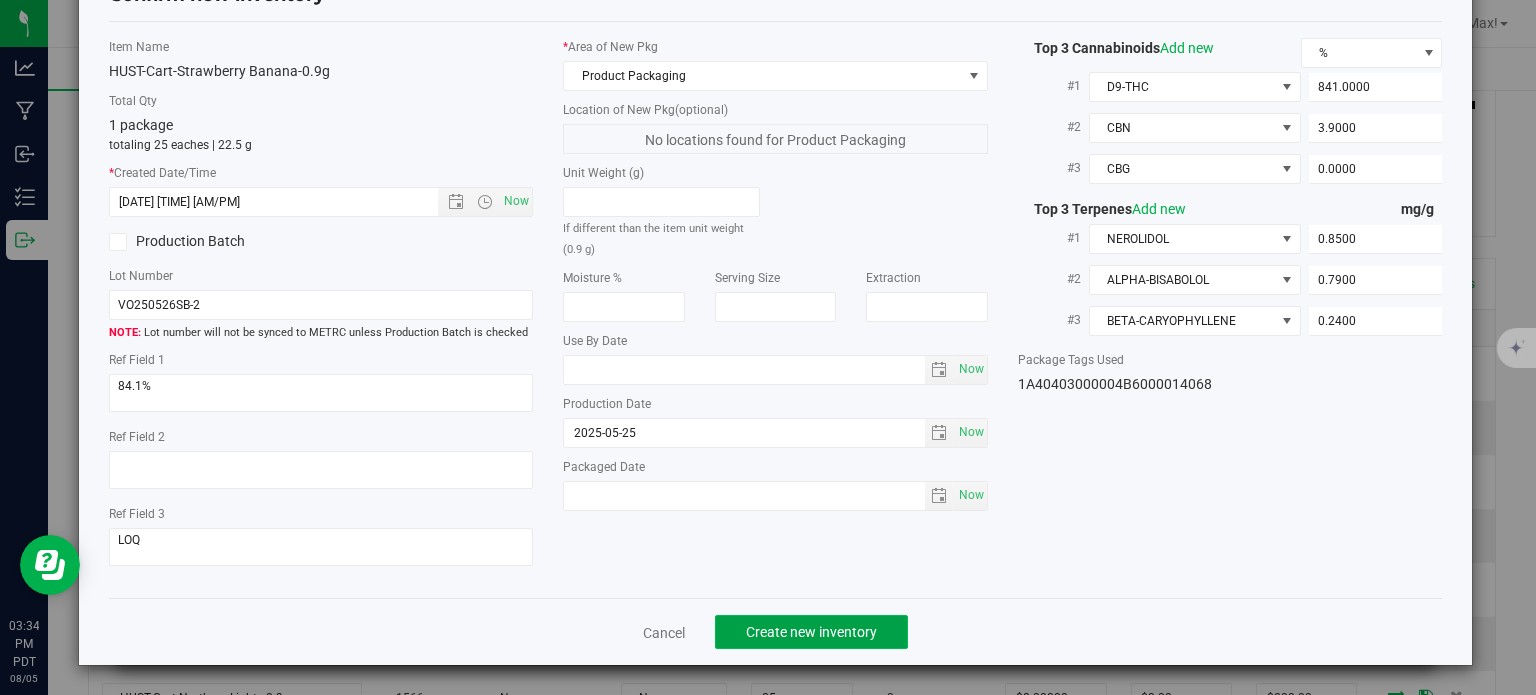 click on "Create new inventory" 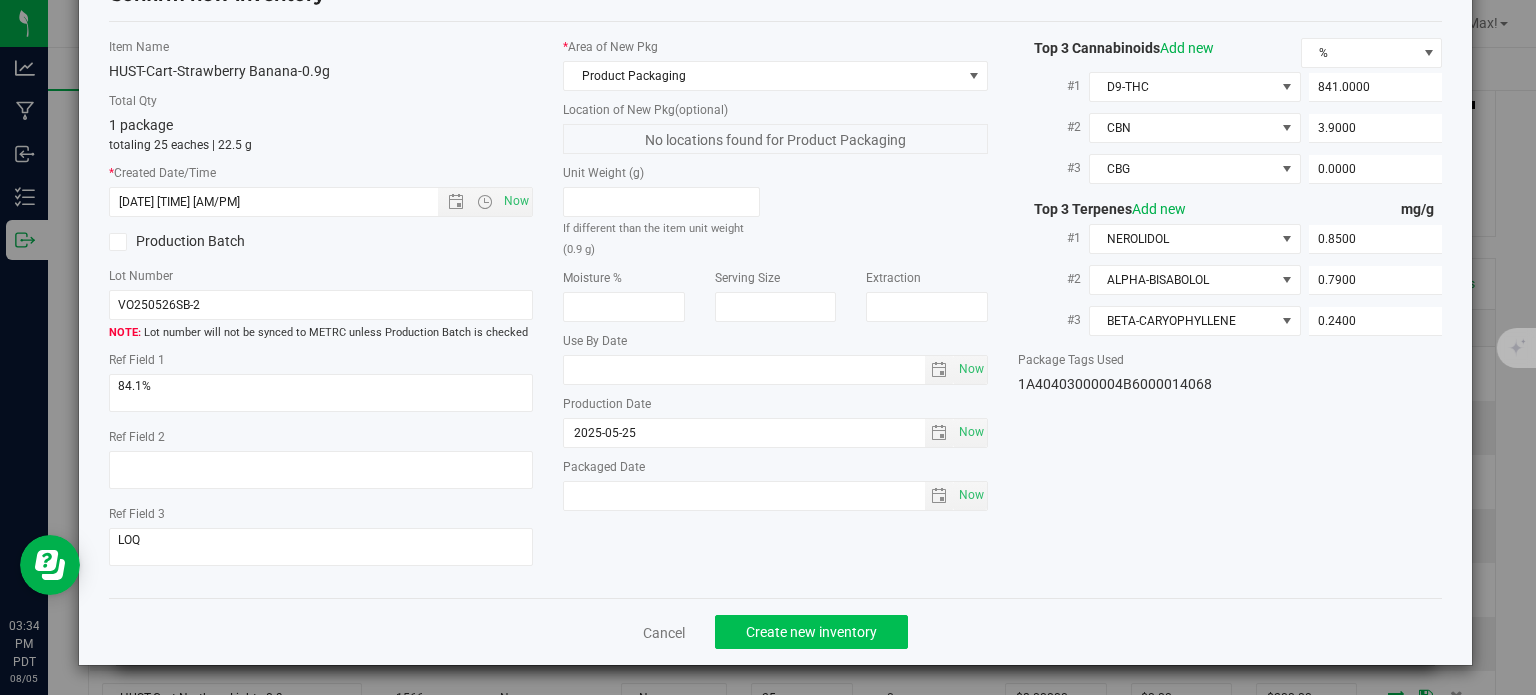 type 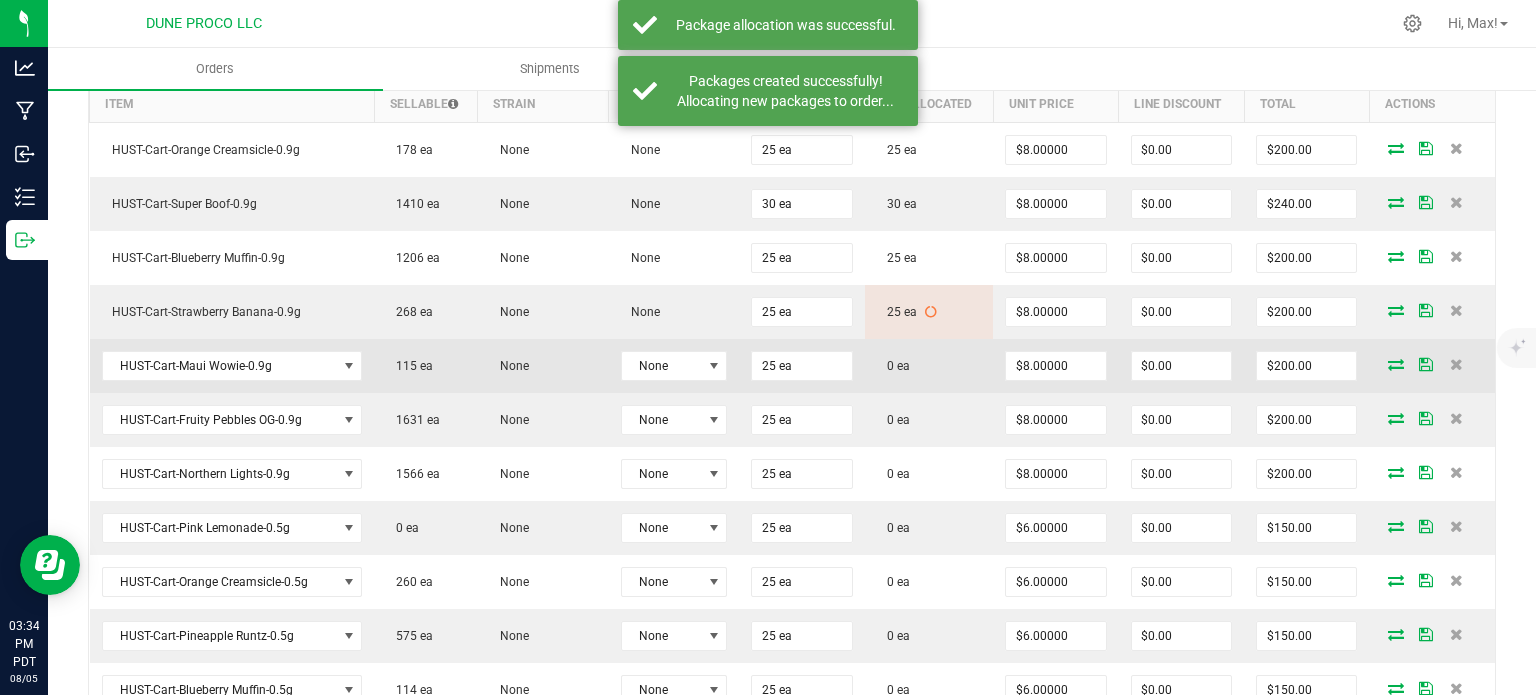 click at bounding box center (1396, 364) 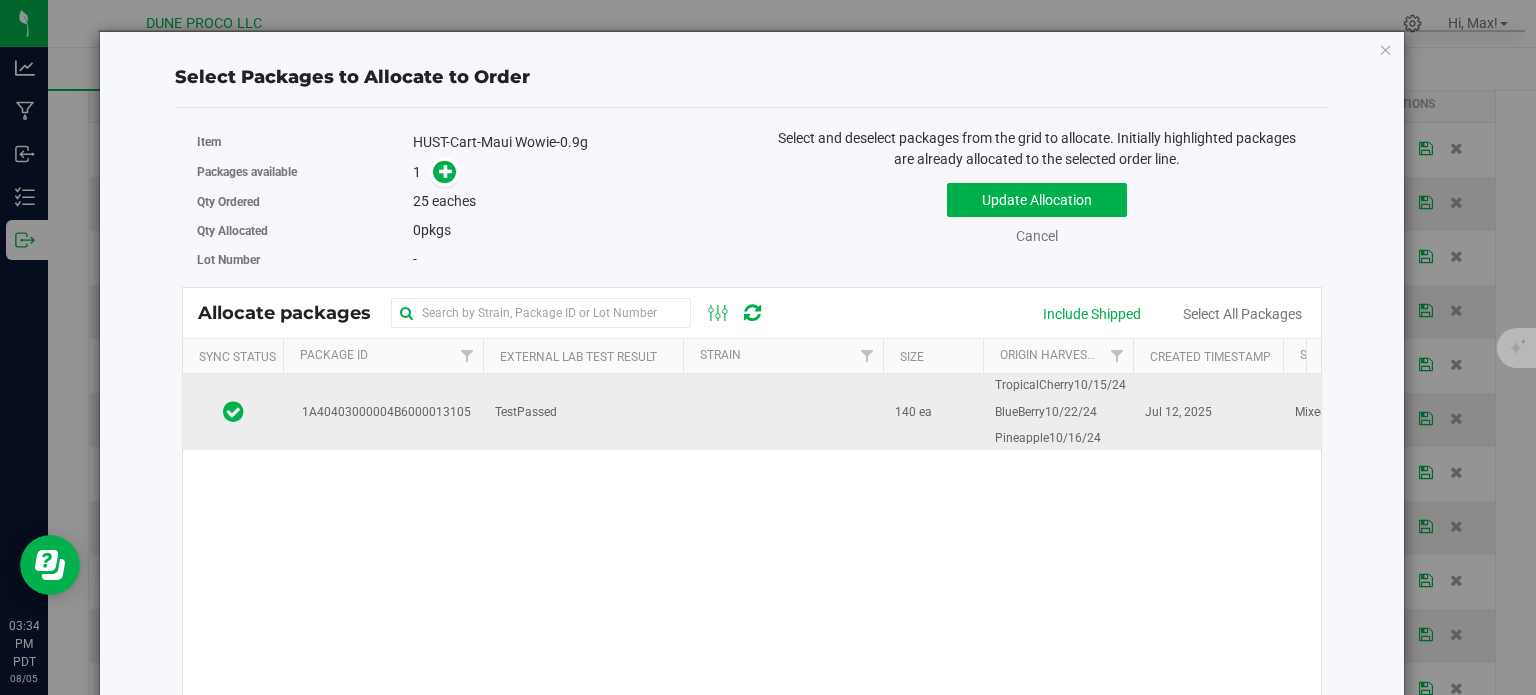 click on "1A40403000004B6000013105" at bounding box center [383, 412] 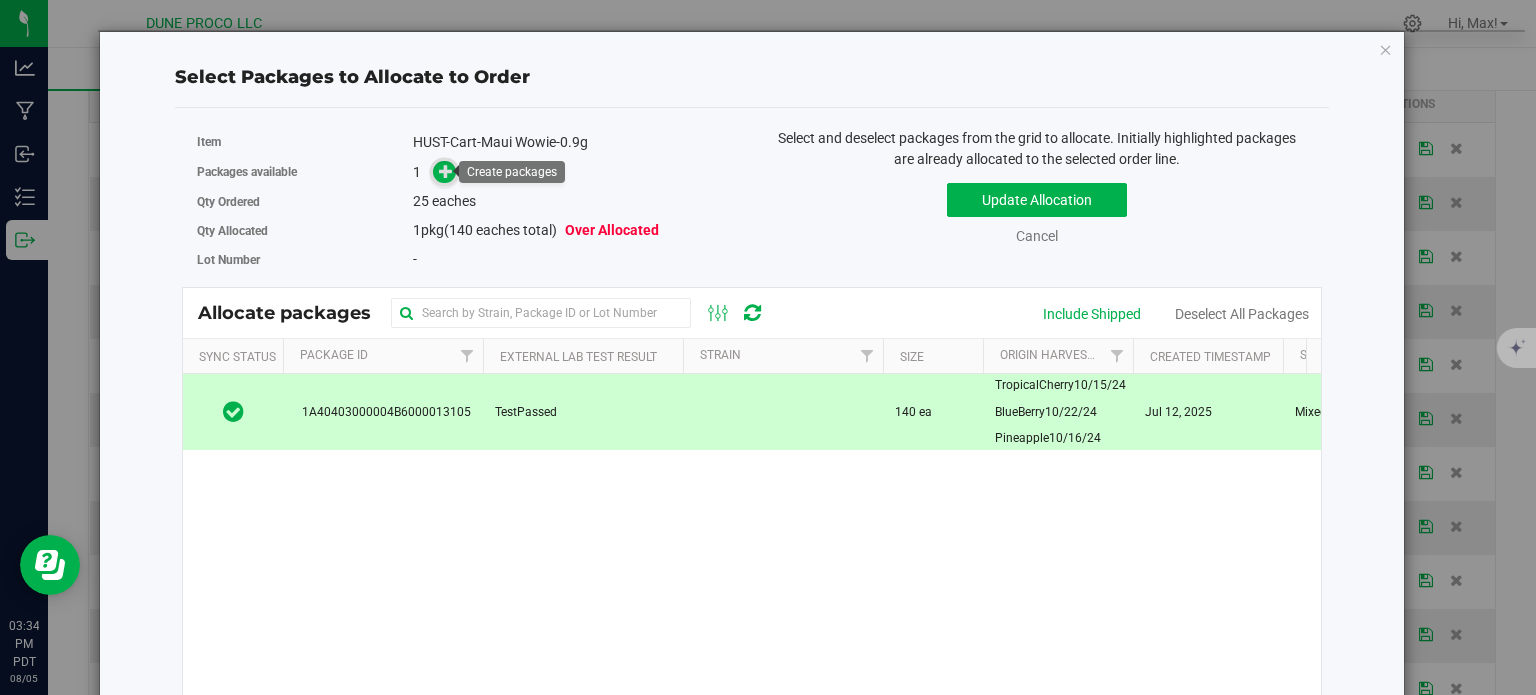 click at bounding box center [446, 171] 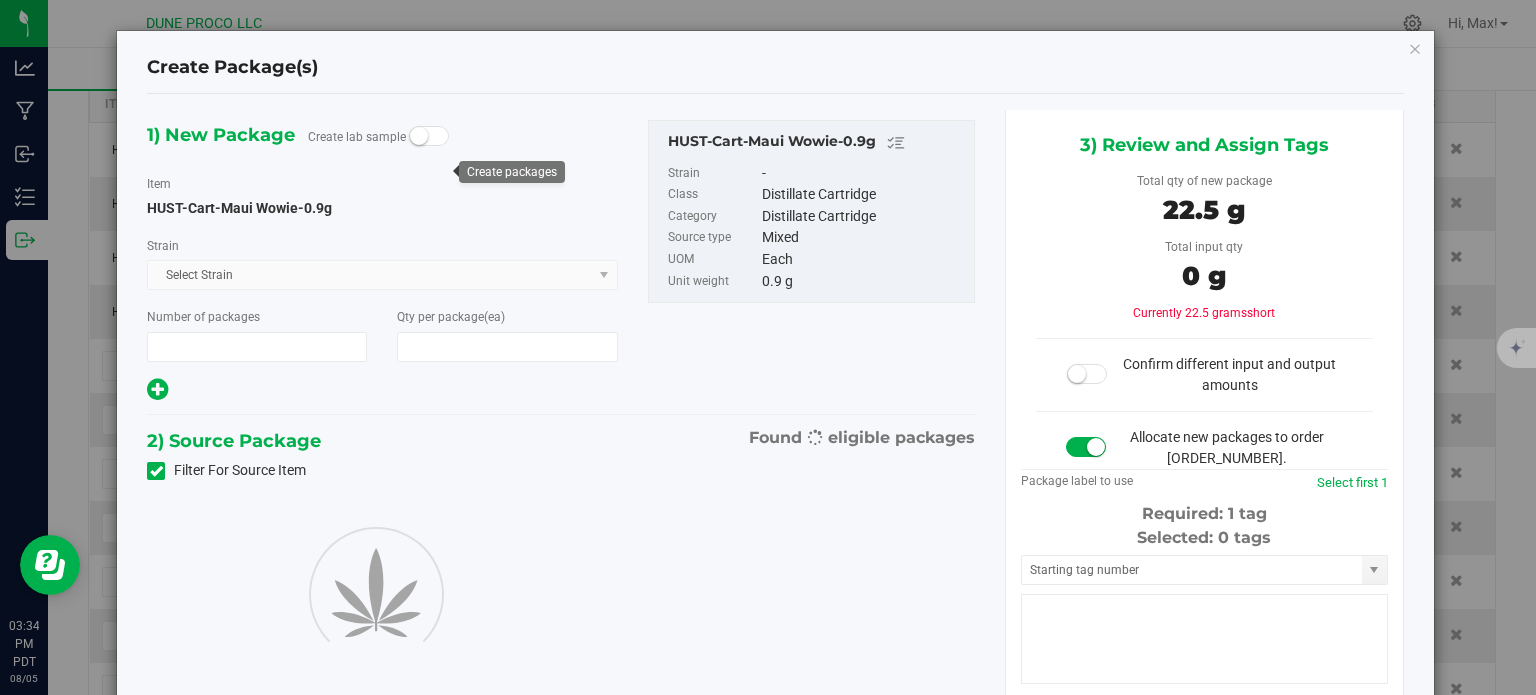 type on "1" 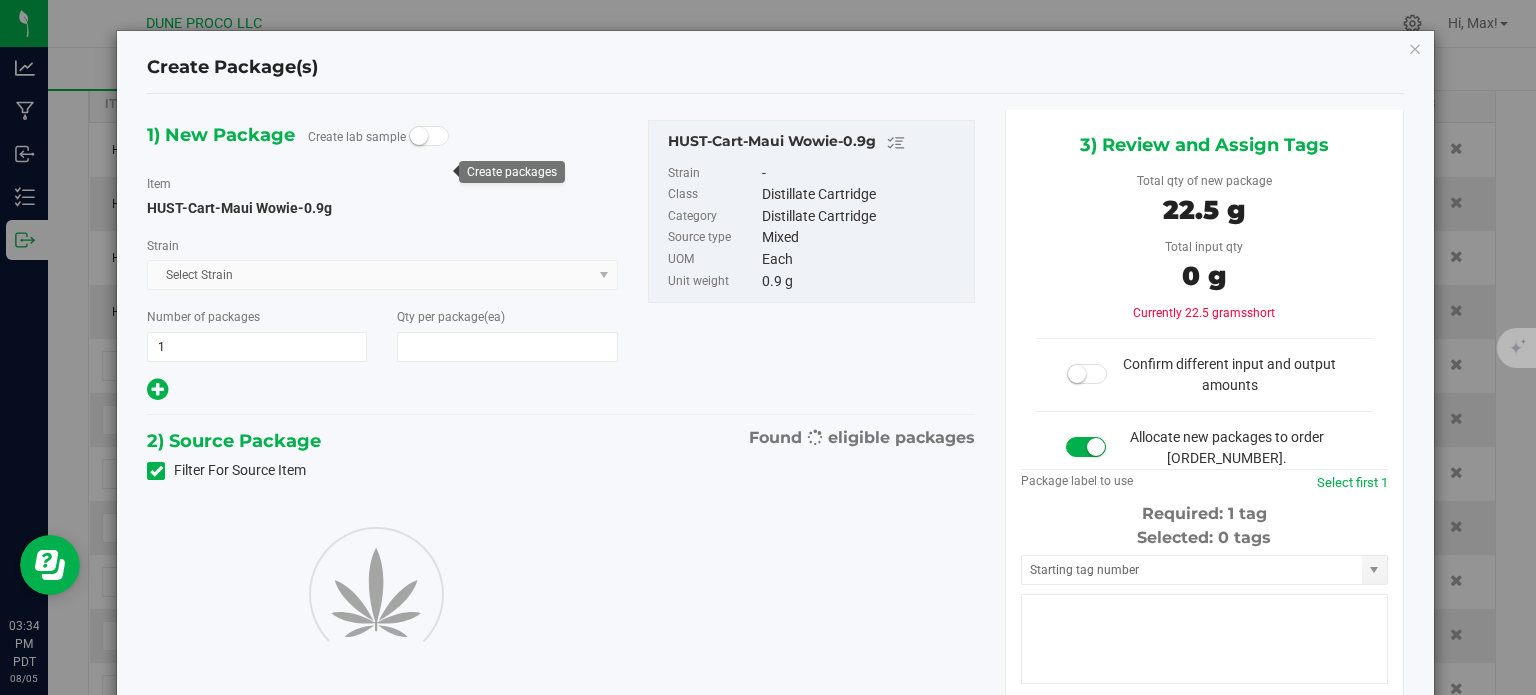 type on "25" 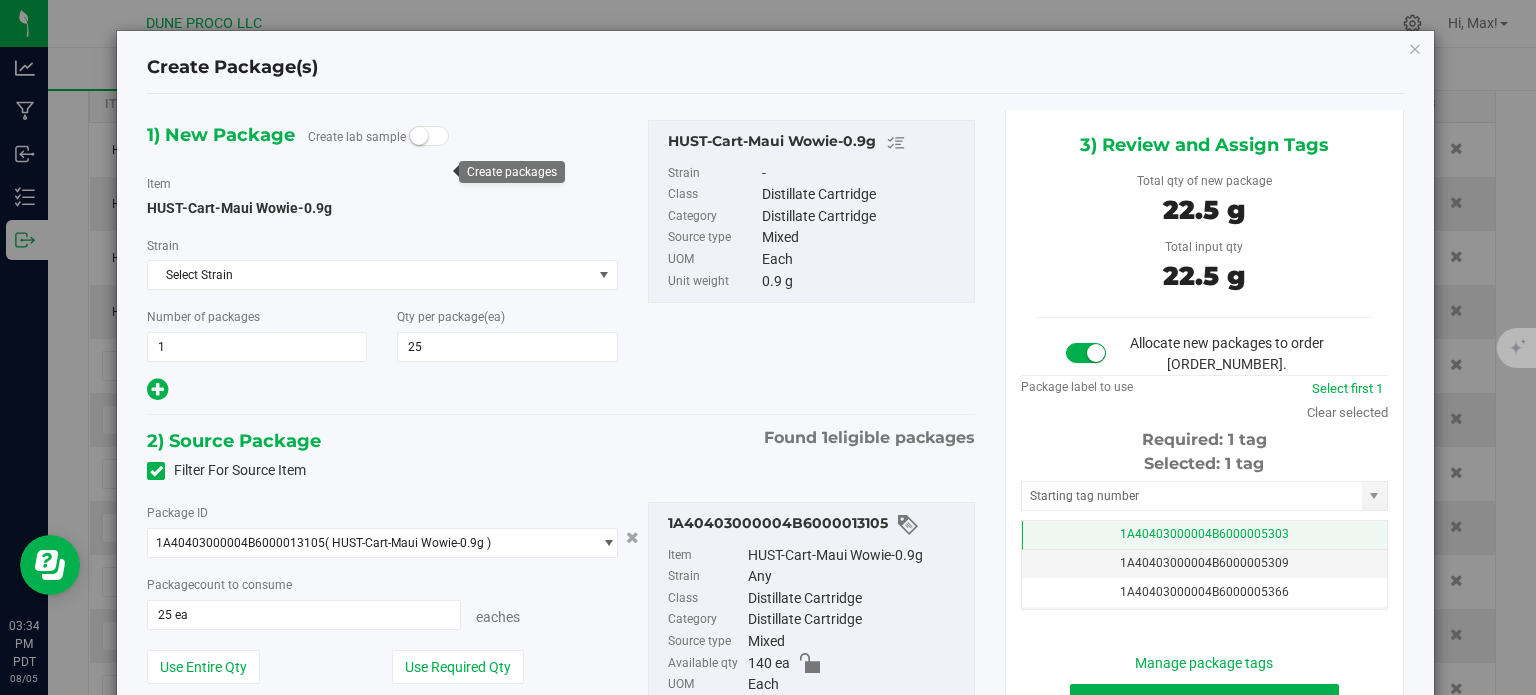 click on "1A40403000004B6000005303" at bounding box center (1204, 535) 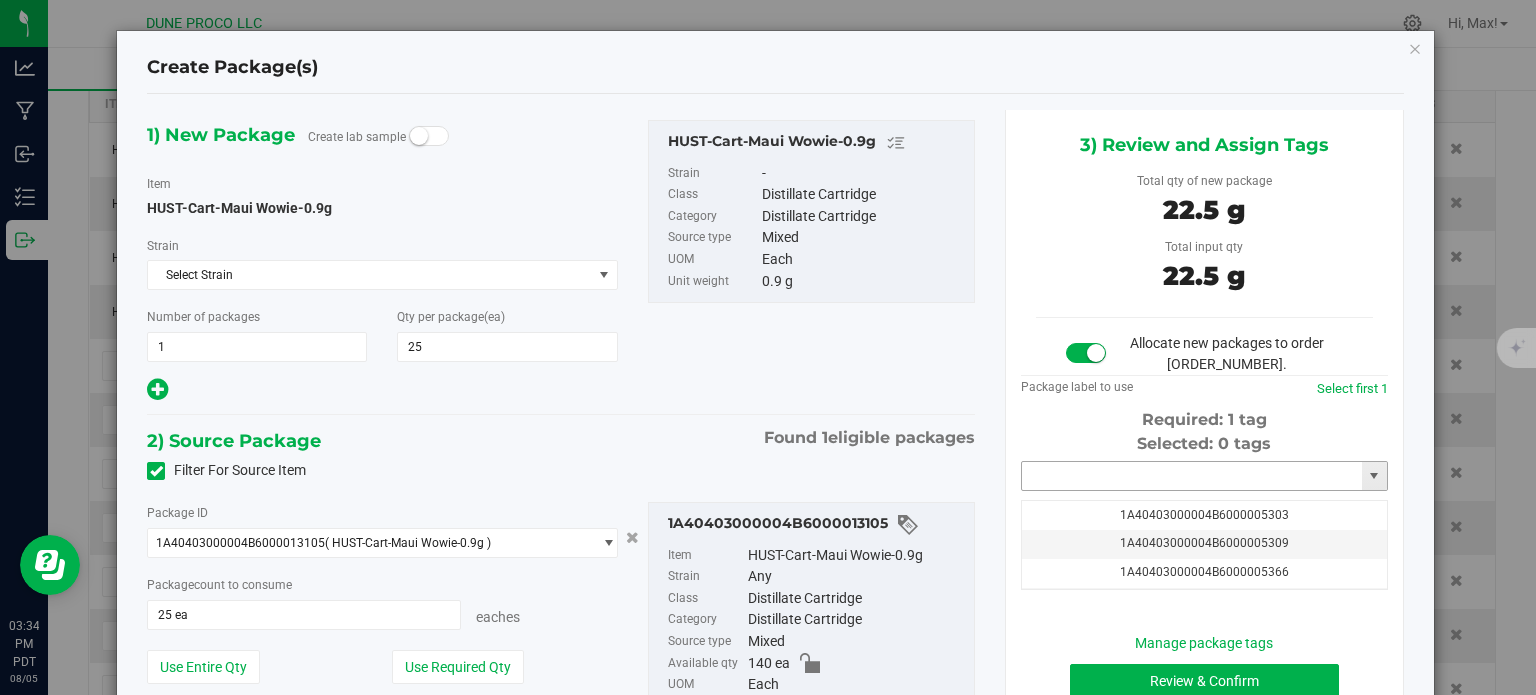 click at bounding box center [1192, 476] 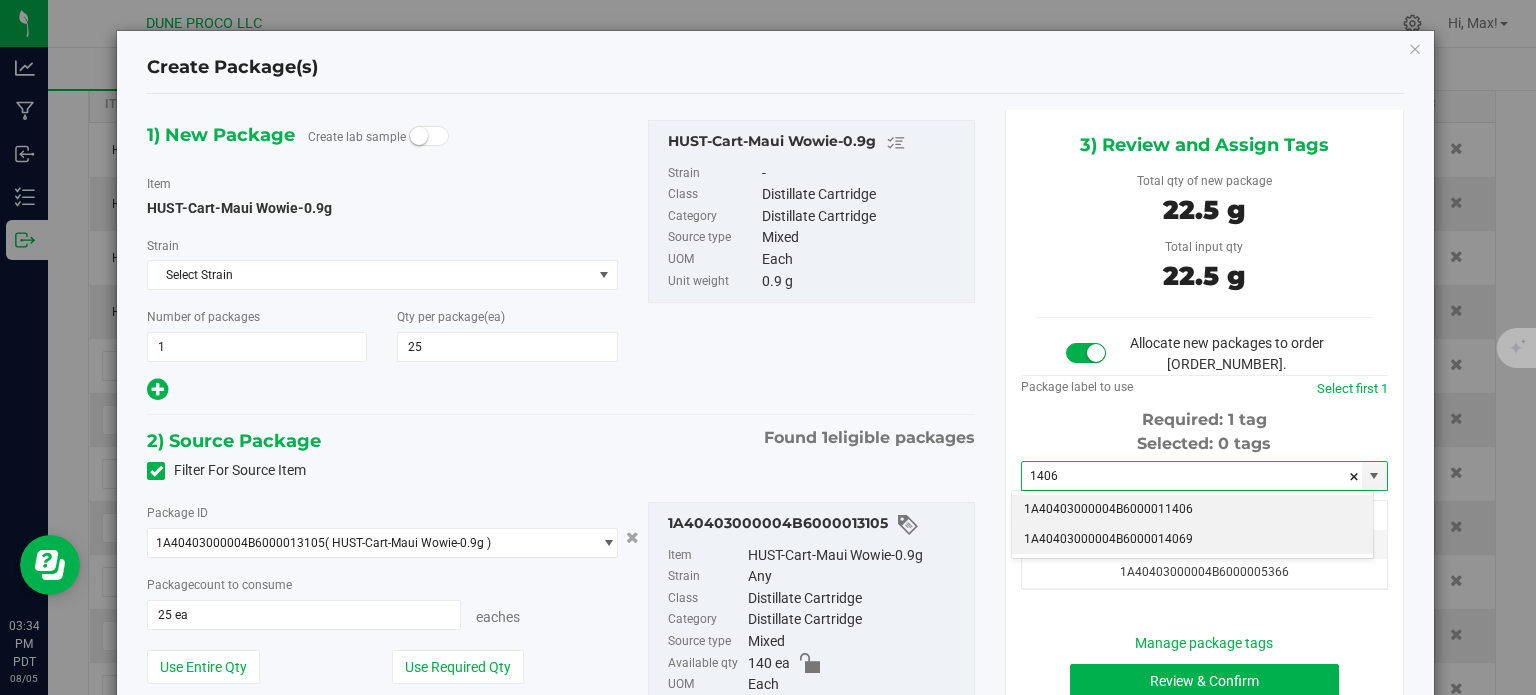 click on "1A40403000004B6000014069" at bounding box center (1192, 540) 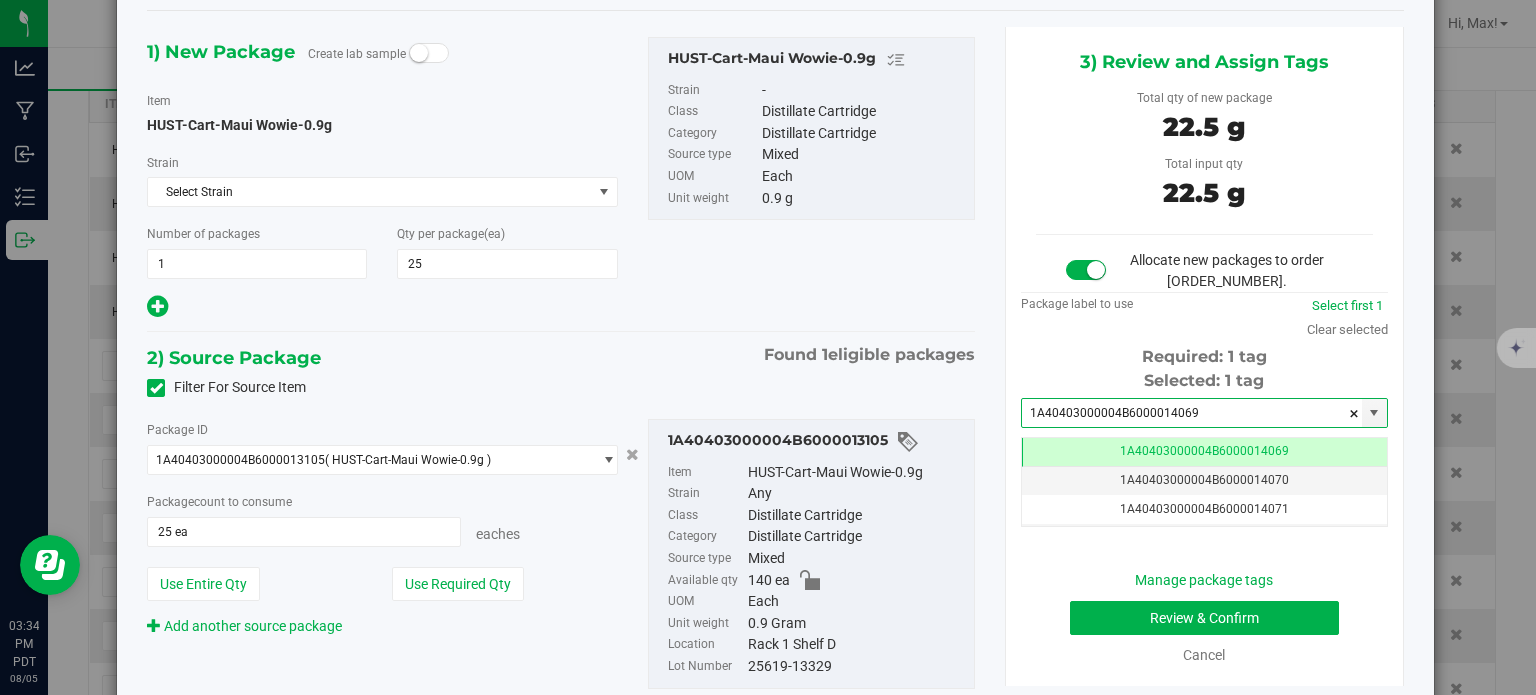 type on "1A40403000004B6000014069" 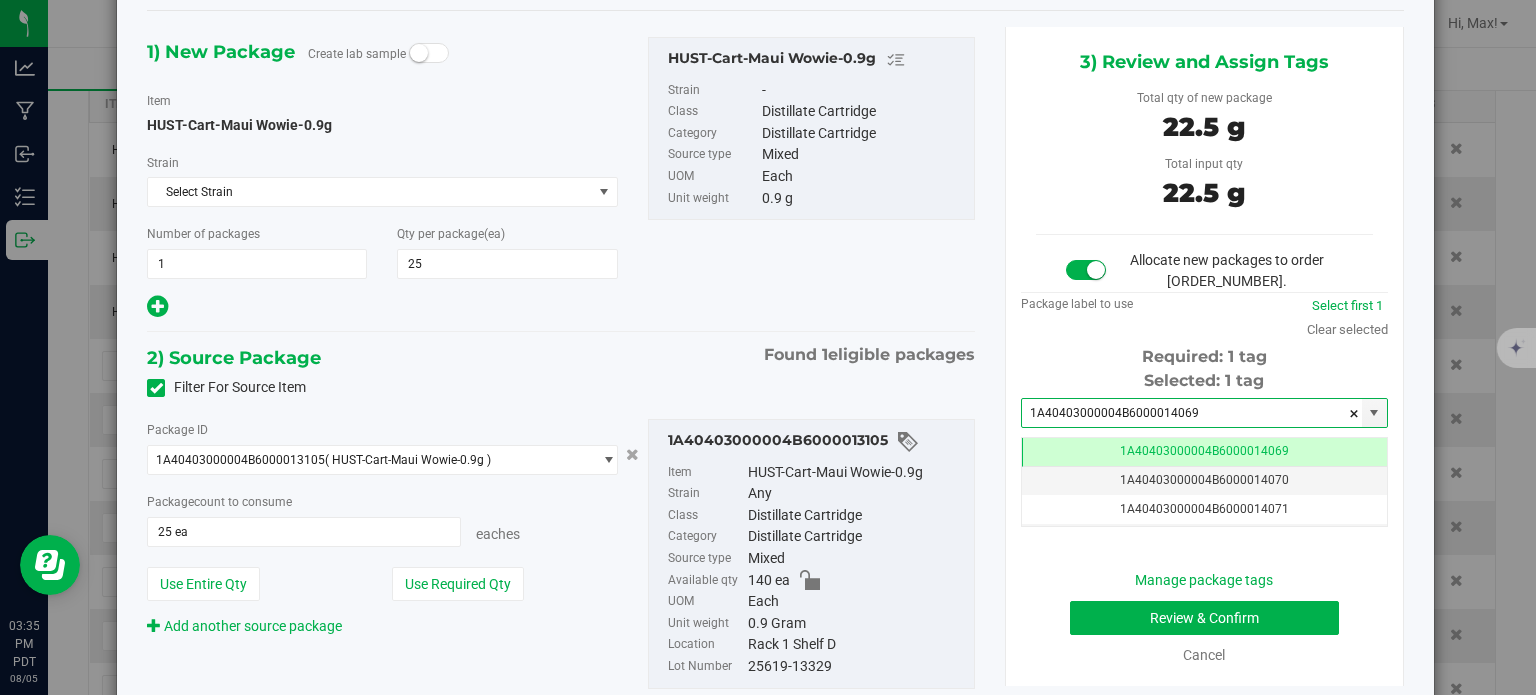 click on "Manage package tags
Review & Confirm
Cancel" at bounding box center [1204, 618] 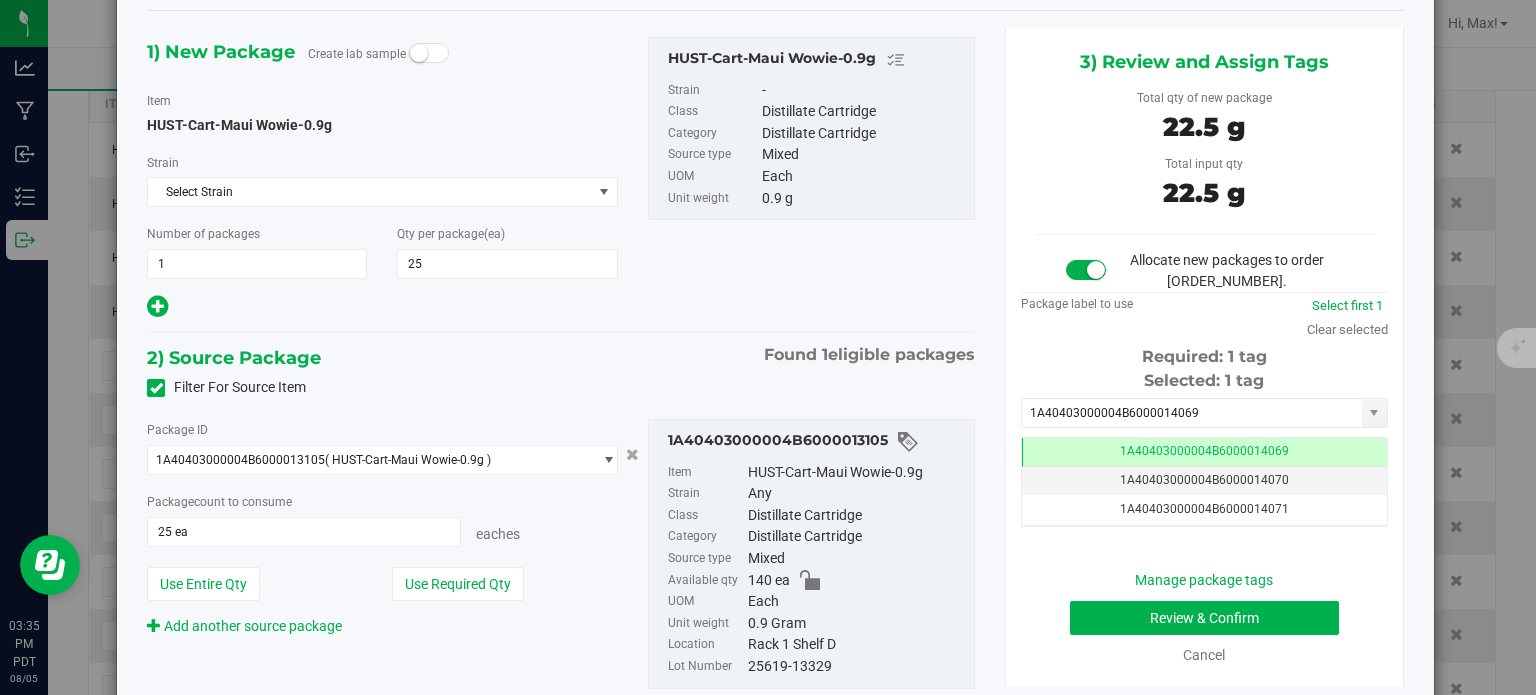 click on "Manage package tags
Review & Confirm
Cancel" at bounding box center [1204, 618] 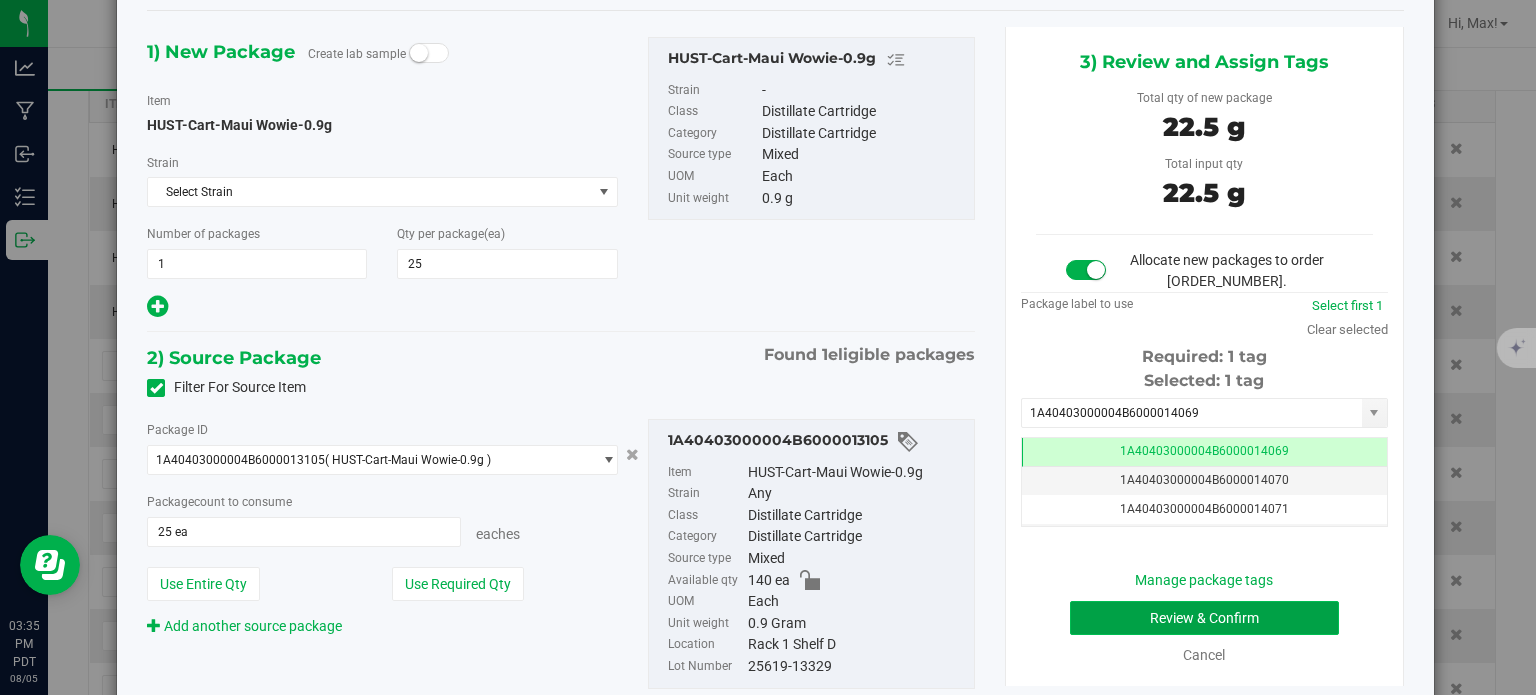 click on "Review & Confirm" at bounding box center [1204, 618] 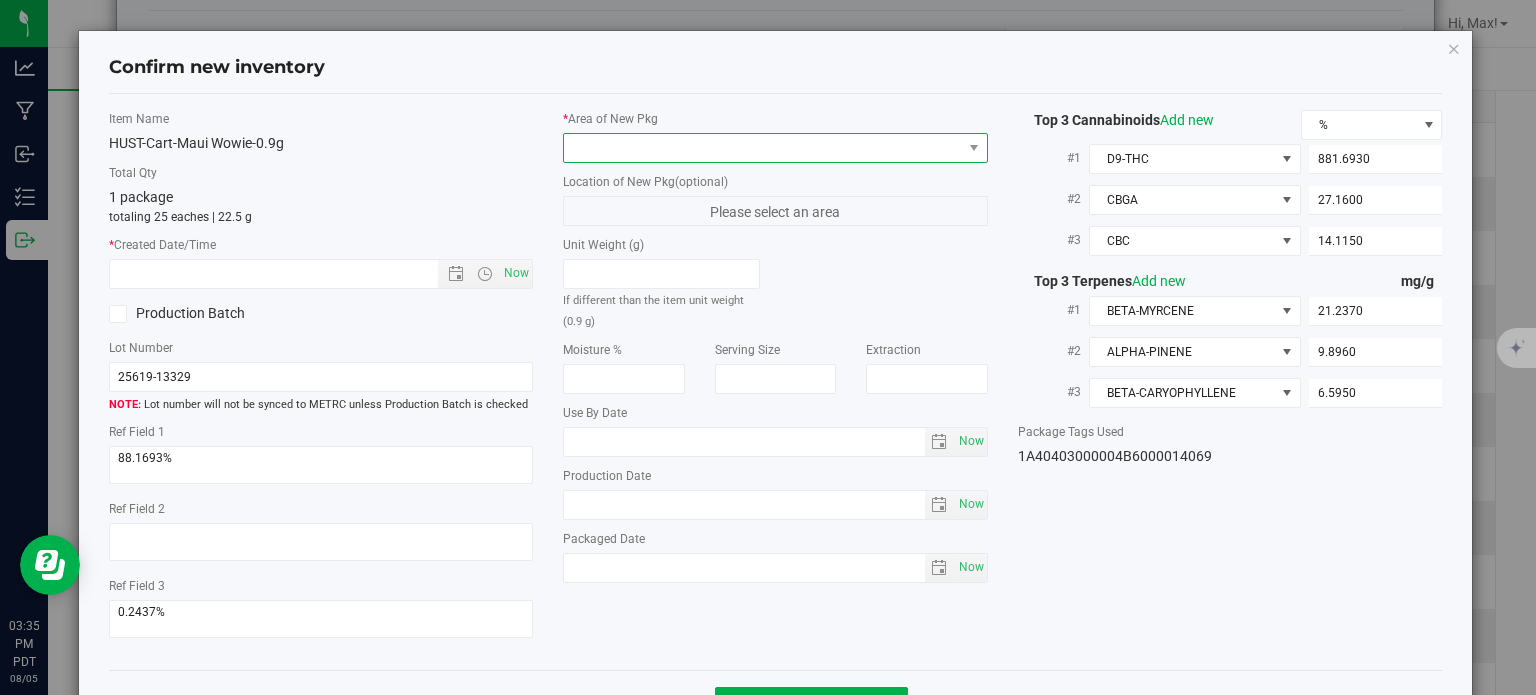 click at bounding box center (763, 148) 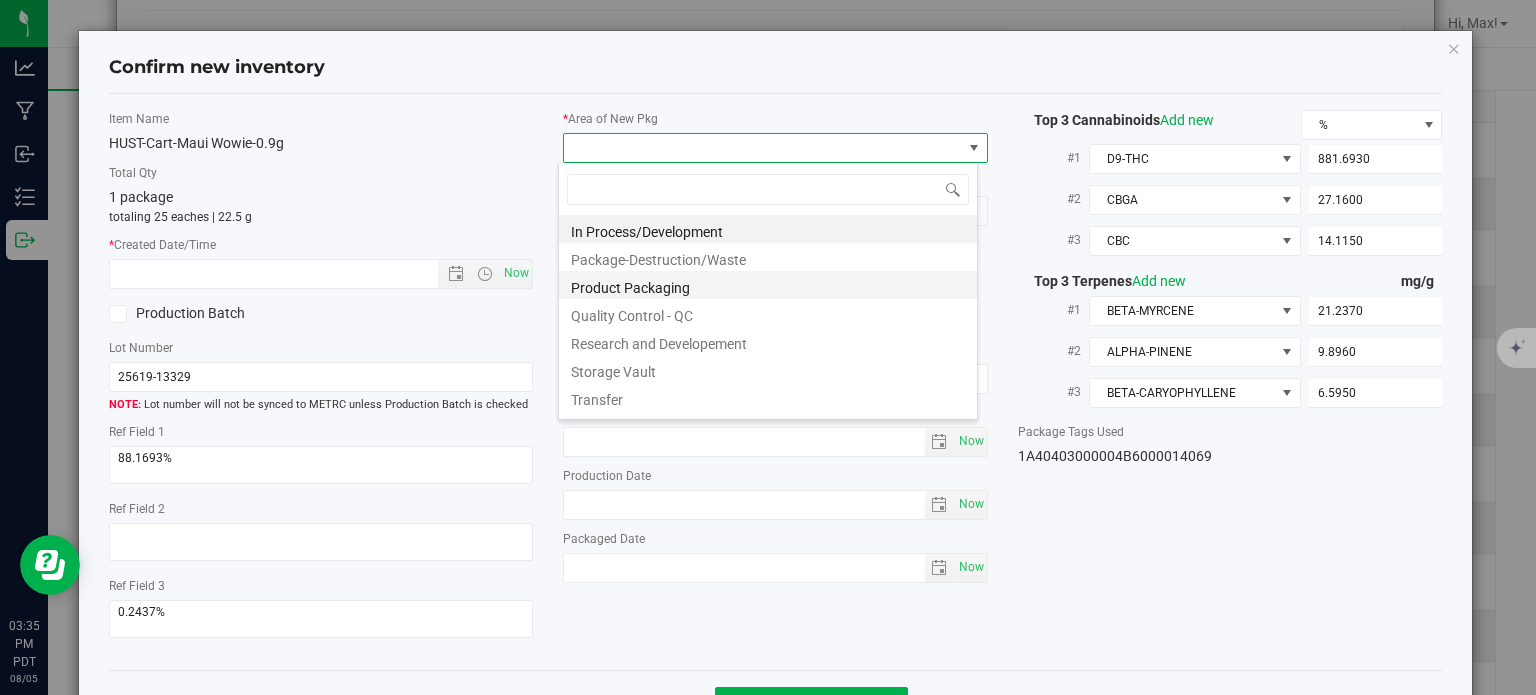 click on "Product Packaging" at bounding box center (768, 285) 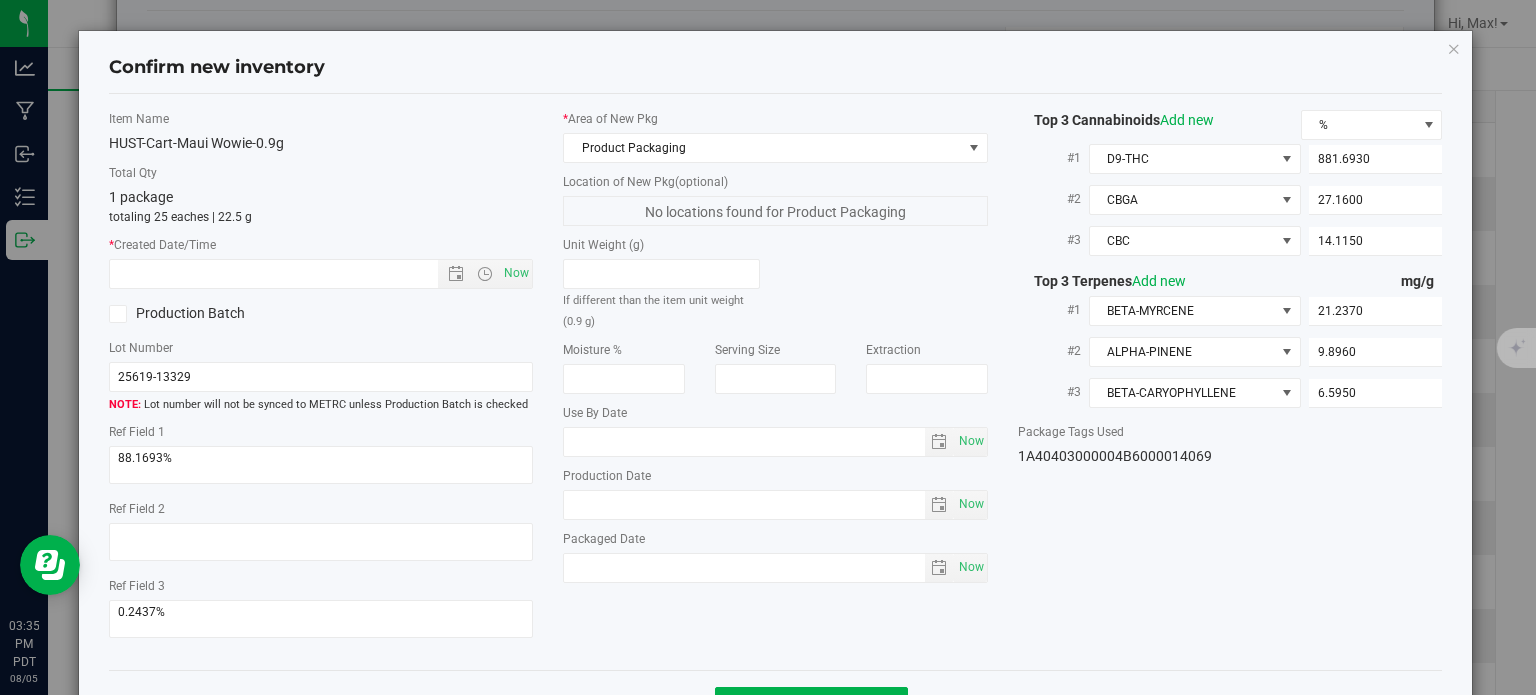 click on "Item Name
HUST-Cart-Maui Wowie-0.9g
Total Qty
1 package  totaling 25 eaches | 22.5 g
*
Created Date/Time
Now
Production Batch
Lot Number
25619-13329" at bounding box center [321, 382] 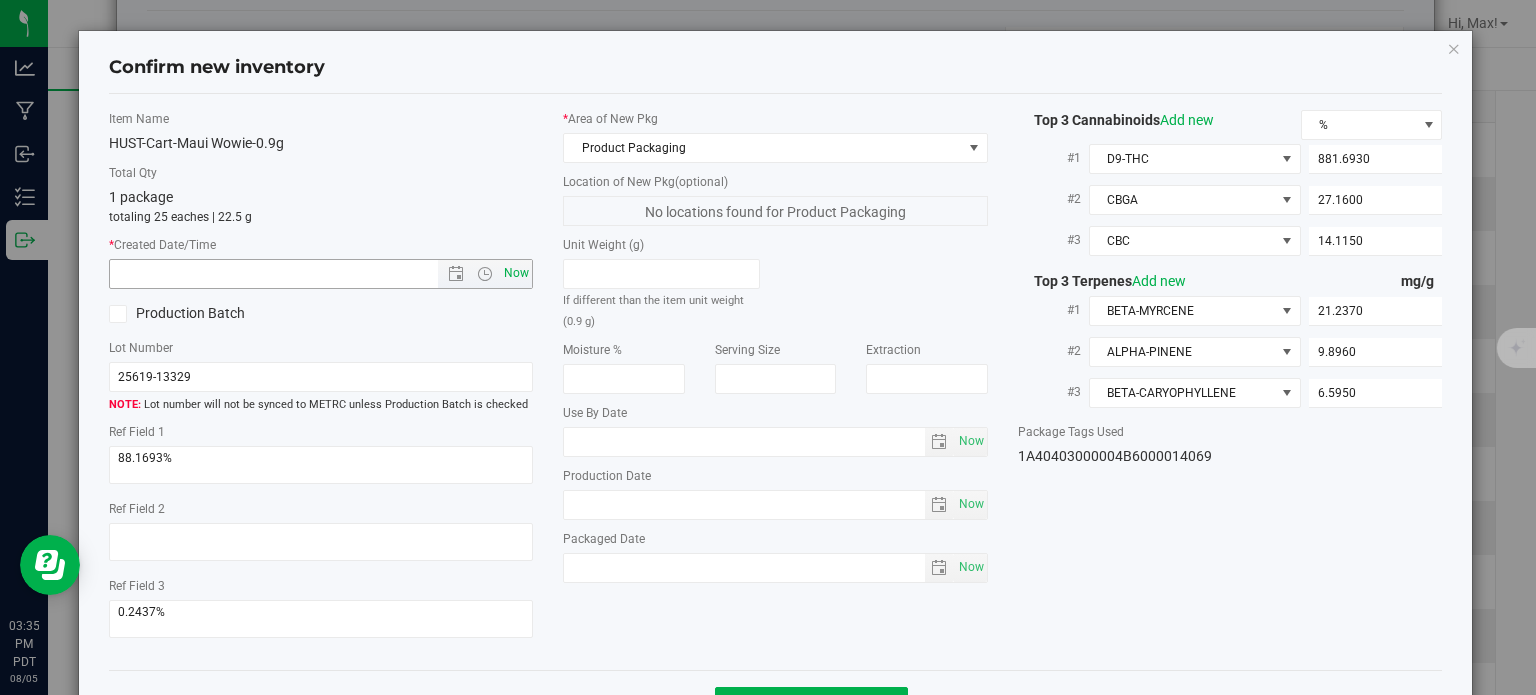 click on "Now" at bounding box center (517, 273) 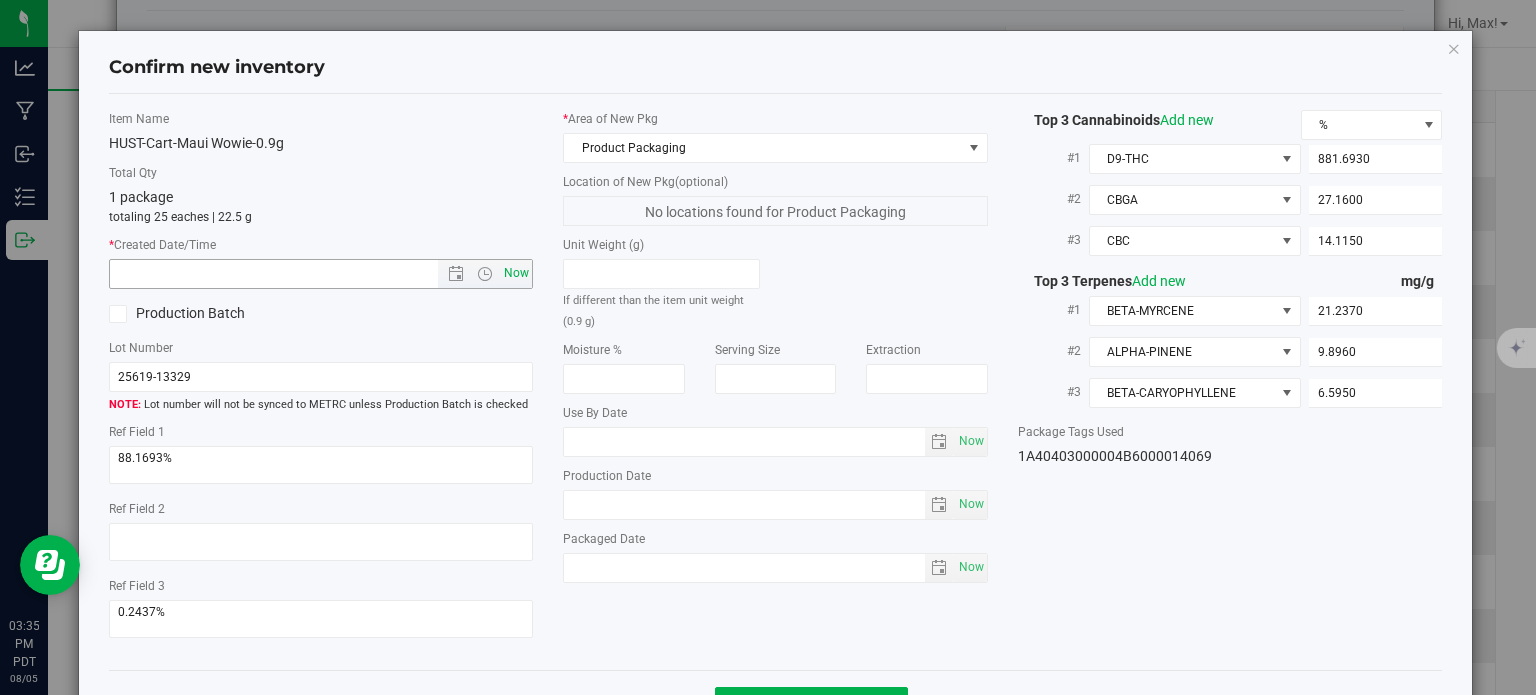type on "[MONTH]/[DAY]/[YEAR] [HOUR]:[MINUTE] [AMPM]" 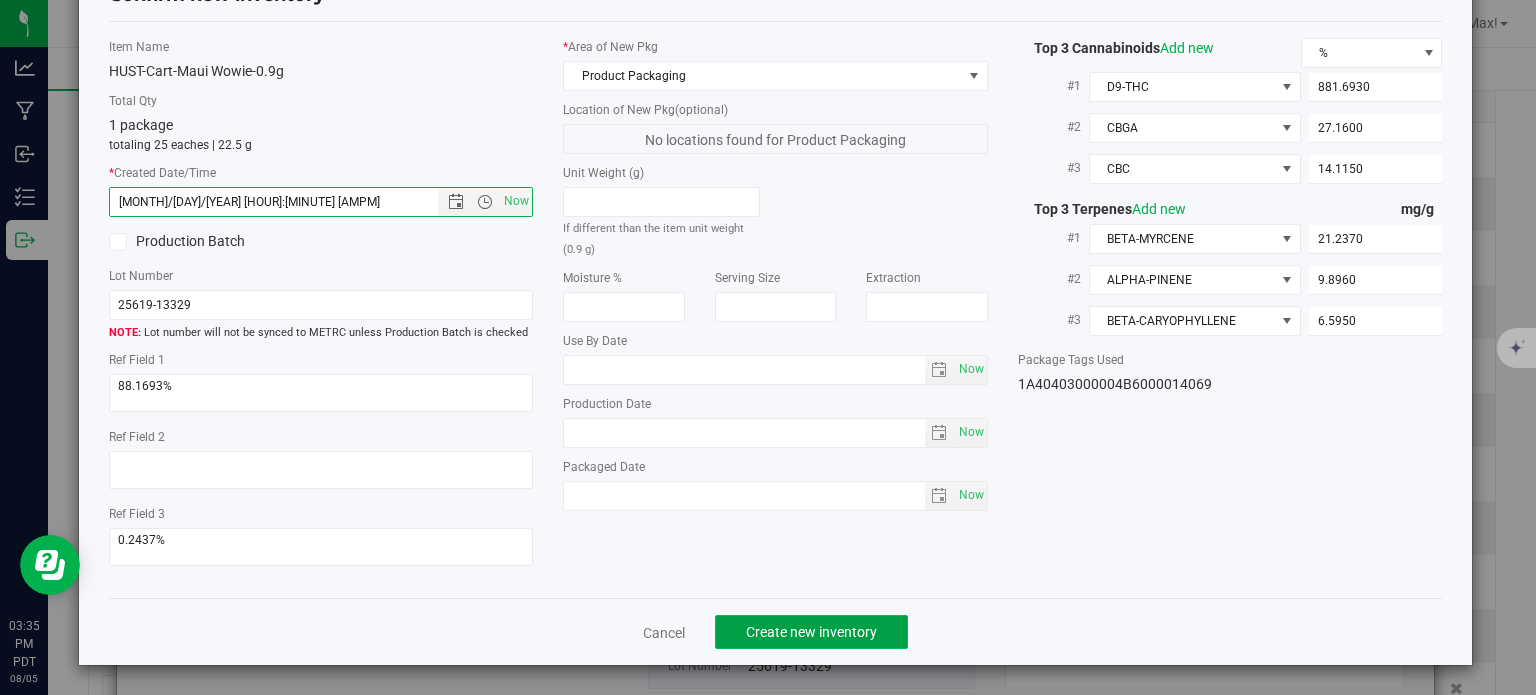 click on "Create new inventory" 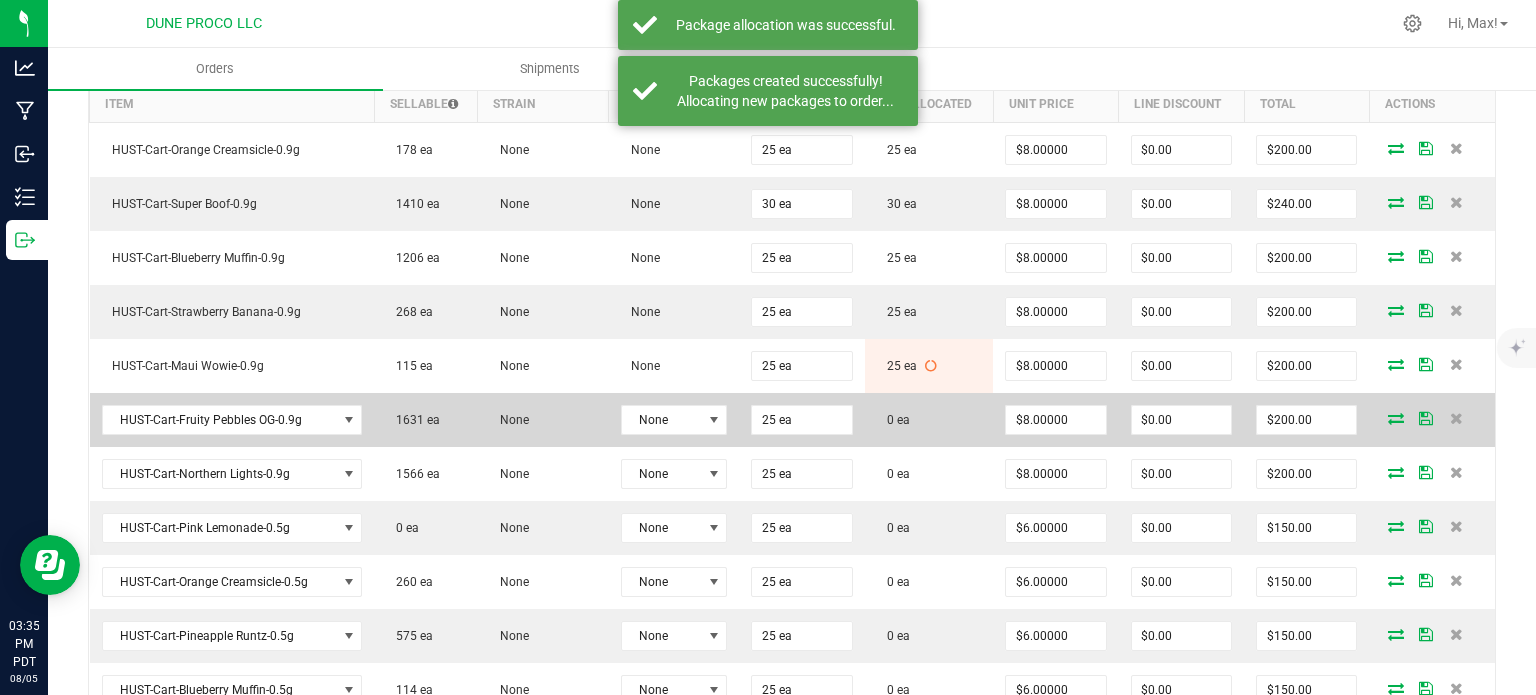 click at bounding box center (1396, 418) 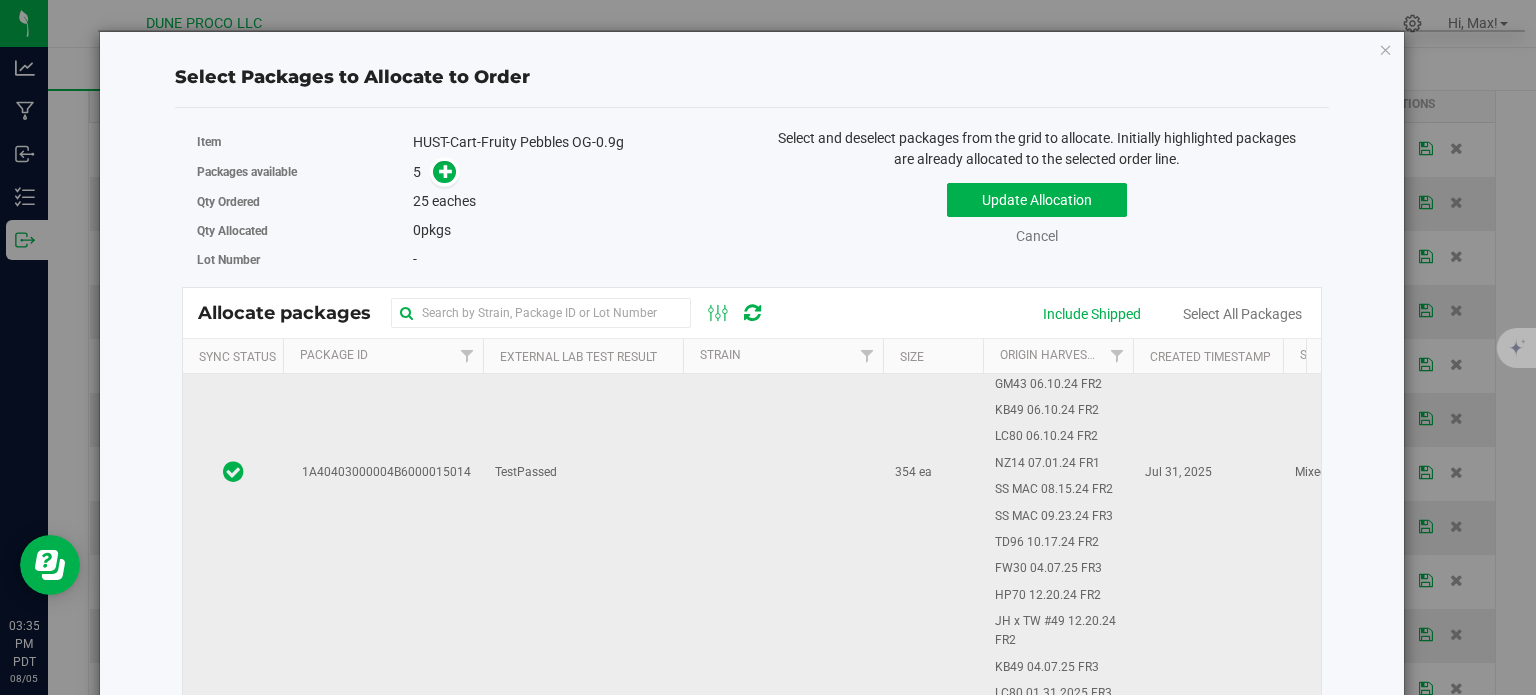 click on "1A40403000004B6000015014" at bounding box center [383, 473] 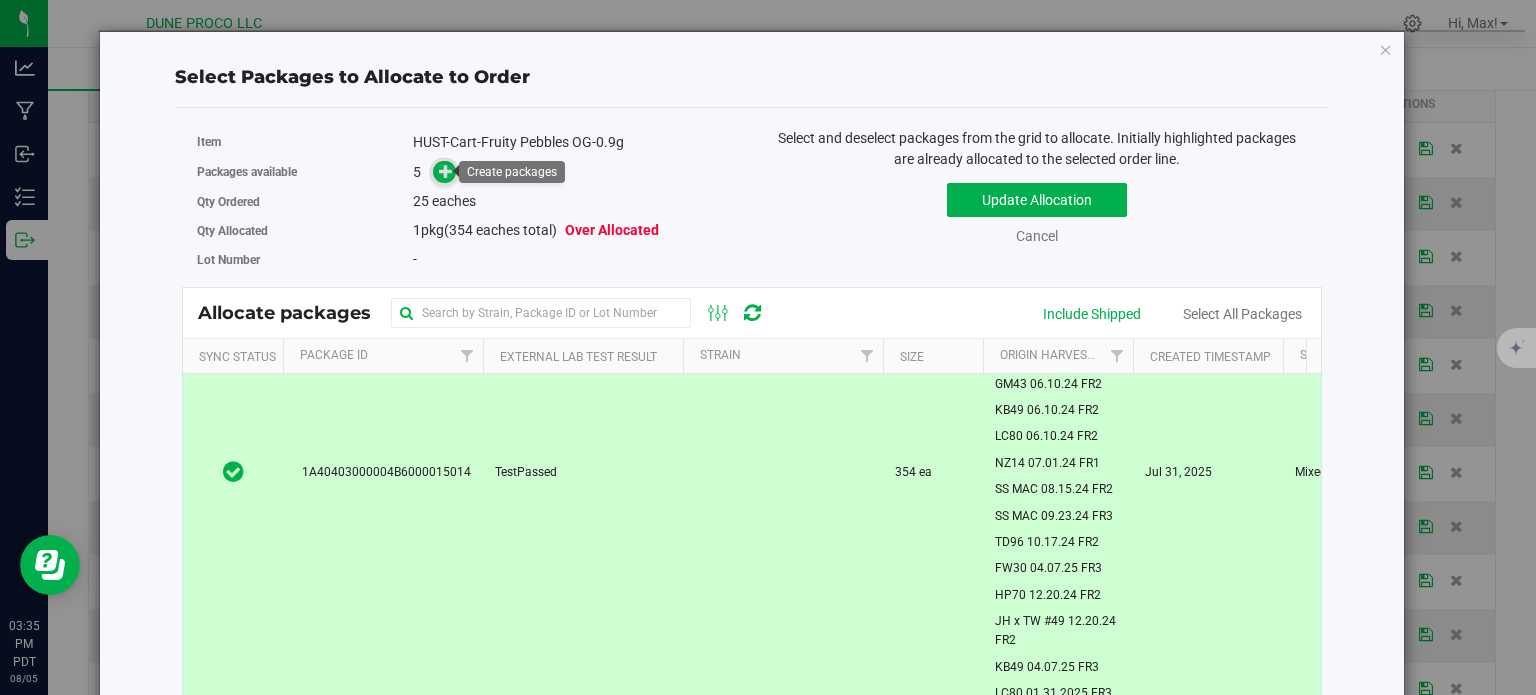 click at bounding box center (444, 172) 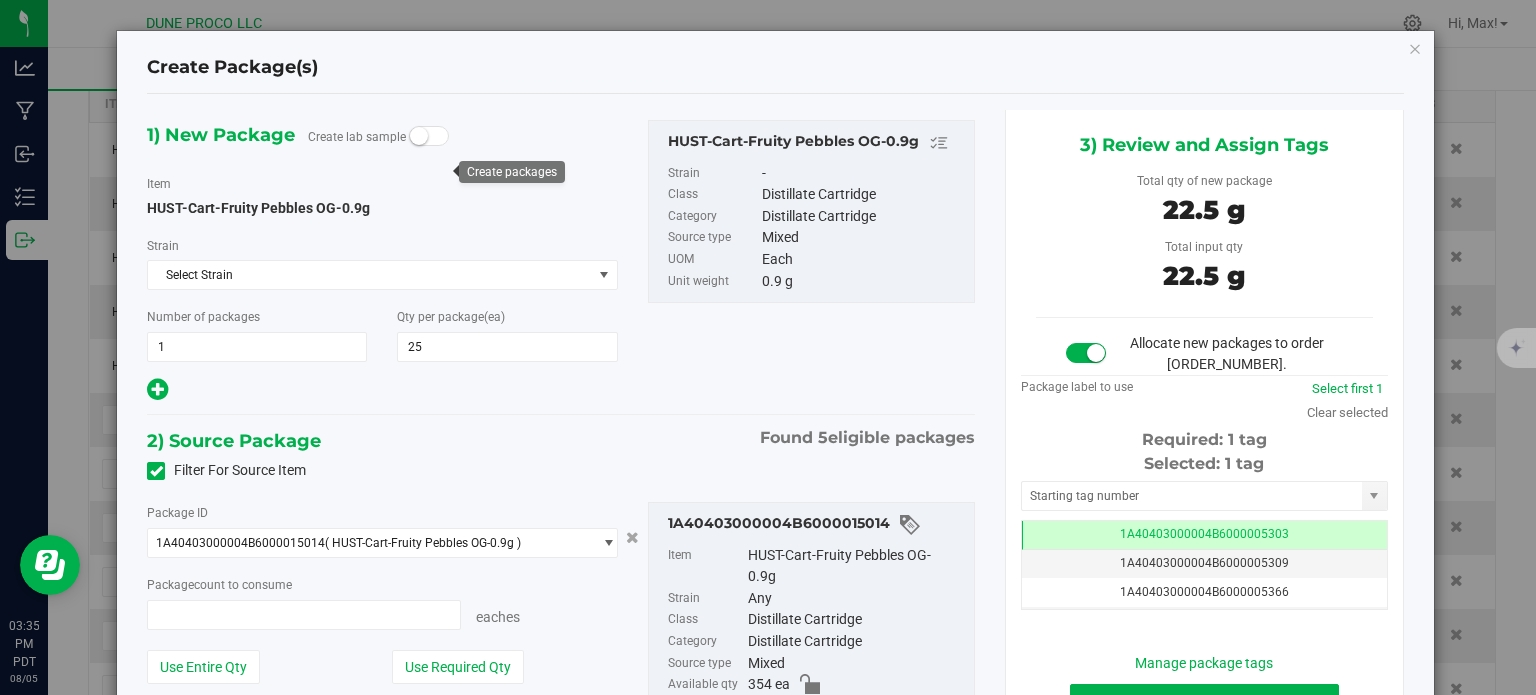 type on "25 ea" 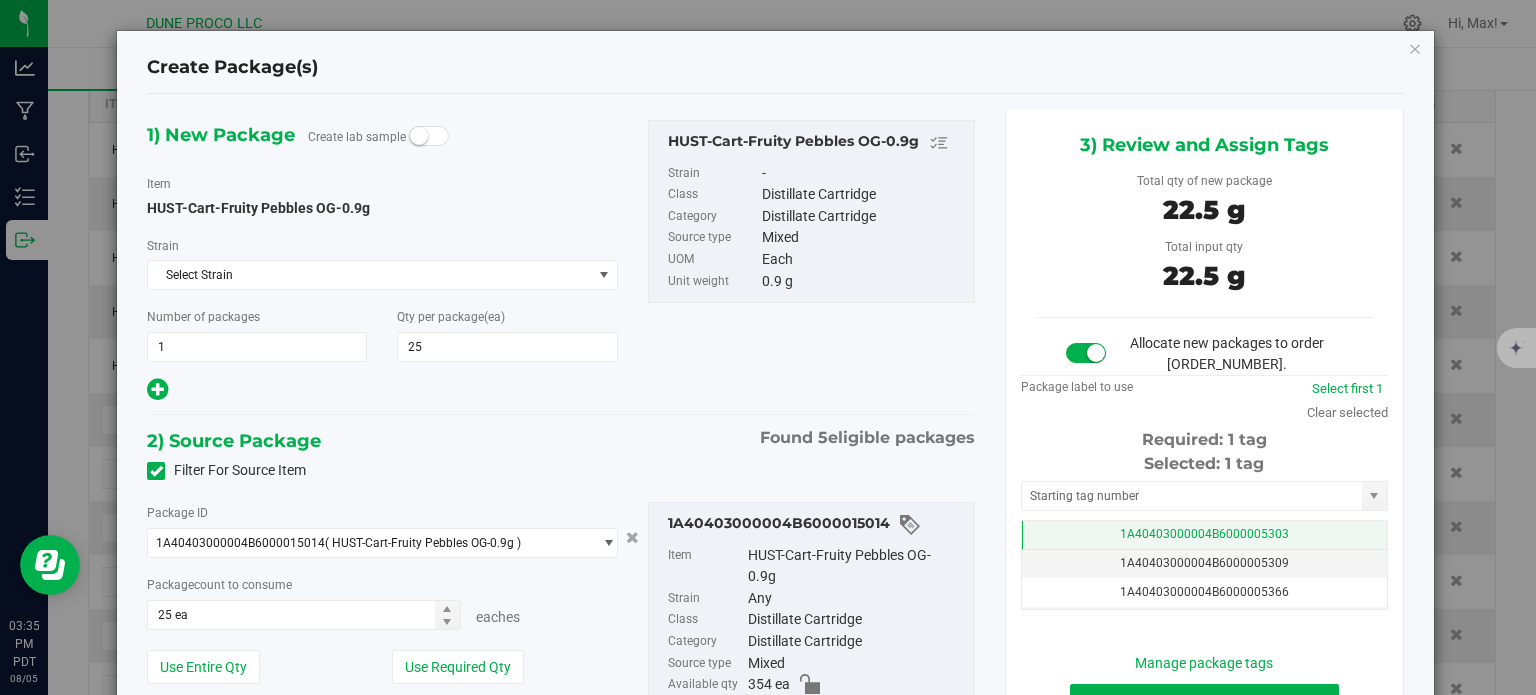 click on "1A40403000004B6000005303" at bounding box center [1204, 535] 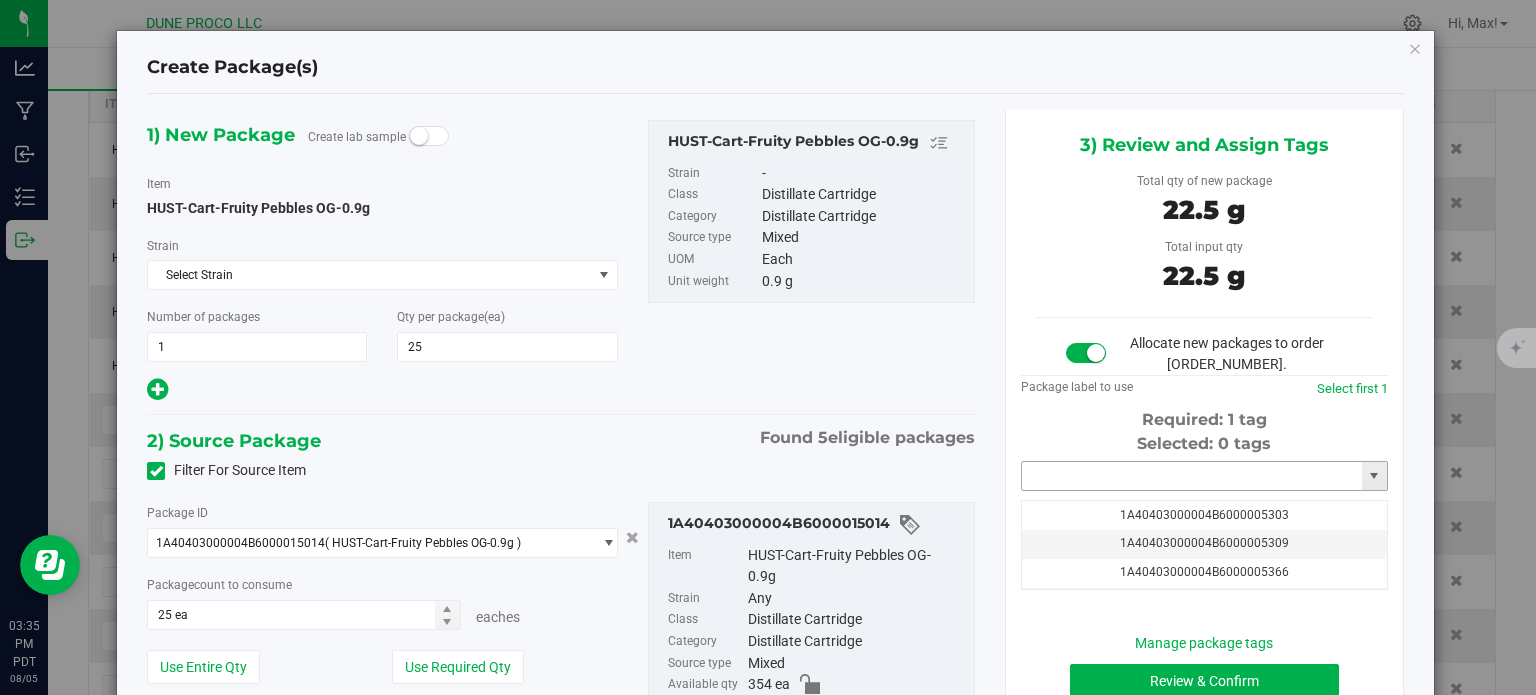 click at bounding box center (1192, 476) 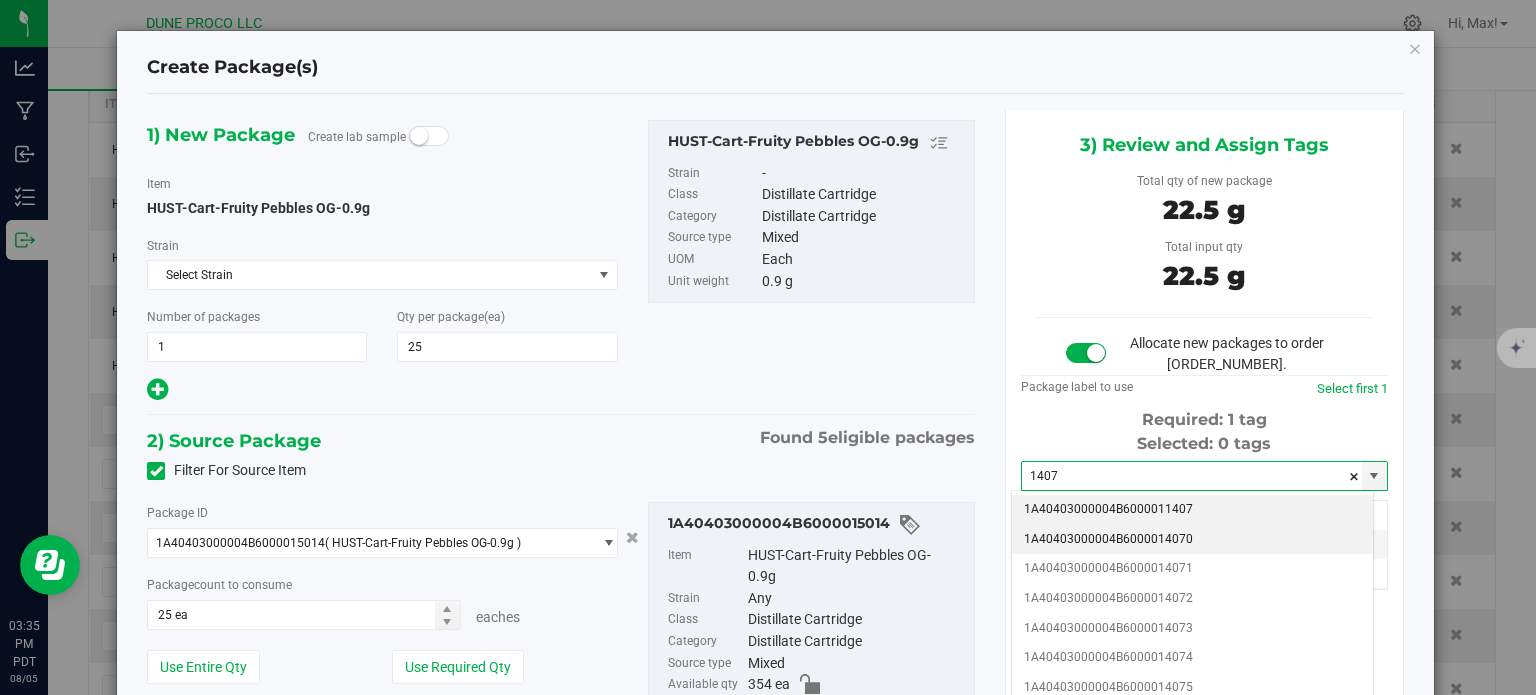 click on "1A40403000004B6000014070" at bounding box center (1192, 540) 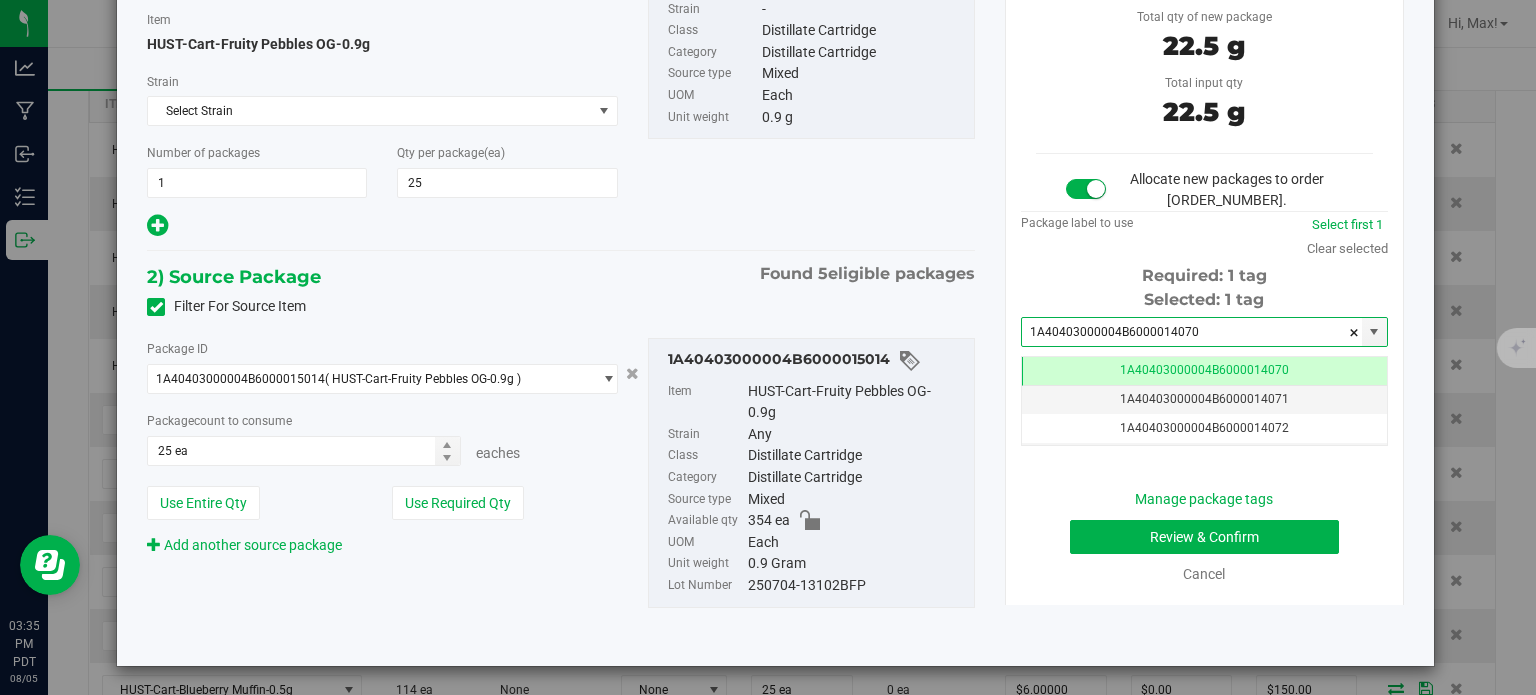 type on "1A40403000004B6000014070" 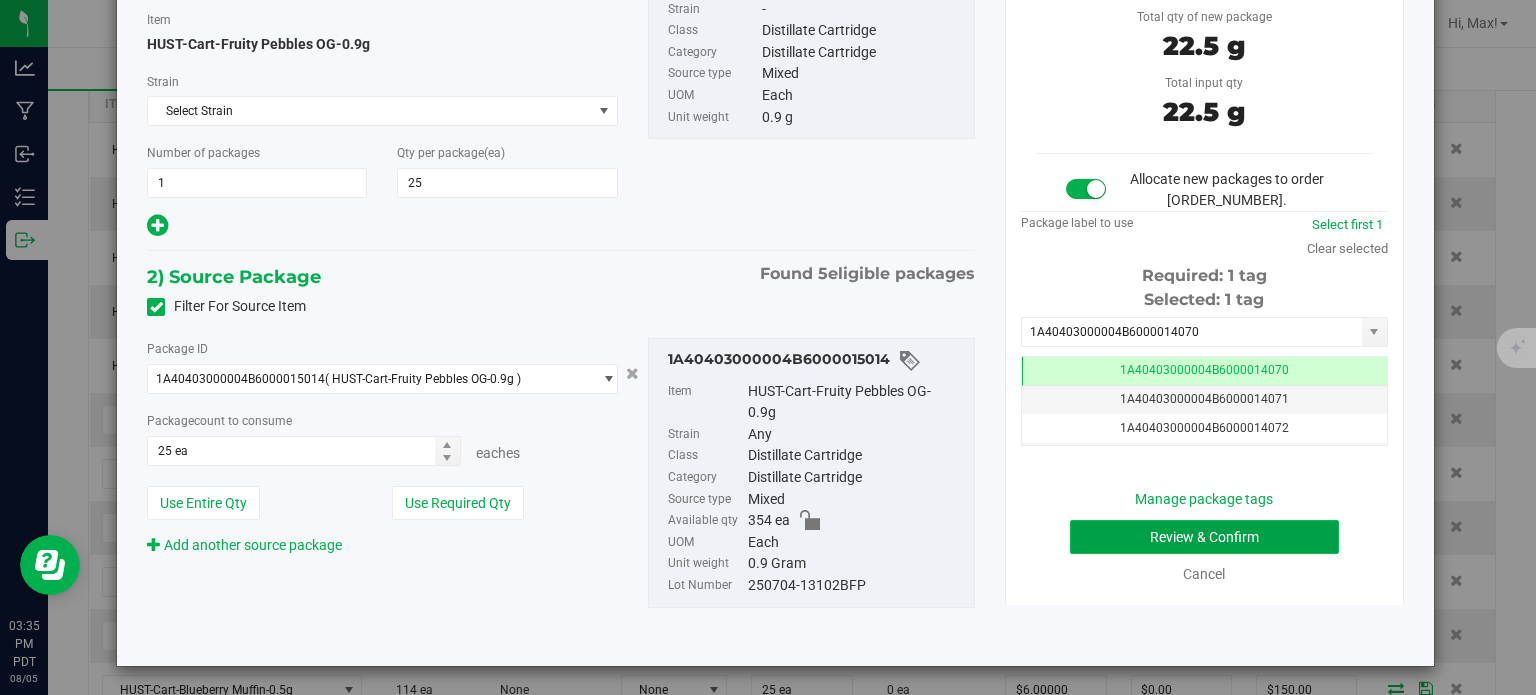click on "Review & Confirm" at bounding box center [1204, 537] 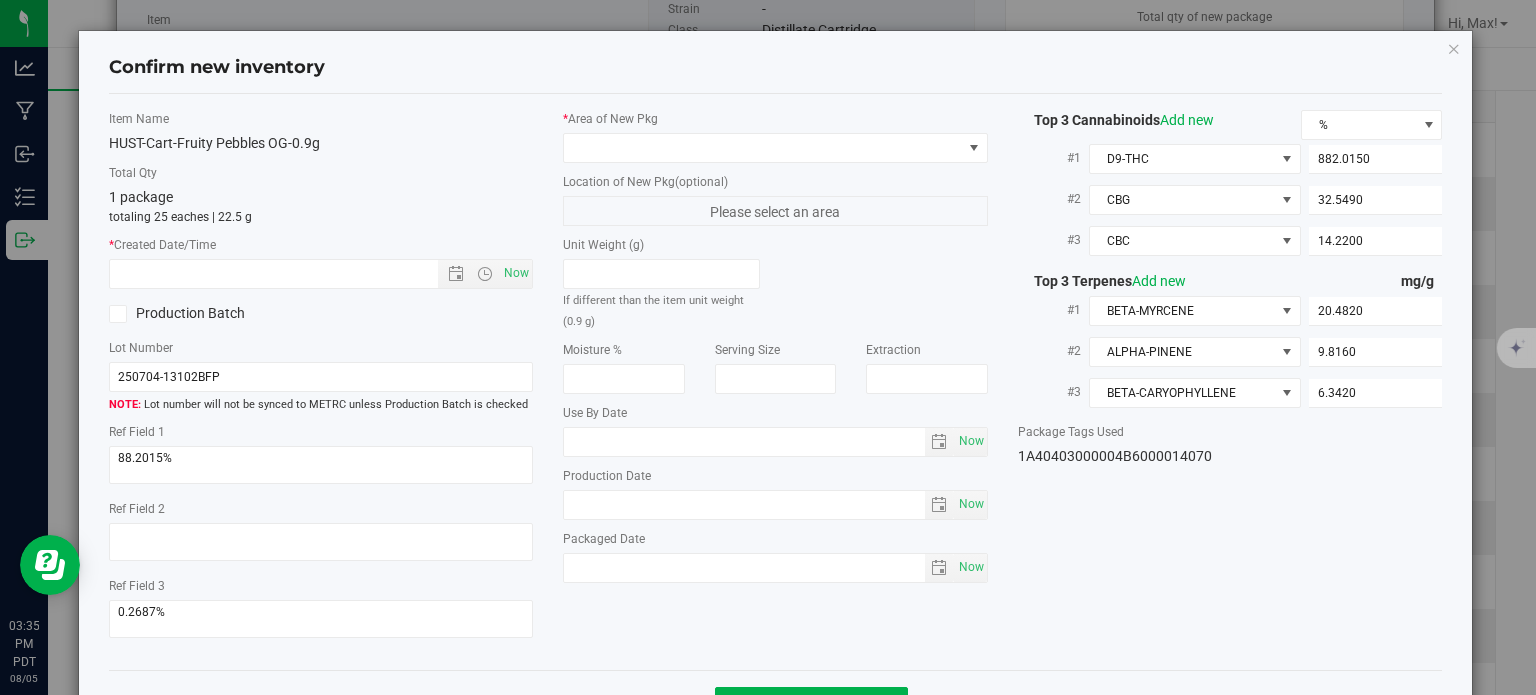 type on "2025-07-04" 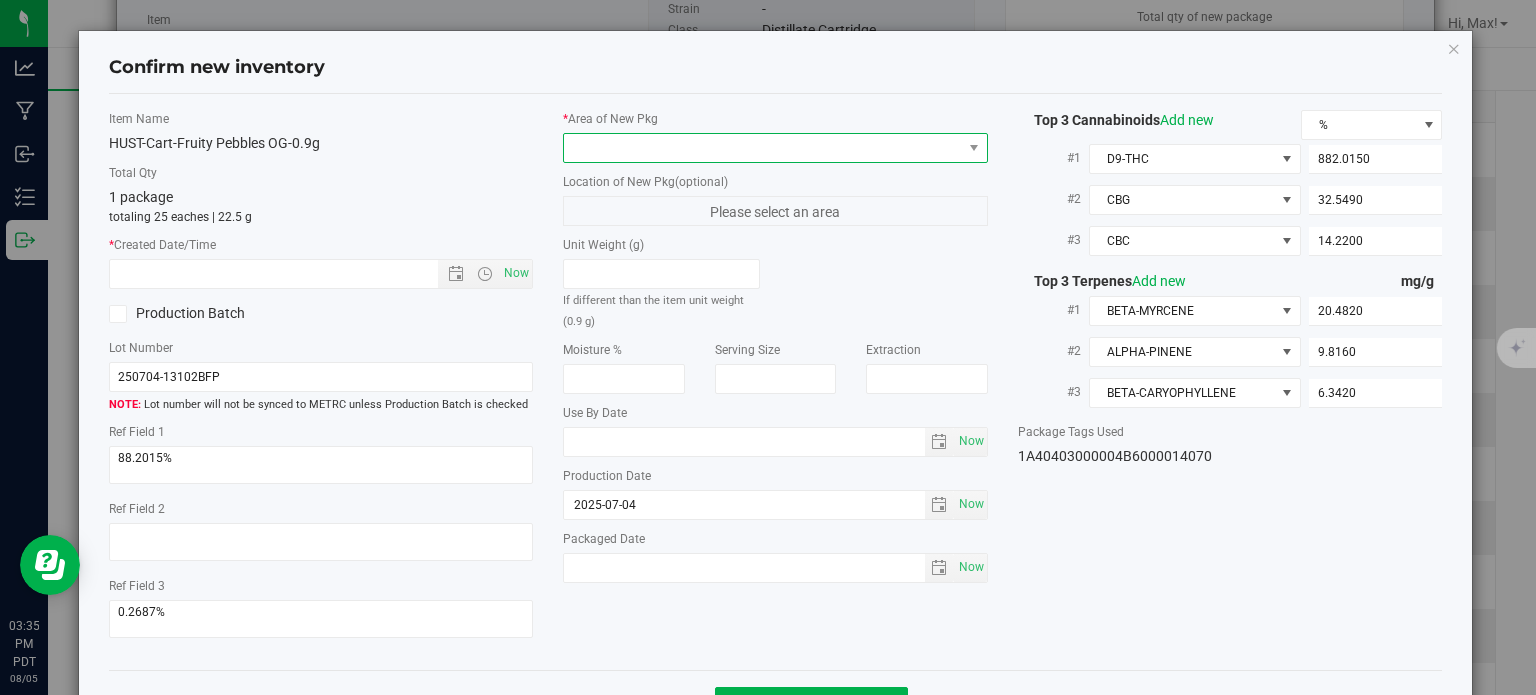 click at bounding box center [763, 148] 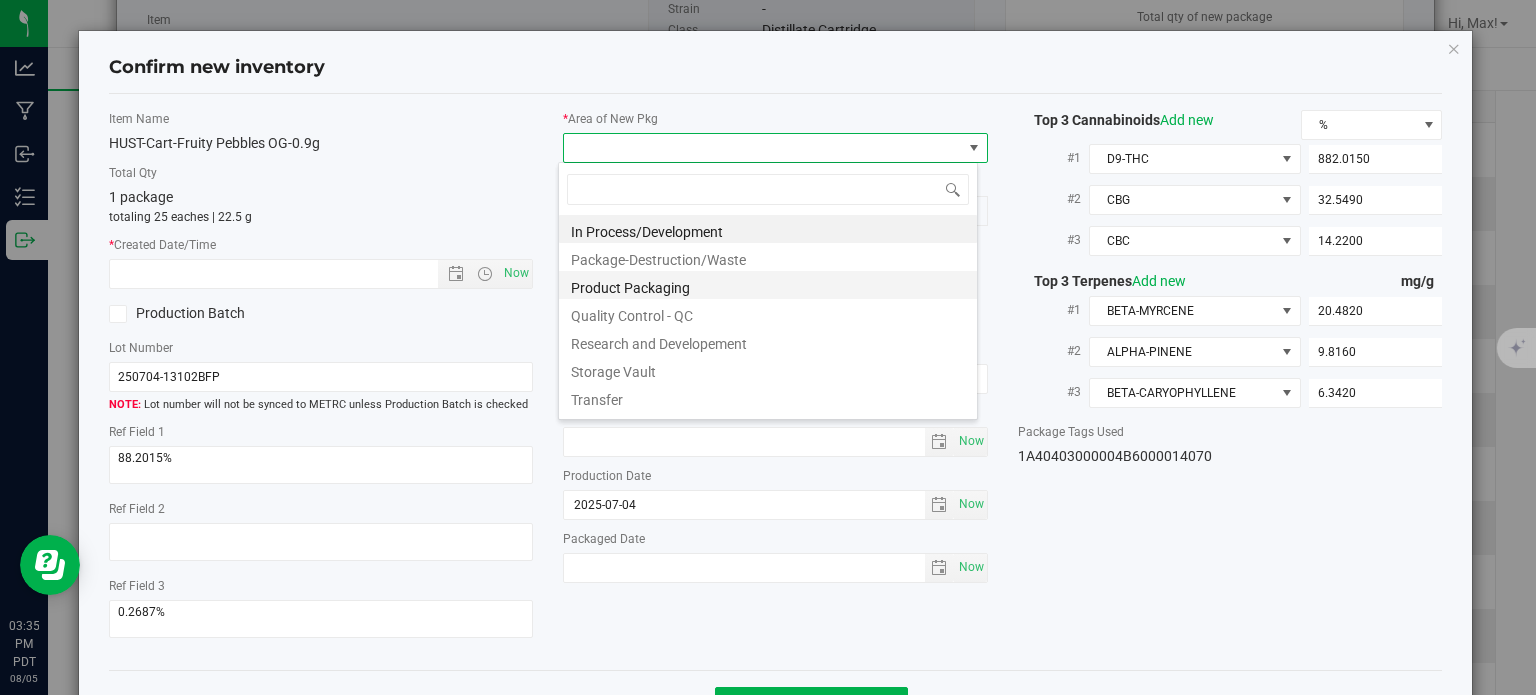 click on "Product Packaging" at bounding box center (768, 285) 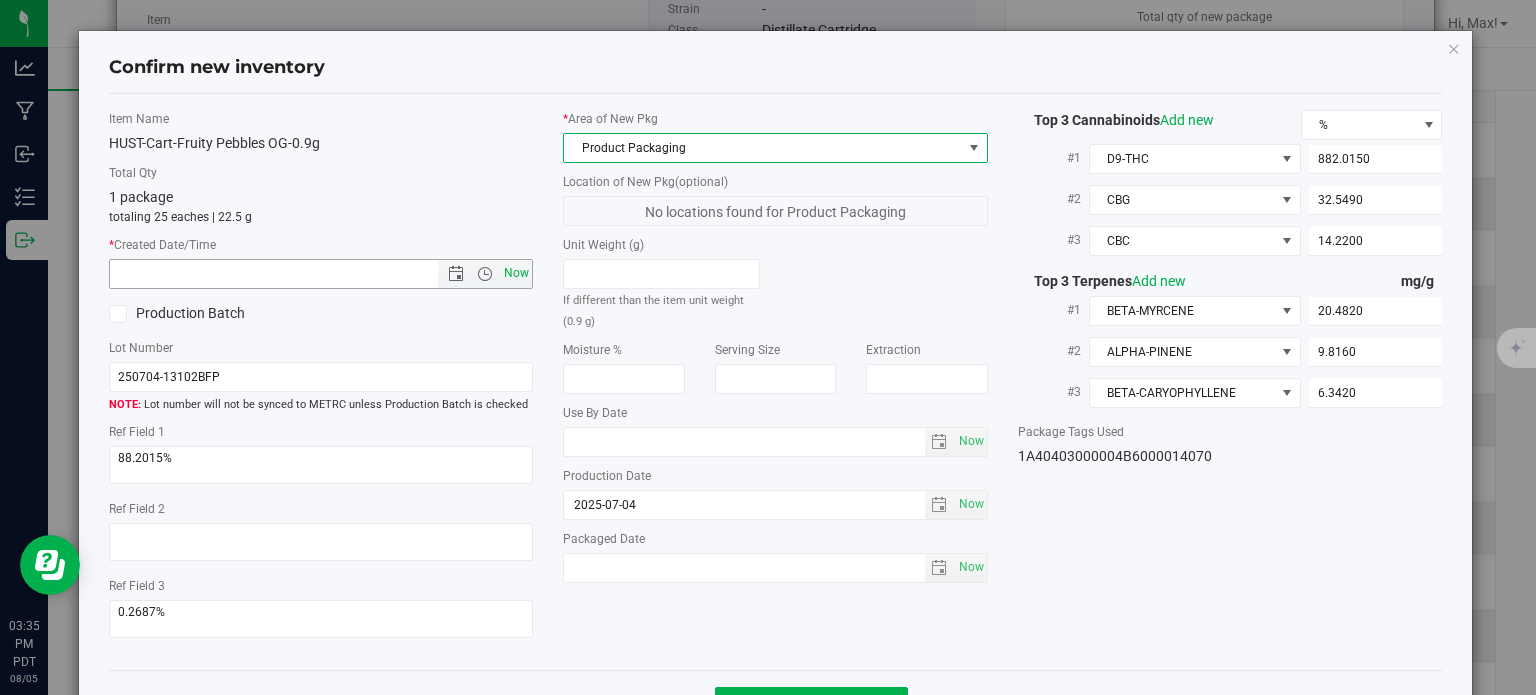 click on "Now" at bounding box center (517, 273) 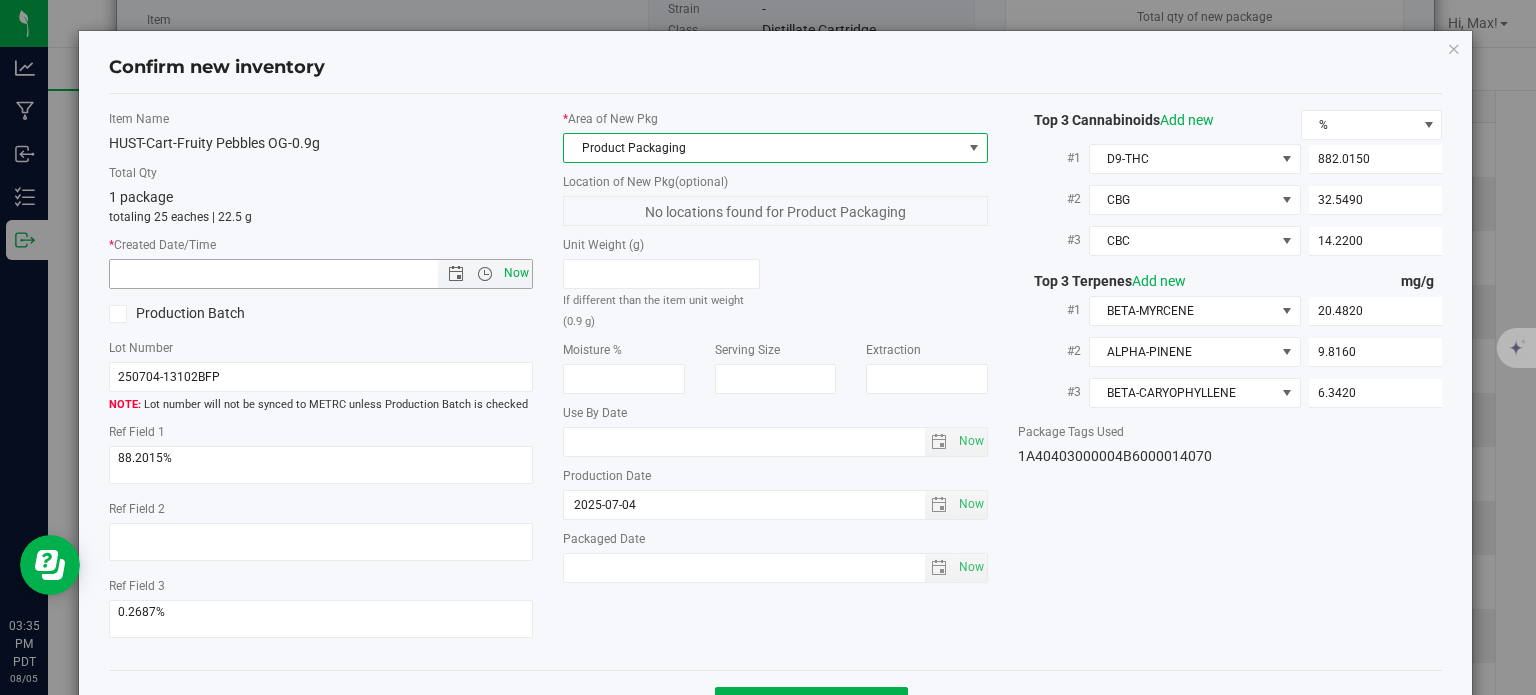 type on "[MONTH]/[DAY]/[YEAR] [HOUR]:[MINUTE] [AMPM]" 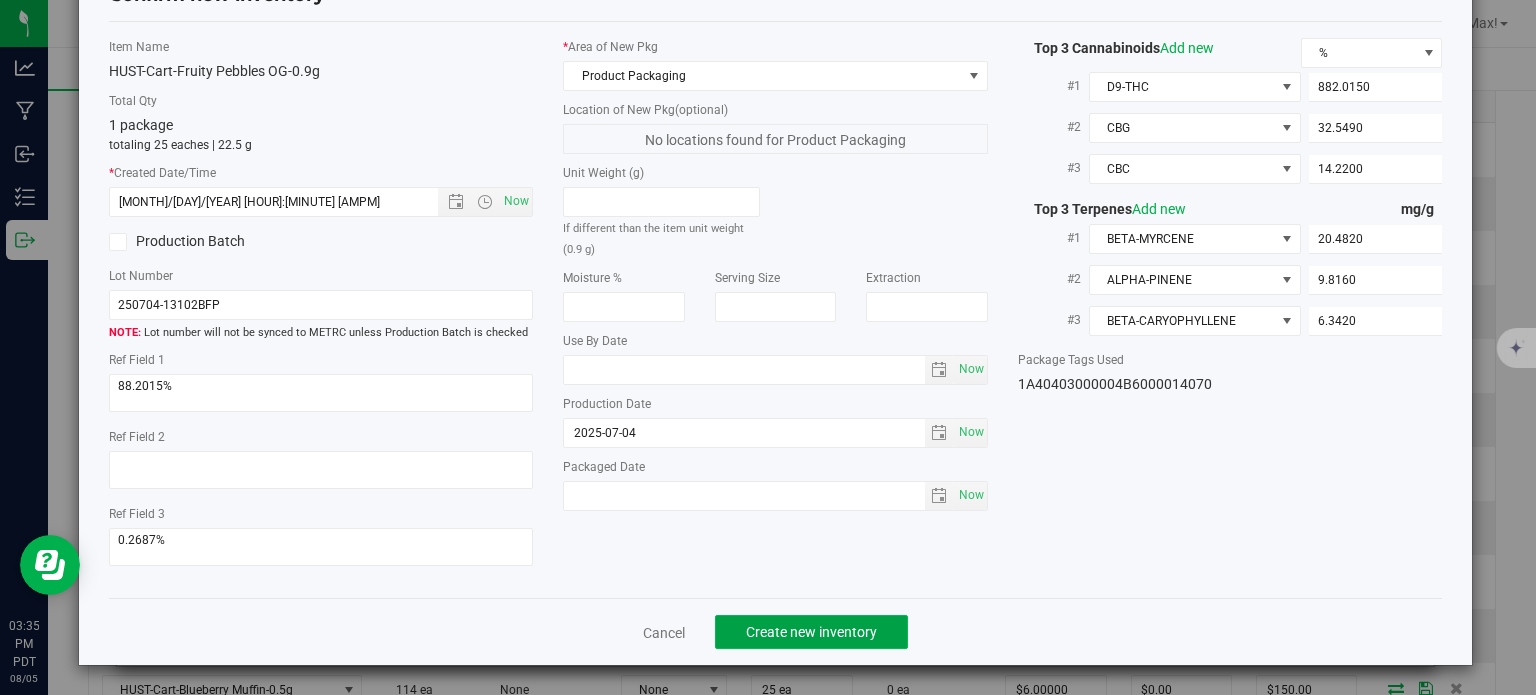 click on "Create new inventory" 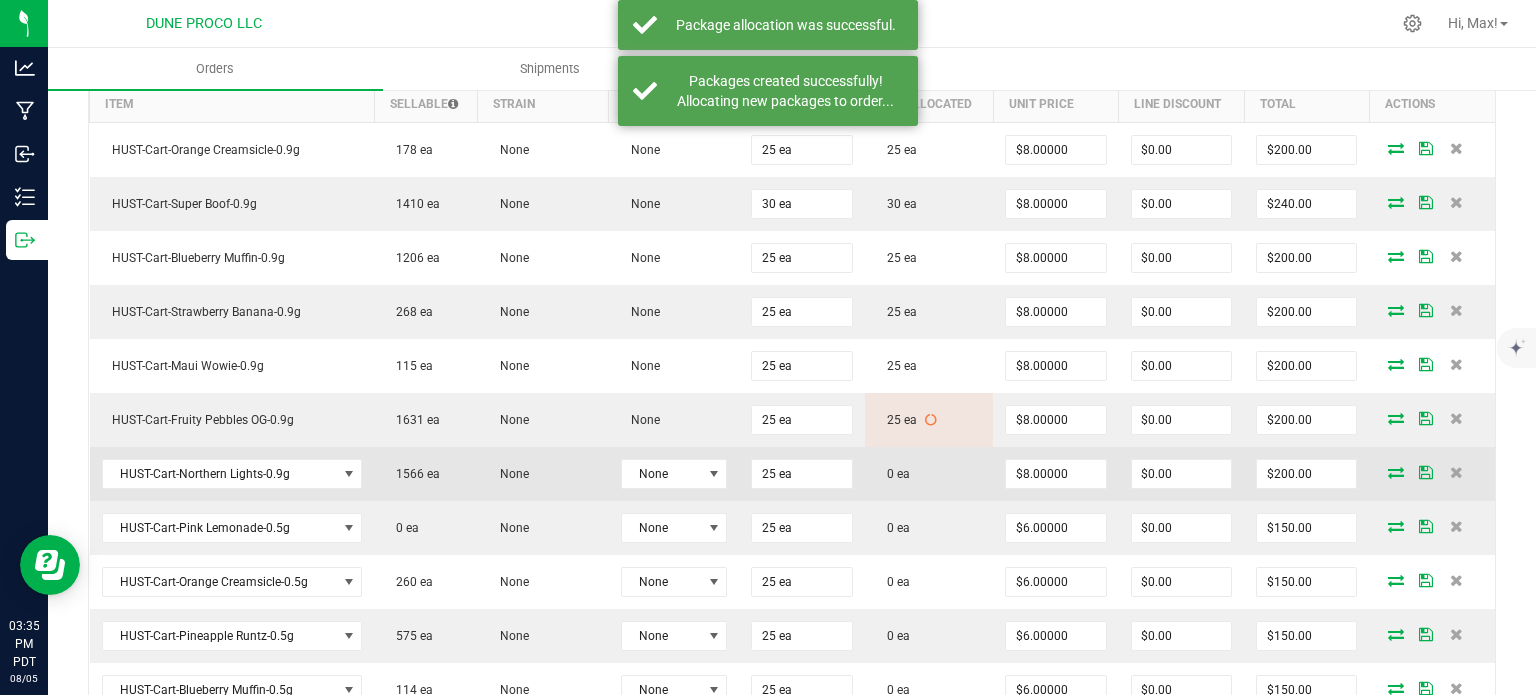 click at bounding box center [1396, 472] 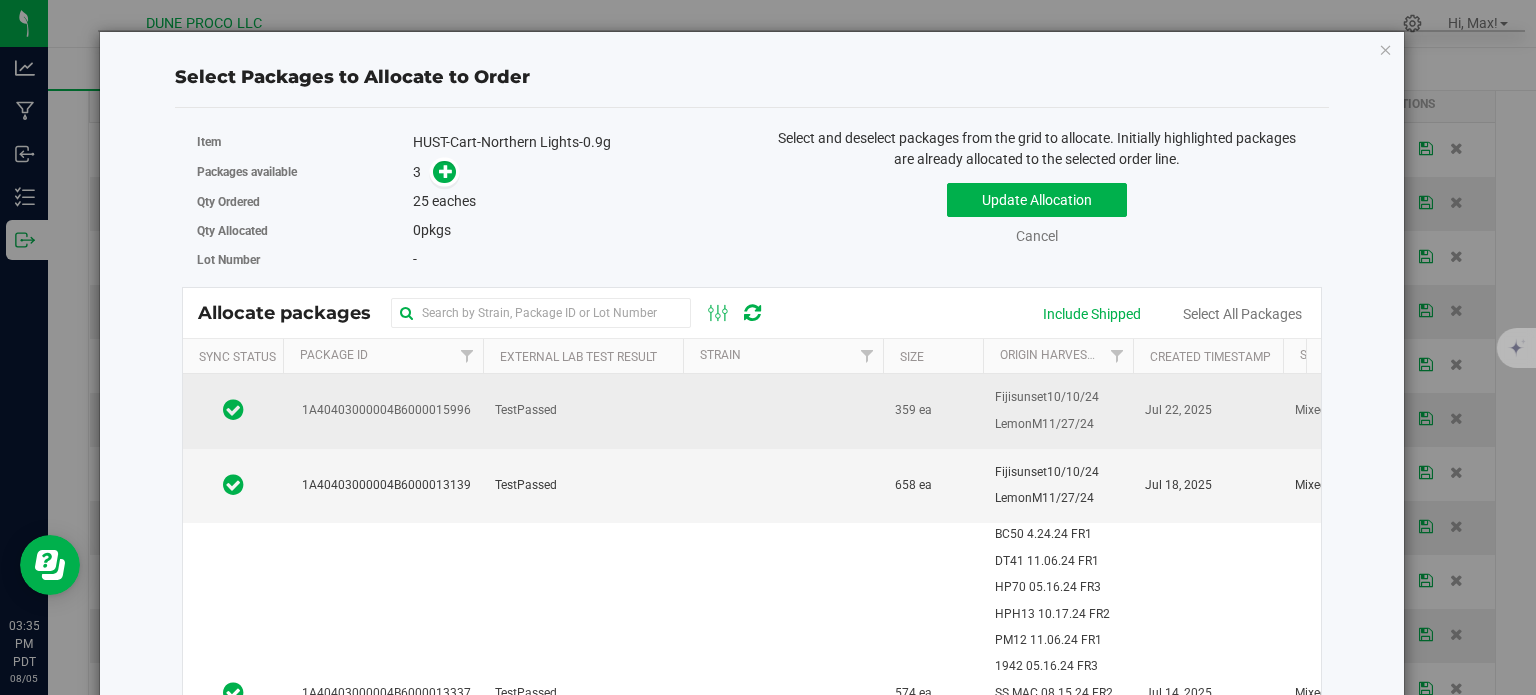 click on "1A40403000004B6000015996" at bounding box center (383, 410) 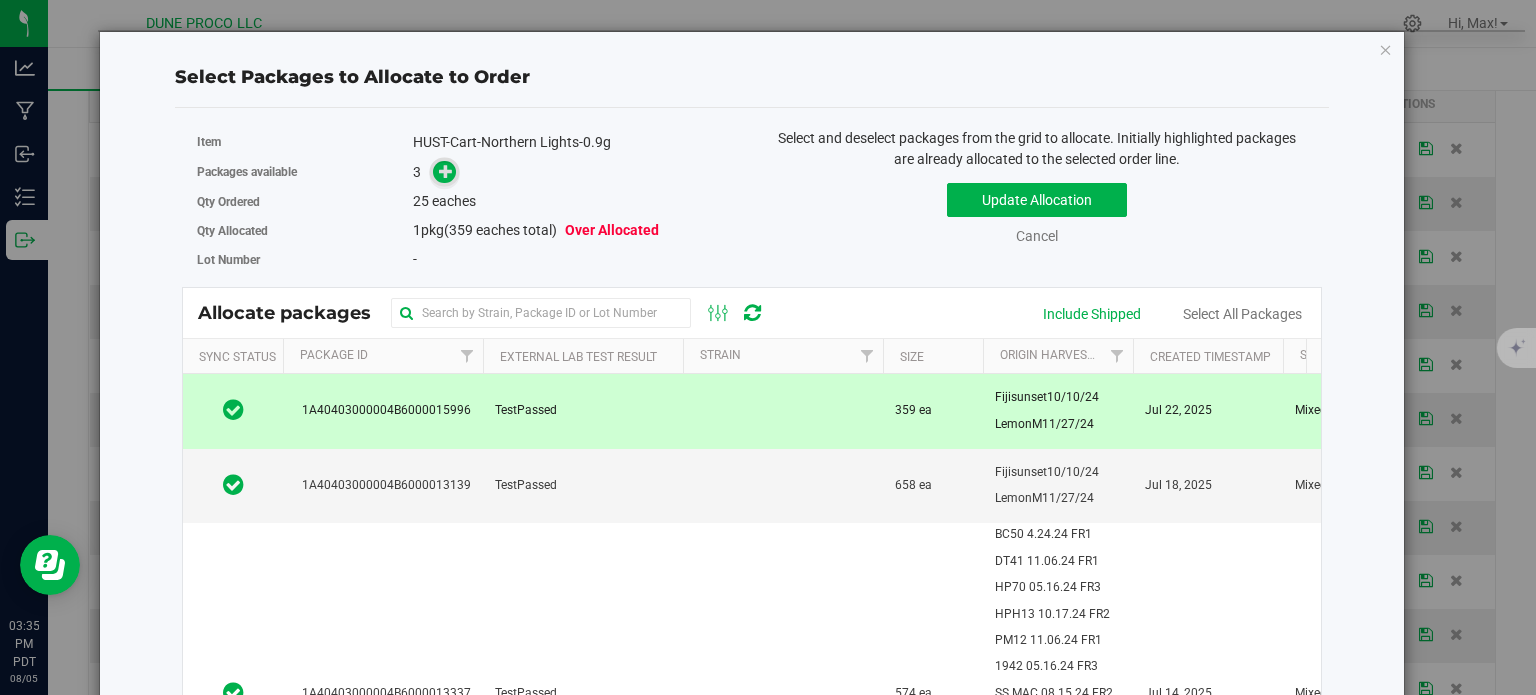 click at bounding box center [446, 171] 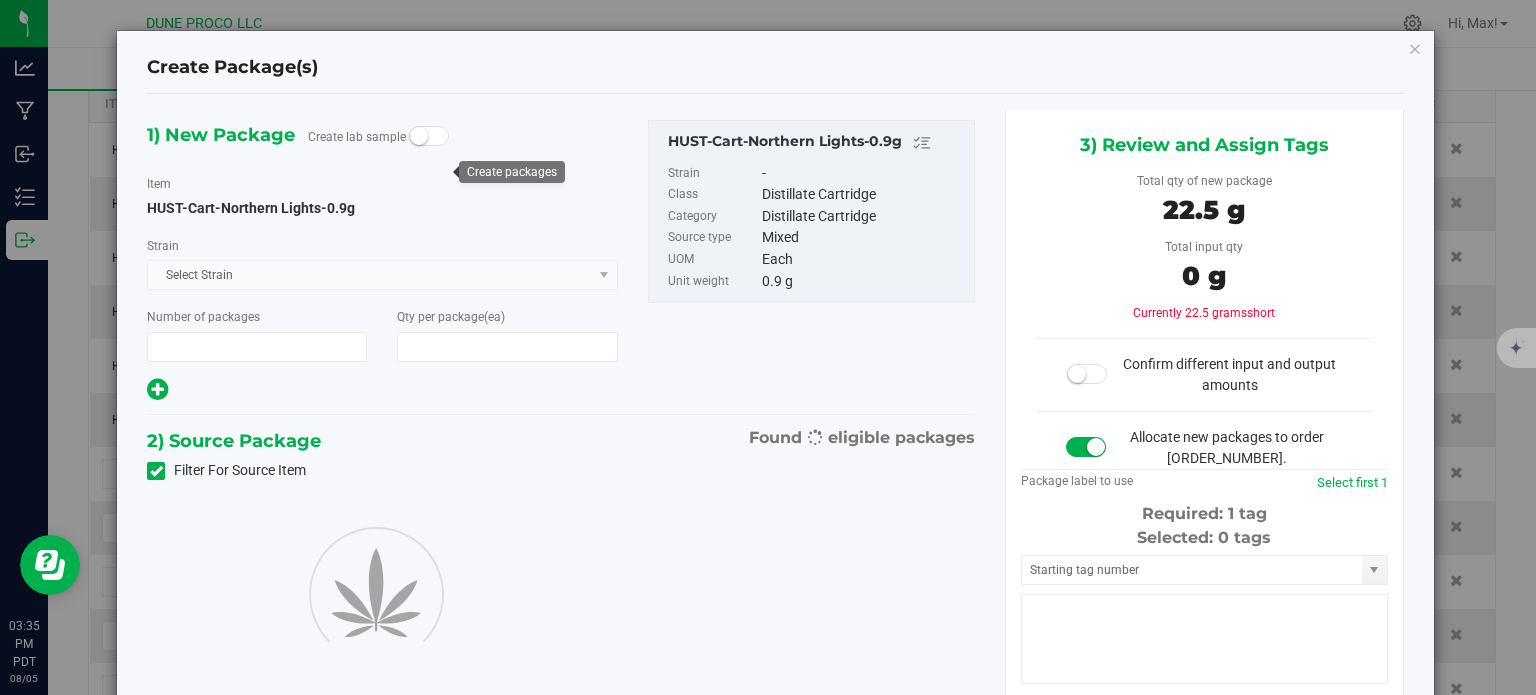 type on "1" 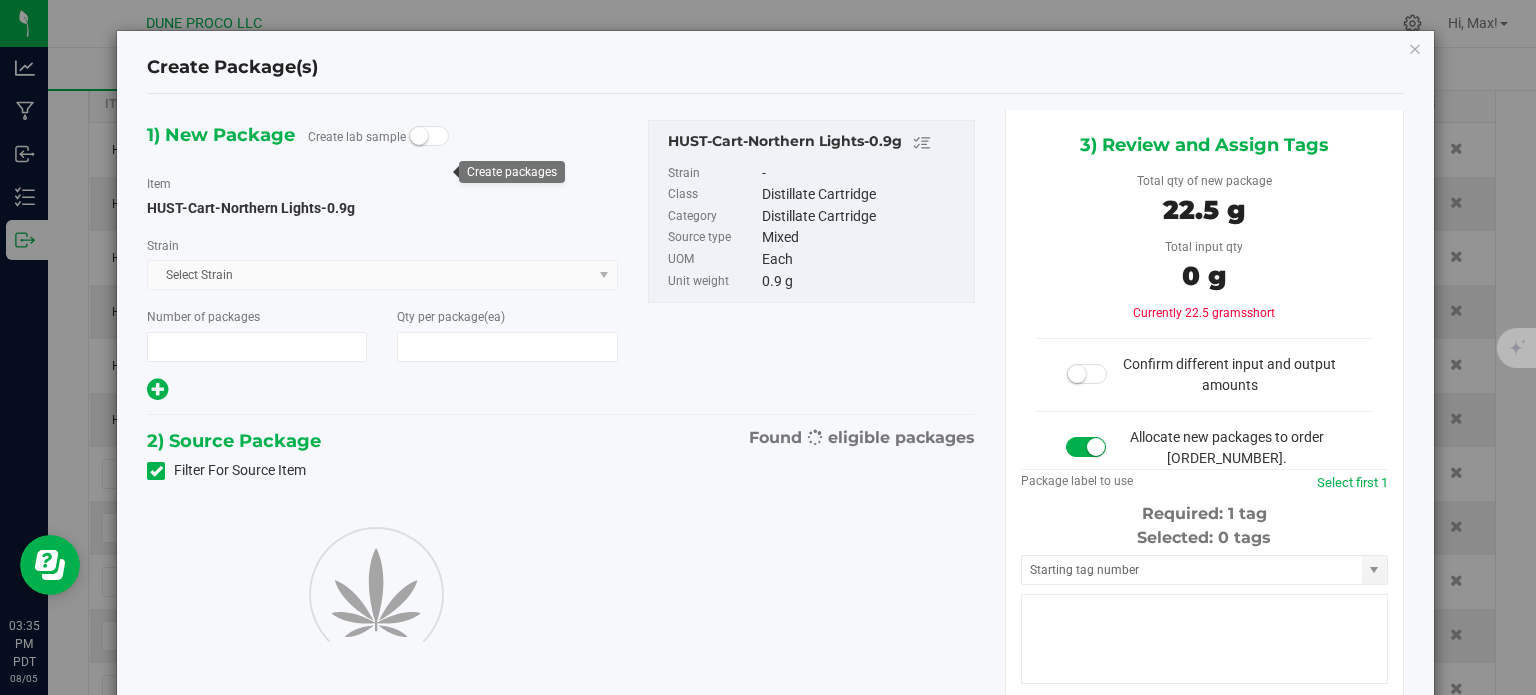type on "25" 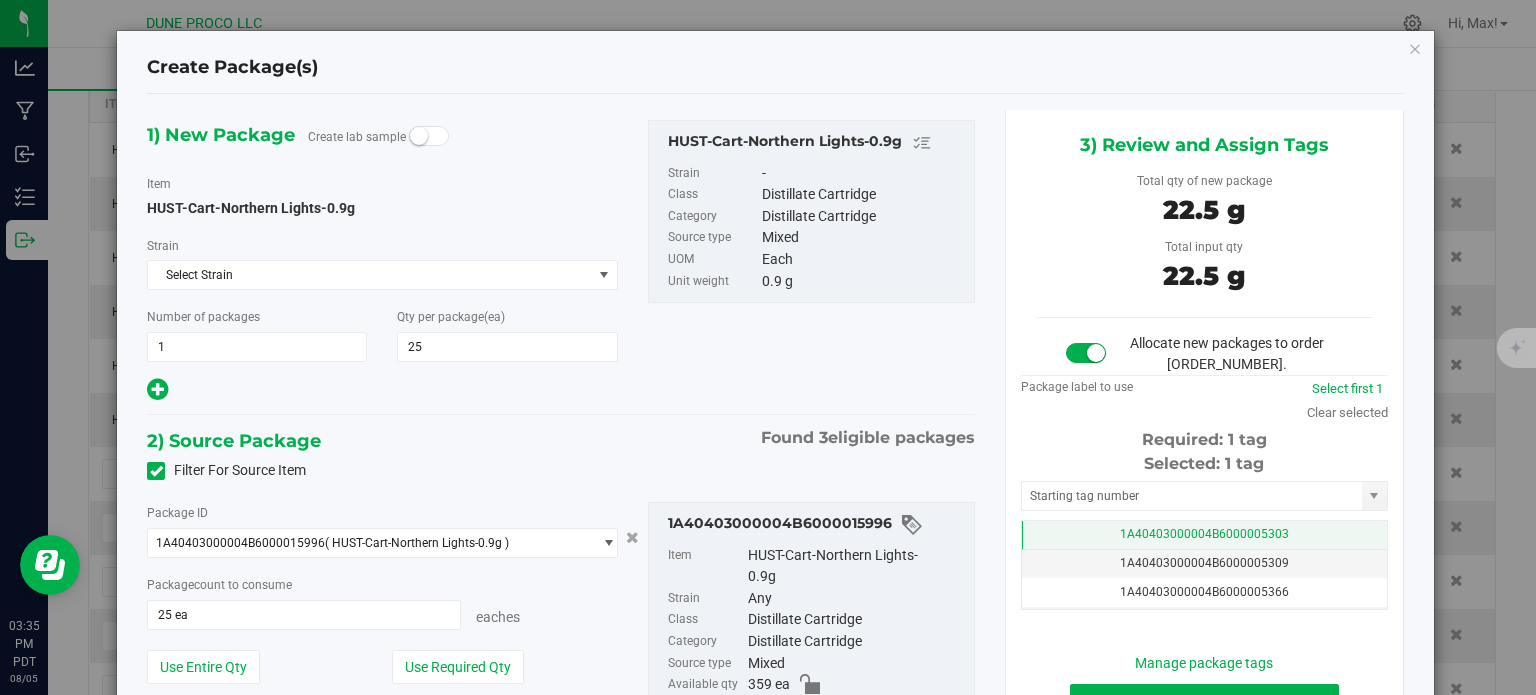 click on "1A40403000004B6000005303" at bounding box center (1204, 535) 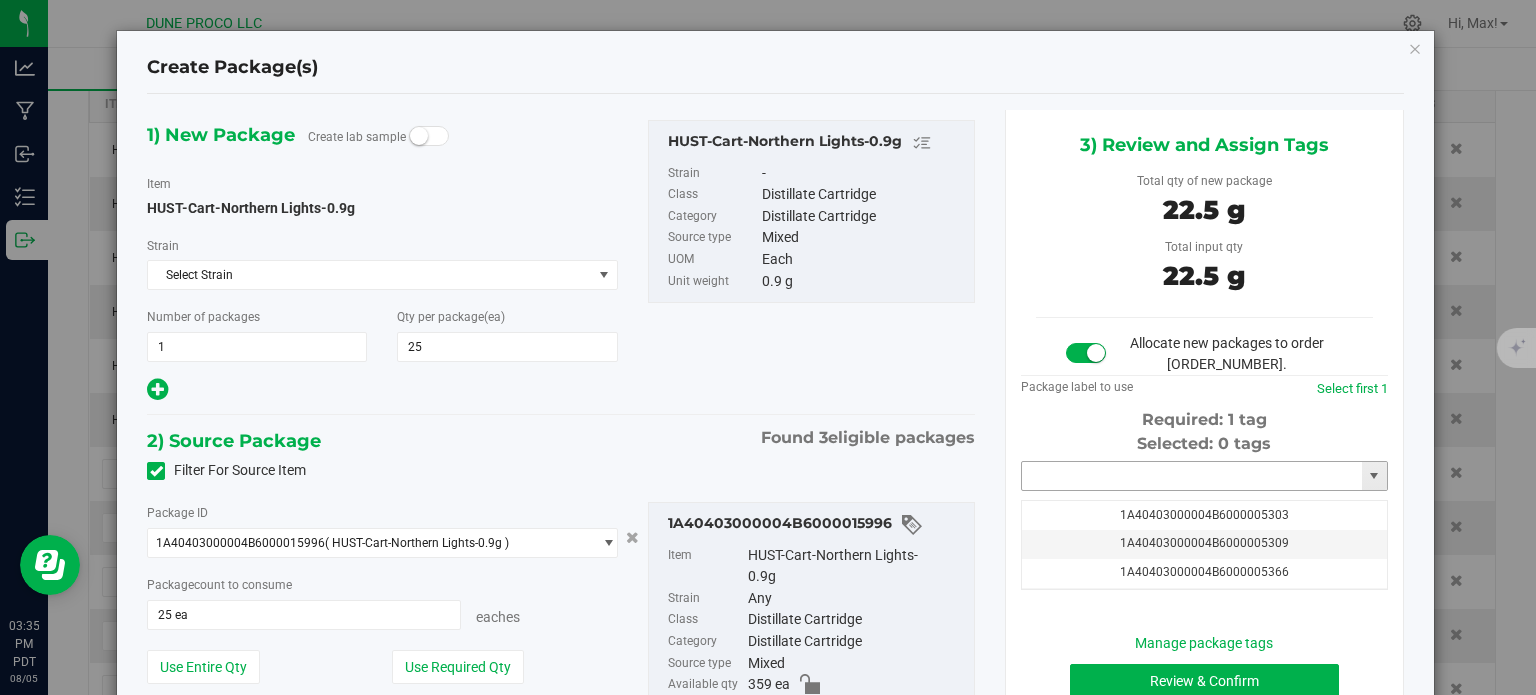 click at bounding box center [1192, 476] 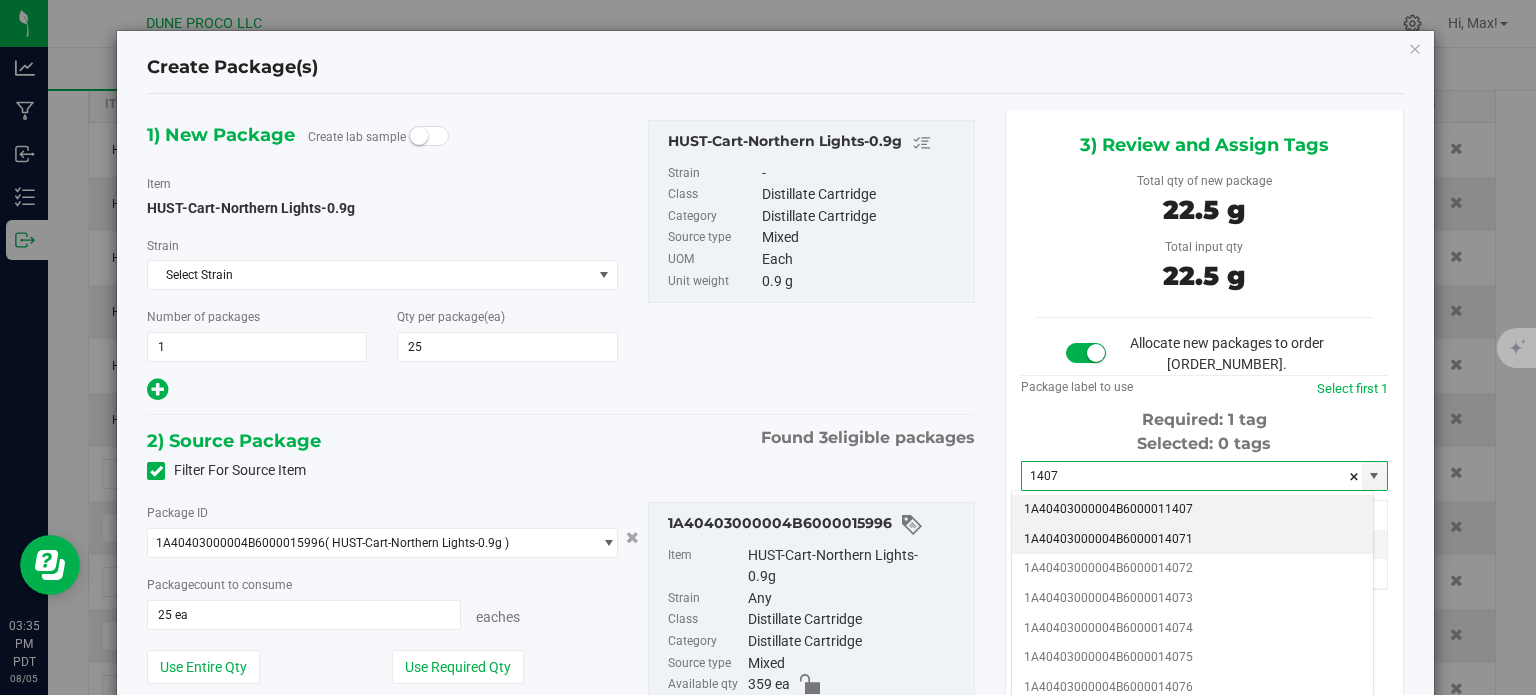 click on "1A40403000004B6000014071" at bounding box center [1192, 540] 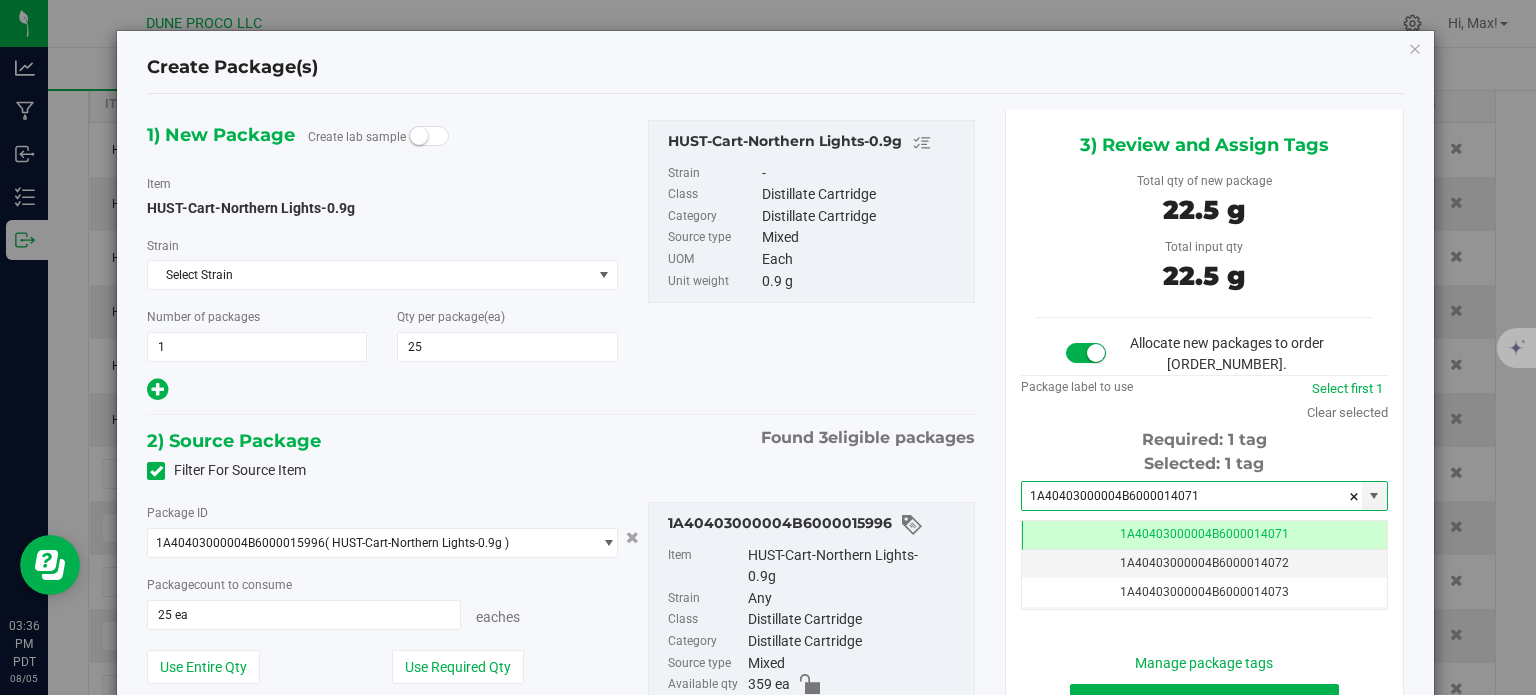 type on "1A40403000004B6000014071" 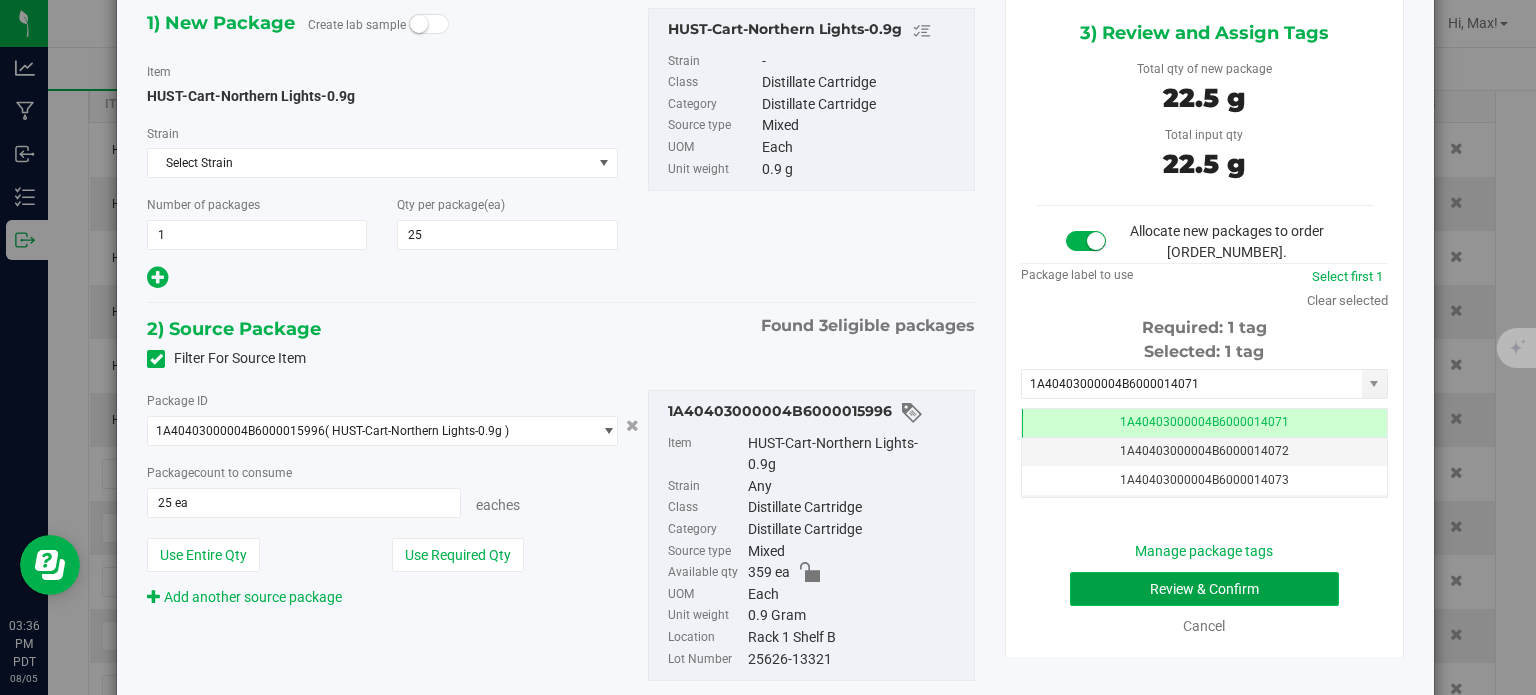 click on "Review & Confirm" at bounding box center [1204, 589] 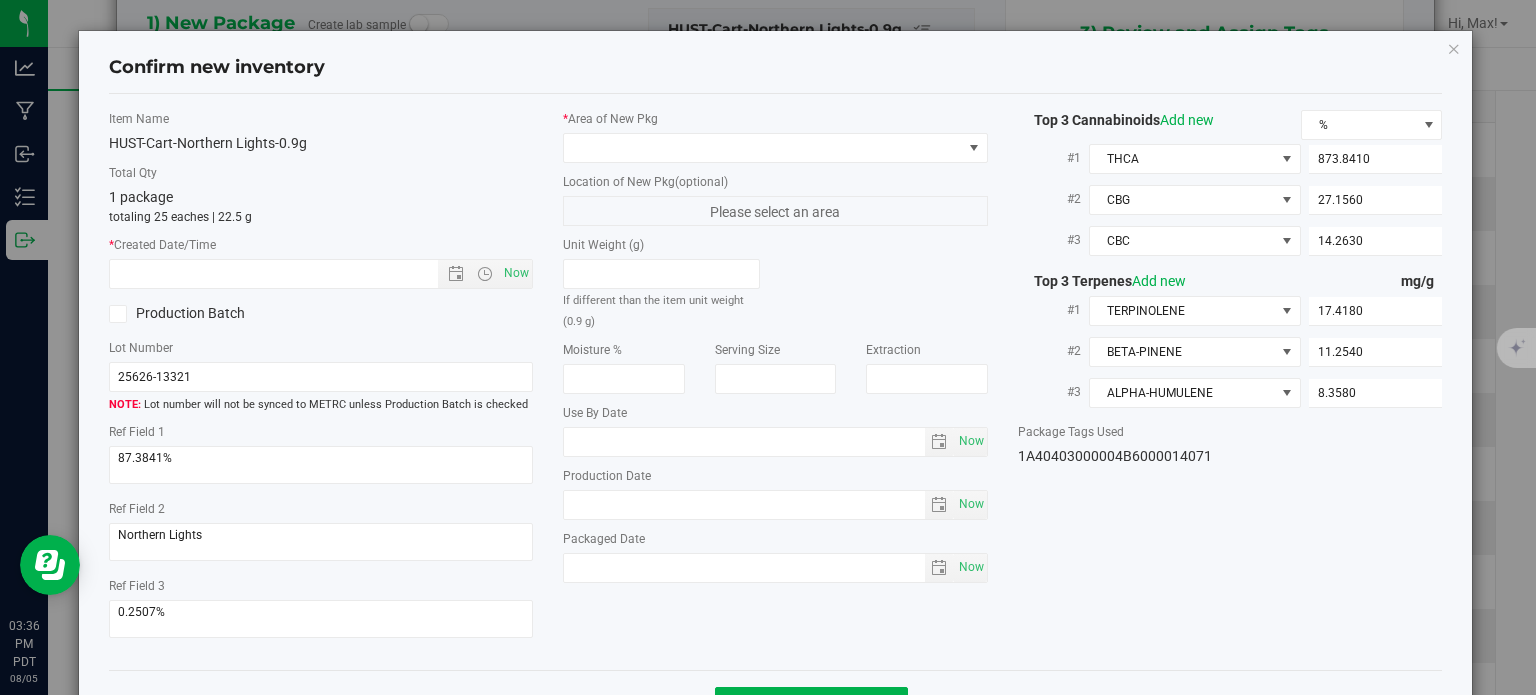 type on "2025-06-24" 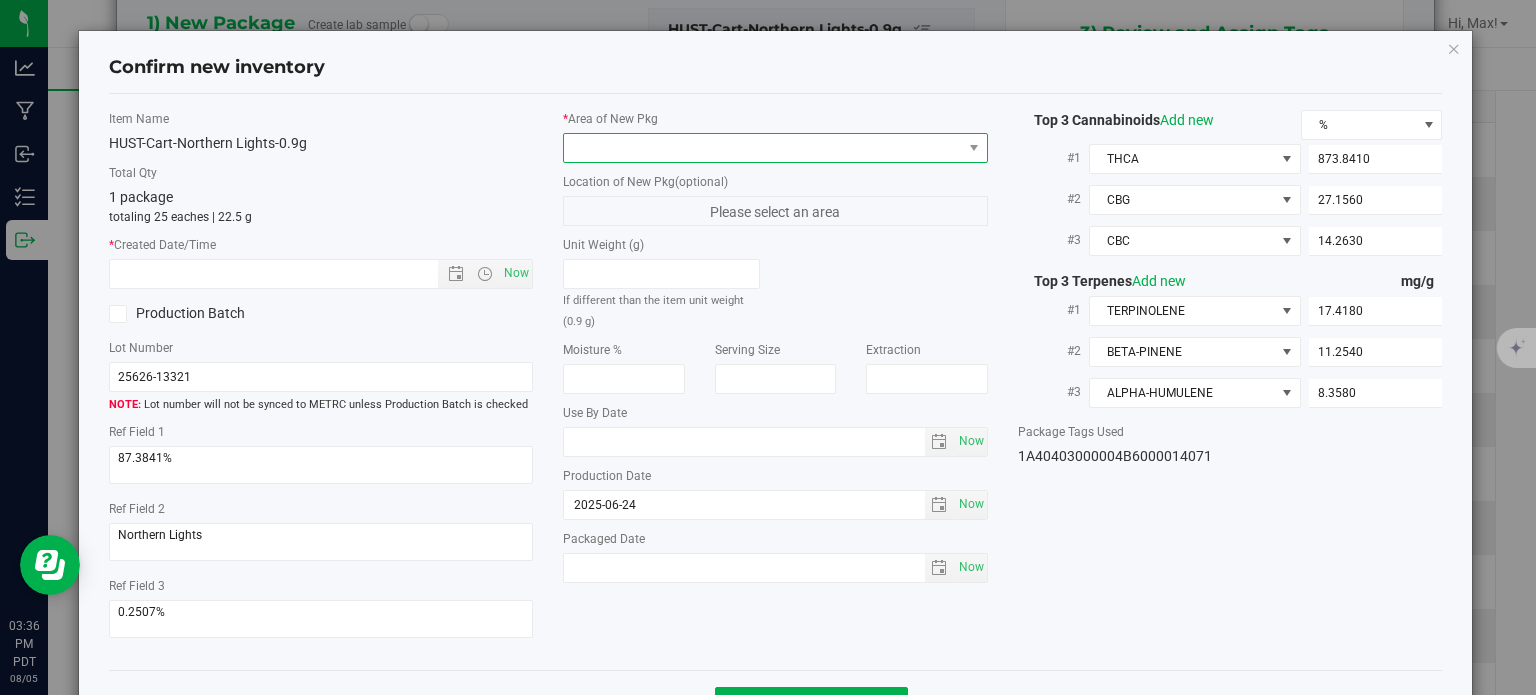 click at bounding box center [763, 148] 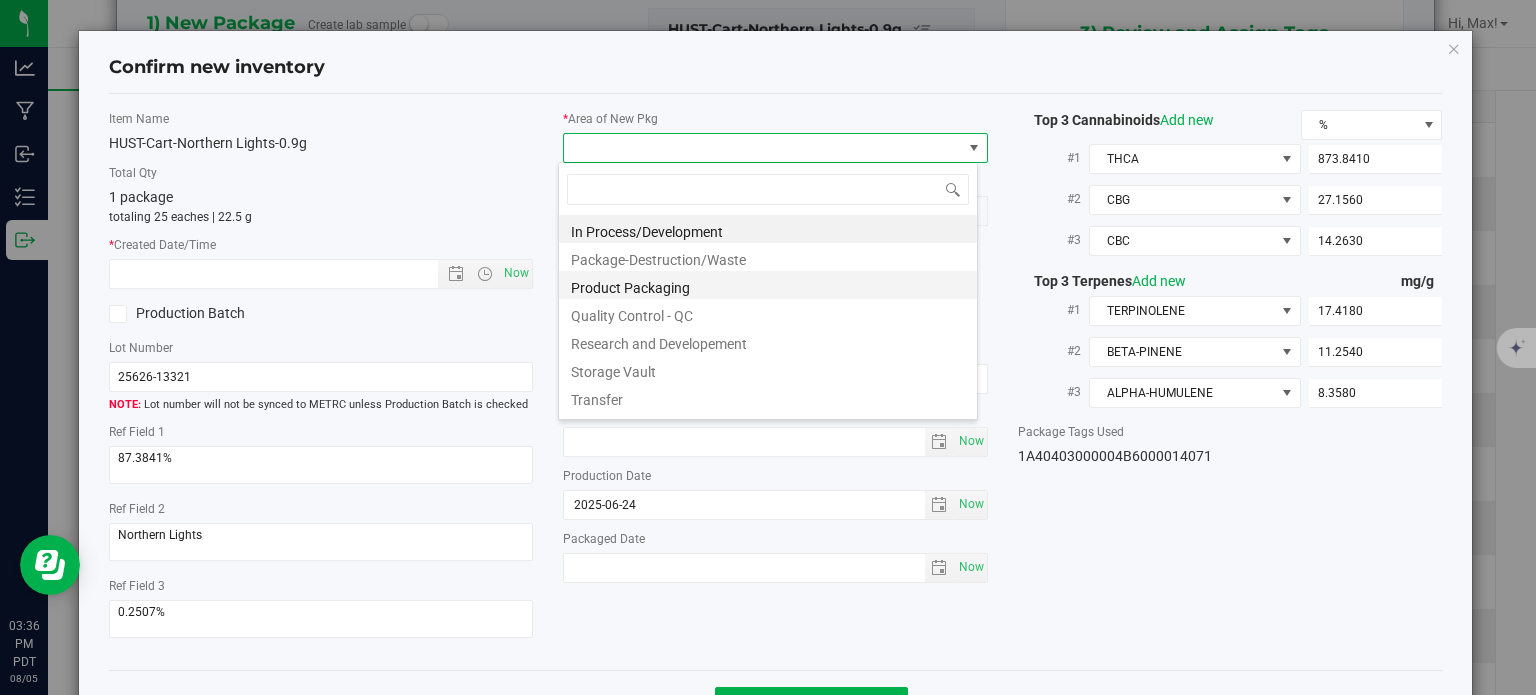 click on "Product Packaging" at bounding box center [768, 285] 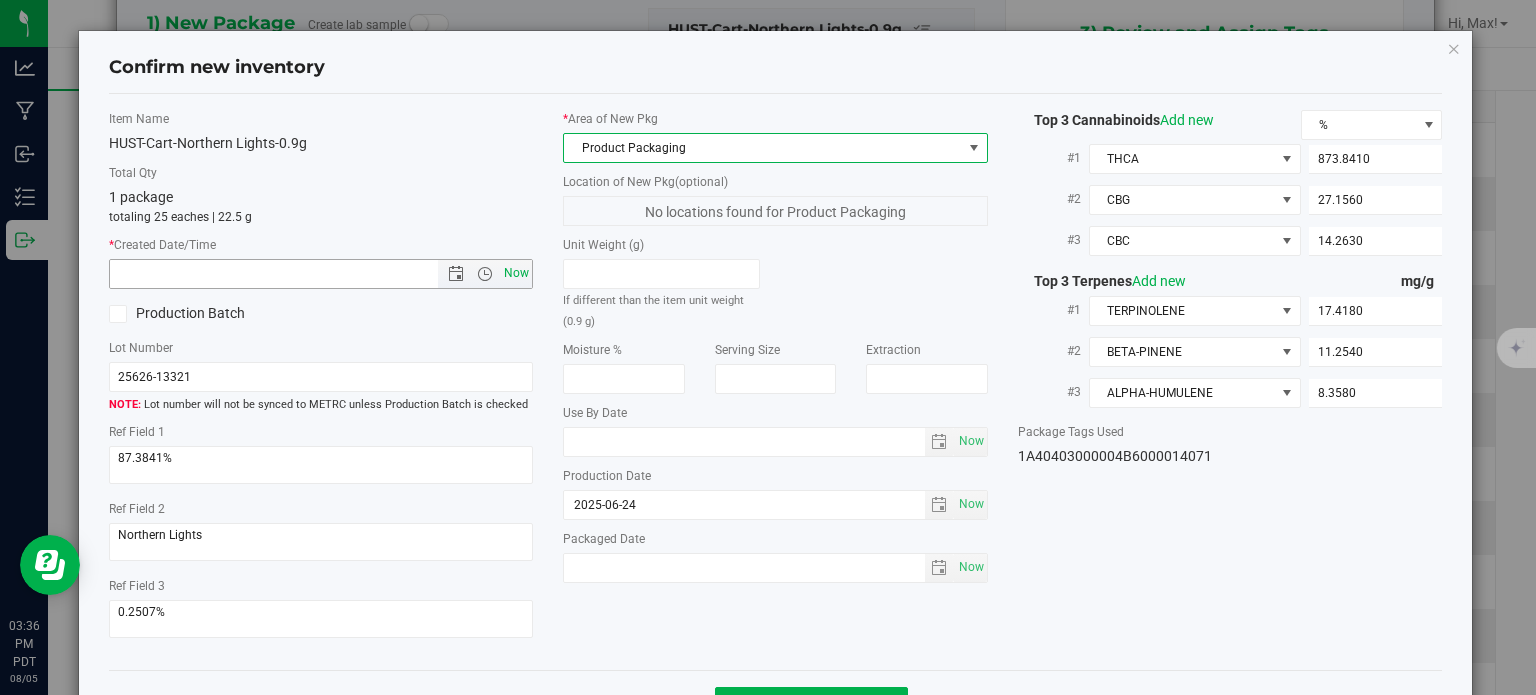 click on "Now" at bounding box center (517, 273) 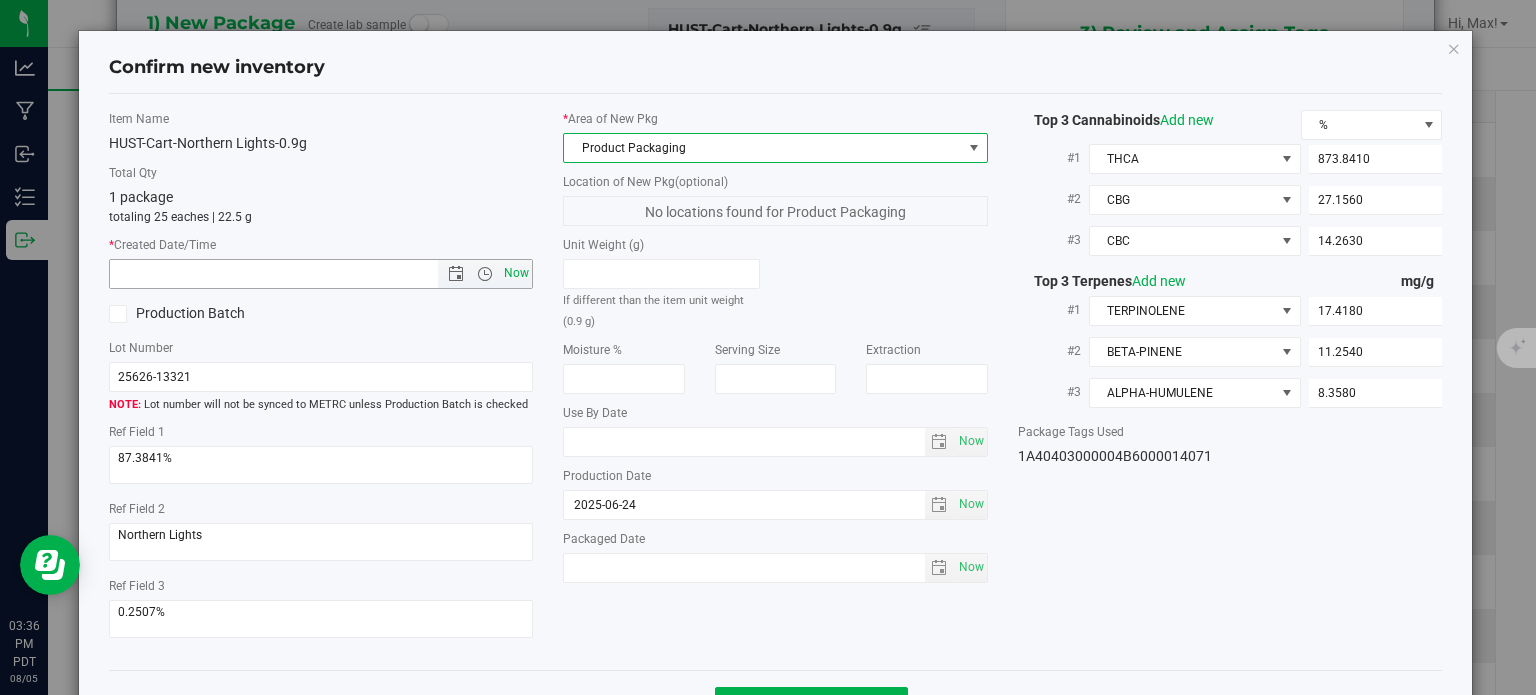 type on "[DATE] [TIME] [AM/PM]" 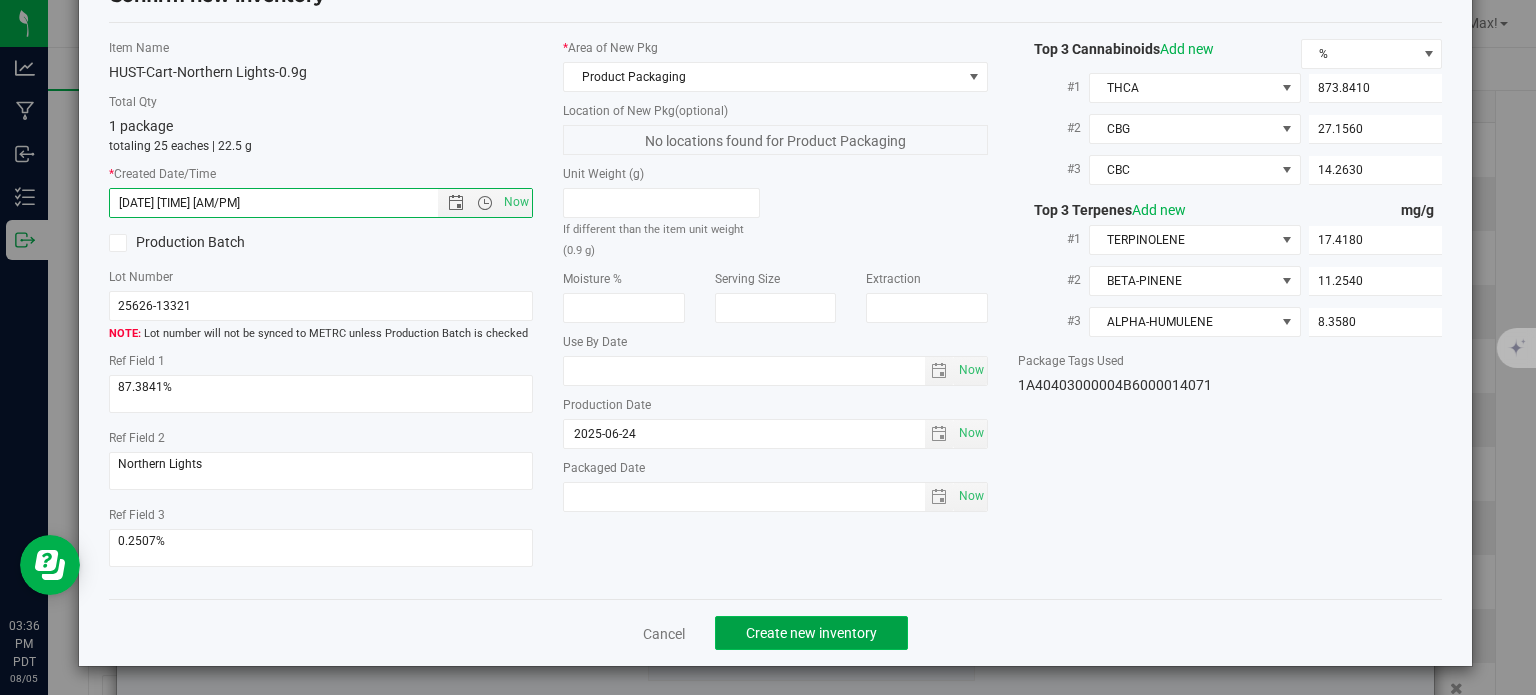 click on "Create new inventory" 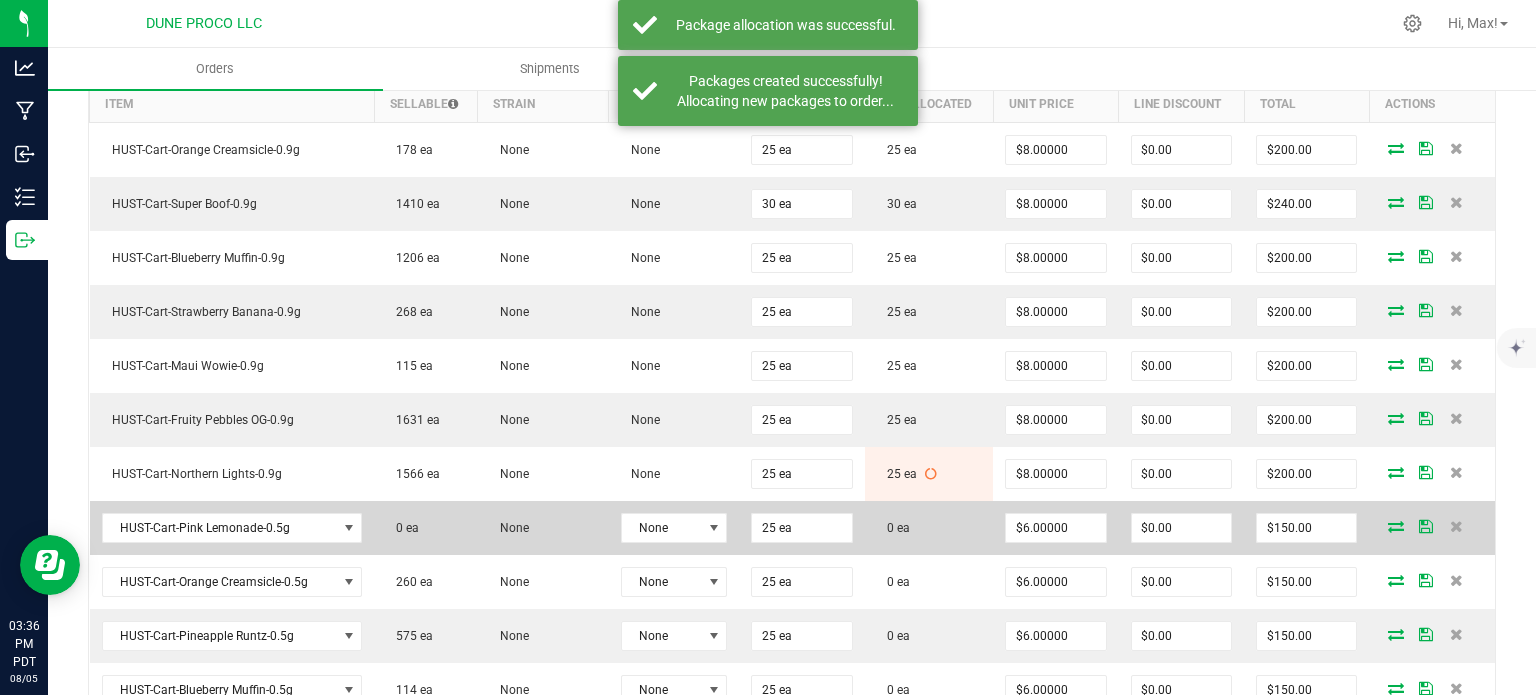 click at bounding box center (1396, 526) 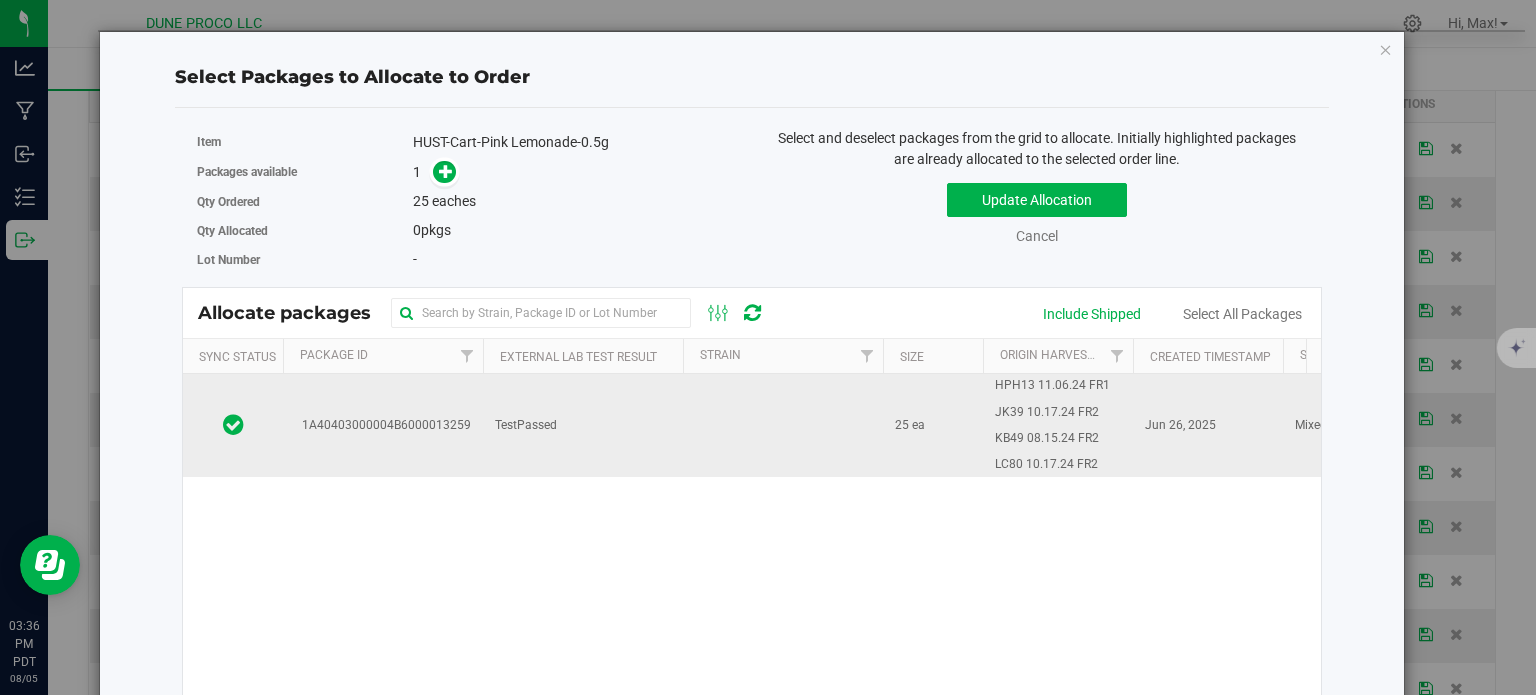 click on "1A40403000004B6000013259" at bounding box center (383, 425) 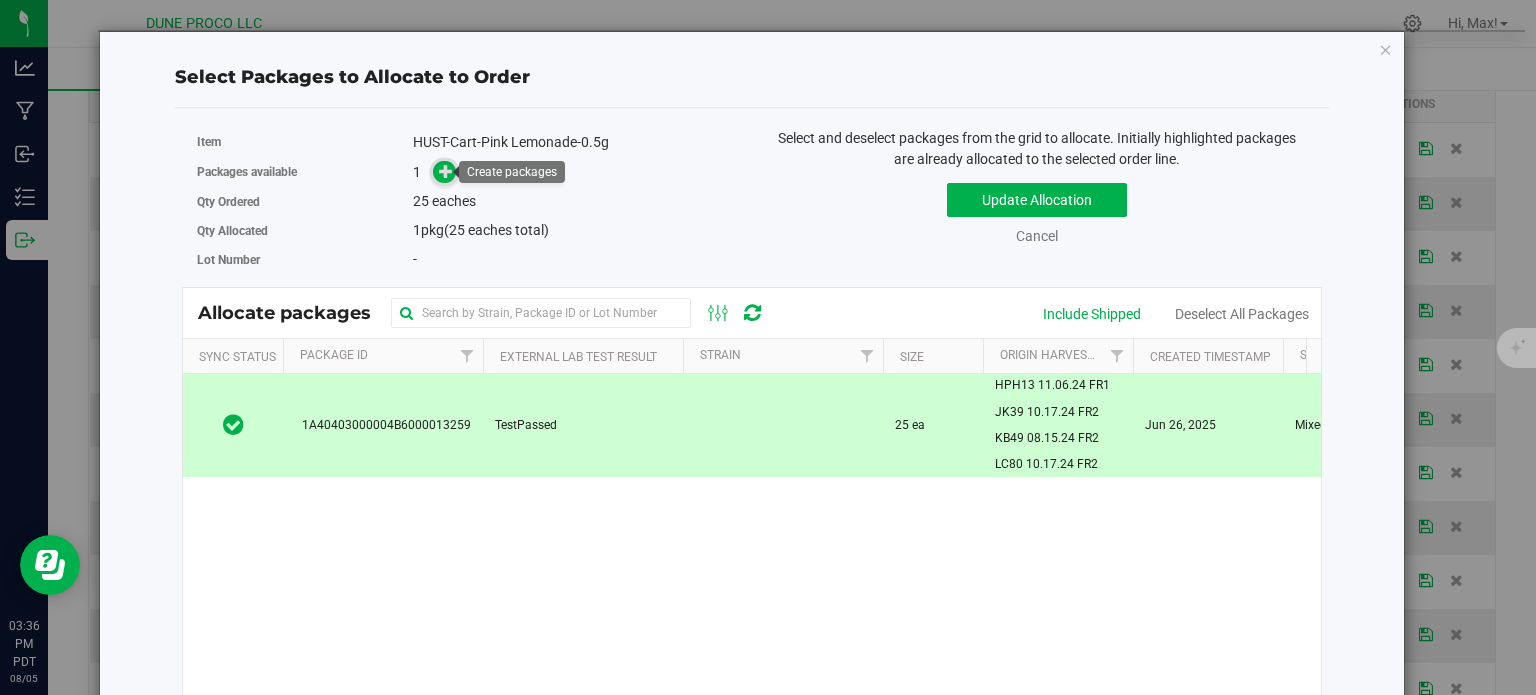 click at bounding box center [446, 170] 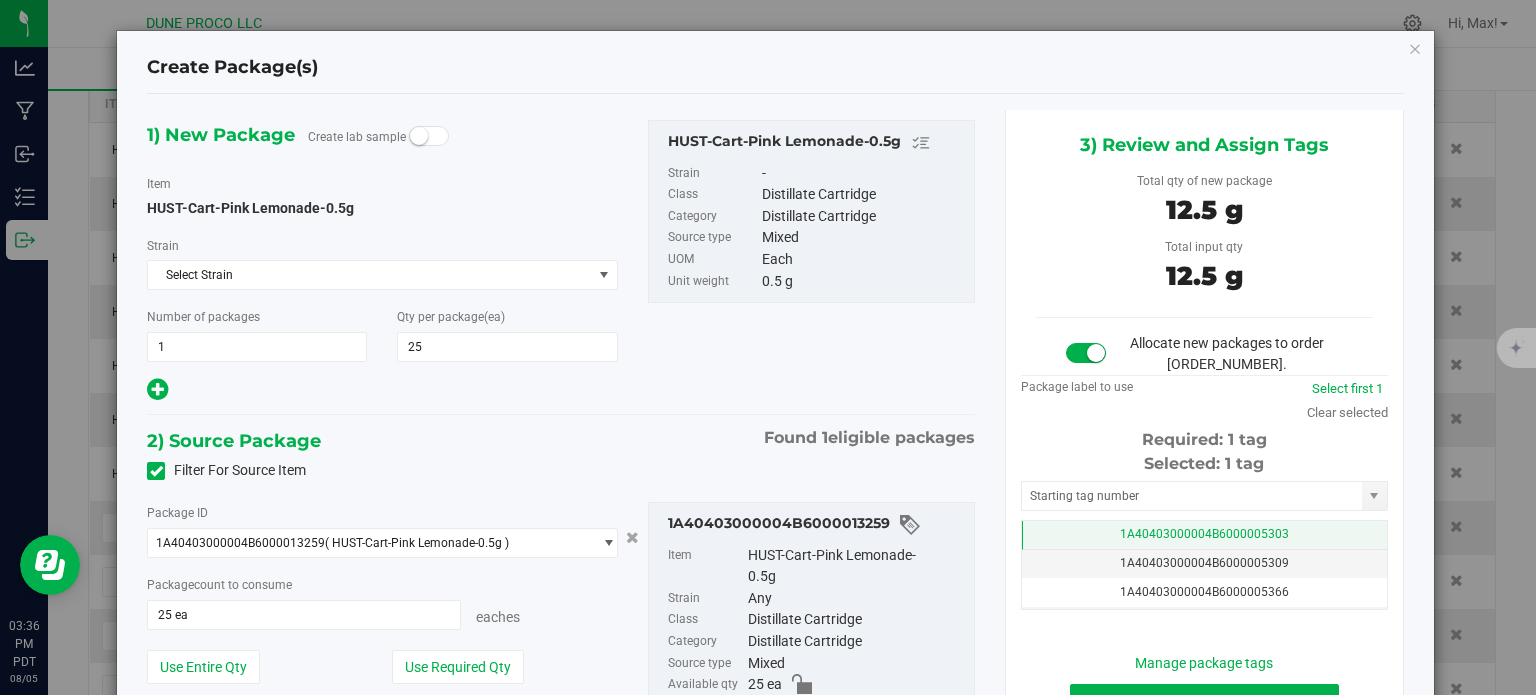 click on "1A40403000004B6000005303" at bounding box center [1204, 534] 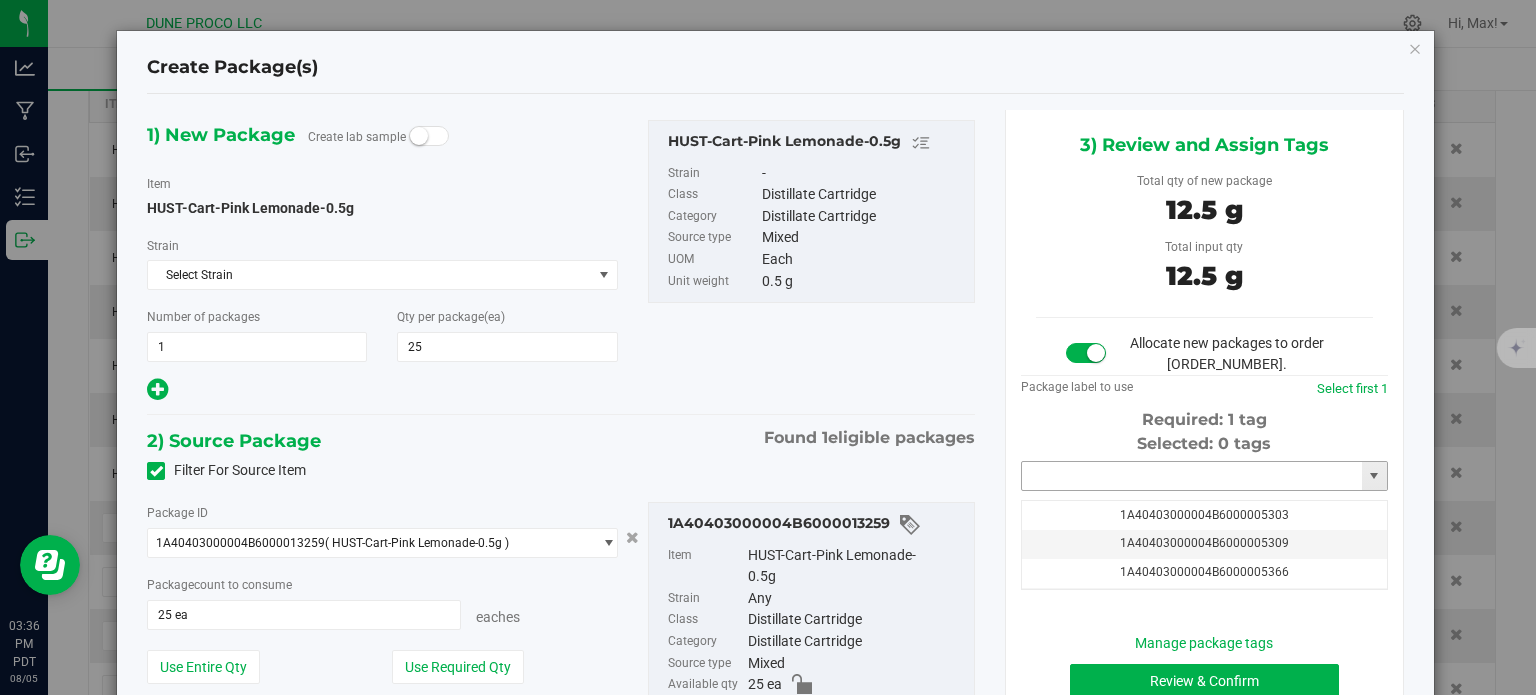 click at bounding box center [1192, 476] 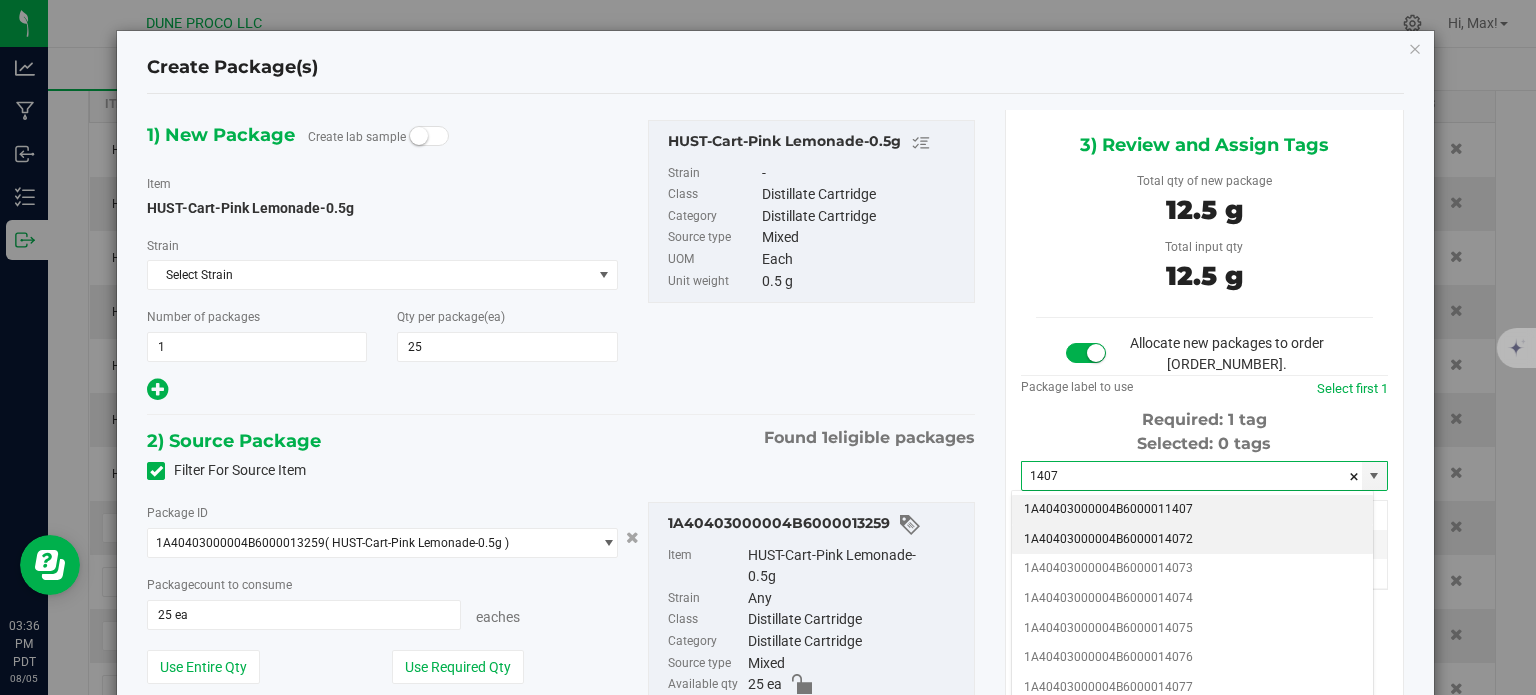 click on "1A40403000004B6000014072" at bounding box center (1192, 540) 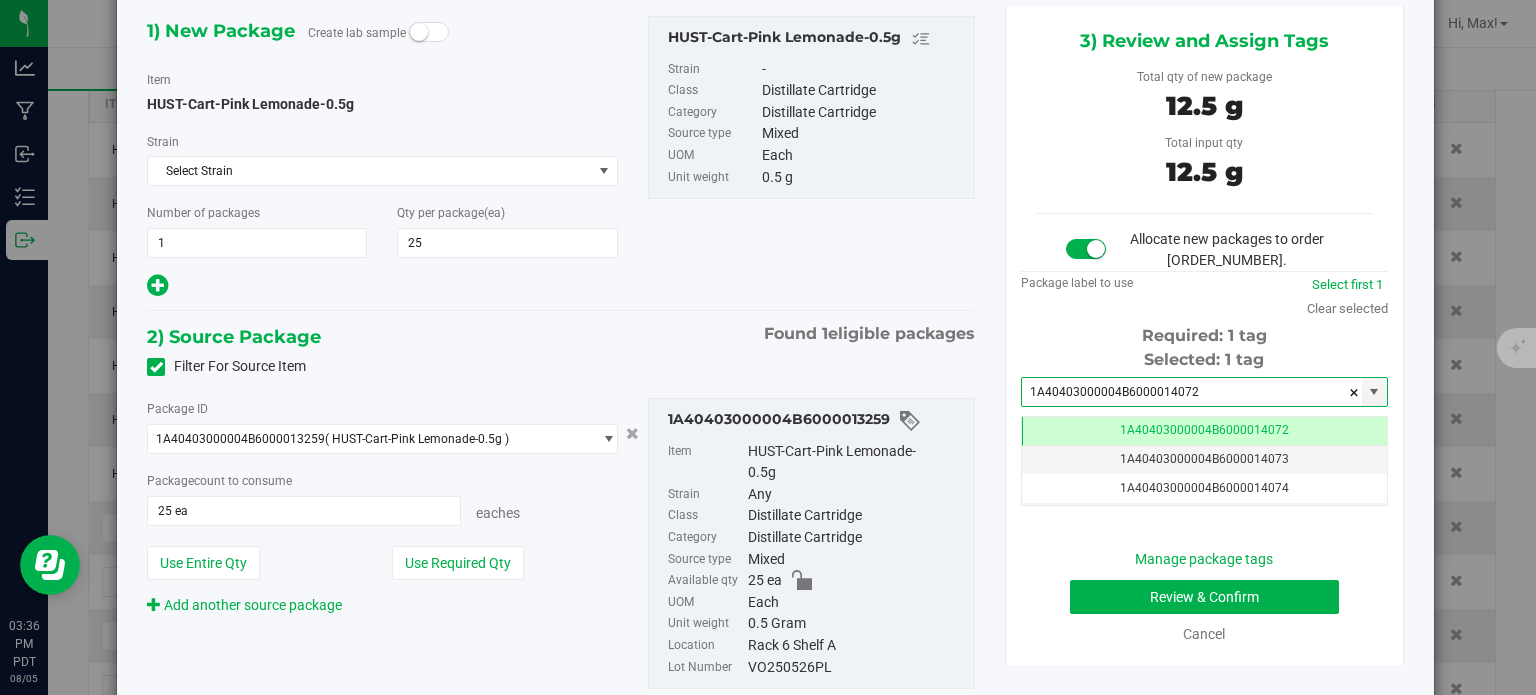 type on "1A40403000004B6000014072" 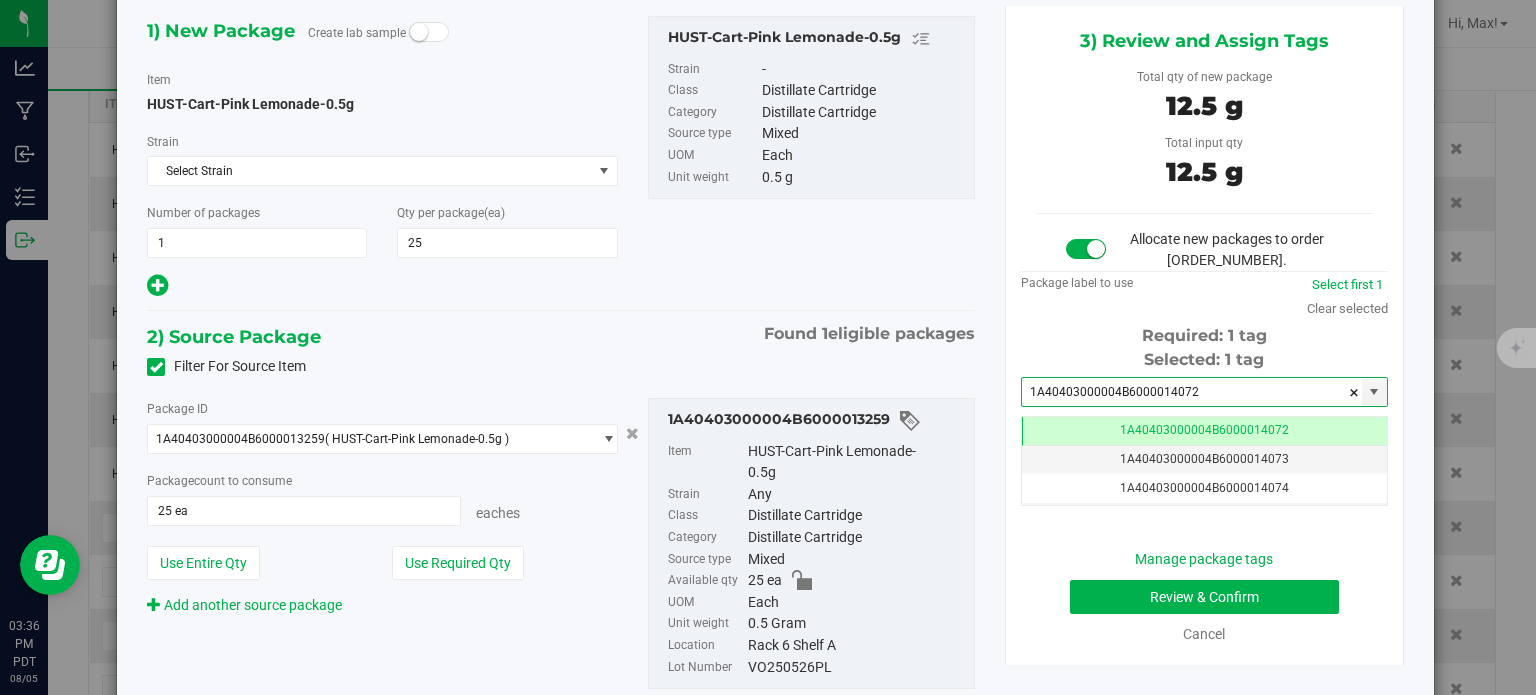 click on "Manage package tags
Review & Confirm
Cancel" at bounding box center [1204, 597] 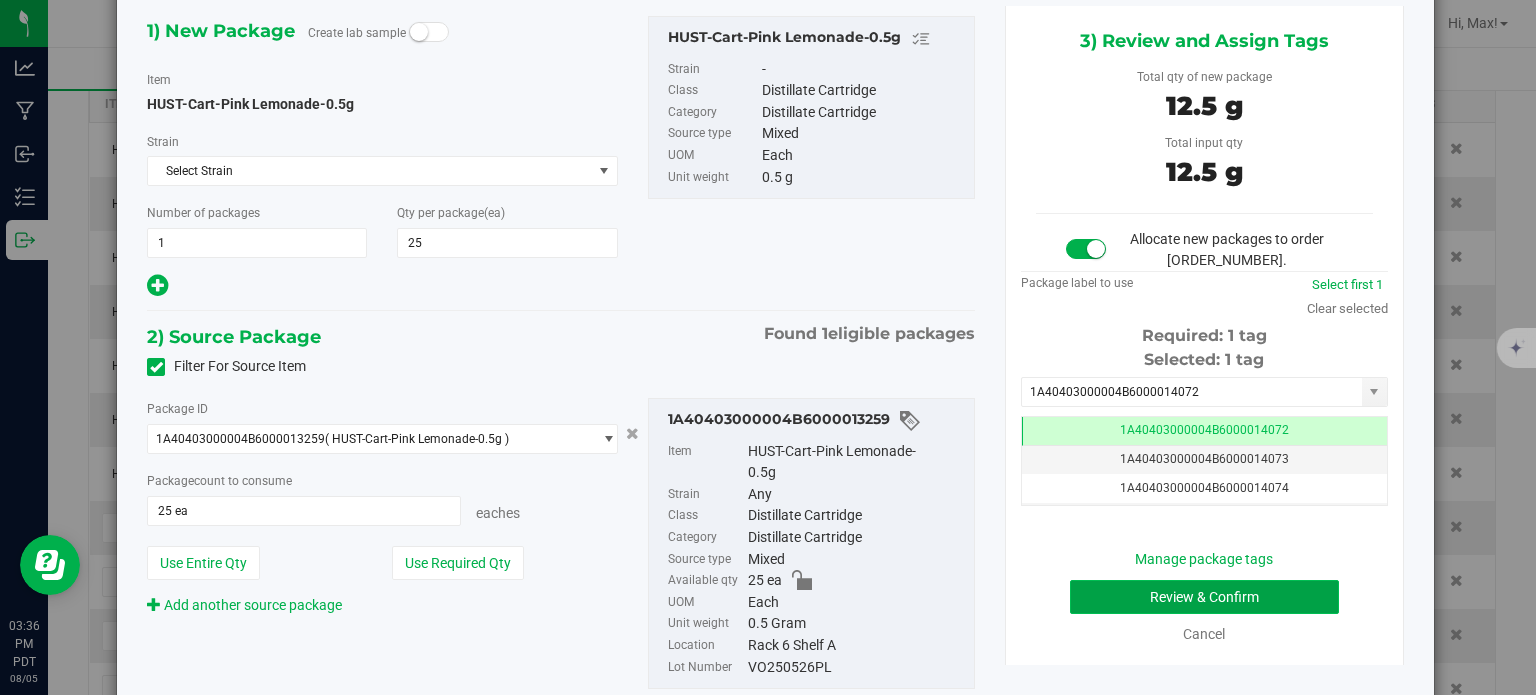 click on "Review & Confirm" at bounding box center (1204, 597) 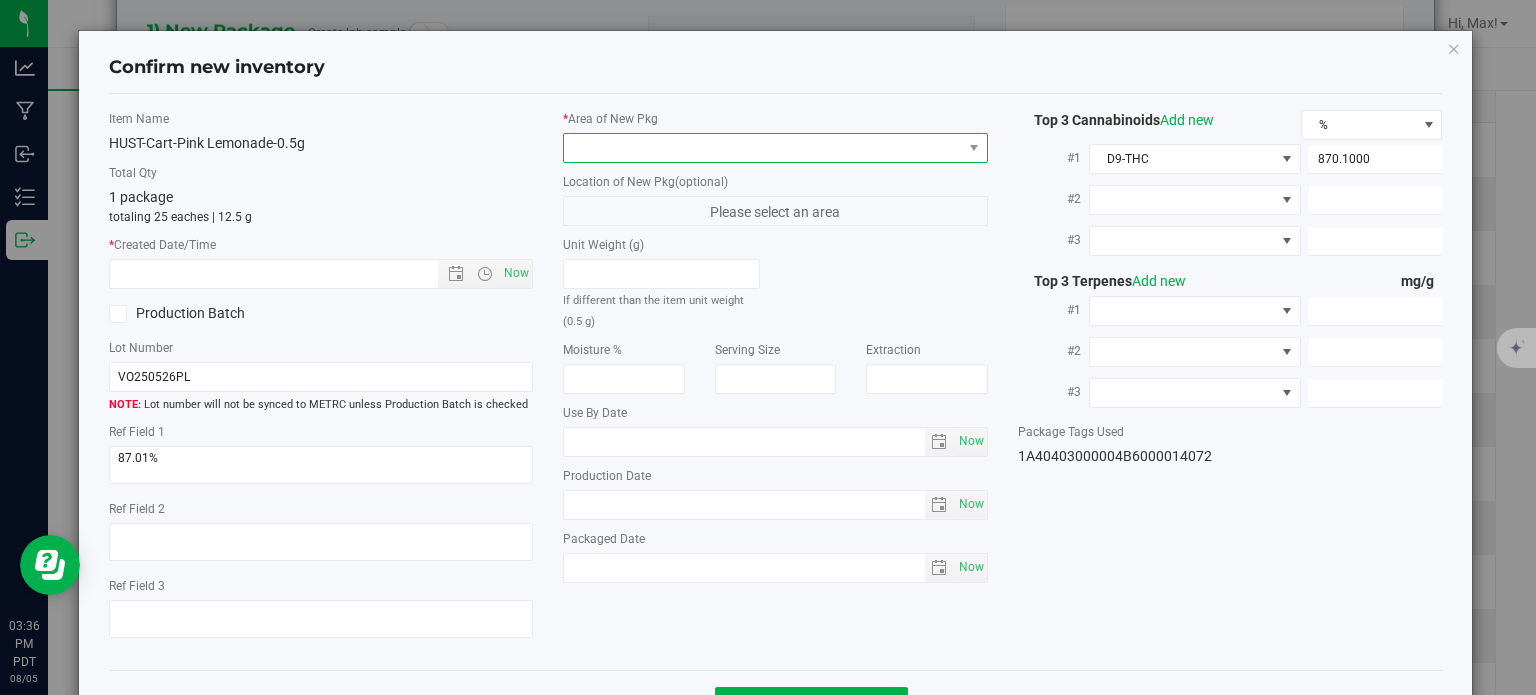 click at bounding box center [763, 148] 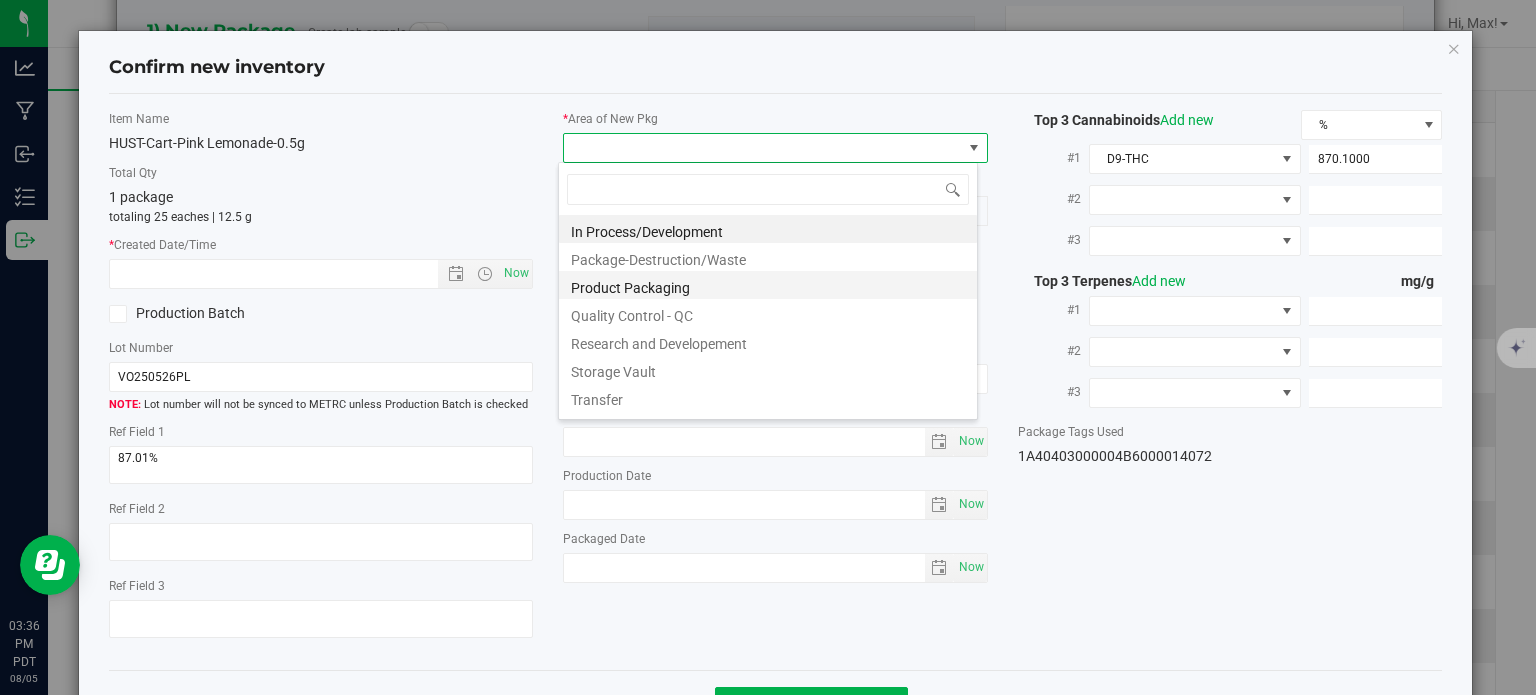 click on "Product Packaging" at bounding box center [768, 285] 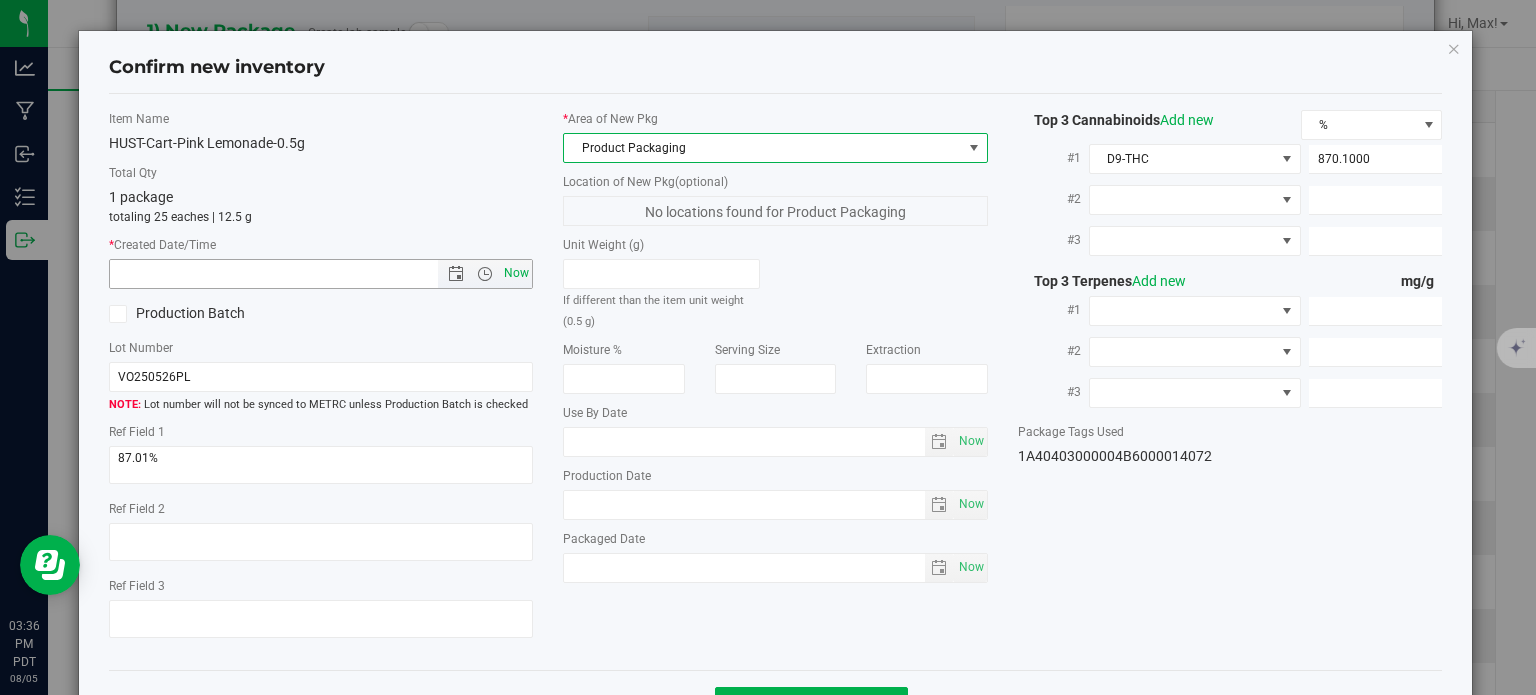 click on "Now" at bounding box center [517, 273] 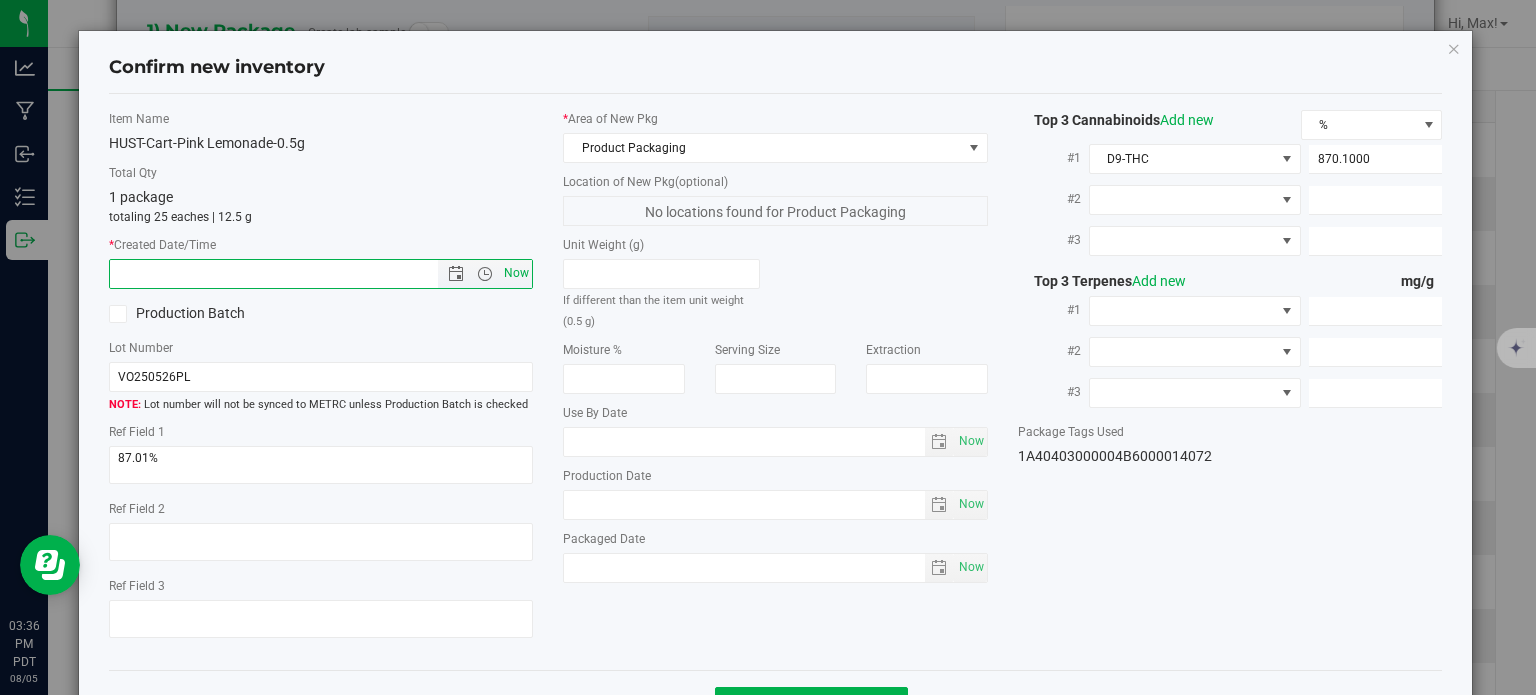type on "[DATE] [TIME] [AM/PM]" 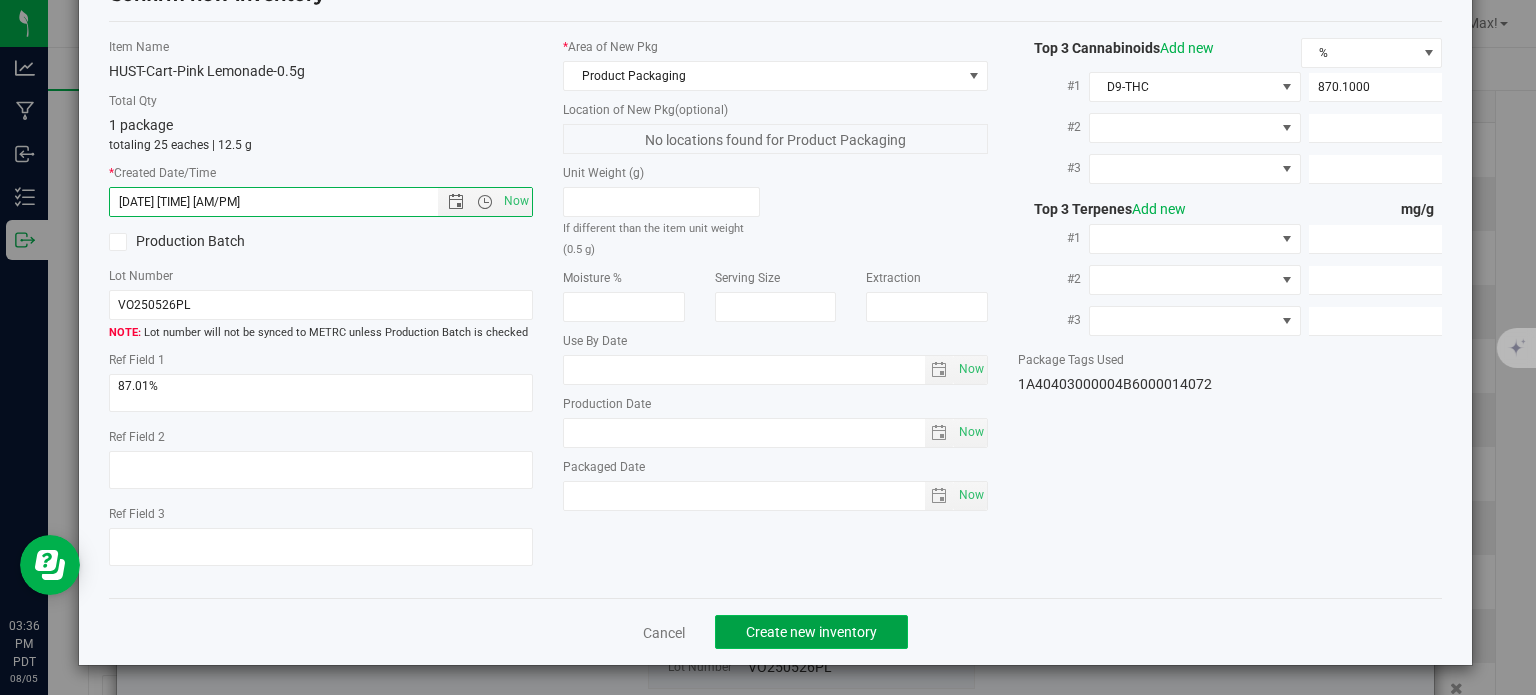 click on "Create new inventory" 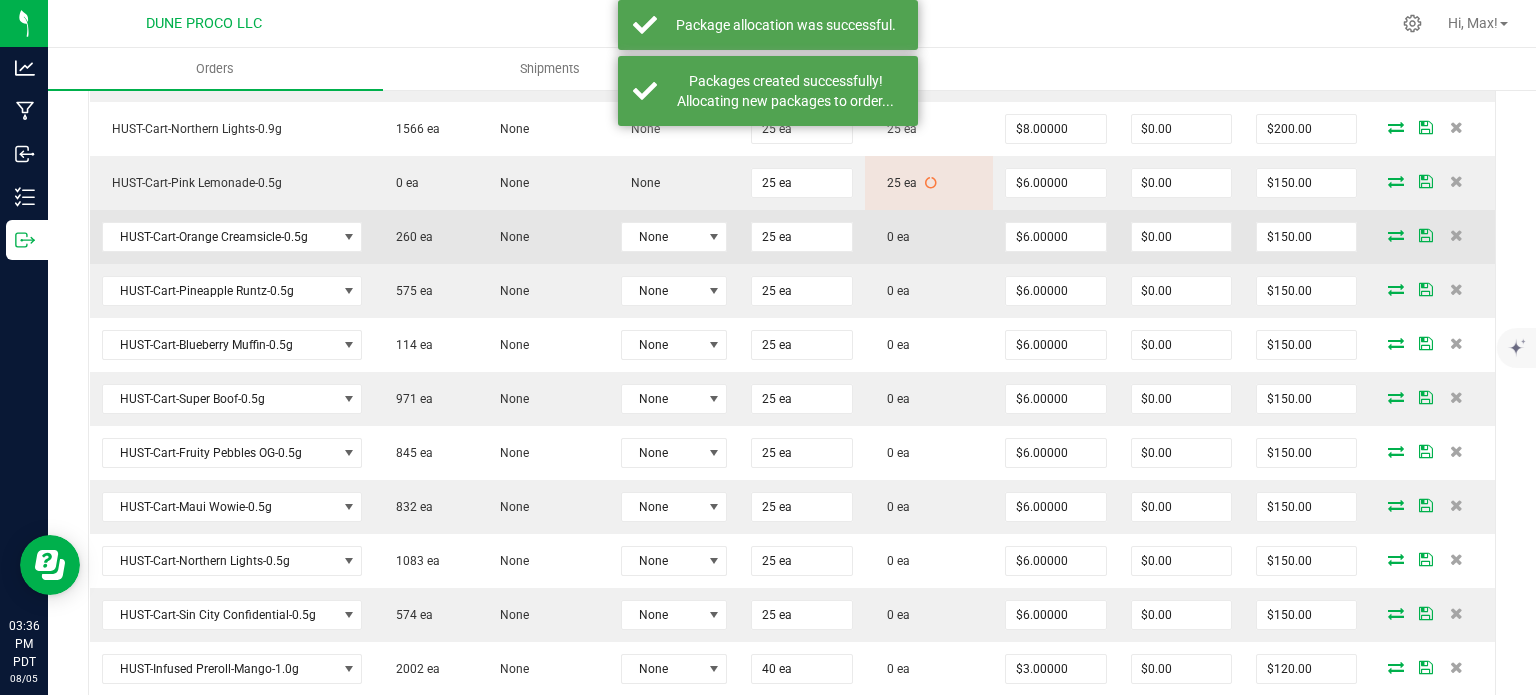click at bounding box center [1396, 235] 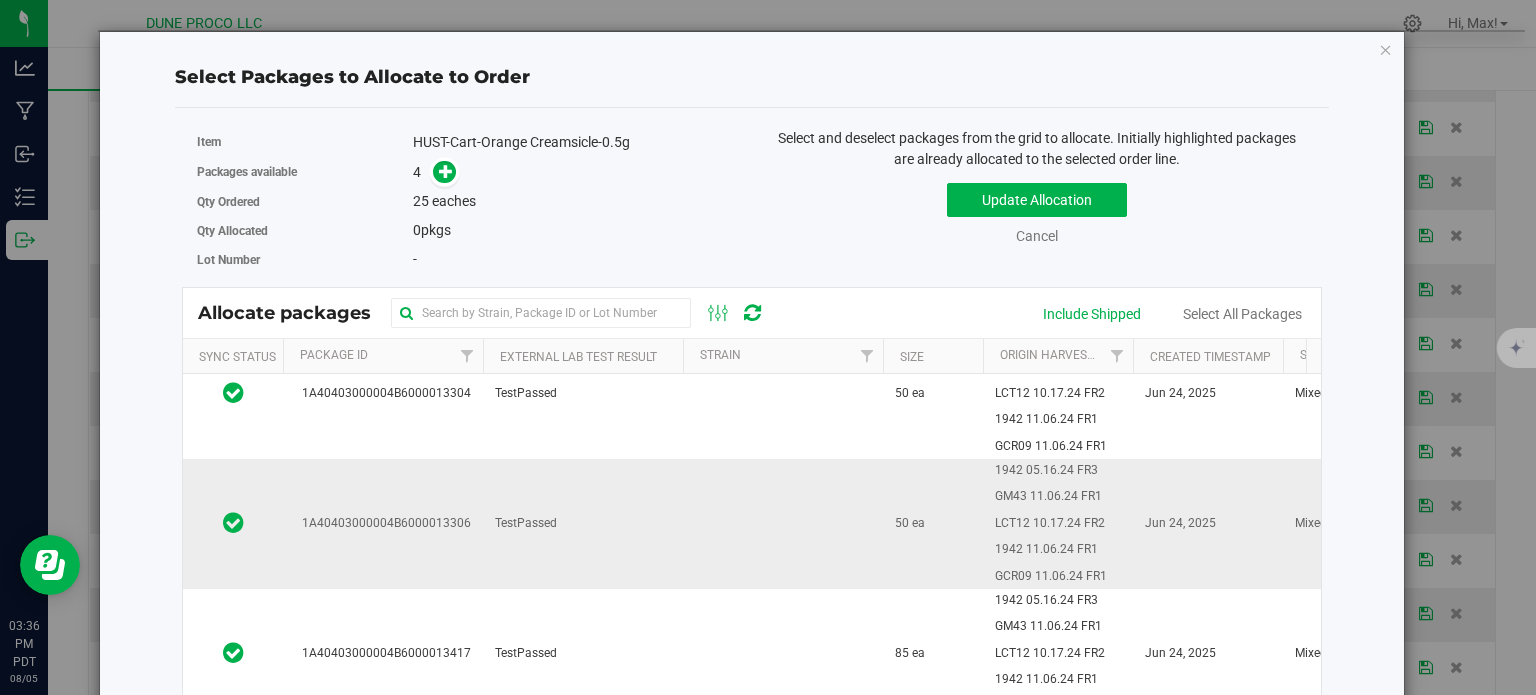 click on "1A40403000004B6000013306" at bounding box center [383, 523] 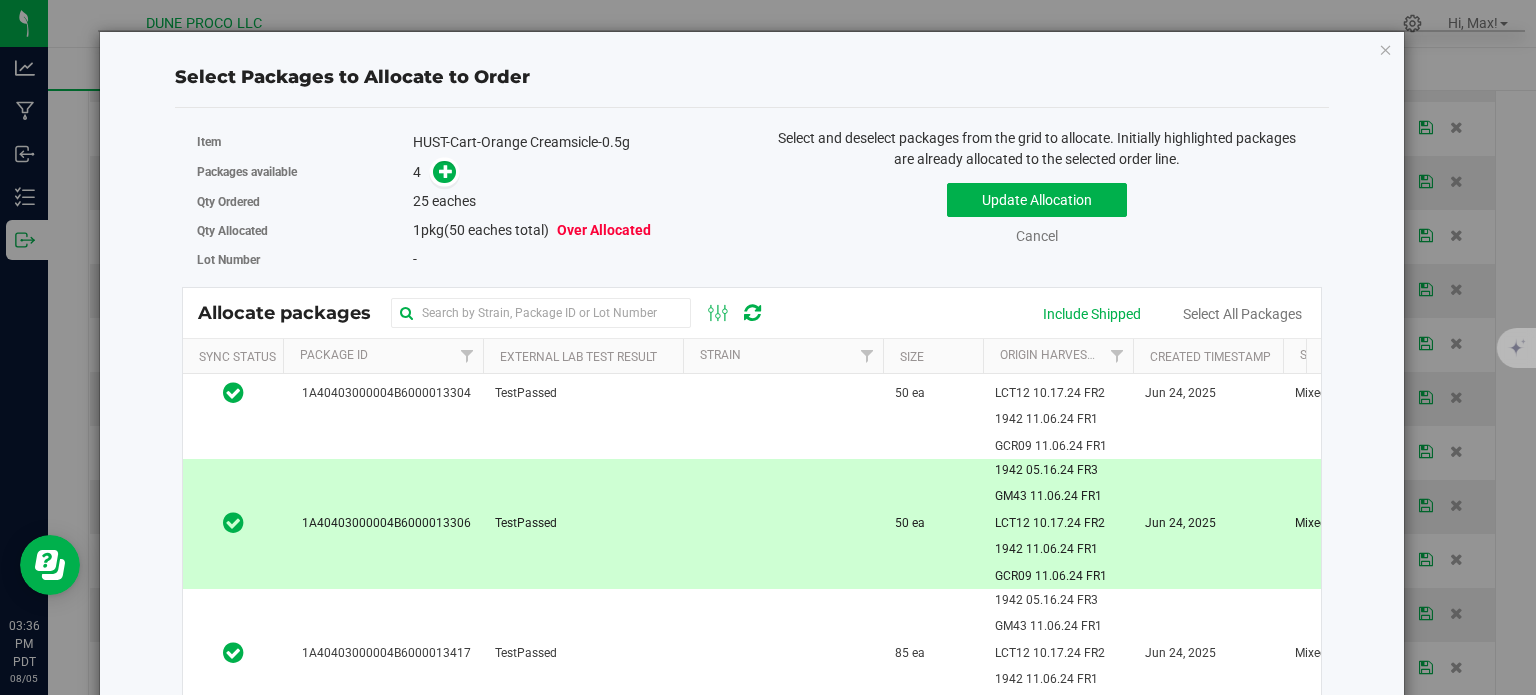 click on "Packages available
4" at bounding box center (467, 172) 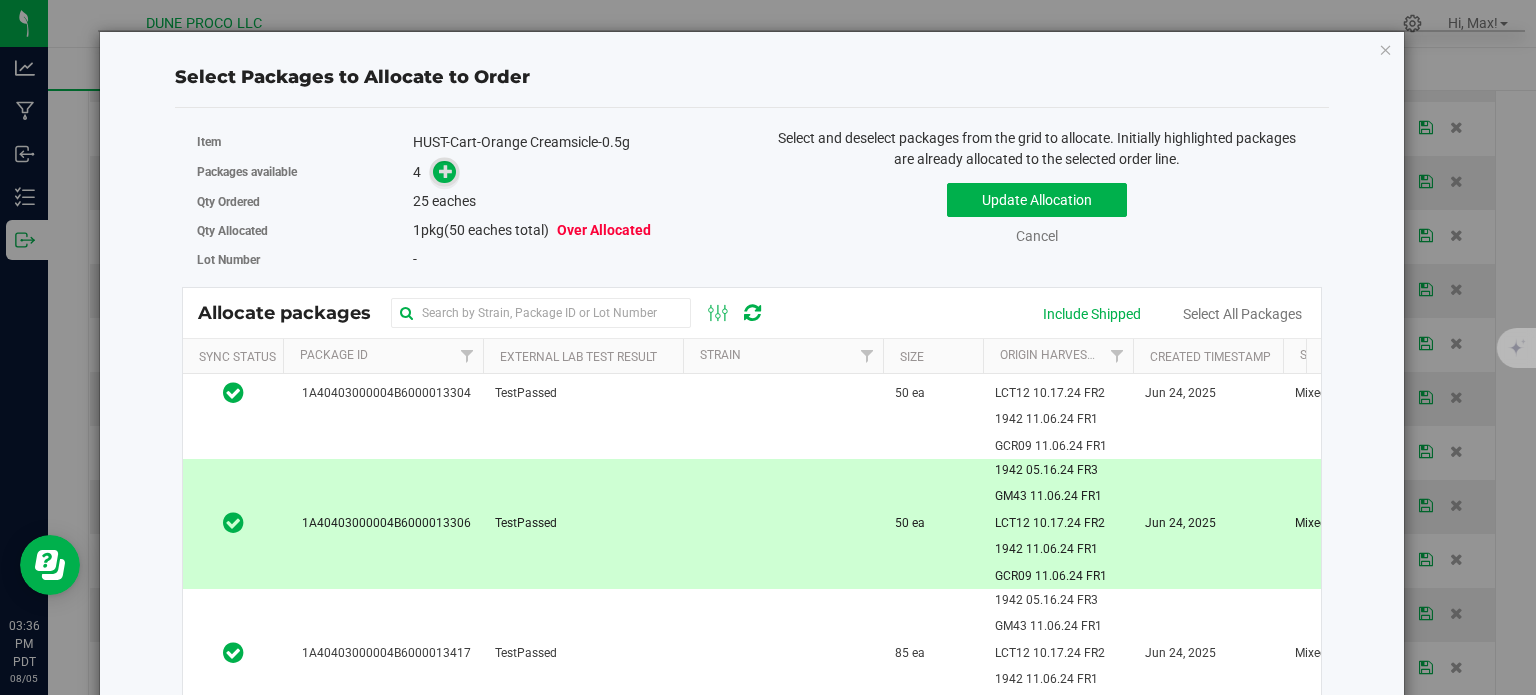 click at bounding box center (446, 171) 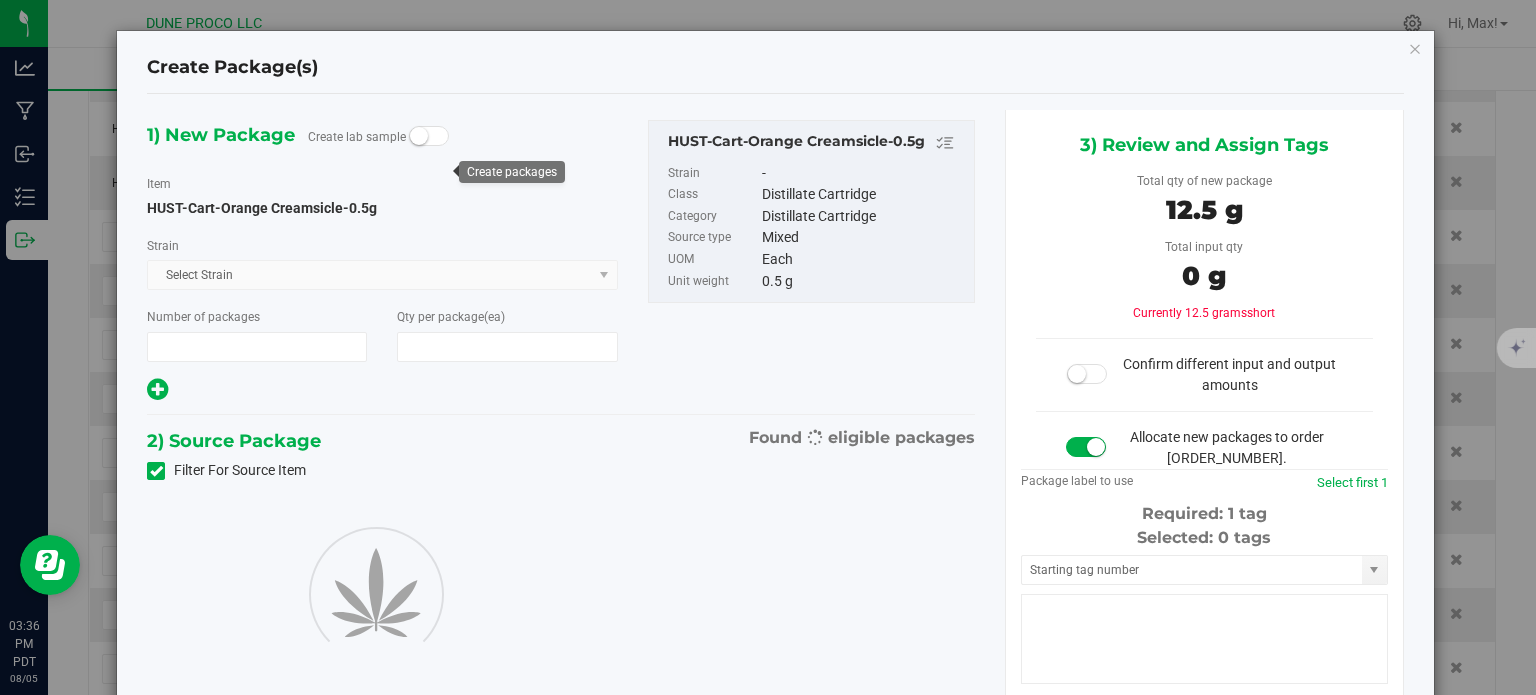 type on "1" 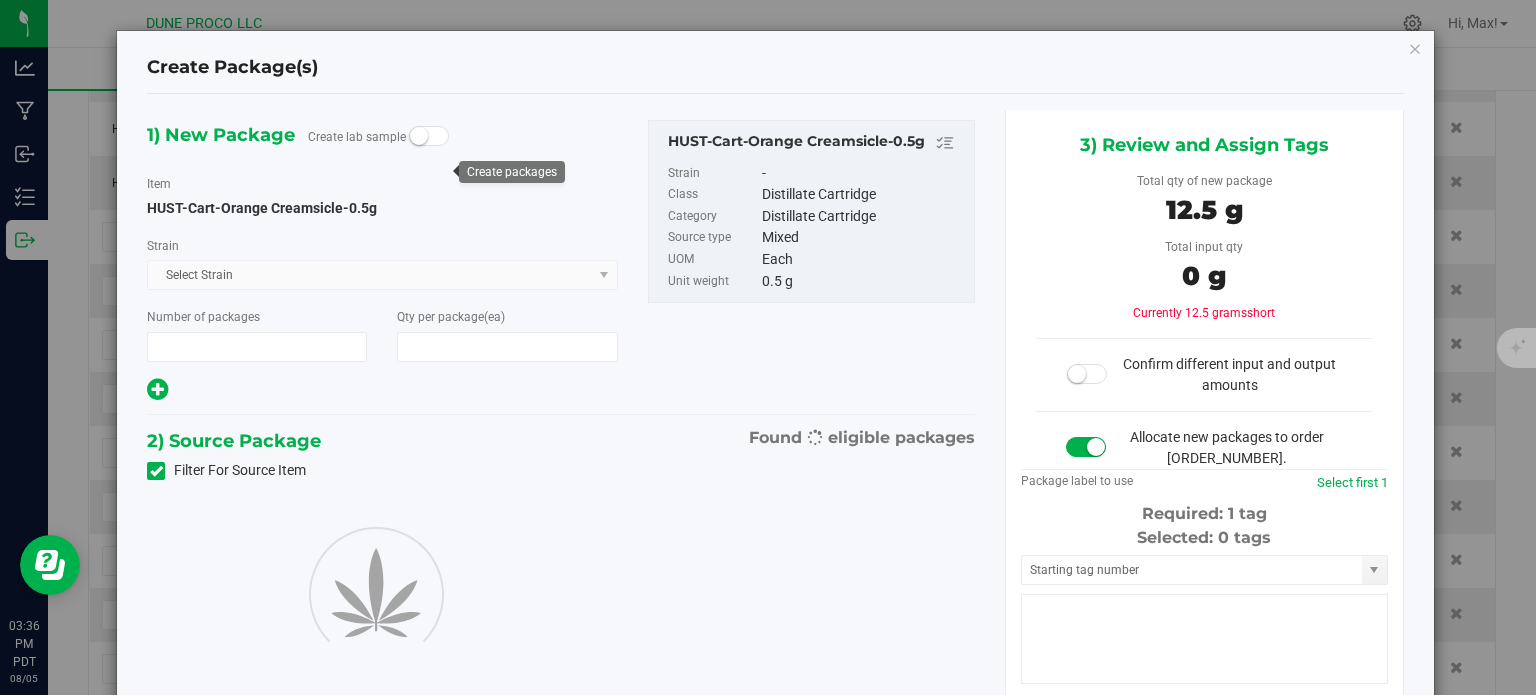 type on "25" 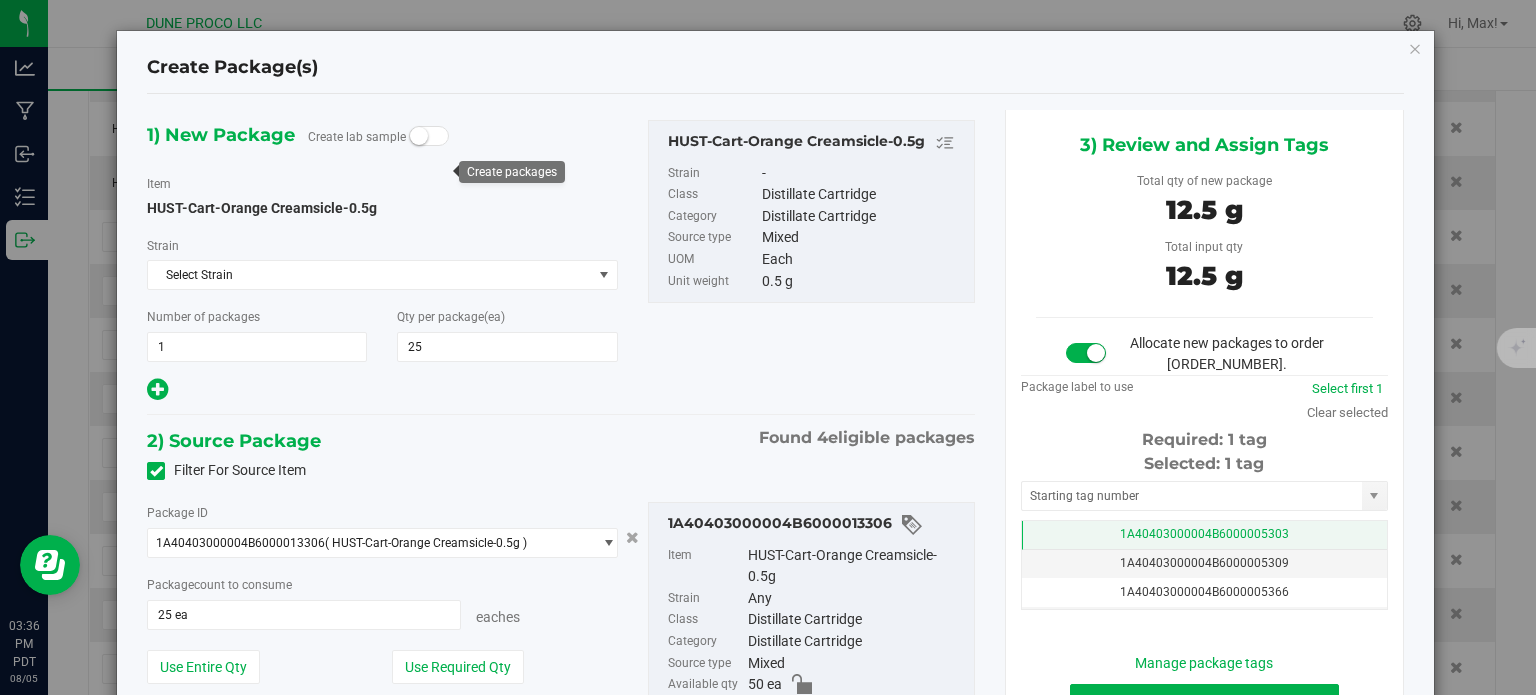 click on "1A40403000004B6000005303" at bounding box center (1204, 535) 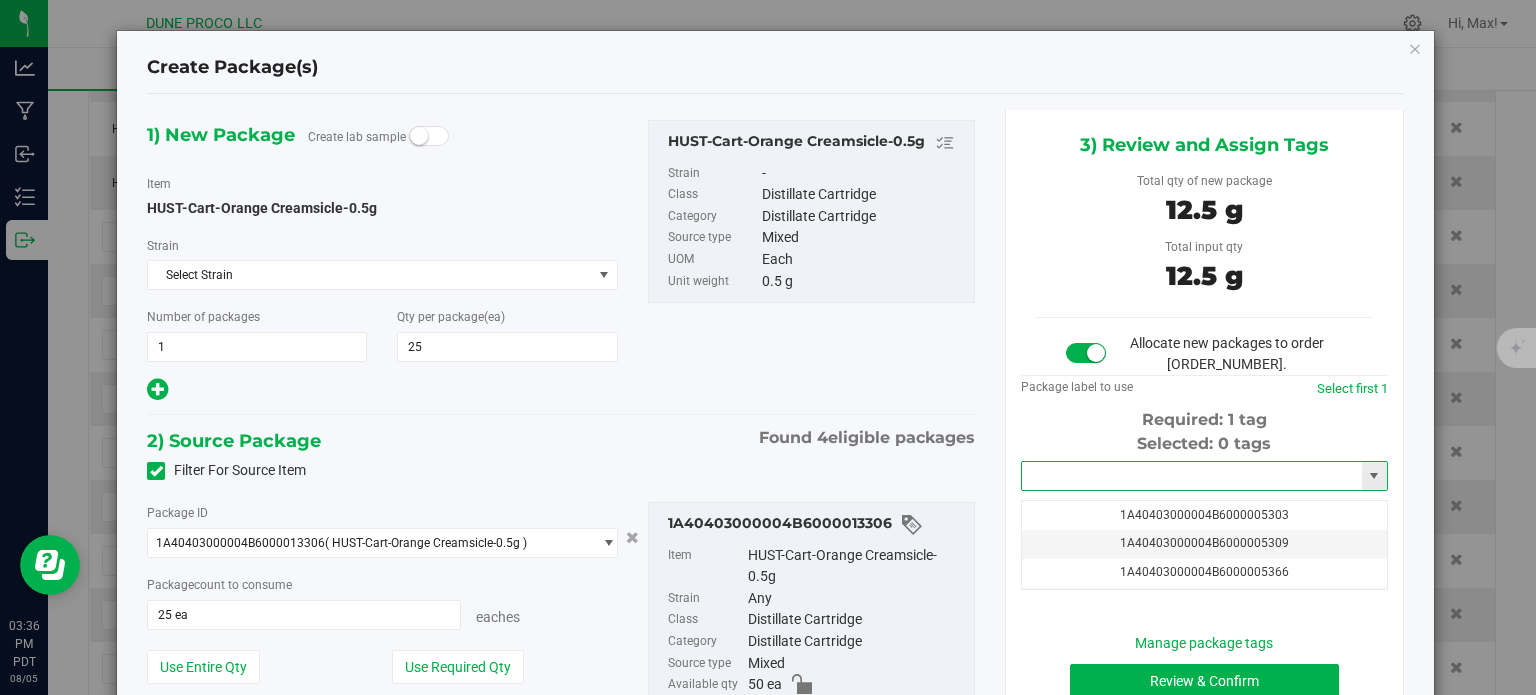 click at bounding box center [1192, 476] 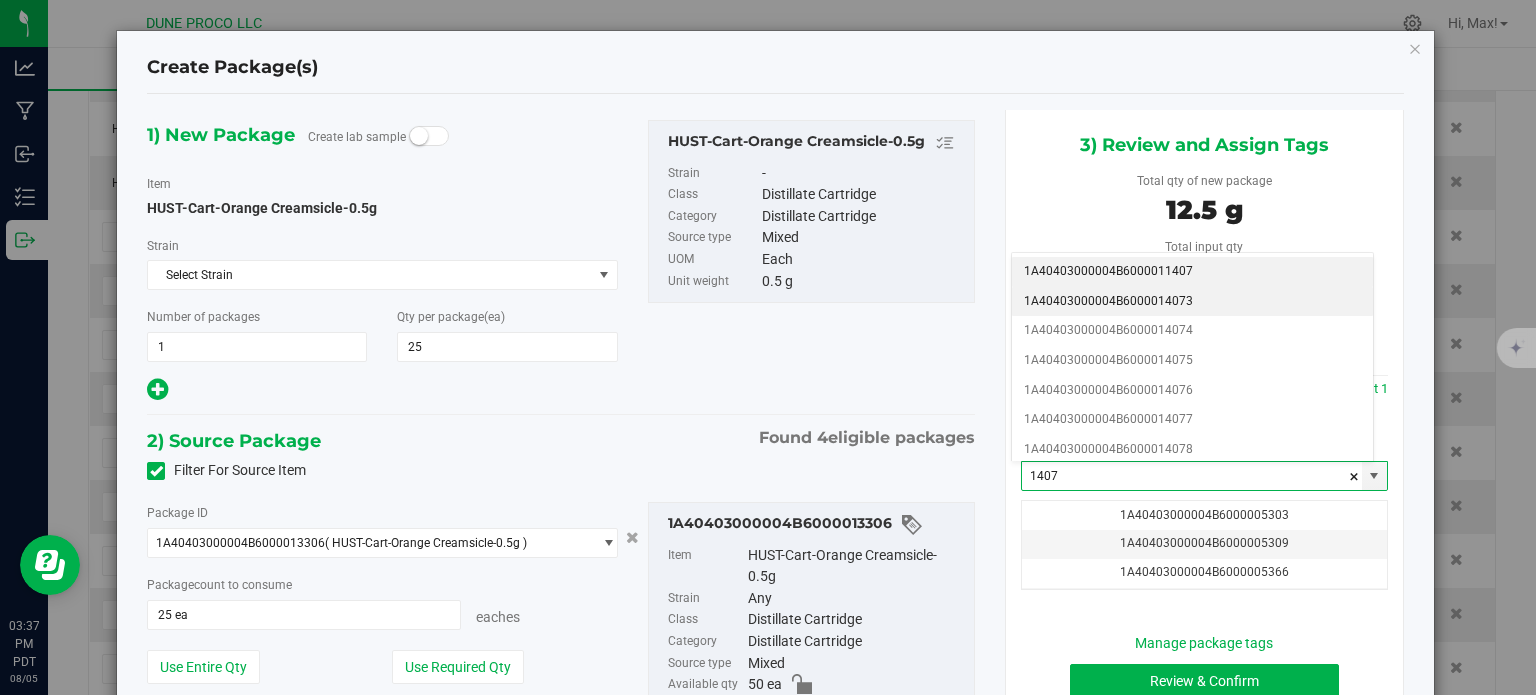 click on "1A40403000004B6000014073" at bounding box center [1192, 302] 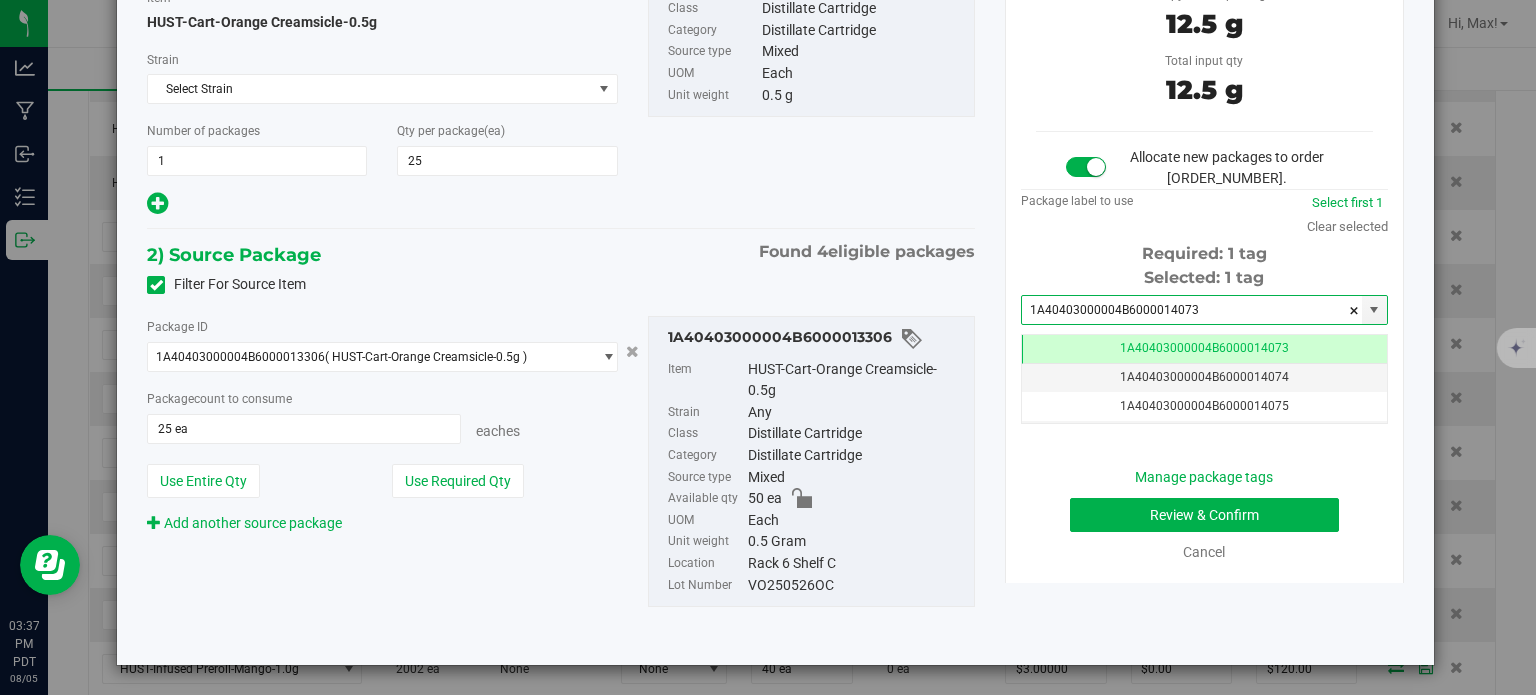 type on "1A40403000004B6000014073" 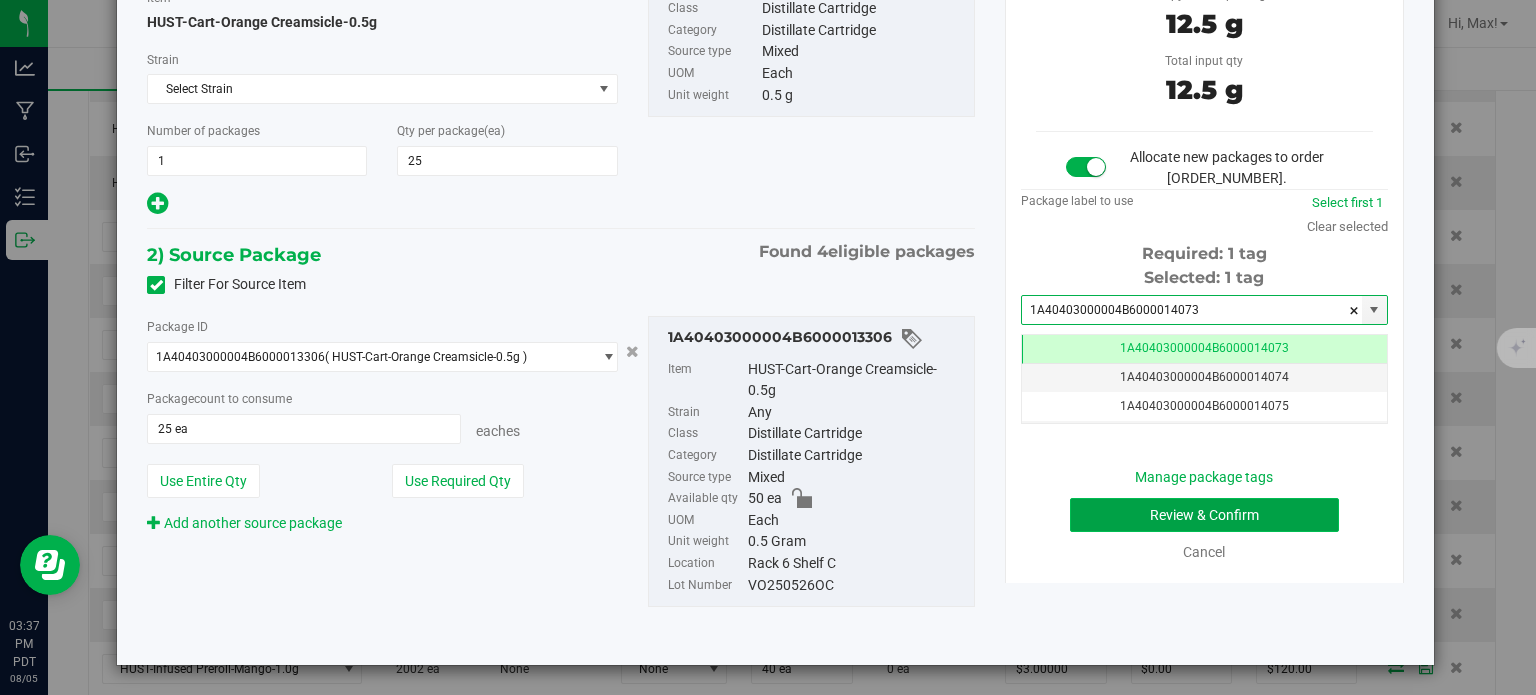 click on "Review & Confirm" at bounding box center (1204, 515) 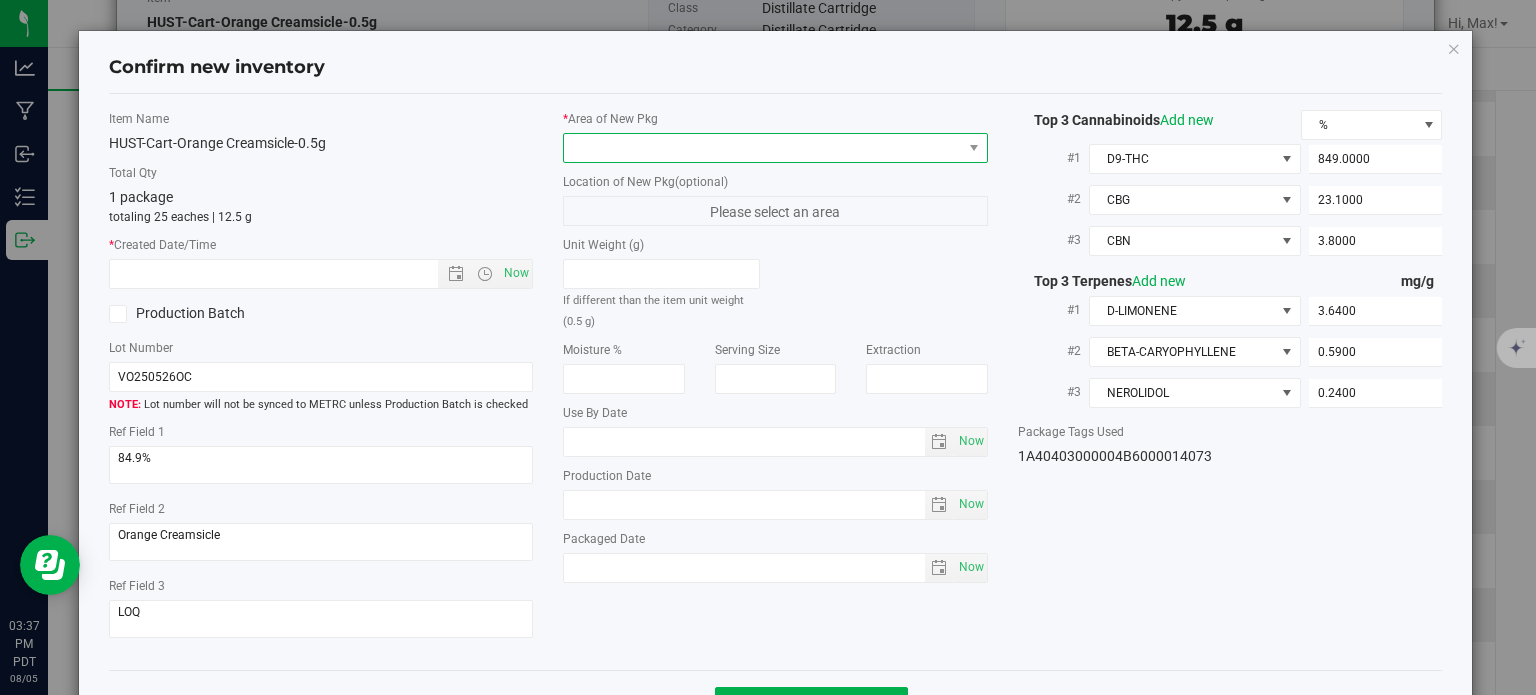 click at bounding box center (763, 148) 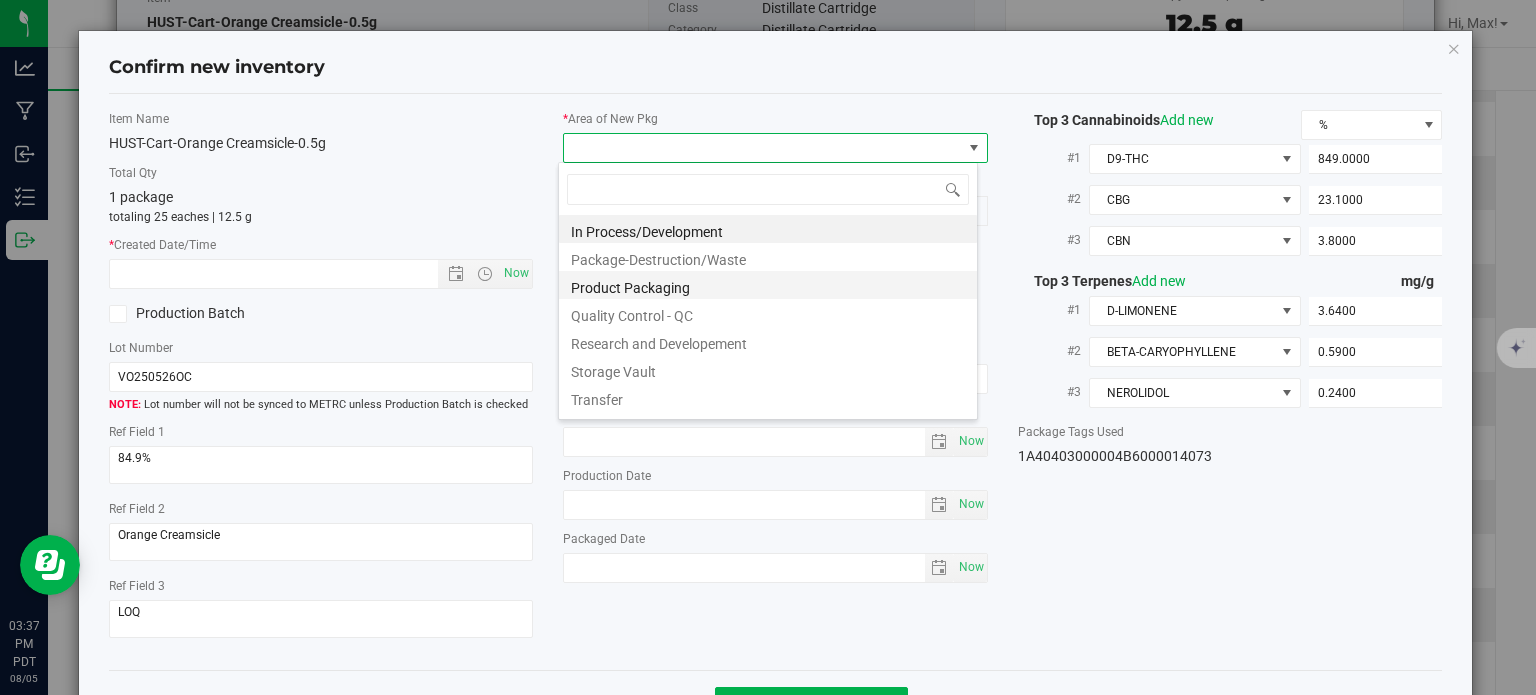 click on "Product Packaging" at bounding box center [768, 285] 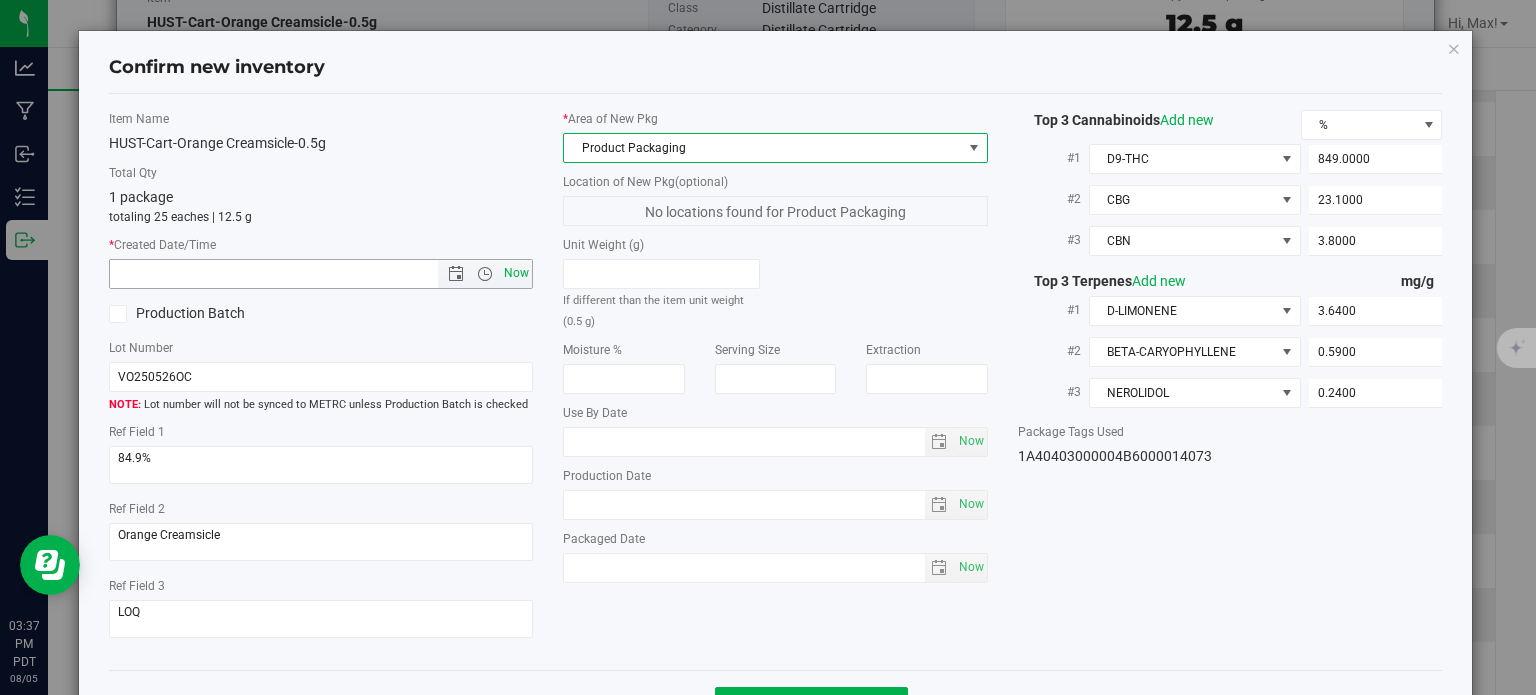 click on "Now" at bounding box center [517, 273] 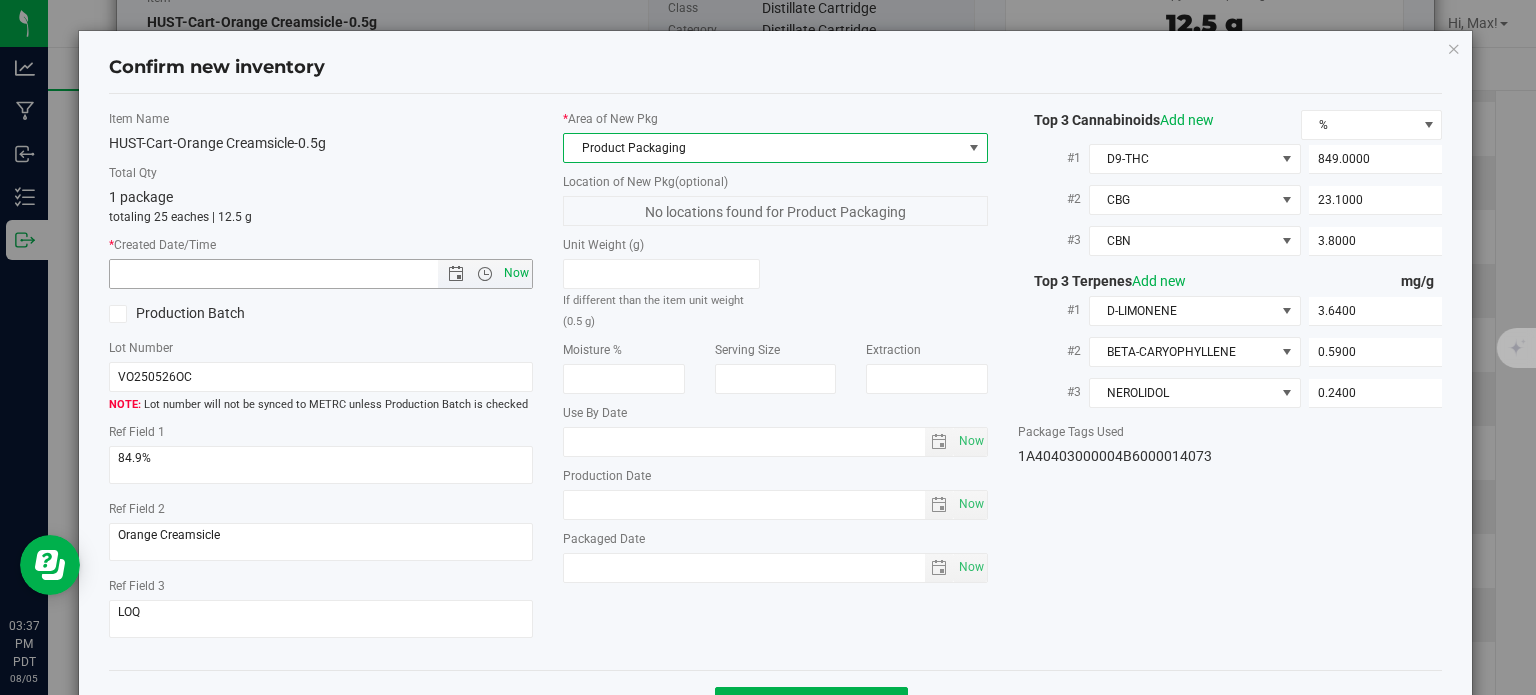 type on "[DATE] [TIME] [AM/PM]" 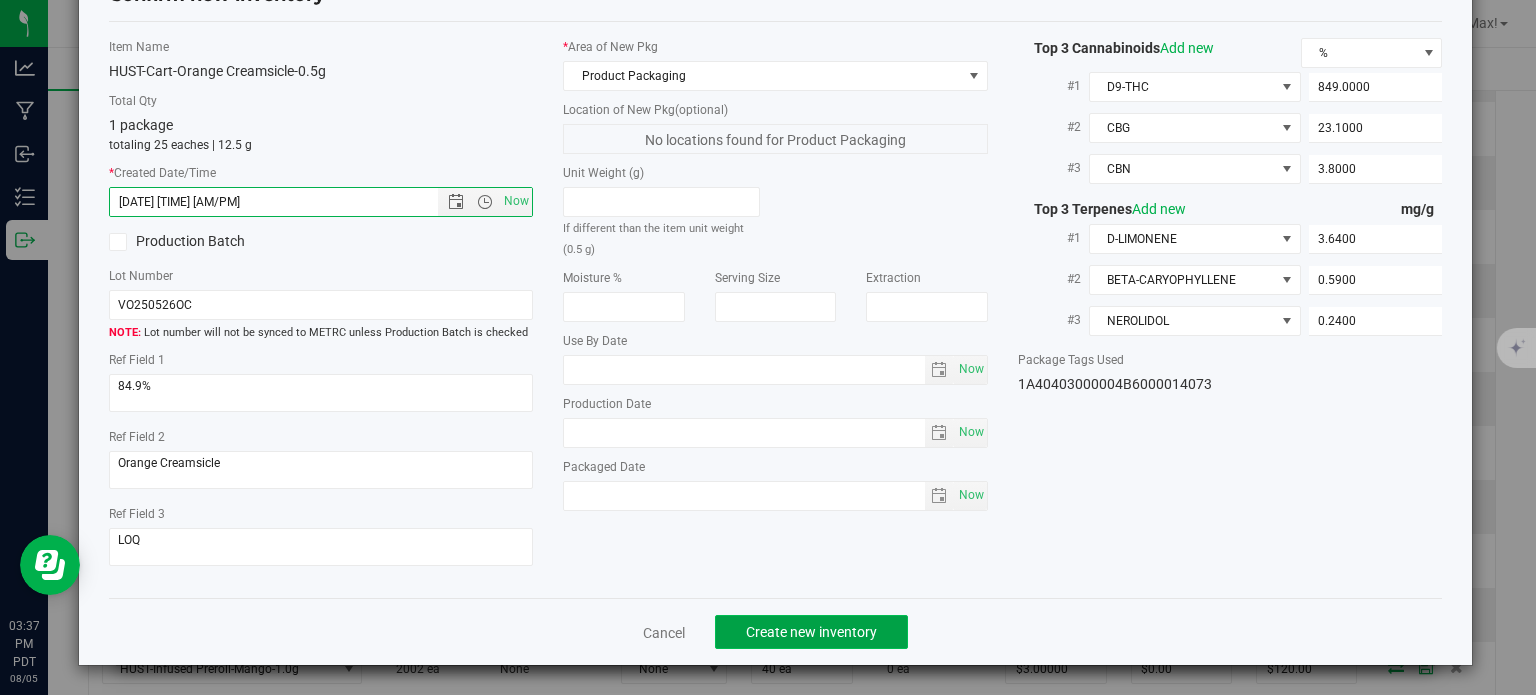 click on "Create new inventory" 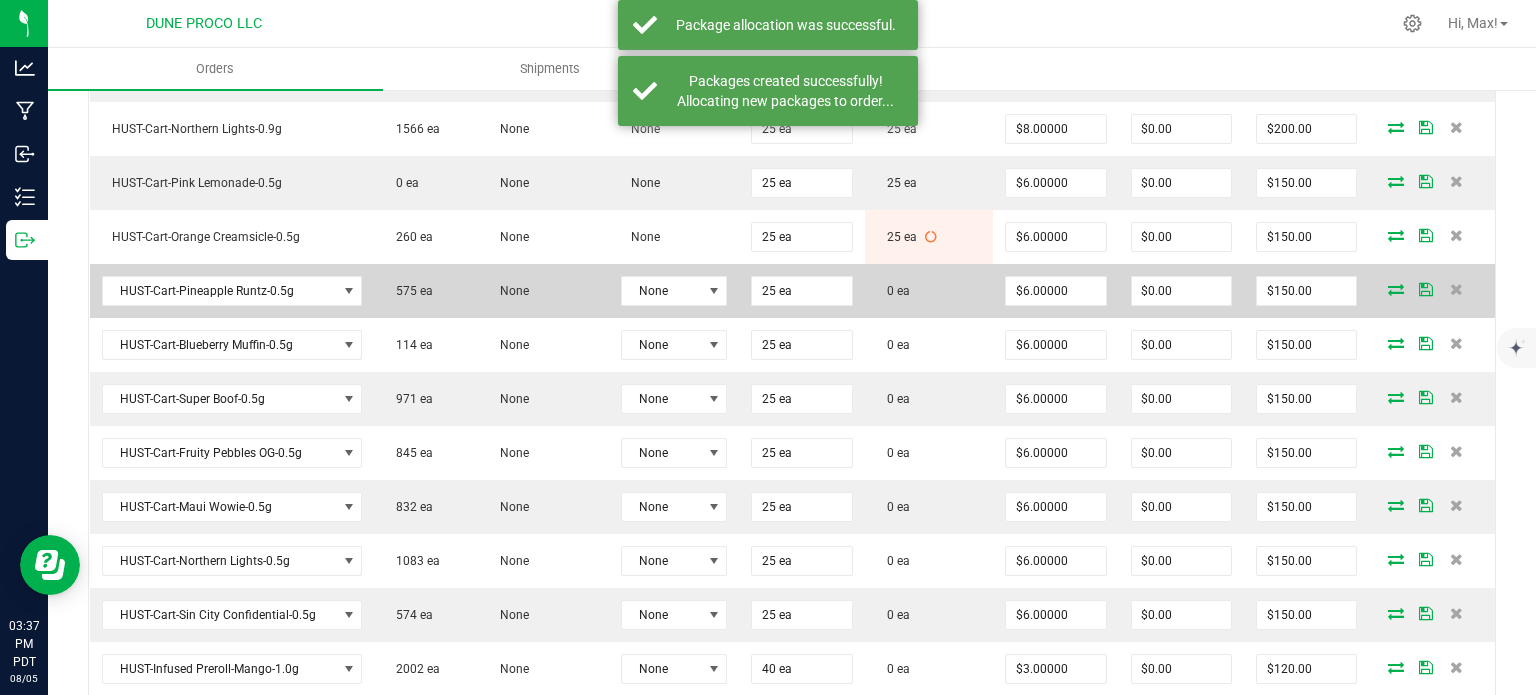 click at bounding box center (1396, 289) 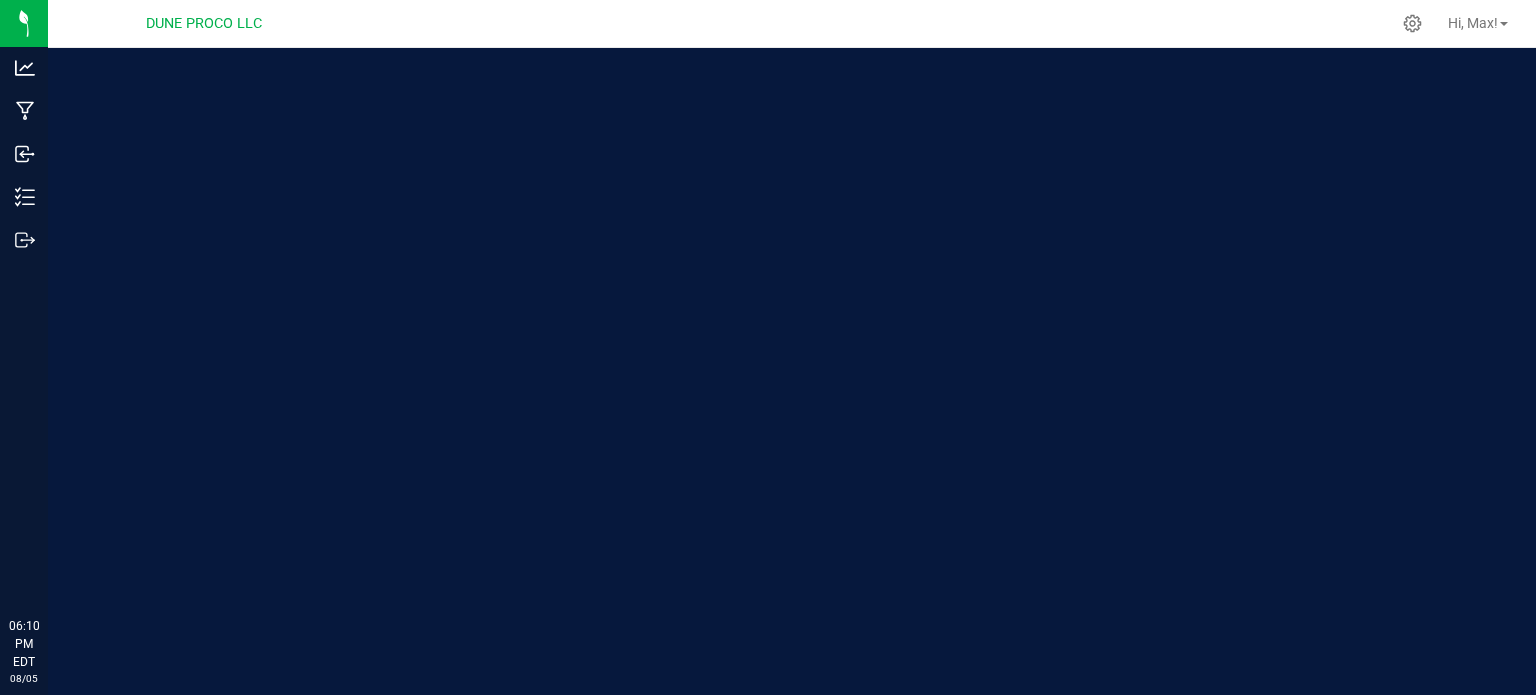scroll, scrollTop: 0, scrollLeft: 0, axis: both 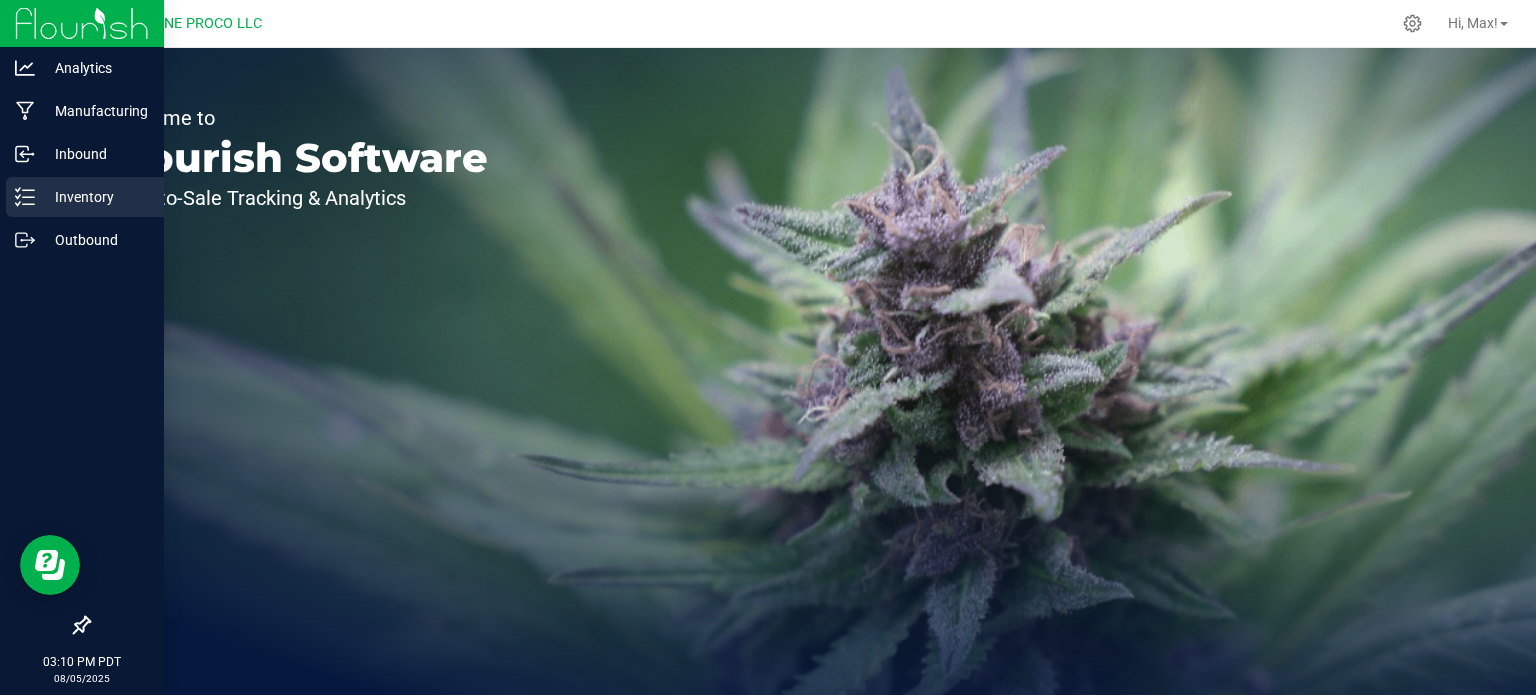 click on "Inventory" at bounding box center [95, 197] 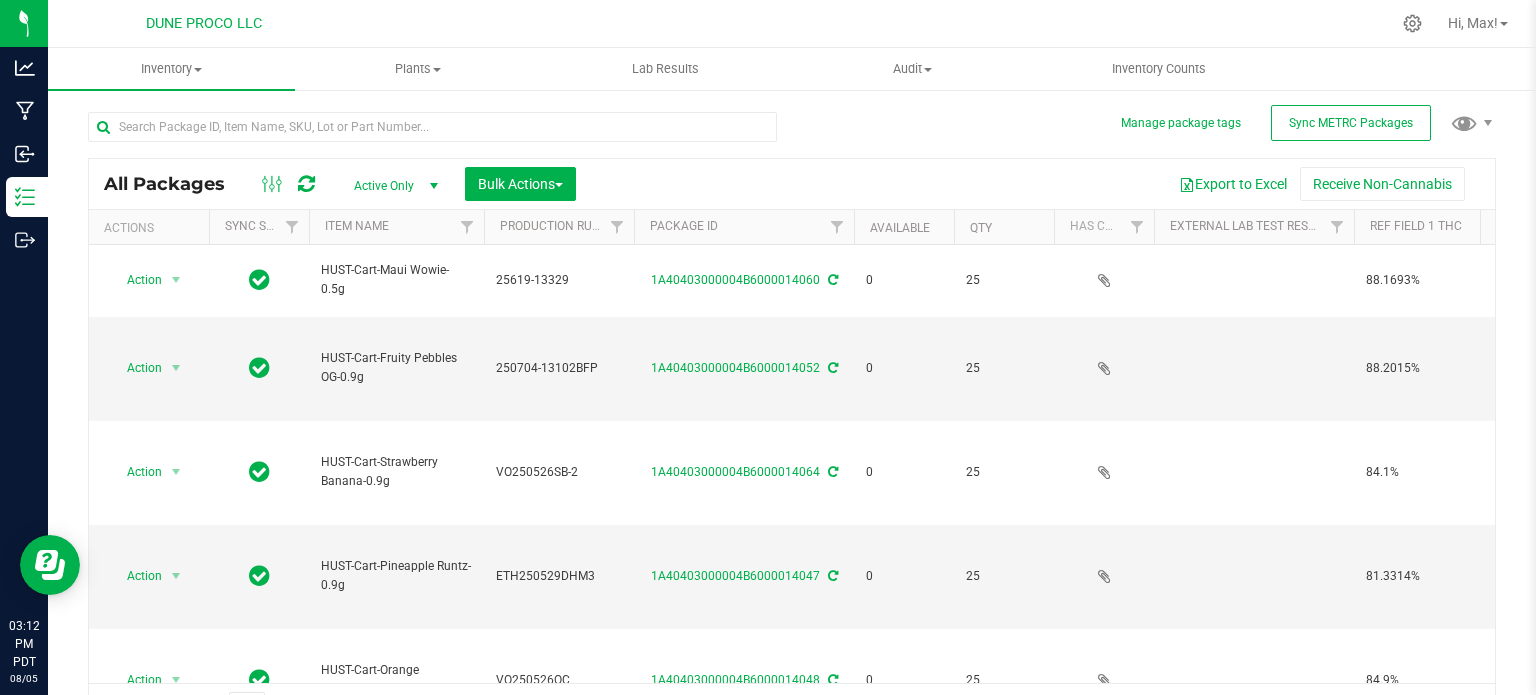 click at bounding box center (440, 126) 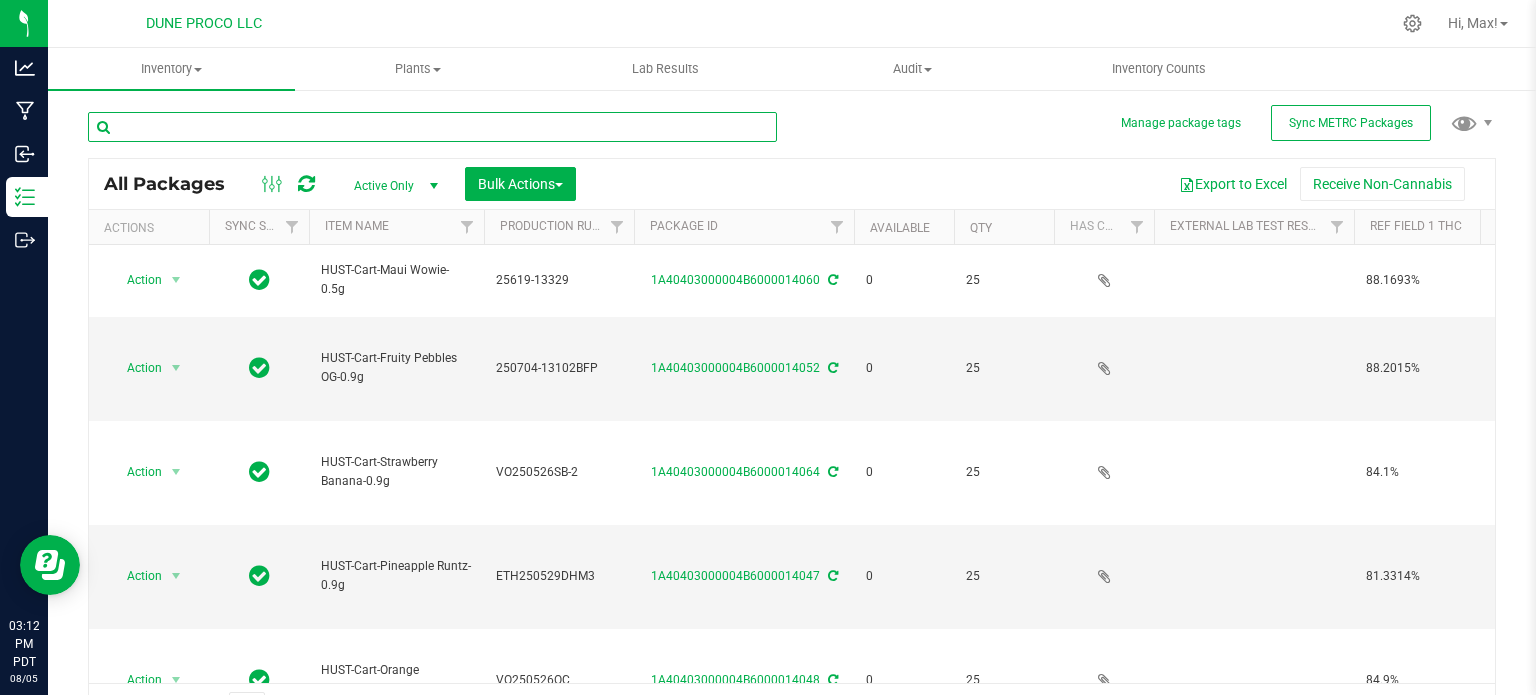 click at bounding box center [432, 127] 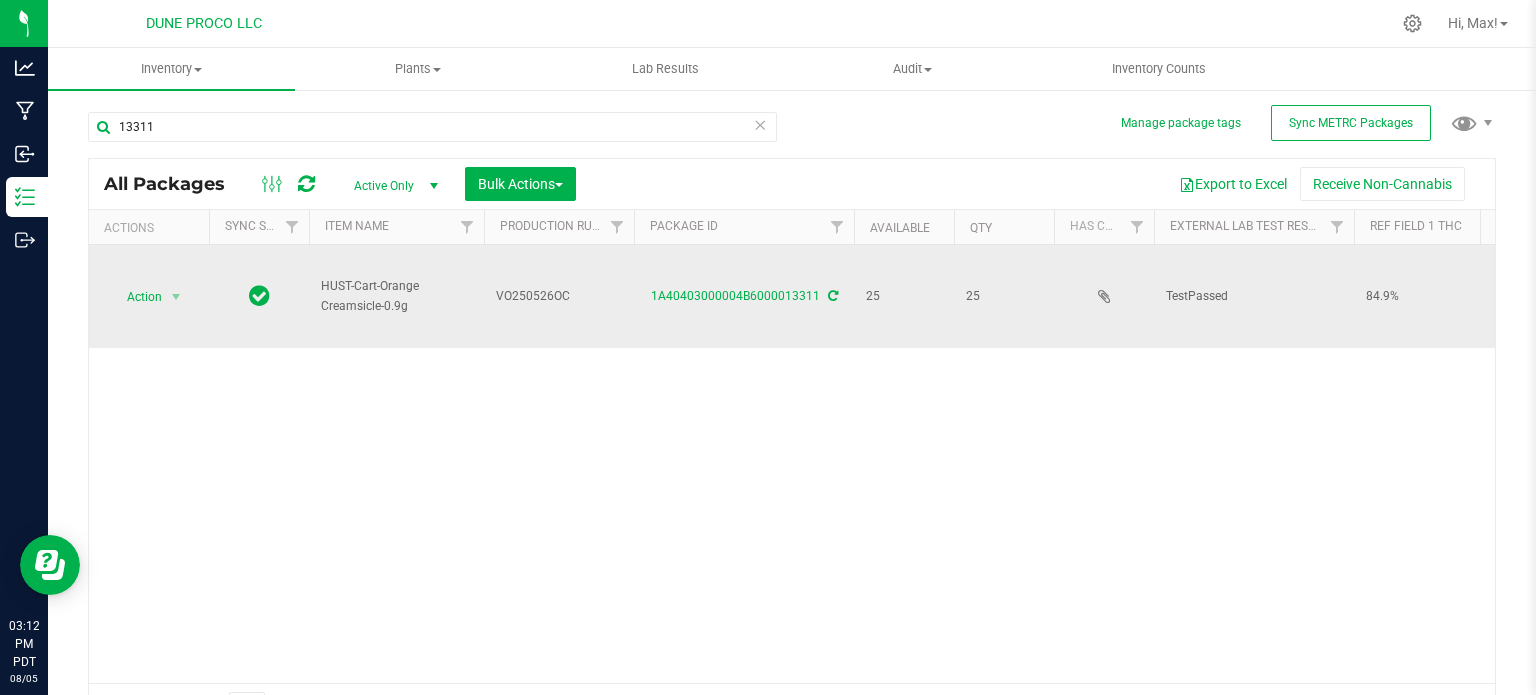 click on "HUST-Cart-Orange Creamsicle-0.9g" at bounding box center (396, 296) 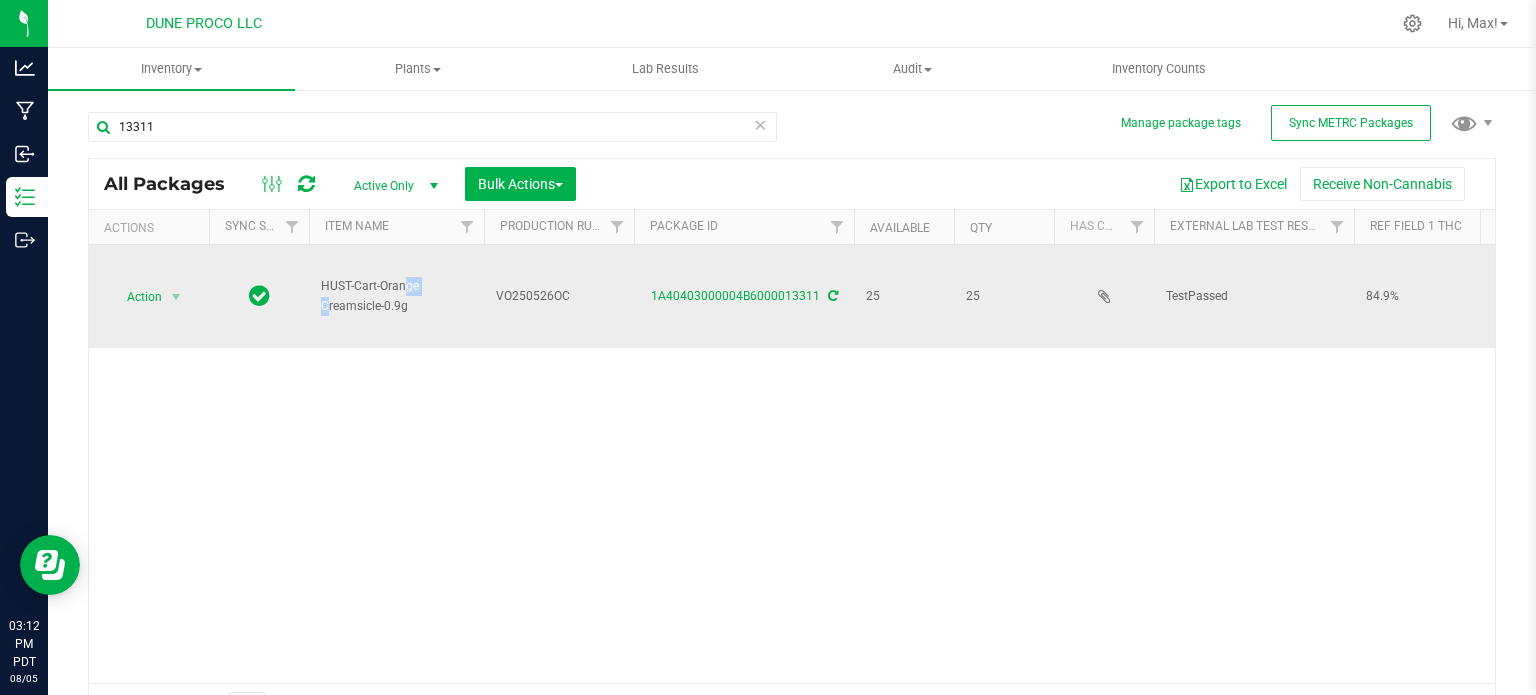 click on "HUST-Cart-Orange Creamsicle-0.9g" at bounding box center [396, 296] 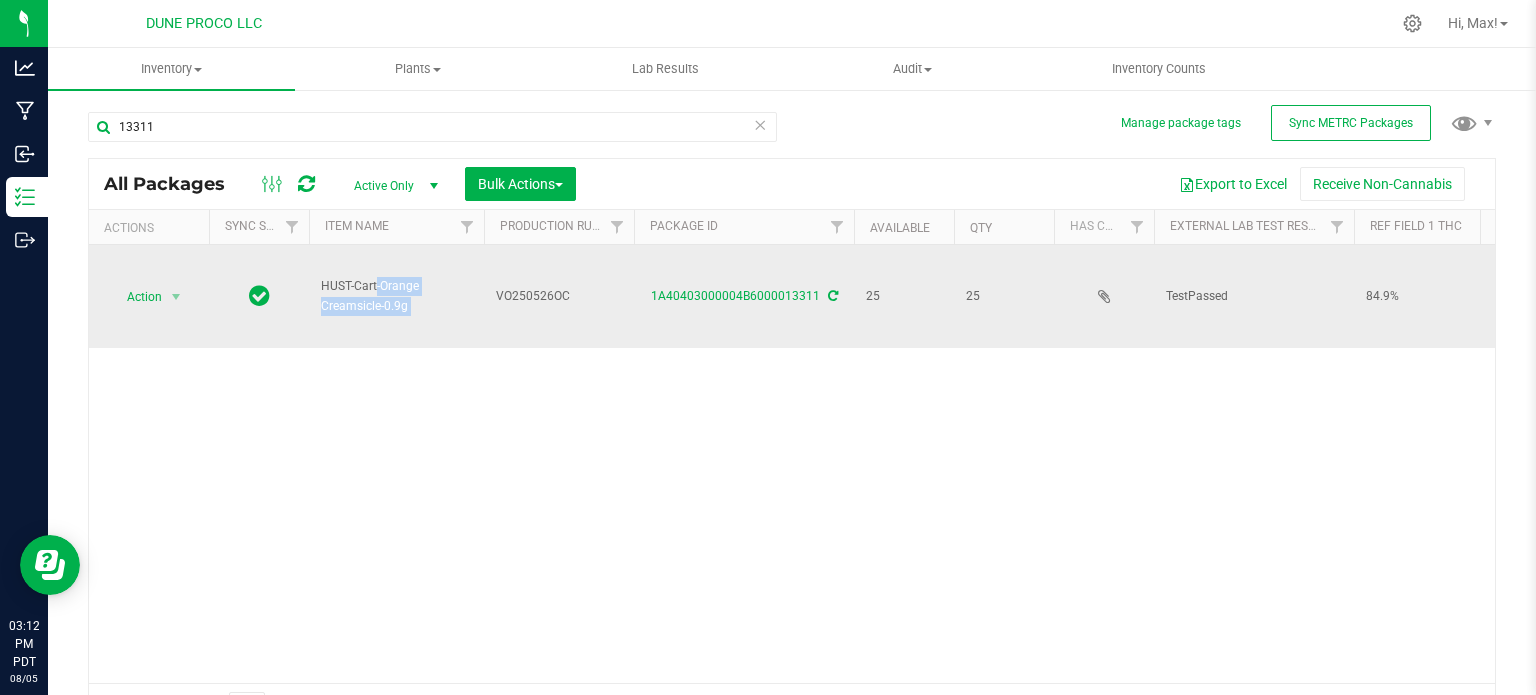 click on "HUST-Cart-Orange Creamsicle-0.9g" at bounding box center [396, 296] 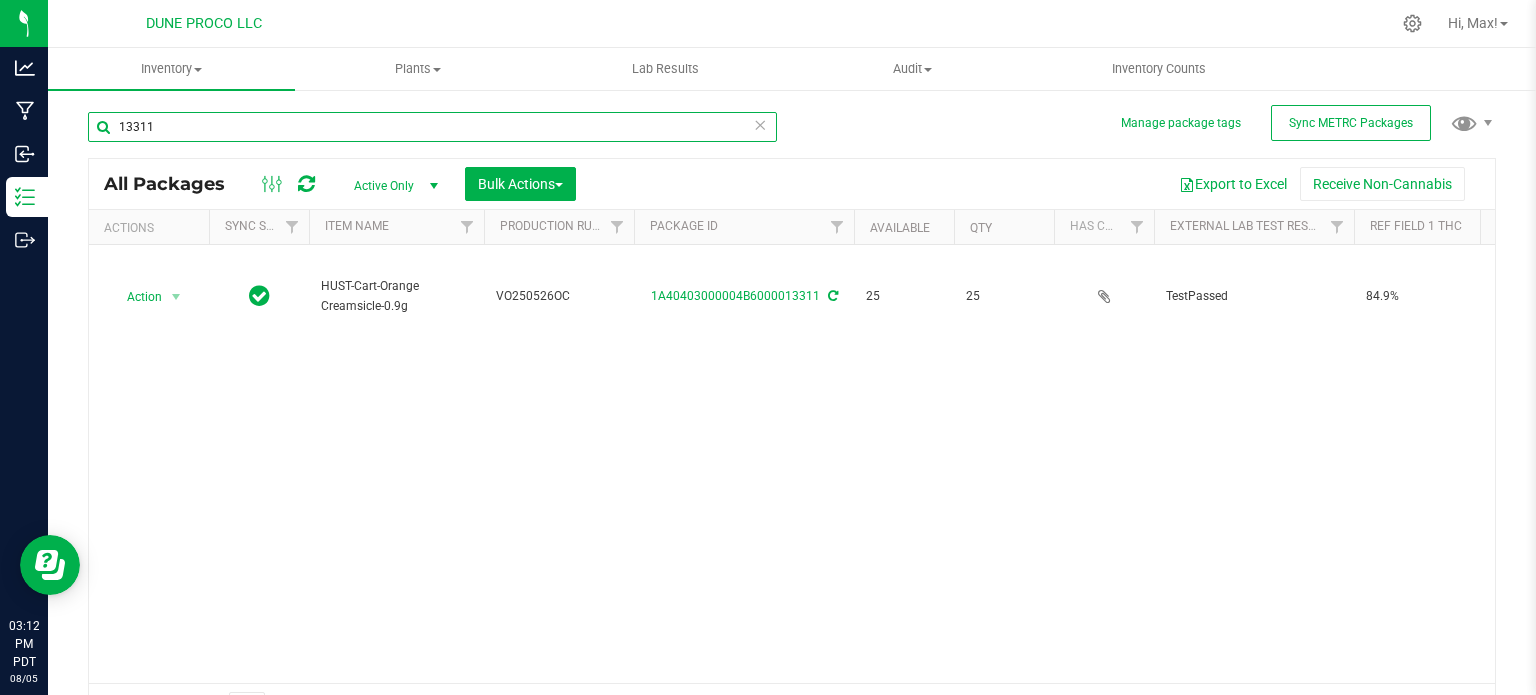 click on "13311" at bounding box center [432, 127] 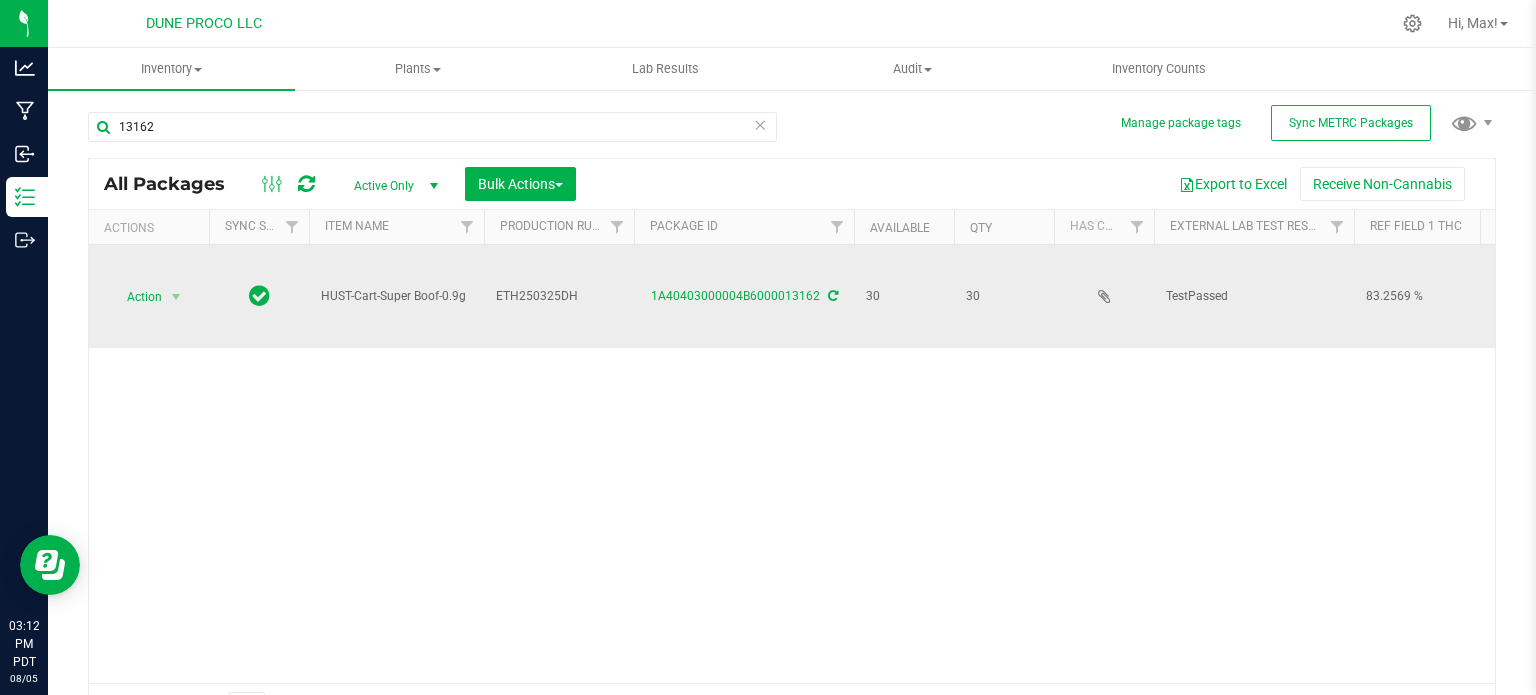 click on "HUST-Cart-Super Boof-0.9g" at bounding box center (396, 296) 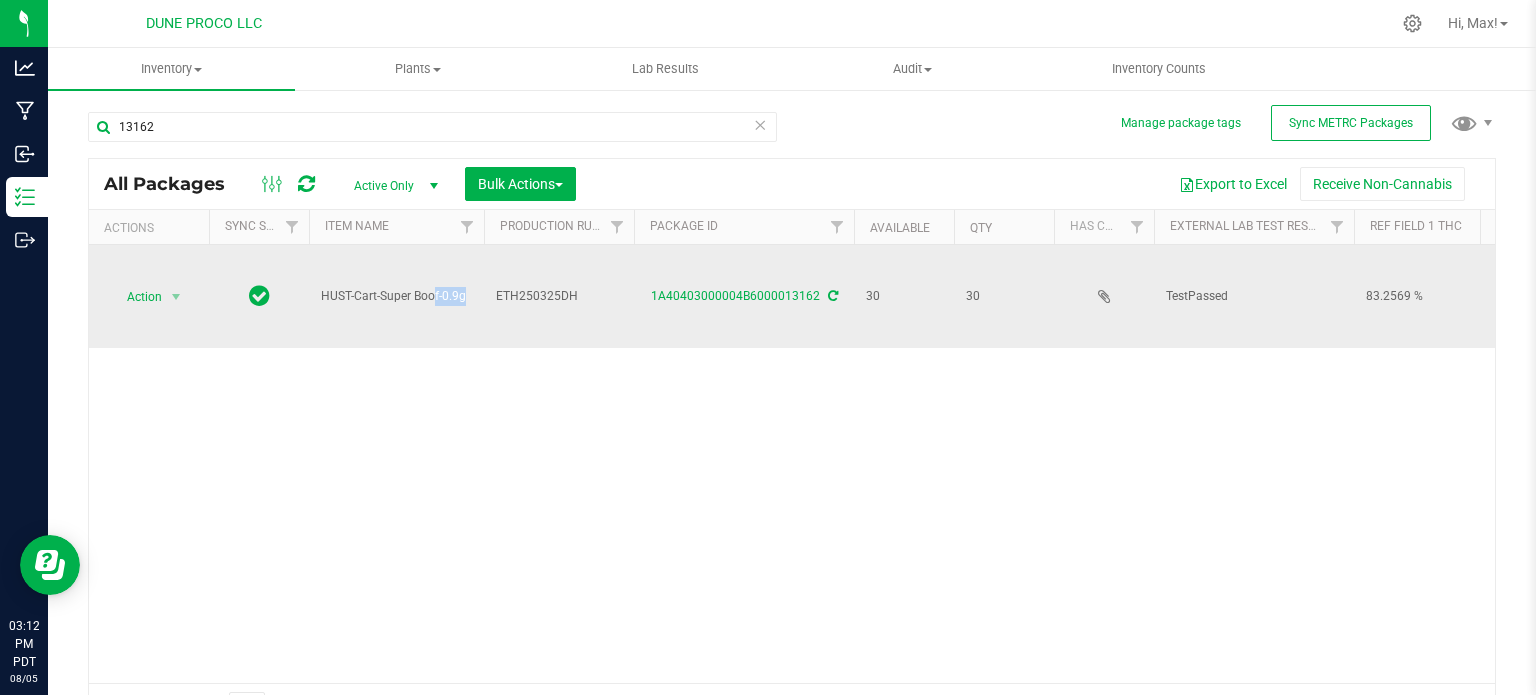 click on "HUST-Cart-Super Boof-0.9g" at bounding box center [396, 296] 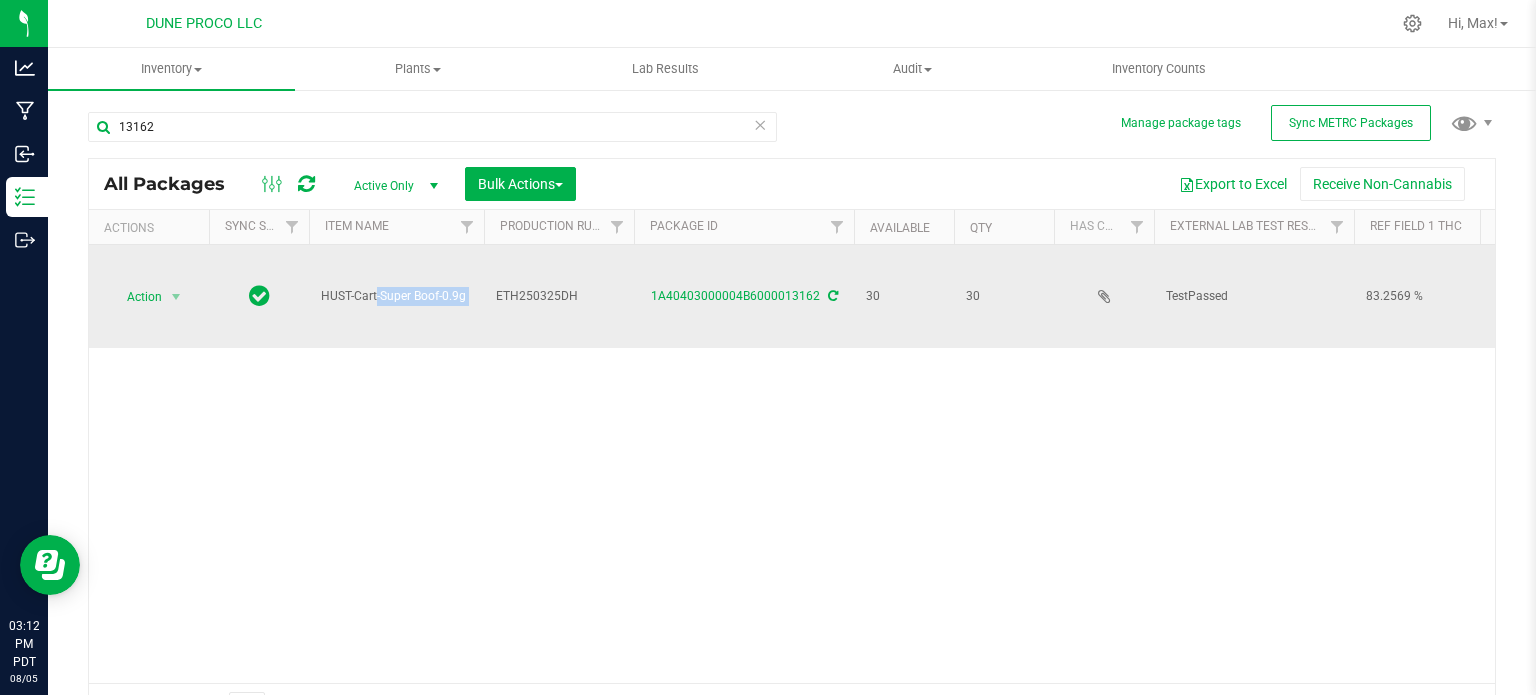 click on "HUST-Cart-Super Boof-0.9g" at bounding box center [396, 296] 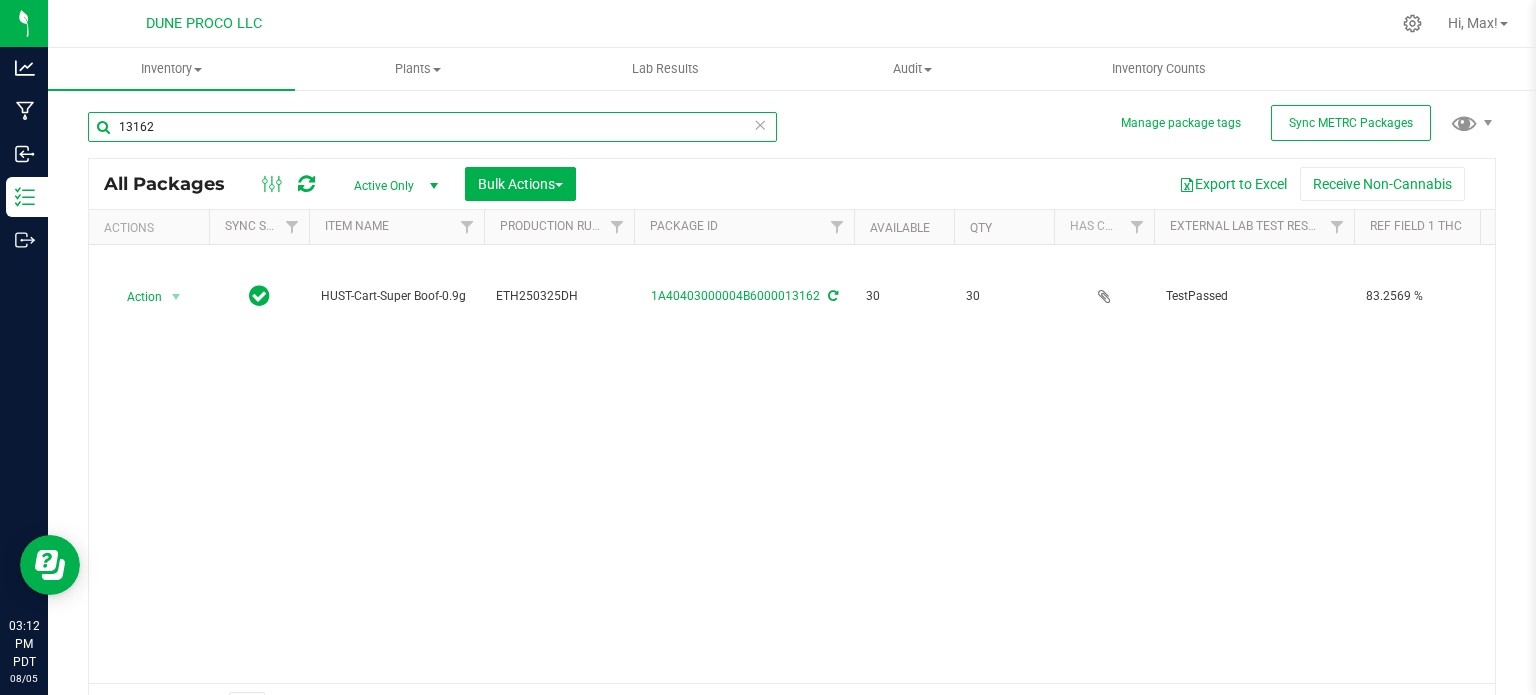 click on "13162" at bounding box center [432, 127] 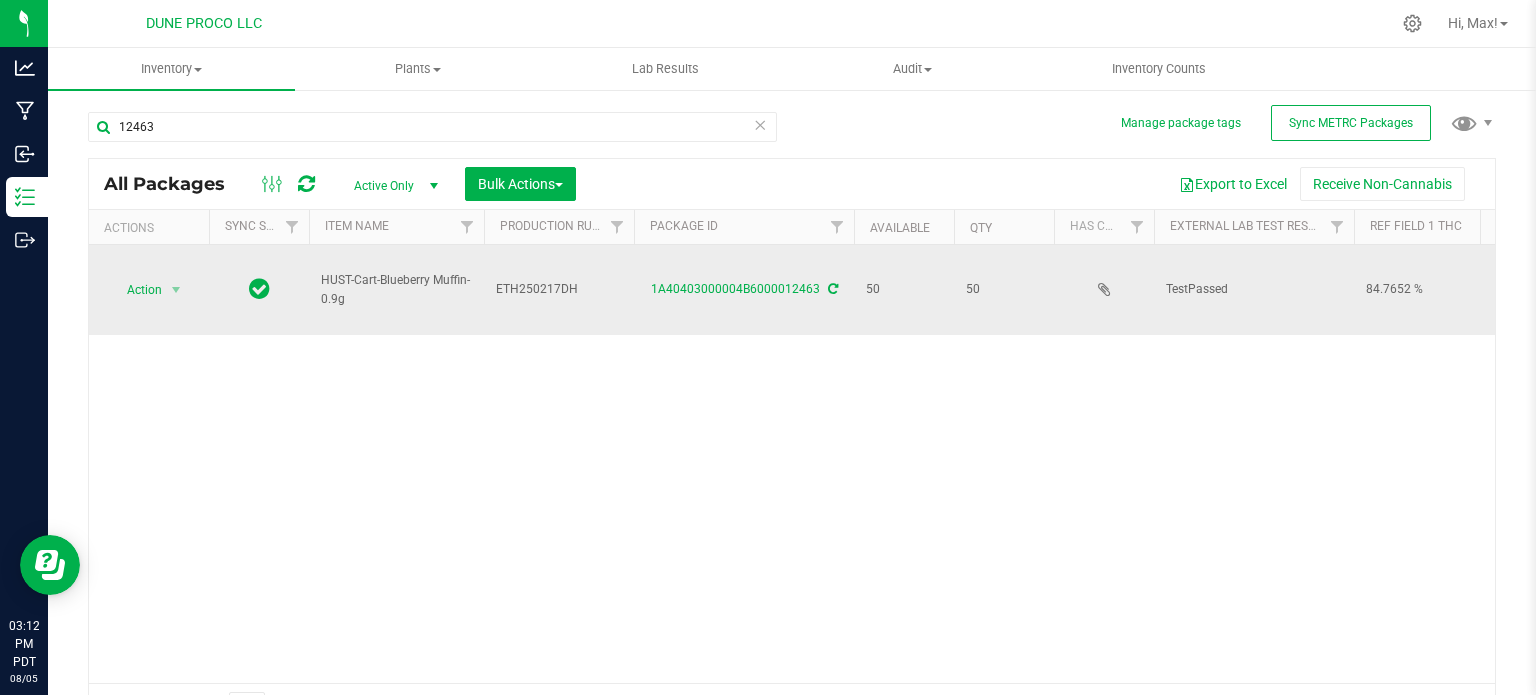 click on "HUST-Cart-Blueberry Muffin-0.9g" at bounding box center [396, 290] 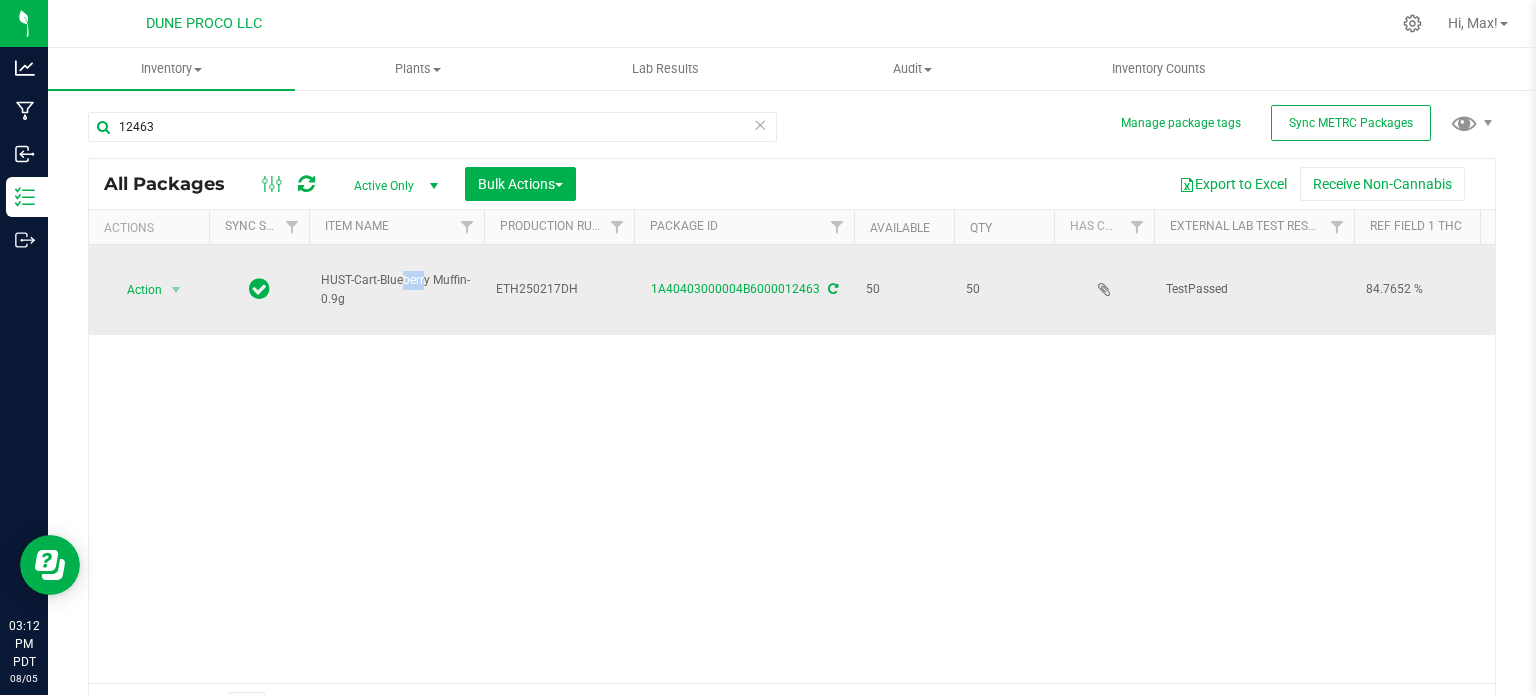 click on "HUST-Cart-Blueberry Muffin-0.9g" at bounding box center (396, 290) 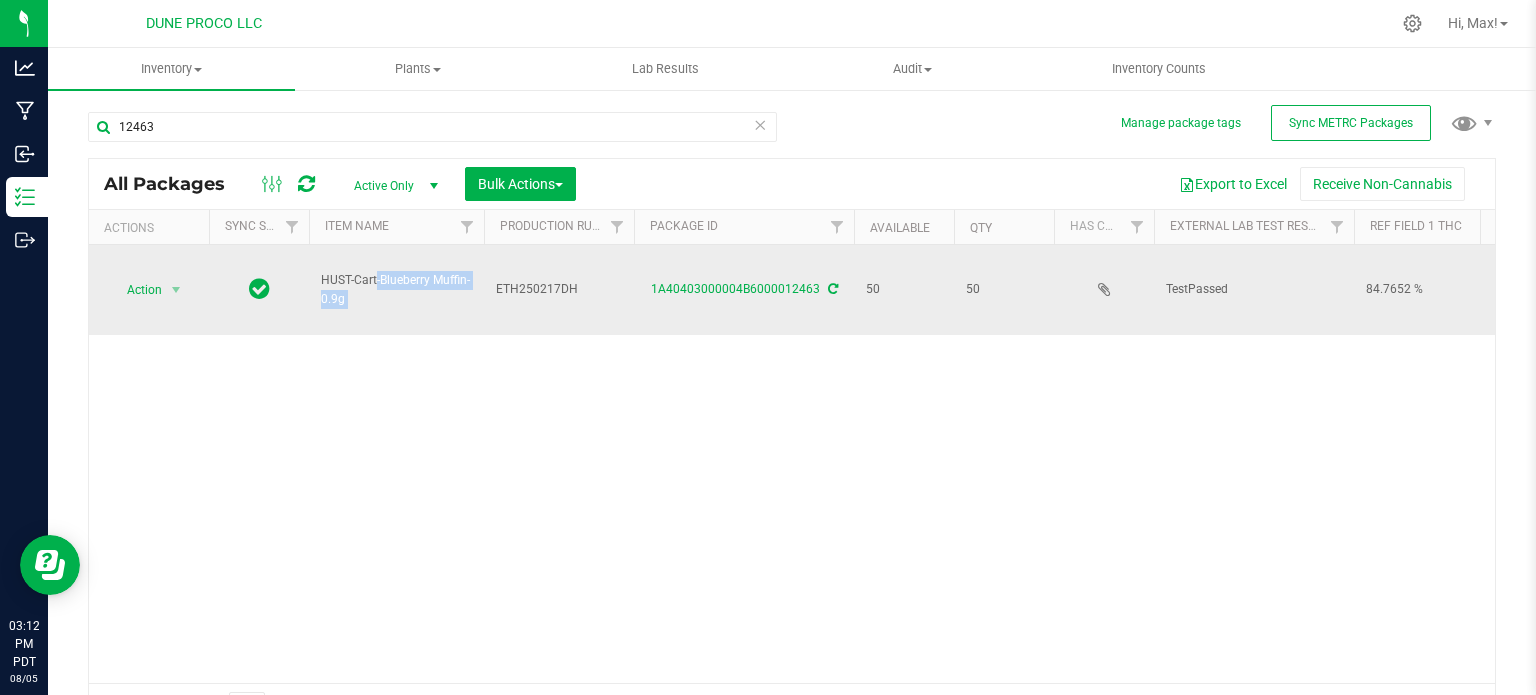 click on "HUST-Cart-Blueberry Muffin-0.9g" at bounding box center (396, 290) 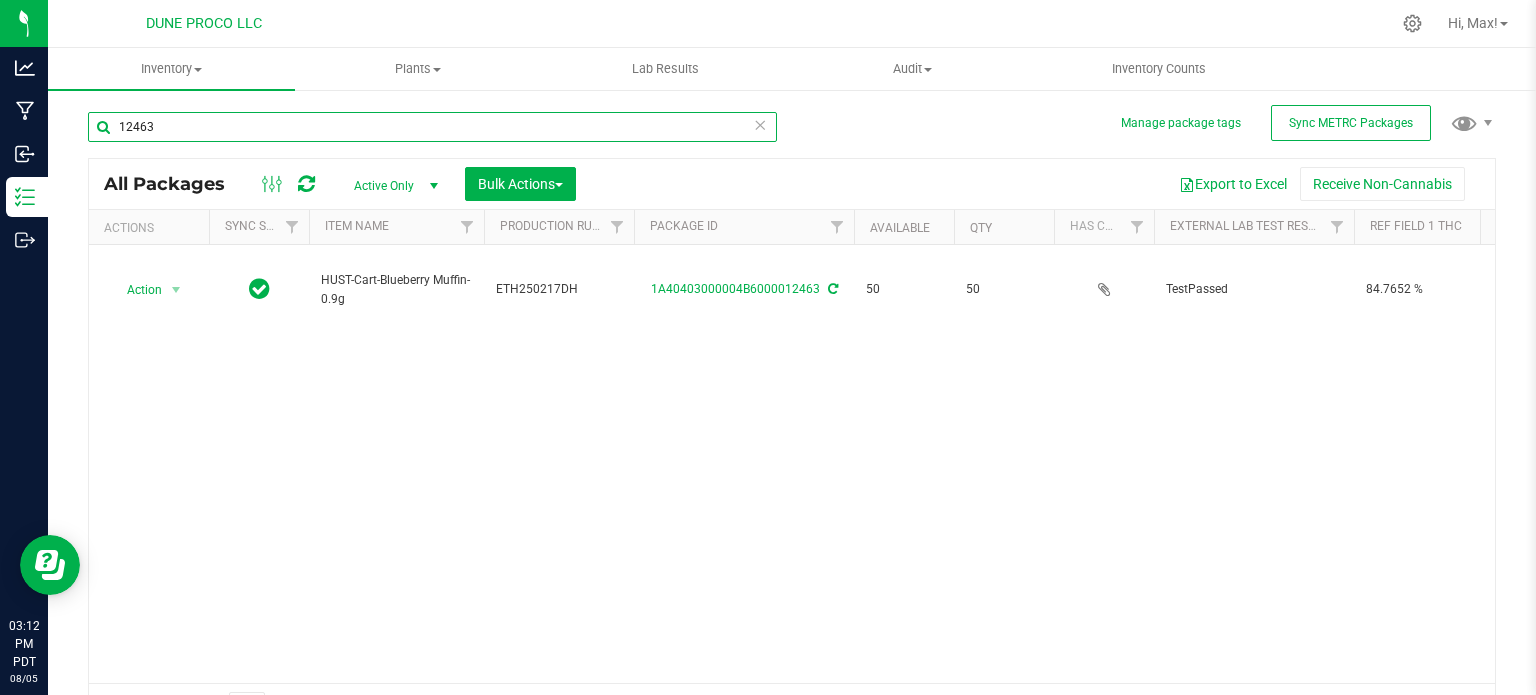 click on "12463" at bounding box center [432, 127] 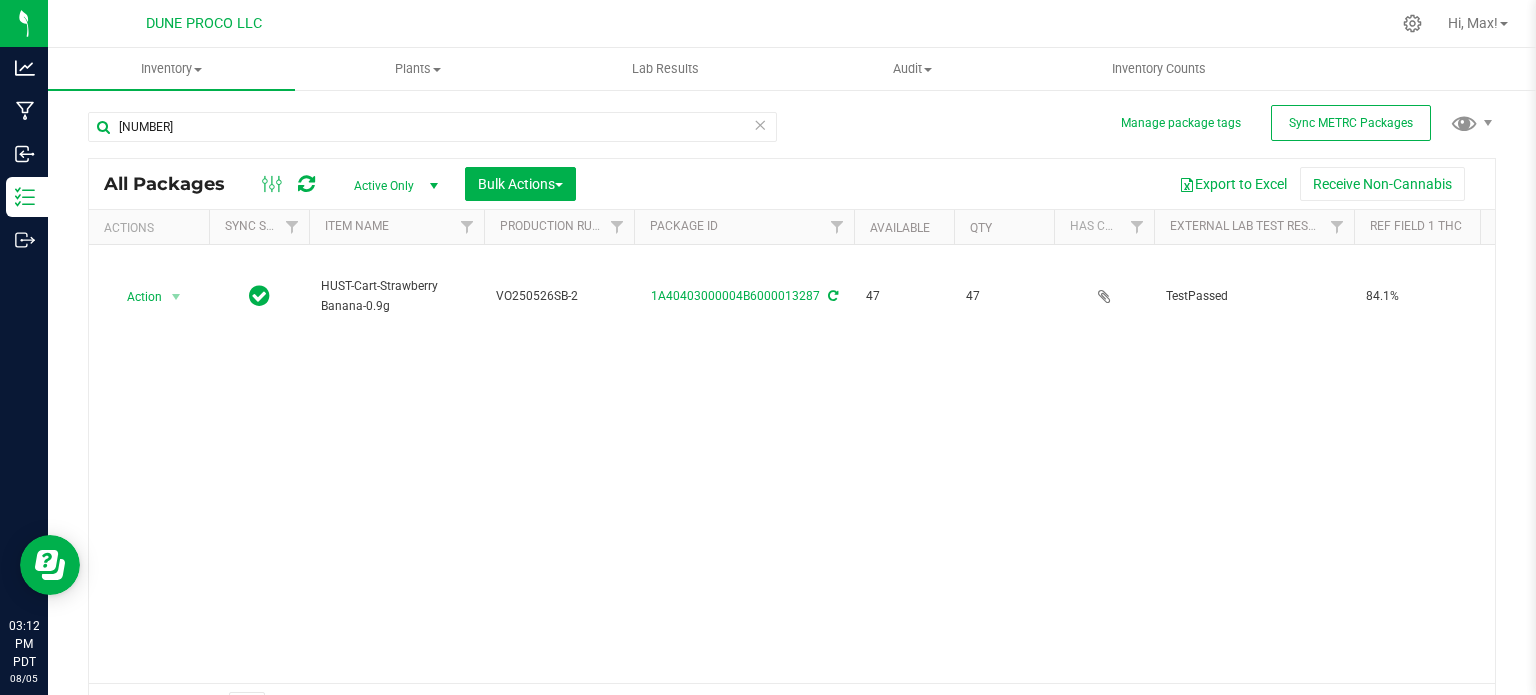 click on "HUST-Cart-Strawberry Banana-0.9g" at bounding box center (396, 296) 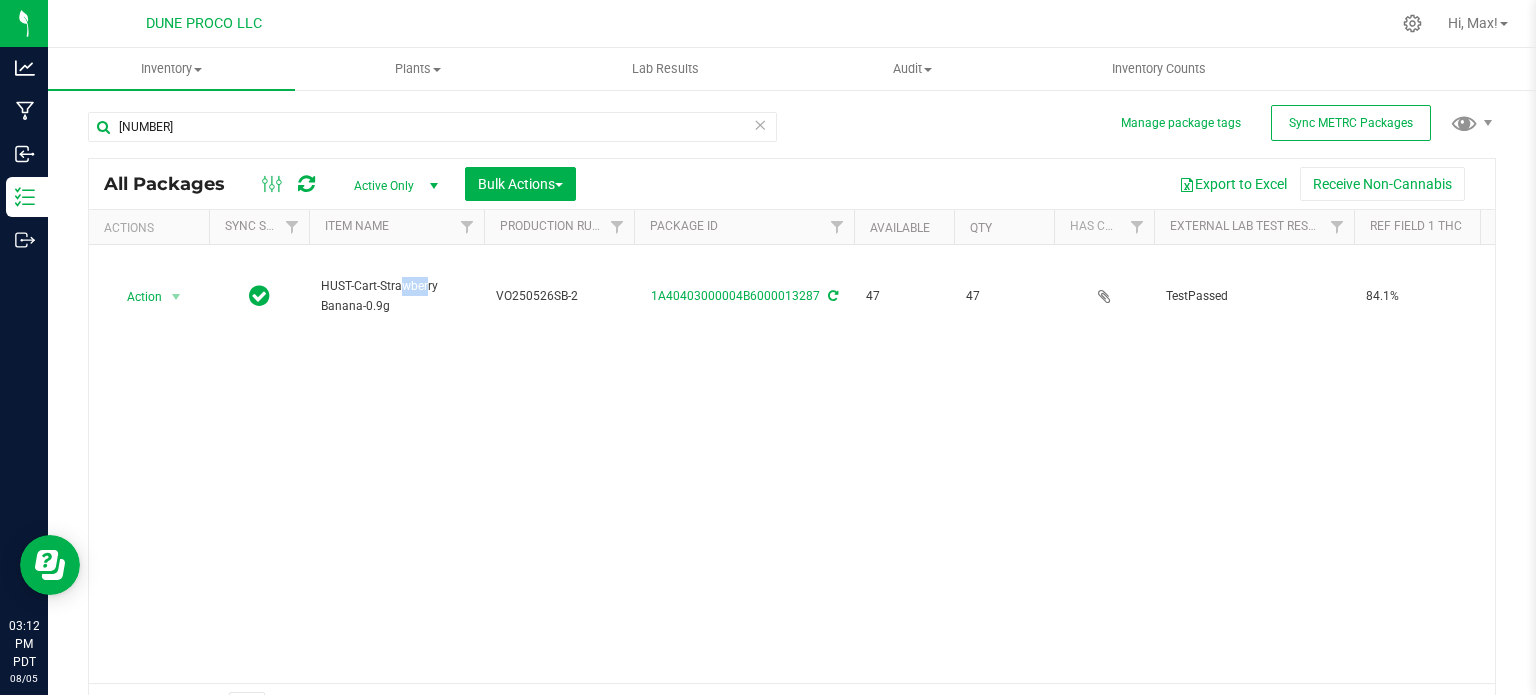 click on "HUST-Cart-Strawberry Banana-0.9g" at bounding box center [396, 296] 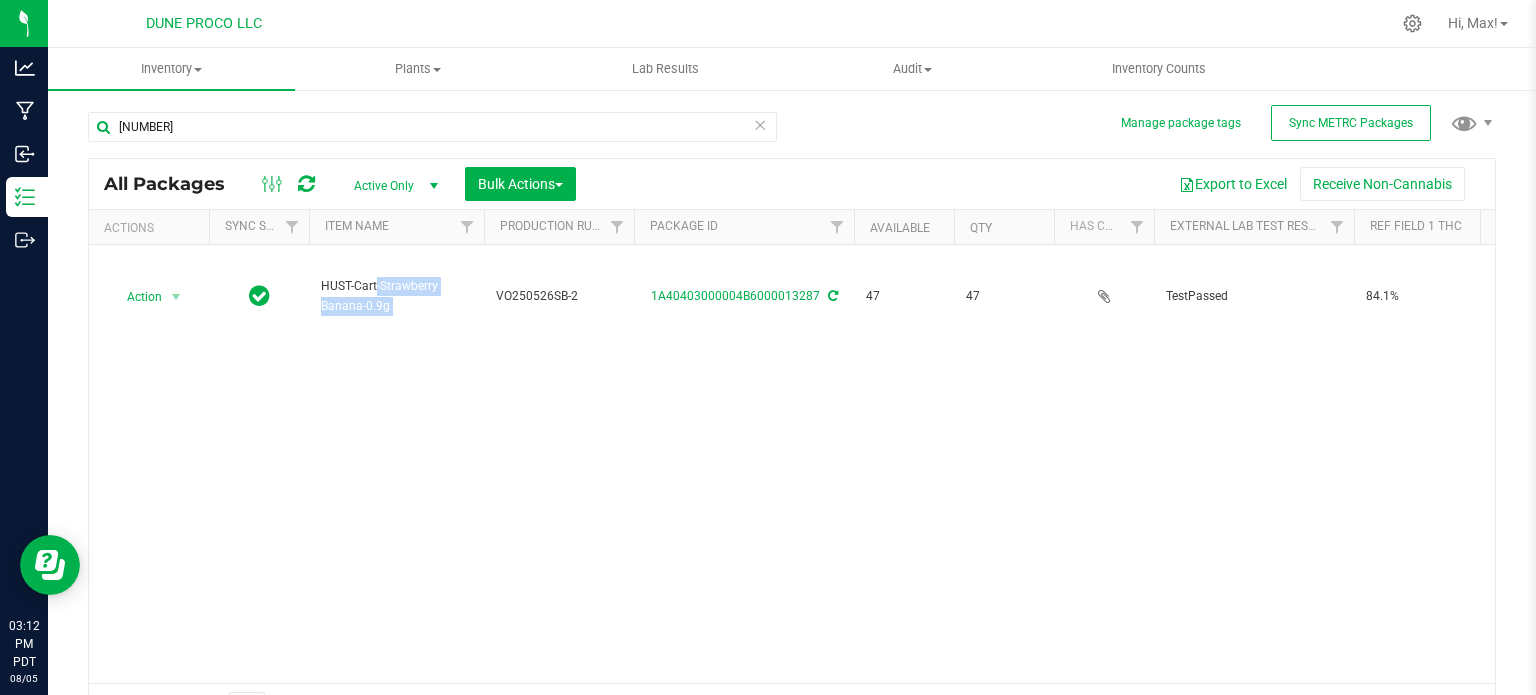 click on "HUST-Cart-Strawberry Banana-0.9g" at bounding box center [396, 296] 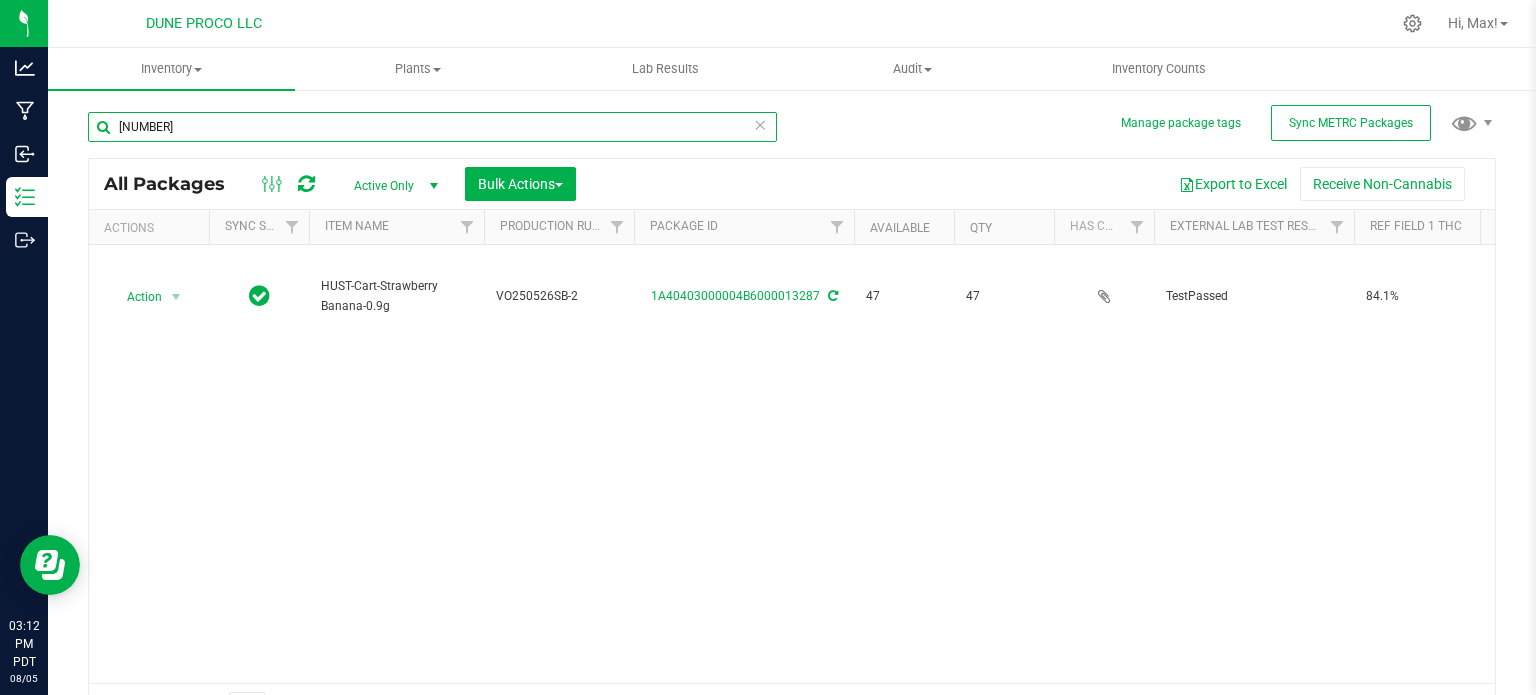 click on "13287" at bounding box center (432, 127) 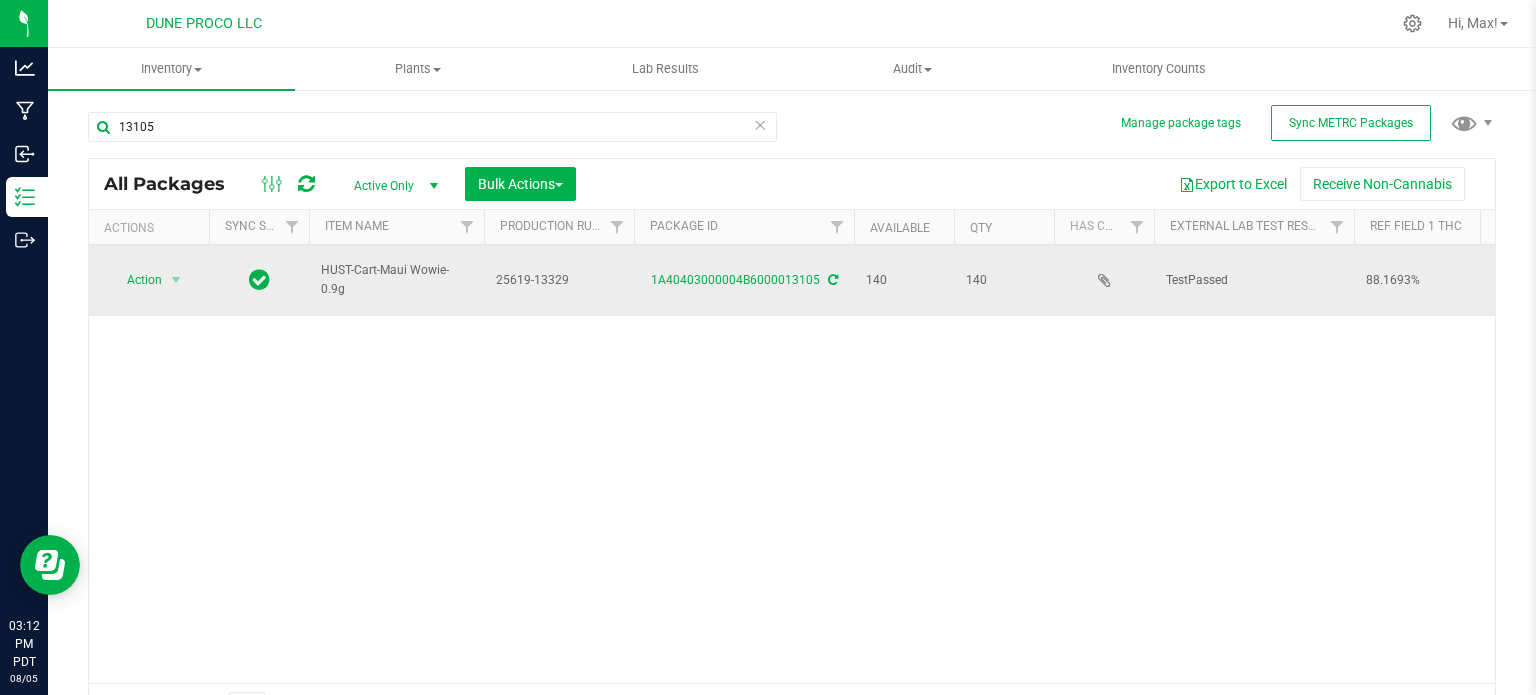 click on "HUST-Cart-Maui Wowie-0.9g" at bounding box center [396, 280] 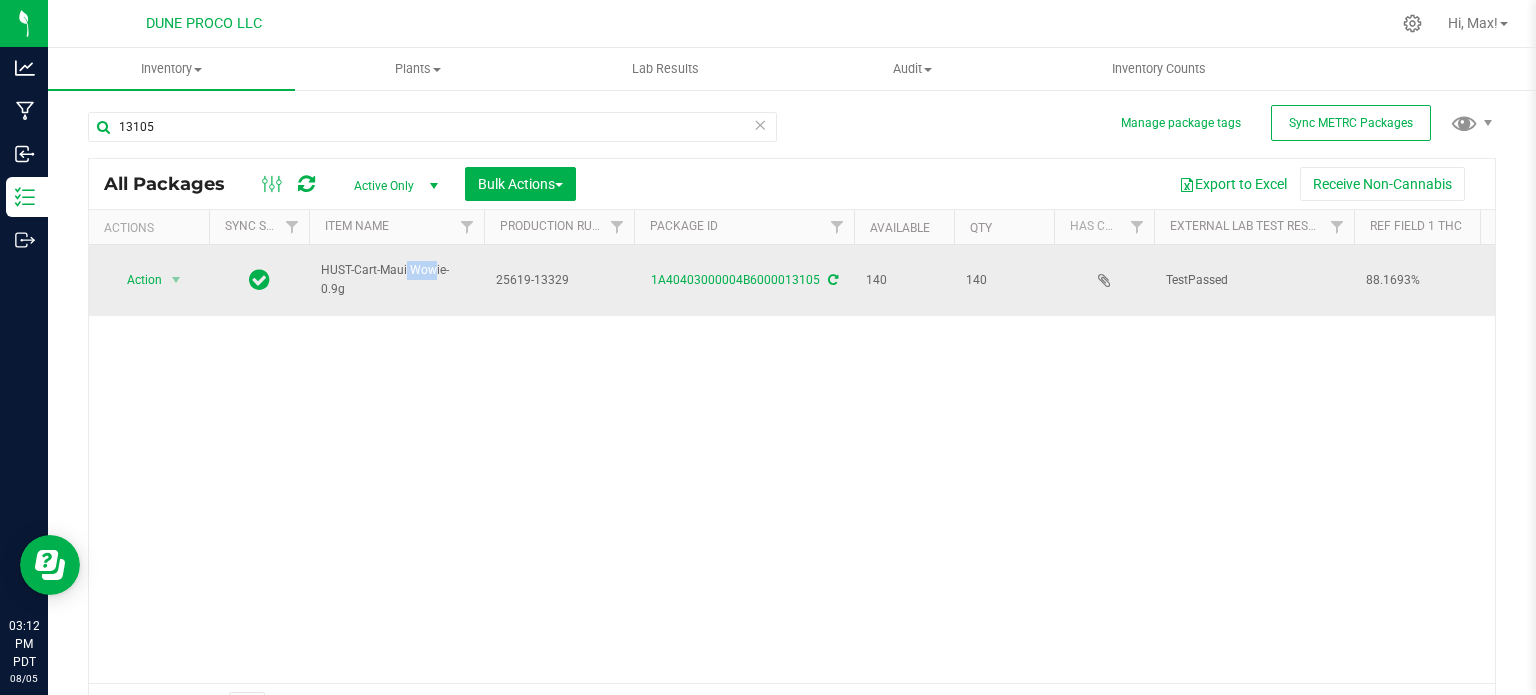 click on "HUST-Cart-Maui Wowie-0.9g" at bounding box center [396, 280] 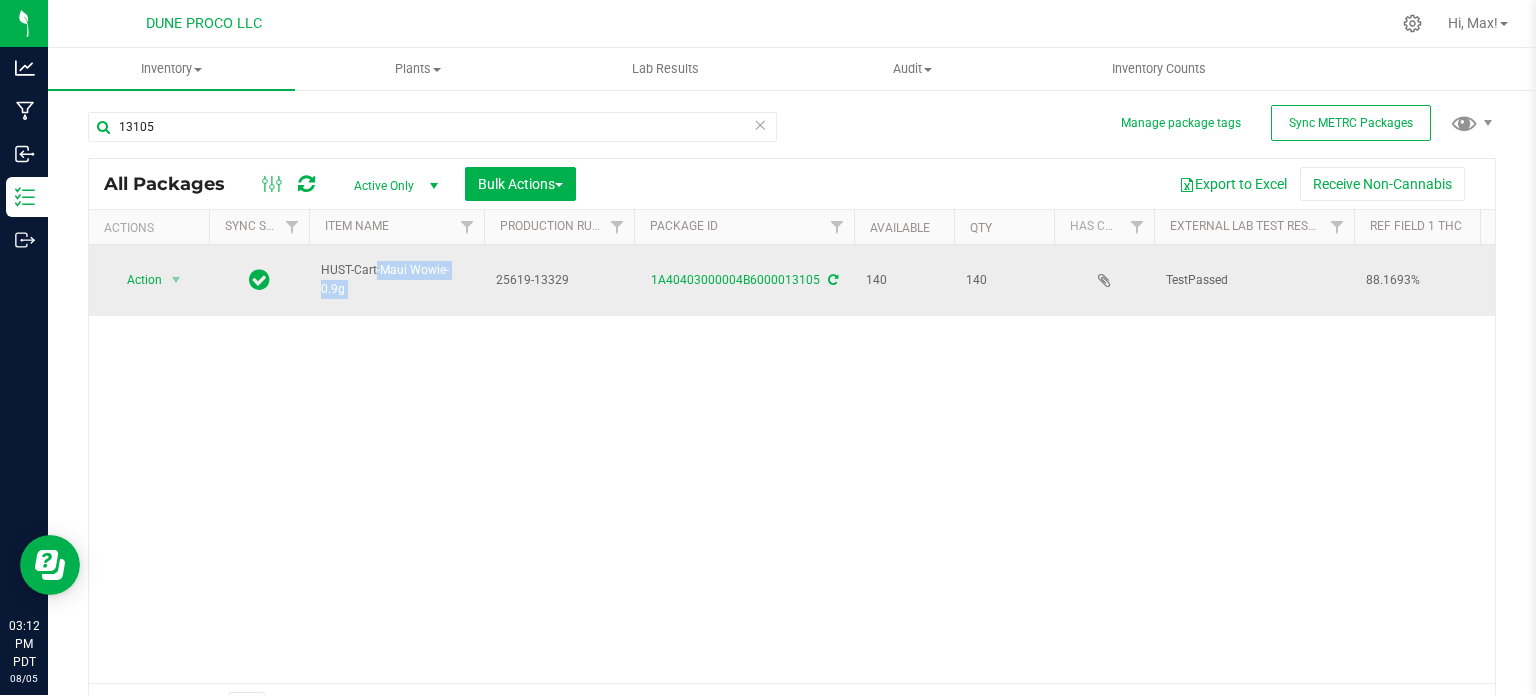 click on "HUST-Cart-Maui Wowie-0.9g" at bounding box center [396, 280] 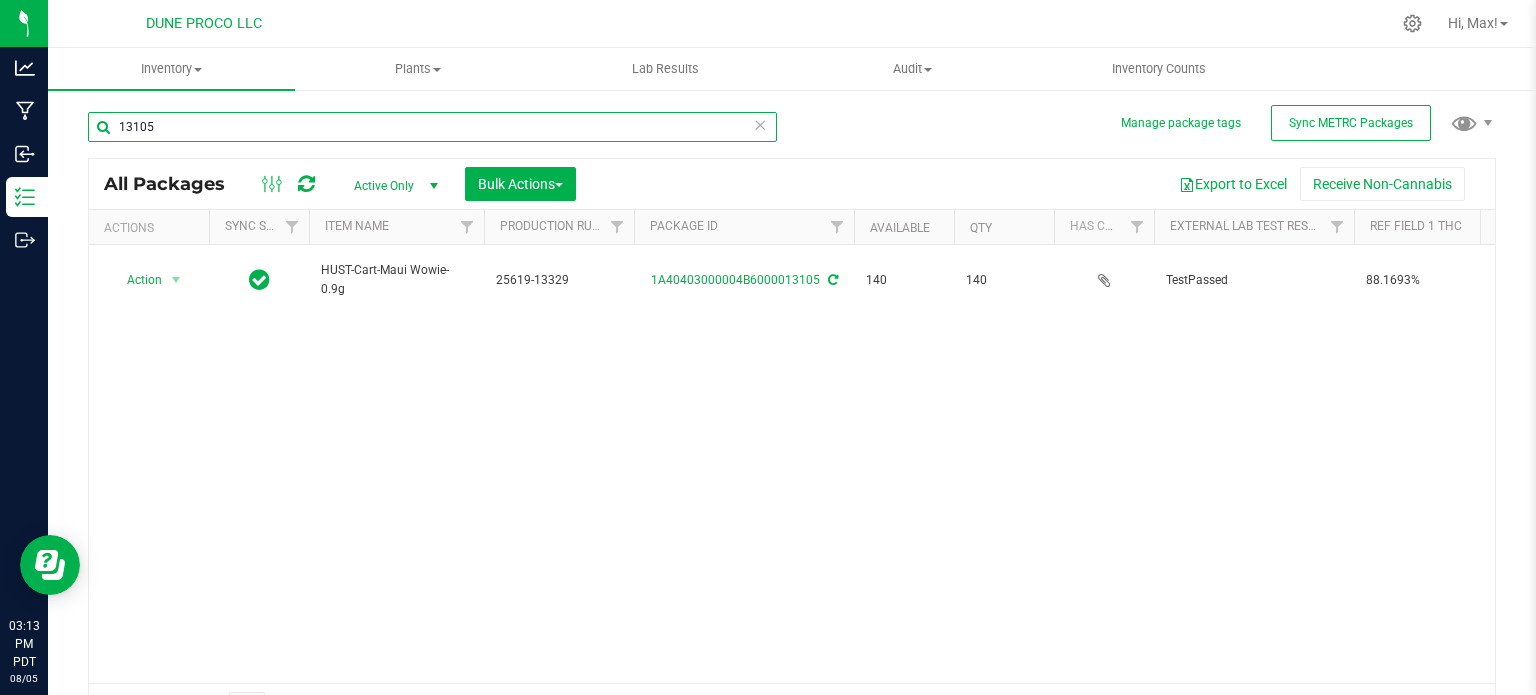 click on "13105" at bounding box center (432, 127) 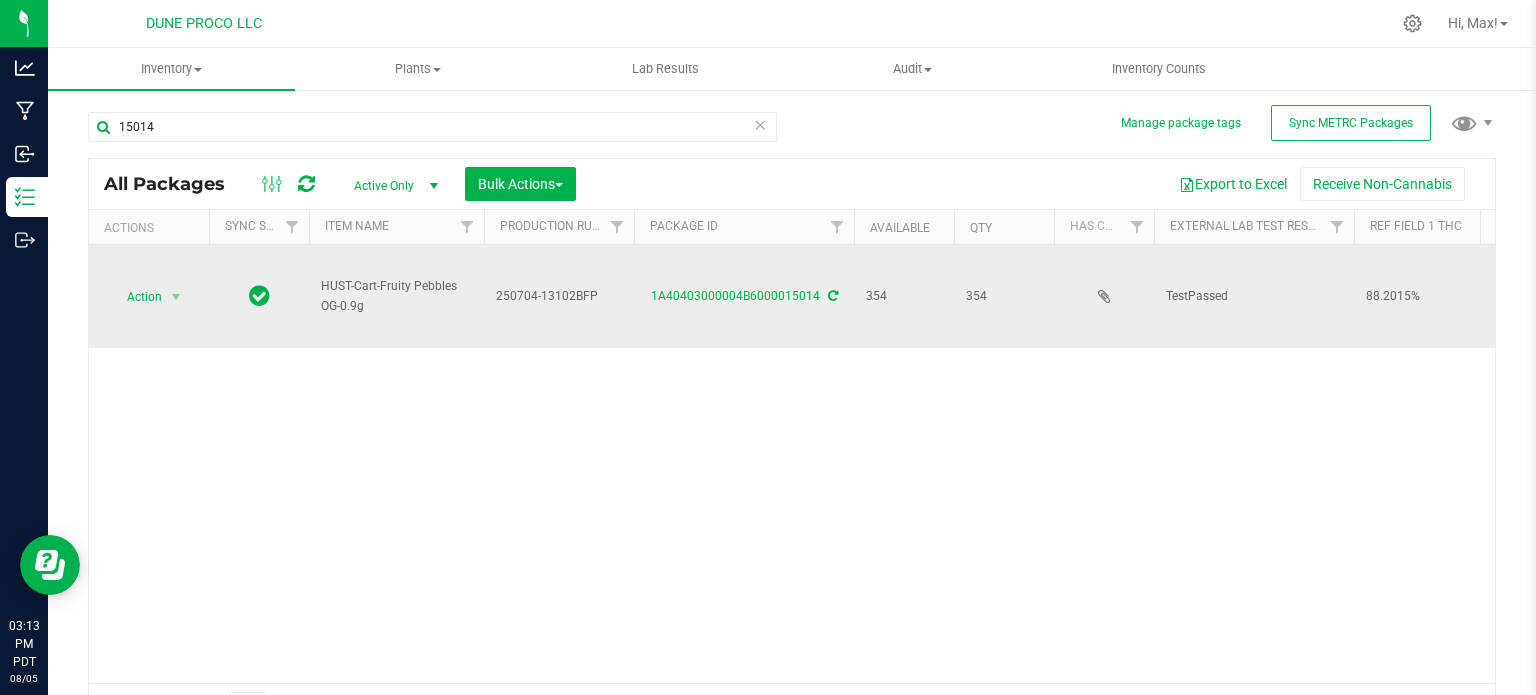 click on "HUST-Cart-Fruity Pebbles OG-0.9g" at bounding box center (396, 296) 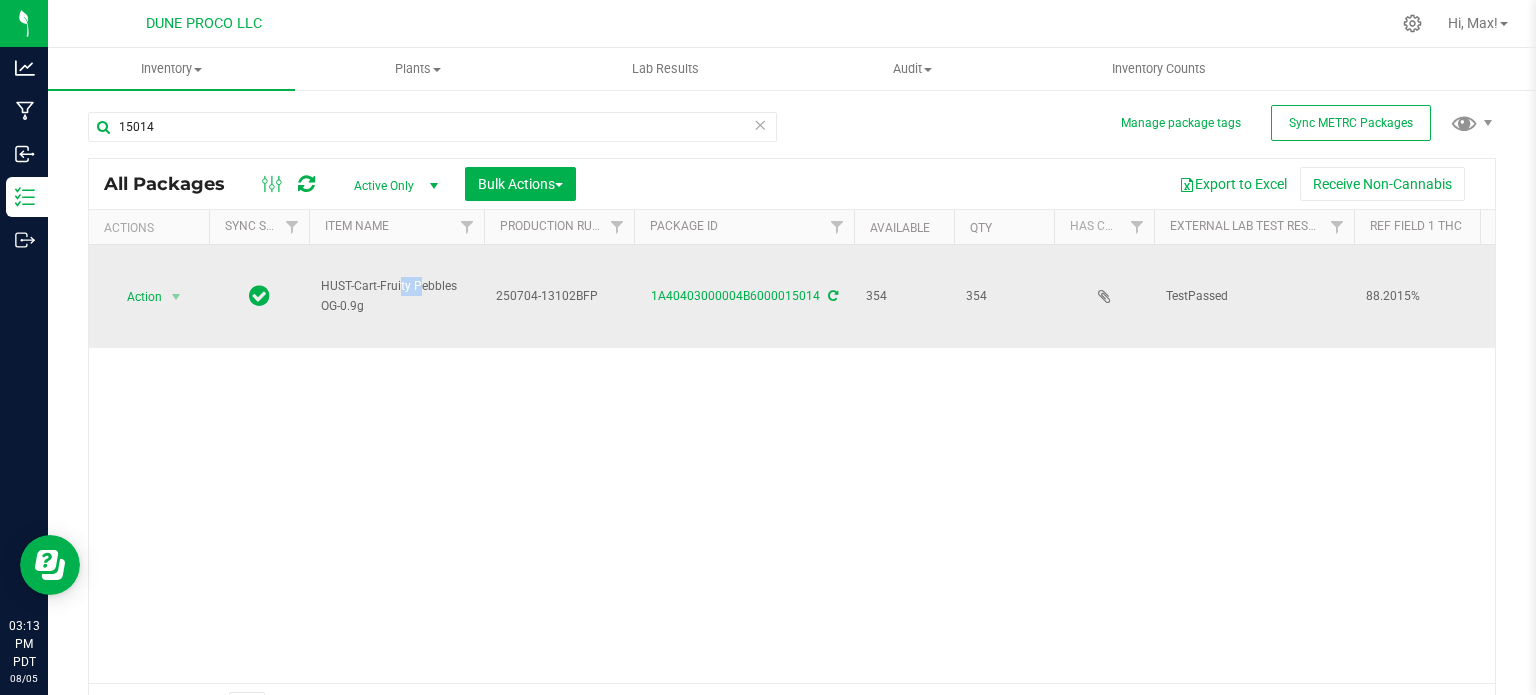 click on "HUST-Cart-Fruity Pebbles OG-0.9g" at bounding box center (396, 296) 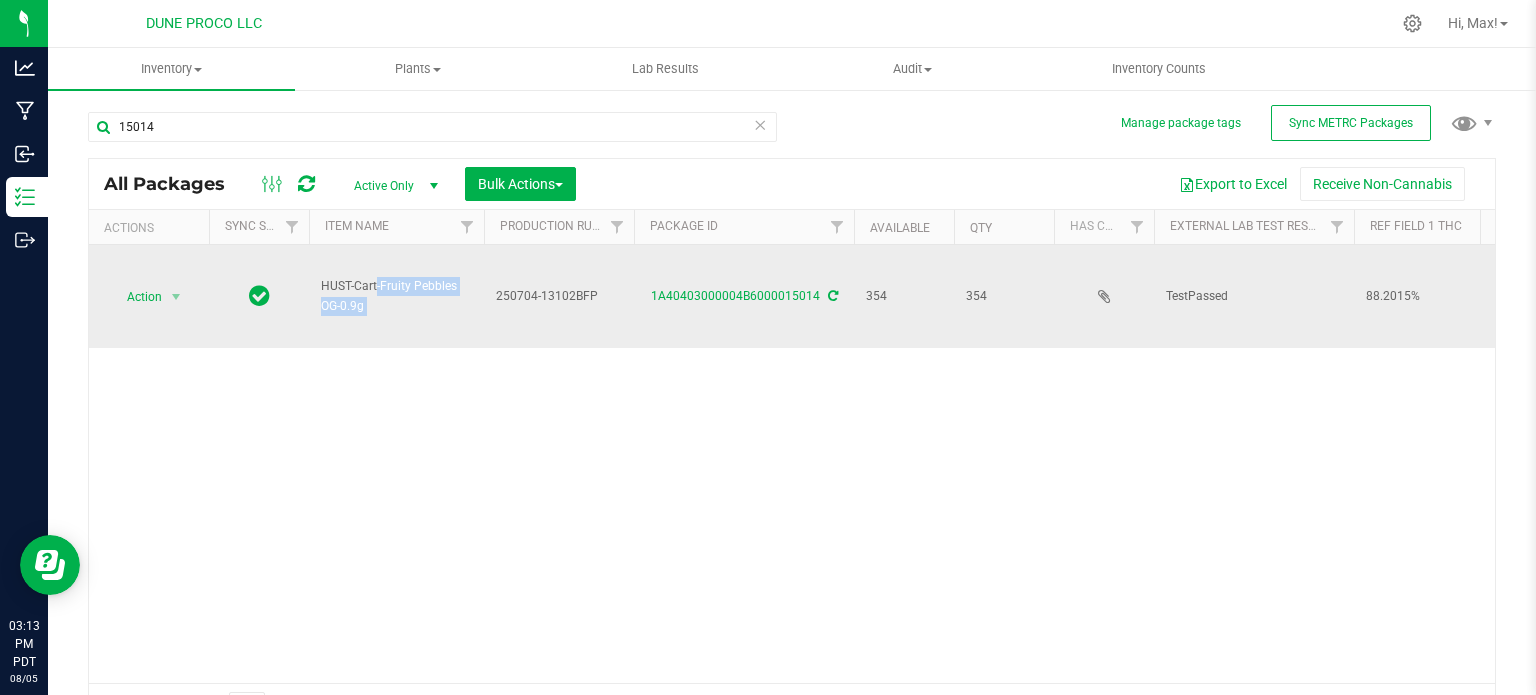 click on "HUST-Cart-Fruity Pebbles OG-0.9g" at bounding box center [396, 296] 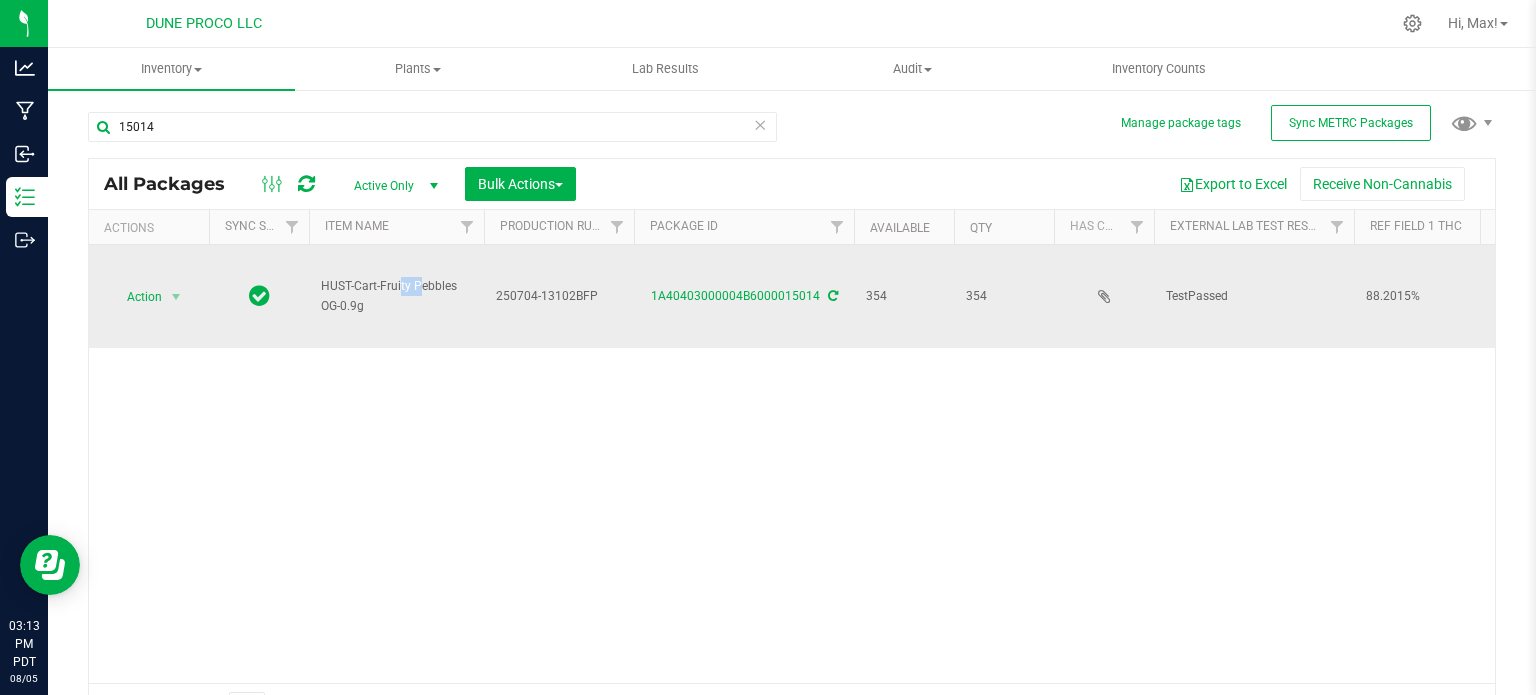 click on "HUST-Cart-Fruity Pebbles OG-0.9g" at bounding box center [396, 296] 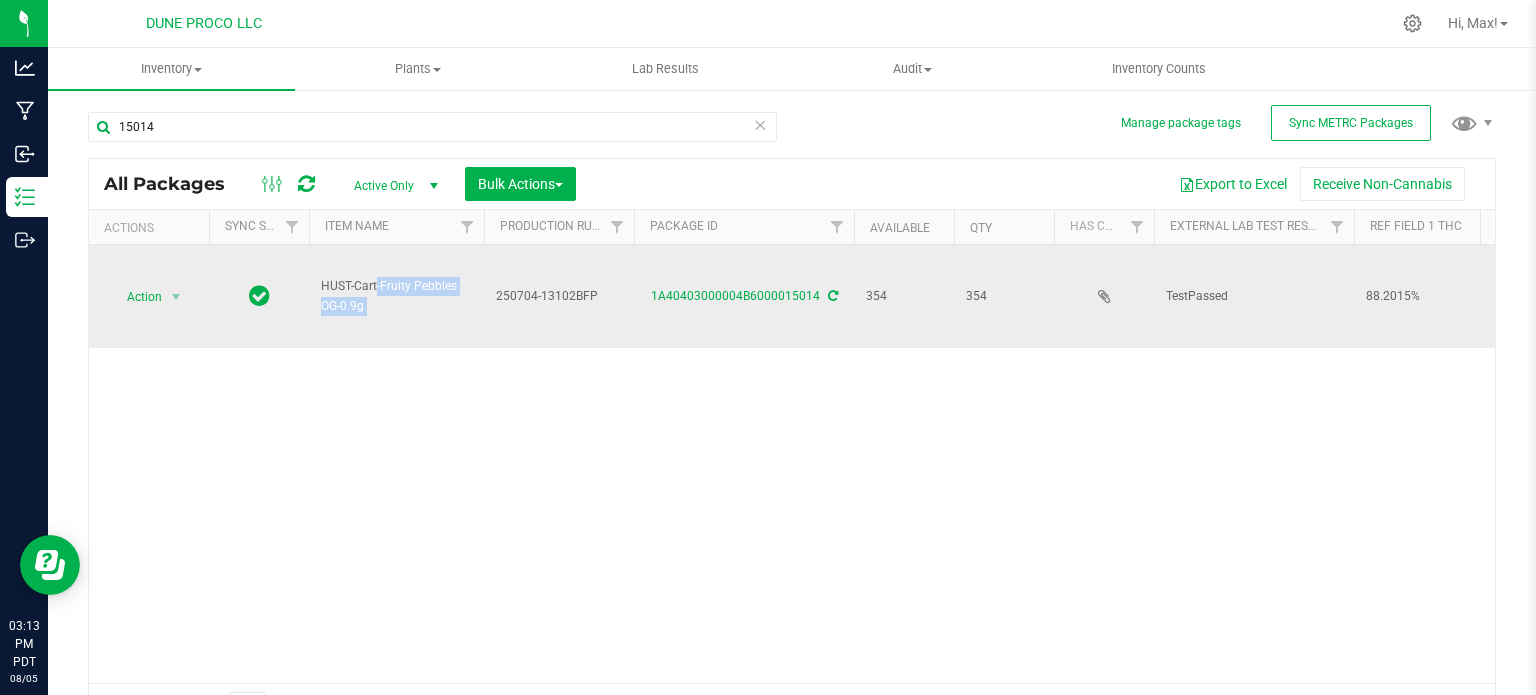 click on "HUST-Cart-Fruity Pebbles OG-0.9g" at bounding box center (396, 296) 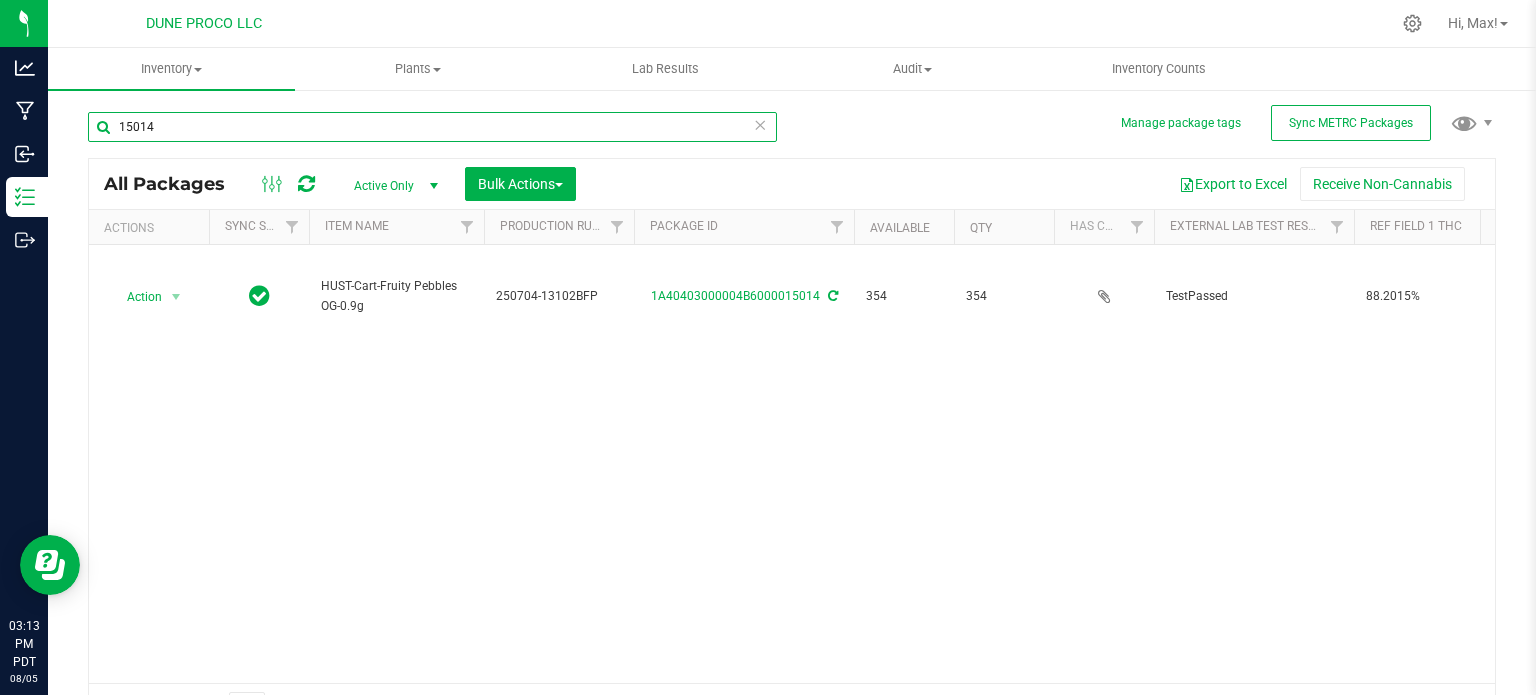 click on "15014" at bounding box center [432, 127] 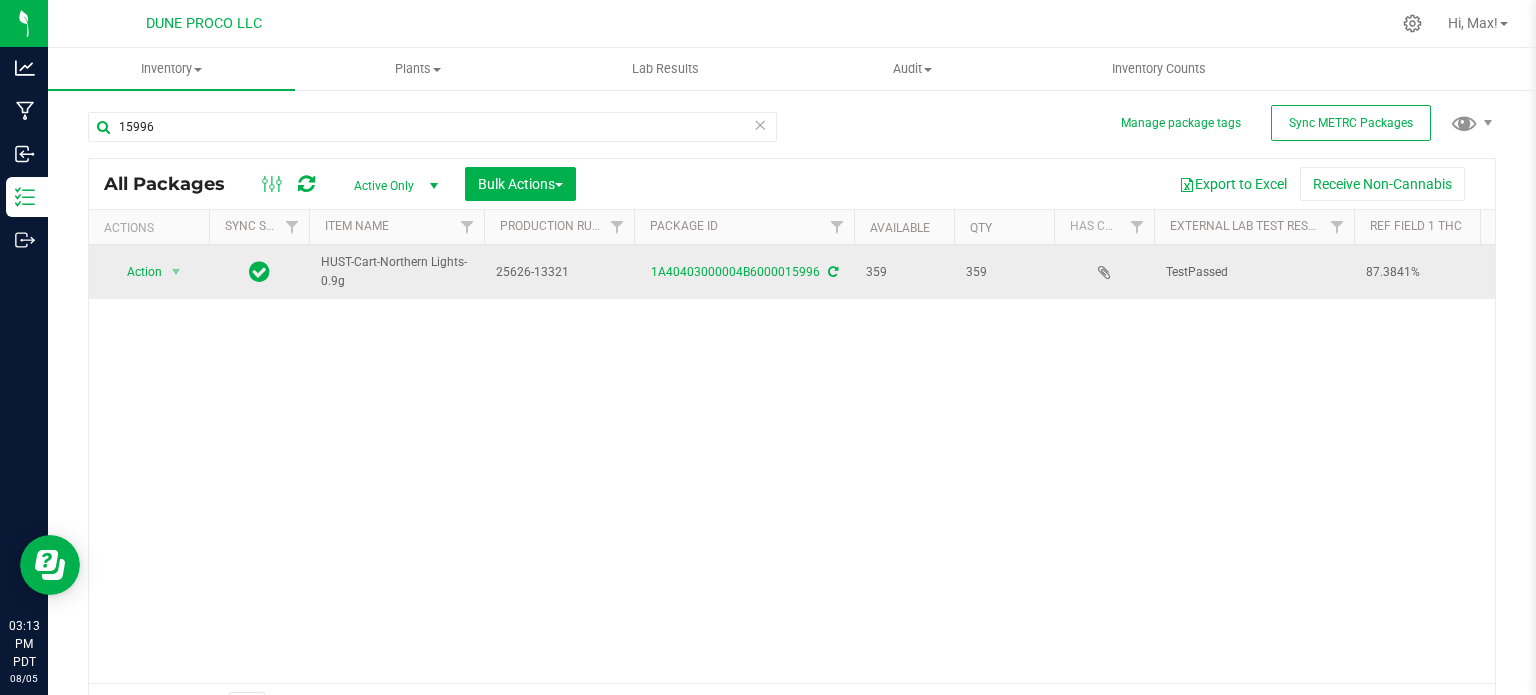 click on "HUST-Cart-Northern Lights-0.9g" at bounding box center [396, 272] 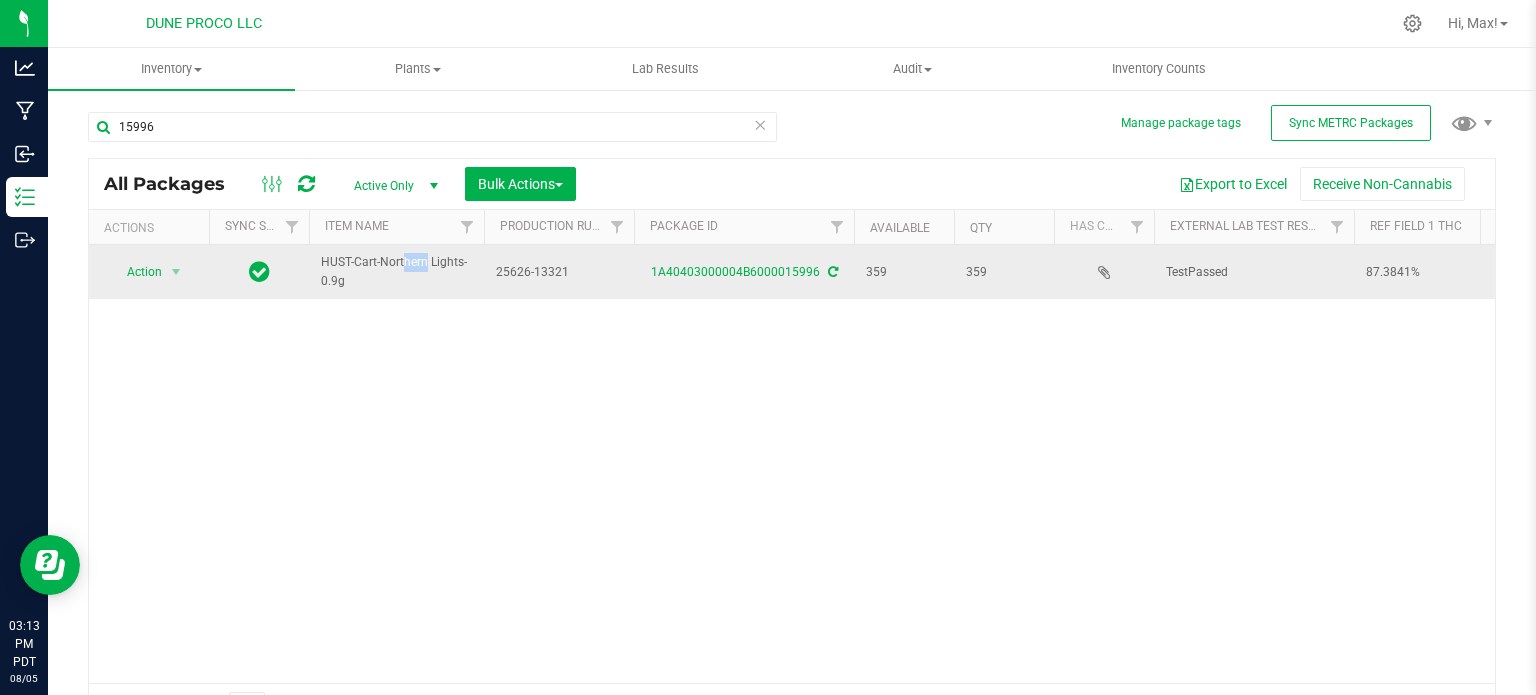 click on "HUST-Cart-Northern Lights-0.9g" at bounding box center [396, 272] 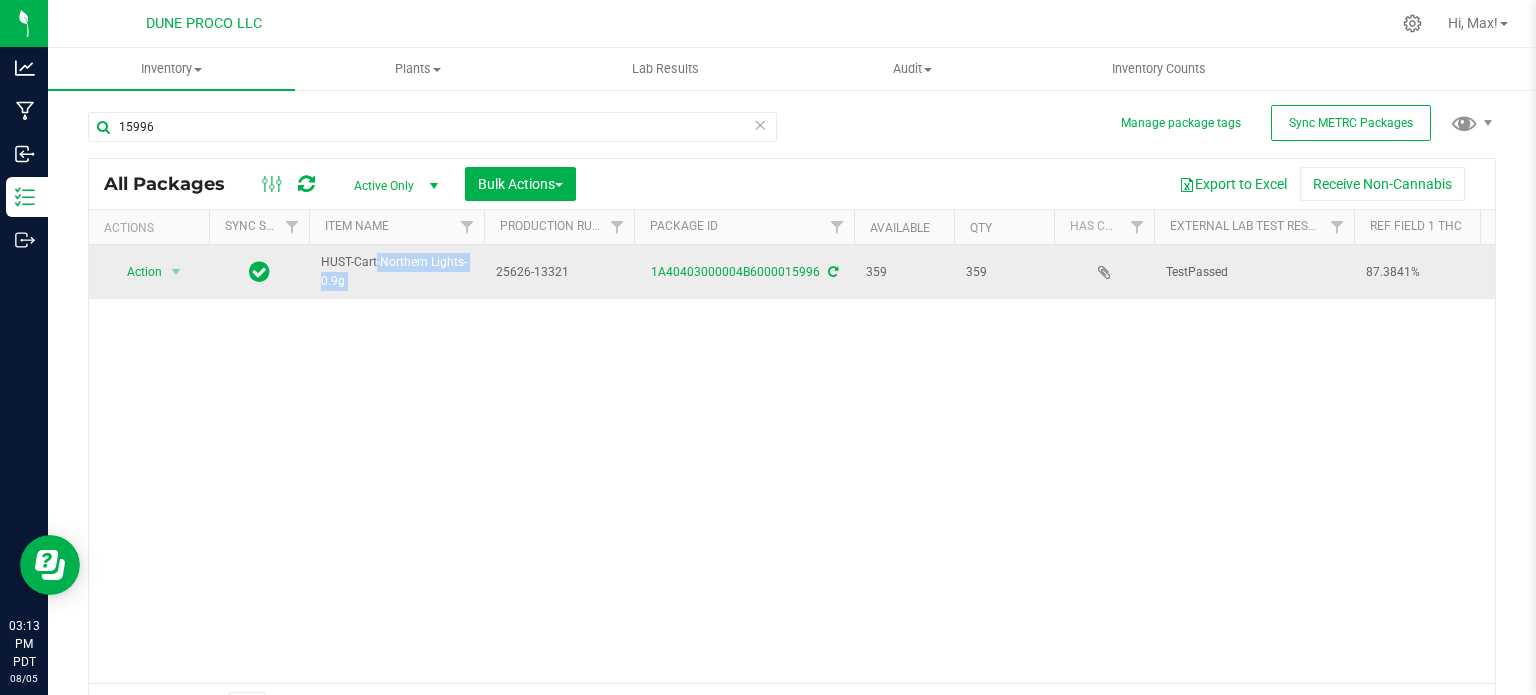 click on "HUST-Cart-Northern Lights-0.9g" at bounding box center (396, 272) 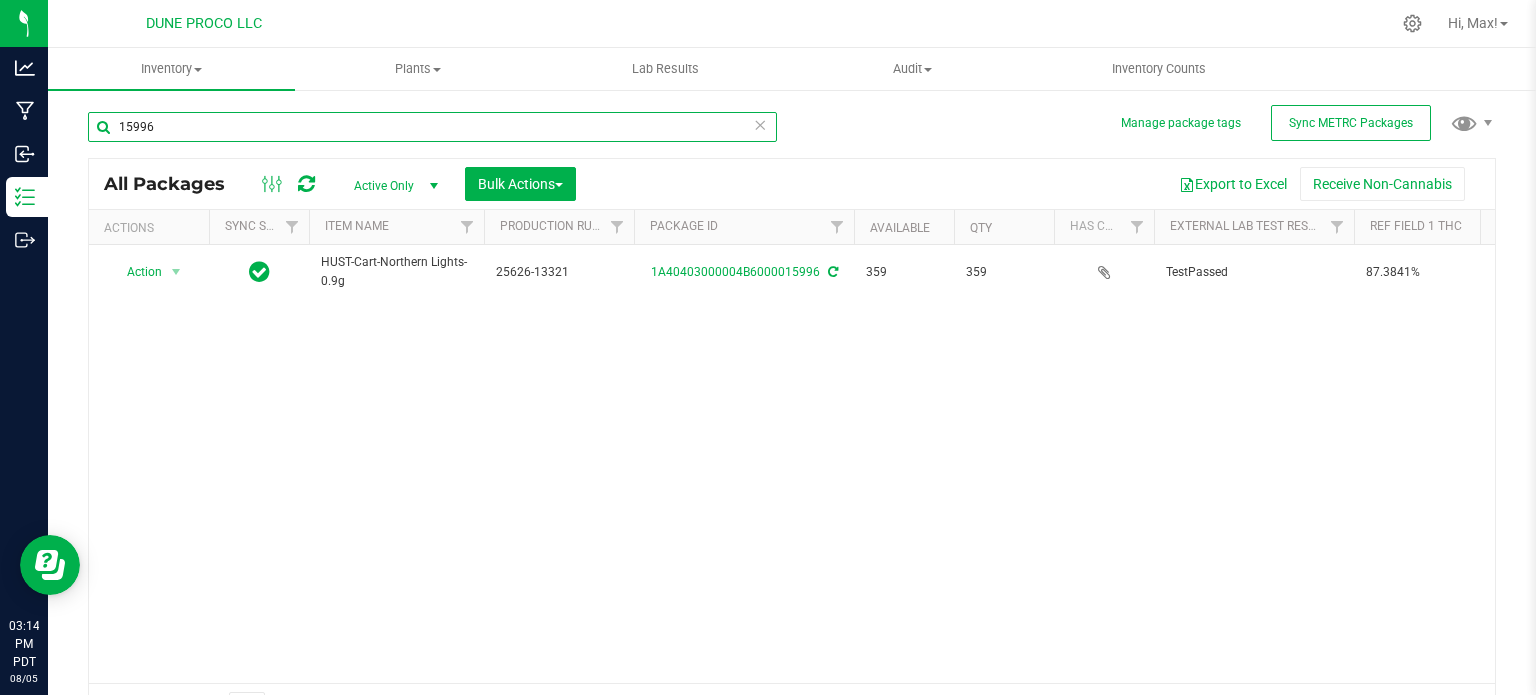 click on "15996" at bounding box center [432, 127] 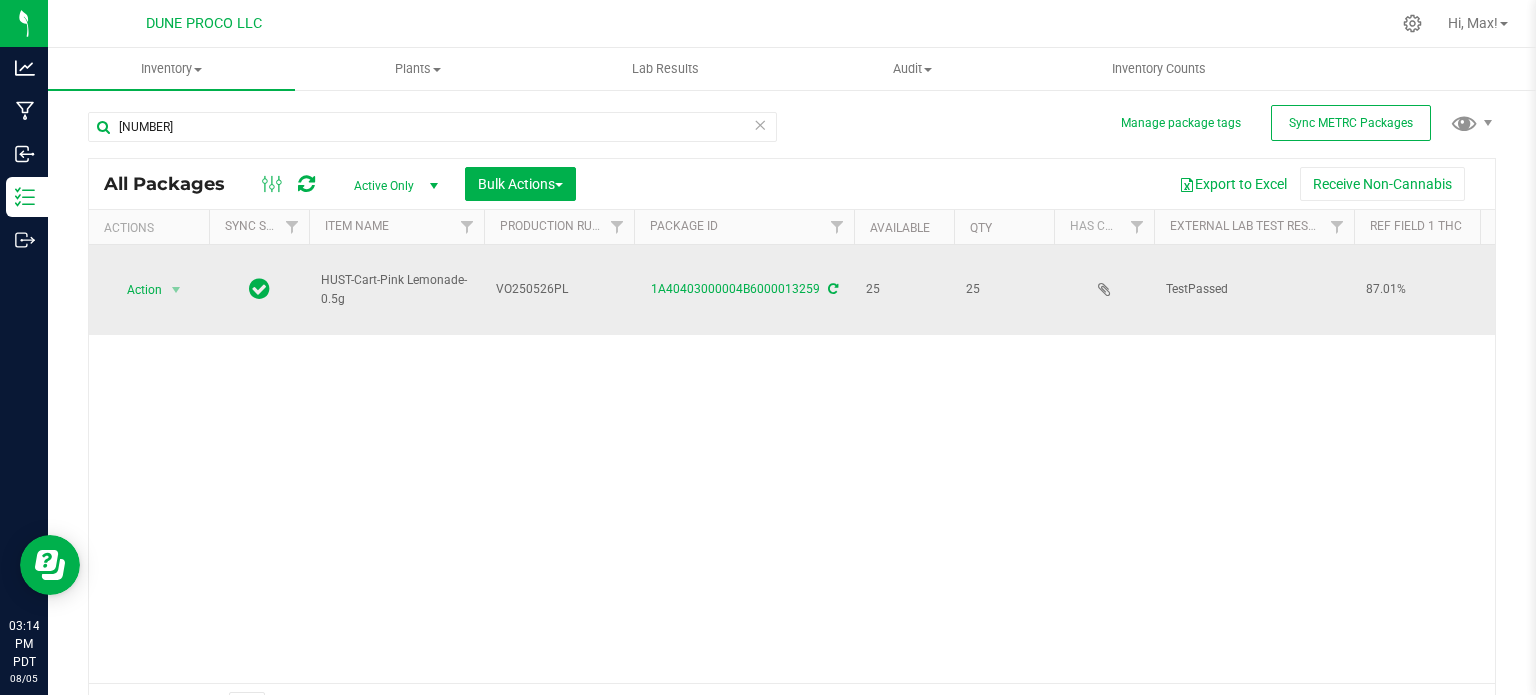click on "HUST-Cart-Pink Lemonade-0.5g" at bounding box center [396, 290] 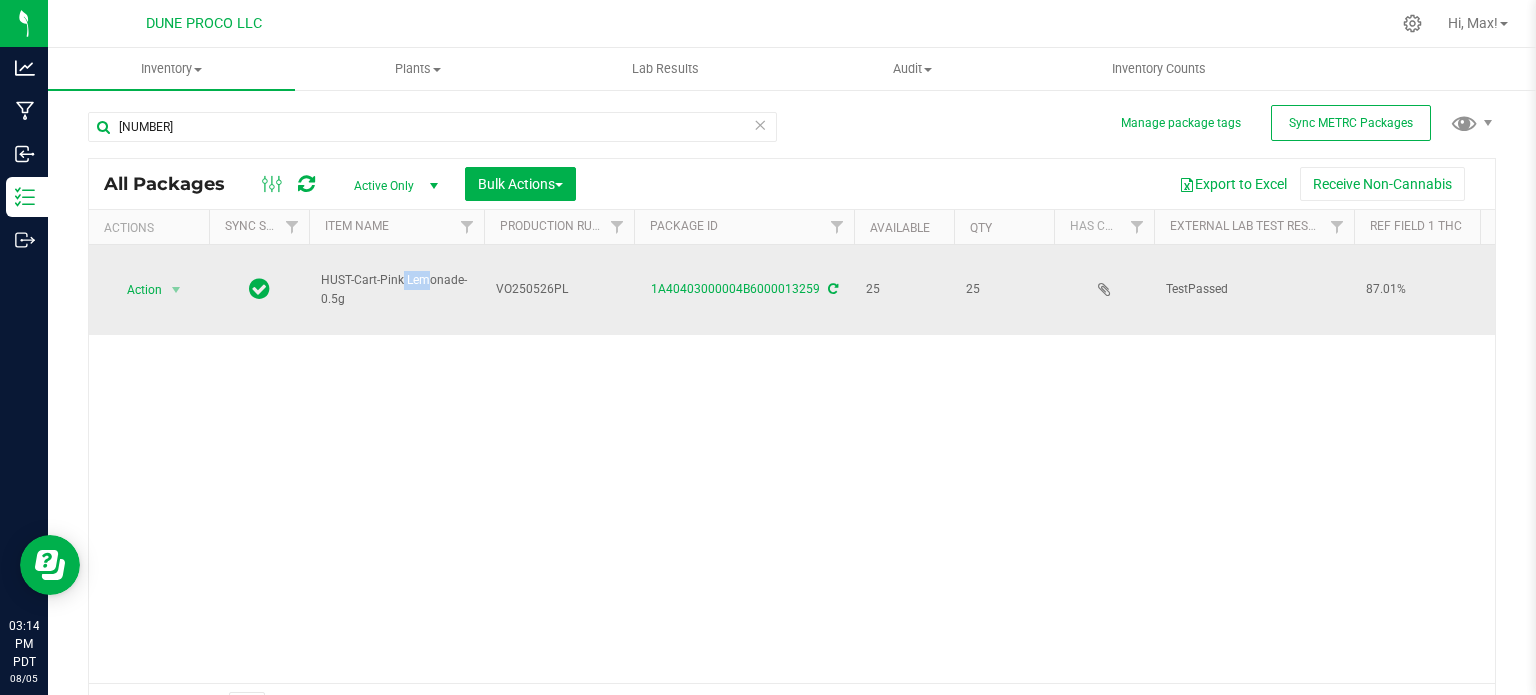 click on "HUST-Cart-Pink Lemonade-0.5g" at bounding box center [396, 290] 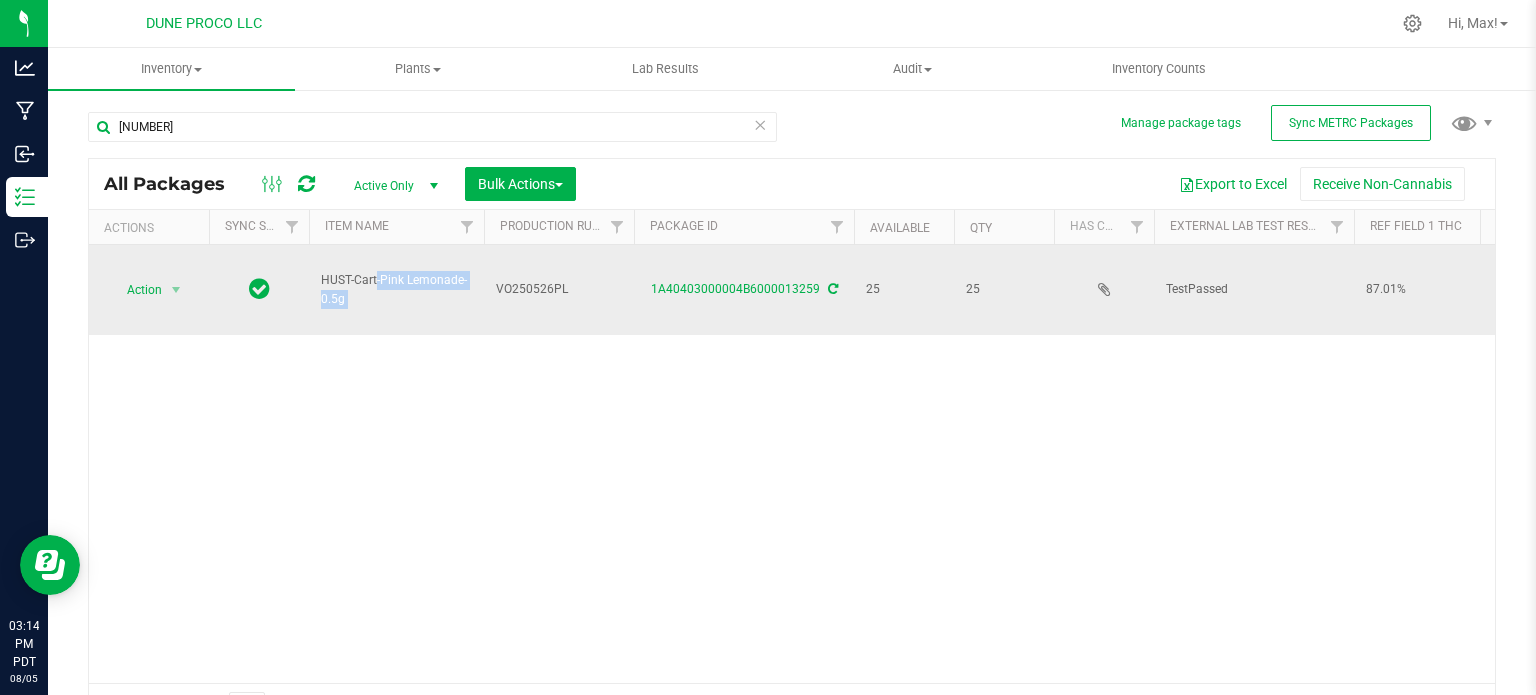 click on "HUST-Cart-Pink Lemonade-0.5g" at bounding box center [396, 290] 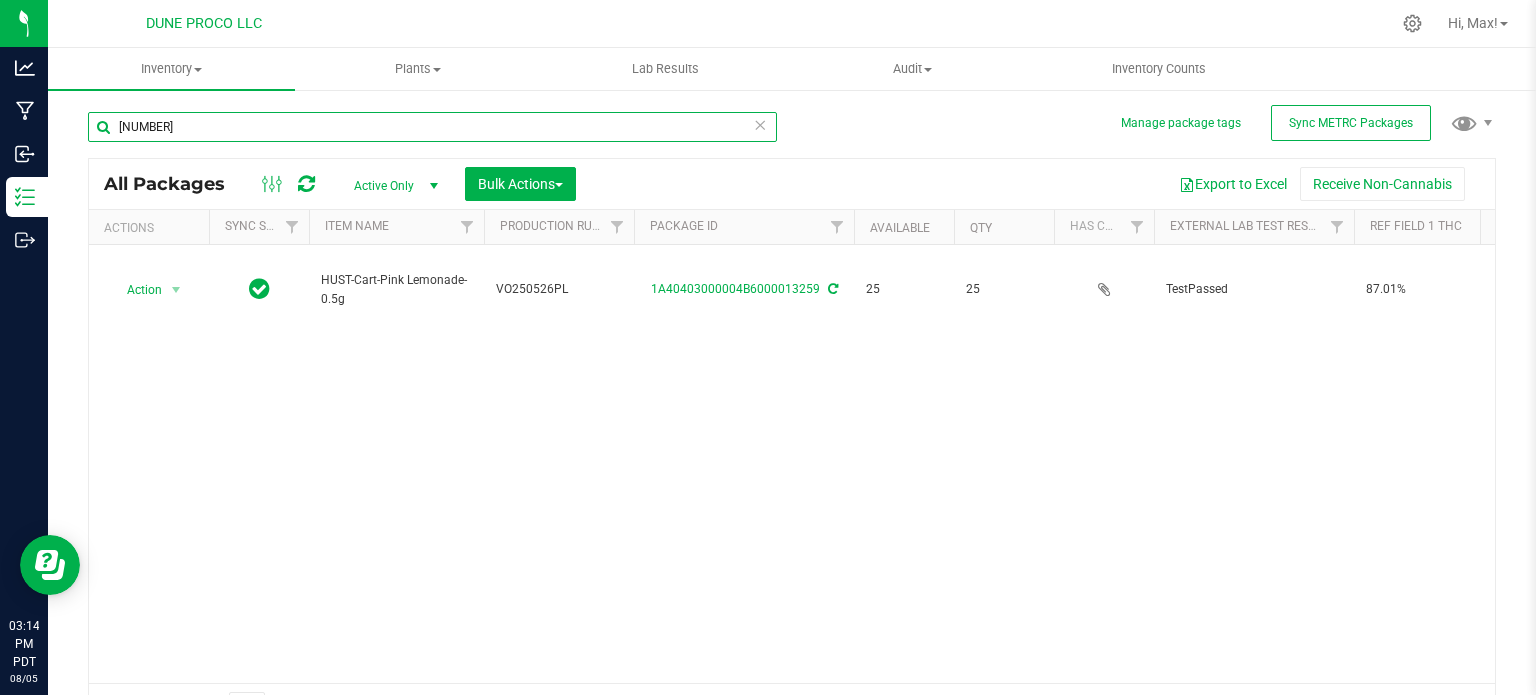 click on "13259" at bounding box center (432, 127) 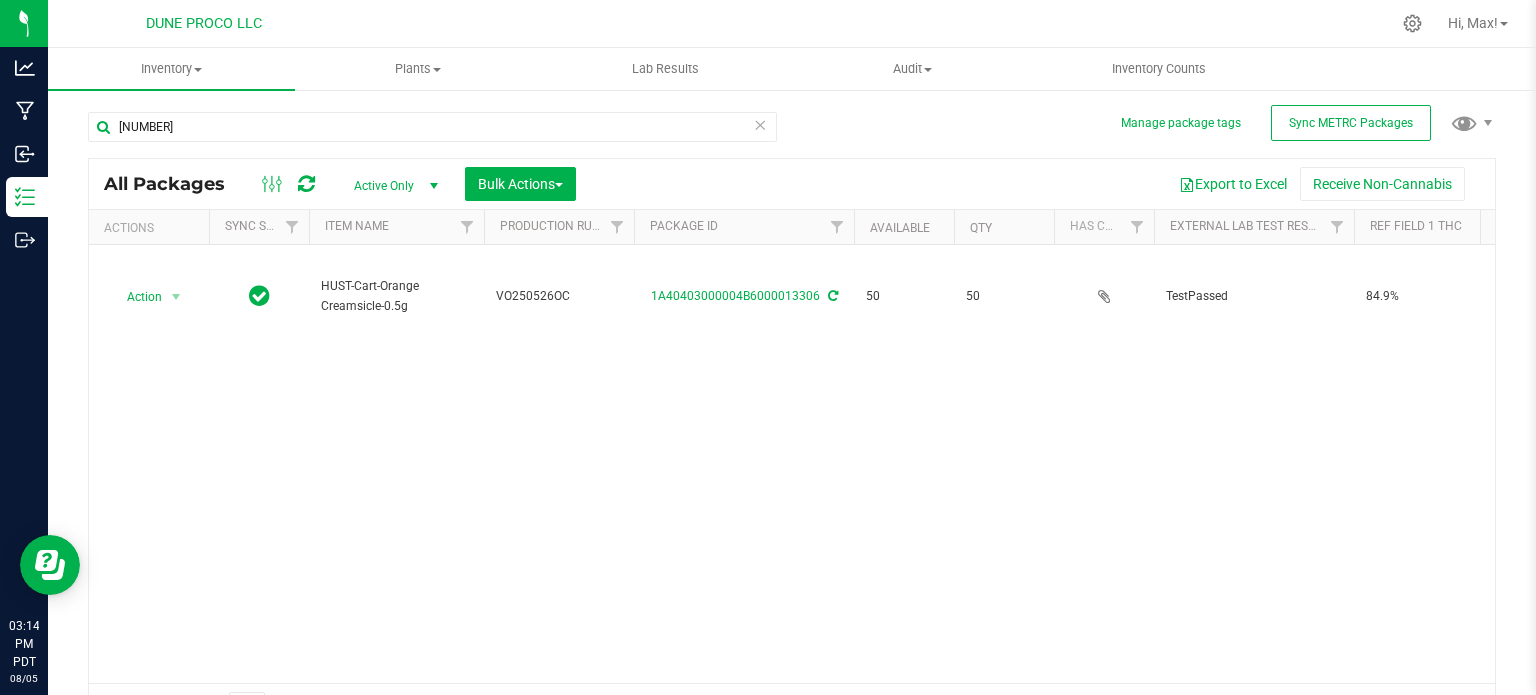 click on "HUST-Cart-Orange Creamsicle-0.5g" at bounding box center (396, 296) 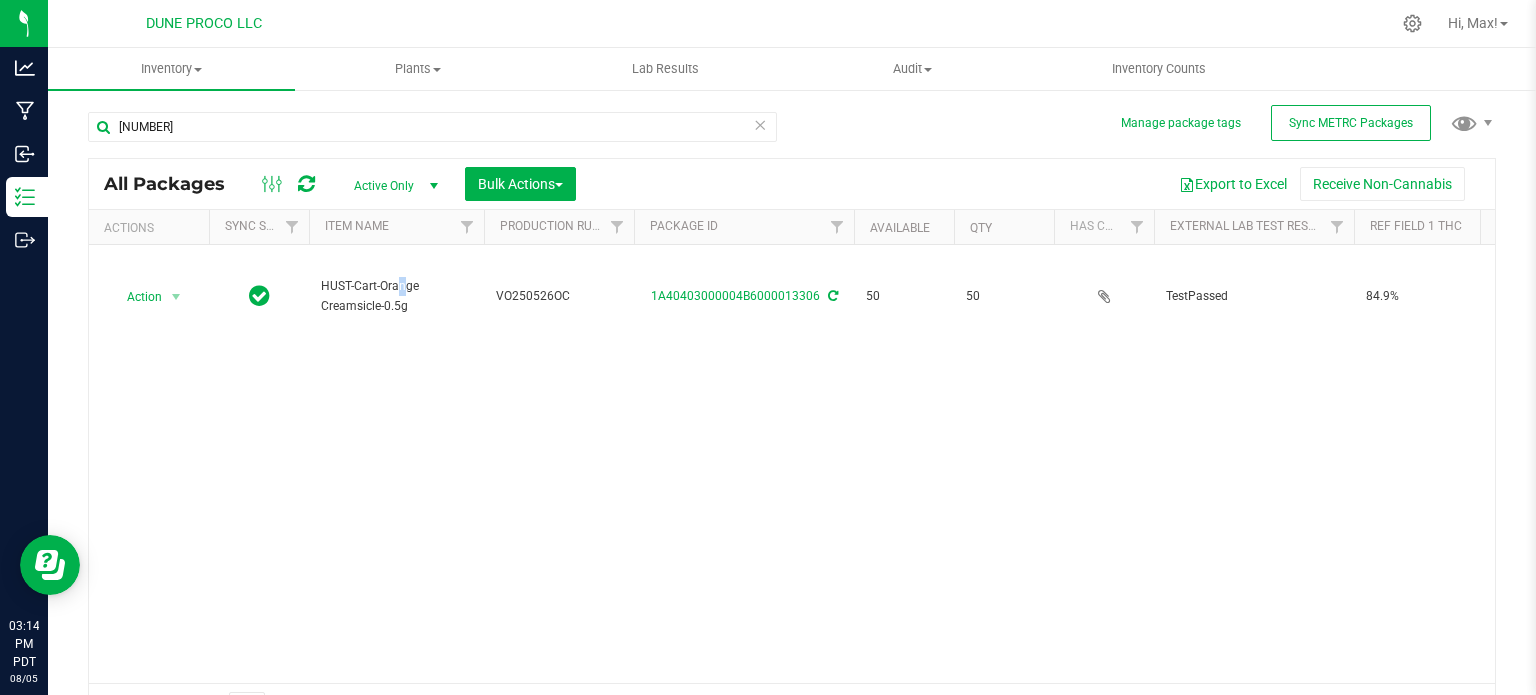click on "HUST-Cart-Orange Creamsicle-0.5g" at bounding box center [396, 296] 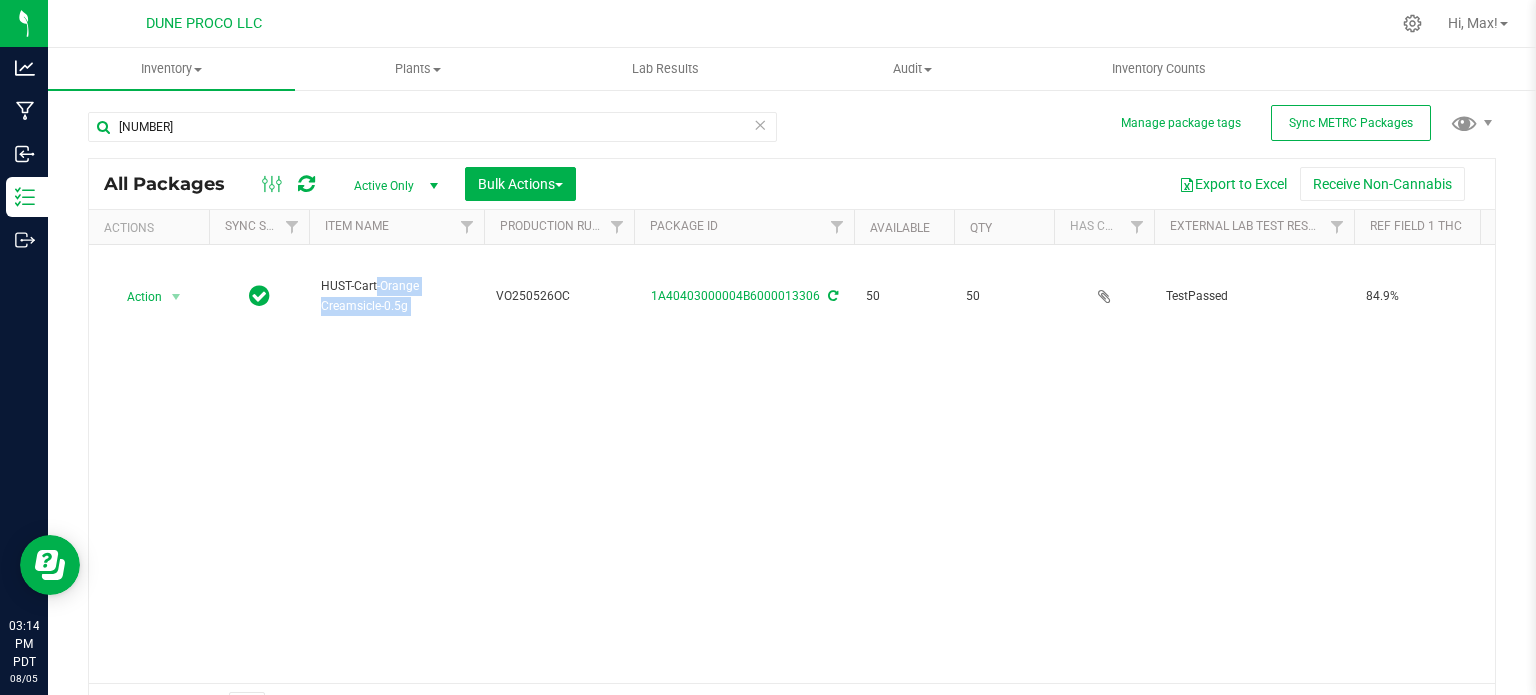 click on "HUST-Cart-Orange Creamsicle-0.5g" at bounding box center [396, 296] 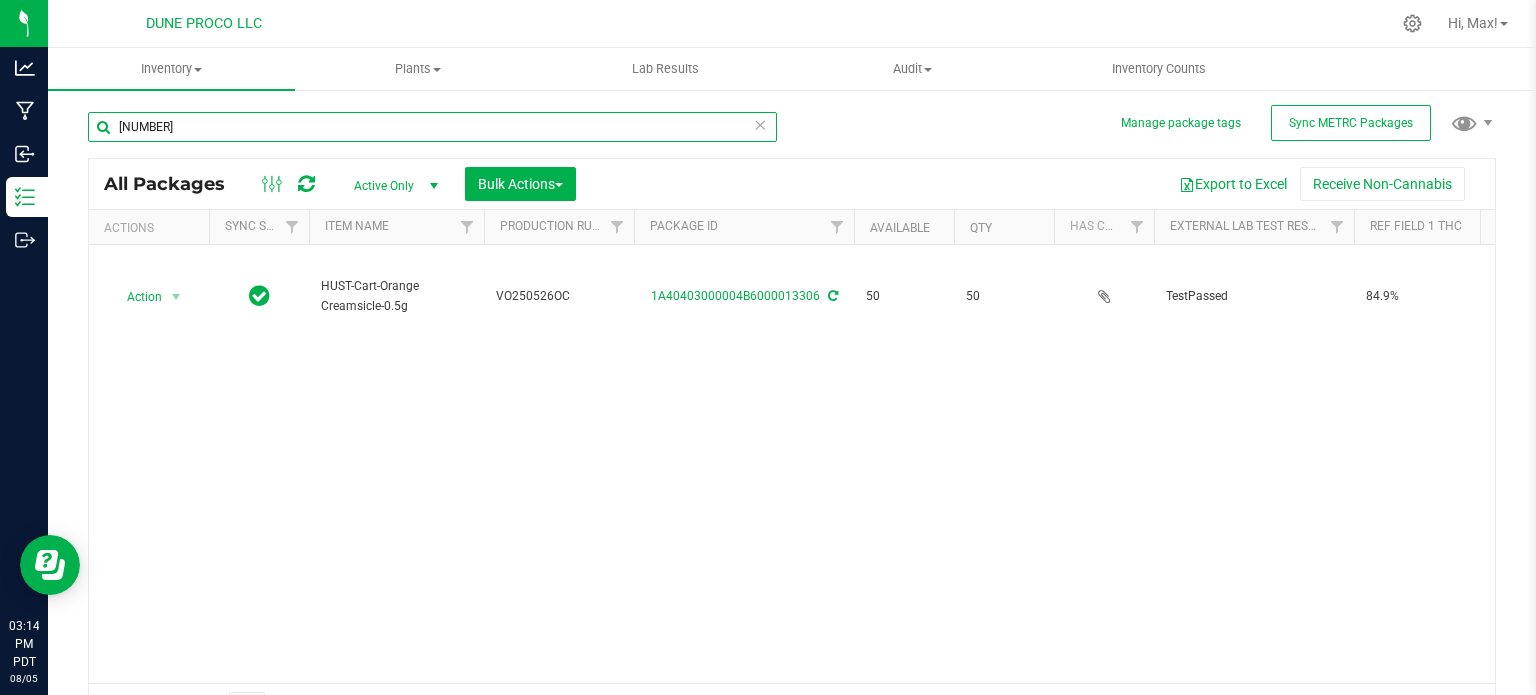 click on "13306" at bounding box center (432, 127) 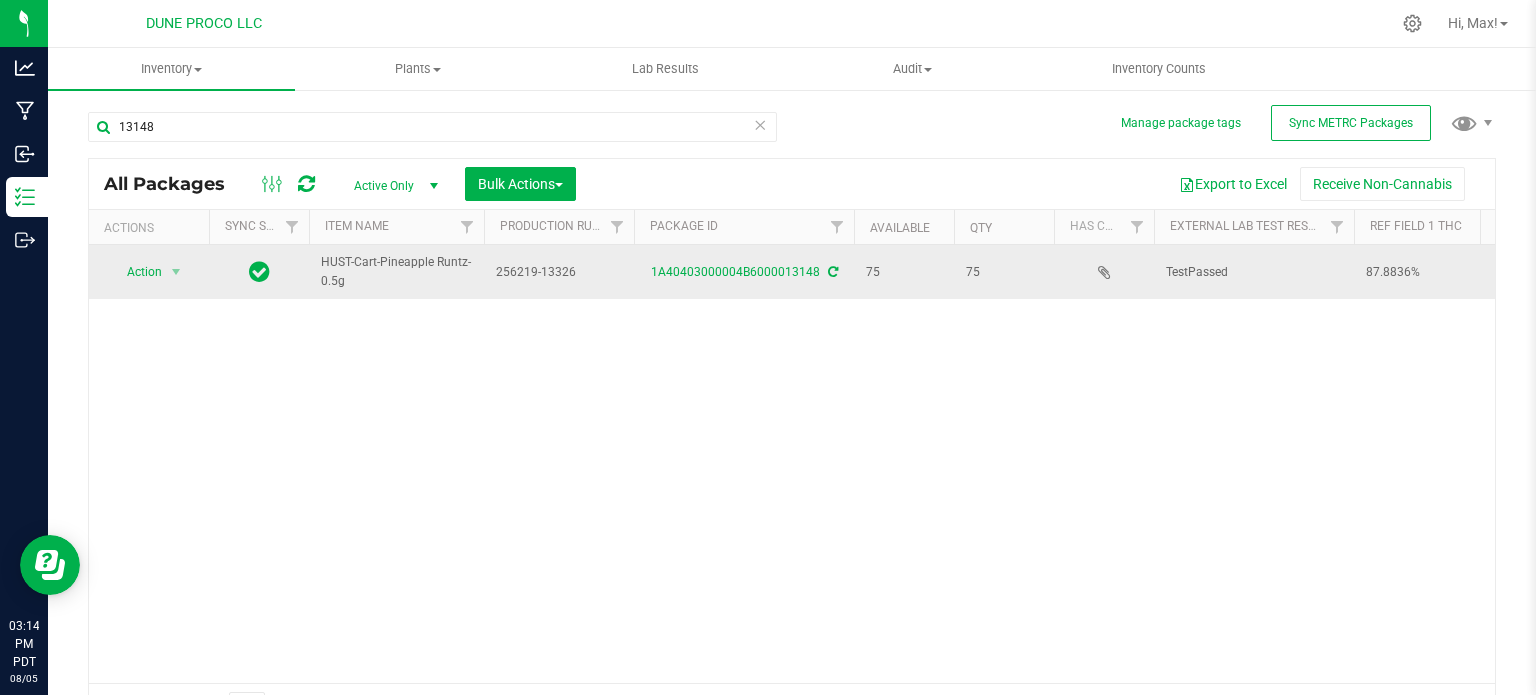 click on "HUST-Cart-Pineapple Runtz-0.5g" at bounding box center [396, 272] 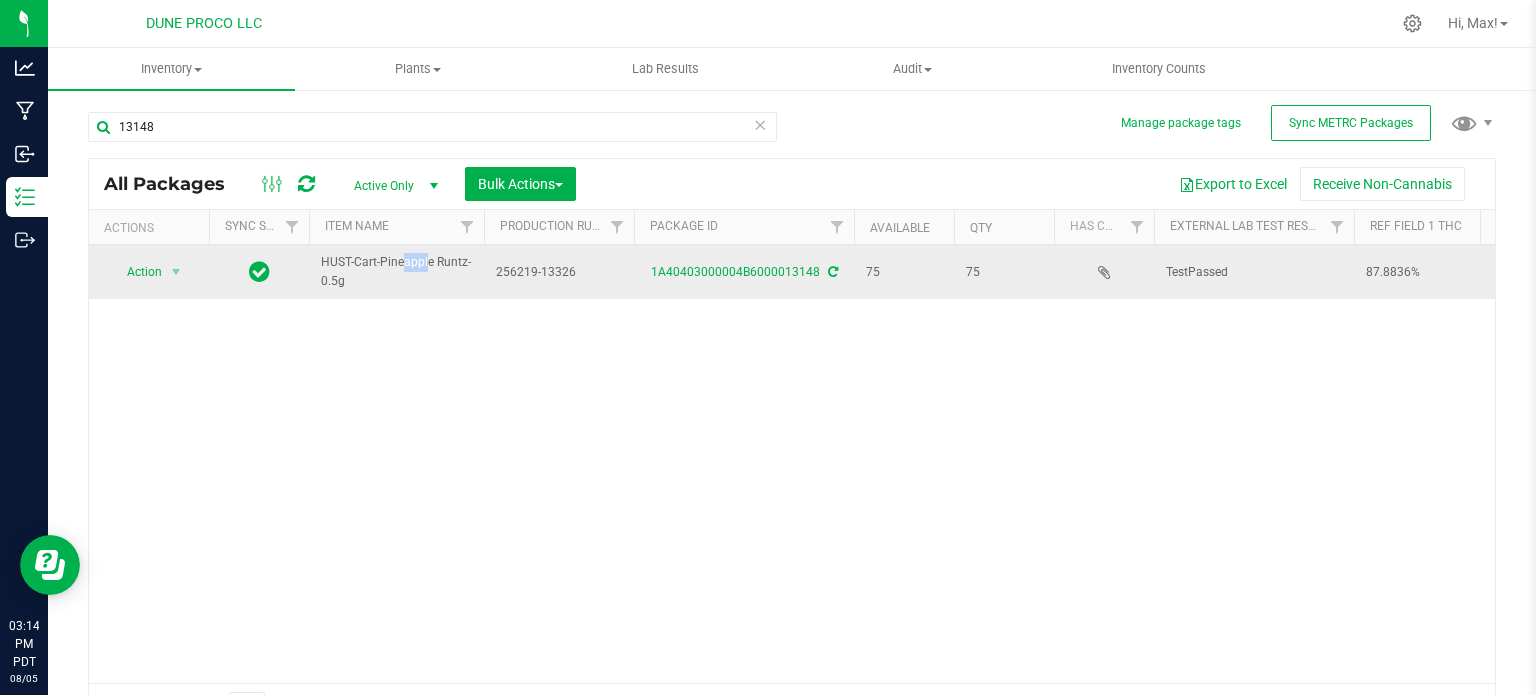 click on "HUST-Cart-Pineapple Runtz-0.5g" at bounding box center (396, 272) 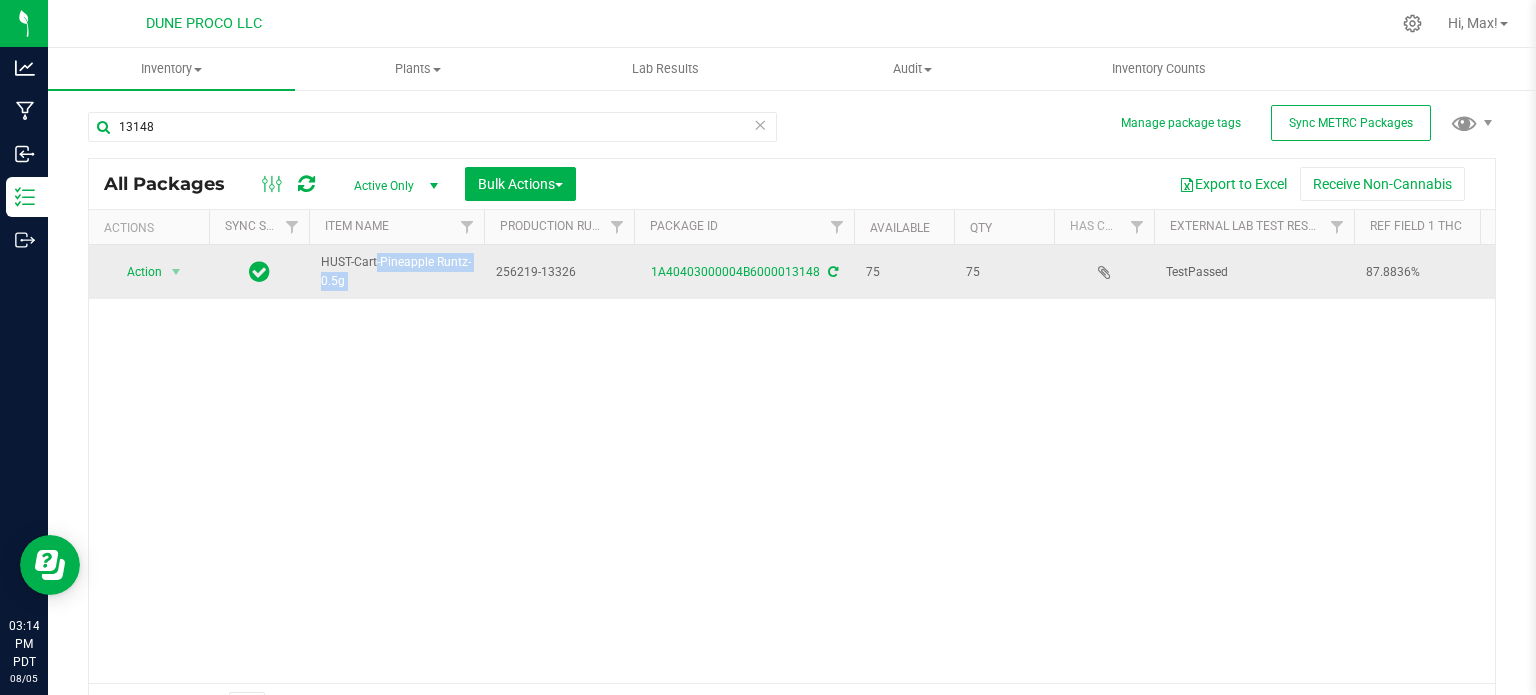 click on "HUST-Cart-Pineapple Runtz-0.5g" at bounding box center [396, 272] 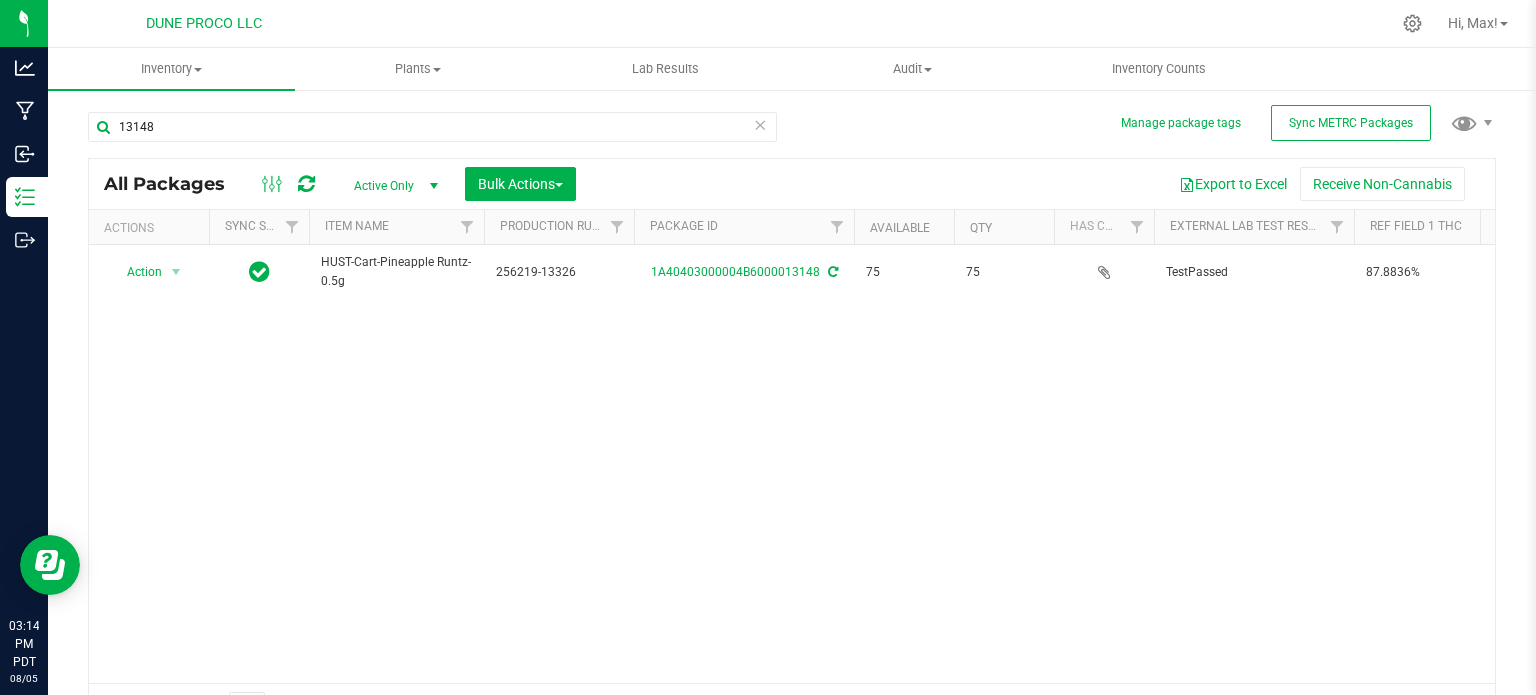 click on "13148" at bounding box center [432, 135] 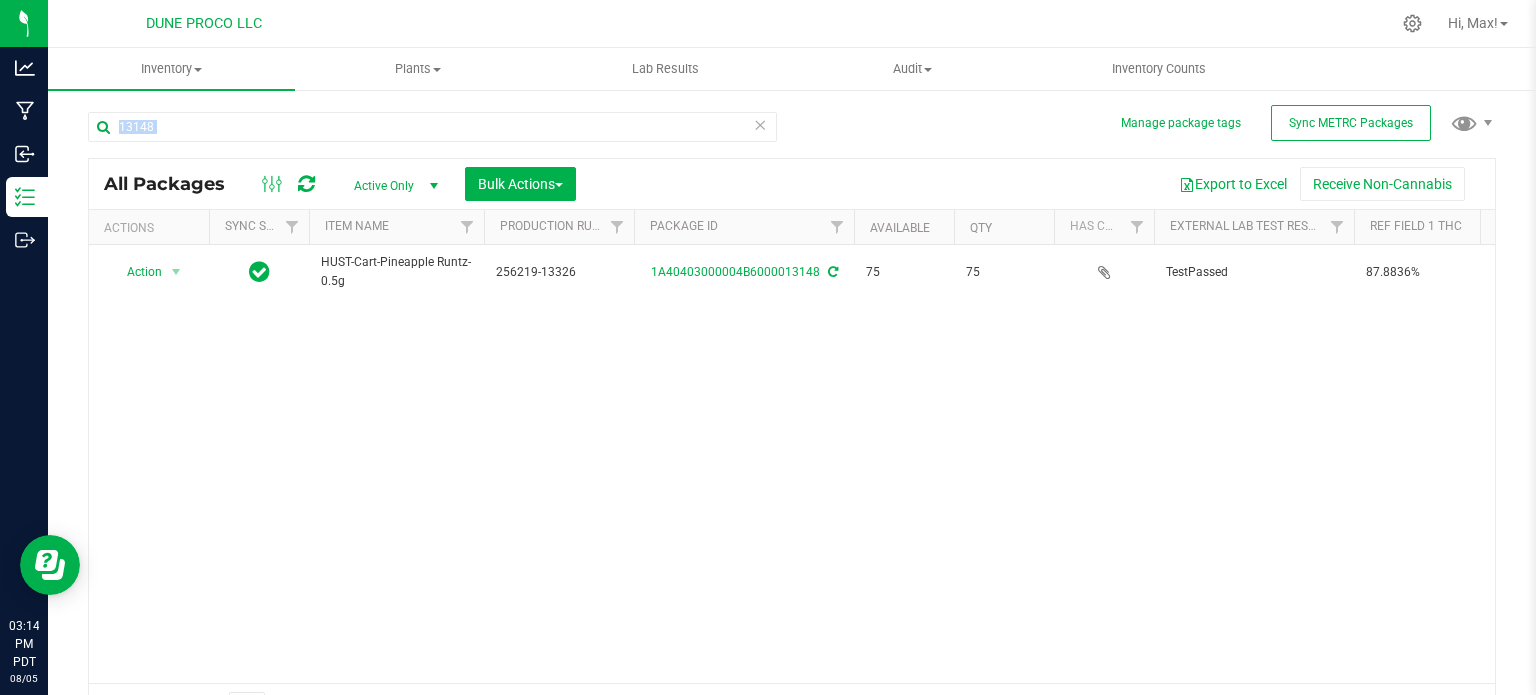 click on "13148" at bounding box center (432, 135) 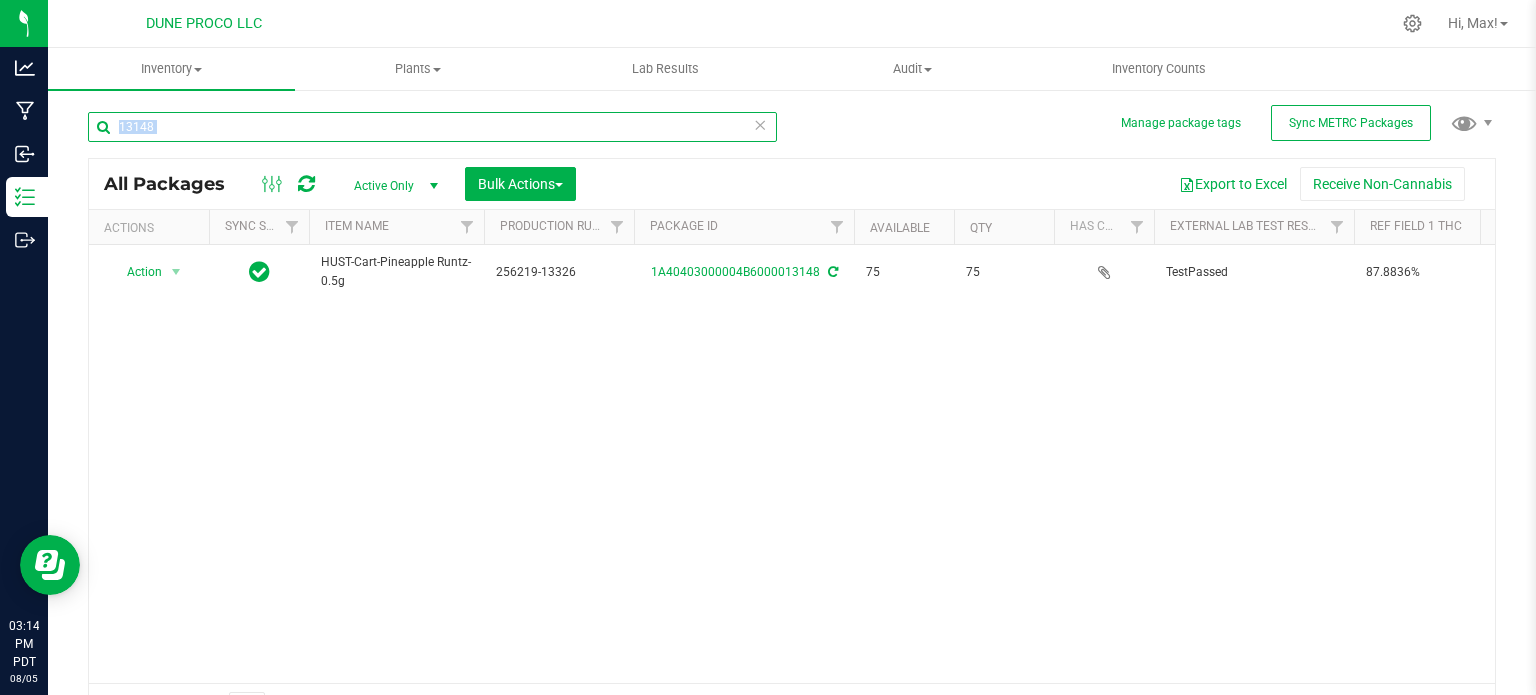 click on "13148" at bounding box center [432, 127] 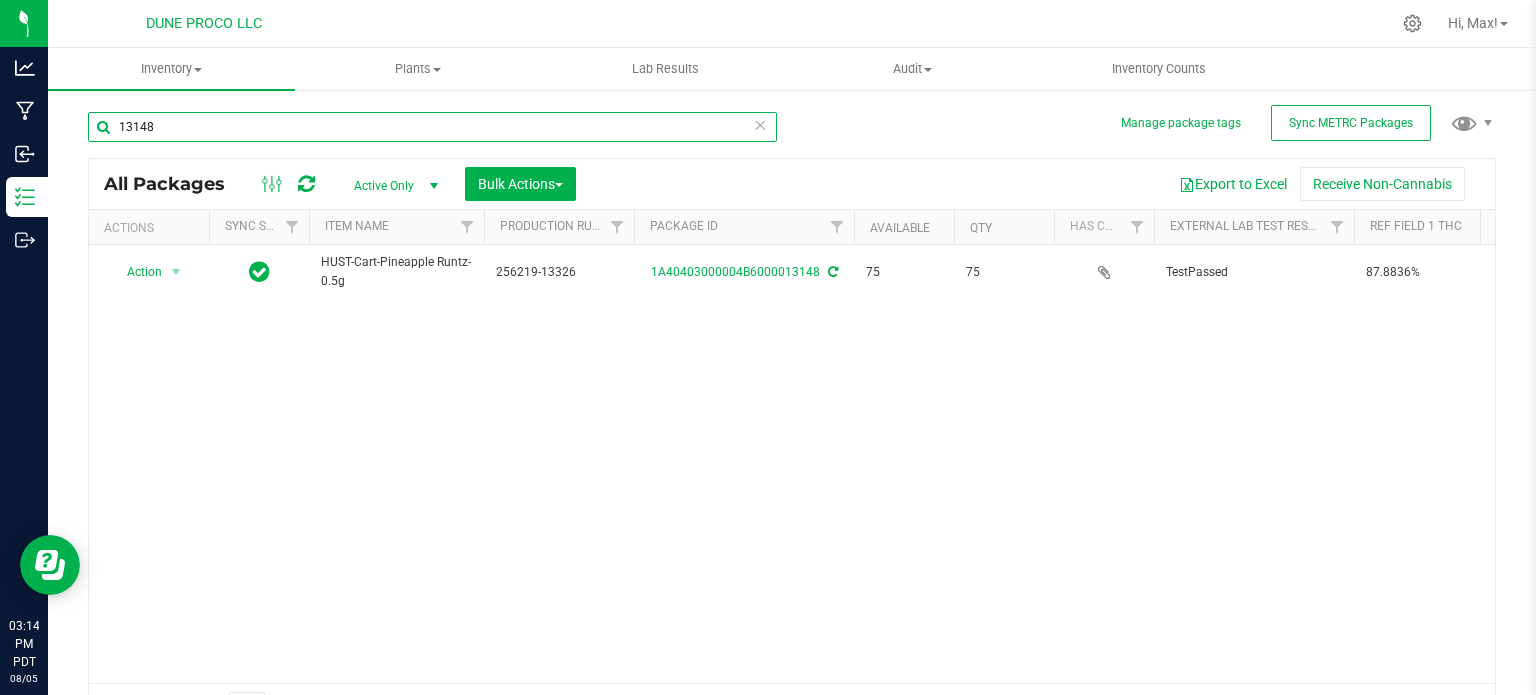 click on "13148" at bounding box center (432, 127) 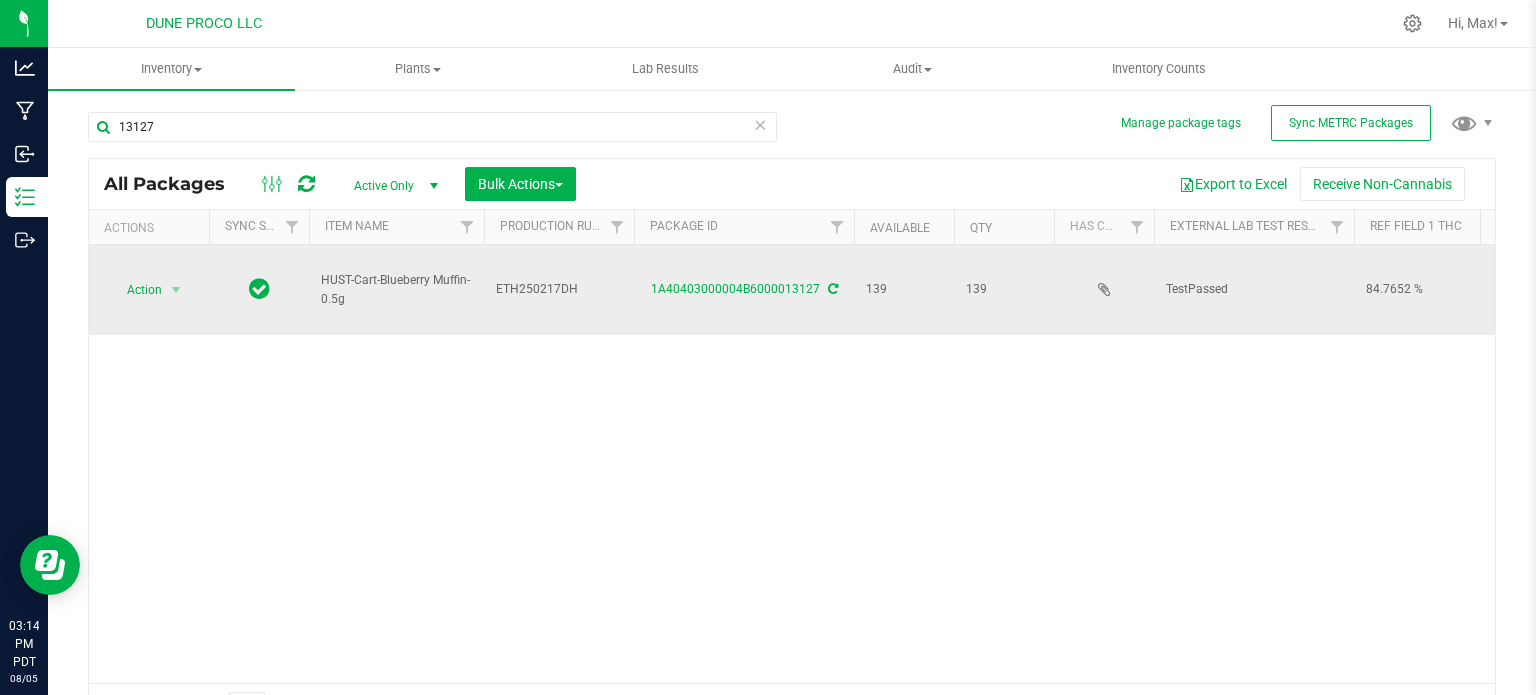 click on "HUST-Cart-Blueberry Muffin-0.5g" at bounding box center [396, 290] 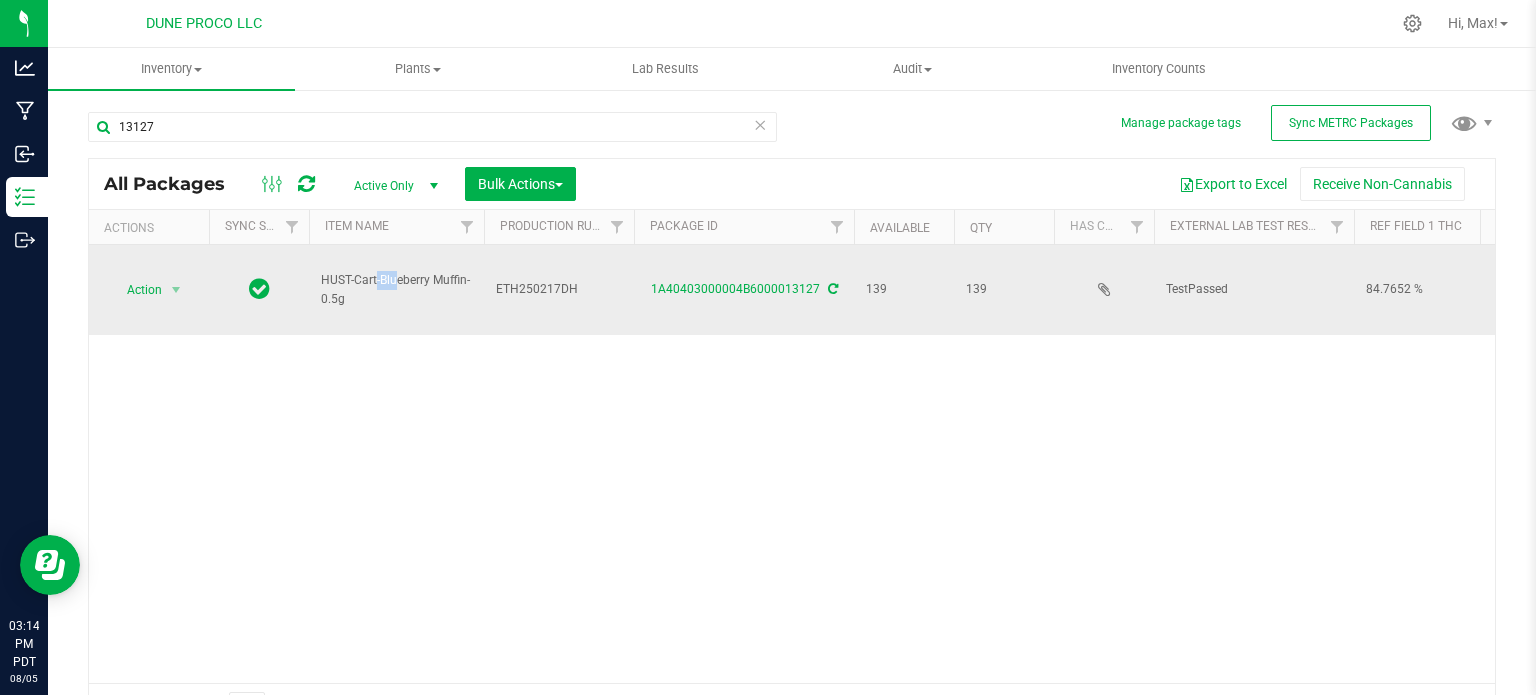 click on "HUST-Cart-Blueberry Muffin-0.5g" at bounding box center (396, 290) 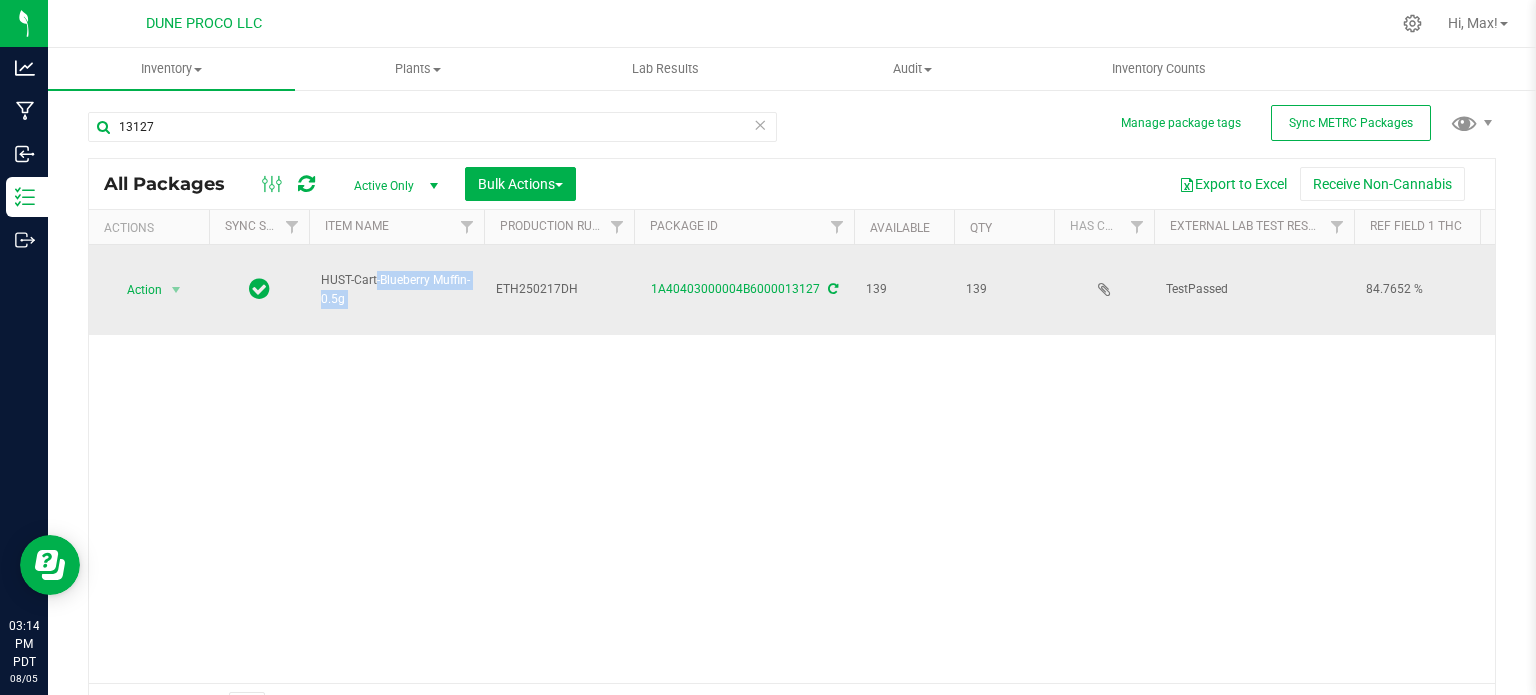 click on "HUST-Cart-Blueberry Muffin-0.5g" at bounding box center (396, 290) 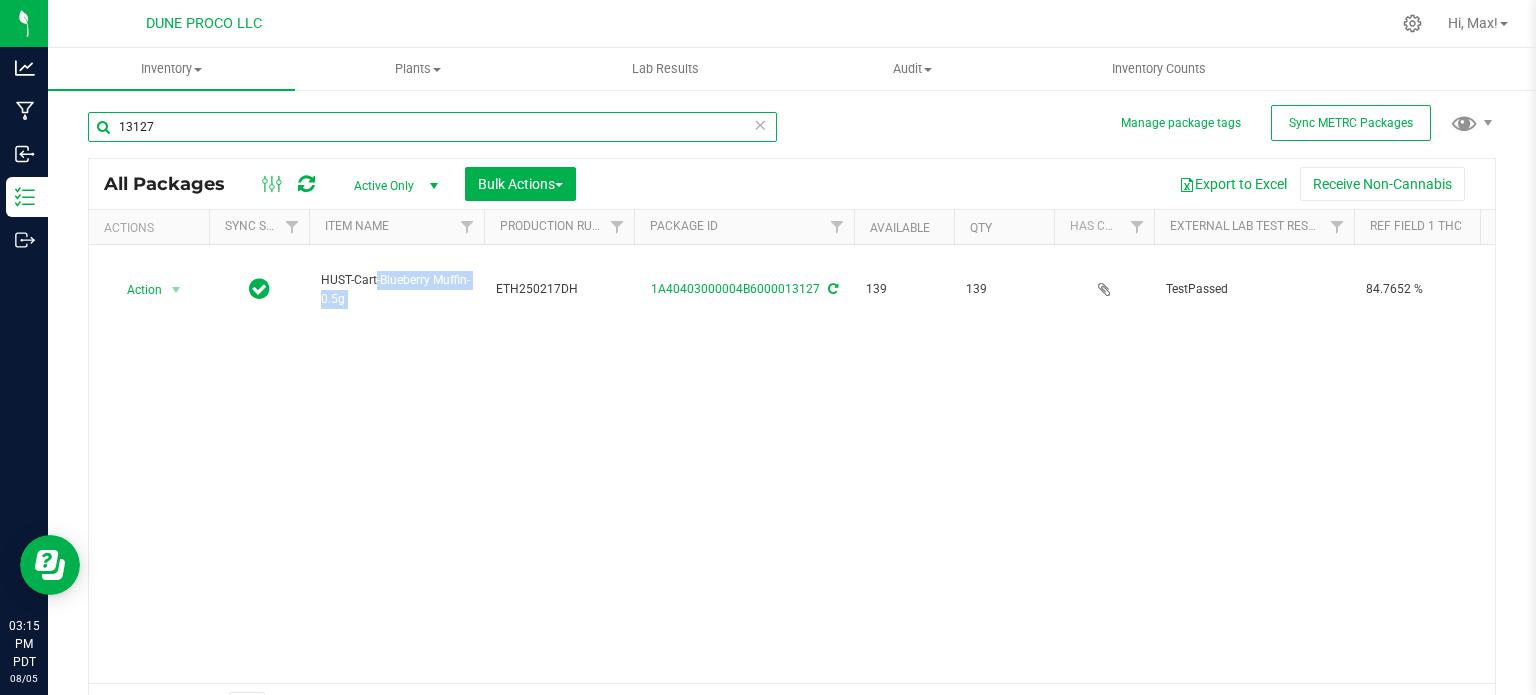 click on "13127" at bounding box center [432, 127] 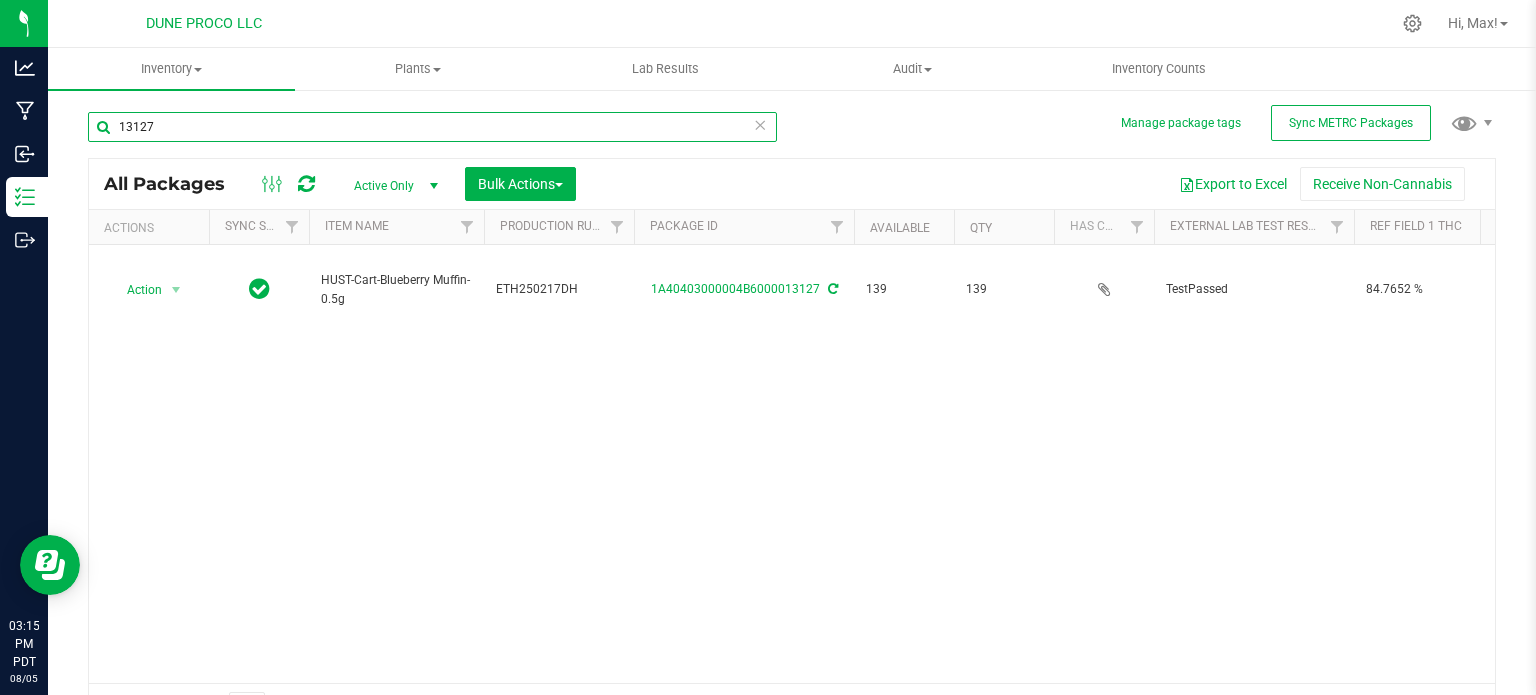click on "13127" at bounding box center (432, 127) 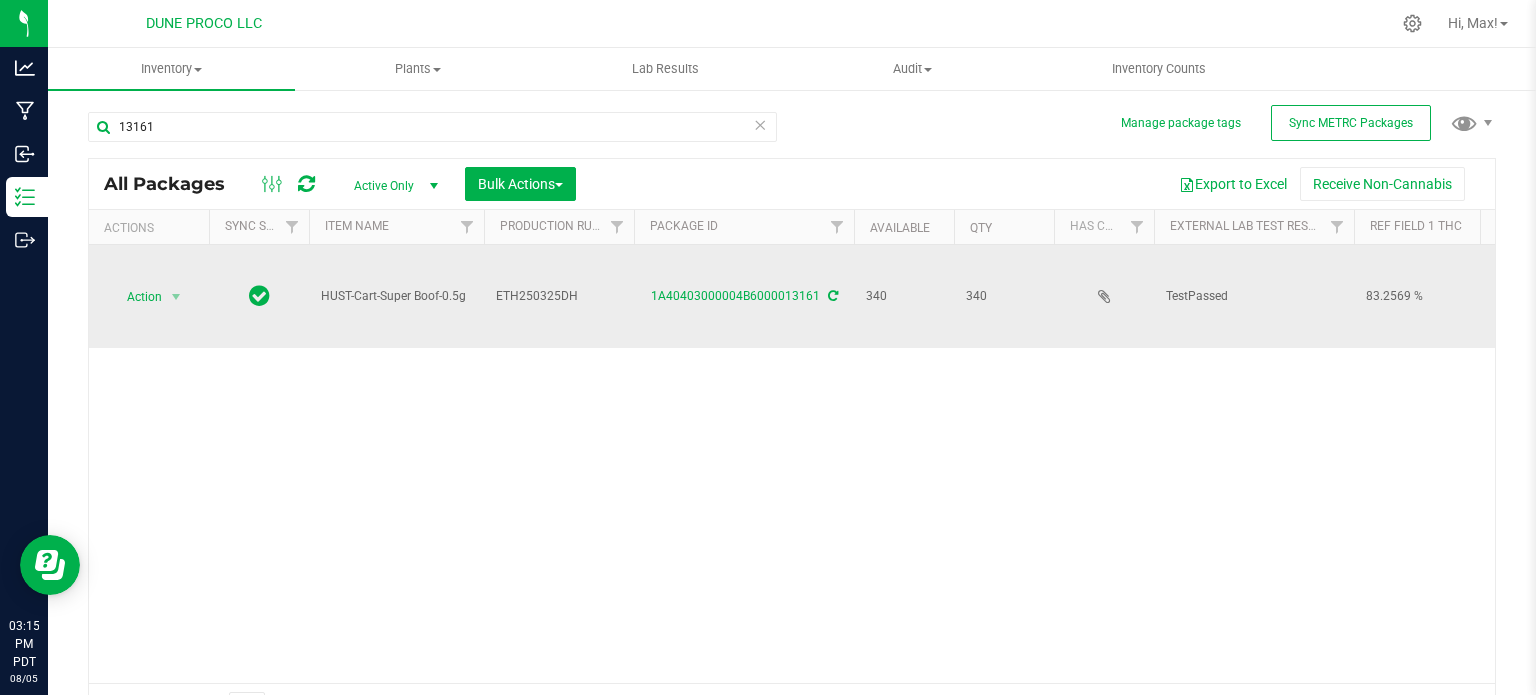 click on "HUST-Cart-Super Boof-0.5g" at bounding box center (396, 296) 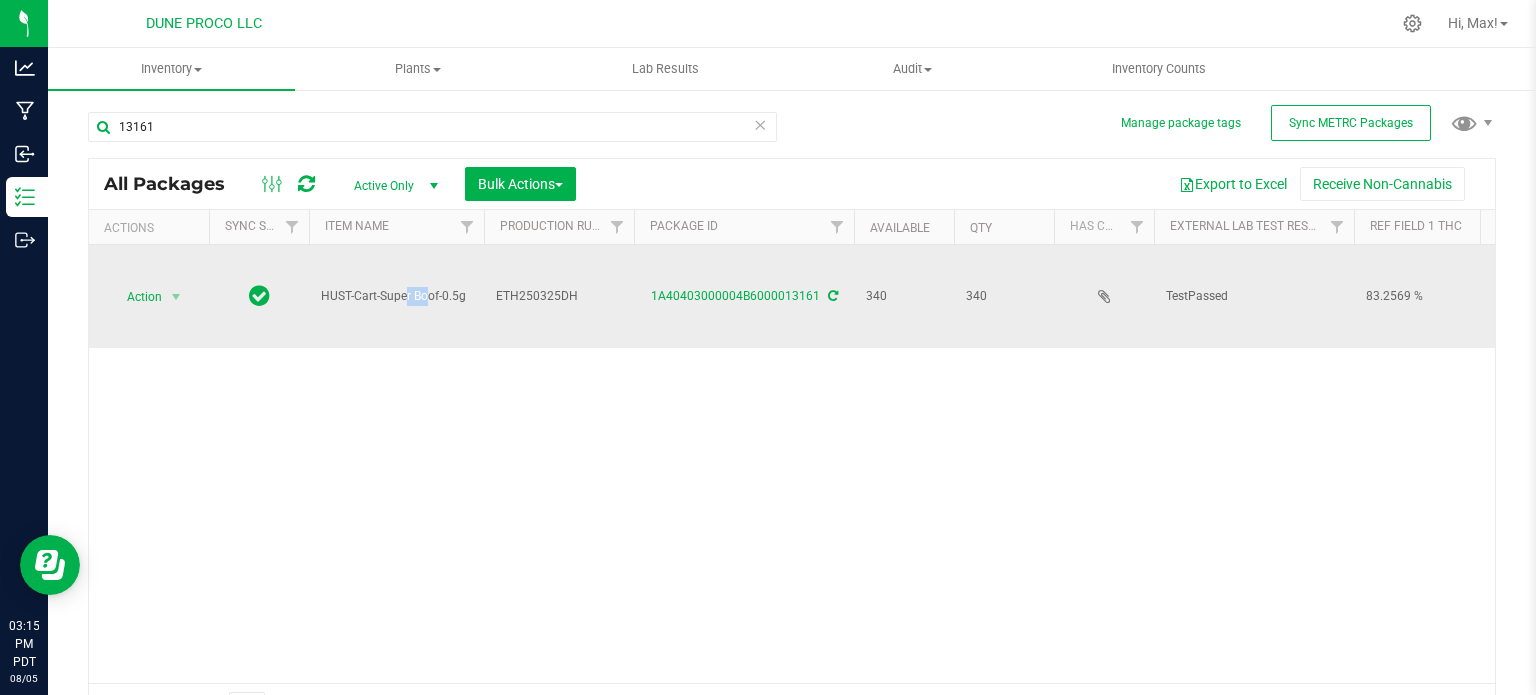 click on "HUST-Cart-Super Boof-0.5g" at bounding box center [396, 296] 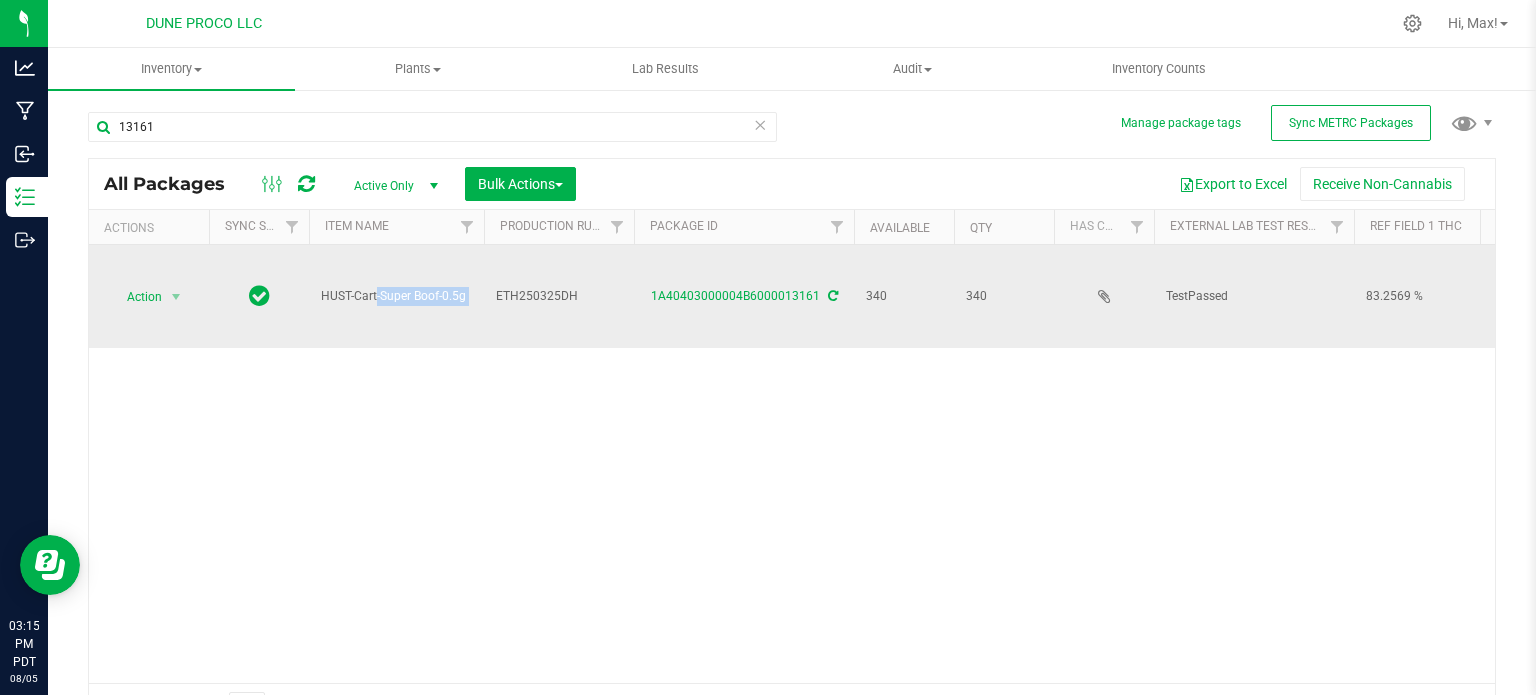 click on "HUST-Cart-Super Boof-0.5g" at bounding box center (396, 296) 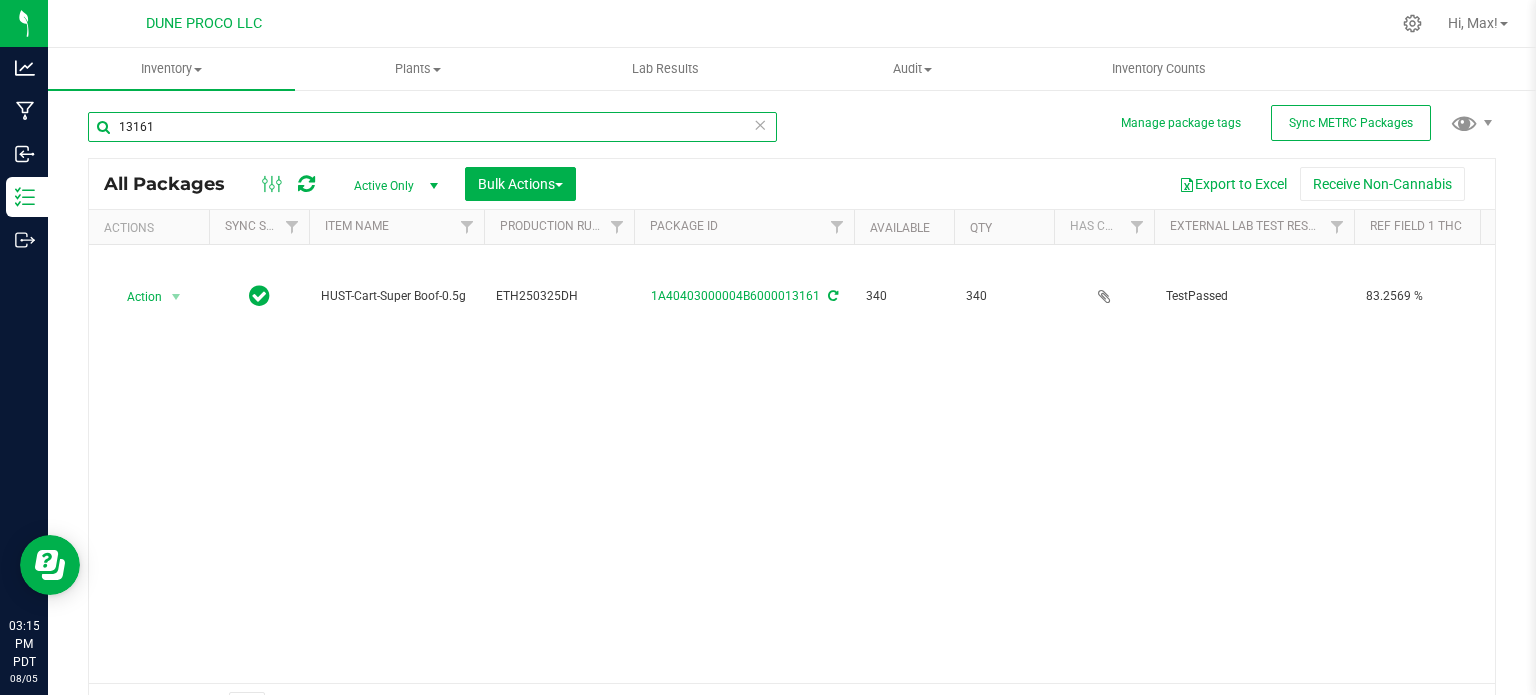 click on "13161" at bounding box center [432, 127] 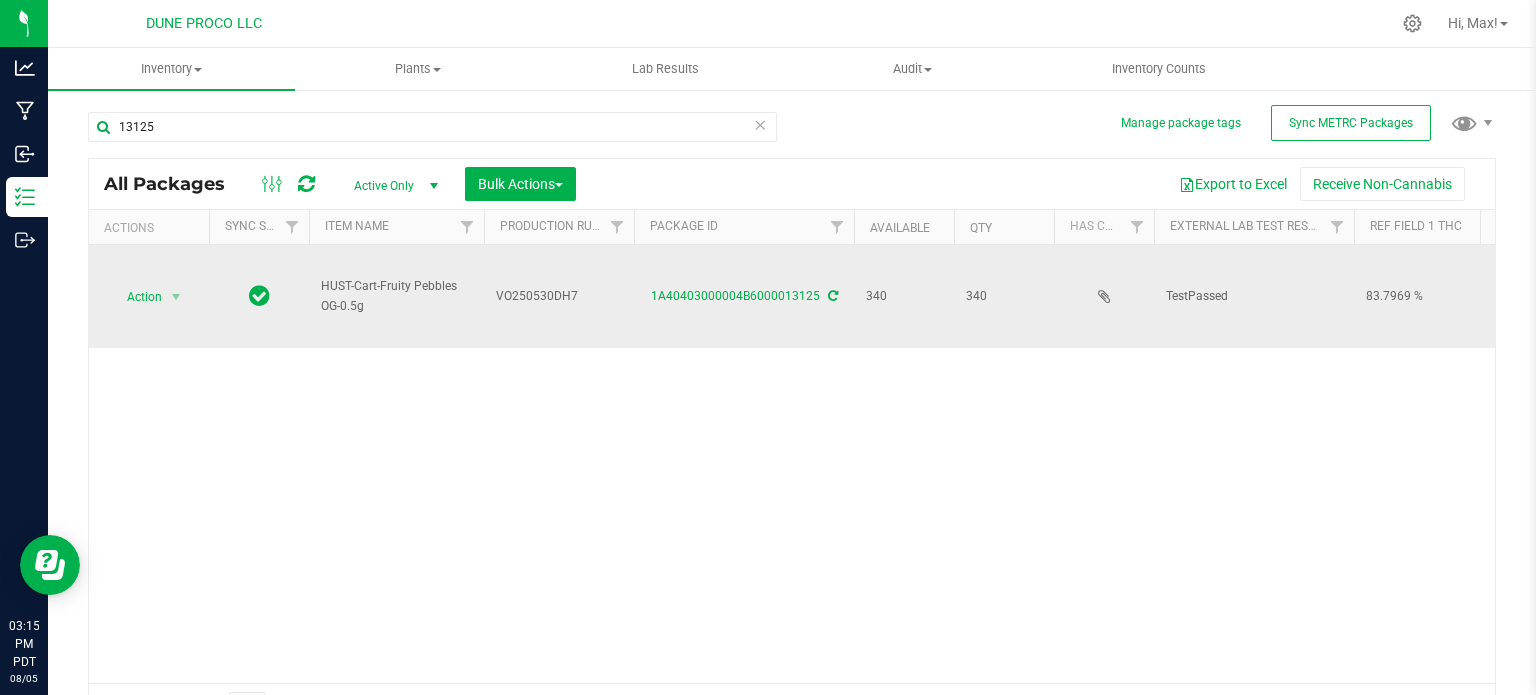 click on "HUST-Cart-Fruity Pebbles OG-0.5g" at bounding box center [396, 296] 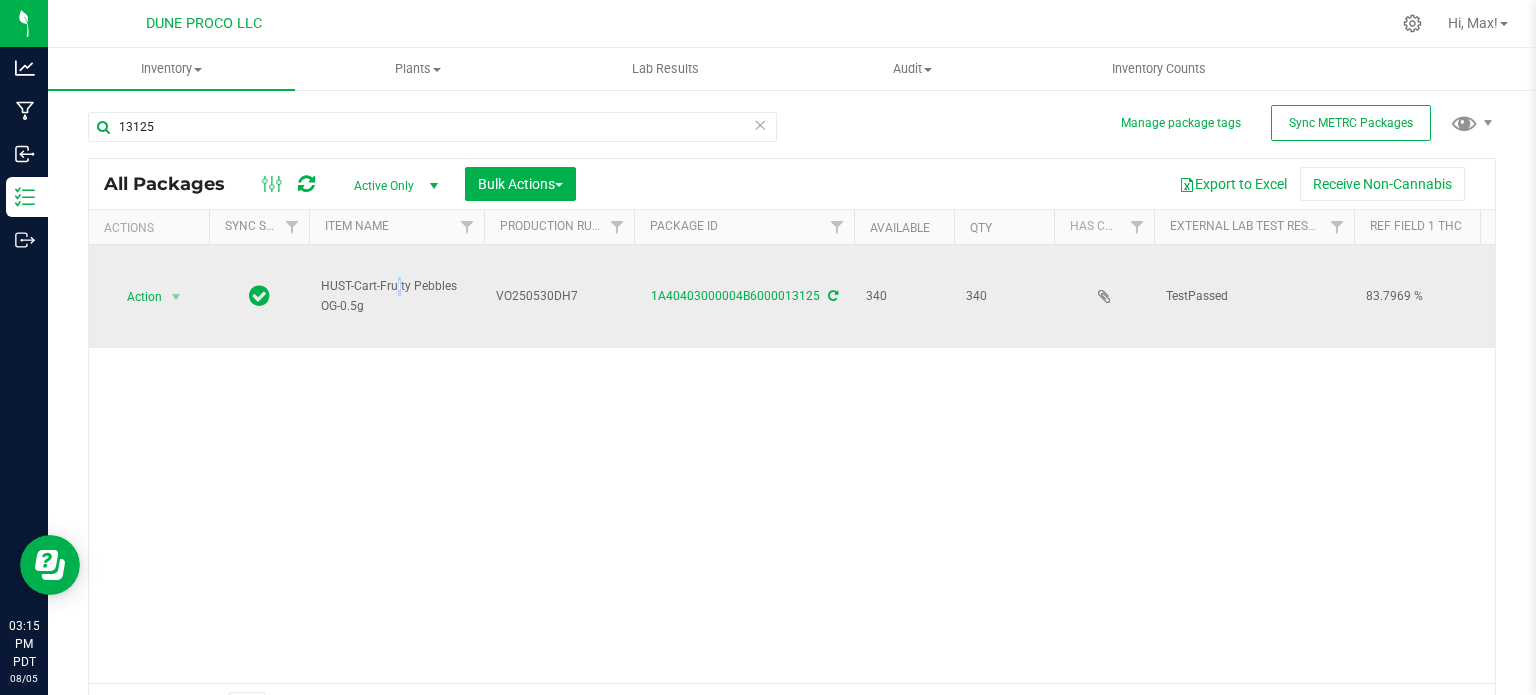 click on "HUST-Cart-Fruity Pebbles OG-0.5g" at bounding box center [396, 296] 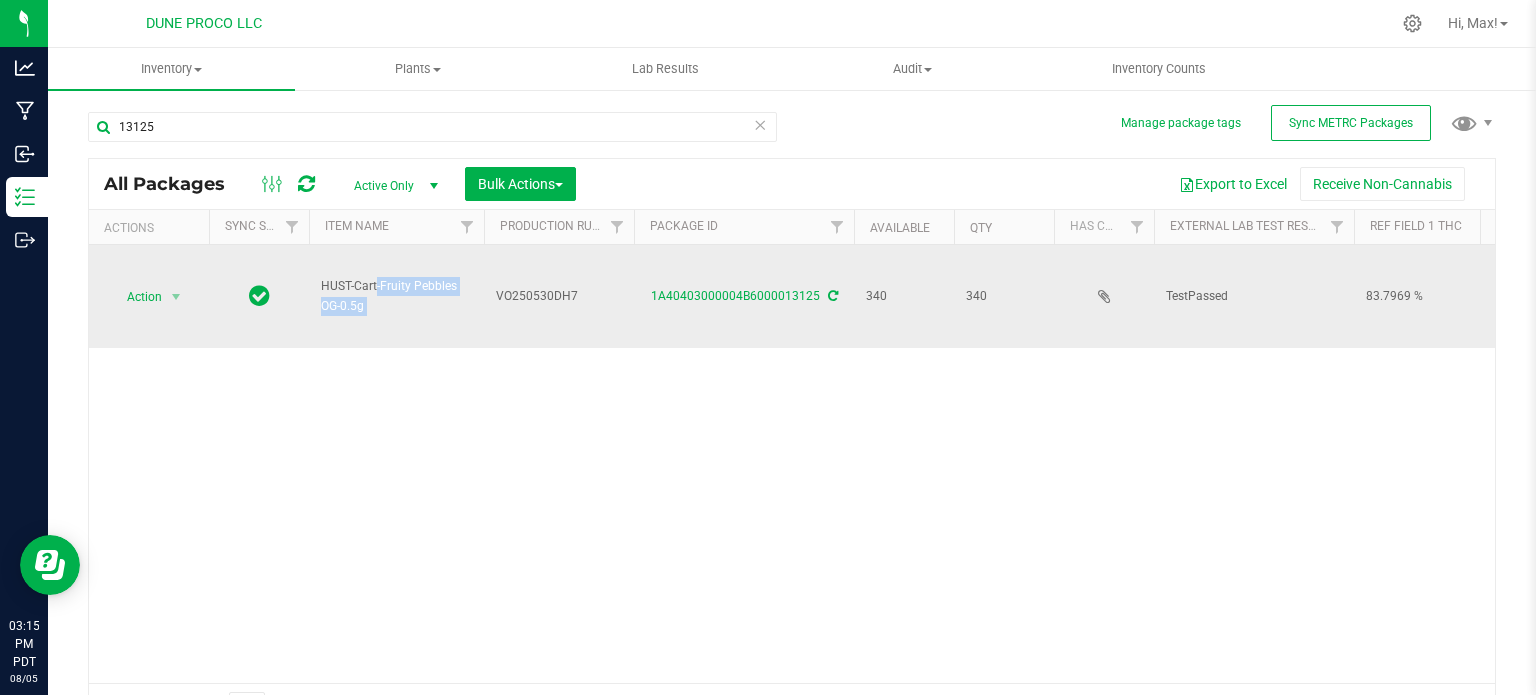 click on "HUST-Cart-Fruity Pebbles OG-0.5g" at bounding box center [396, 296] 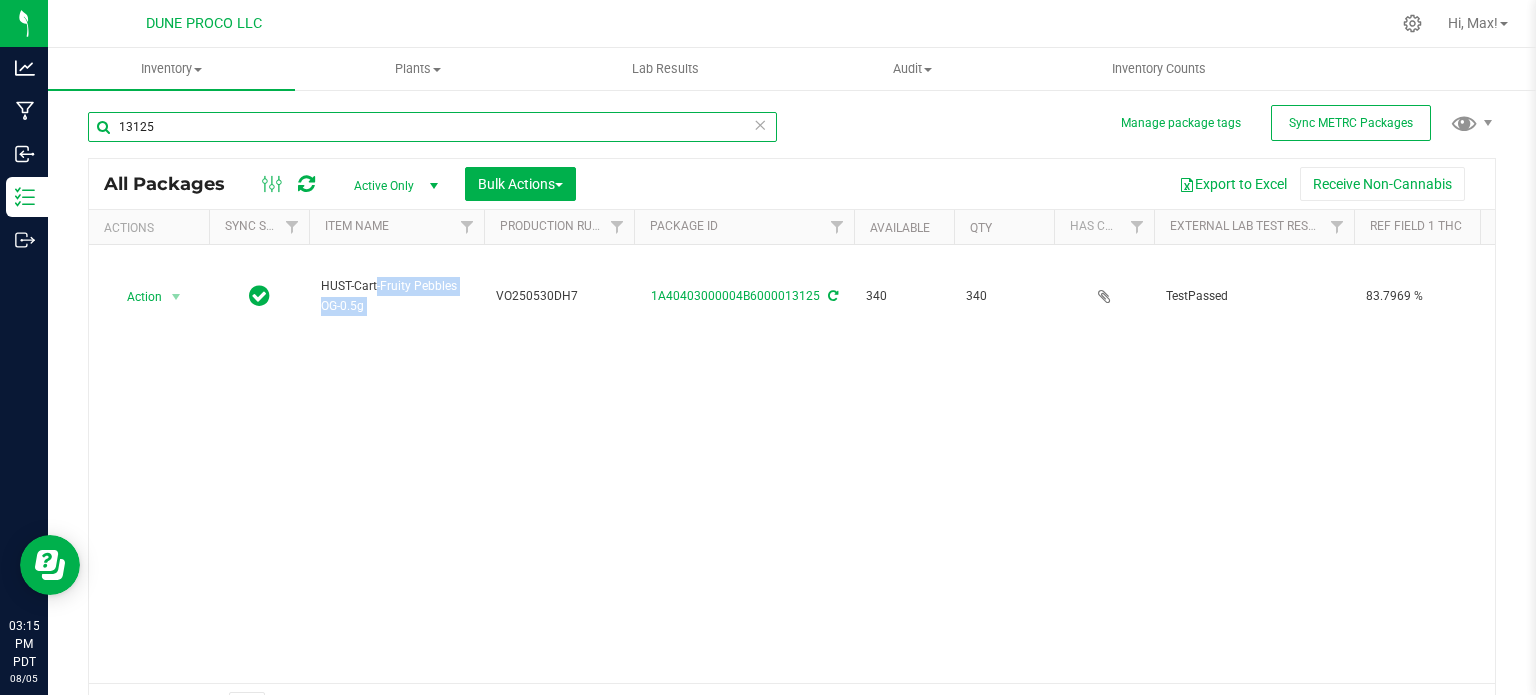 click on "13125" at bounding box center [432, 127] 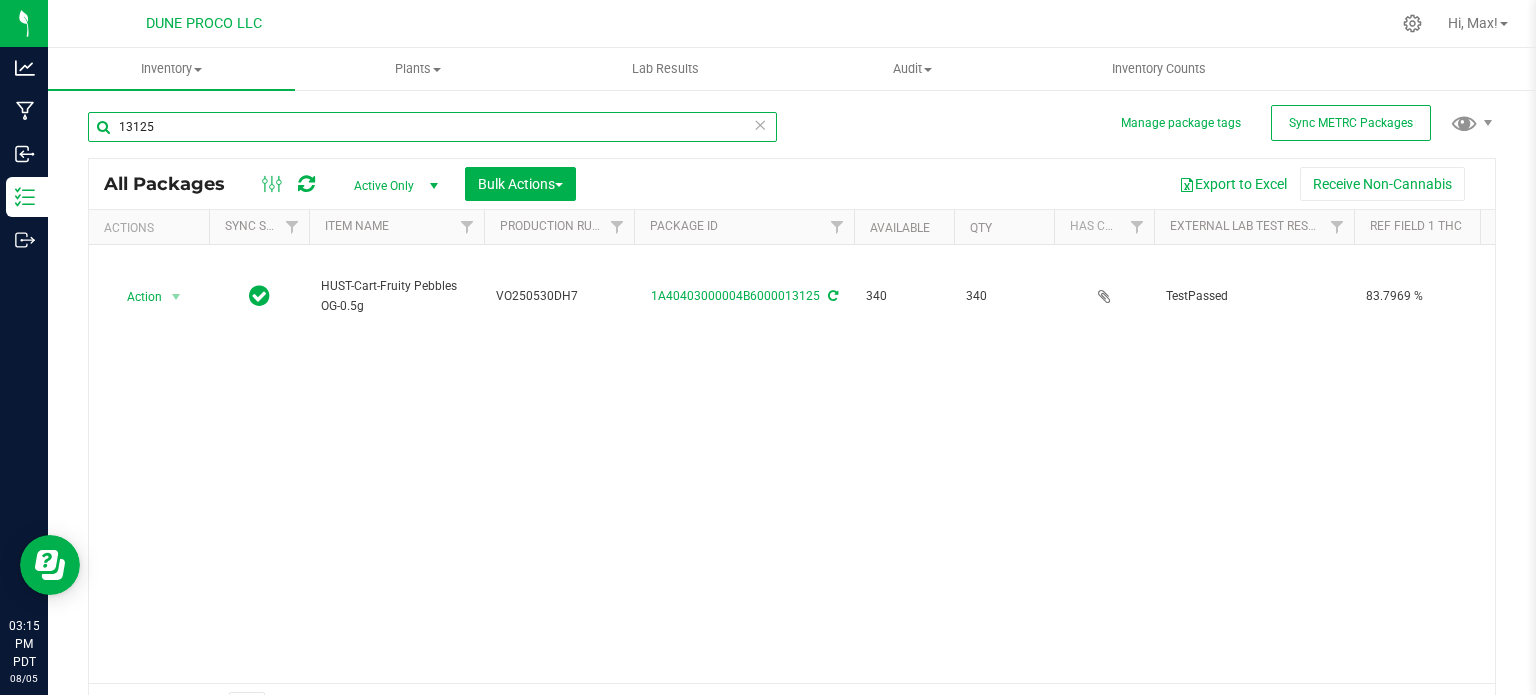 click on "13125" at bounding box center [432, 127] 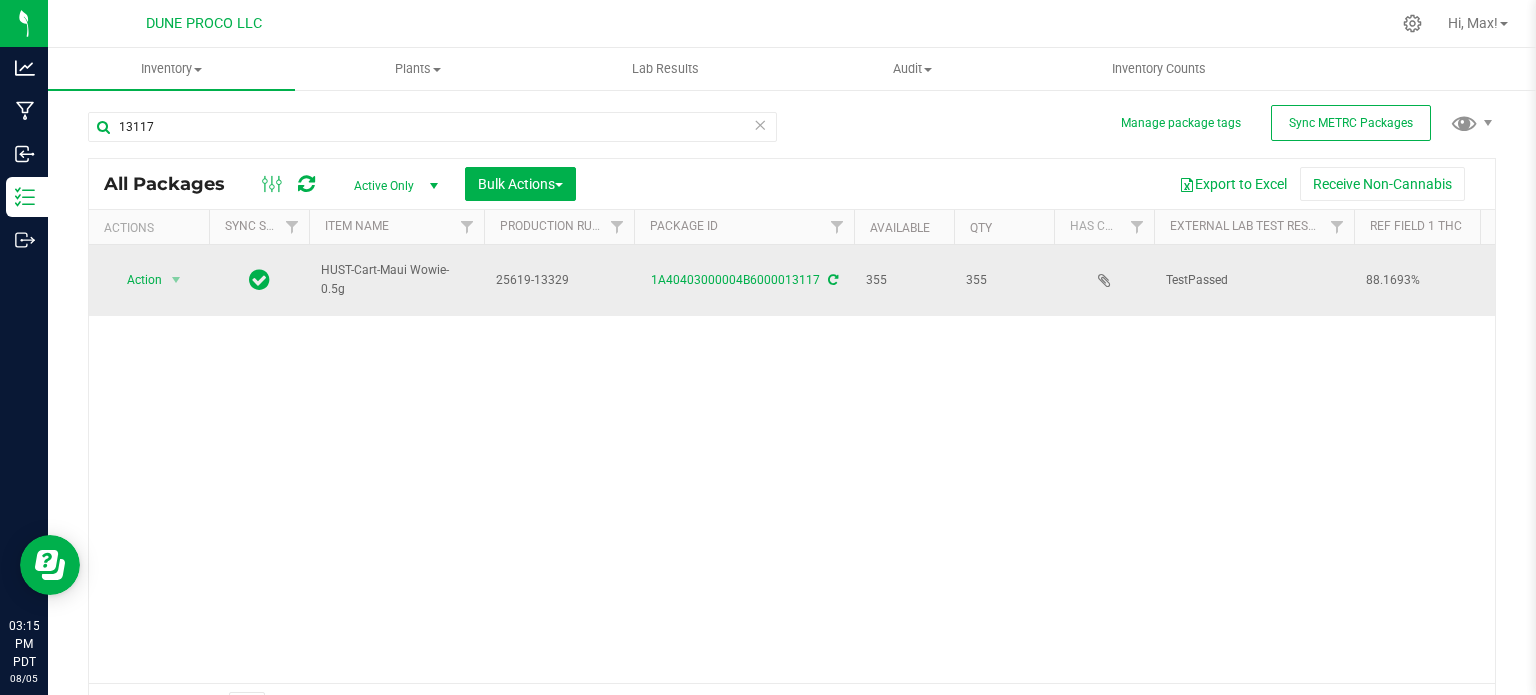 click on "HUST-Cart-Maui Wowie-0.5g" at bounding box center (396, 280) 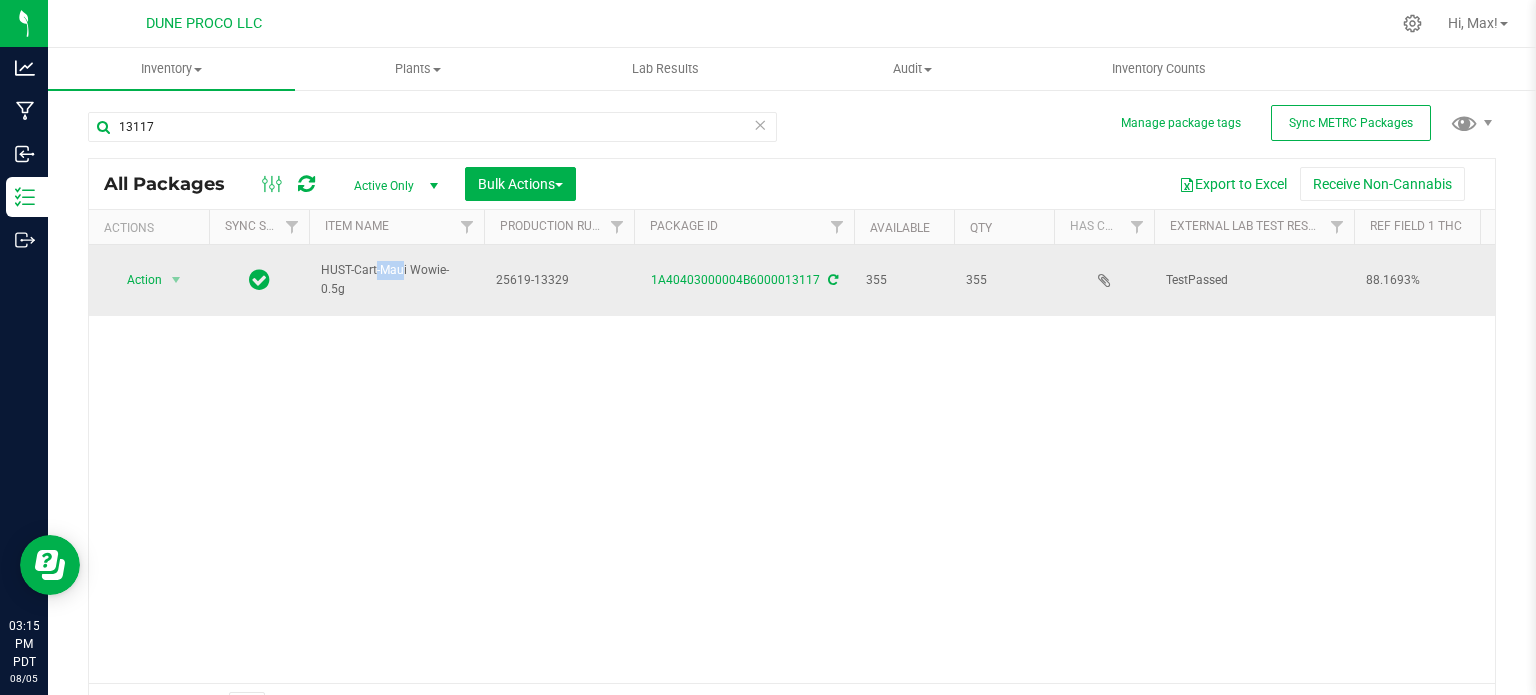 click on "HUST-Cart-Maui Wowie-0.5g" at bounding box center (396, 280) 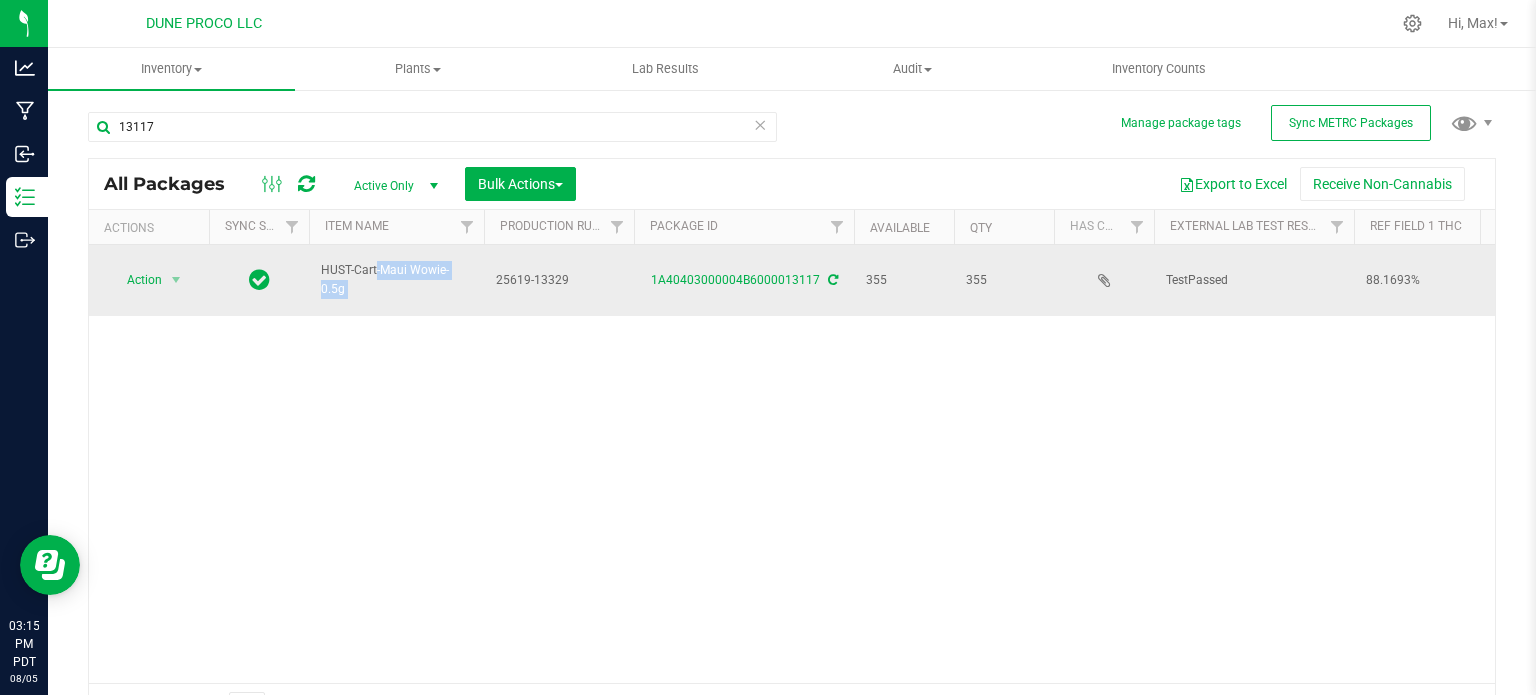 click on "HUST-Cart-Maui Wowie-0.5g" at bounding box center [396, 280] 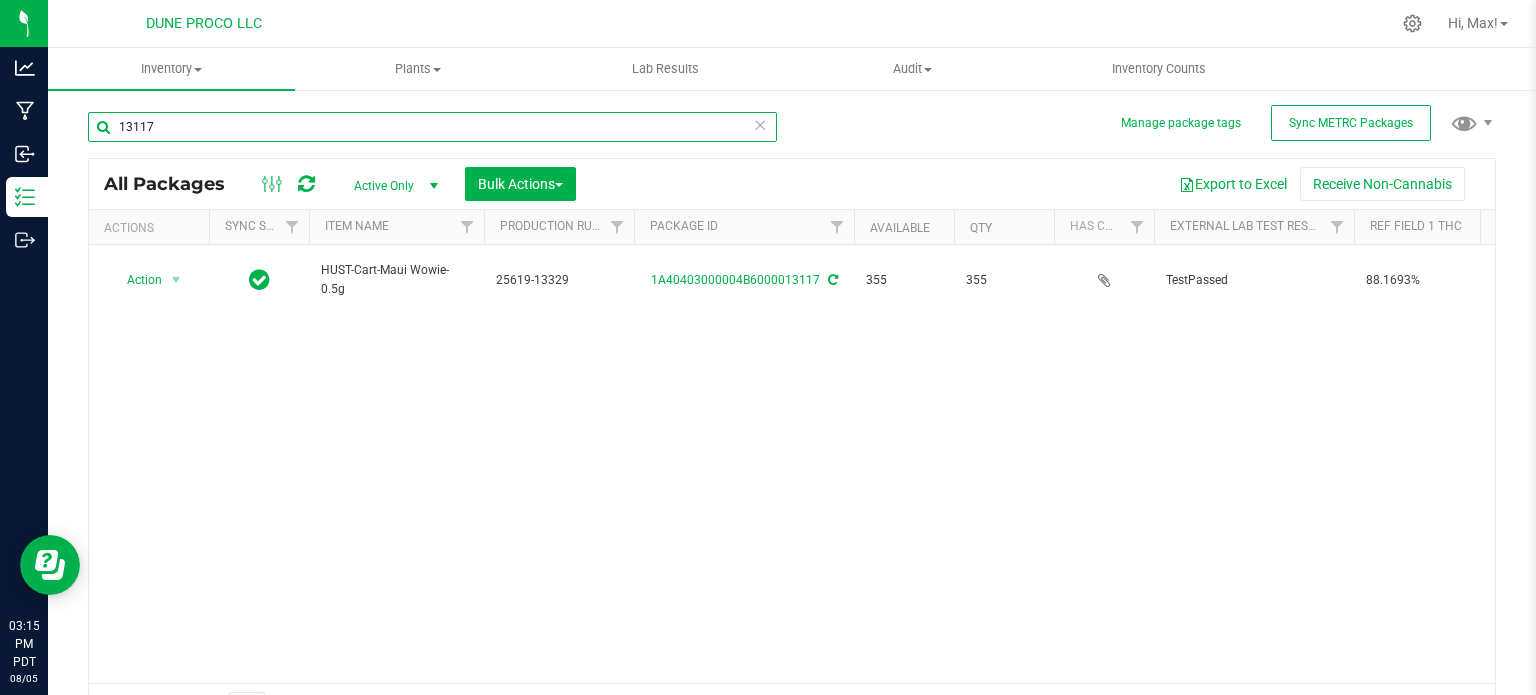 click on "13117" at bounding box center (432, 127) 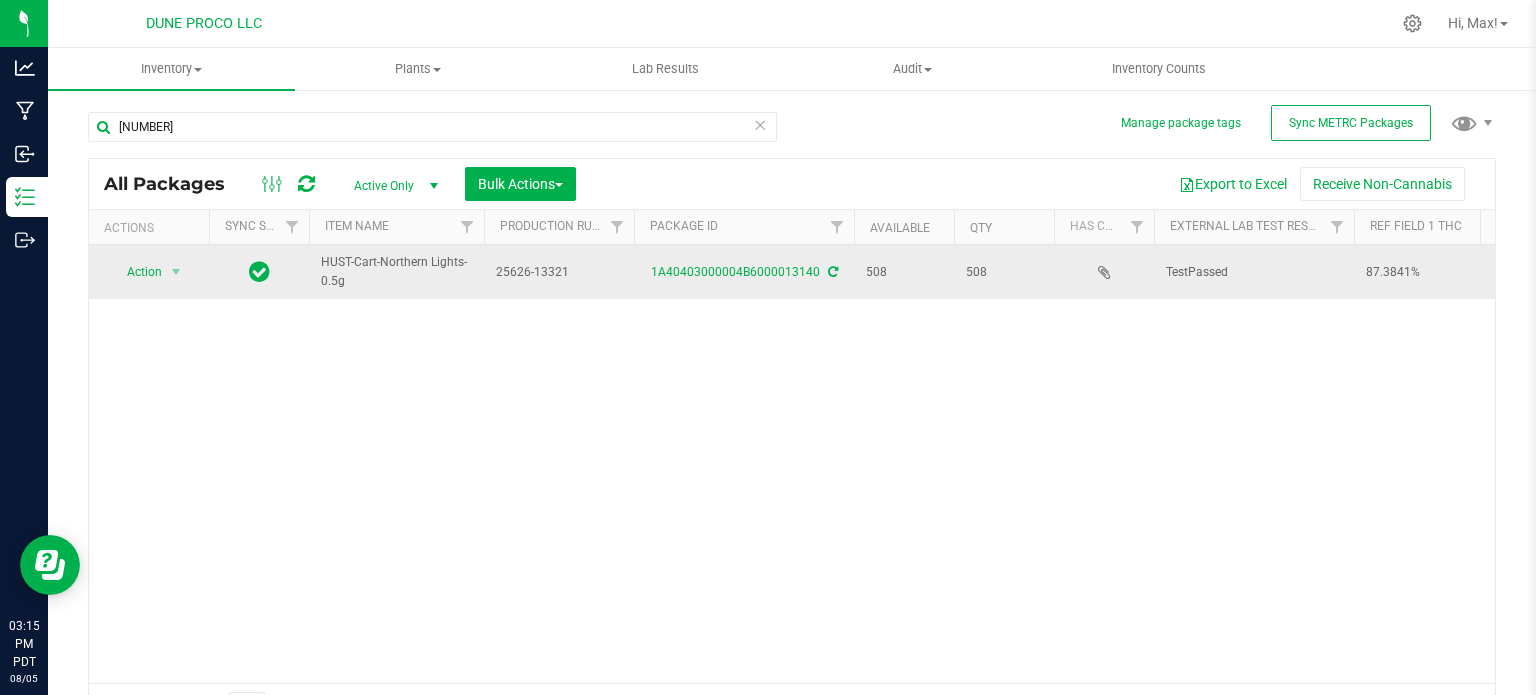 click on "HUST-Cart-Northern Lights-0.5g" at bounding box center [396, 272] 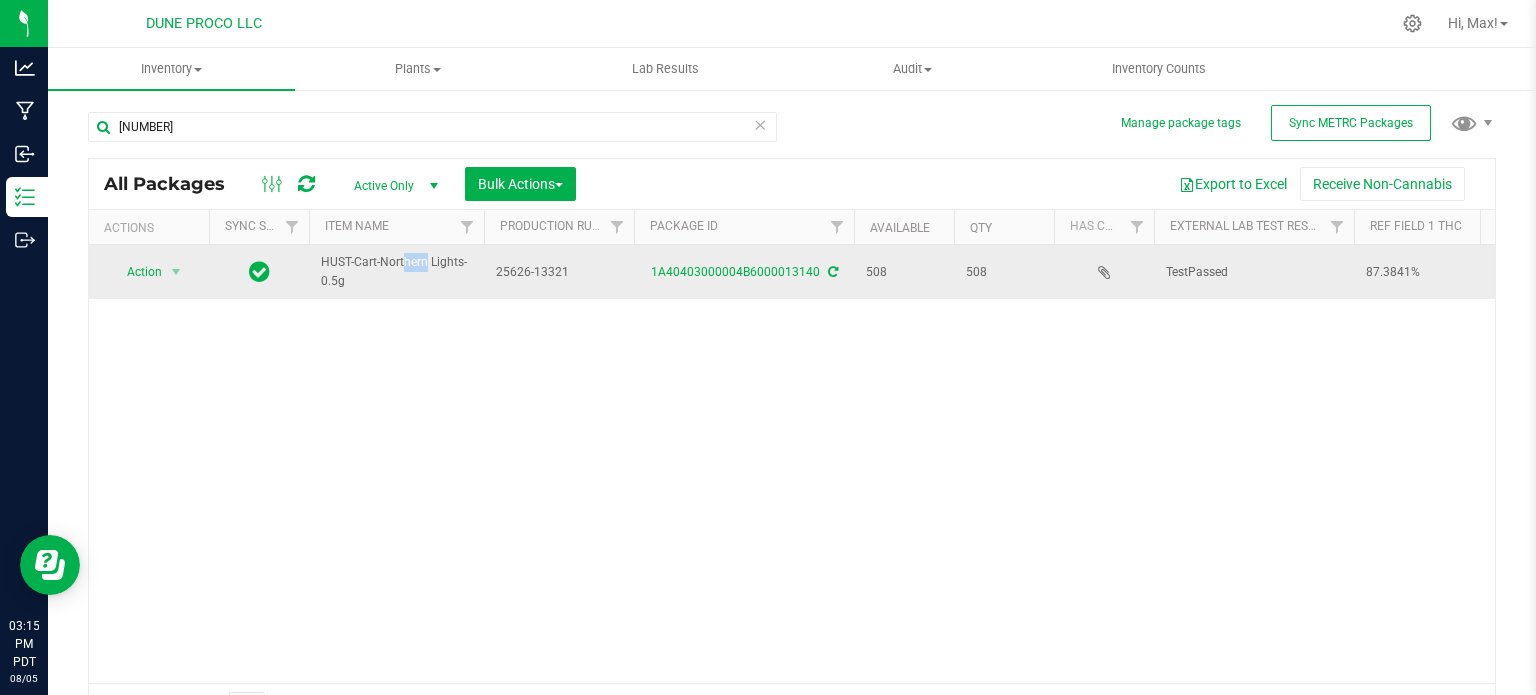 click on "HUST-Cart-Northern Lights-0.5g" at bounding box center (396, 272) 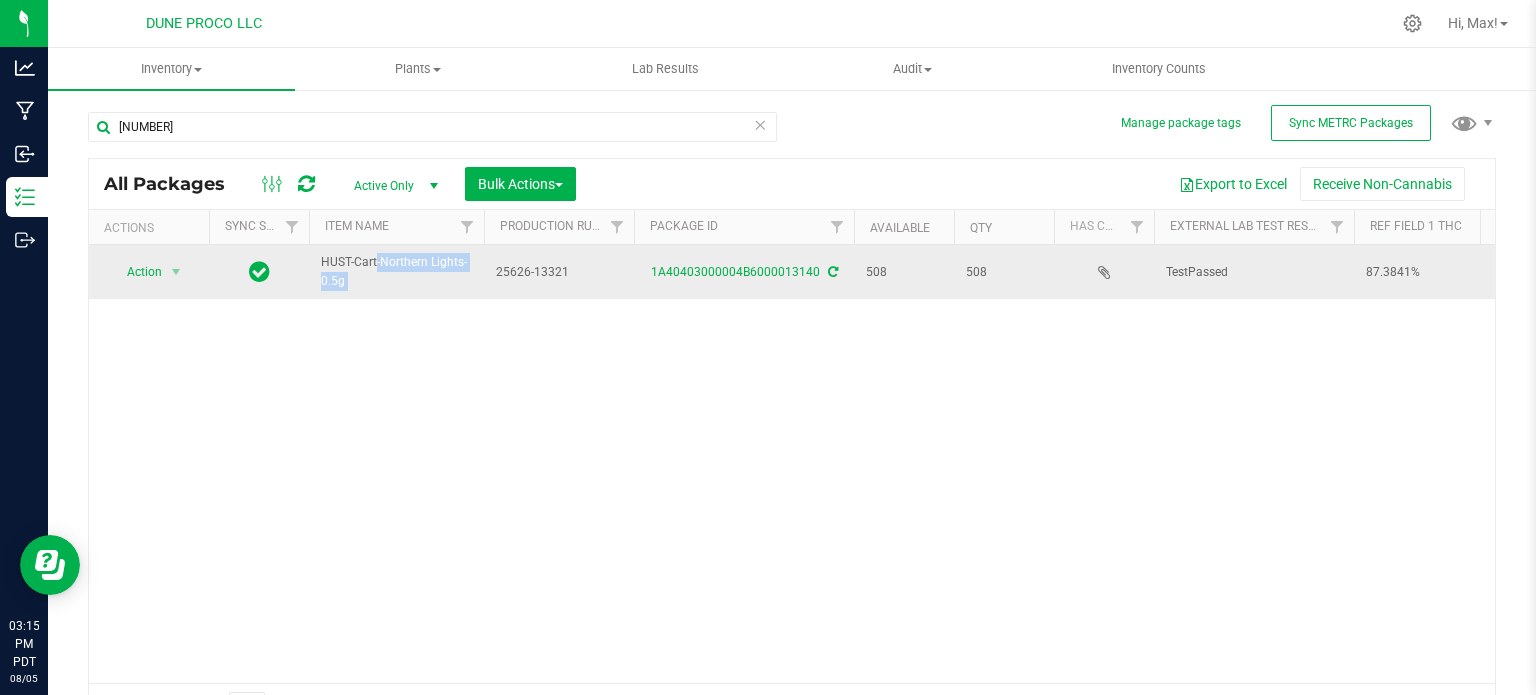 click on "HUST-Cart-Northern Lights-0.5g" at bounding box center [396, 272] 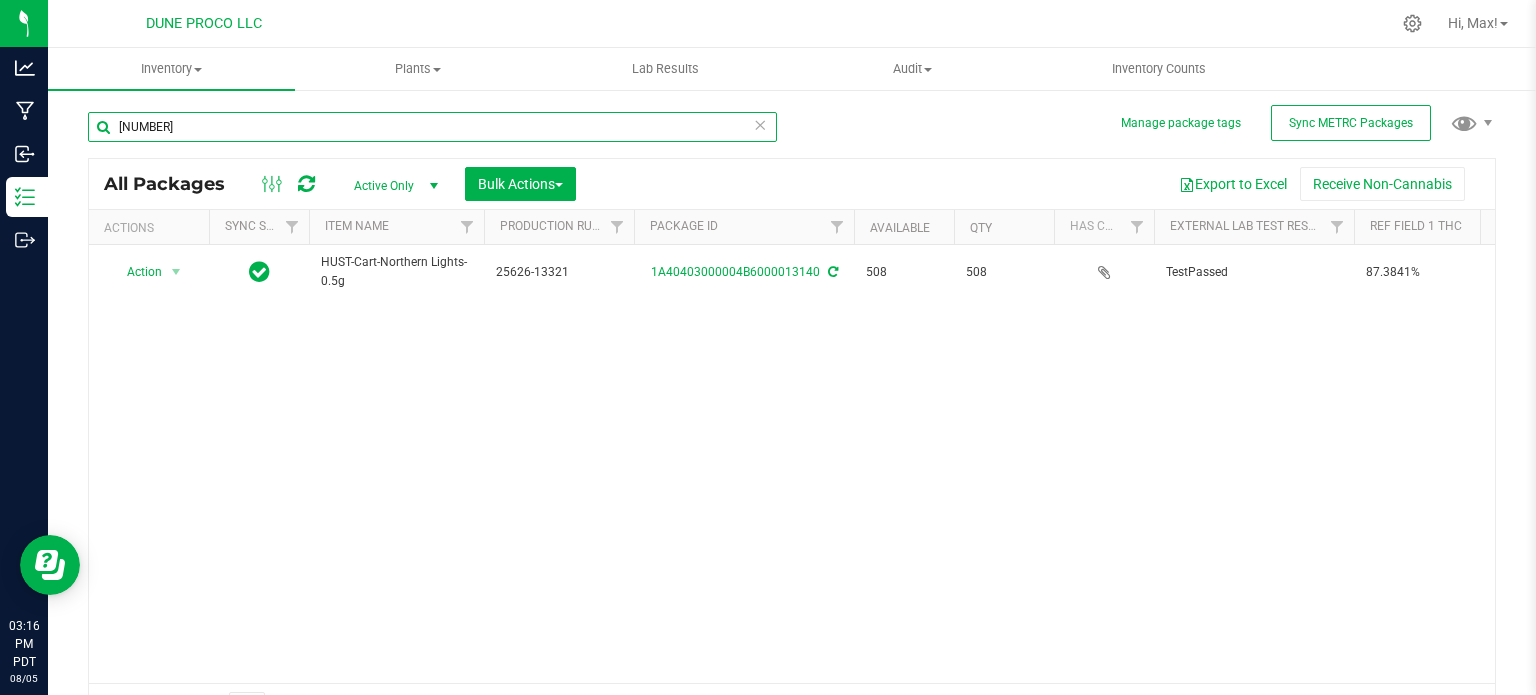 click on "13140" at bounding box center [432, 127] 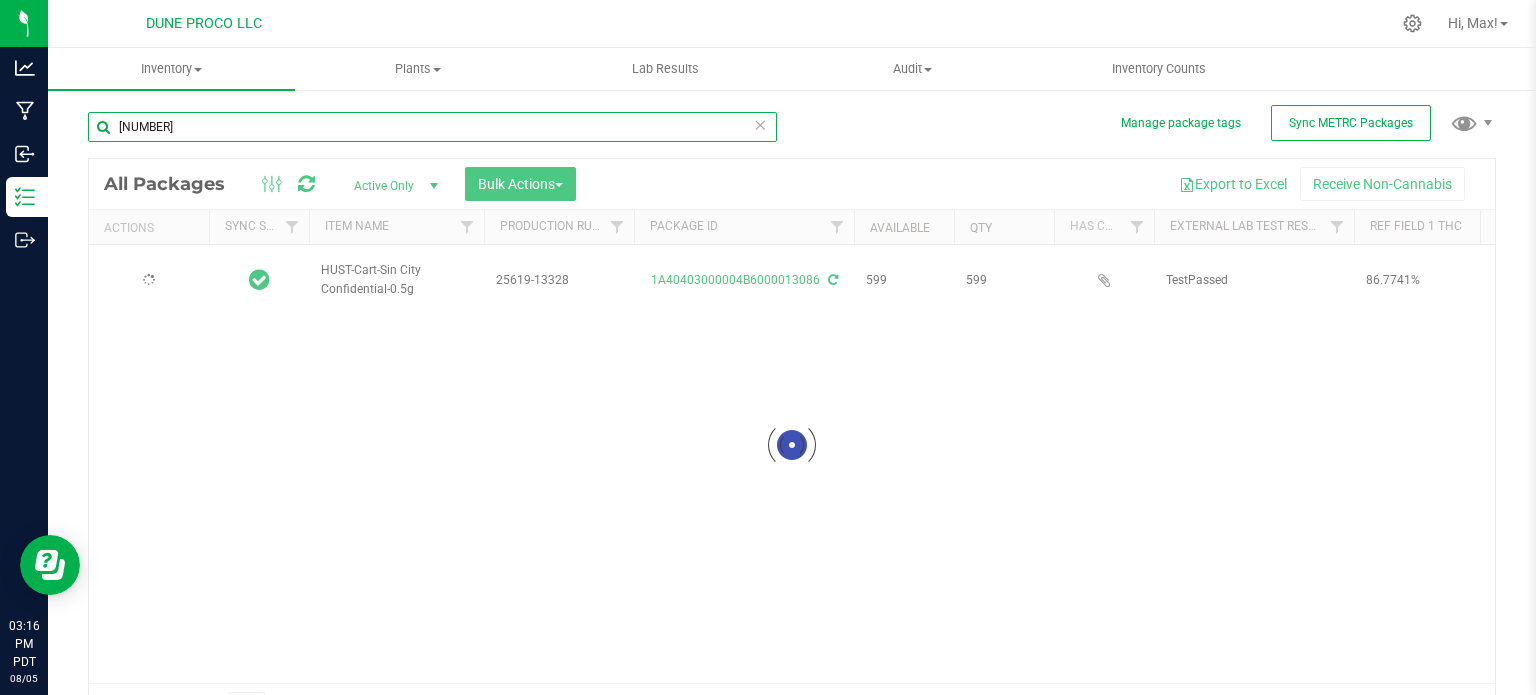type on "2025-06-17" 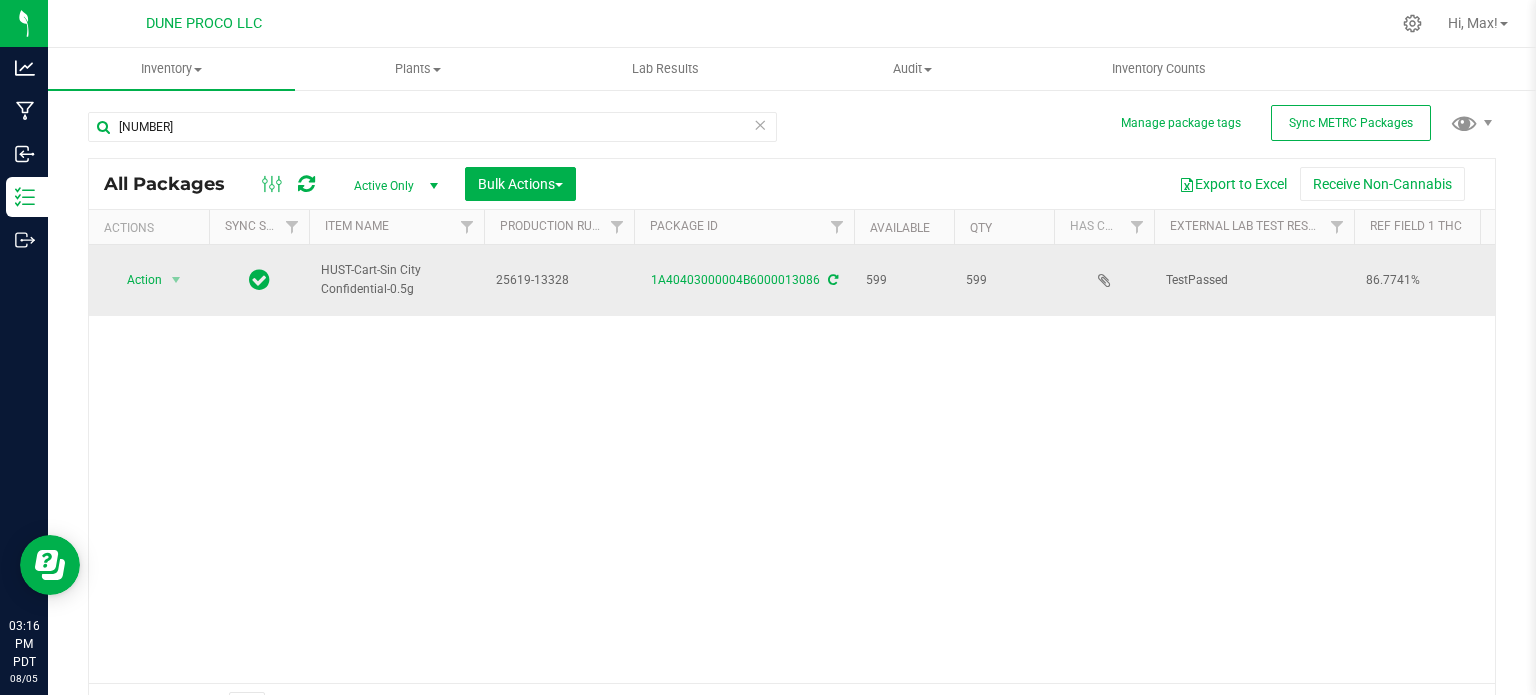 click on "HUST-Cart-Sin City Confidential-0.5g" at bounding box center (396, 280) 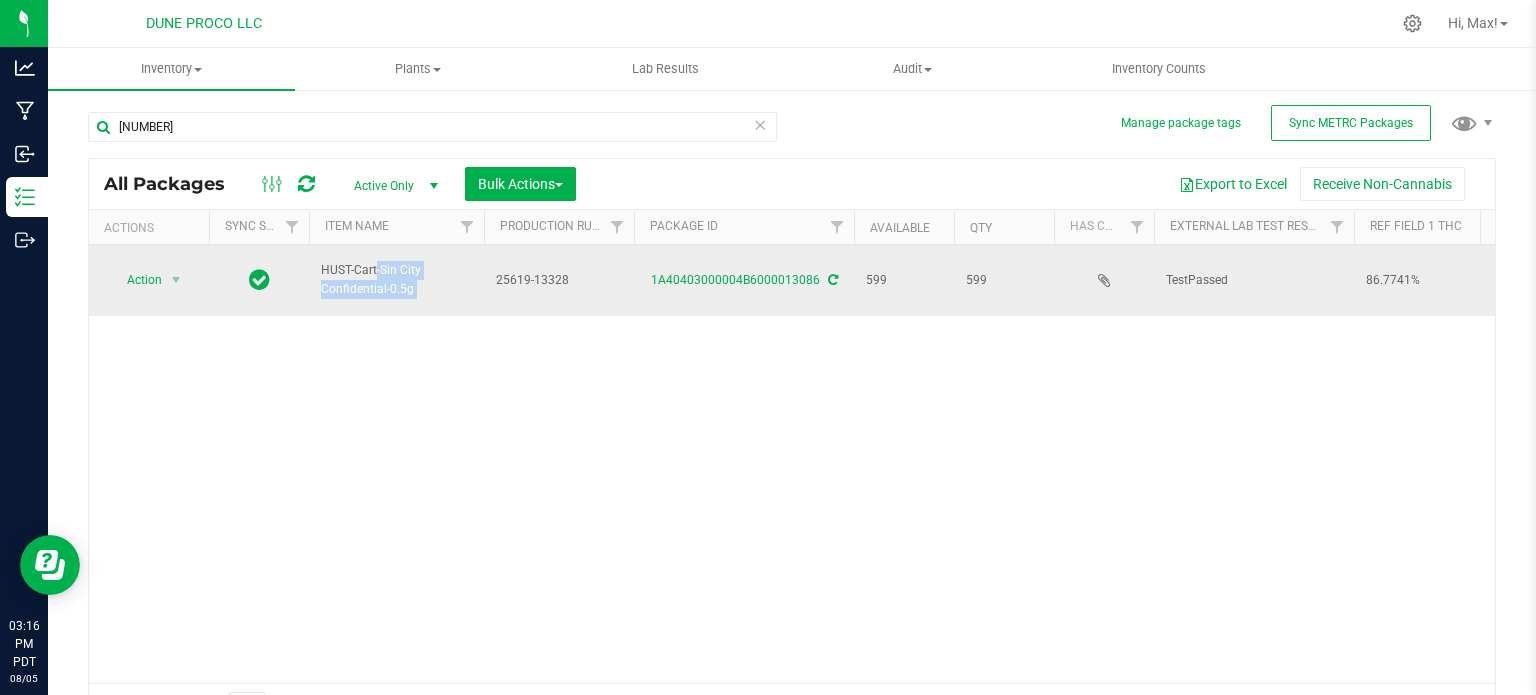 click on "HUST-Cart-Sin City Confidential-0.5g" at bounding box center (396, 280) 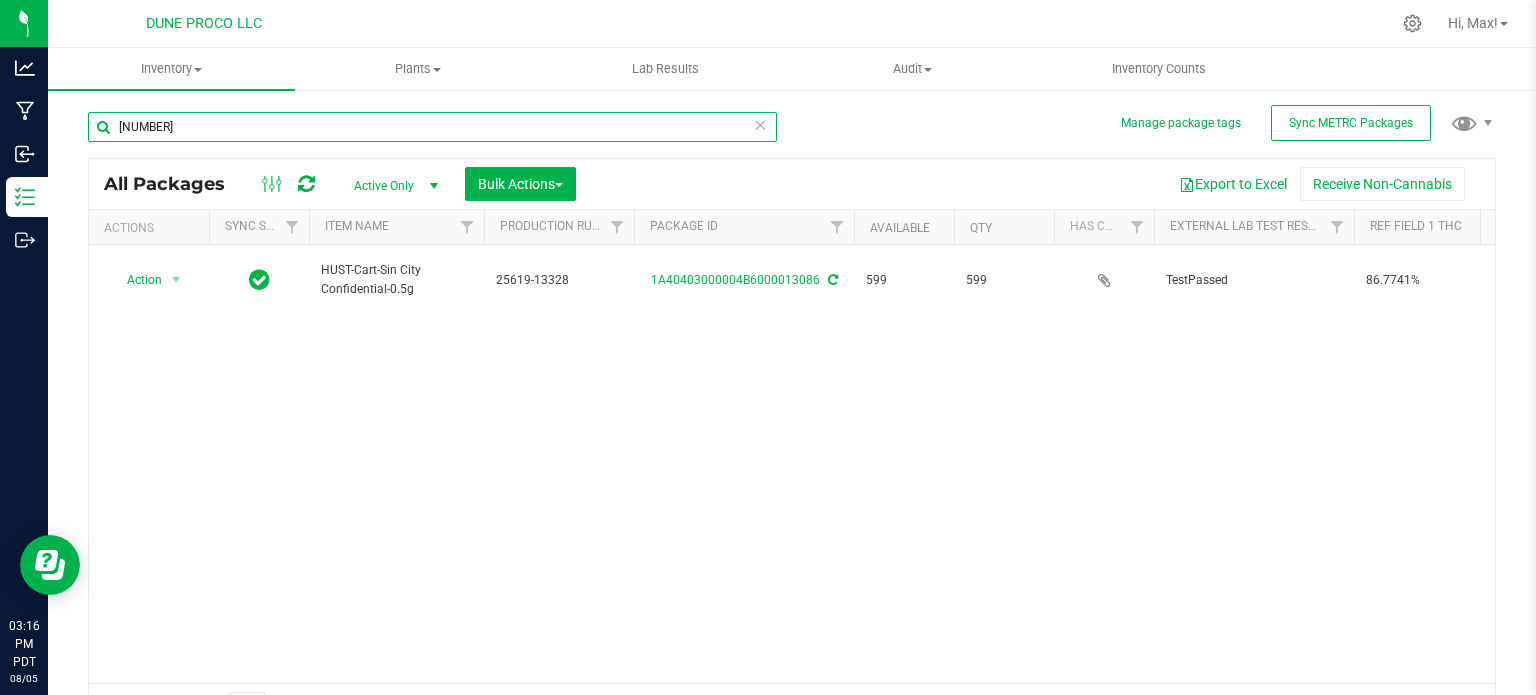 click on "13086" at bounding box center [432, 127] 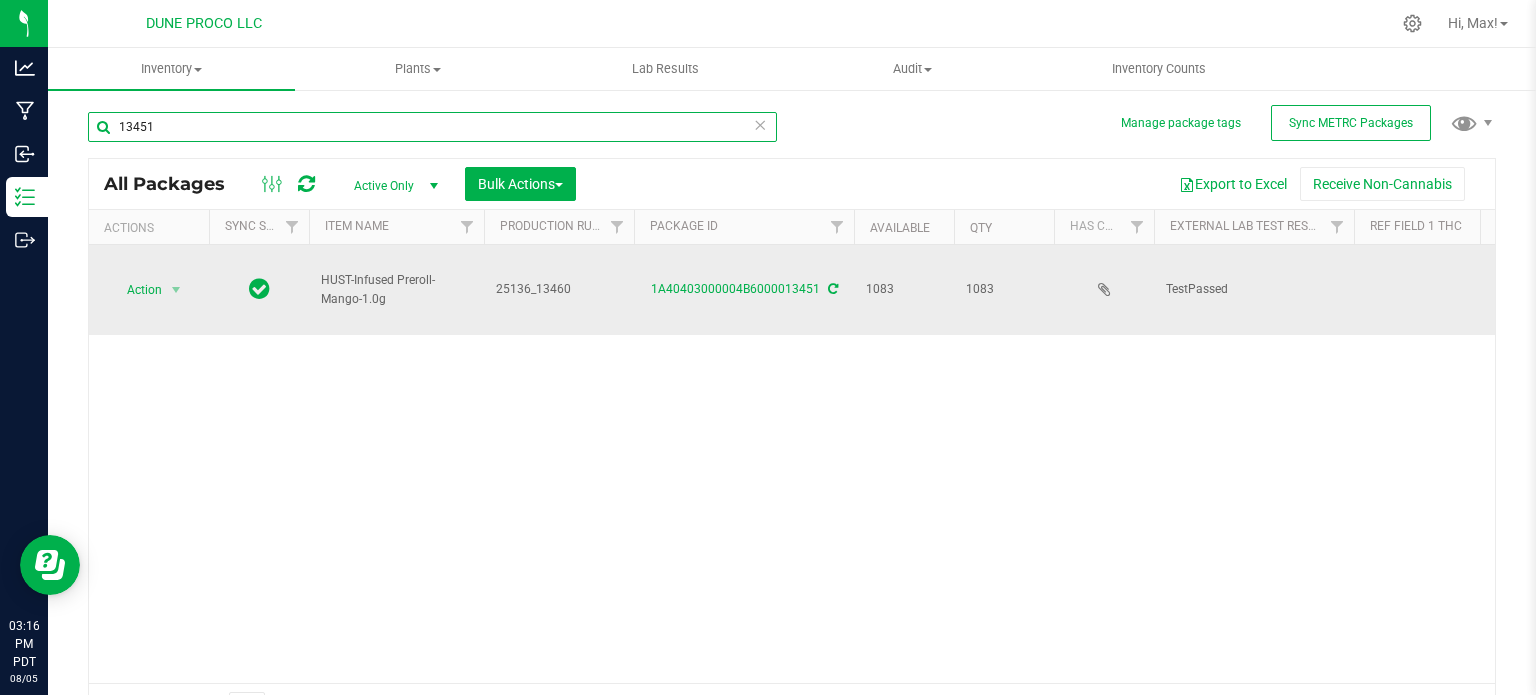 type on "13451" 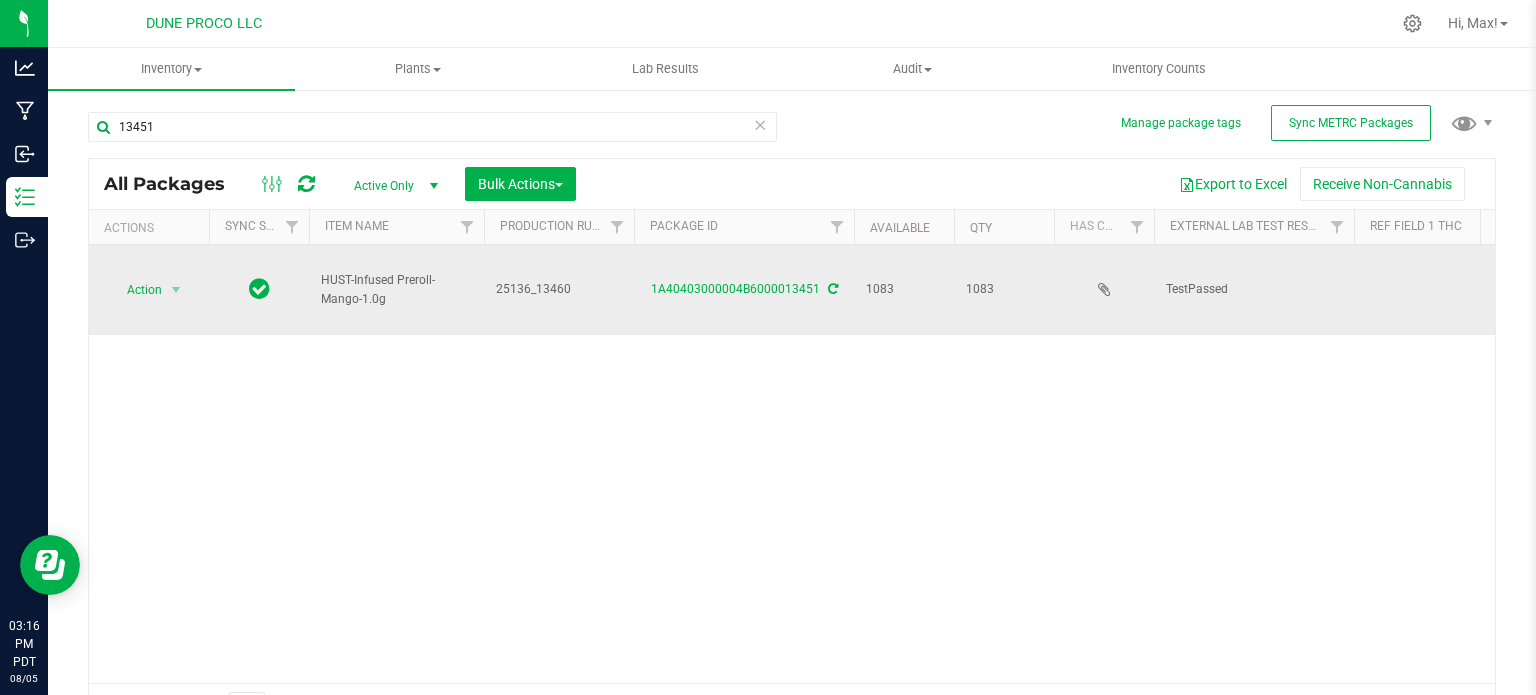 click on "HUST-Infused Preroll-Mango-1.0g" at bounding box center (396, 290) 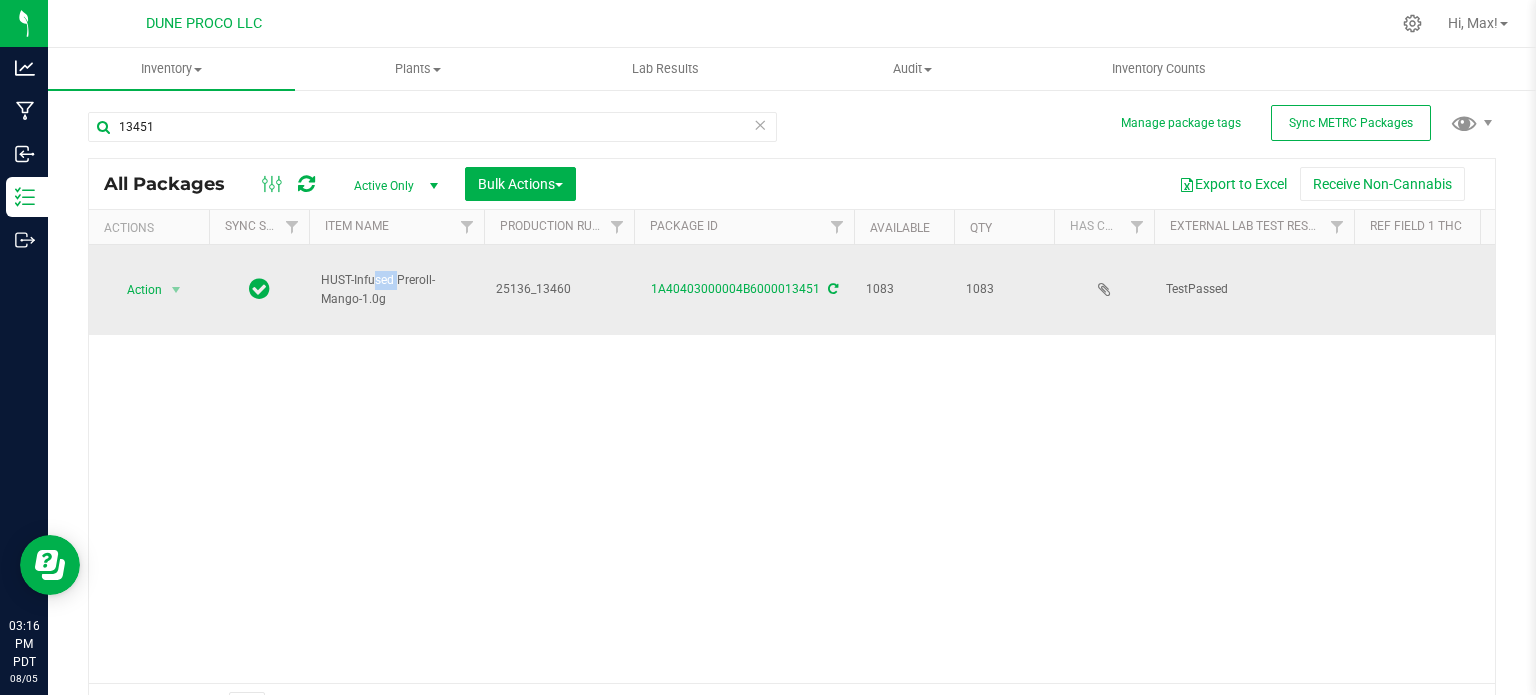 click on "HUST-Infused Preroll-Mango-1.0g" at bounding box center [396, 290] 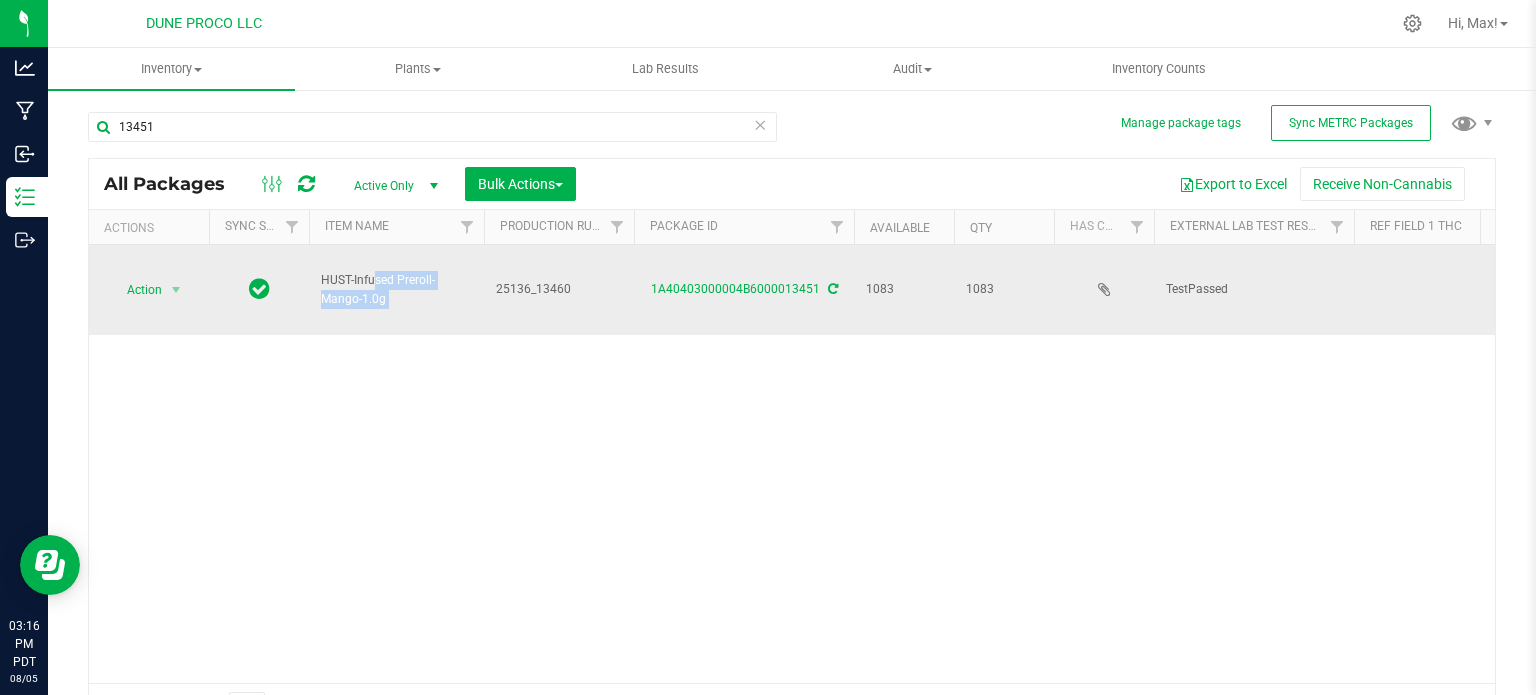 click on "HUST-Infused Preroll-Mango-1.0g" at bounding box center [396, 290] 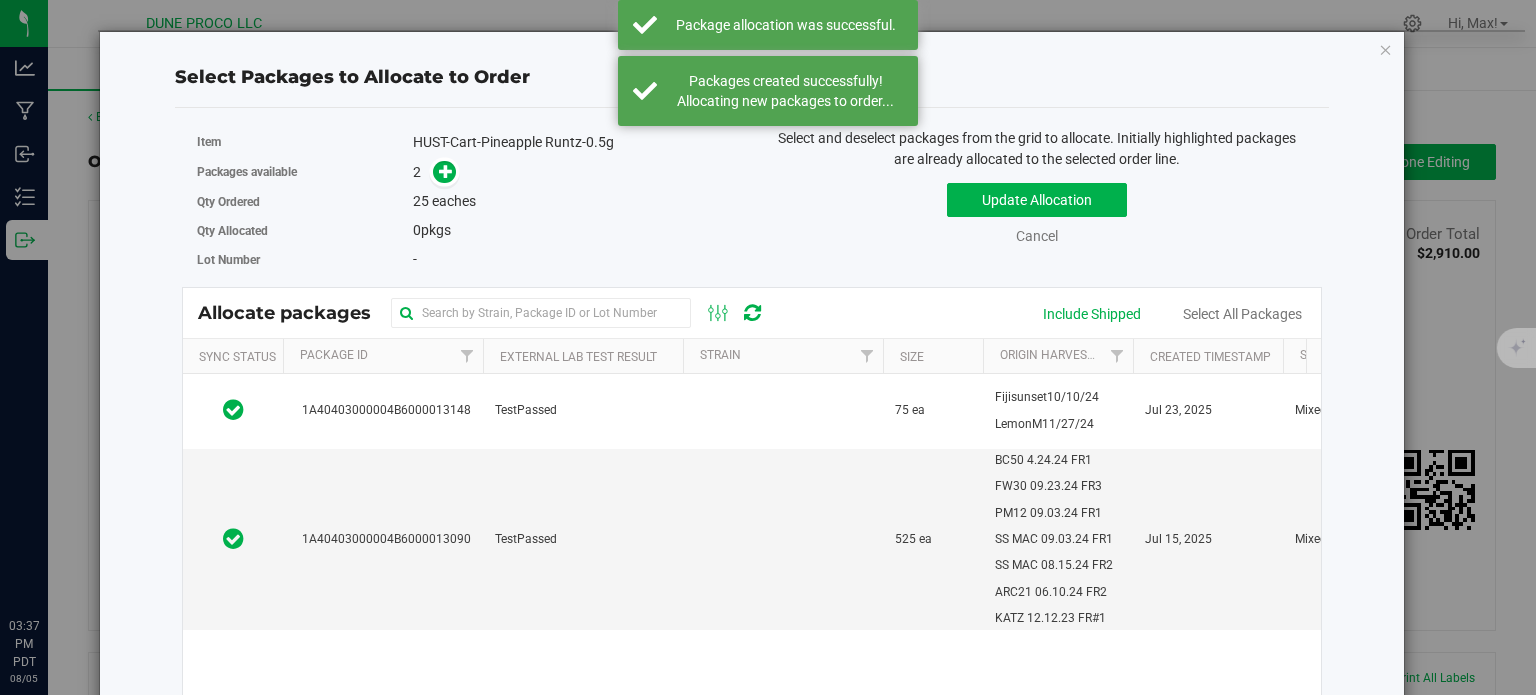 scroll, scrollTop: 0, scrollLeft: 0, axis: both 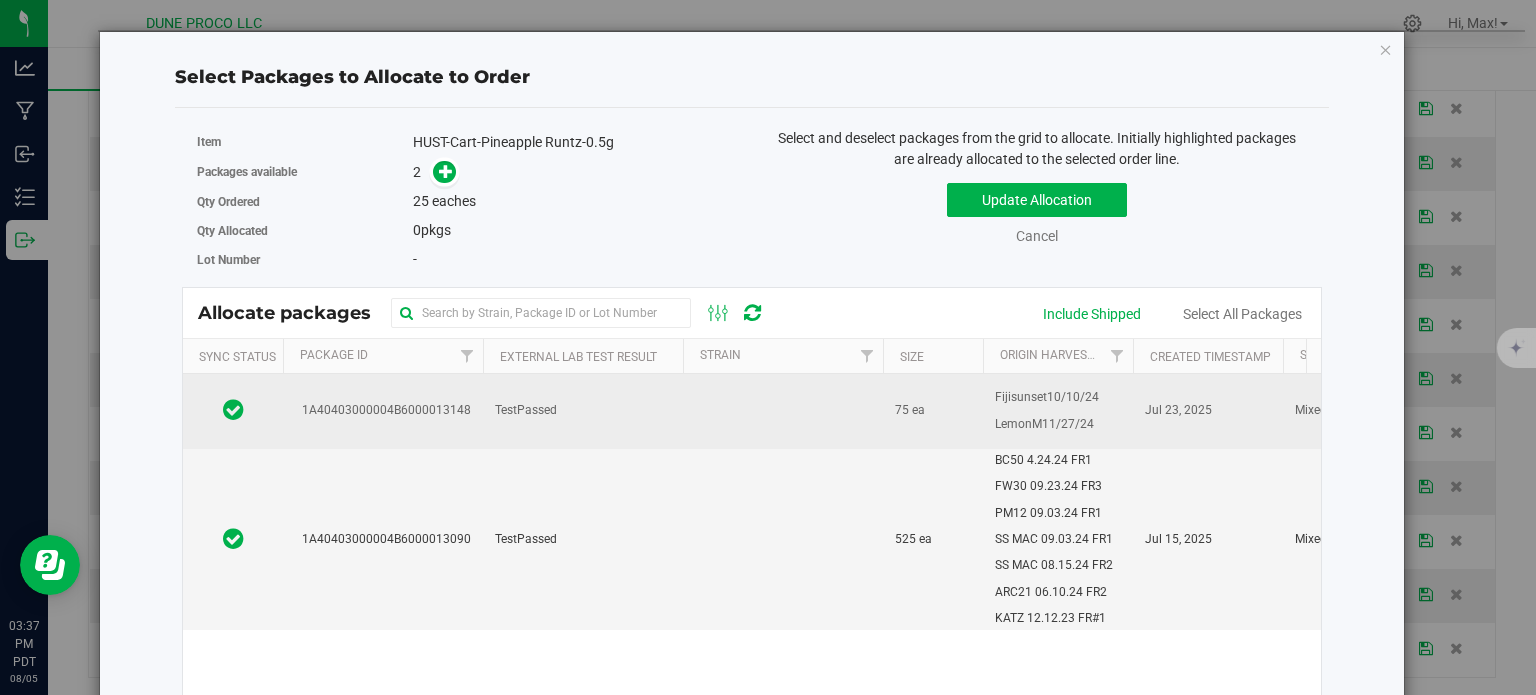 click on "1A40403000004B6000013148" at bounding box center (383, 411) 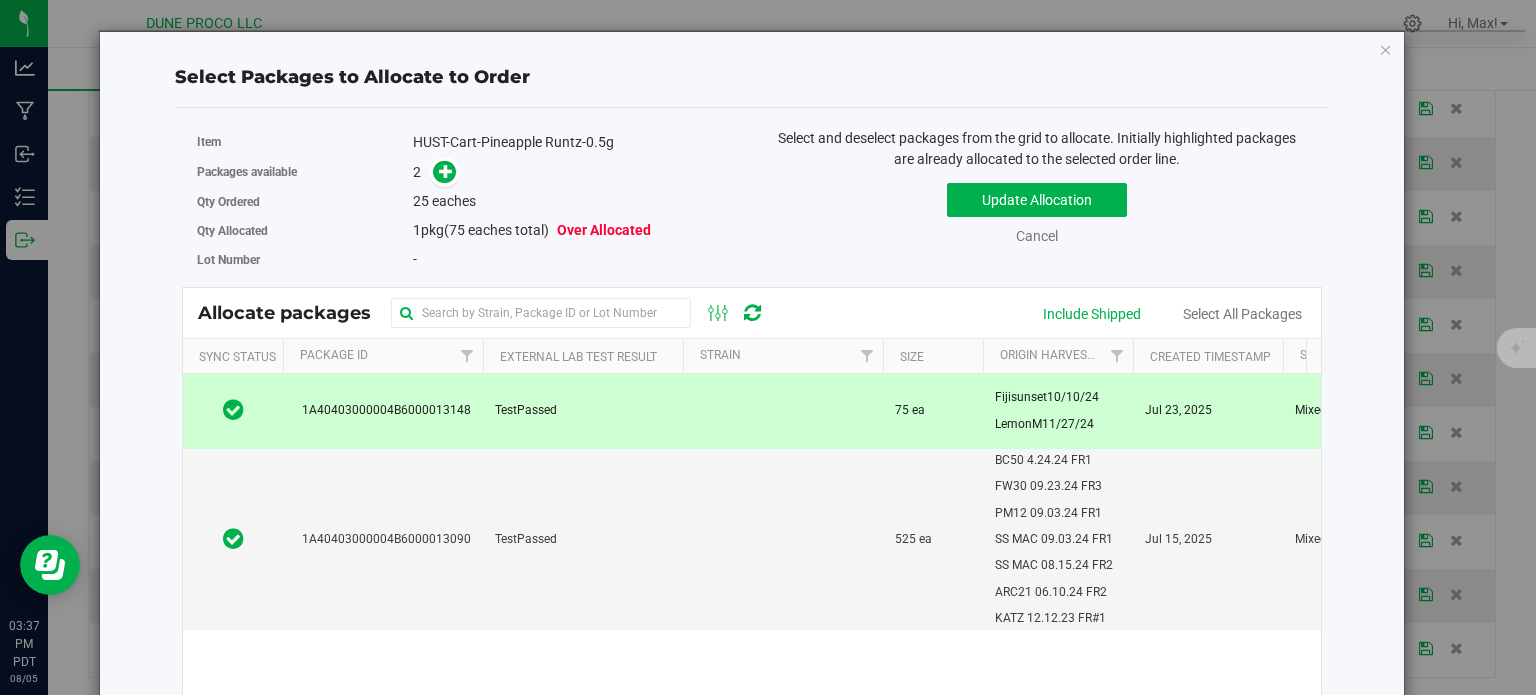 click on "Packages available
2" at bounding box center [467, 172] 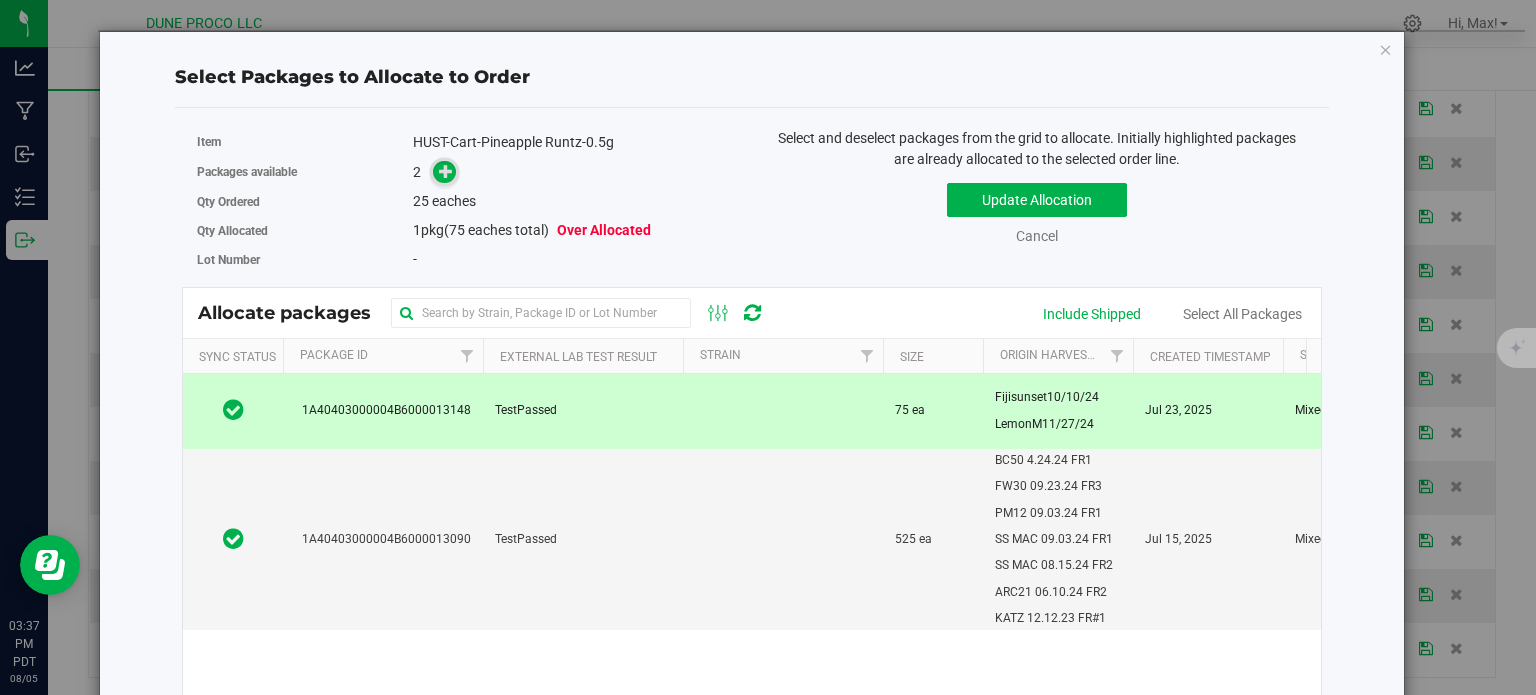 click at bounding box center (446, 171) 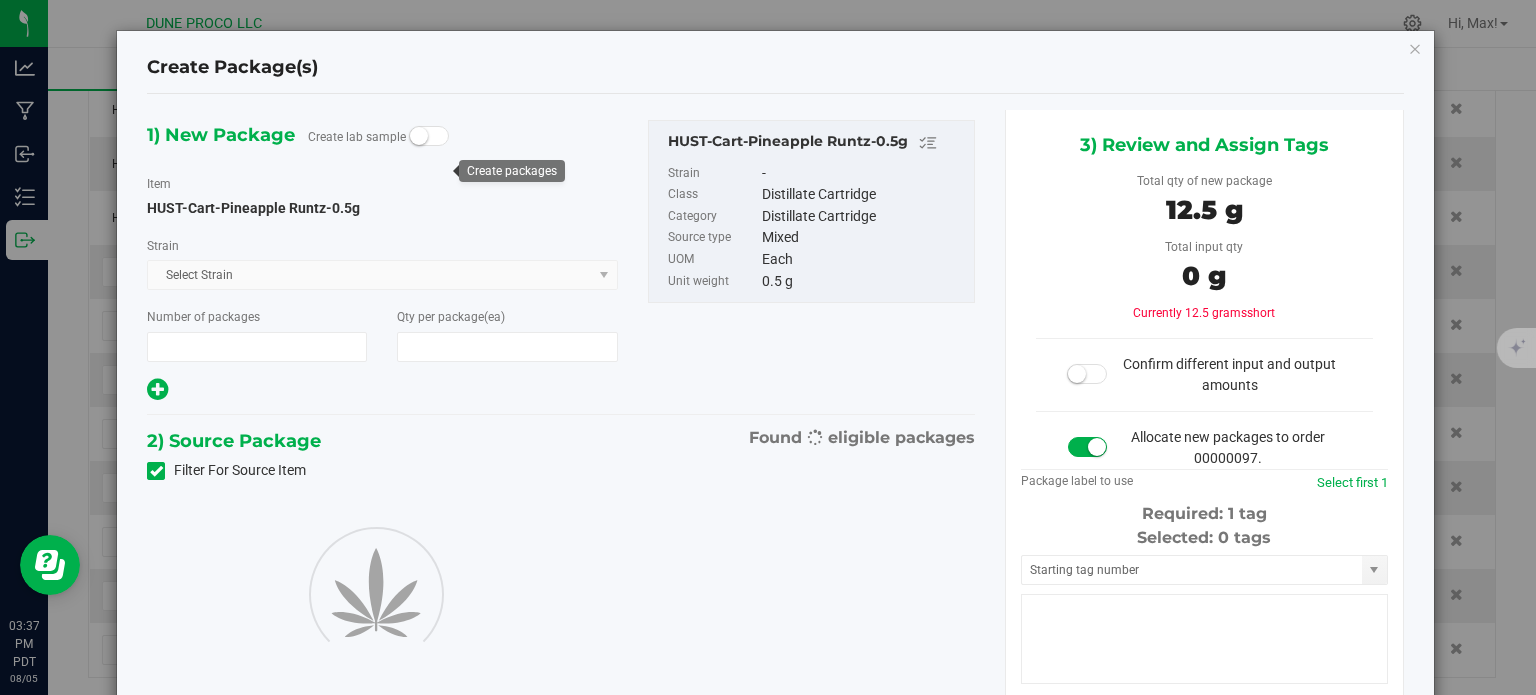 type on "1" 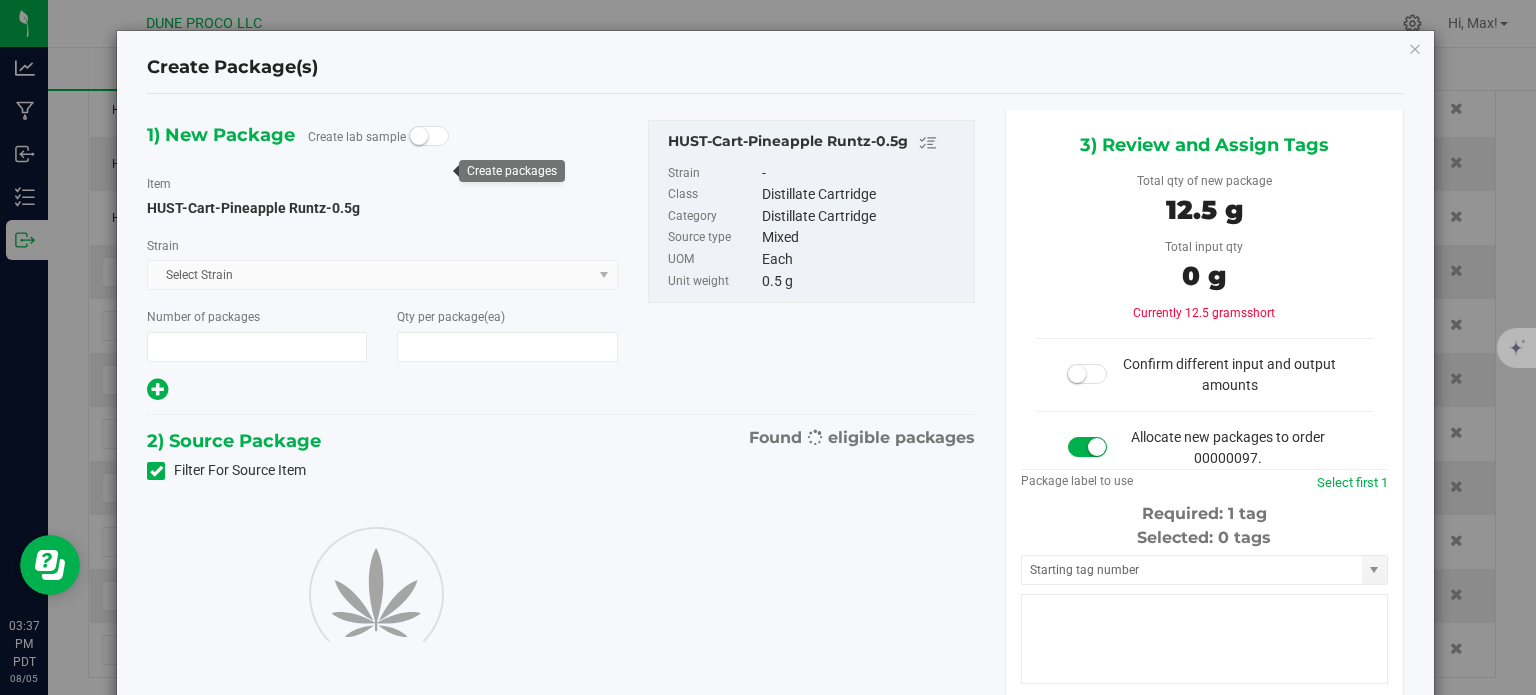 type on "25" 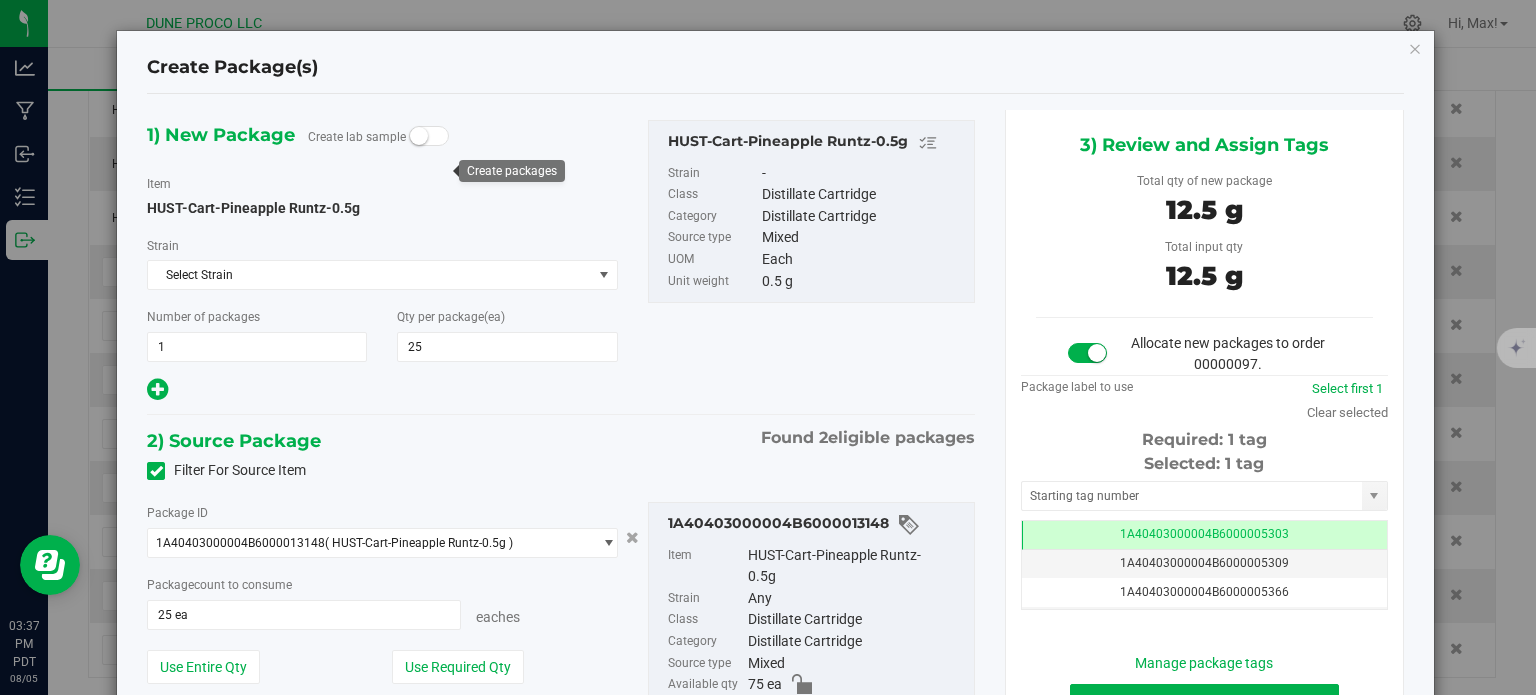scroll, scrollTop: 0, scrollLeft: 0, axis: both 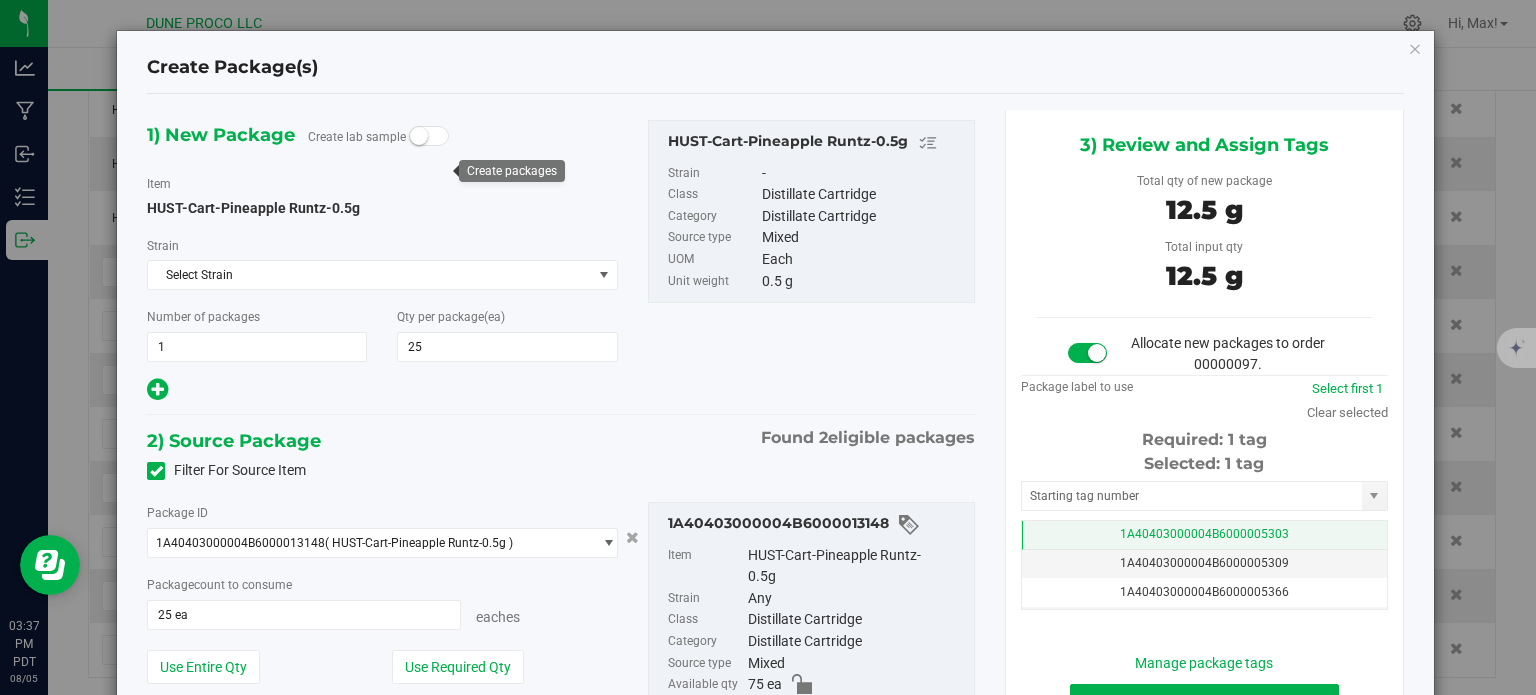 click on "1A40403000004B6000005303" at bounding box center [1204, 535] 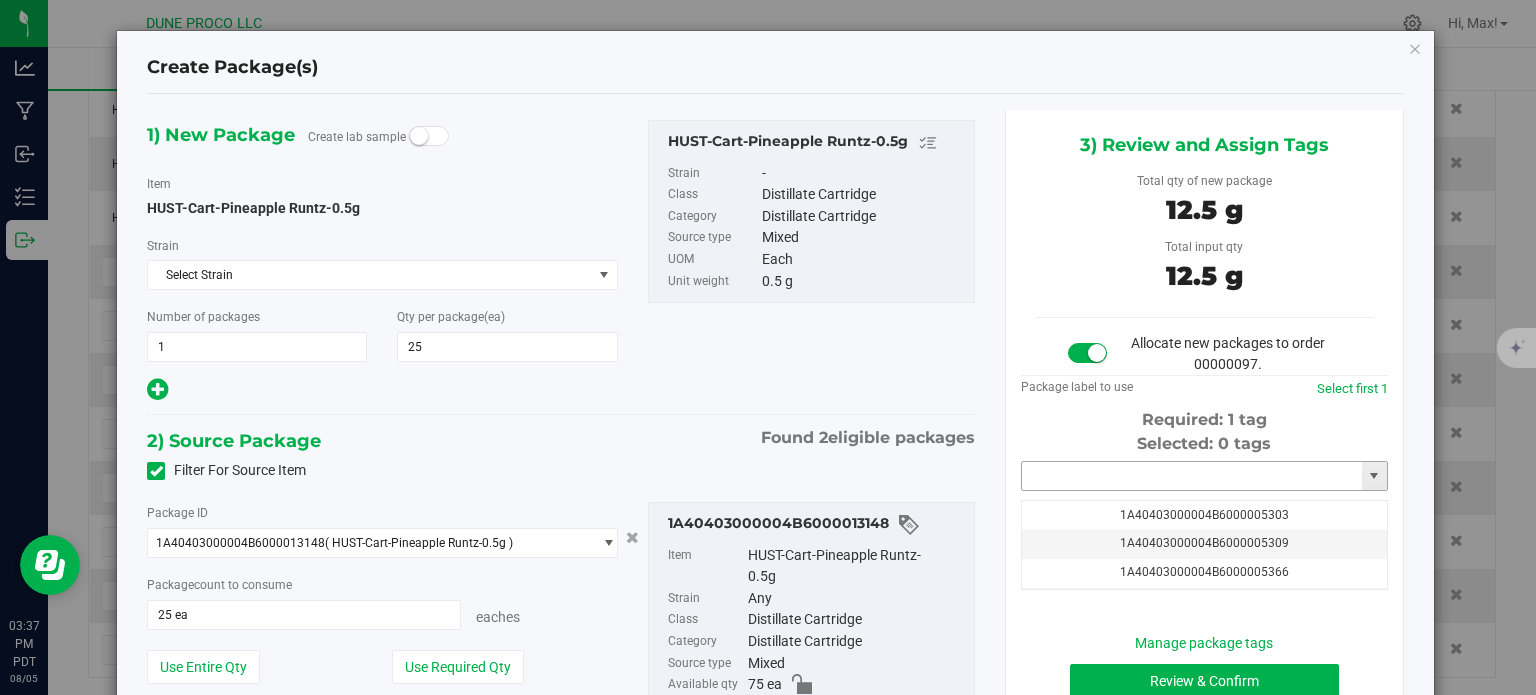 click at bounding box center (1192, 476) 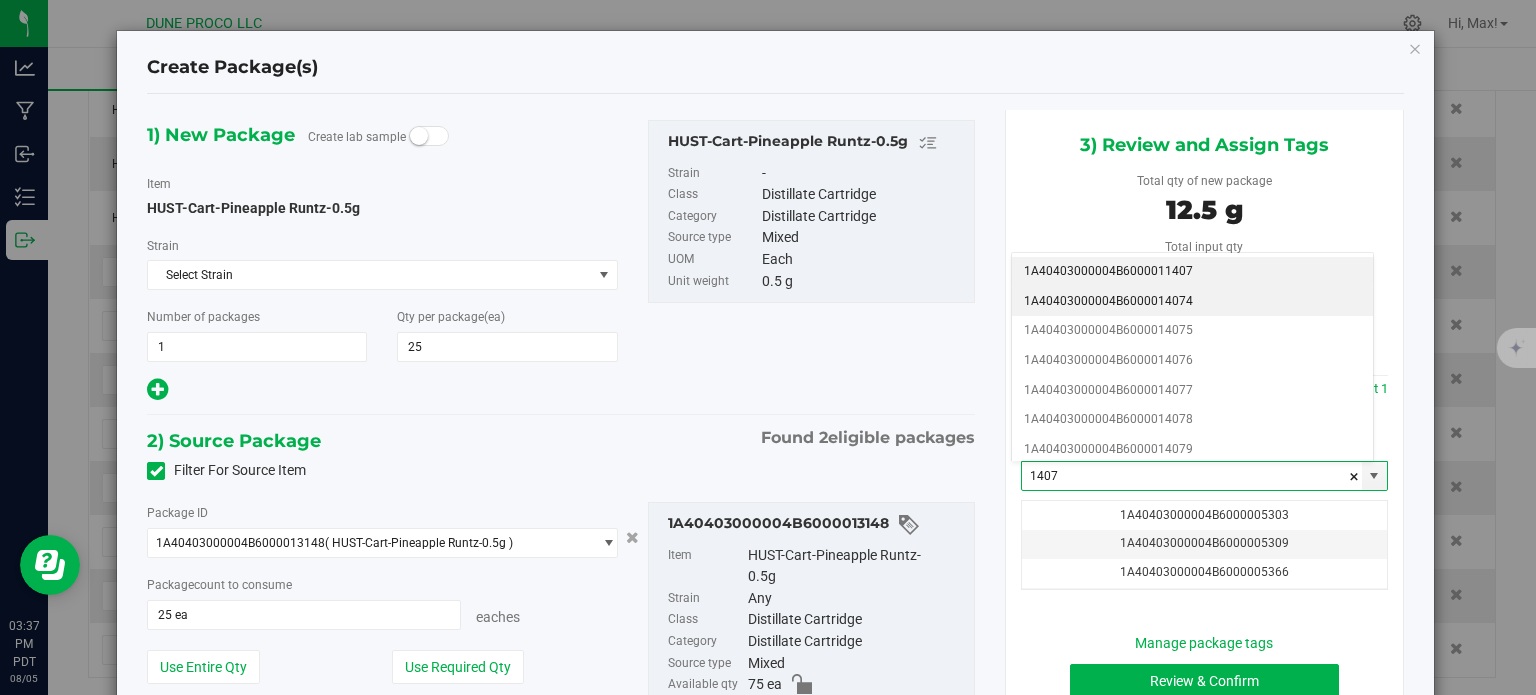 click on "1A40403000004B6000014074" at bounding box center [1192, 302] 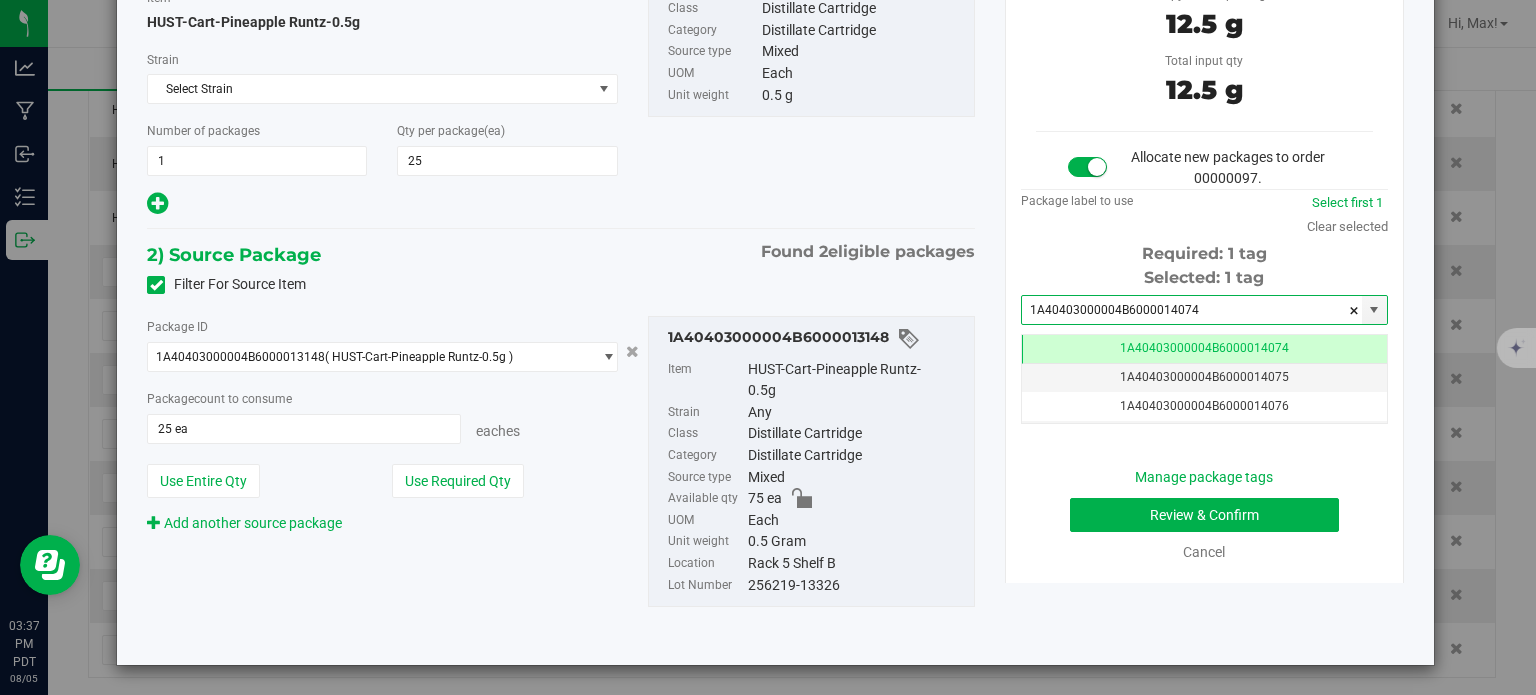 type on "1A40403000004B6000014074" 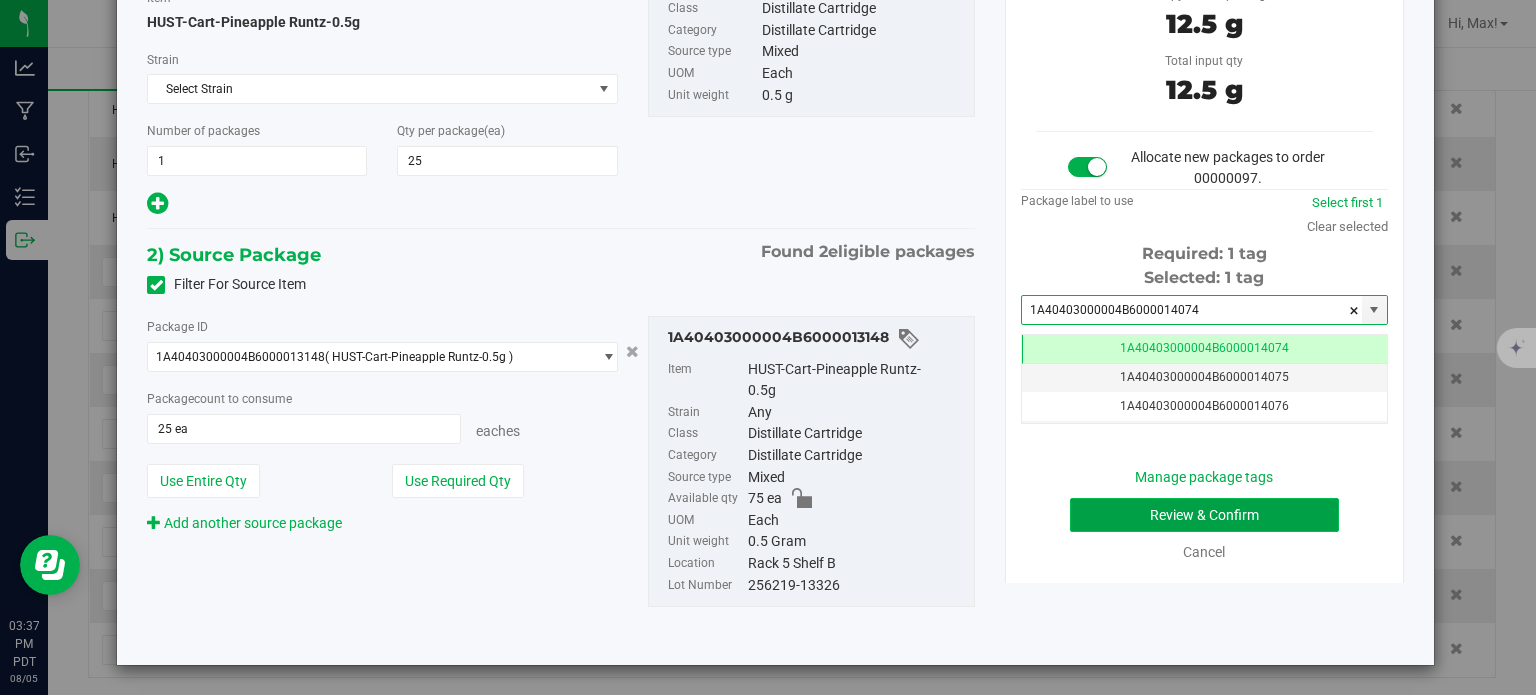 click on "Review & Confirm" at bounding box center (1204, 515) 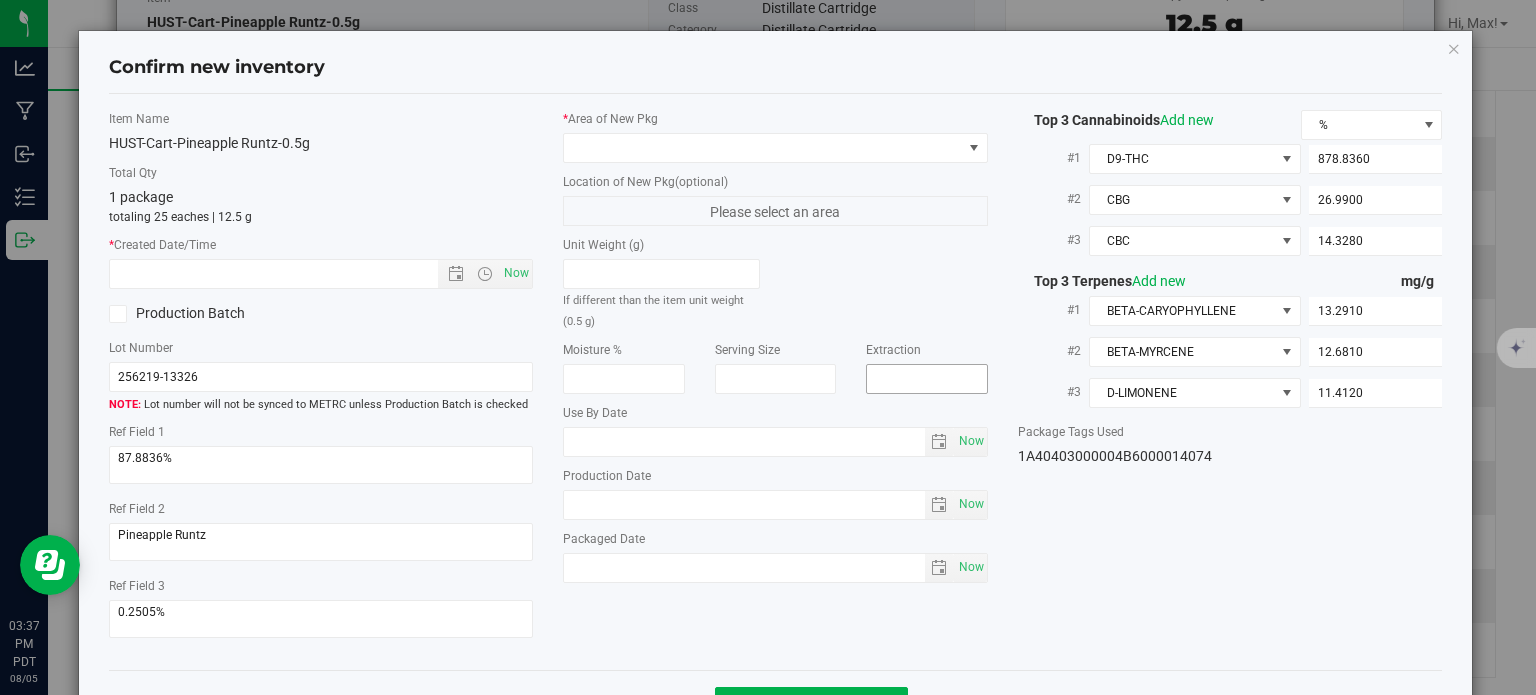 type on "2025-06-18" 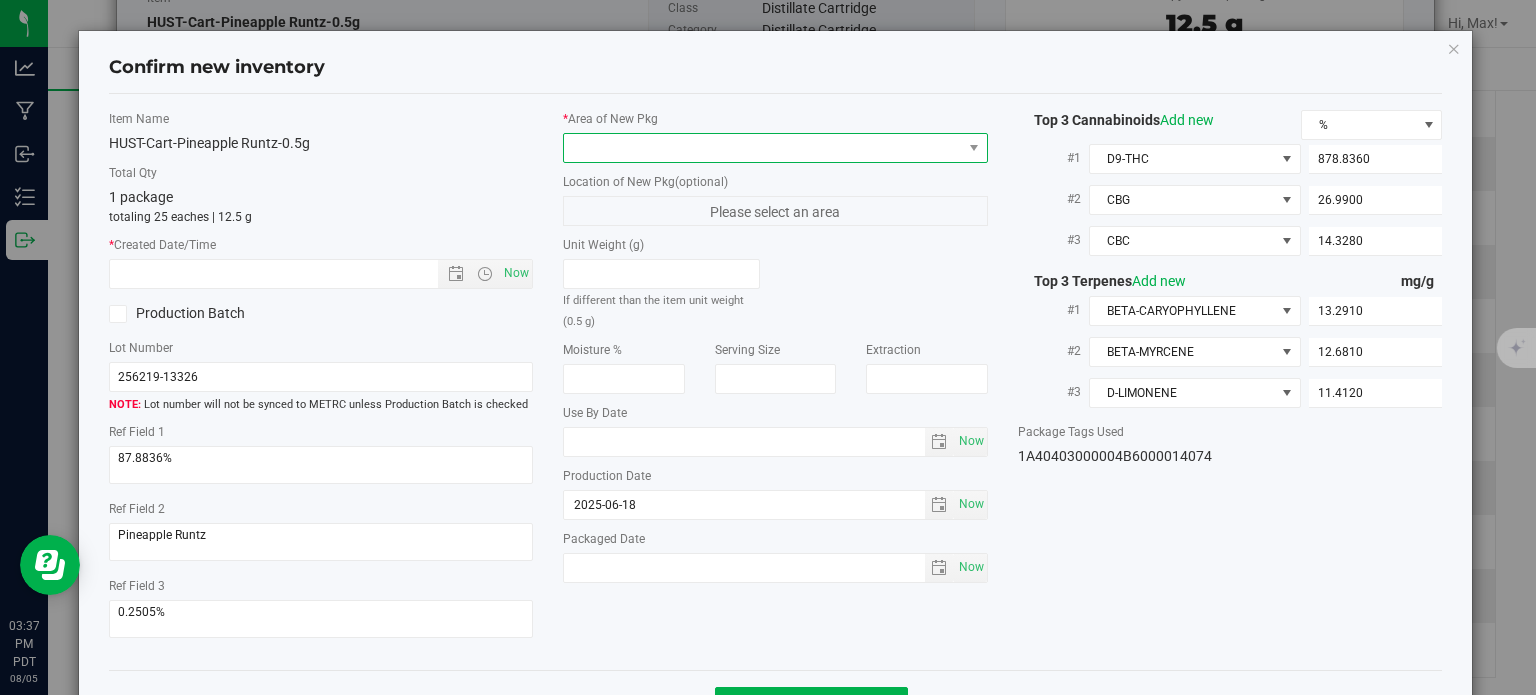 click at bounding box center [763, 148] 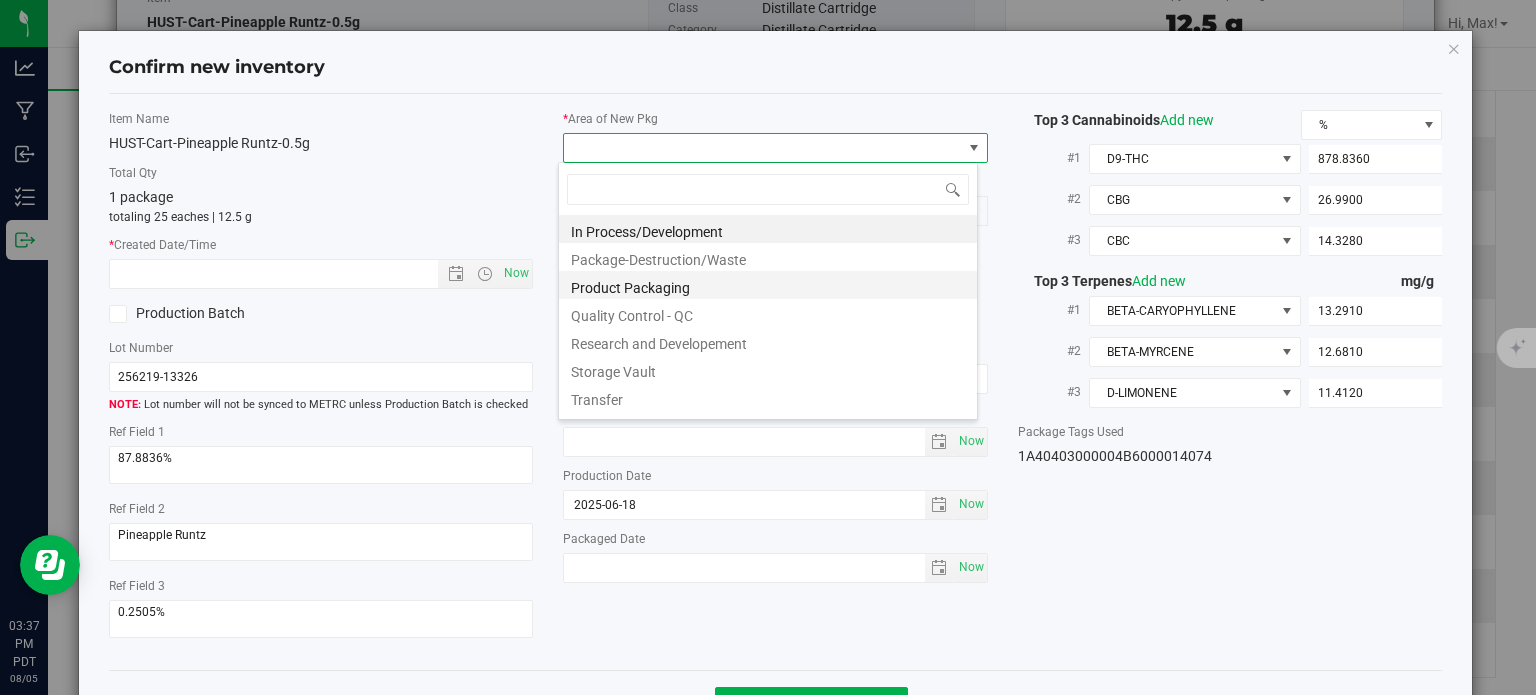 click on "Product Packaging" at bounding box center (768, 285) 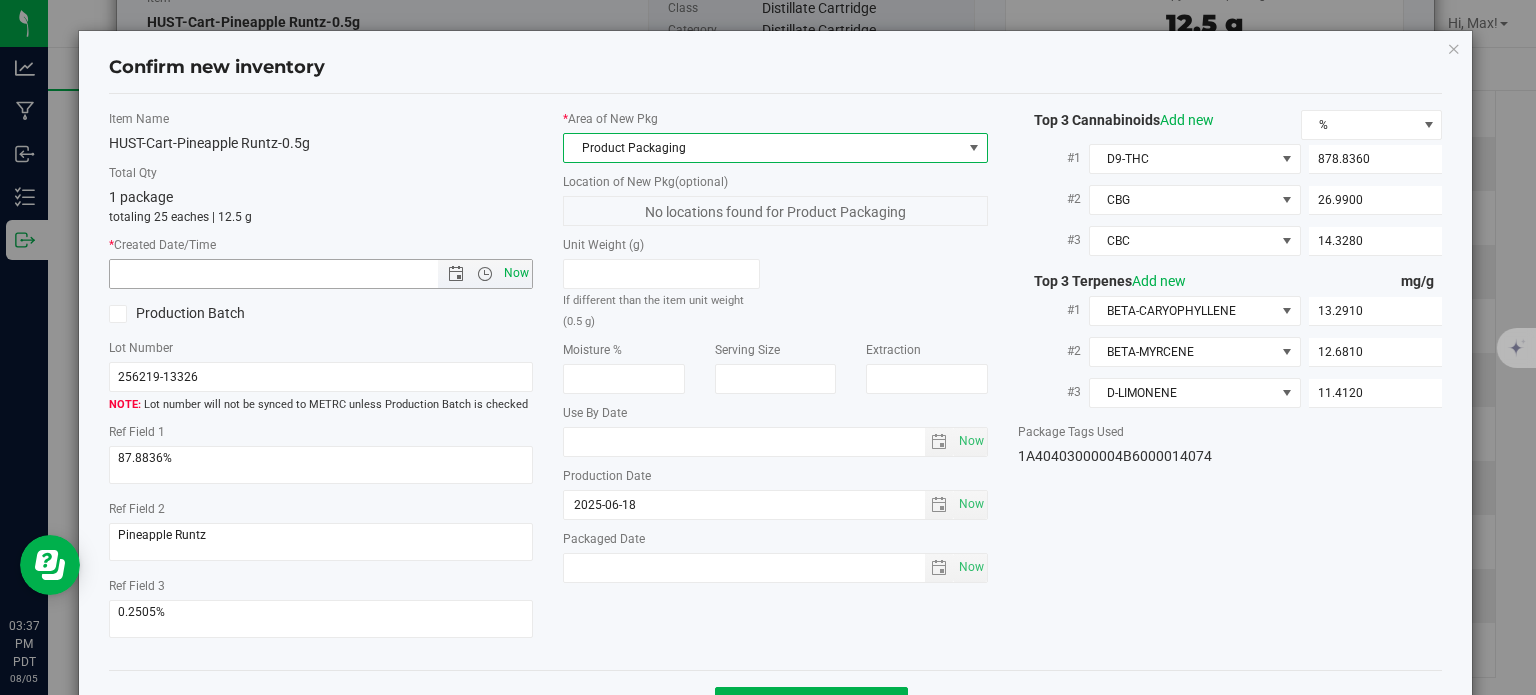 click on "Now" at bounding box center (517, 273) 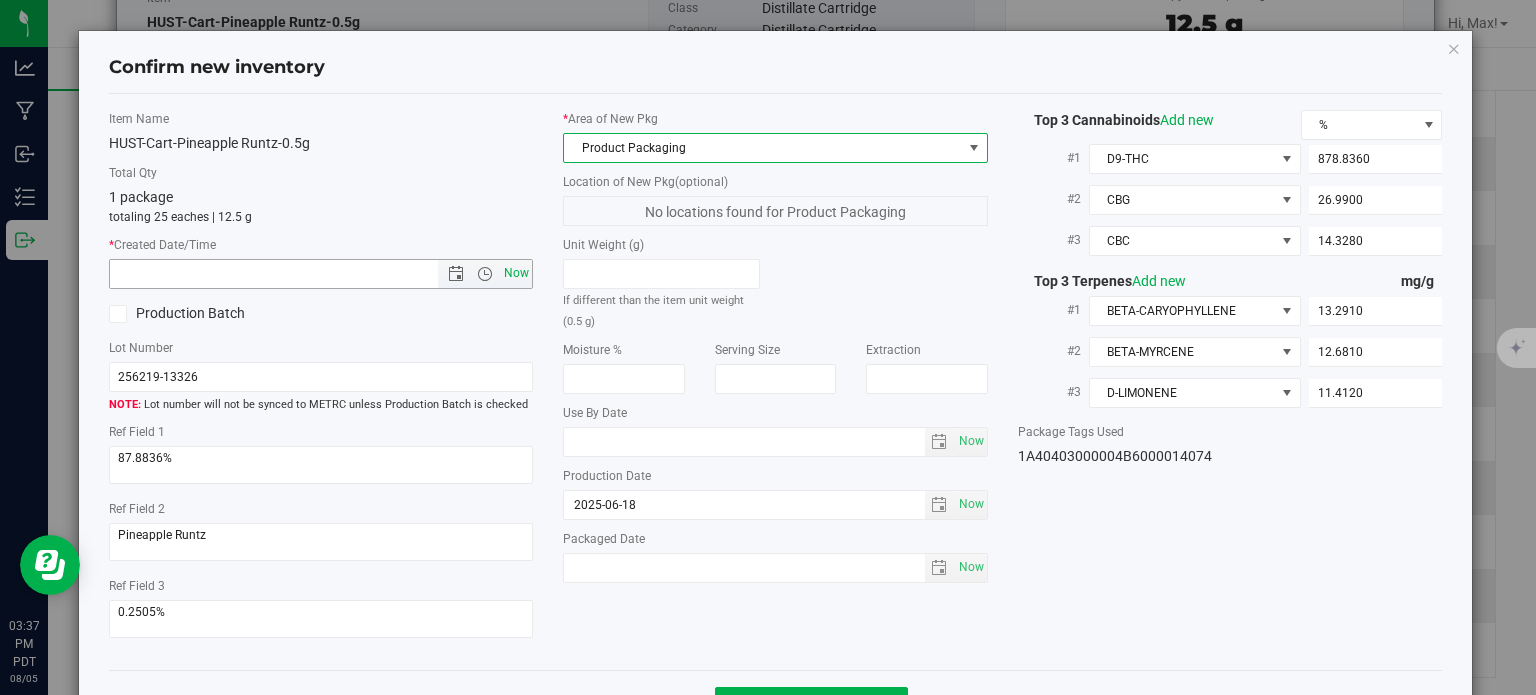 type on "[DATE] [TIME] [AM/PM]" 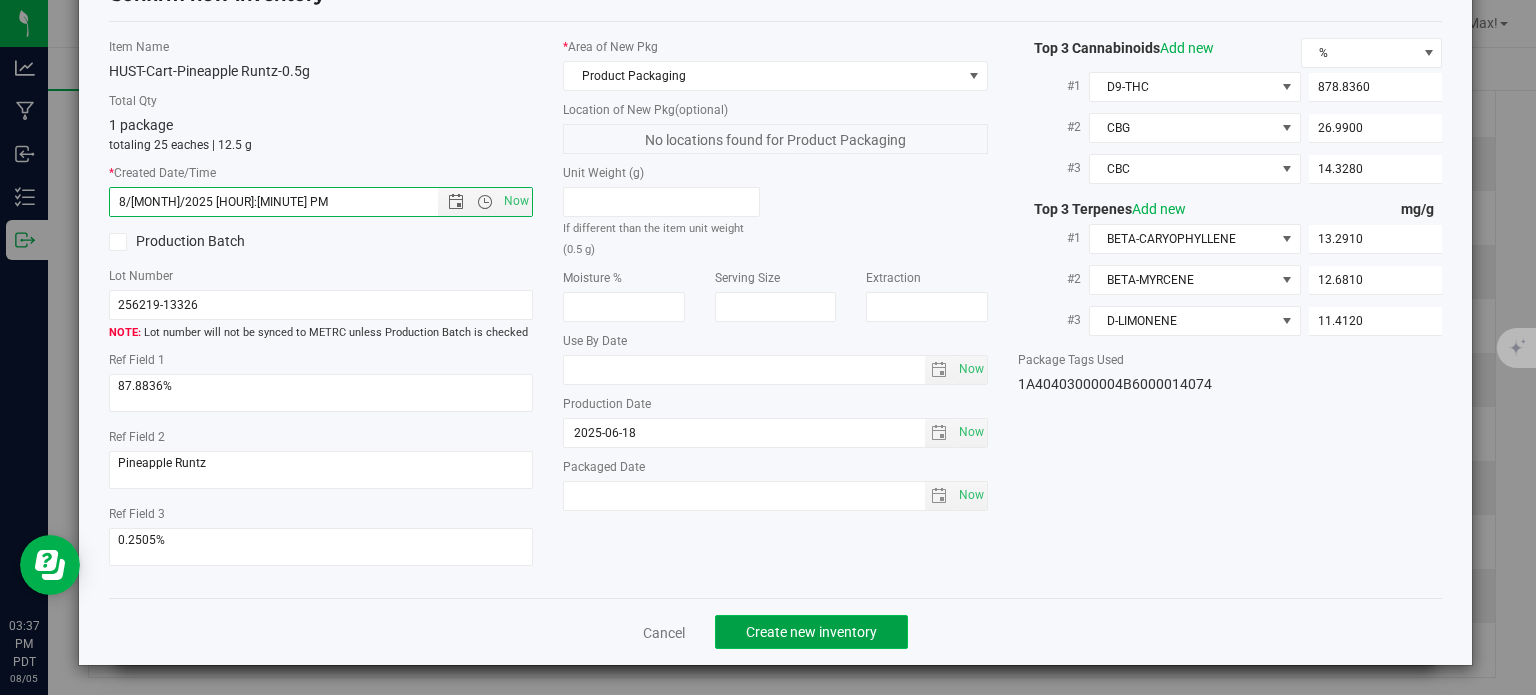 click on "Create new inventory" 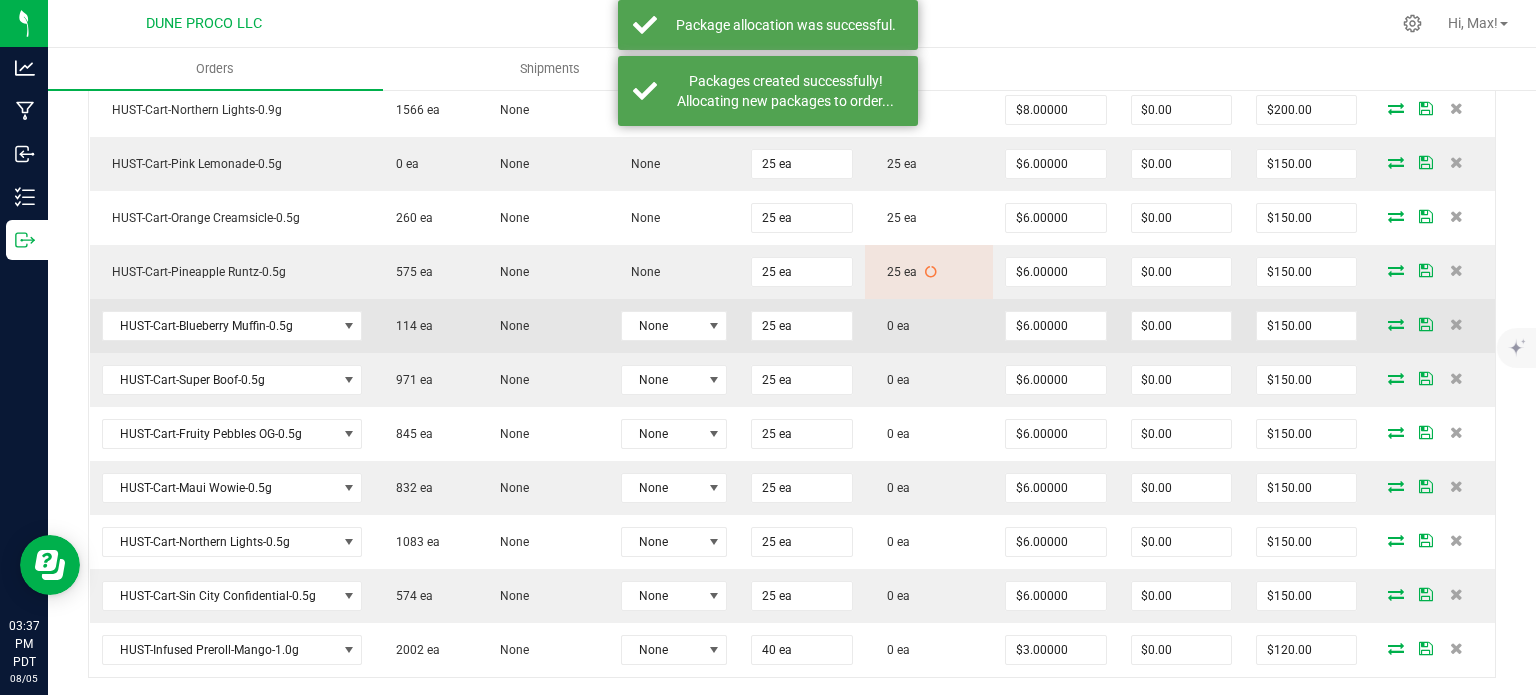 click at bounding box center [1396, 324] 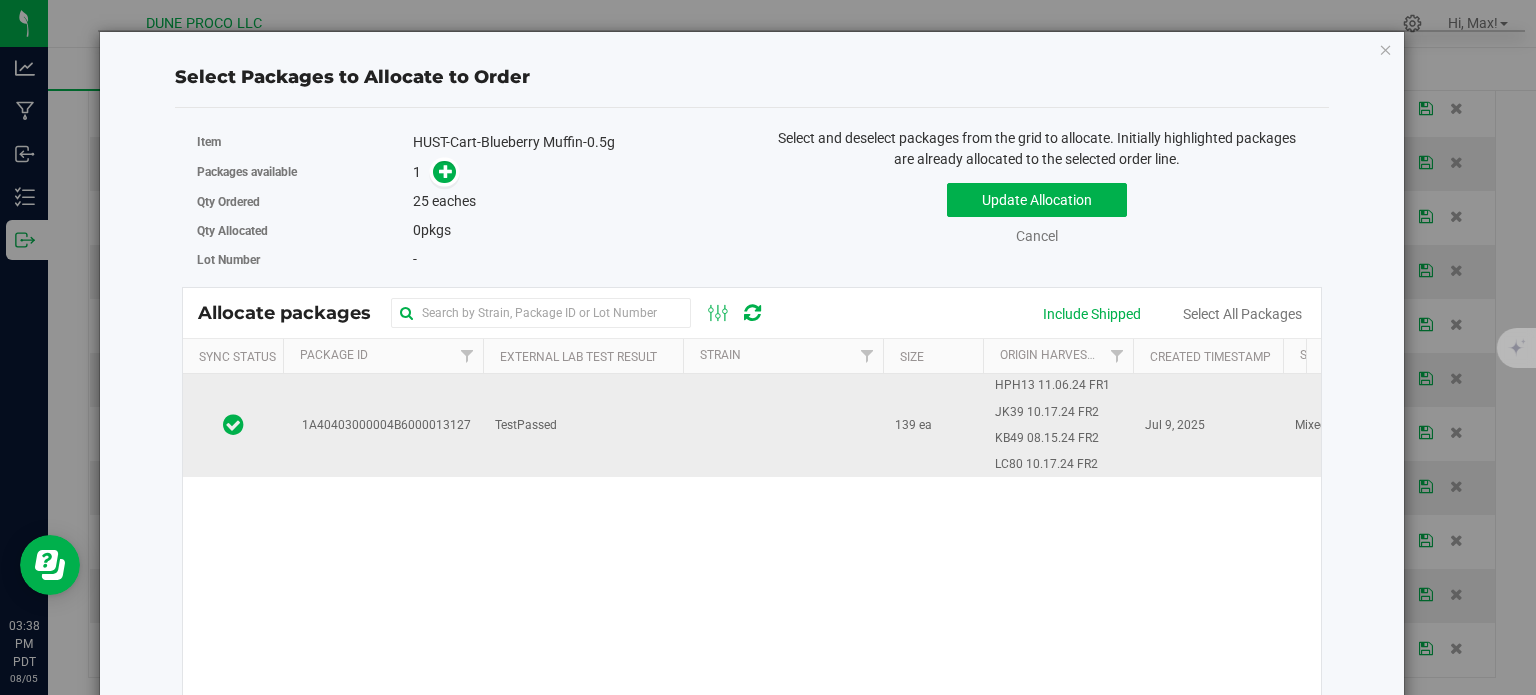 click on "TestPassed" at bounding box center [583, 425] 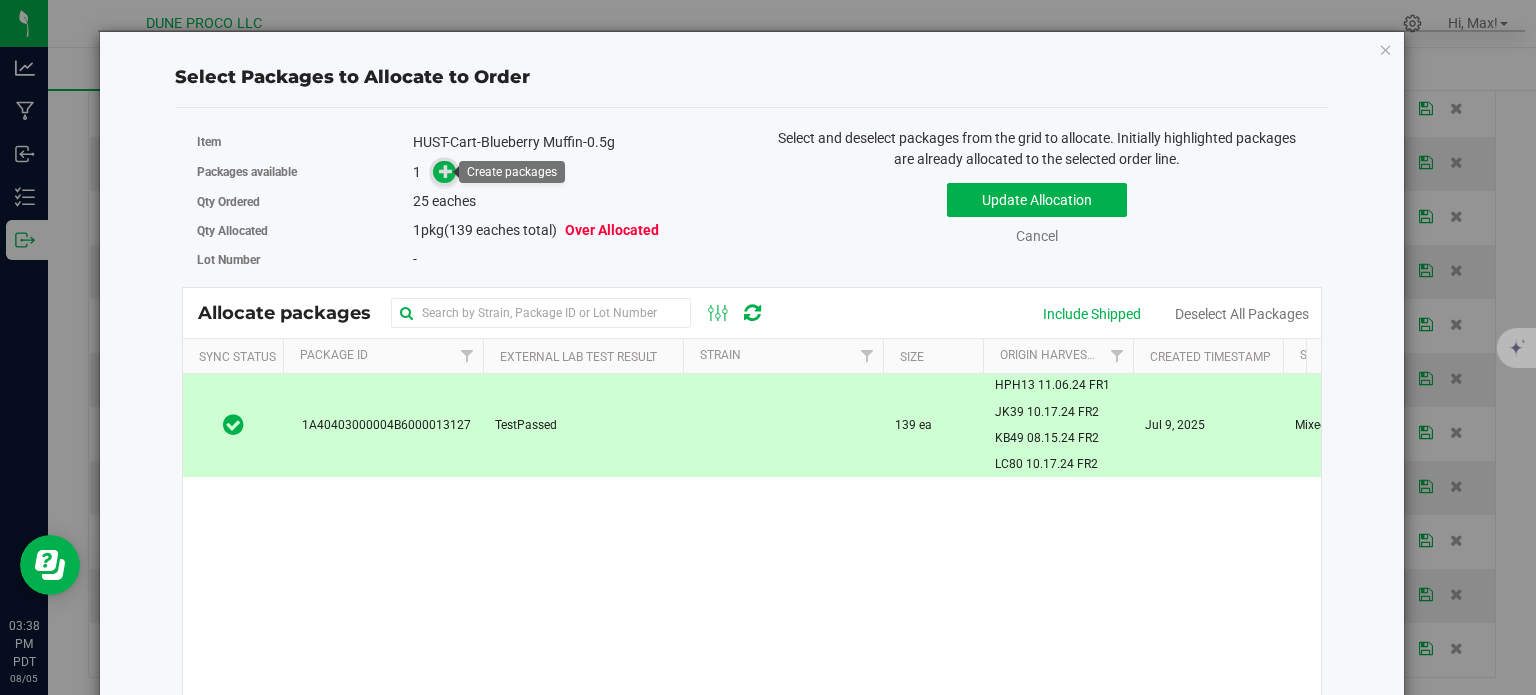click at bounding box center [446, 171] 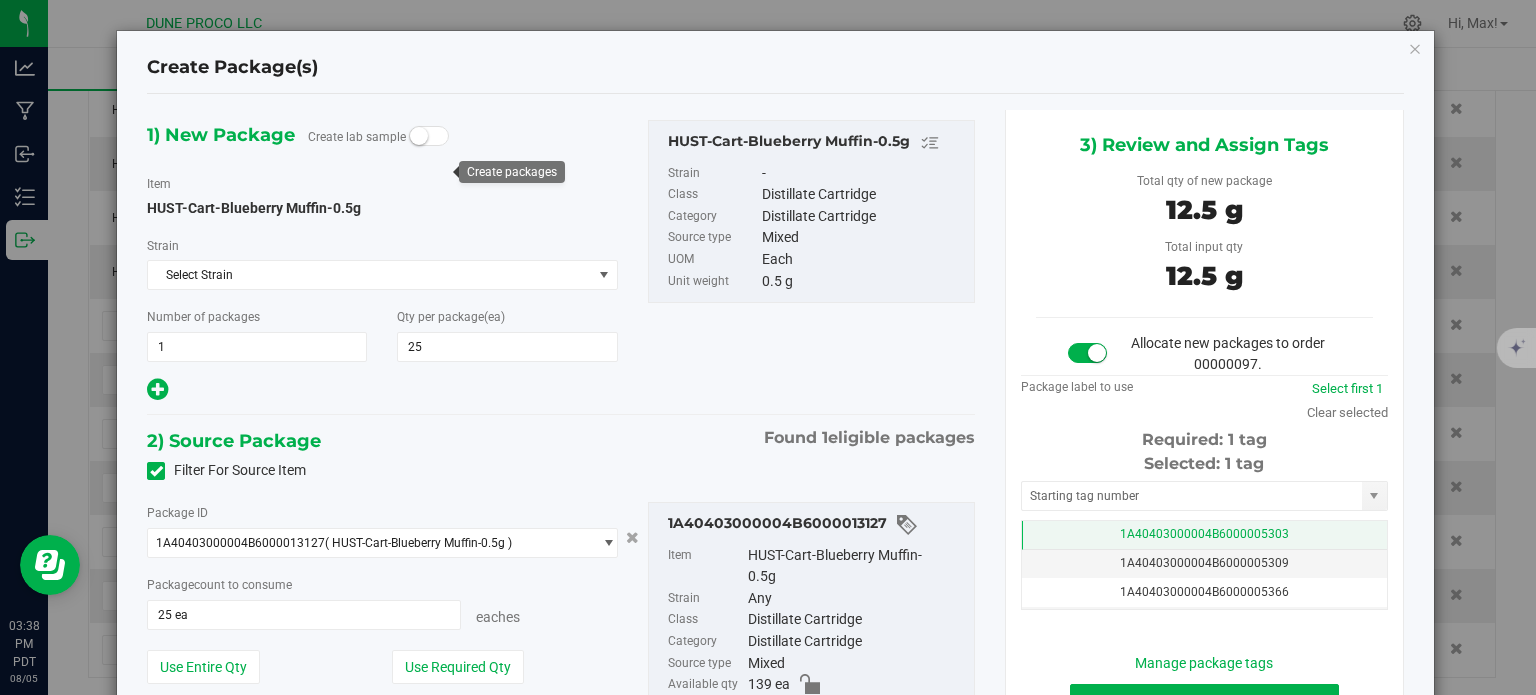 click on "1A40403000004B6000005303" at bounding box center [1204, 535] 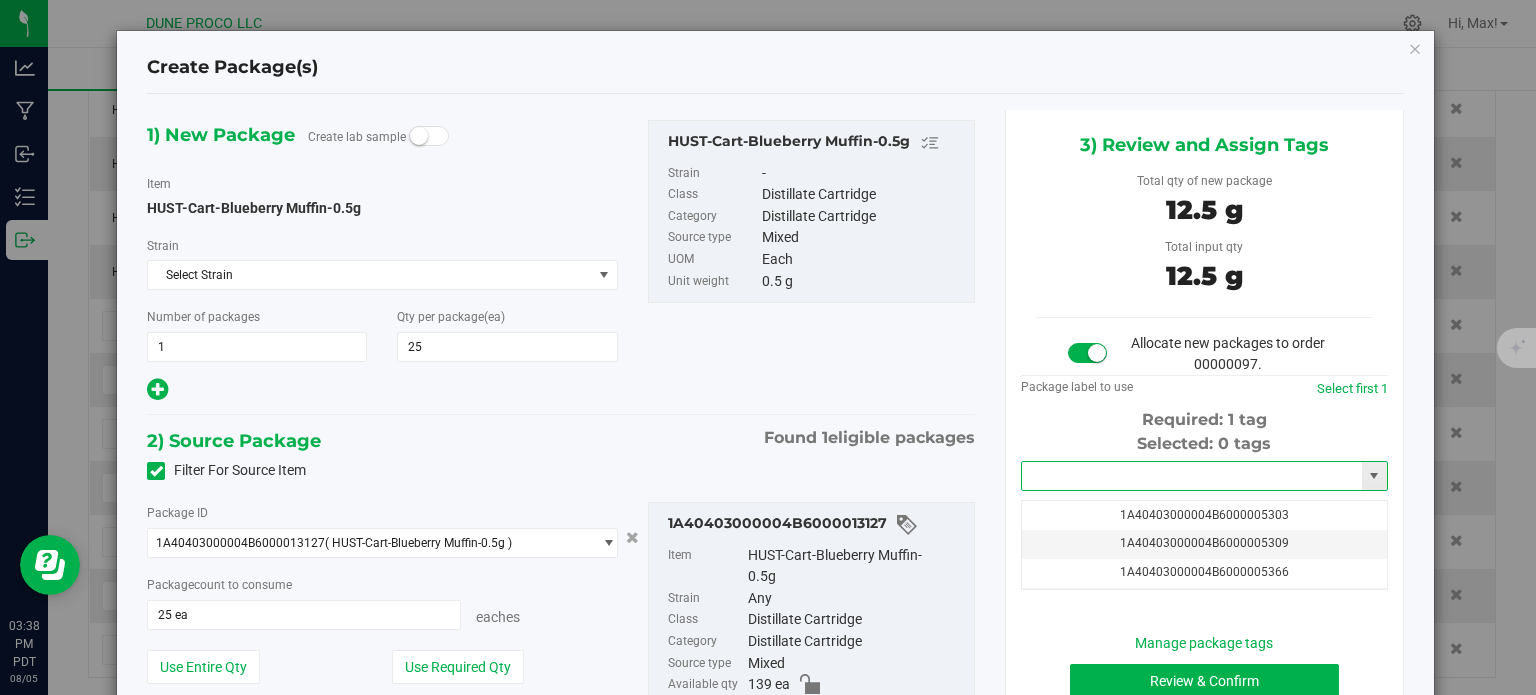 click at bounding box center [1192, 476] 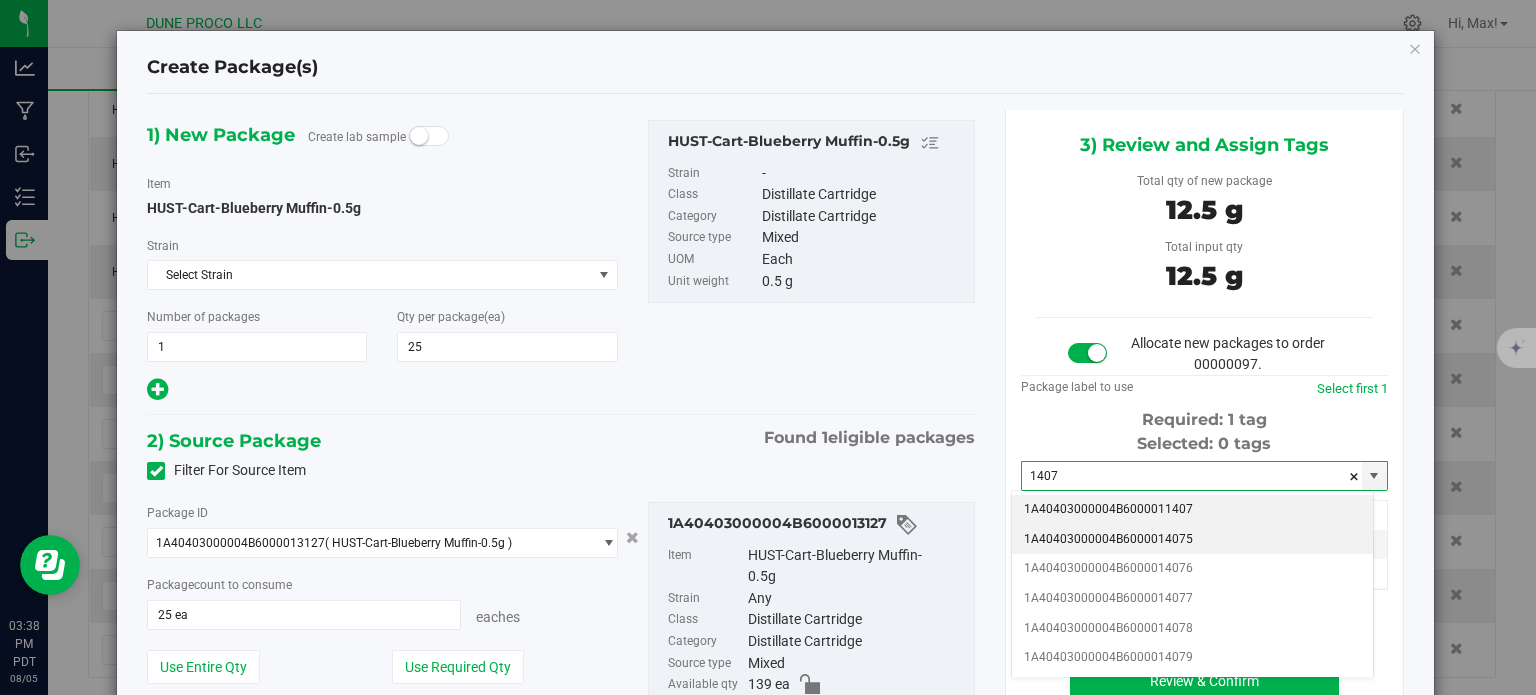 click on "1A40403000004B6000014075" at bounding box center (1192, 540) 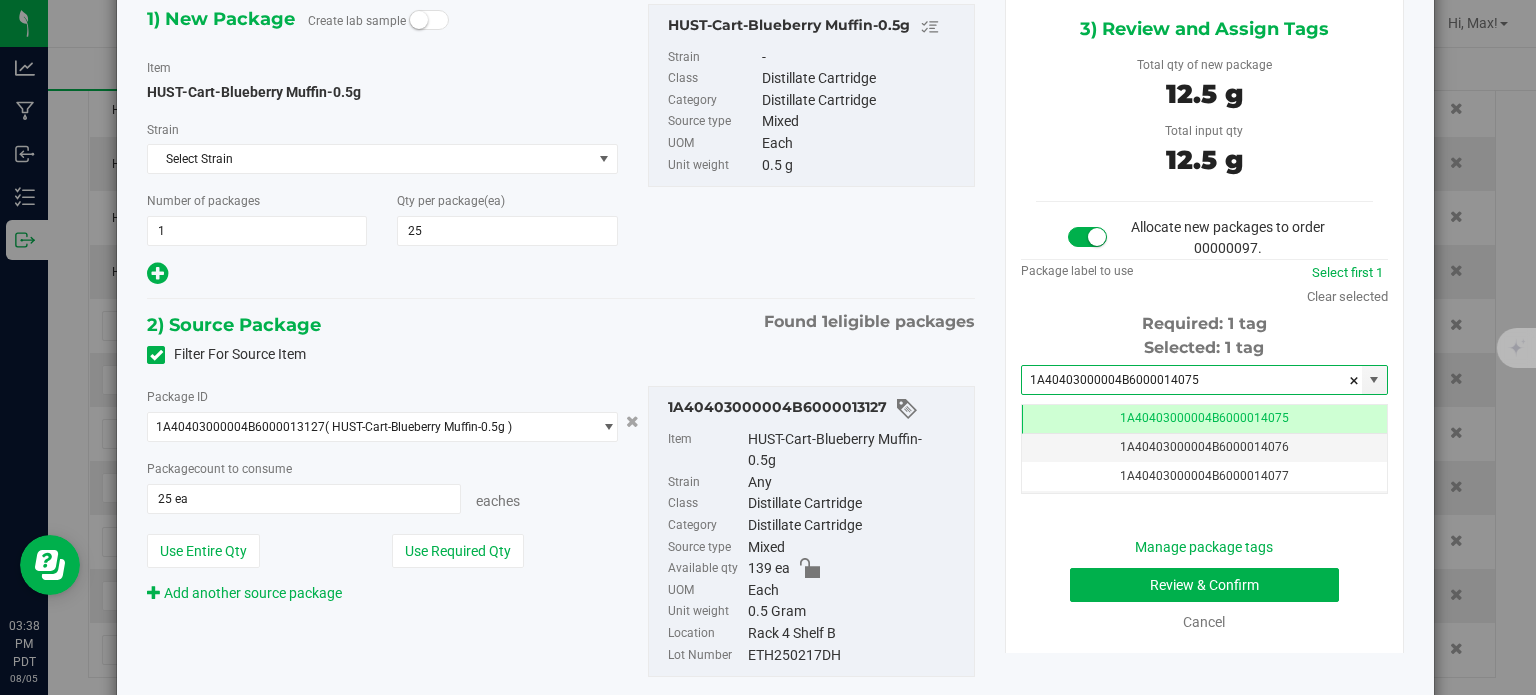 type on "1A40403000004B6000014075" 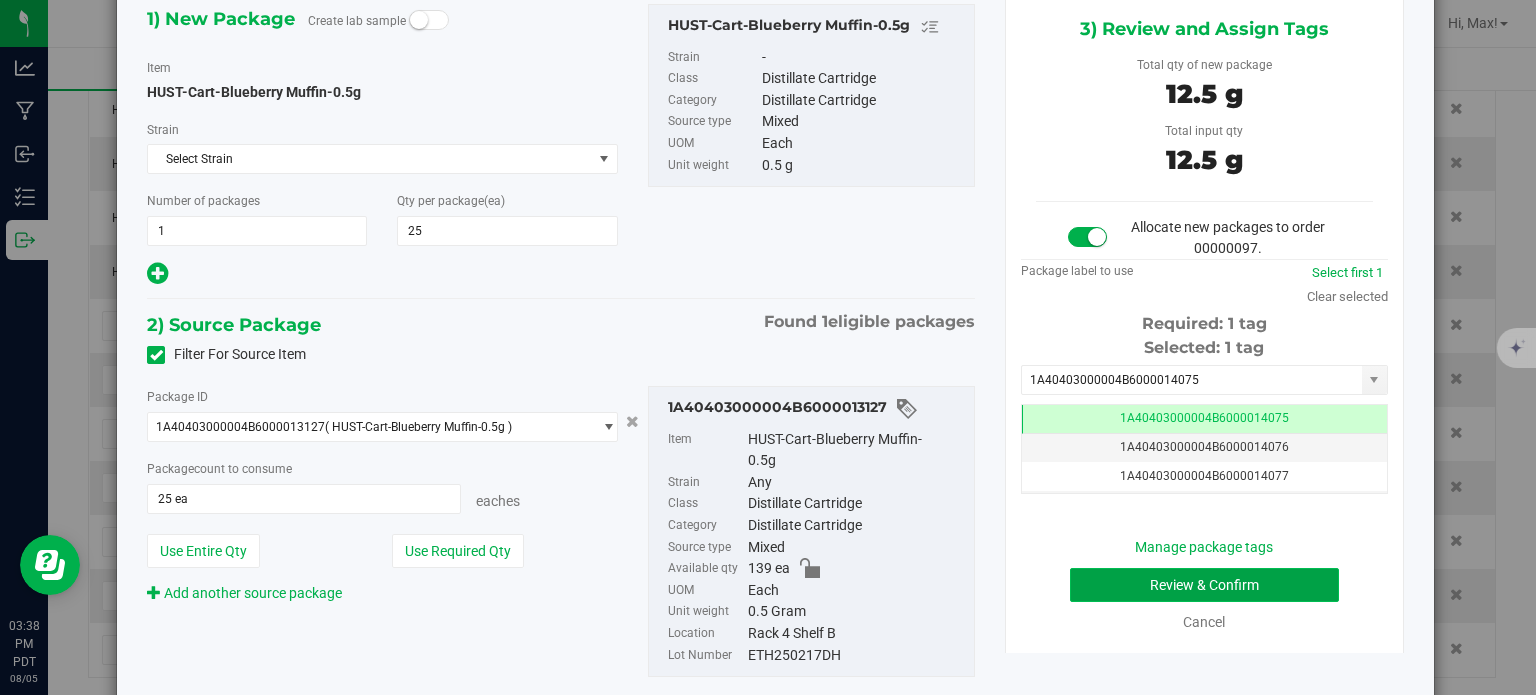 click on "Review & Confirm" at bounding box center (1204, 585) 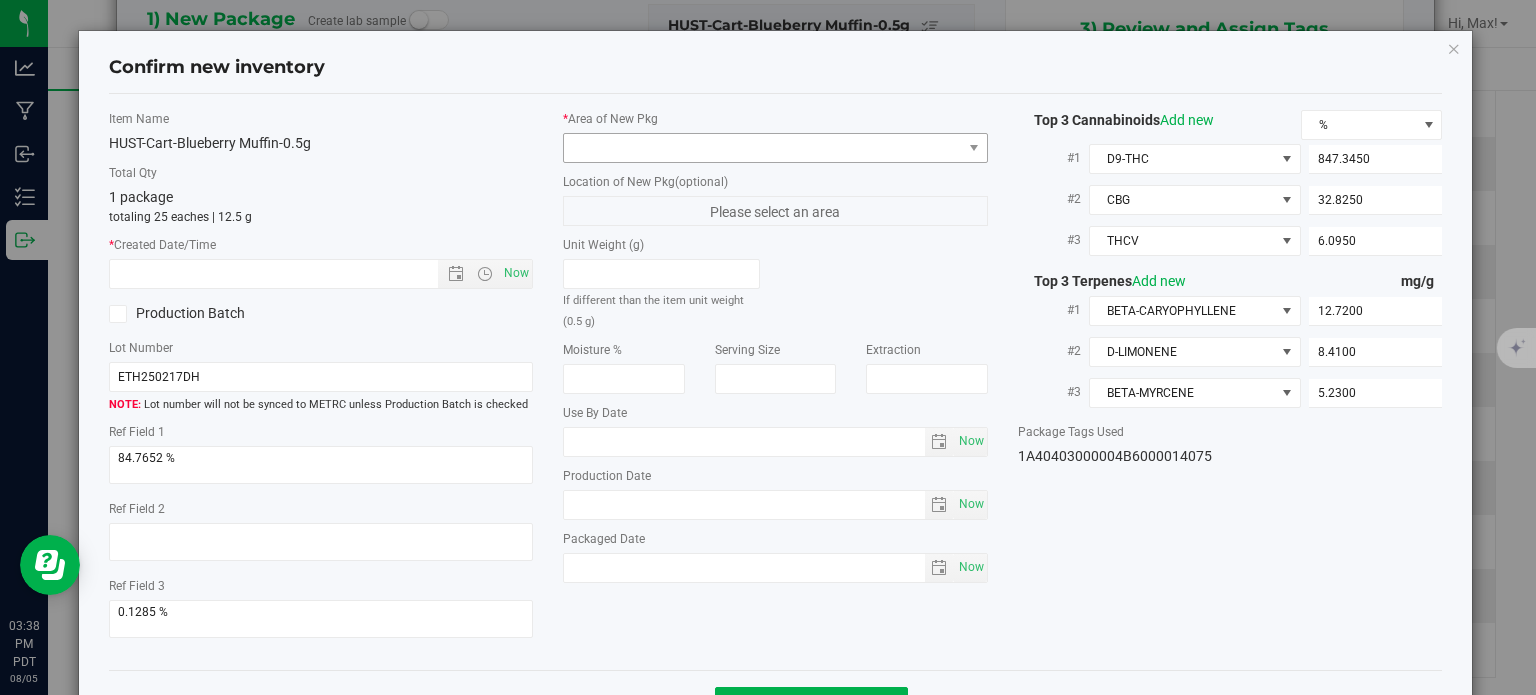 type on "2025-06-12" 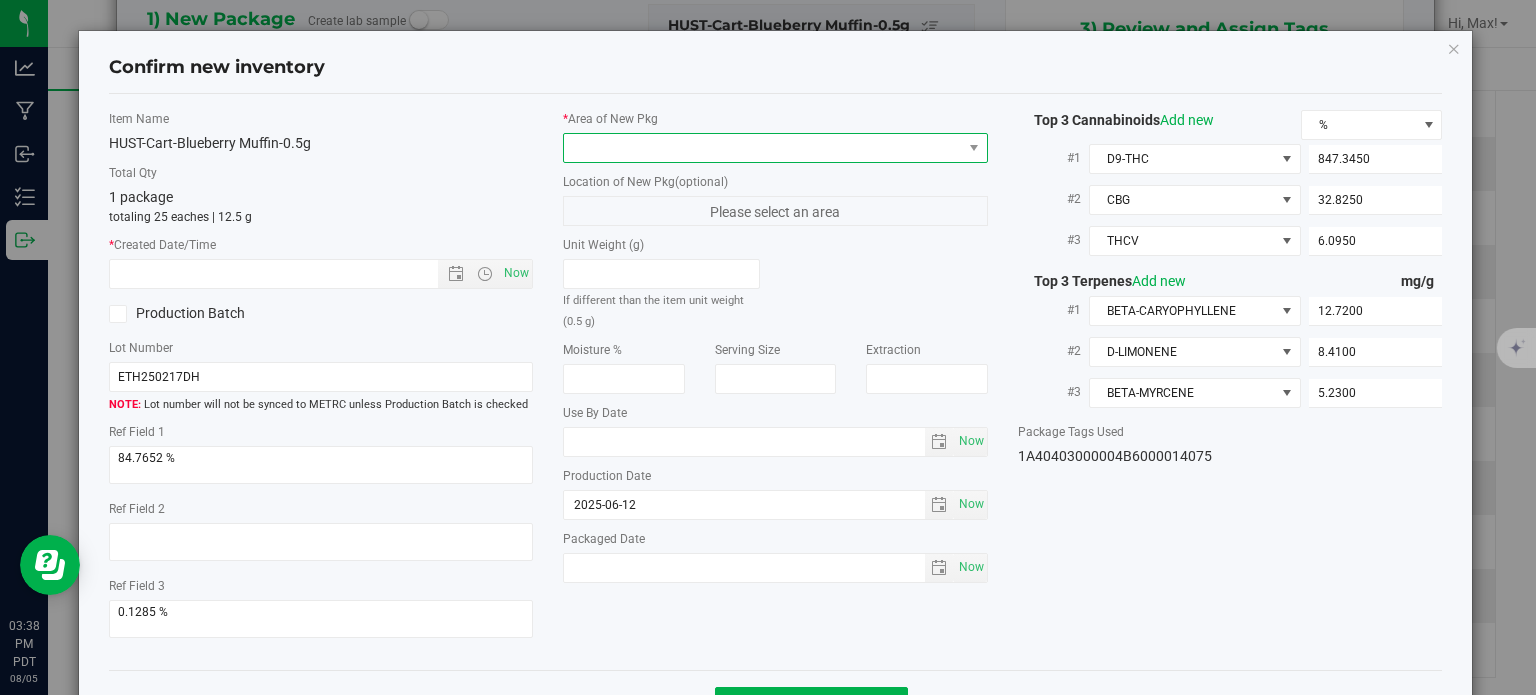 click at bounding box center (763, 148) 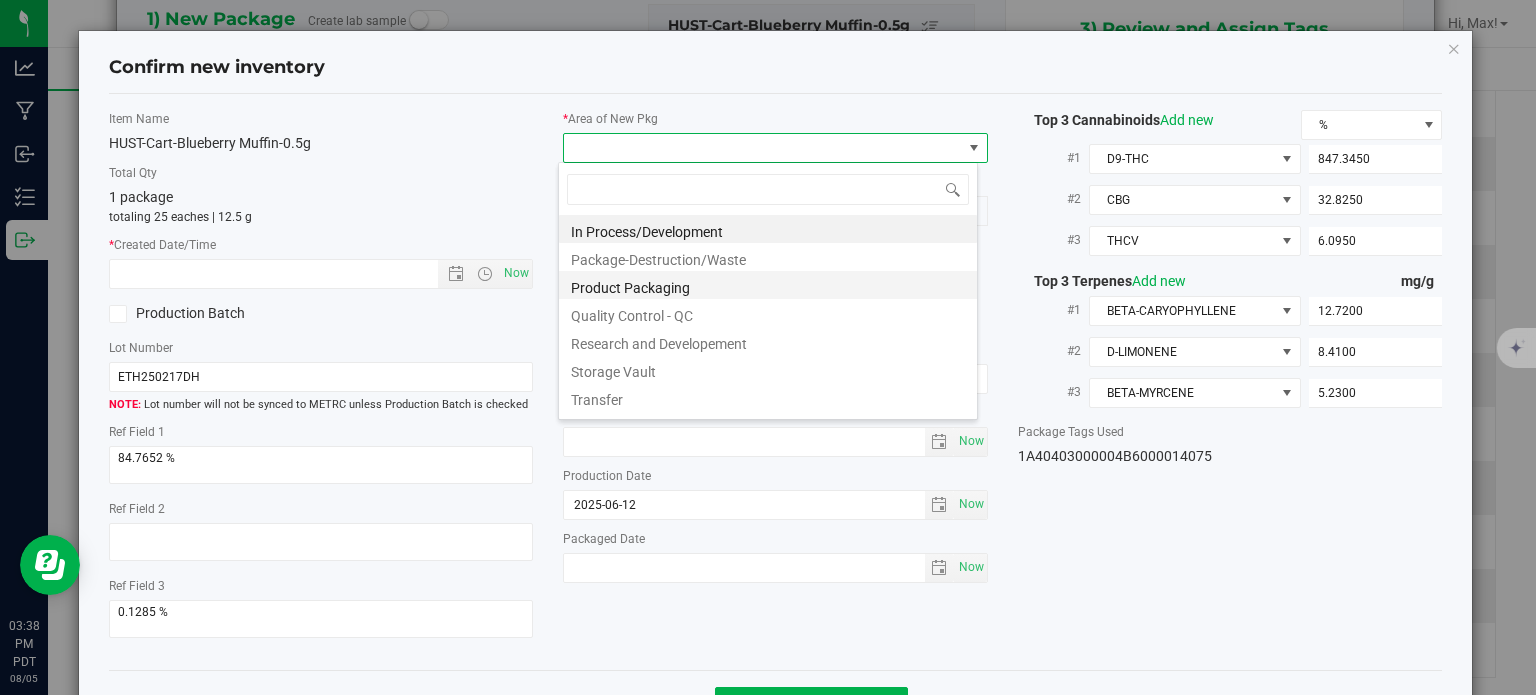 click on "Product Packaging" at bounding box center (768, 285) 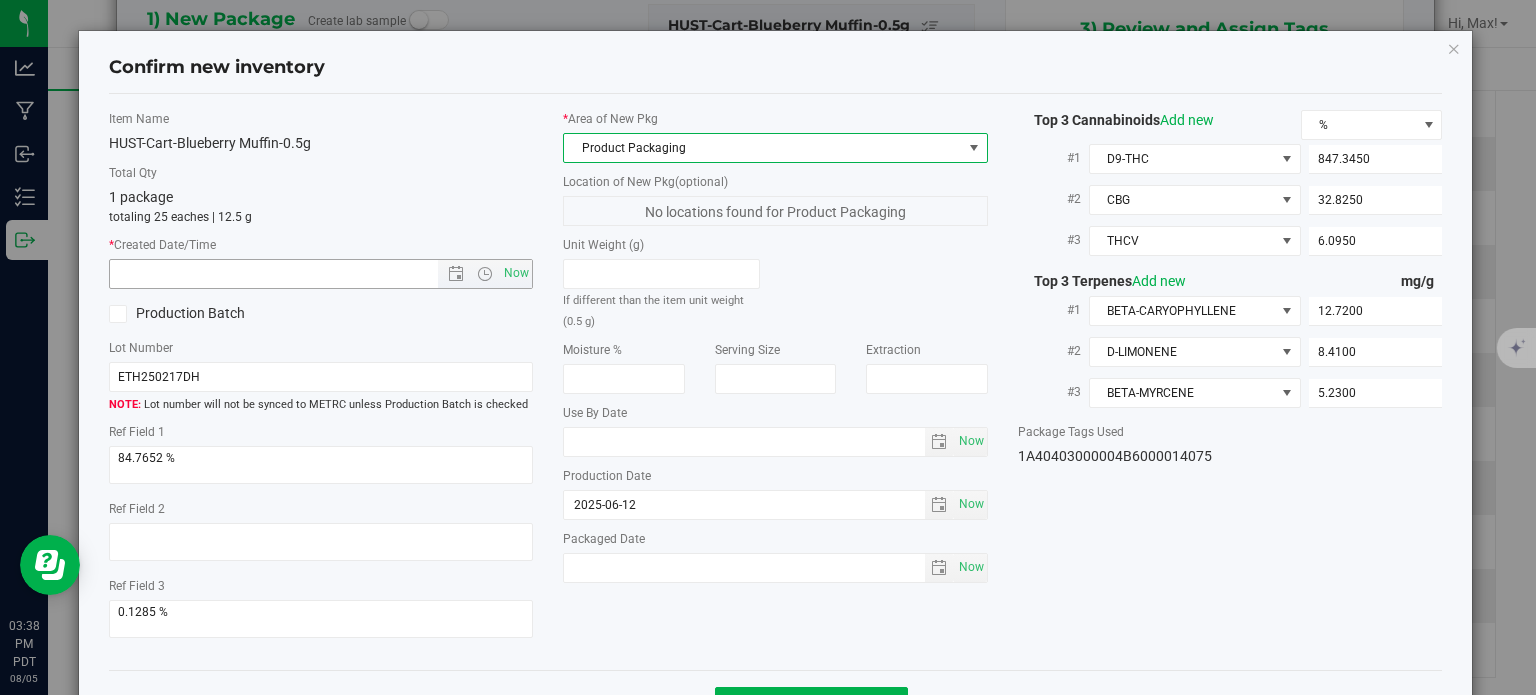 click on "Now" at bounding box center [321, 274] 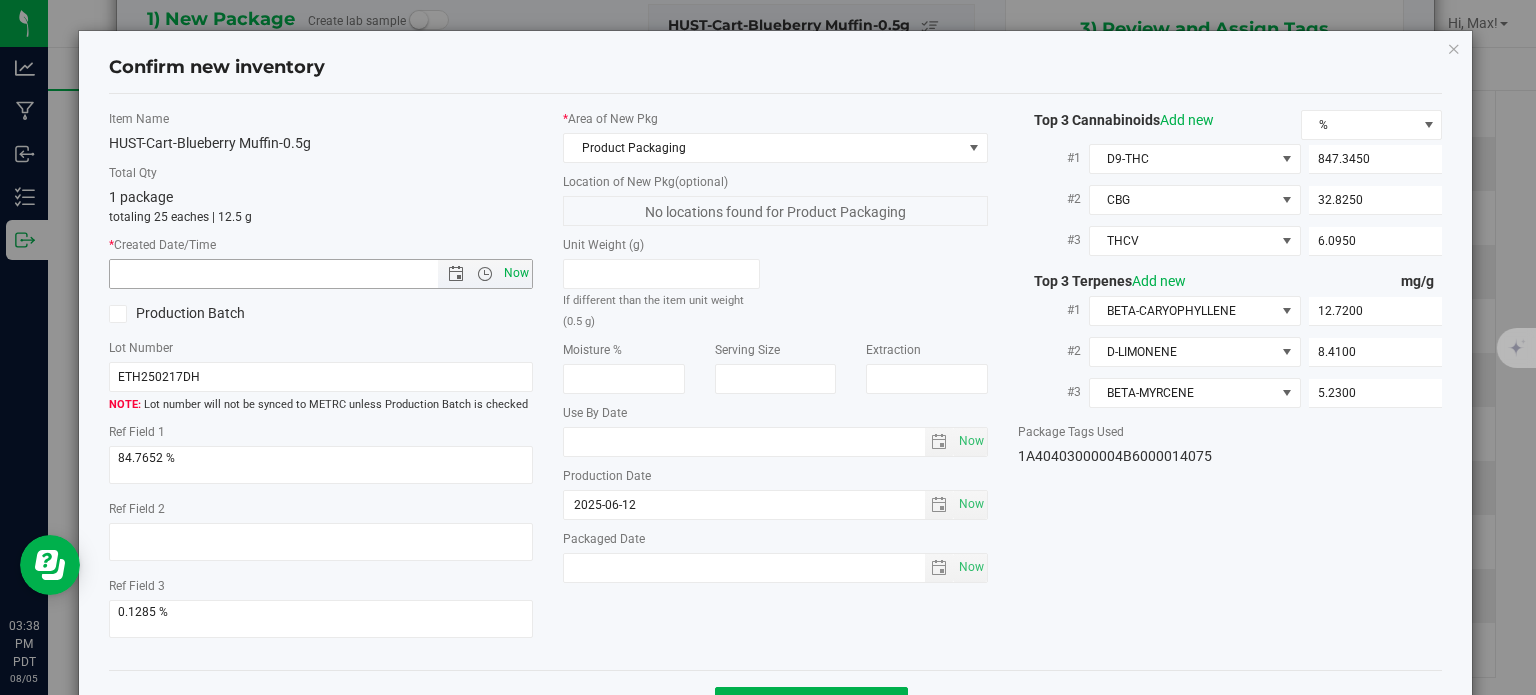 click on "Now" at bounding box center (517, 273) 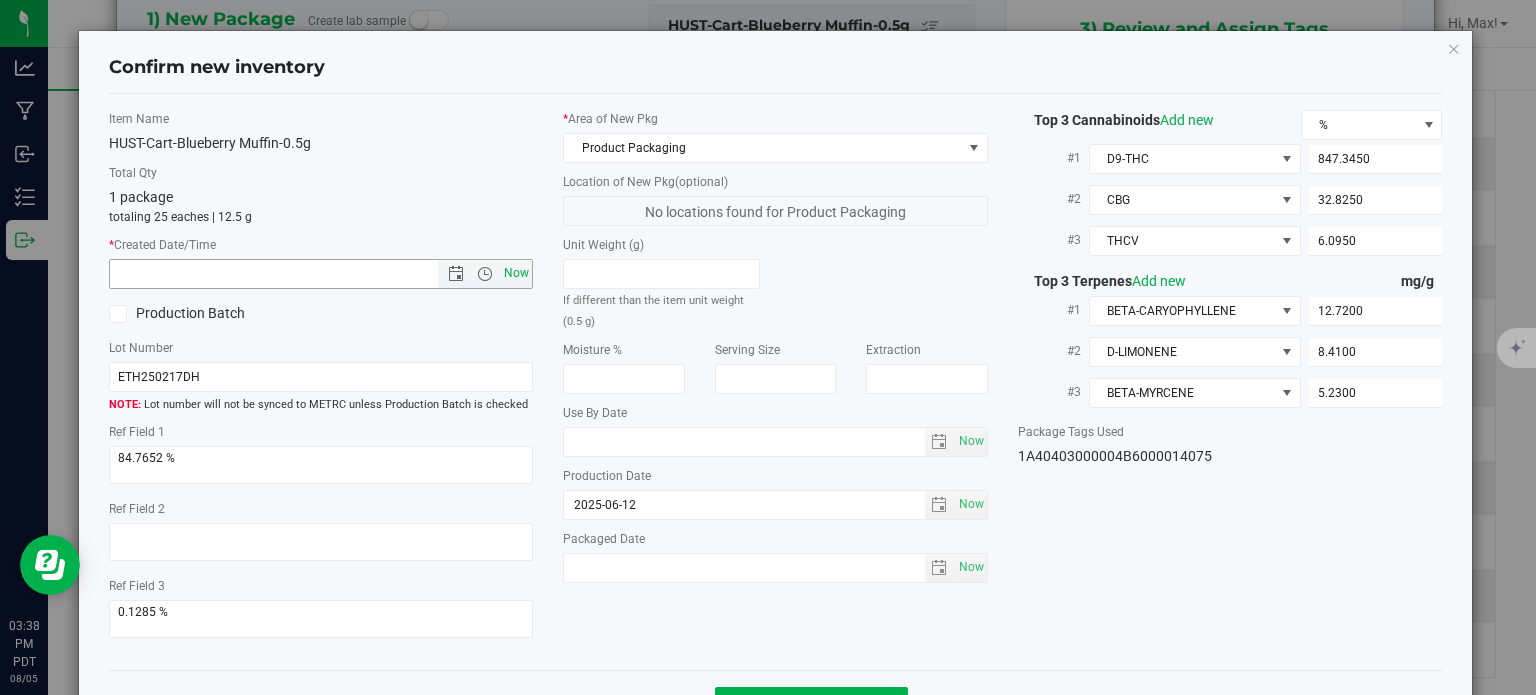 type on "8/5/2025 3:38 PM" 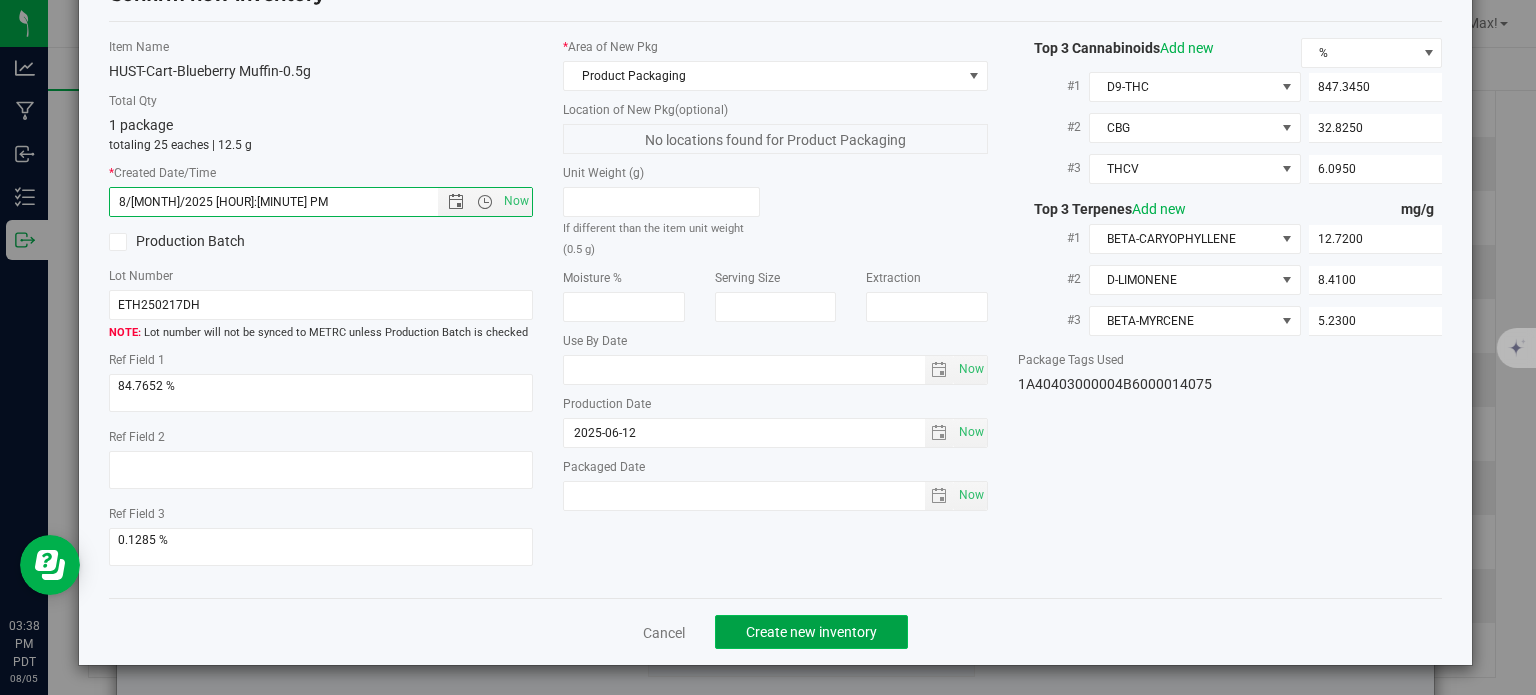 click on "Create new inventory" 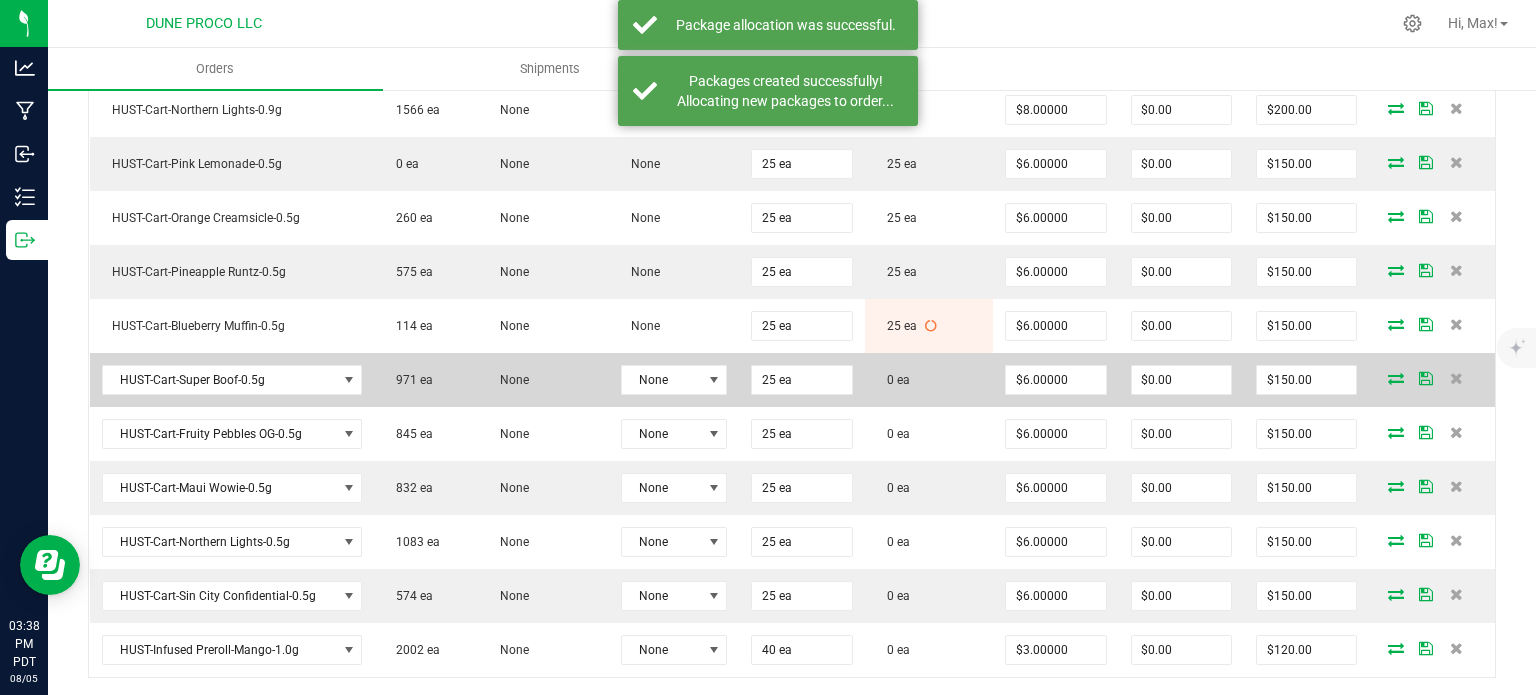 click at bounding box center (1396, 378) 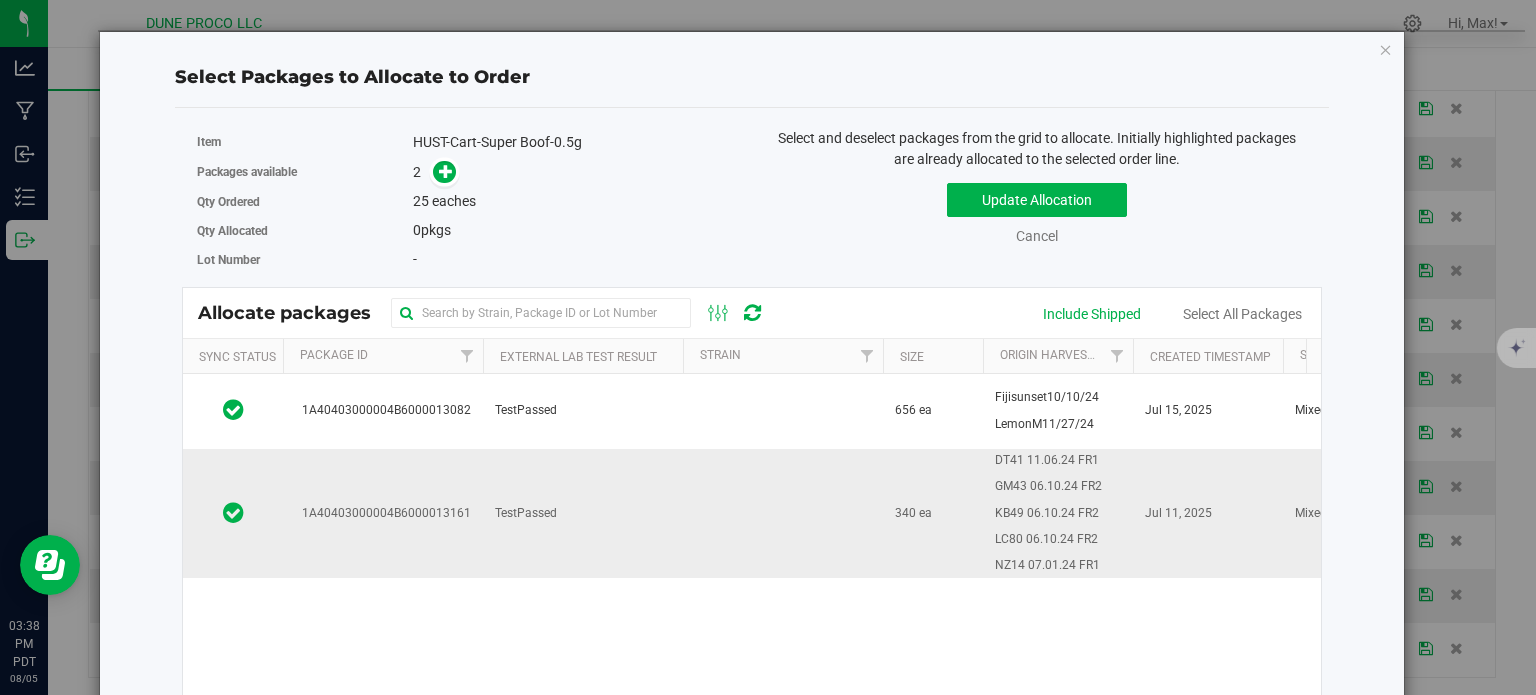 click on "1A40403000004B6000013161" at bounding box center (383, 513) 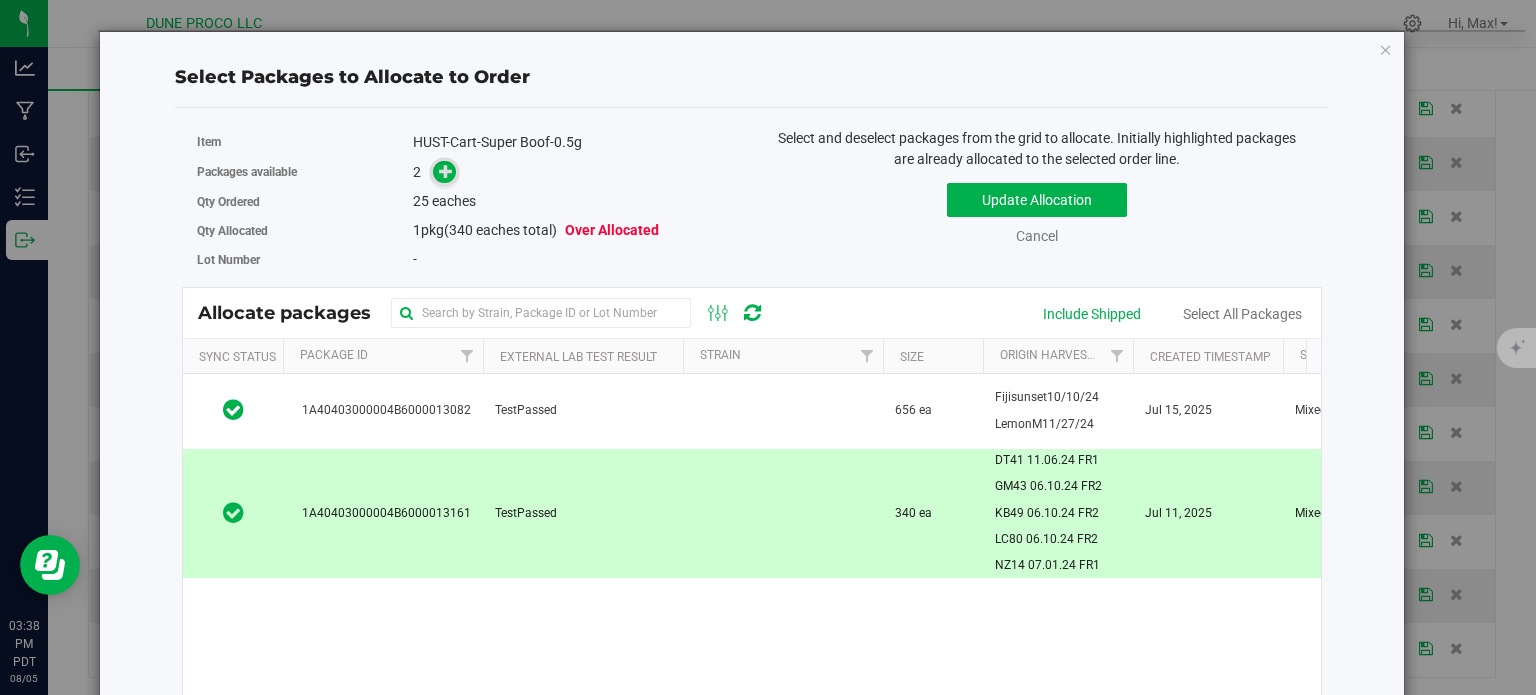 click at bounding box center (446, 171) 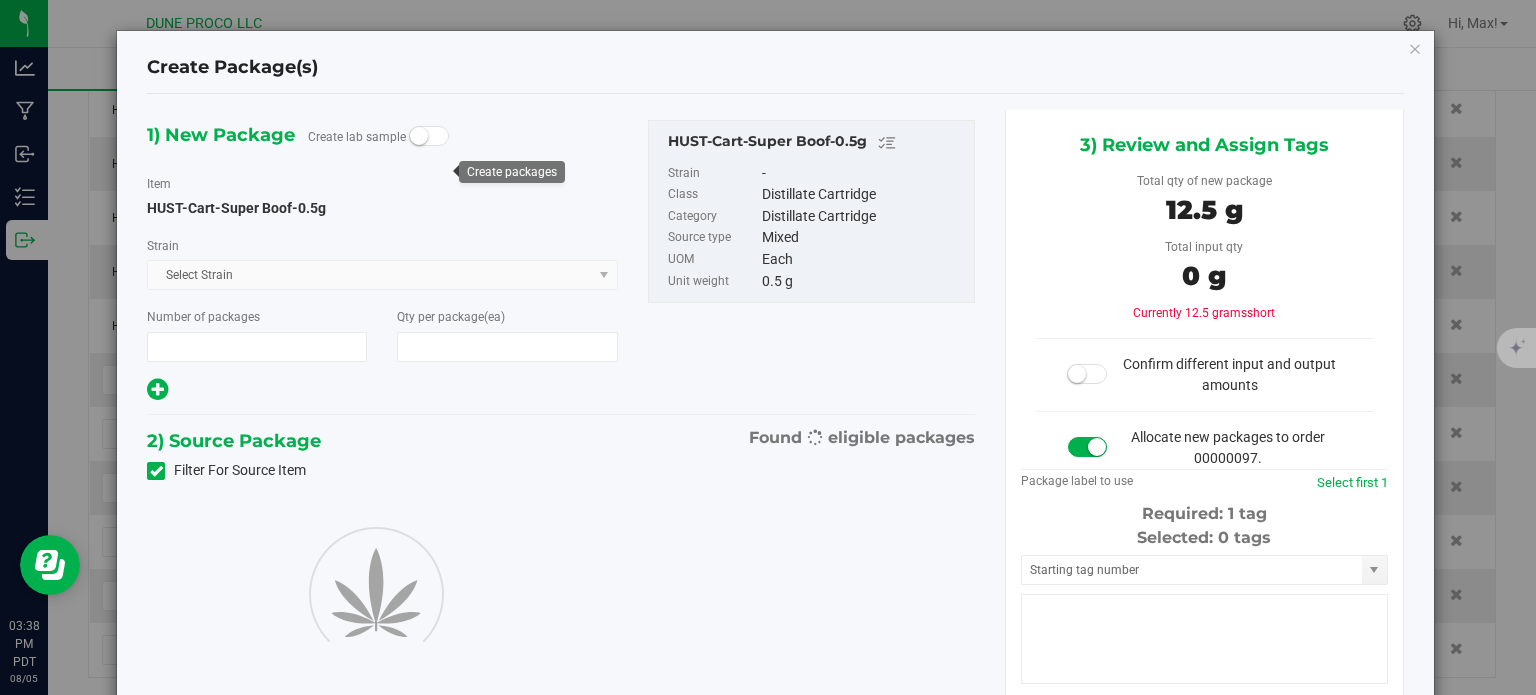 type on "1" 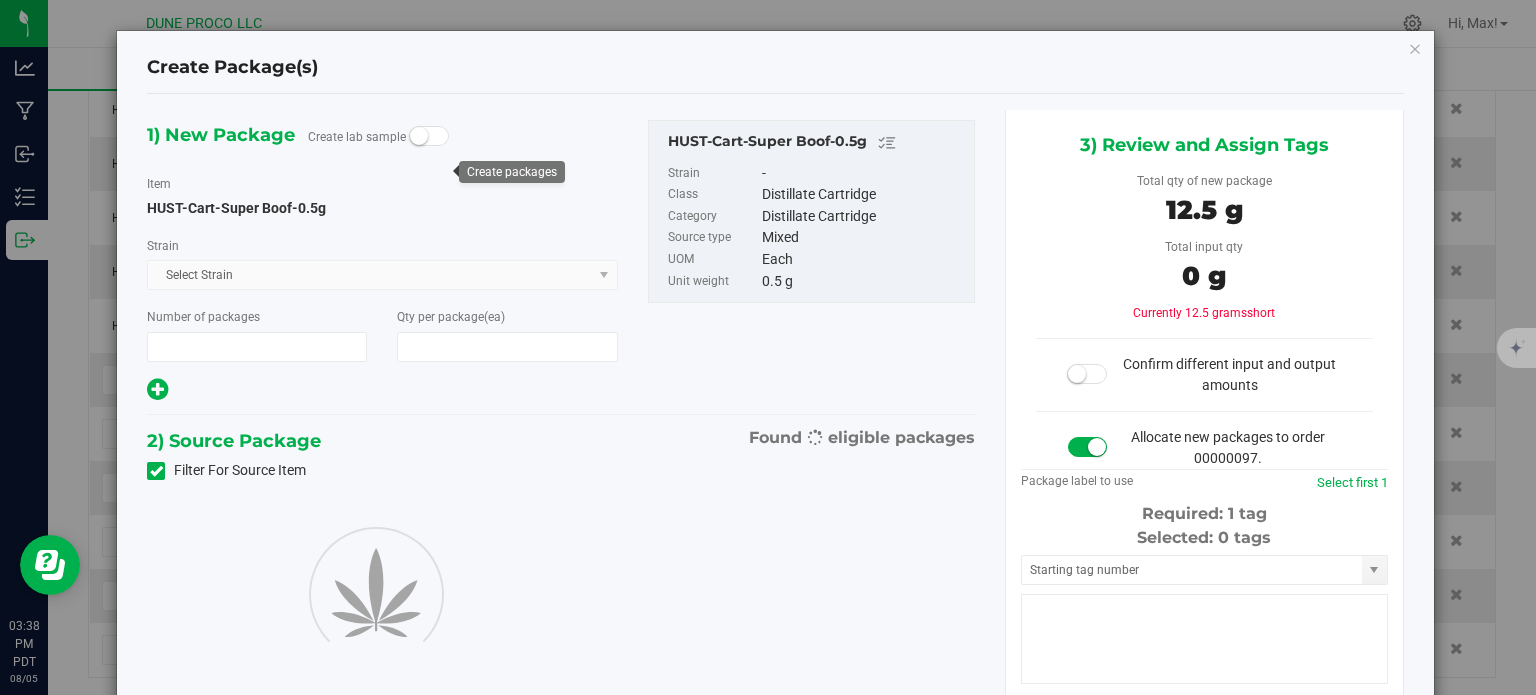 type on "25" 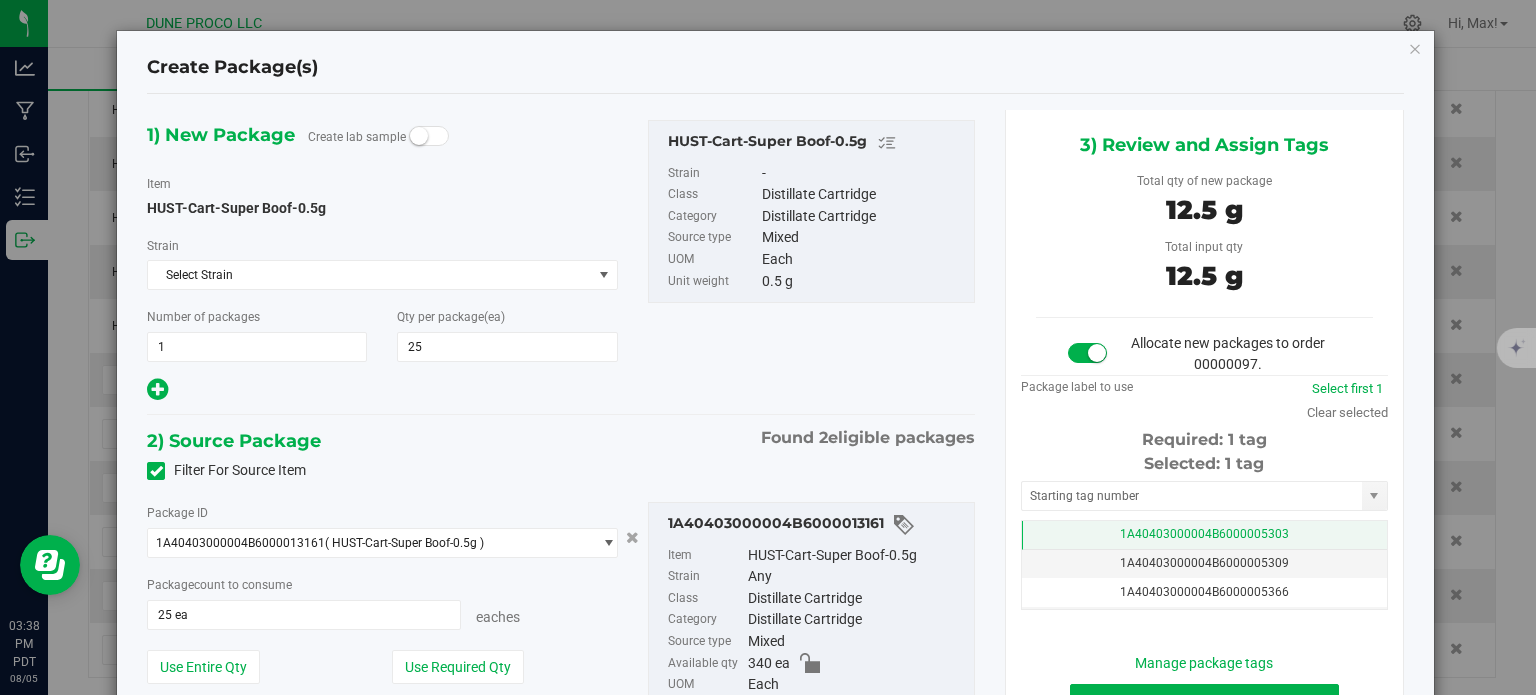 click on "1A40403000004B6000005303" at bounding box center (1204, 534) 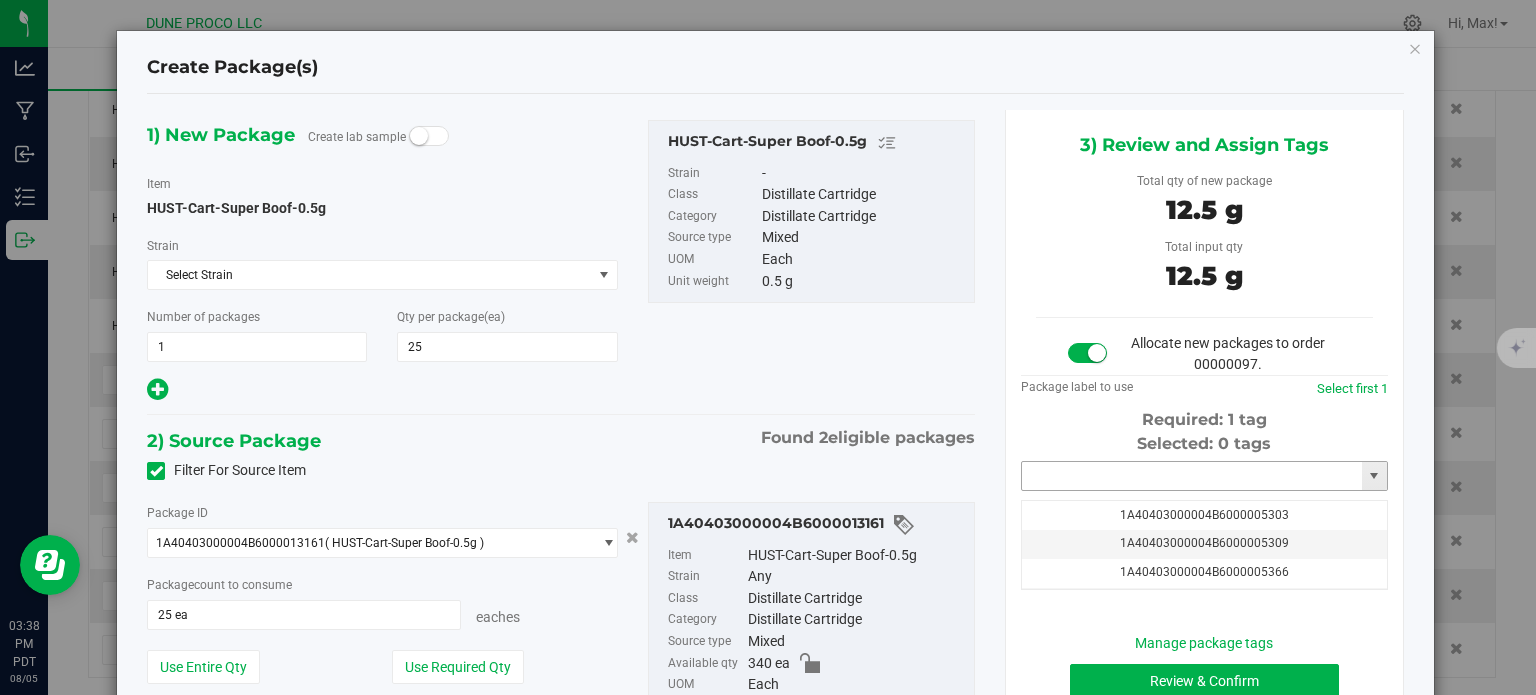 click at bounding box center (1192, 476) 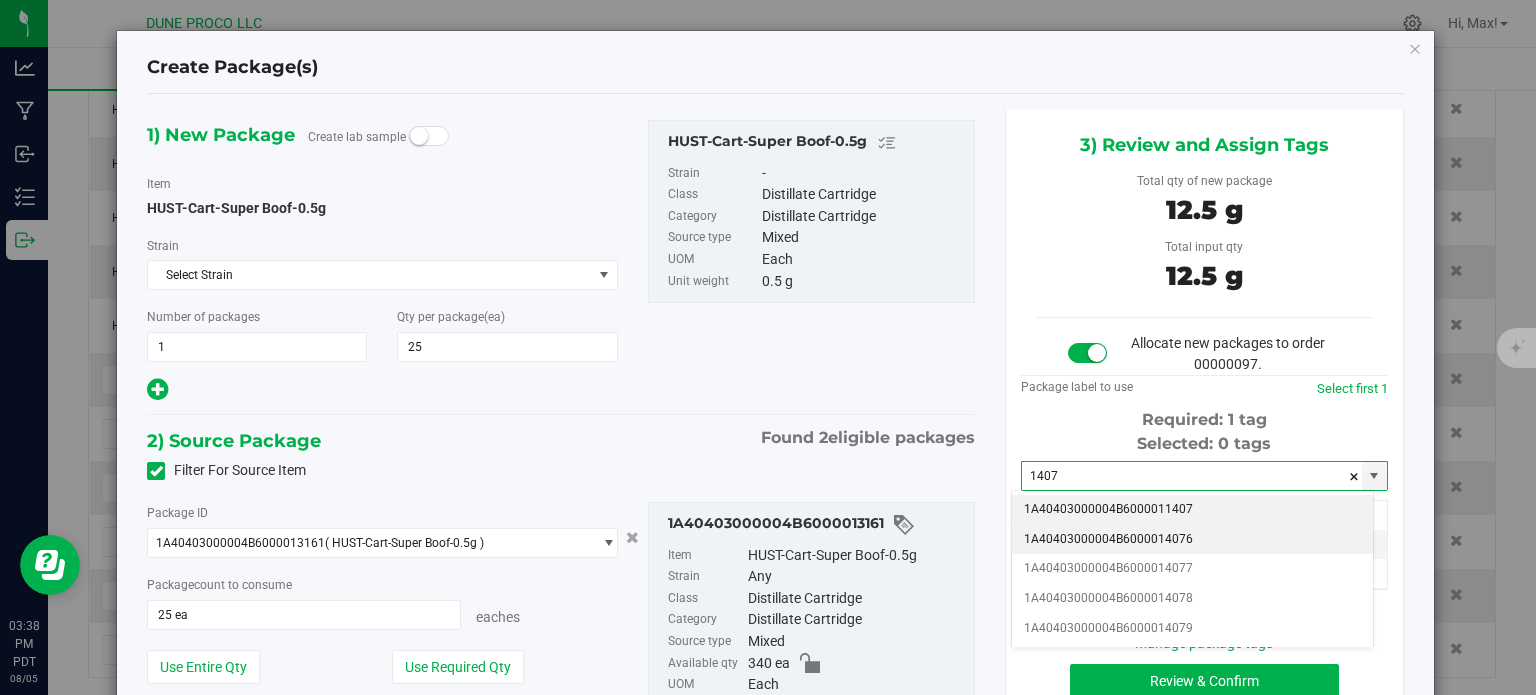 click on "1A40403000004B6000014076" at bounding box center (1192, 540) 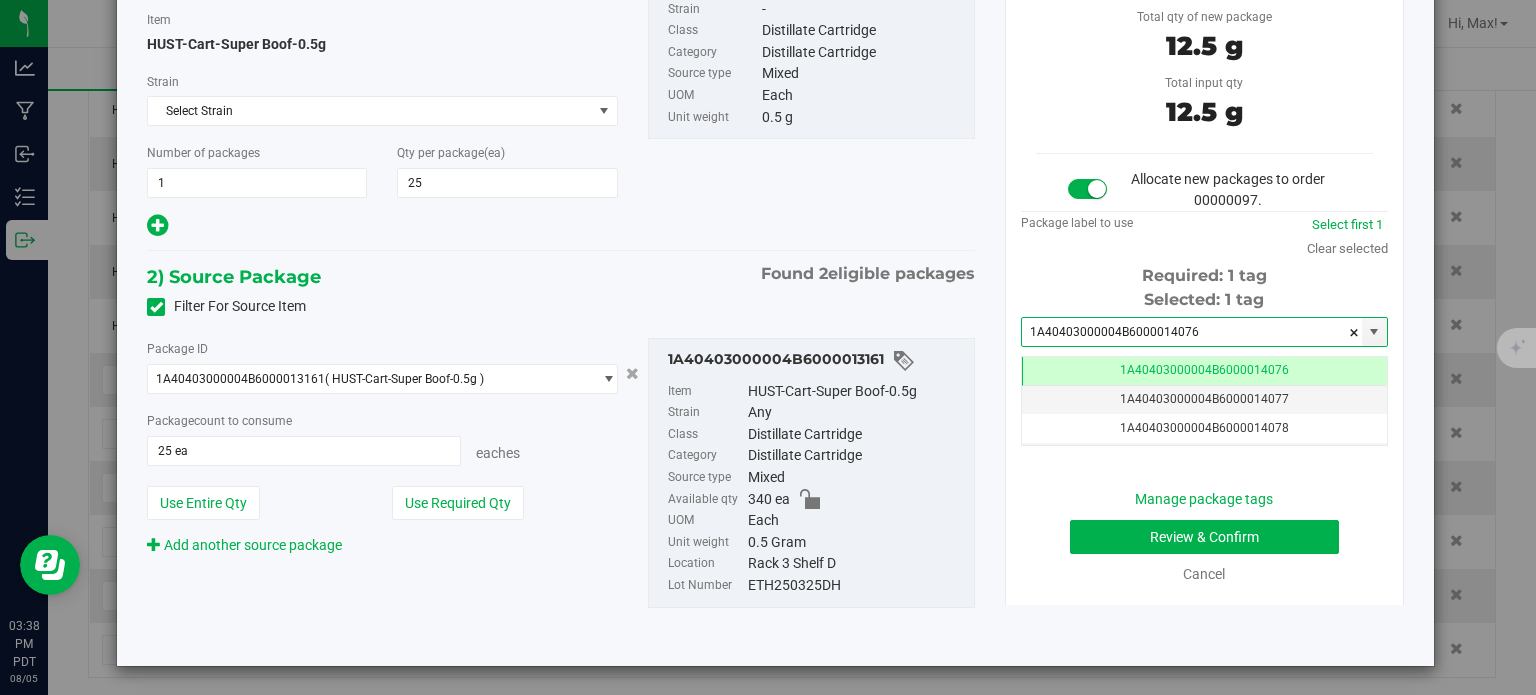 type on "1A40403000004B6000014076" 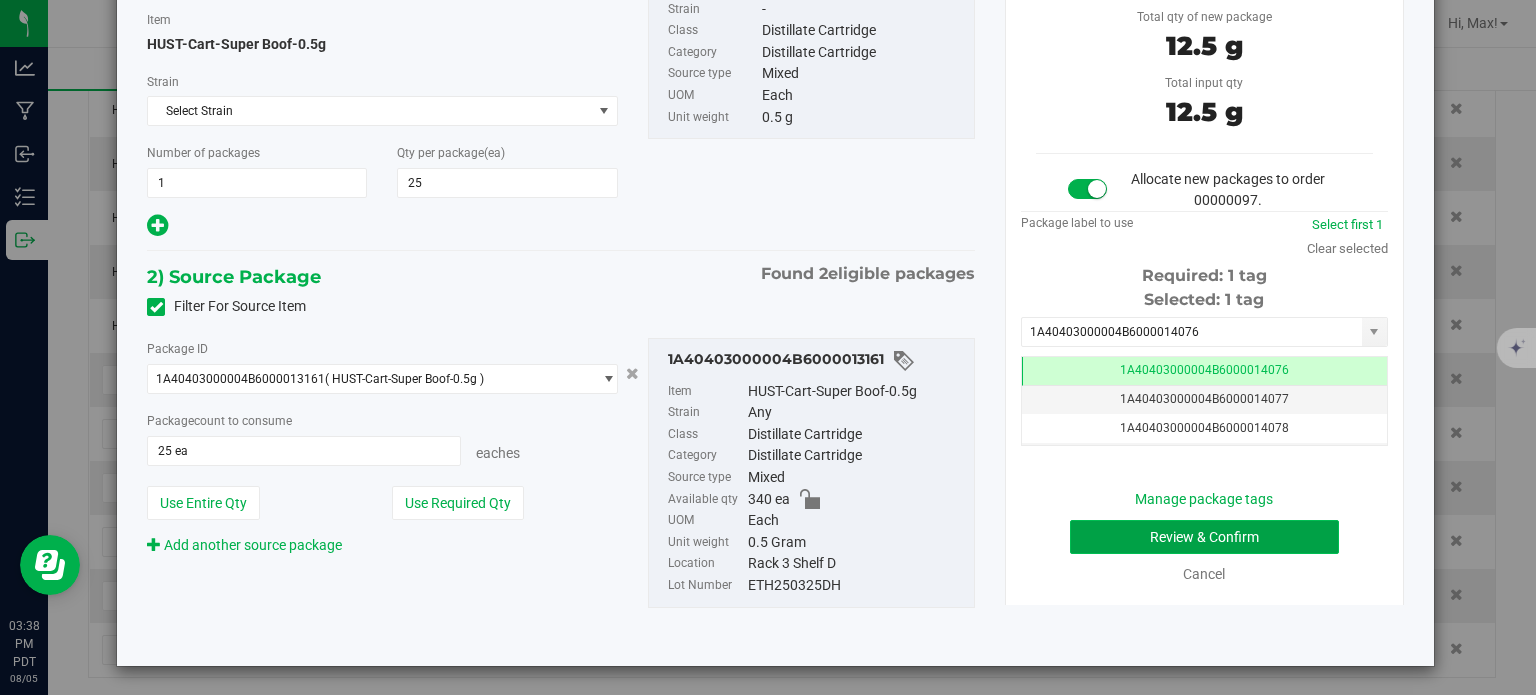 click on "Review & Confirm" at bounding box center [1204, 537] 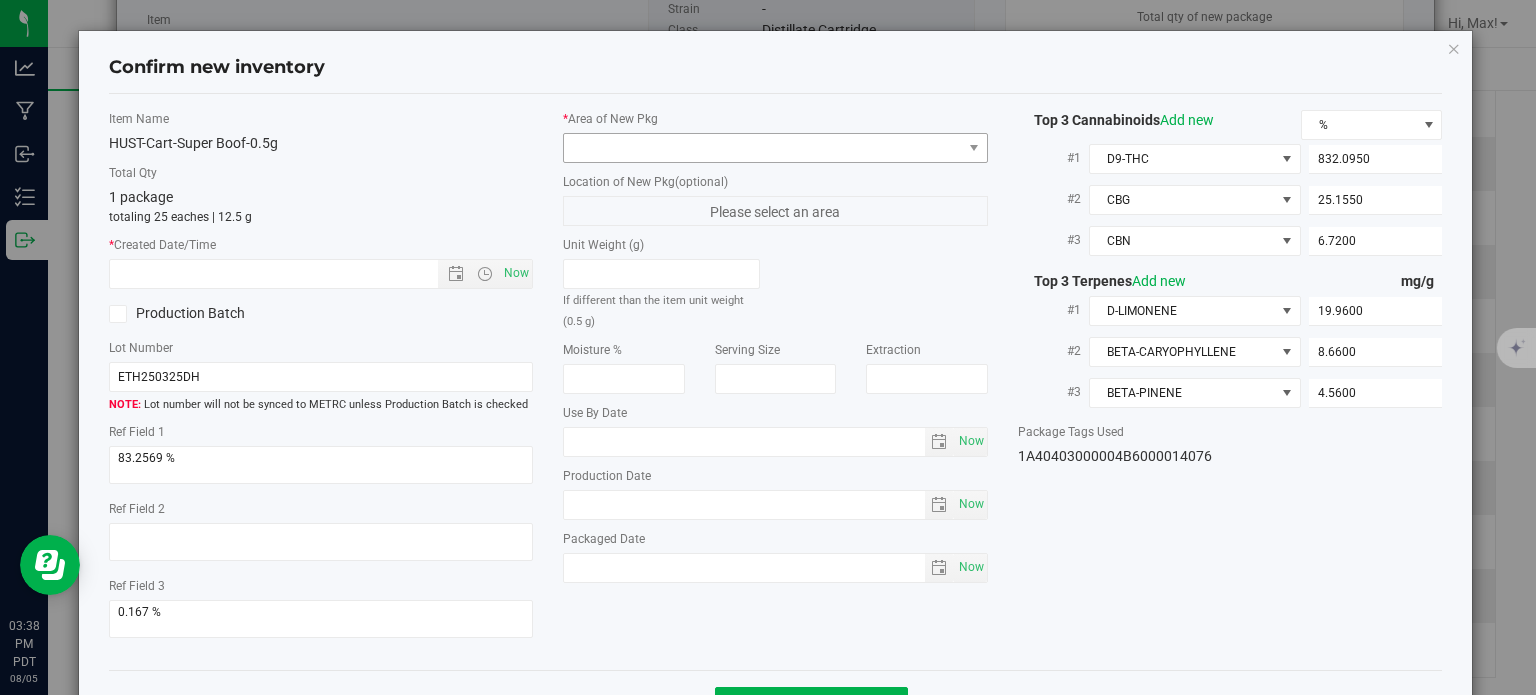 type on "2025-06-12" 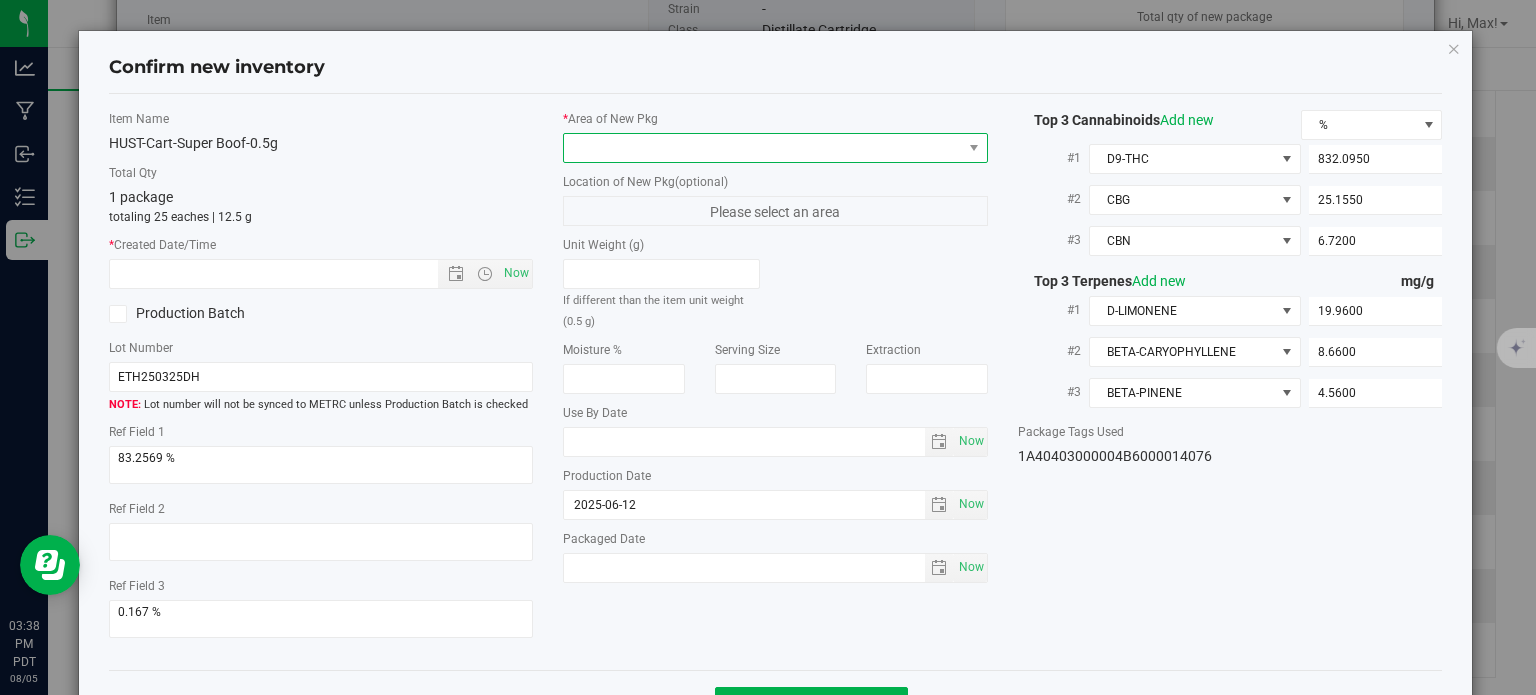 click at bounding box center [763, 148] 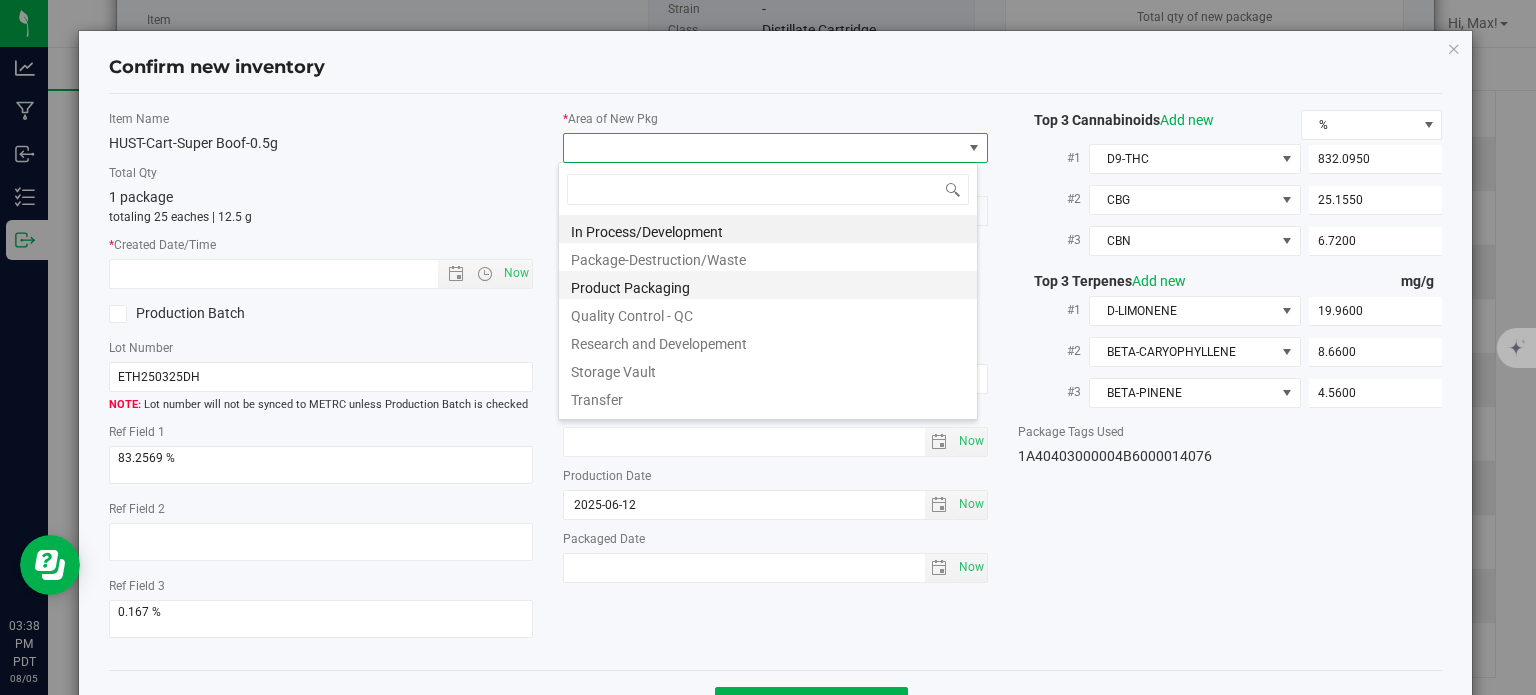 click on "Product Packaging" at bounding box center [768, 285] 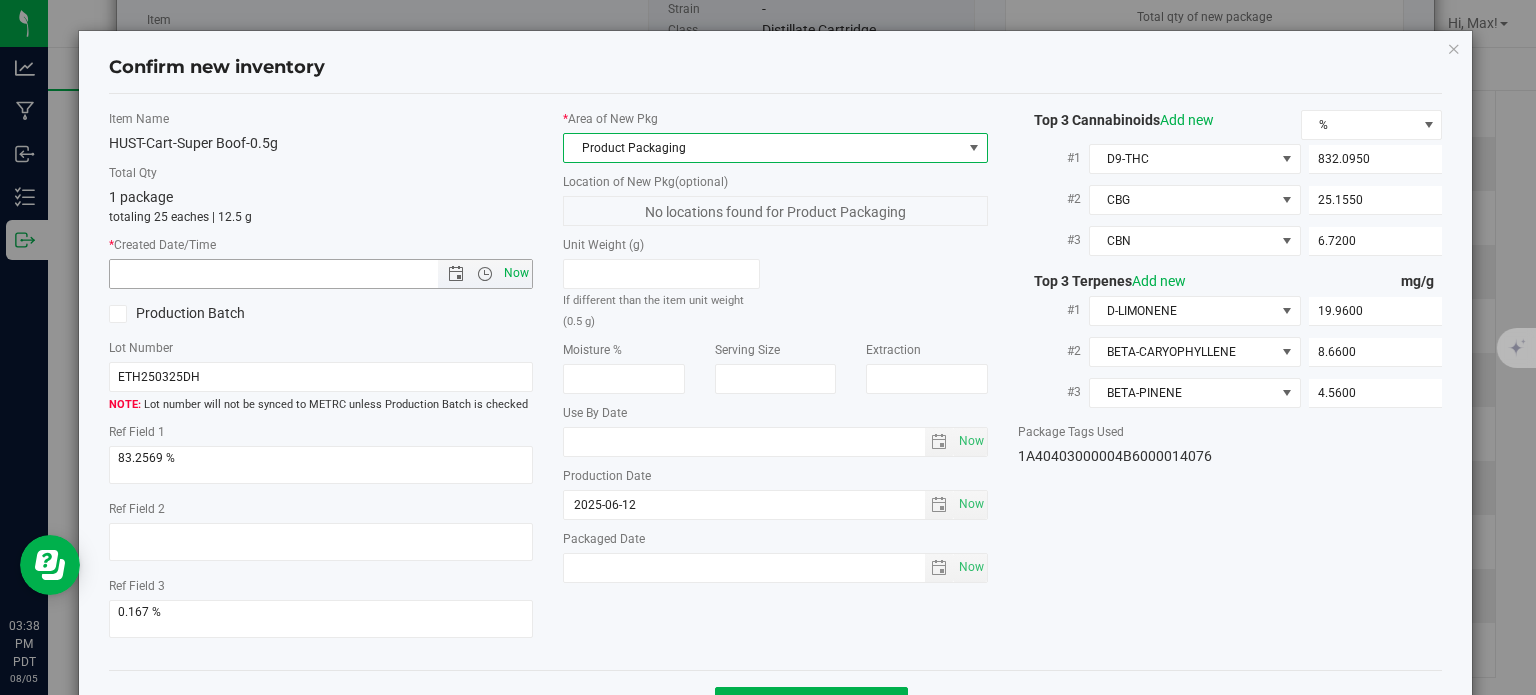 click on "Now" at bounding box center [517, 273] 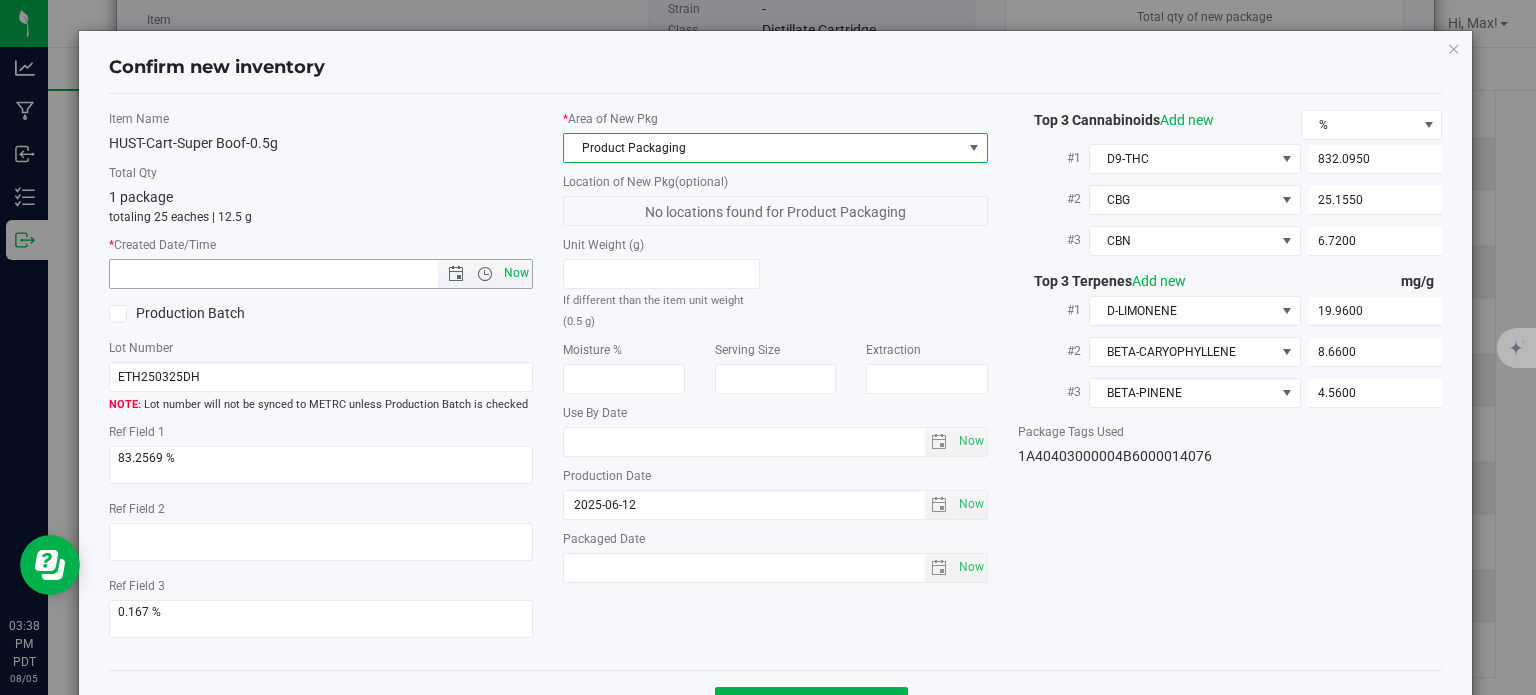 type on "8/5/2025 3:38 PM" 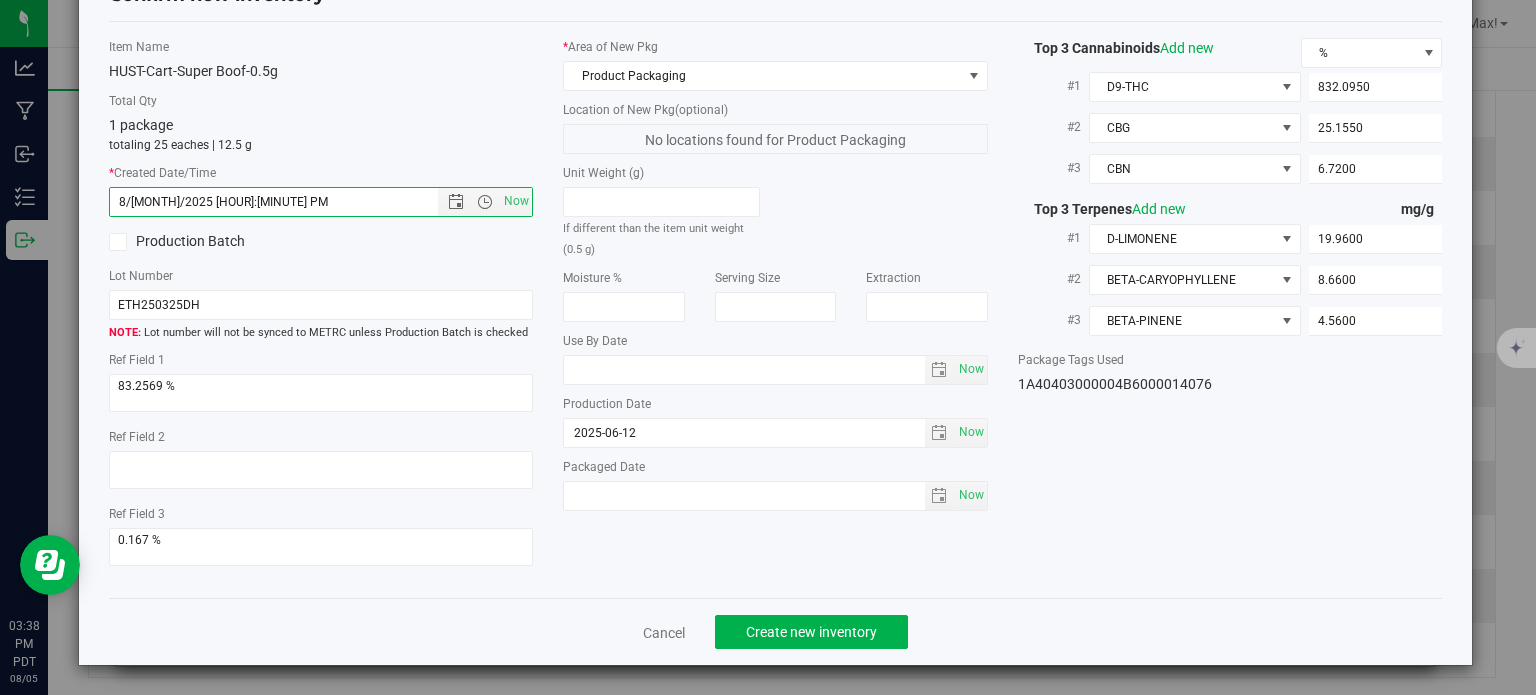 click on "Cancel
Create new inventory" at bounding box center [776, 631] 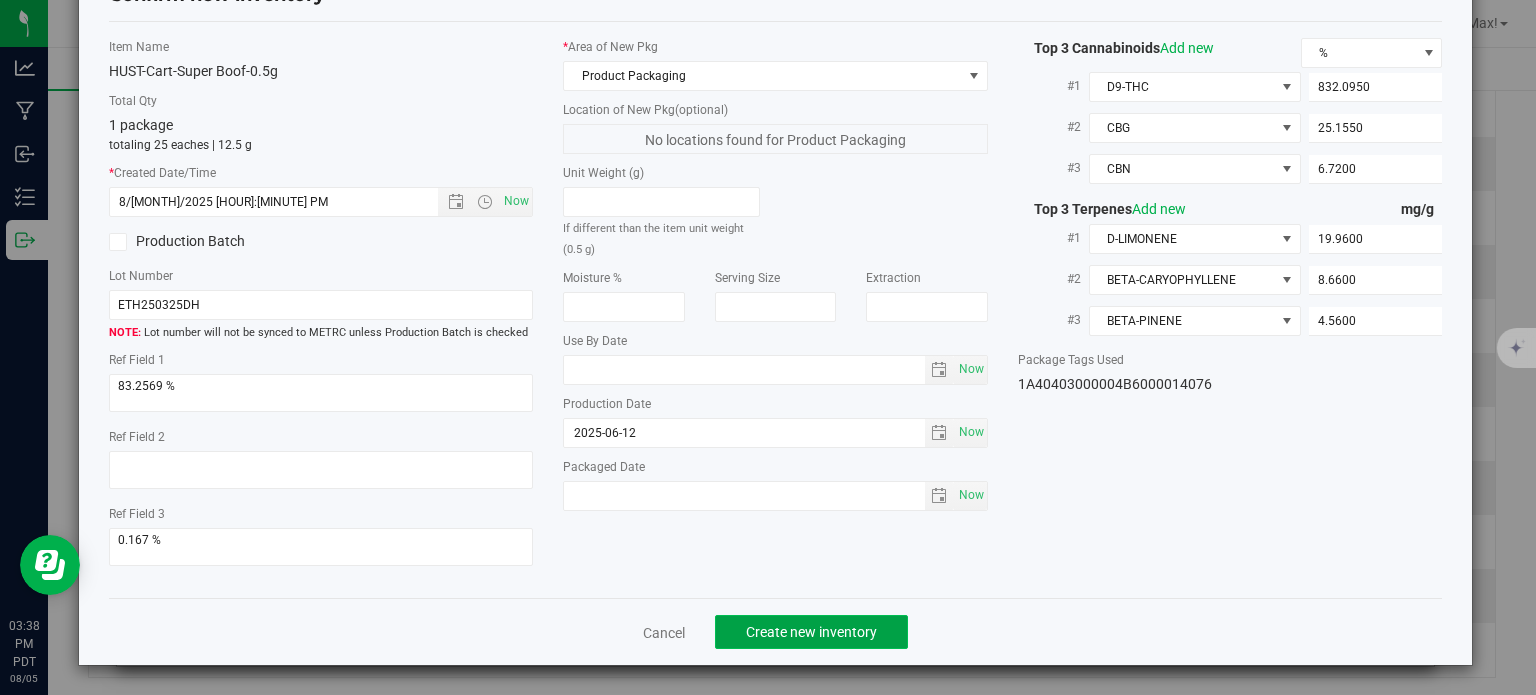 click on "Create new inventory" 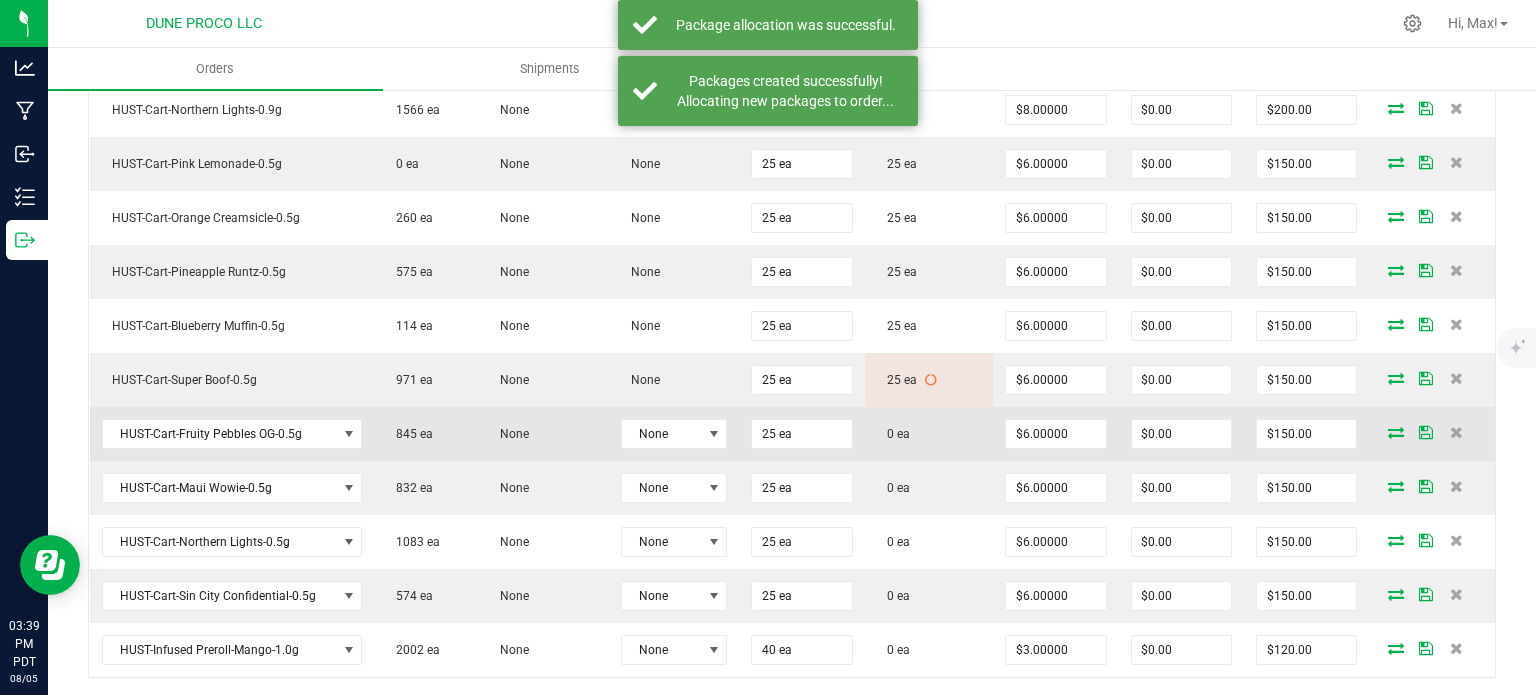 click at bounding box center [1396, 432] 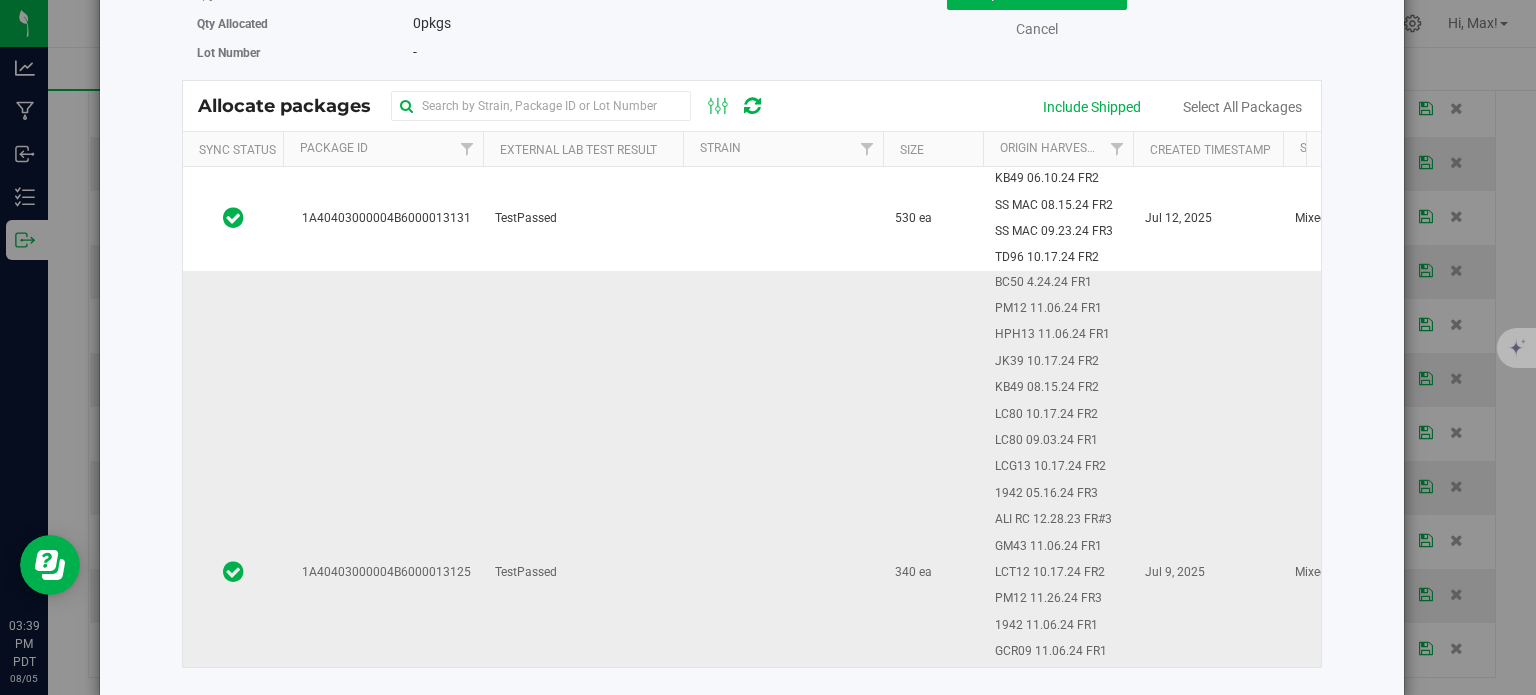 click on "1A40403000004B6000013125" at bounding box center (383, 573) 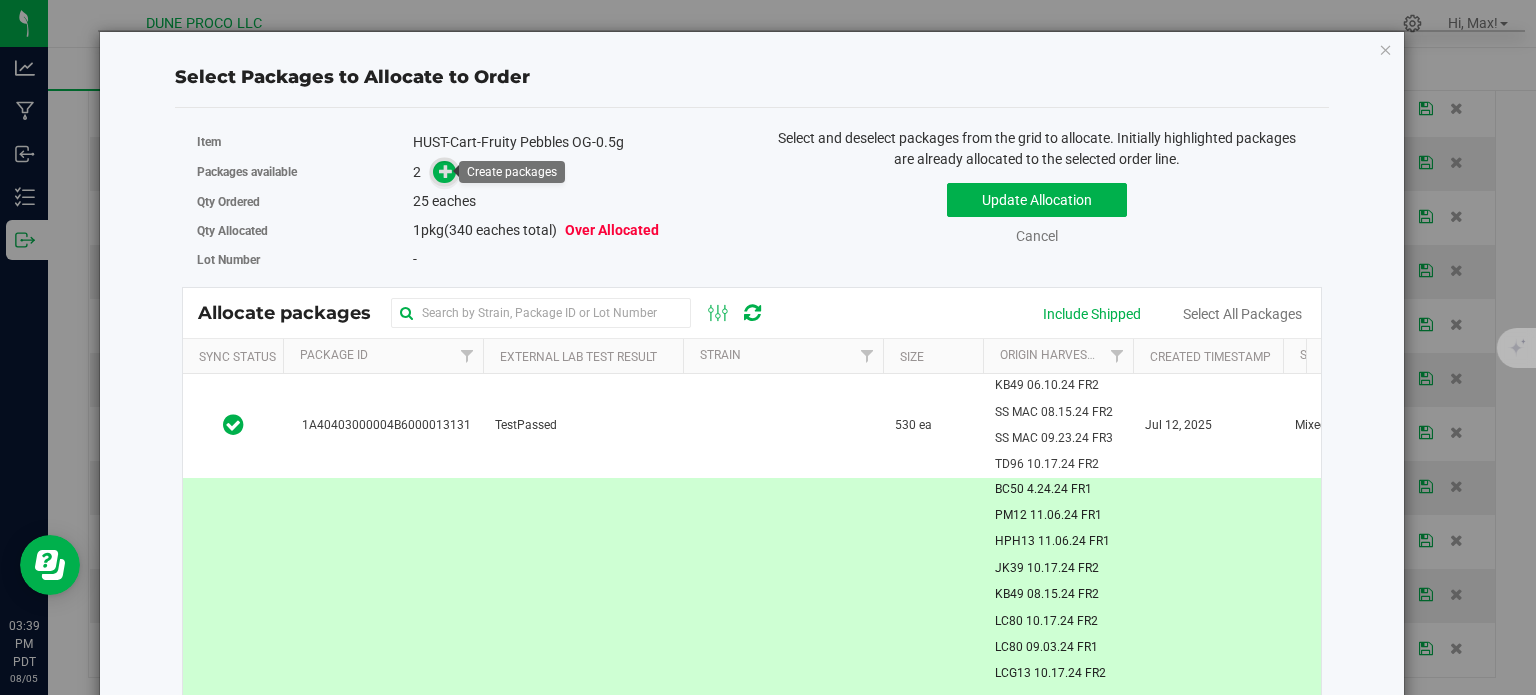 click at bounding box center (446, 171) 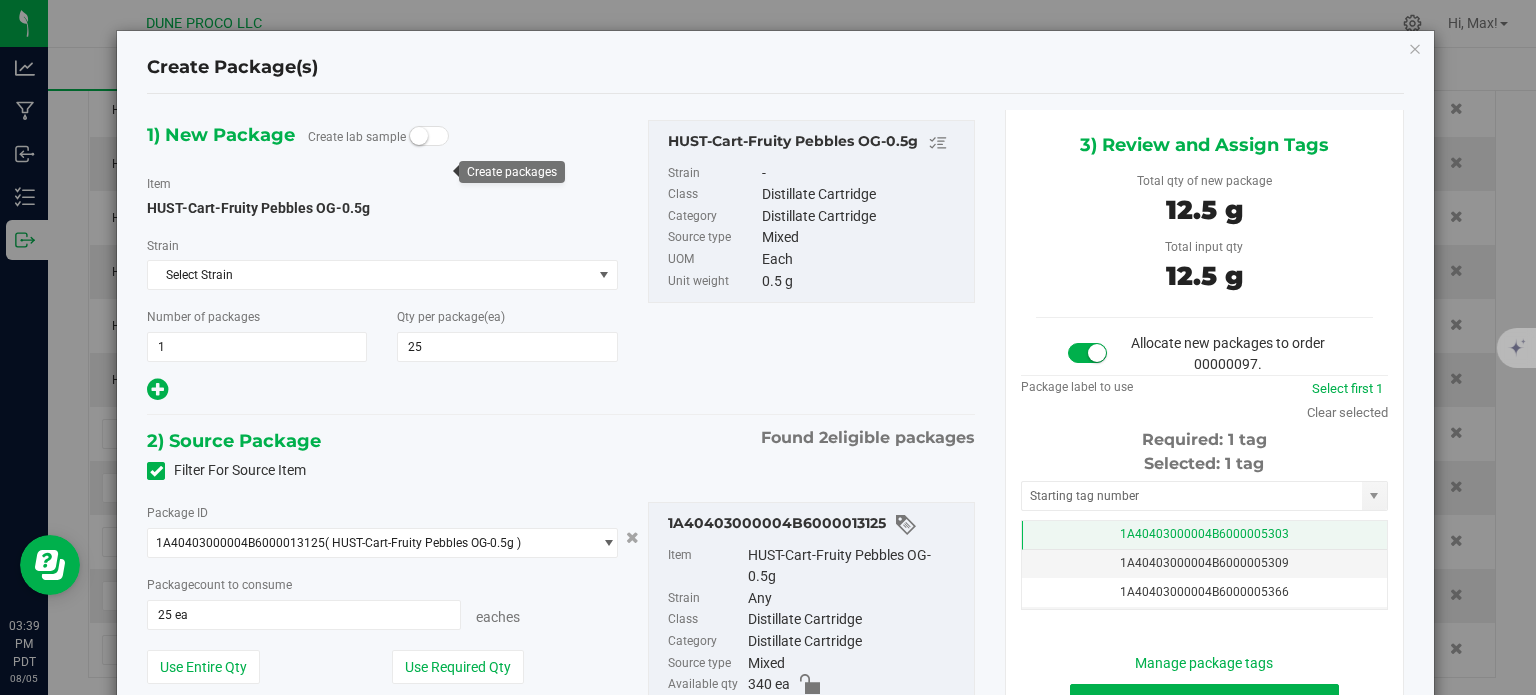click on "1A40403000004B6000005303" at bounding box center (1204, 535) 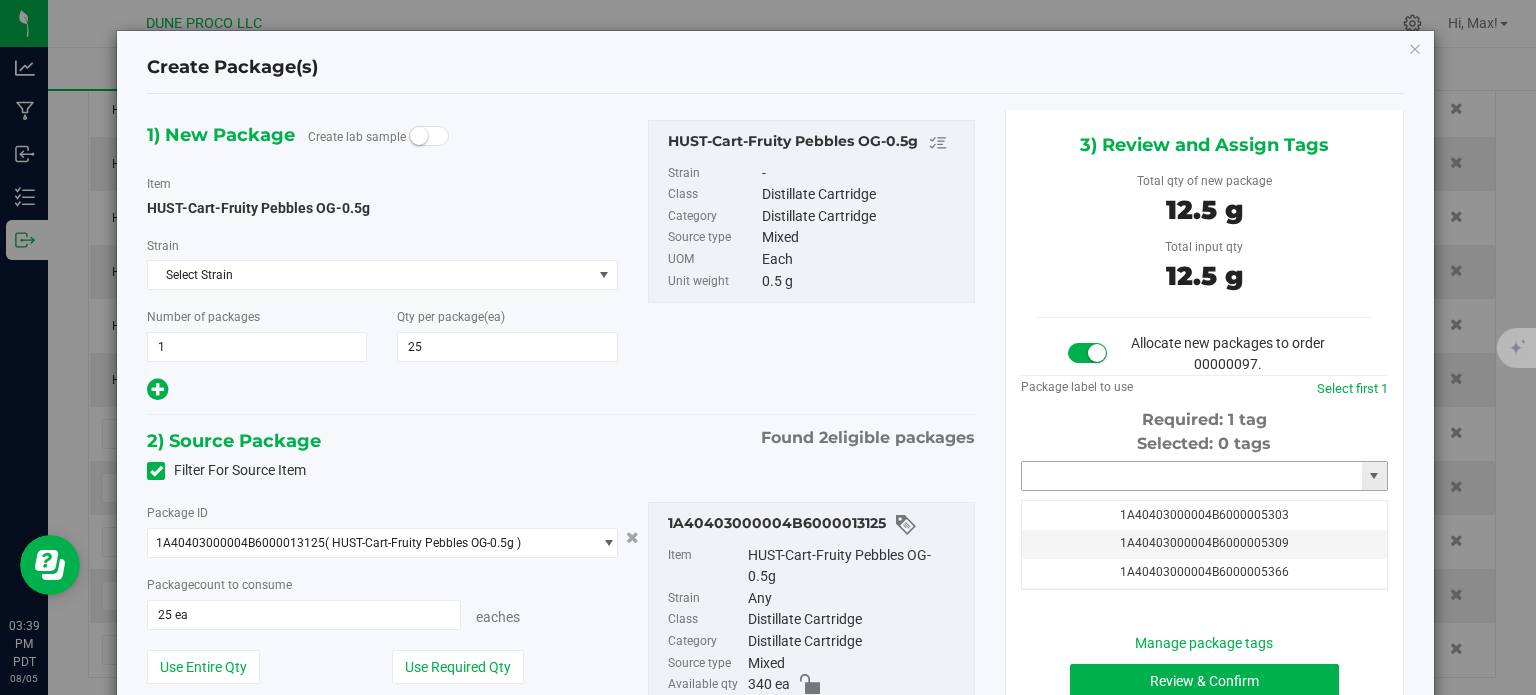 click at bounding box center [1192, 476] 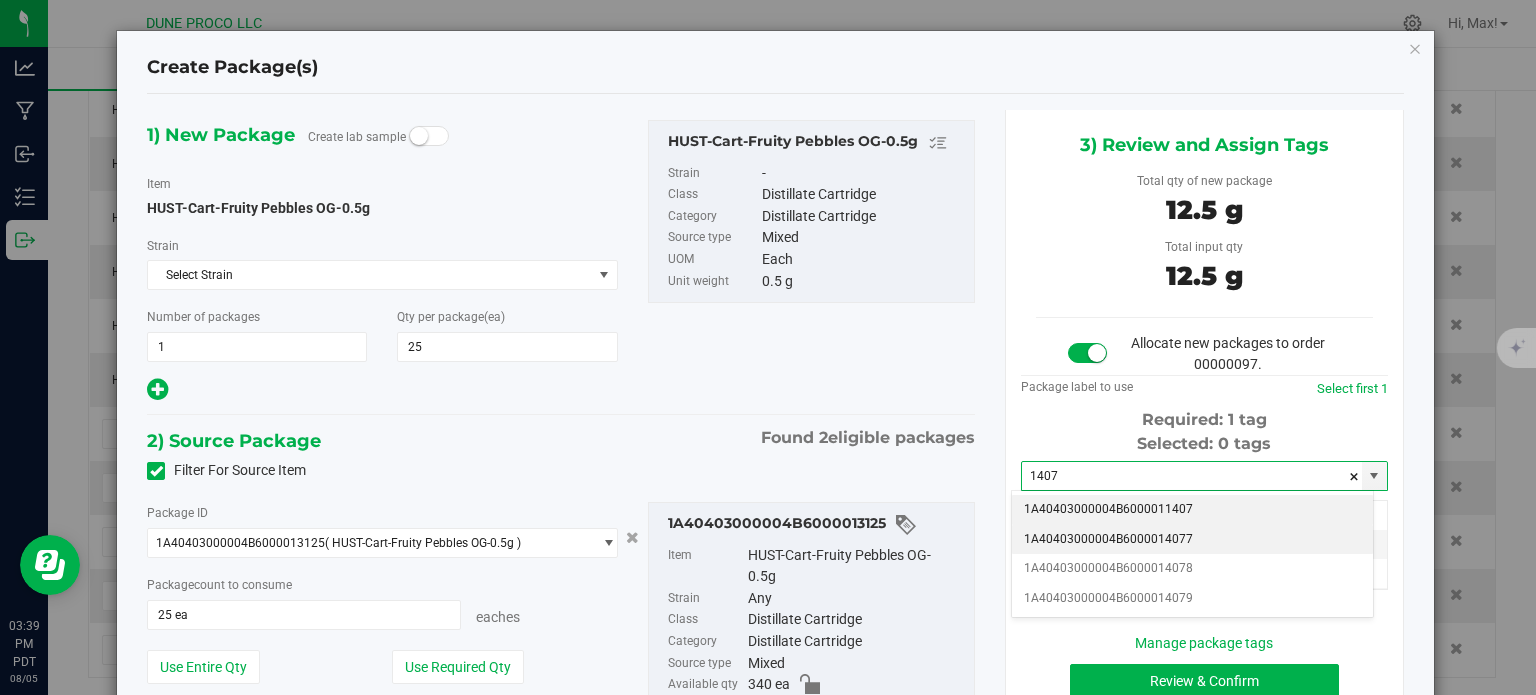 click on "1A40403000004B6000014077" at bounding box center (1192, 540) 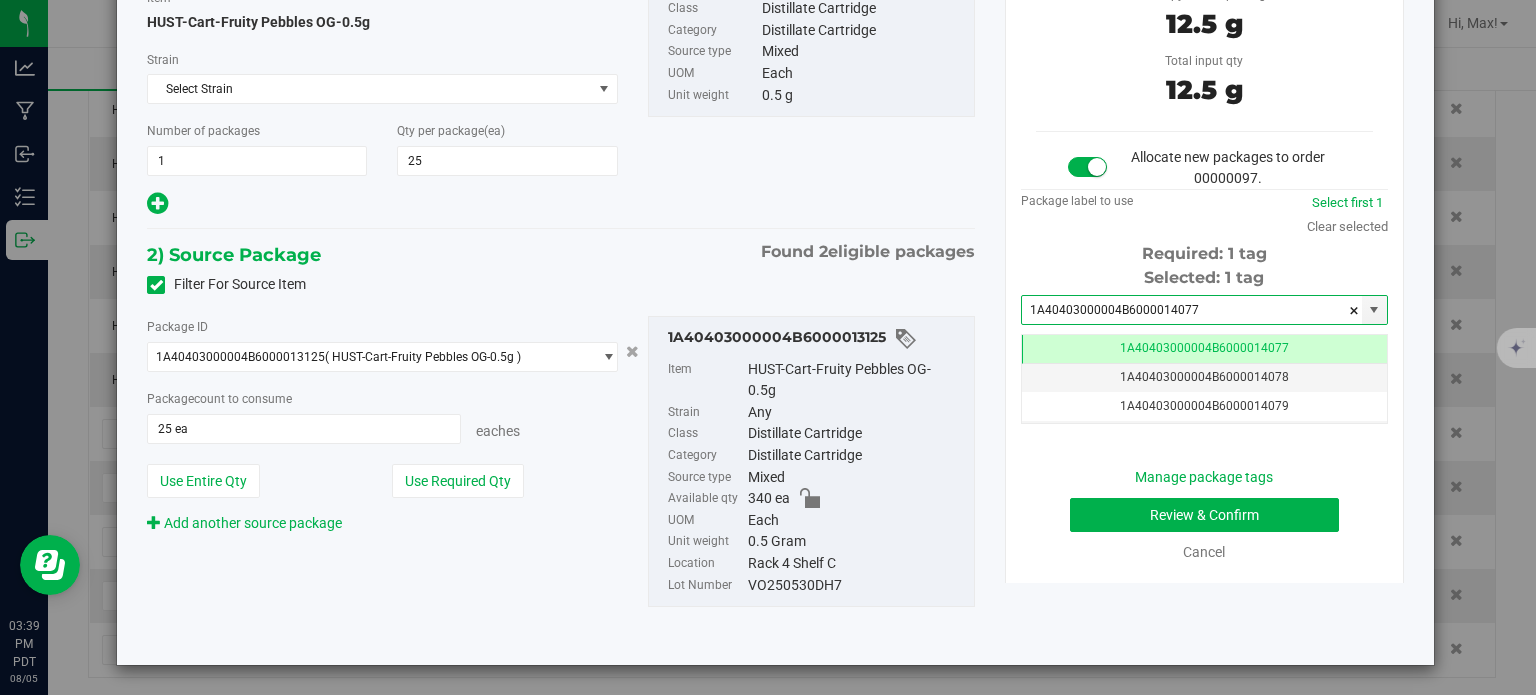 type on "1A40403000004B6000014077" 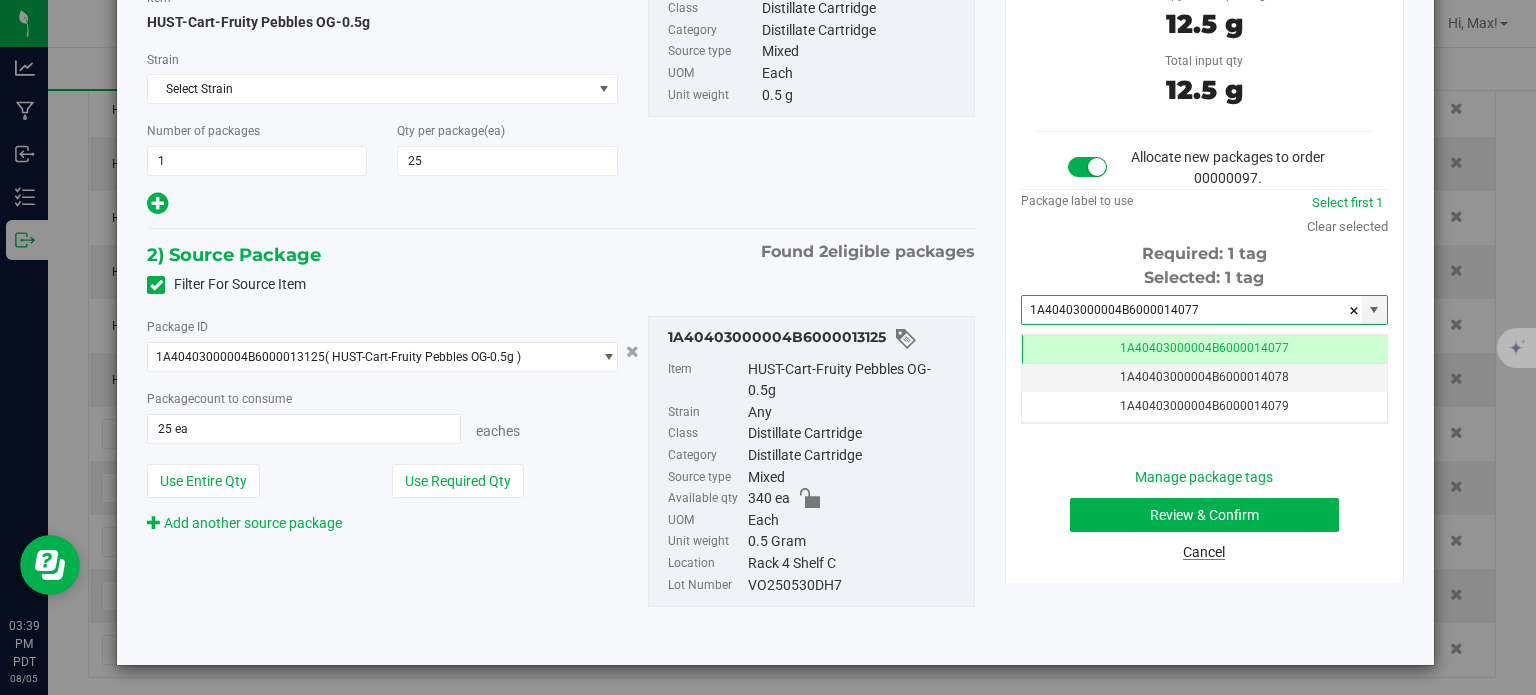 click on "Cancel" at bounding box center (1204, 552) 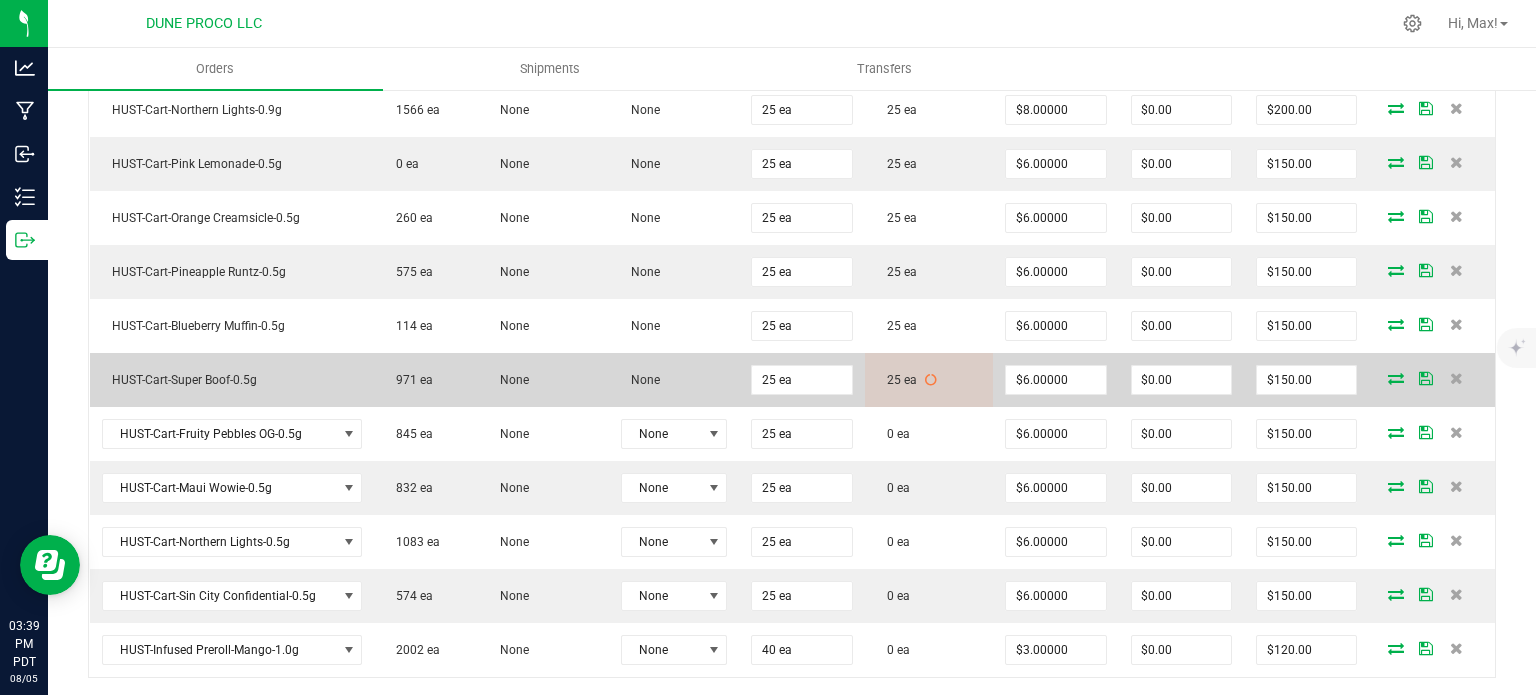 click at bounding box center [1396, 378] 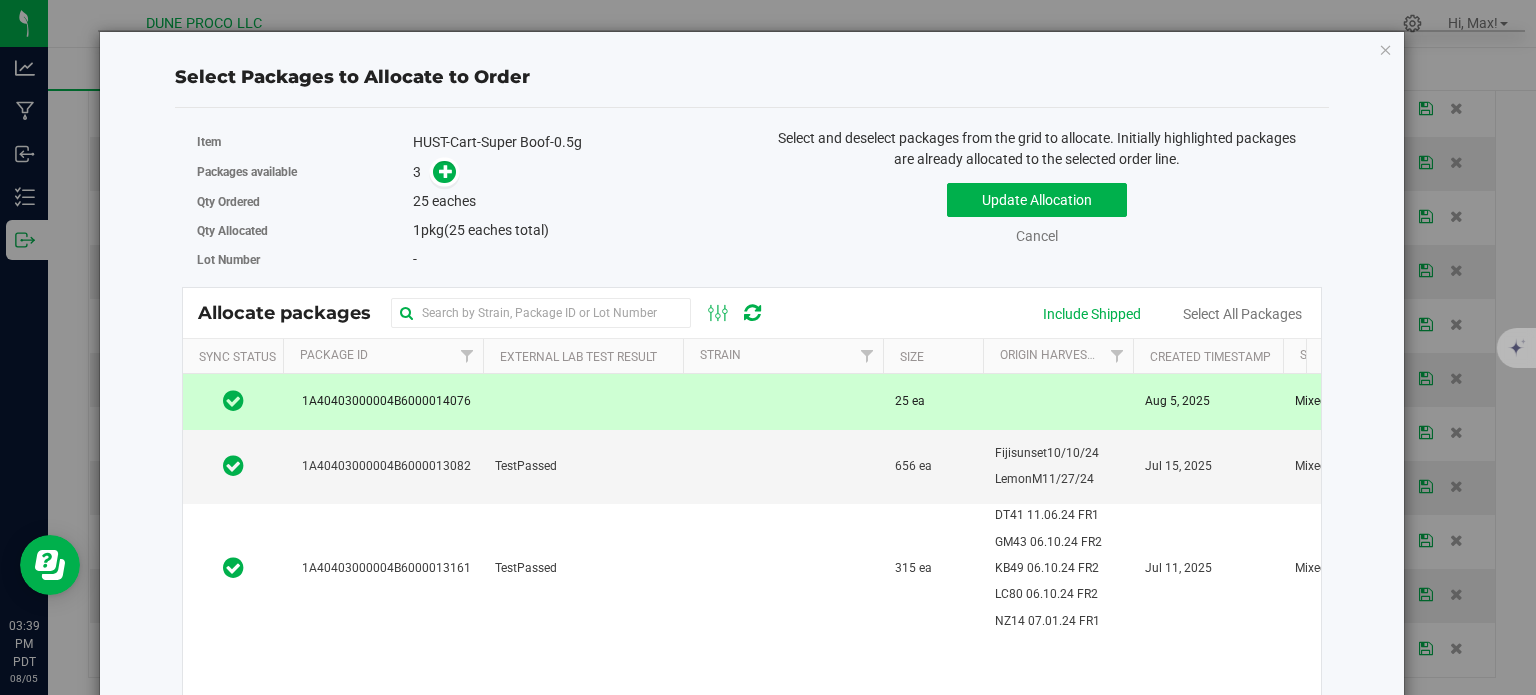 click on "Select Packages to Allocate to Order
Item
HUST-Cart-Super Boof-0.5g
Packages available
3
Qty Ordered
25
1" at bounding box center [775, 347] 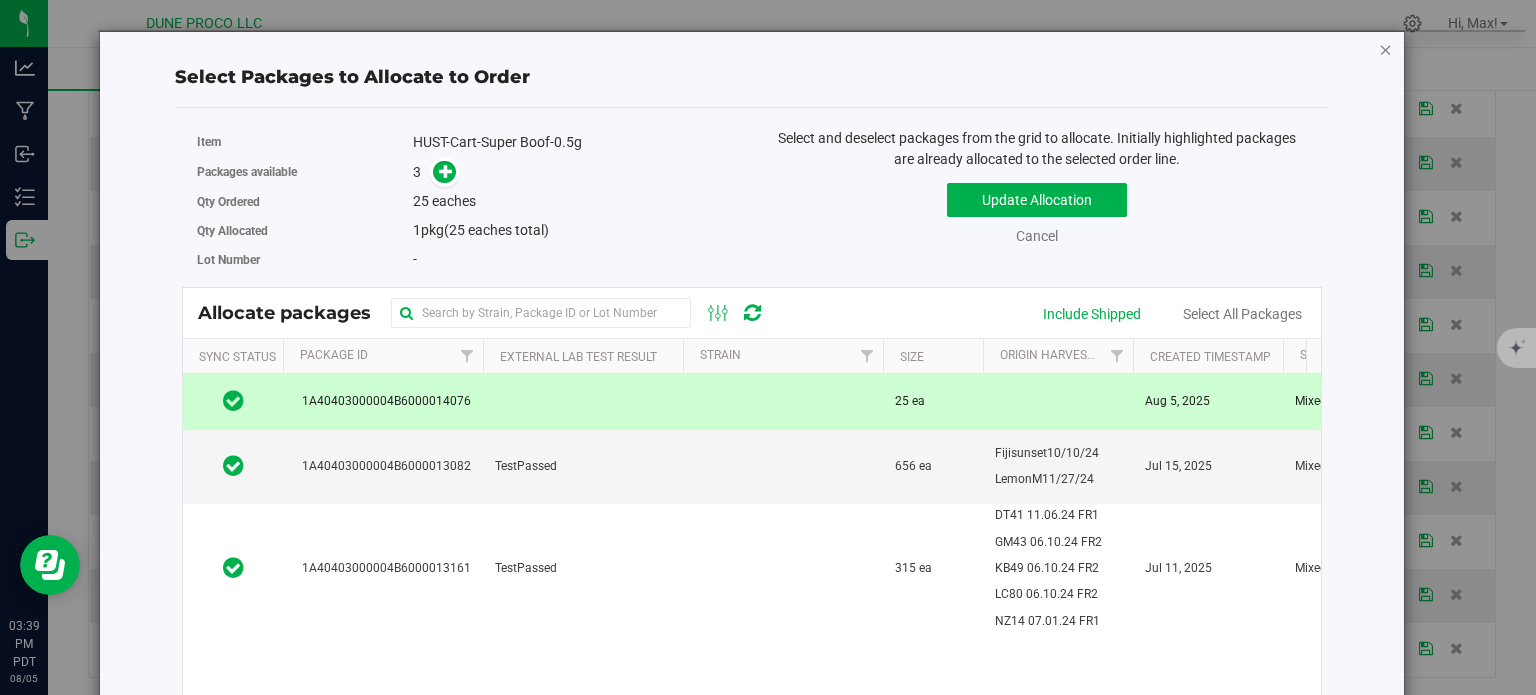 click at bounding box center (1386, 49) 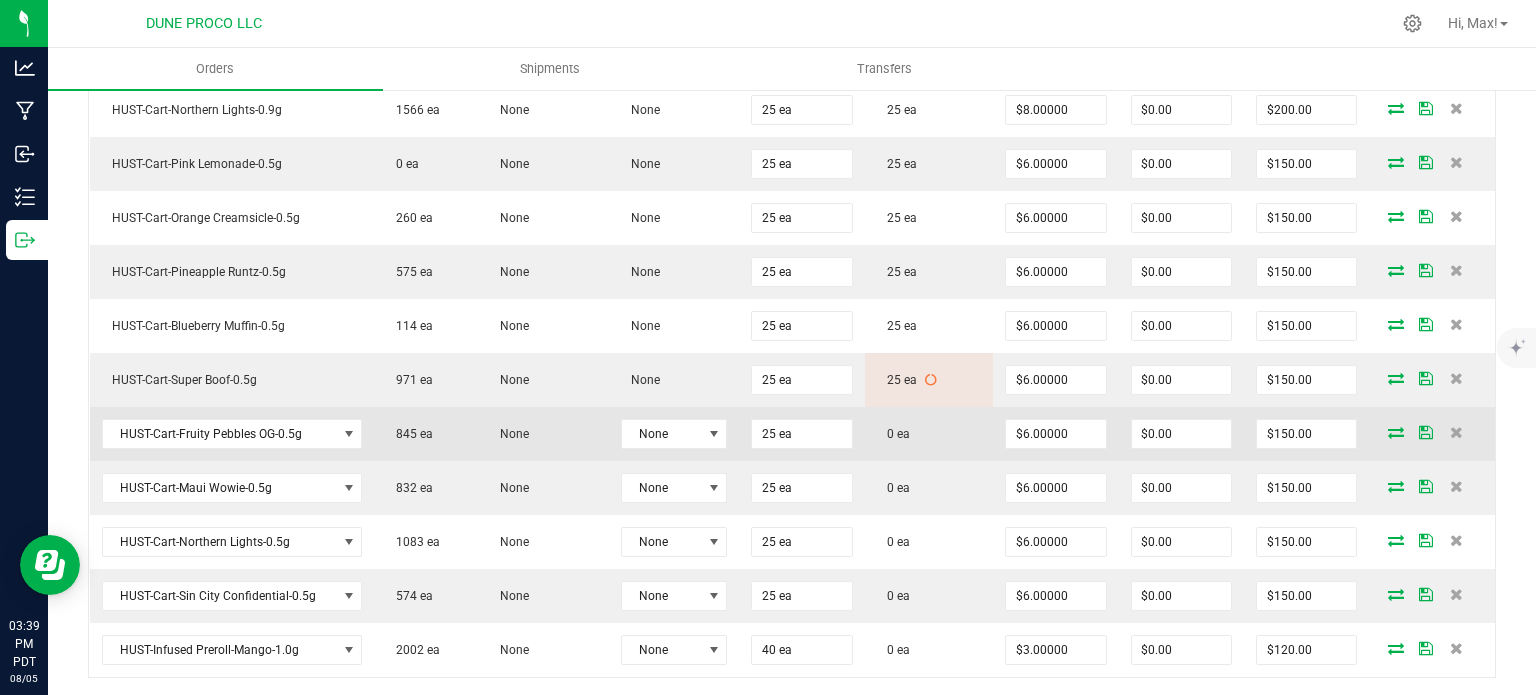 click at bounding box center (1396, 432) 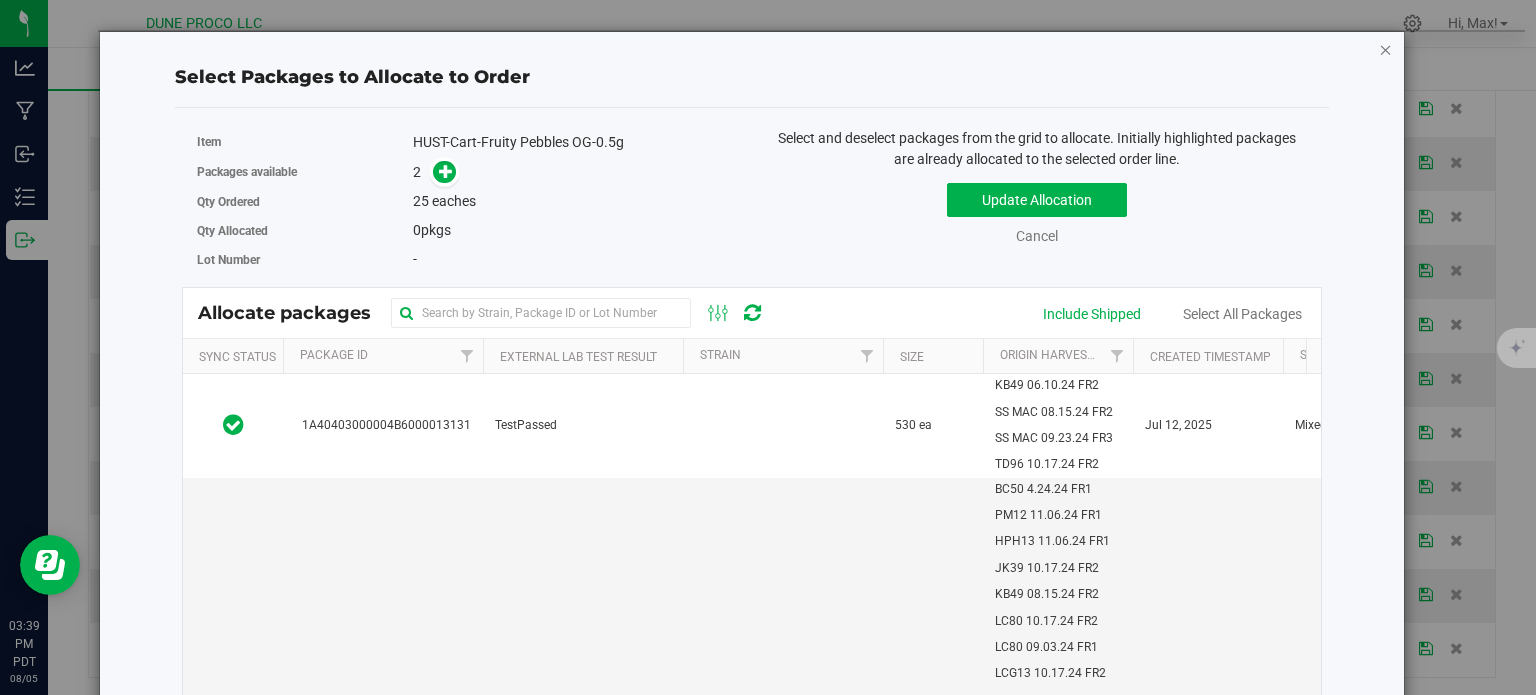 click at bounding box center (1386, 49) 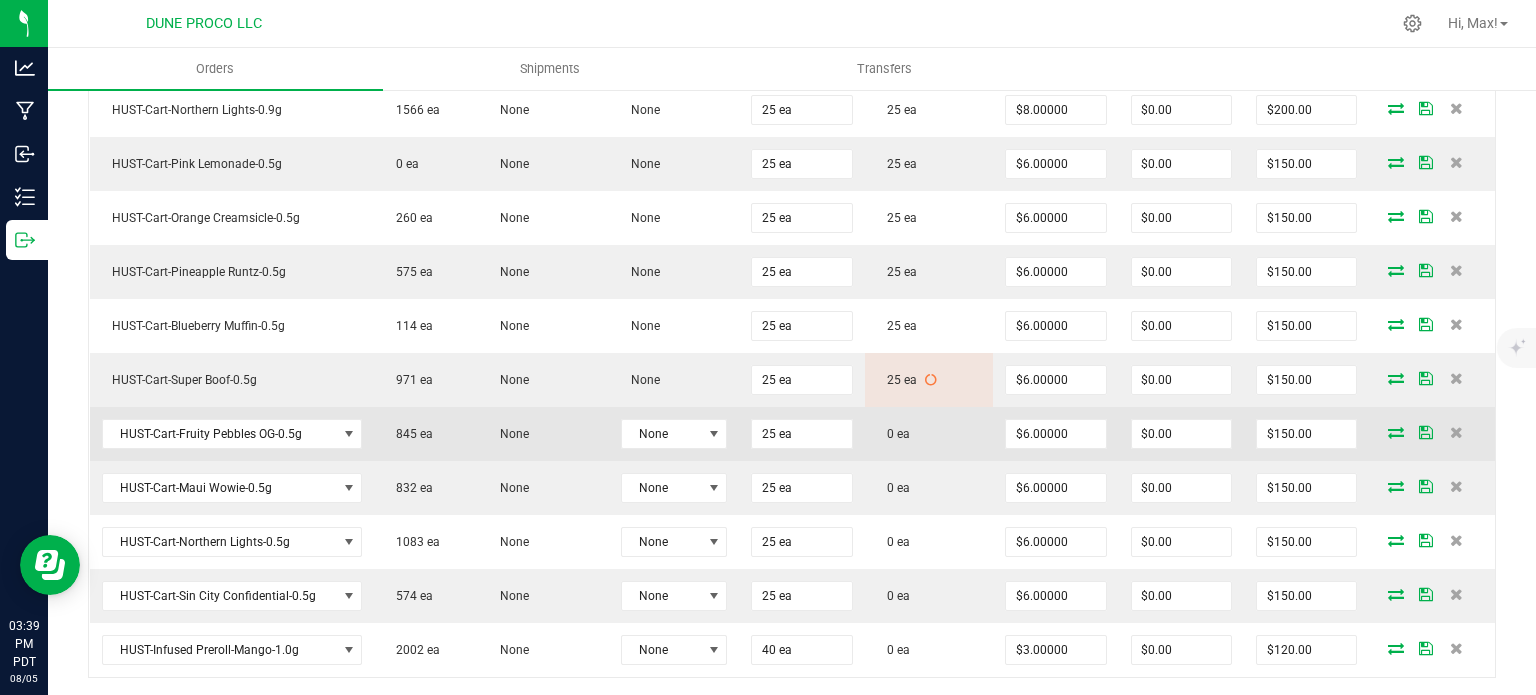 click at bounding box center (1396, 432) 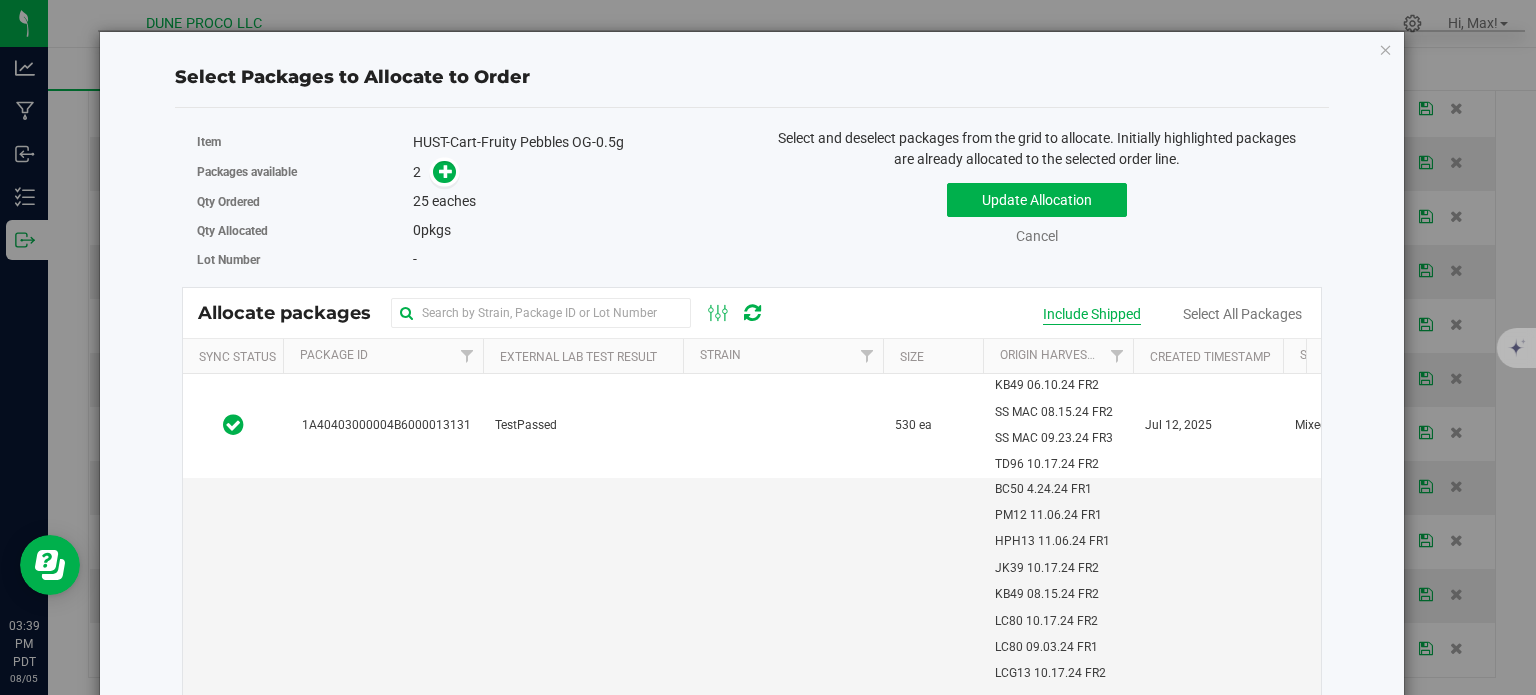 click on "Include Shipped" at bounding box center (1092, 314) 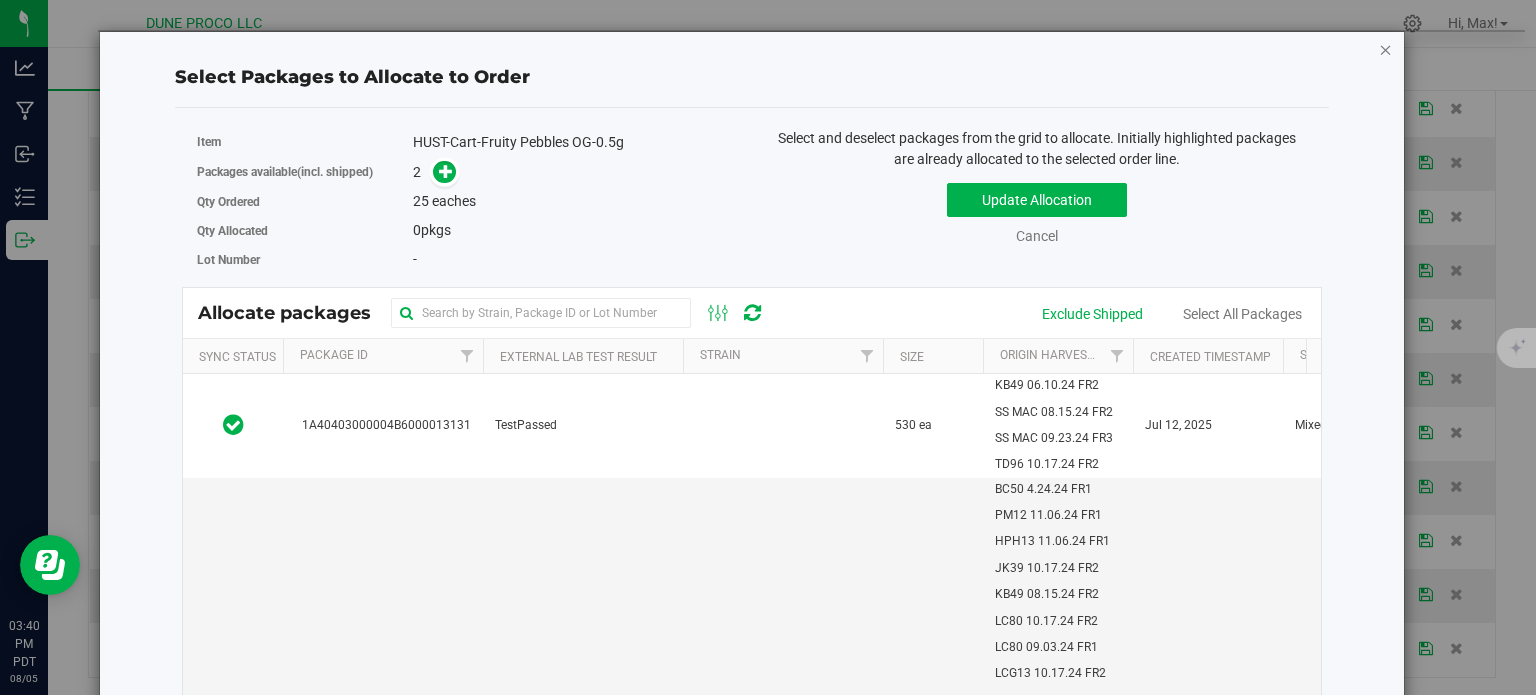 click at bounding box center [1386, 49] 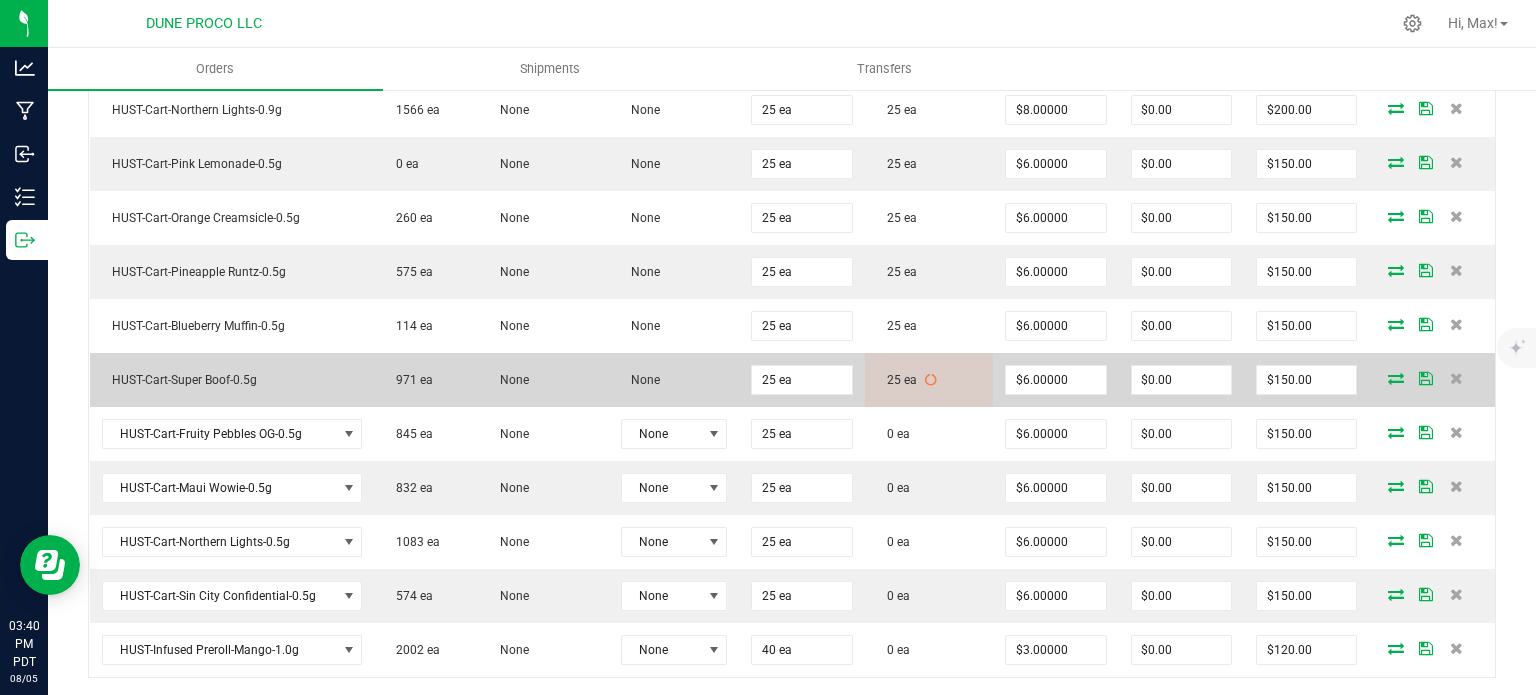 click at bounding box center (1396, 378) 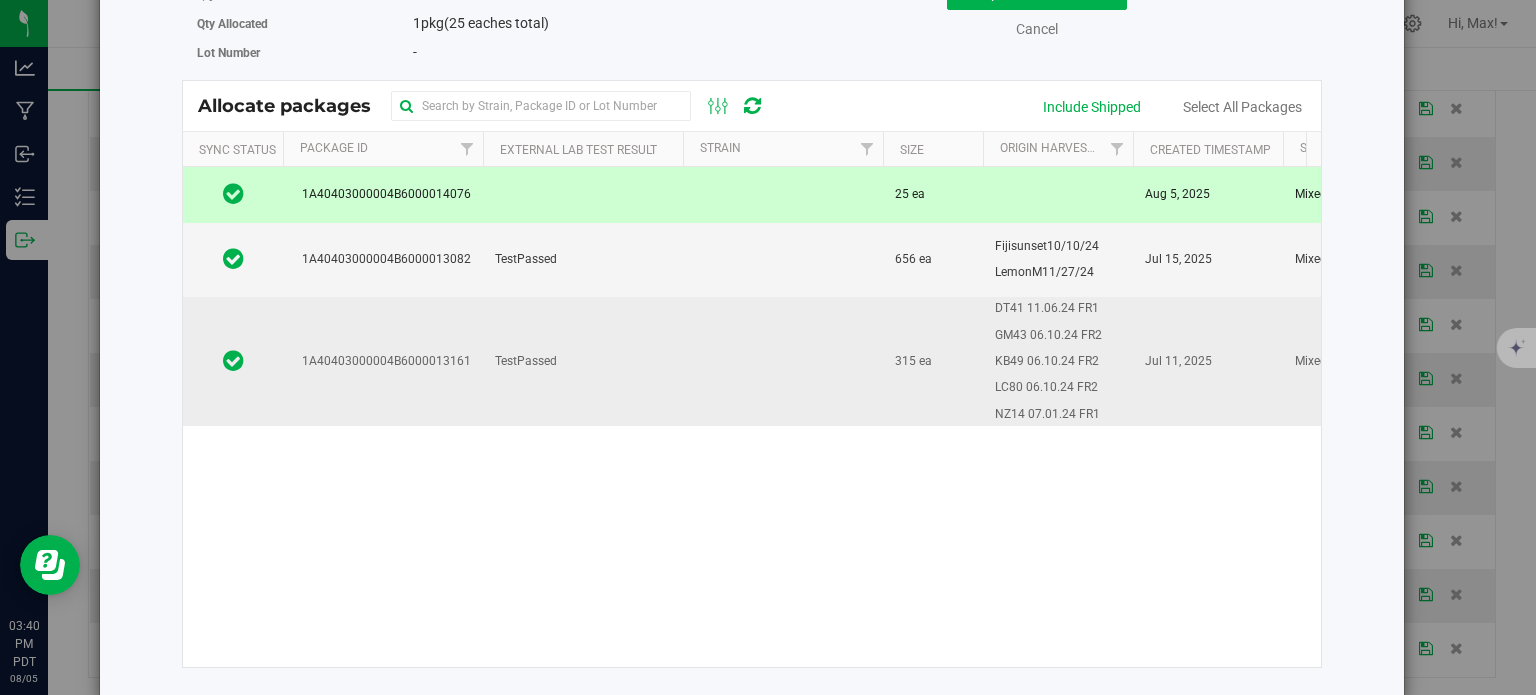 scroll, scrollTop: 0, scrollLeft: 0, axis: both 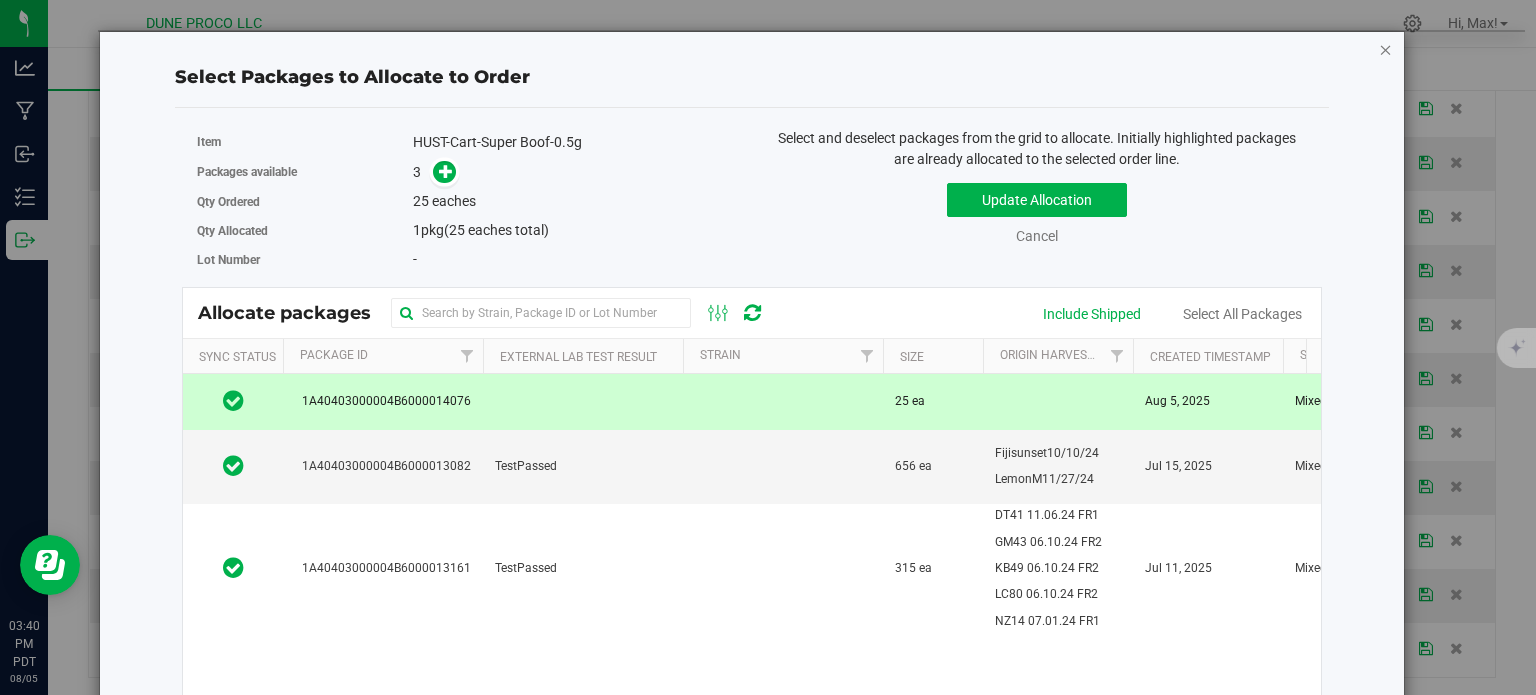 click at bounding box center (1386, 49) 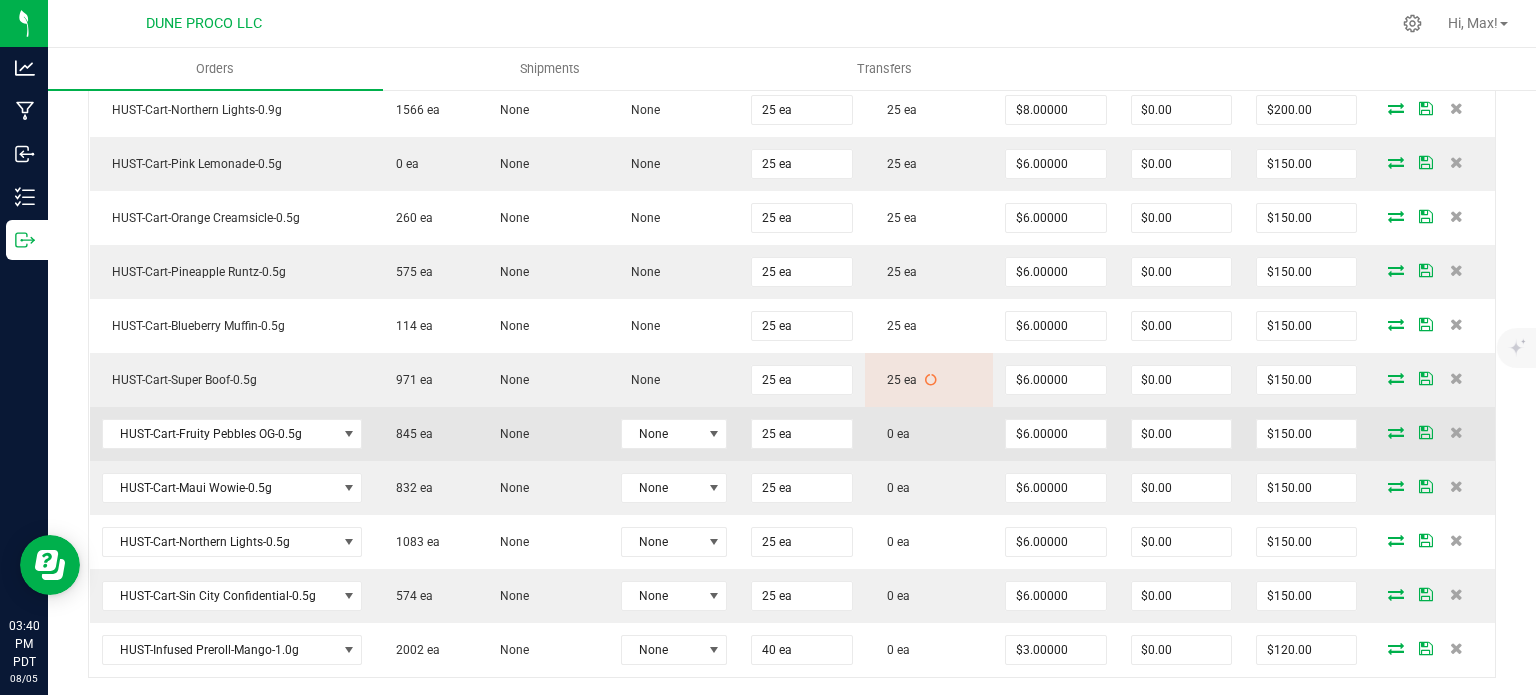 click at bounding box center (1396, 432) 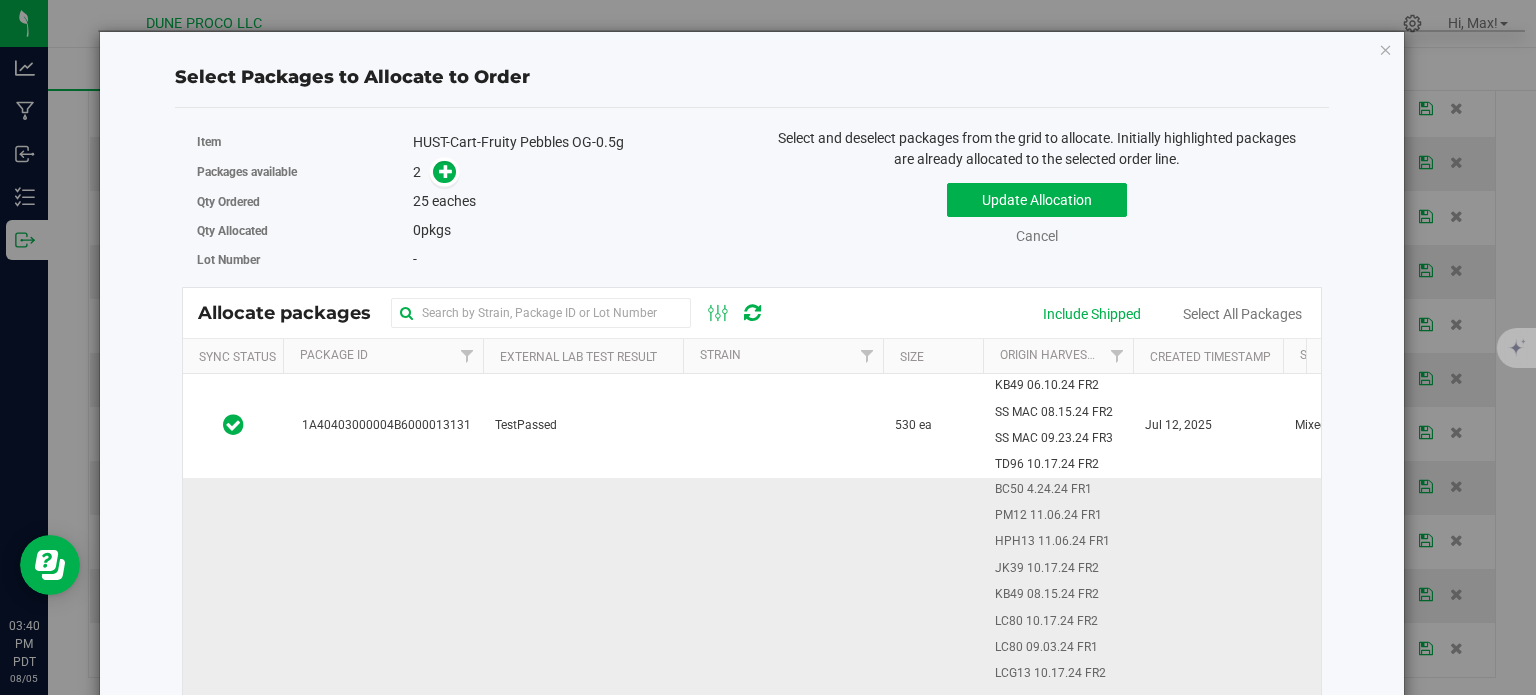 scroll, scrollTop: 222, scrollLeft: 0, axis: vertical 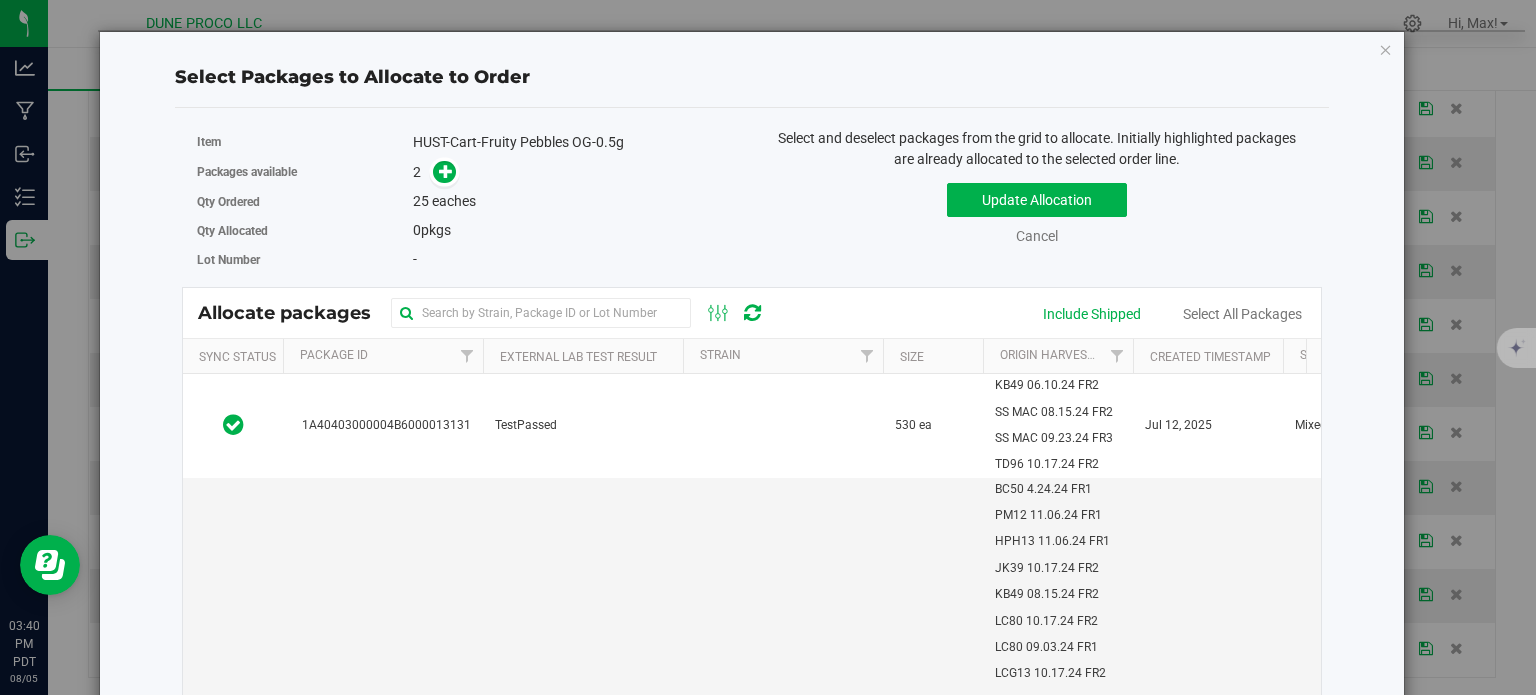 click on "Include Shipped
Select All Packages" at bounding box center (1172, 314) 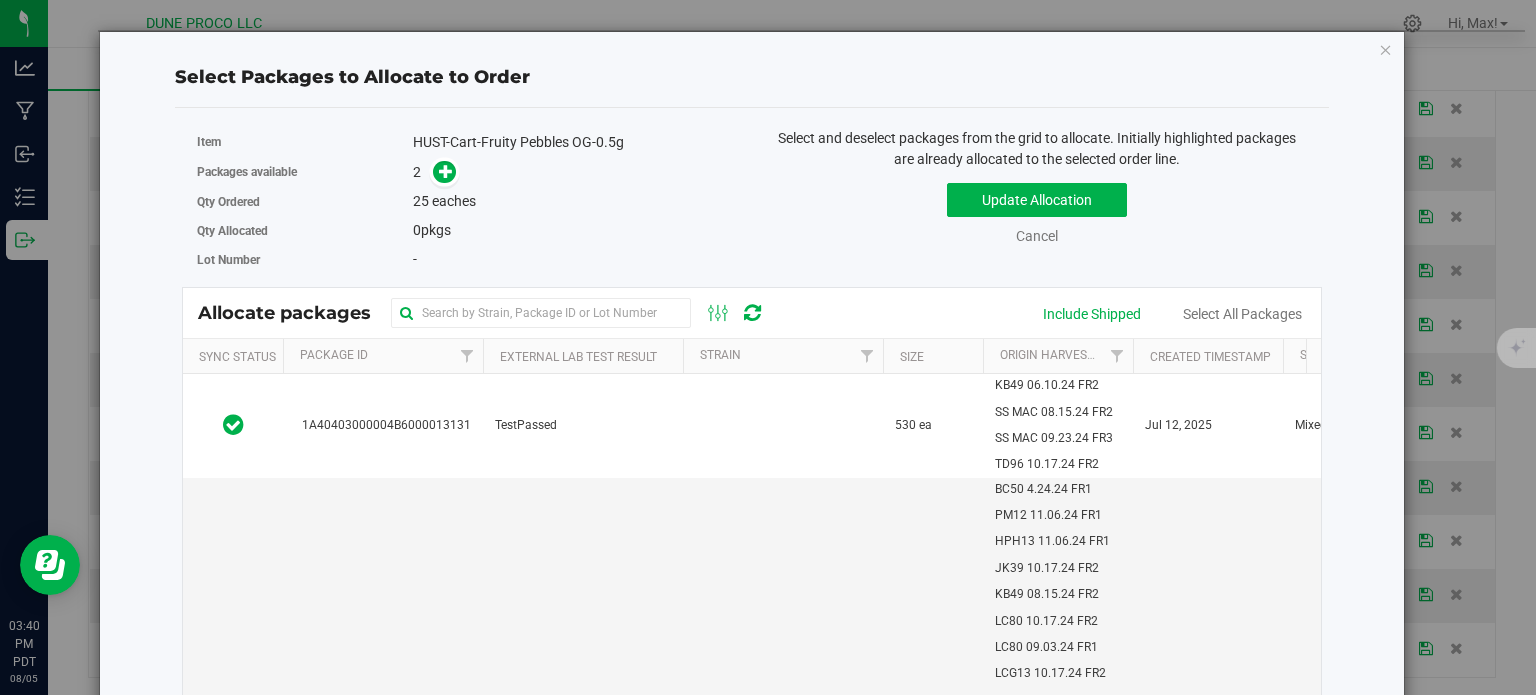 click on "Include Shipped
Select All Packages" at bounding box center [1172, 314] 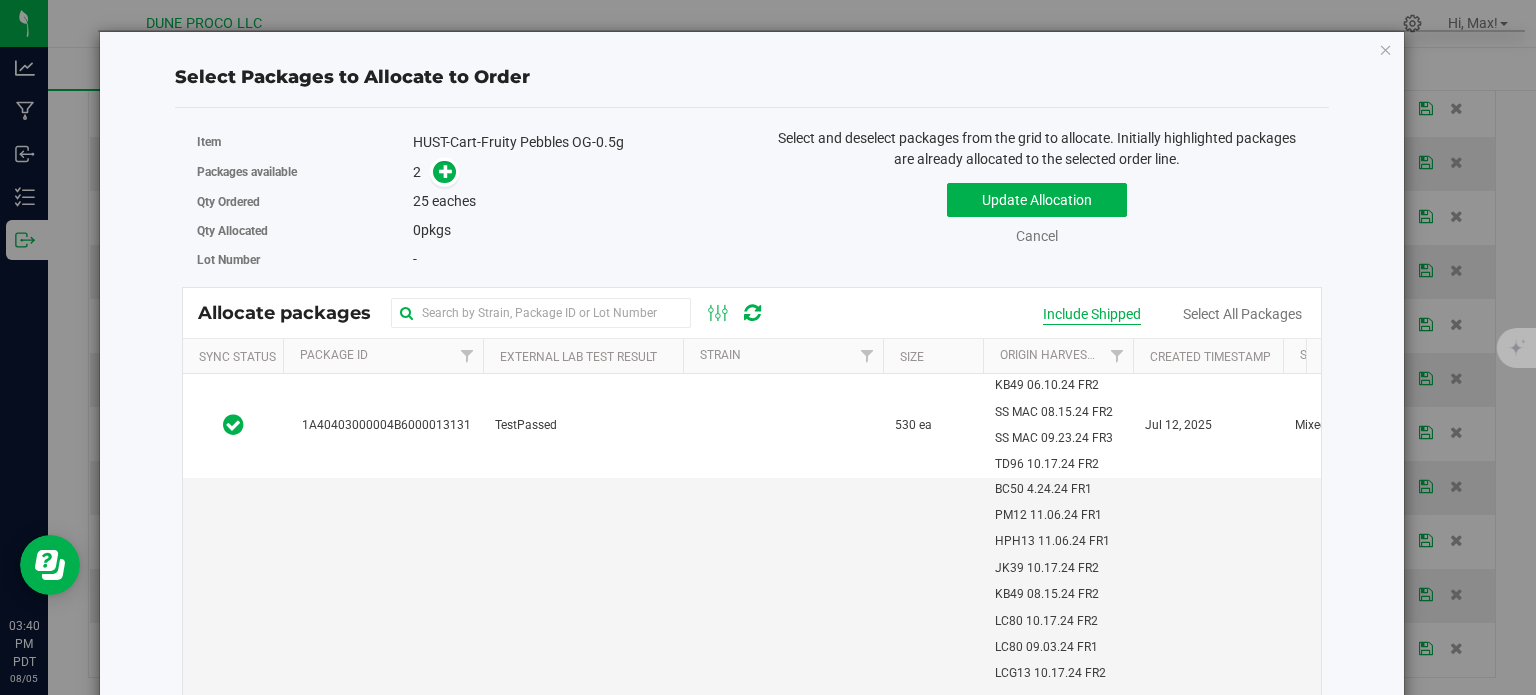 click on "Include Shipped" at bounding box center [1092, 314] 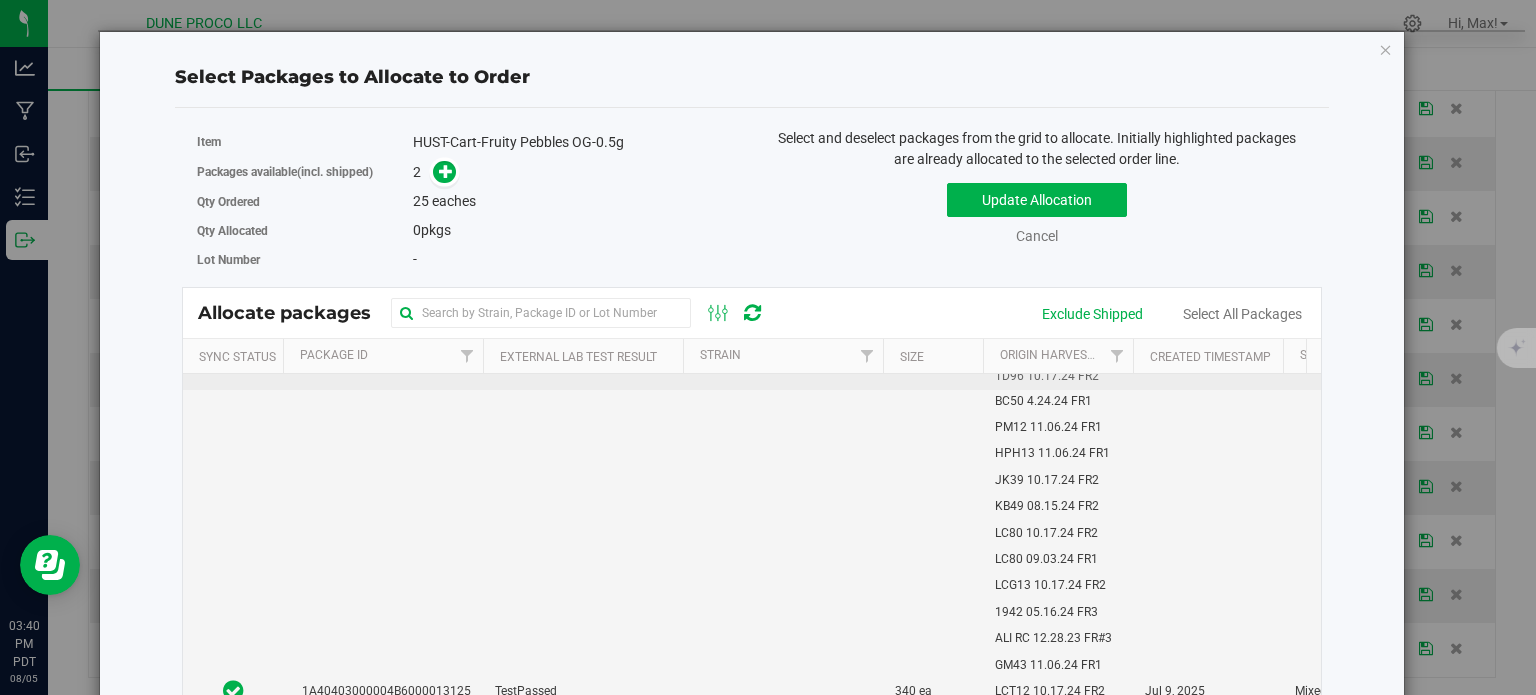 scroll, scrollTop: 222, scrollLeft: 0, axis: vertical 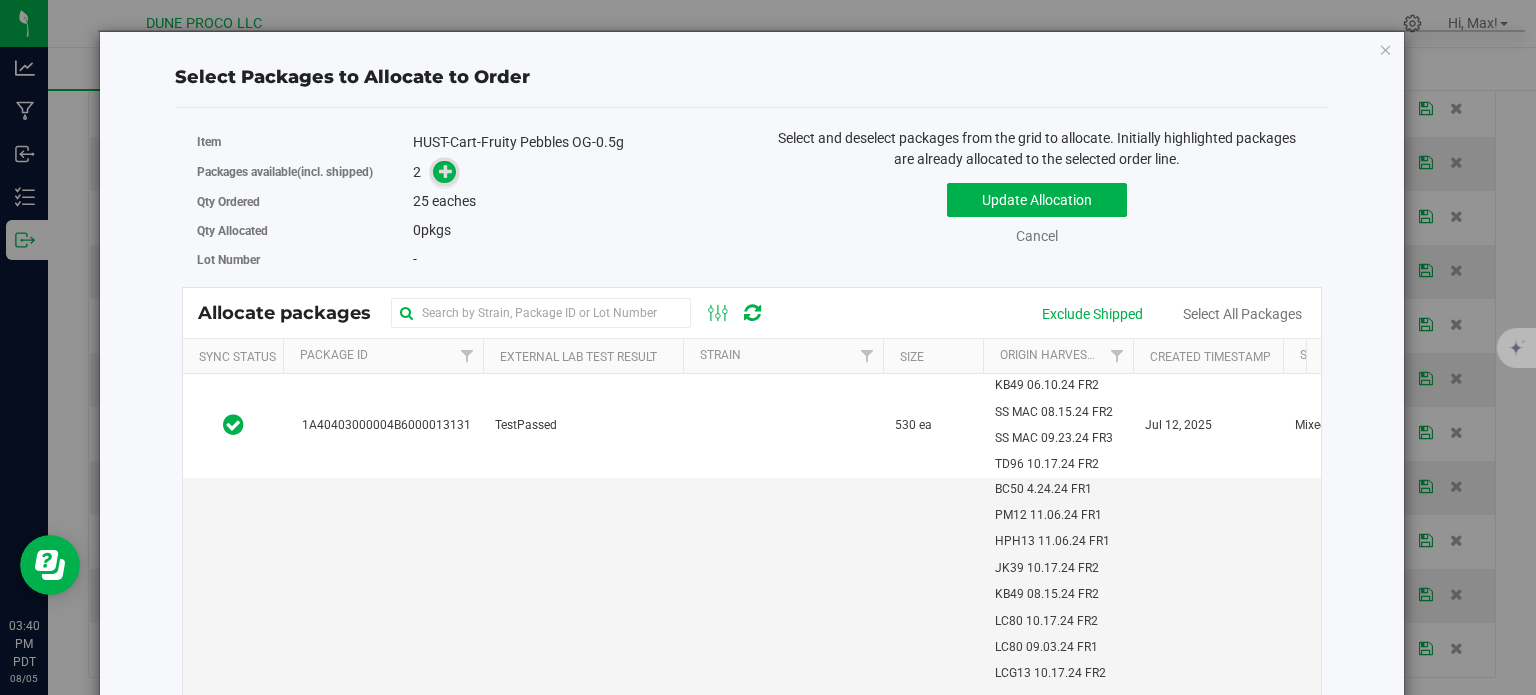 click at bounding box center (444, 172) 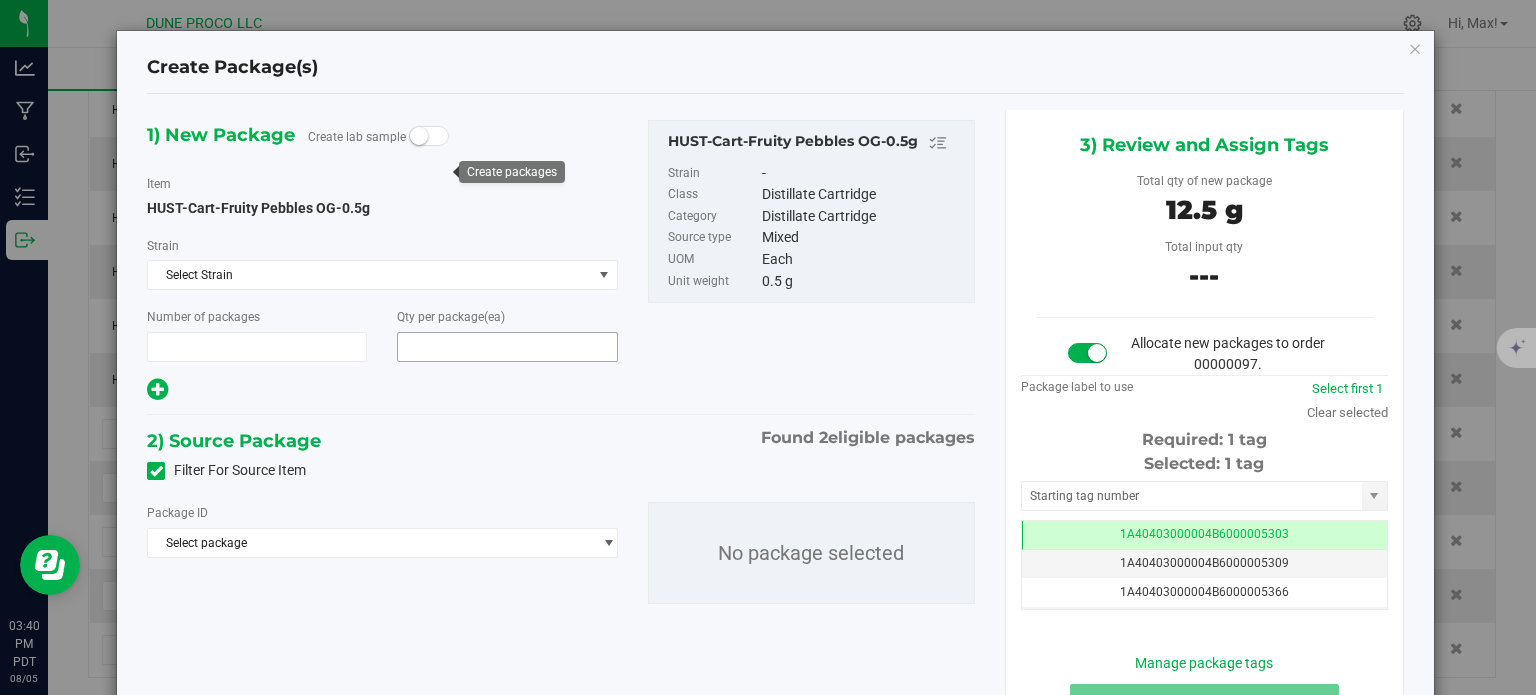 type on "1" 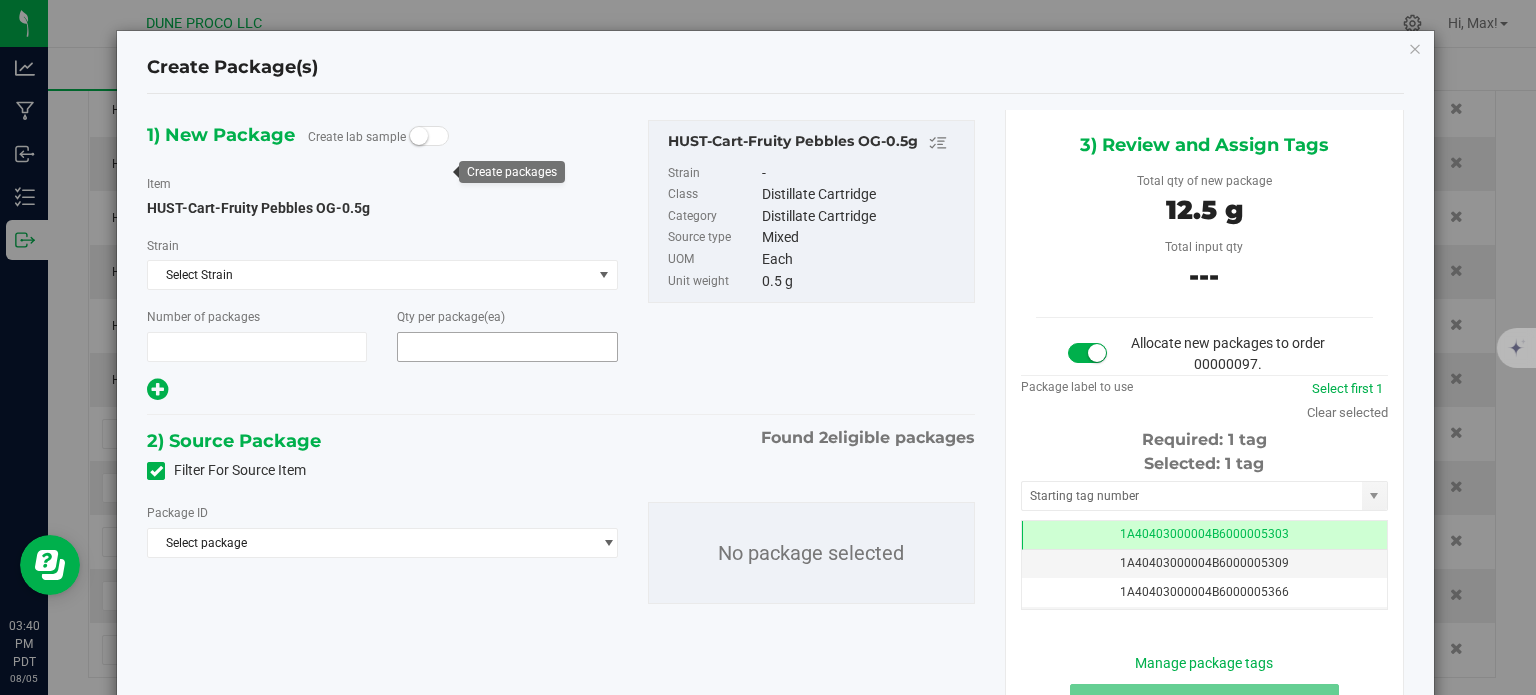 type on "25" 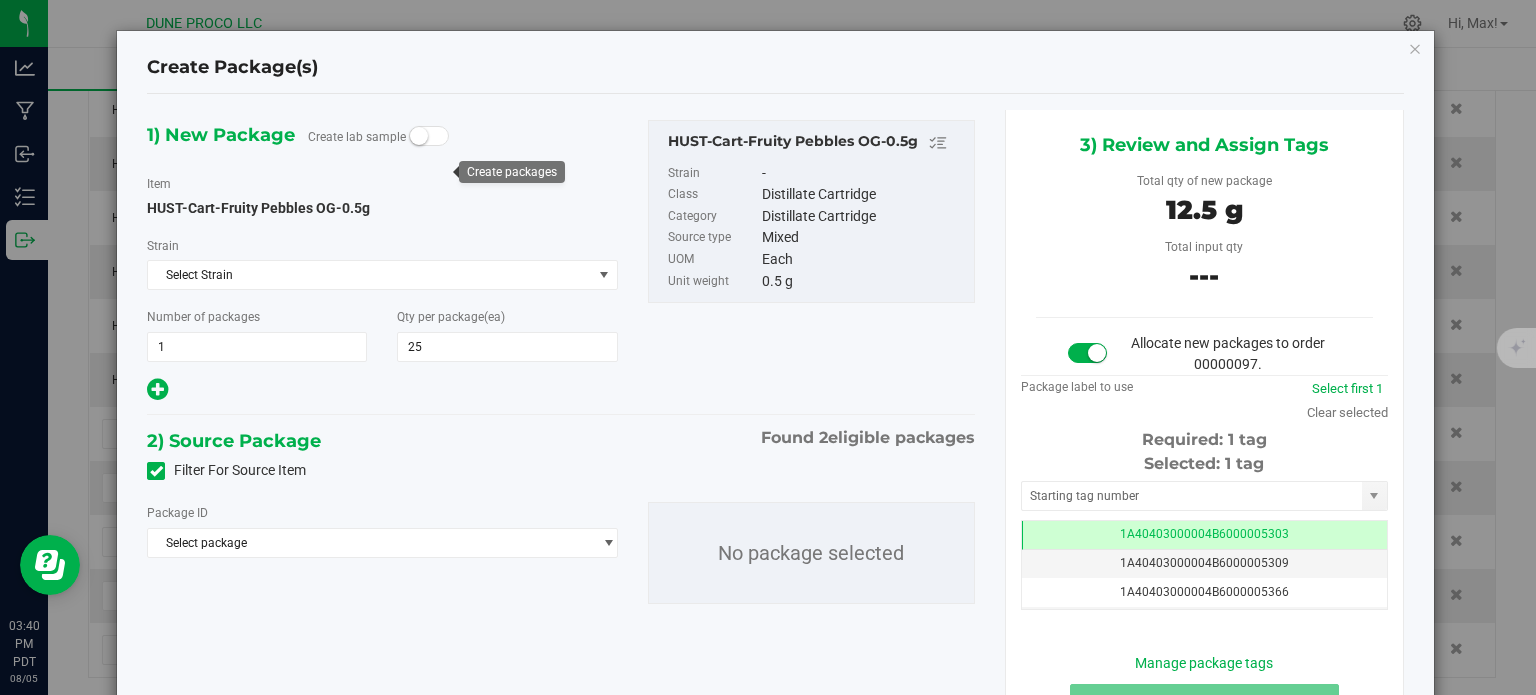 scroll, scrollTop: 0, scrollLeft: 0, axis: both 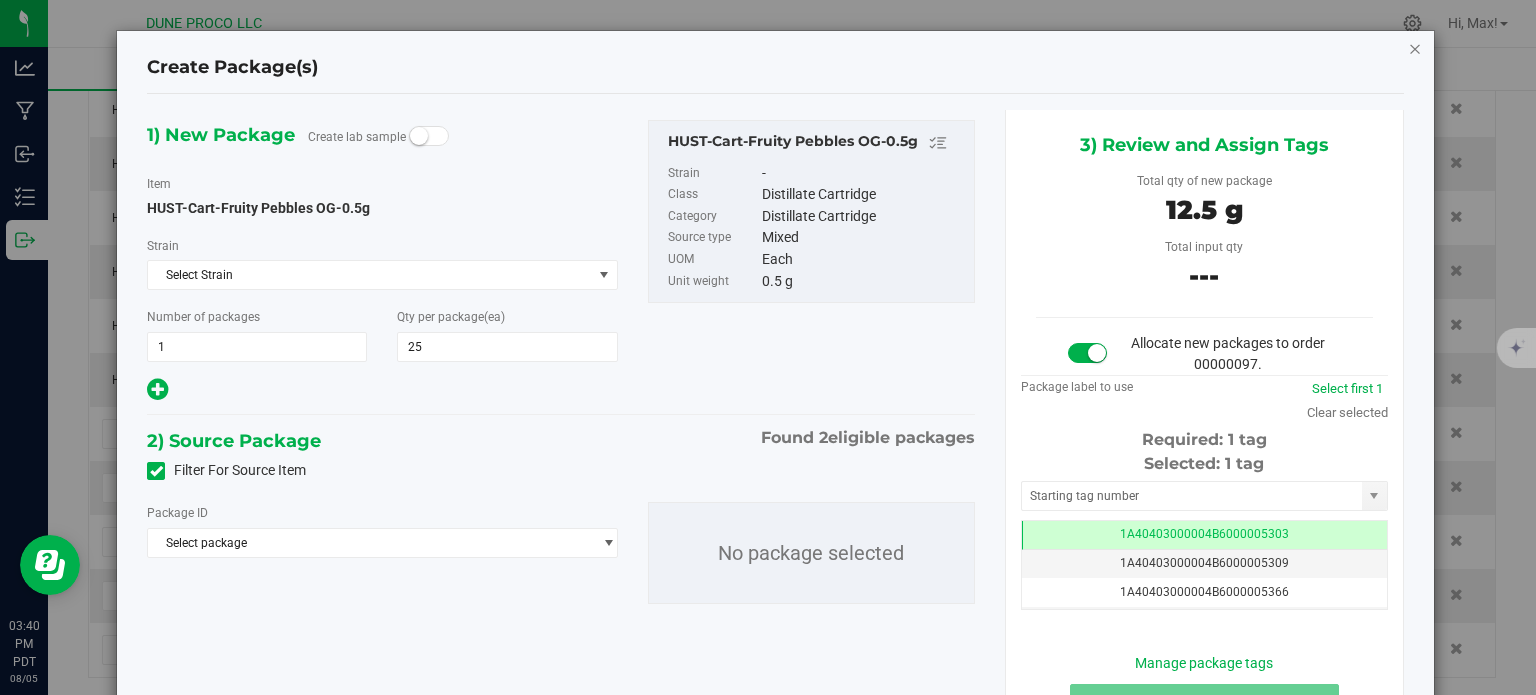 click at bounding box center (1415, 48) 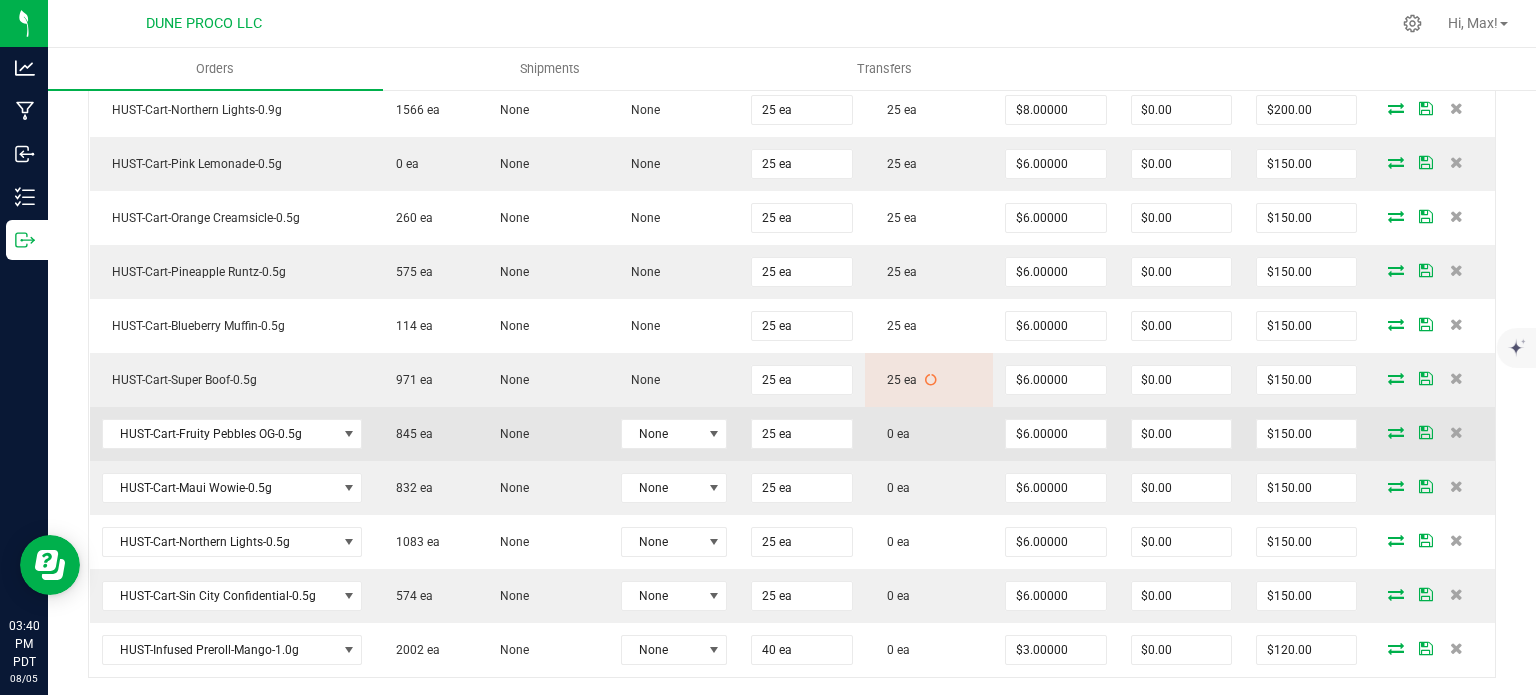 click at bounding box center [1396, 432] 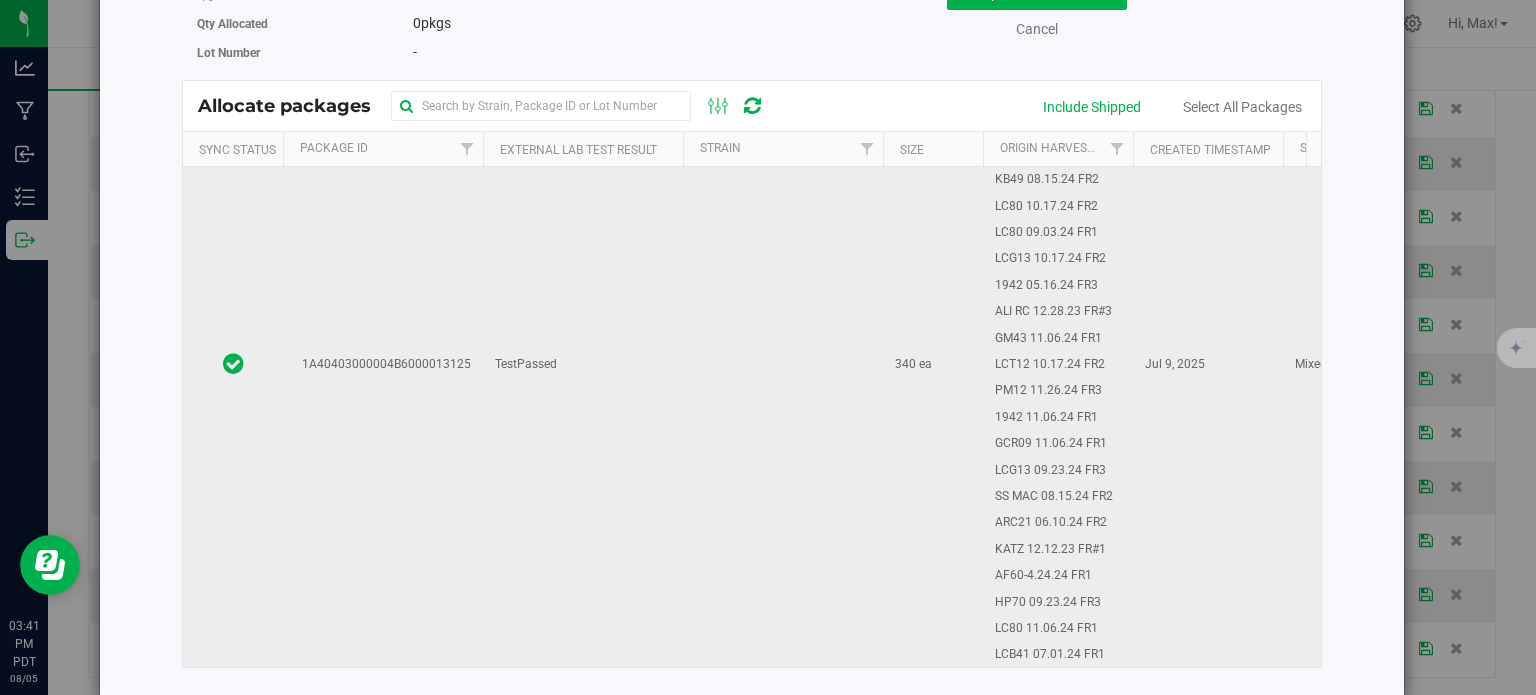 click on "1A40403000004B6000013125" at bounding box center [383, 365] 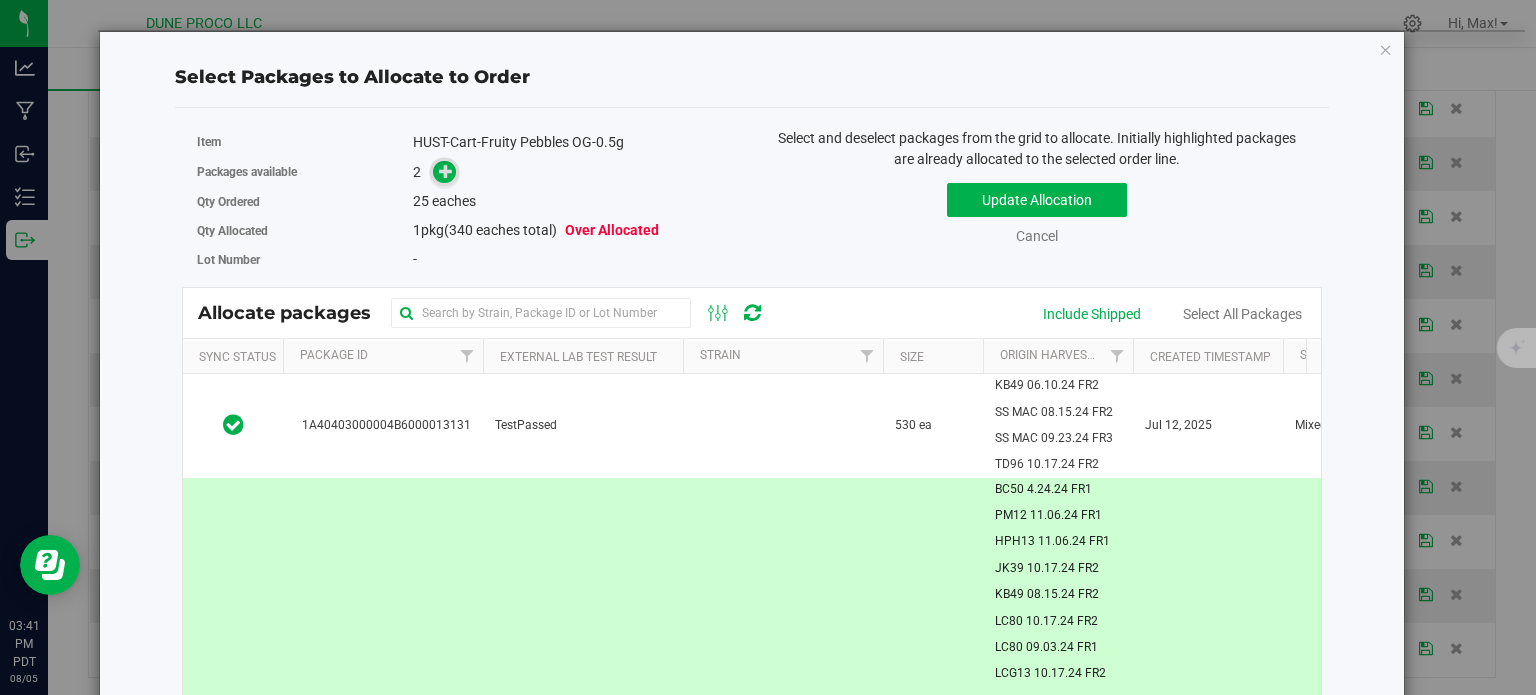 click at bounding box center [446, 171] 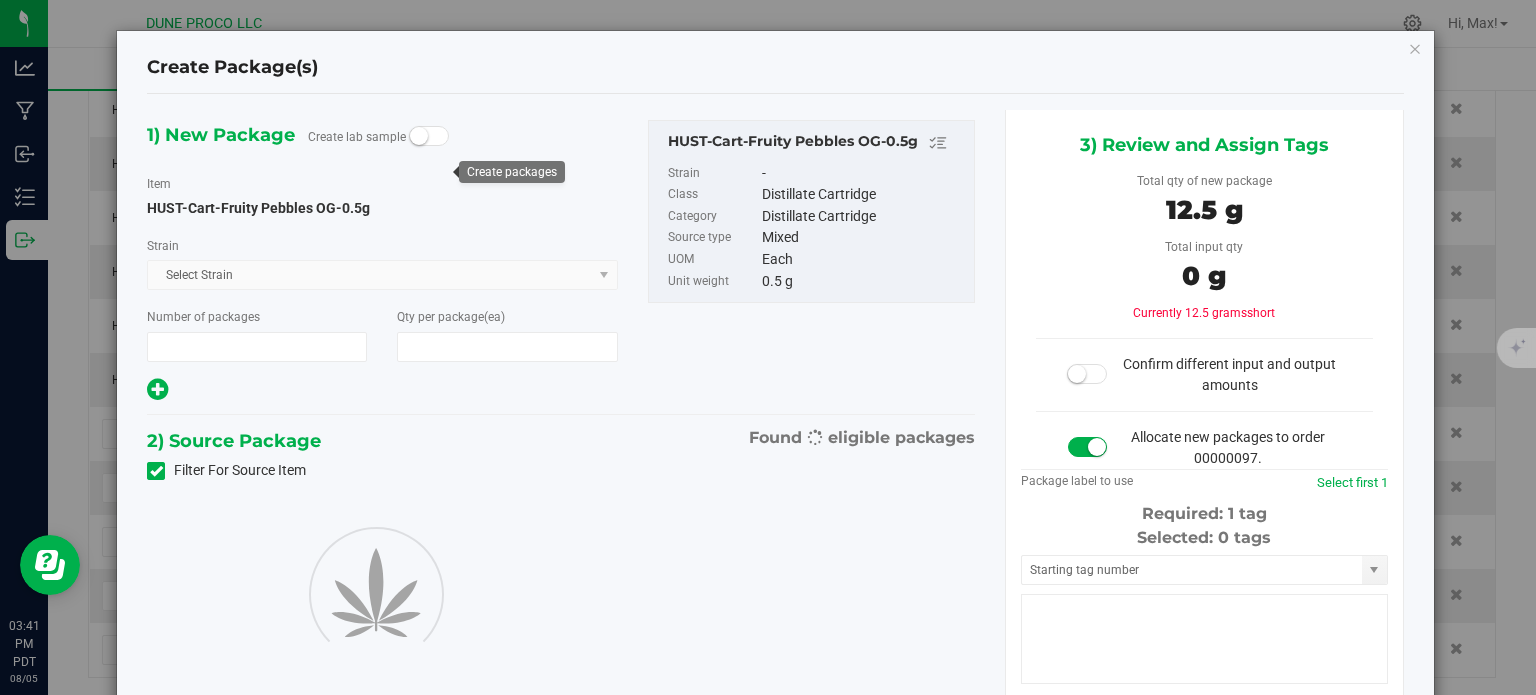 type on "1" 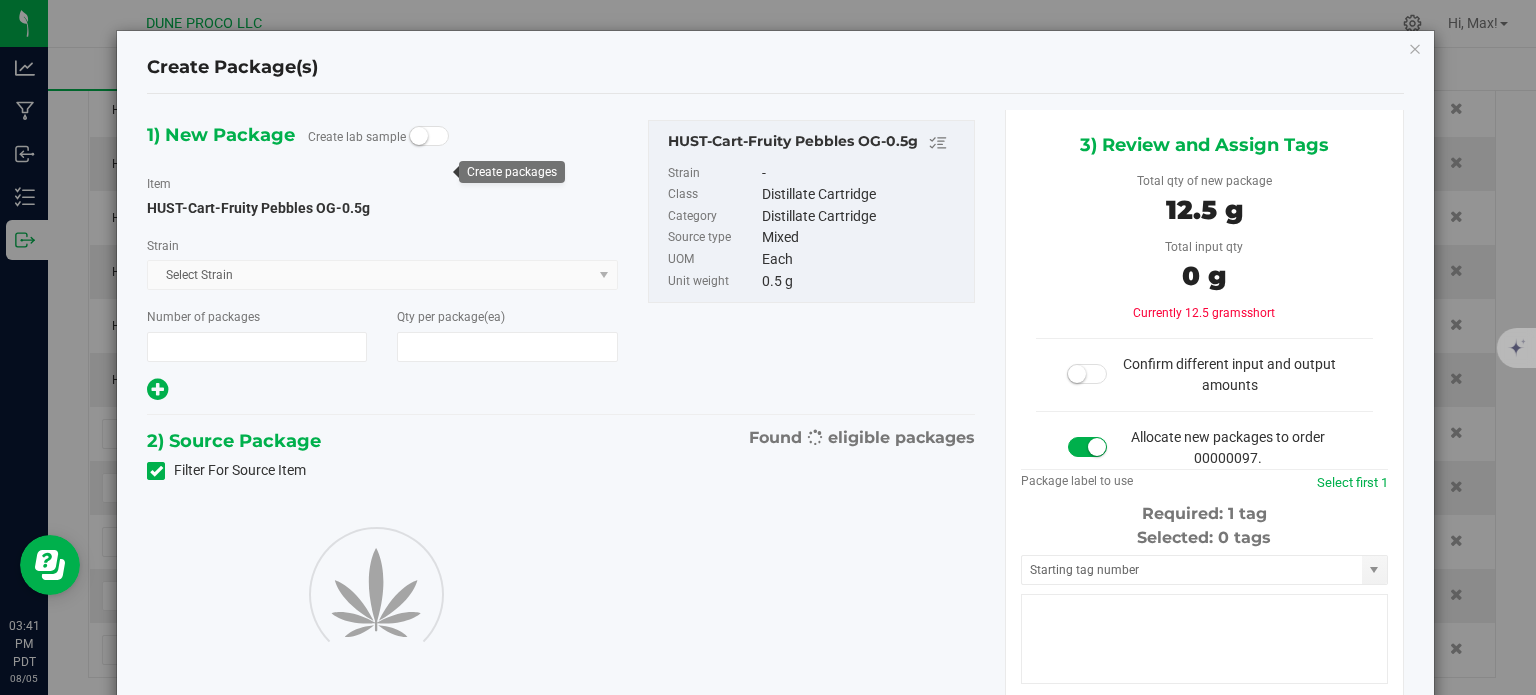 type on "25" 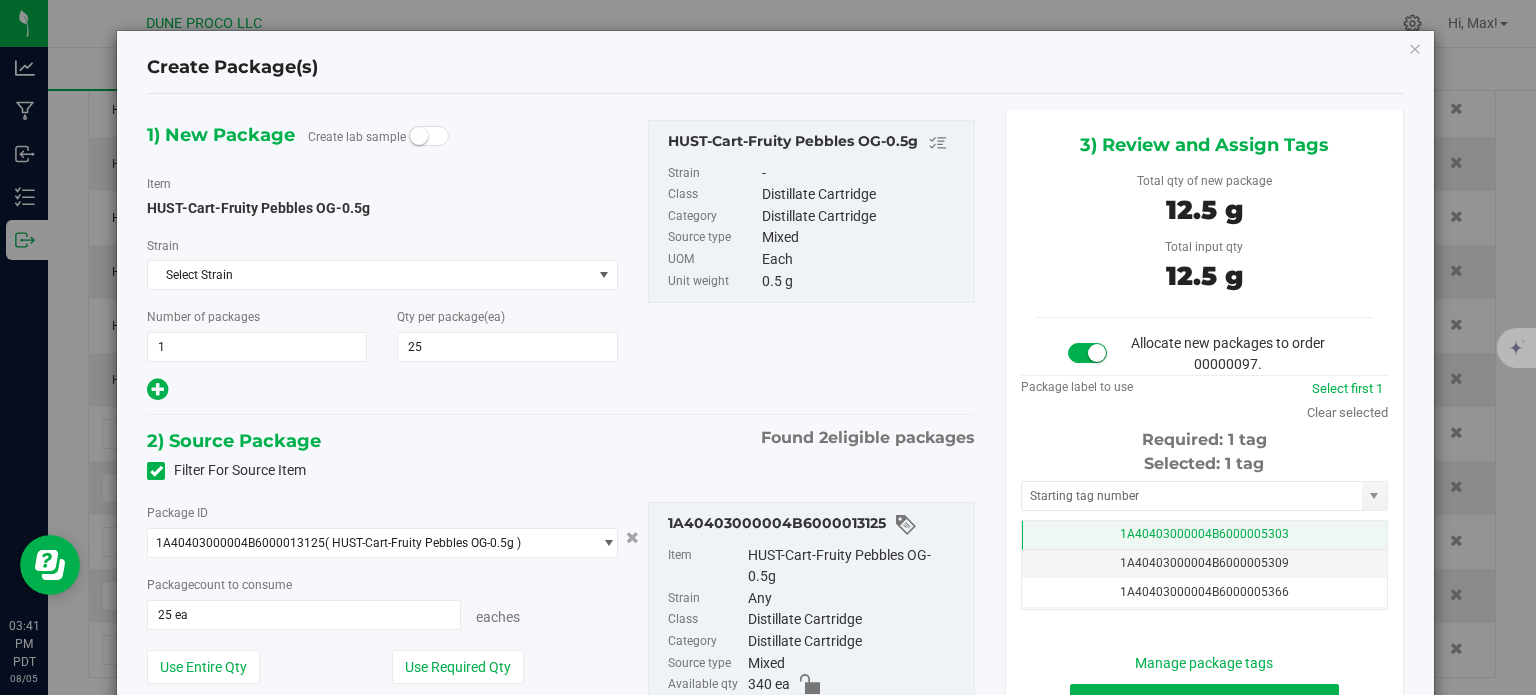 click on "1A40403000004B6000005303" at bounding box center (1204, 535) 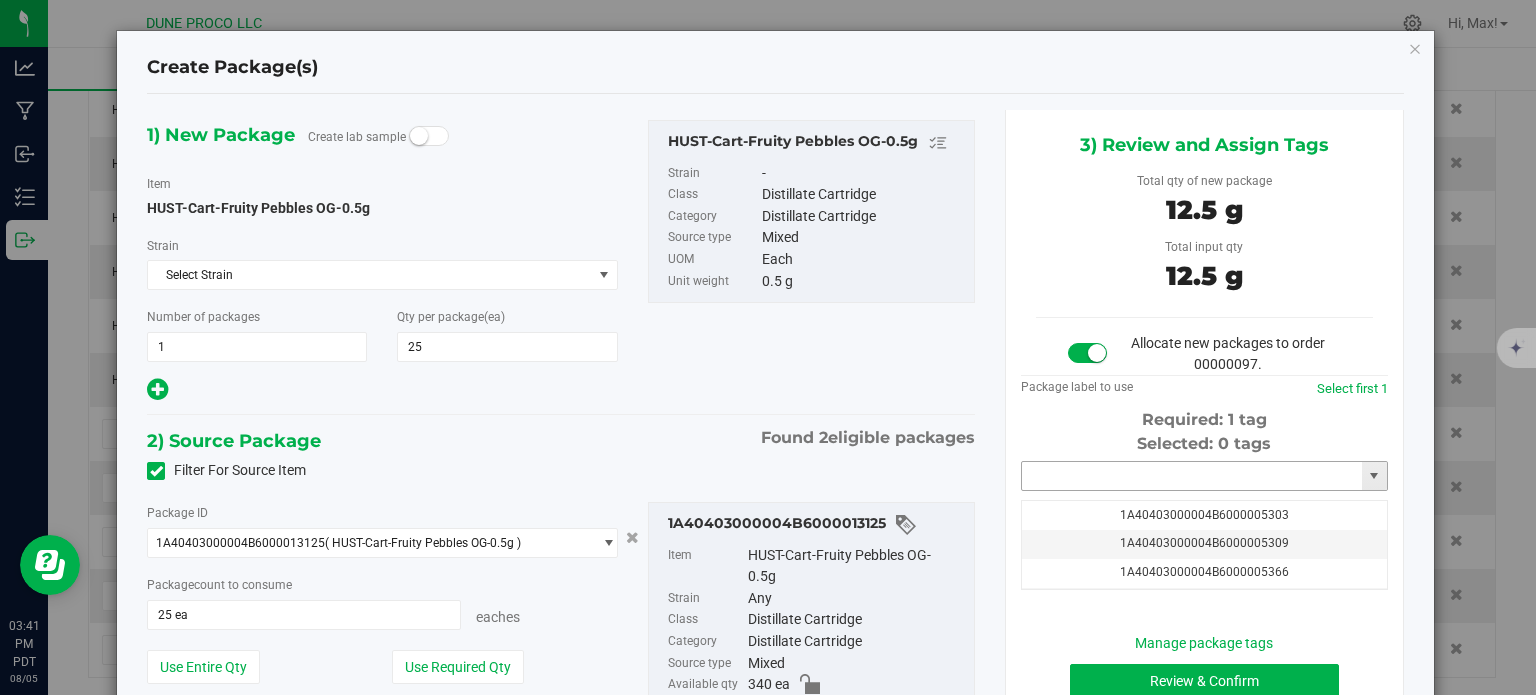 click at bounding box center [1192, 476] 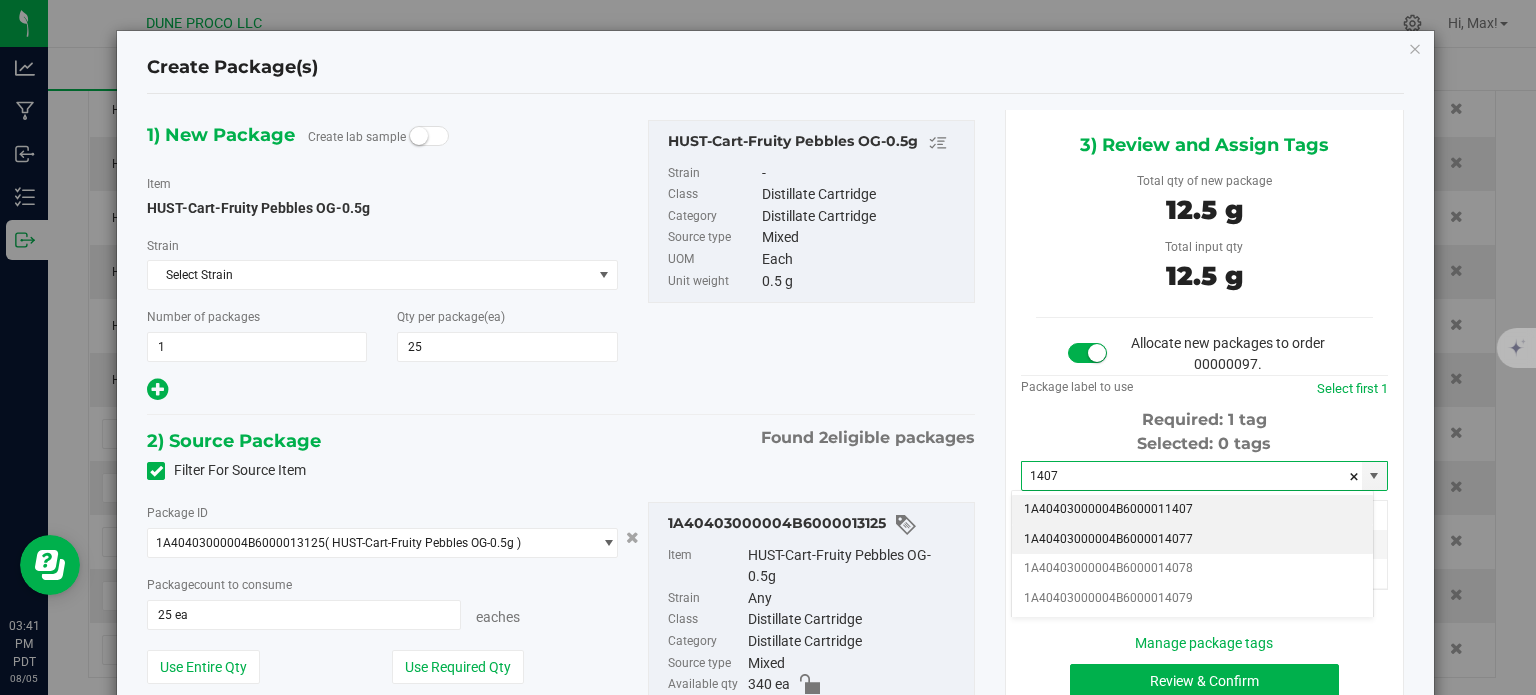 click on "1A40403000004B6000014077" at bounding box center (1192, 540) 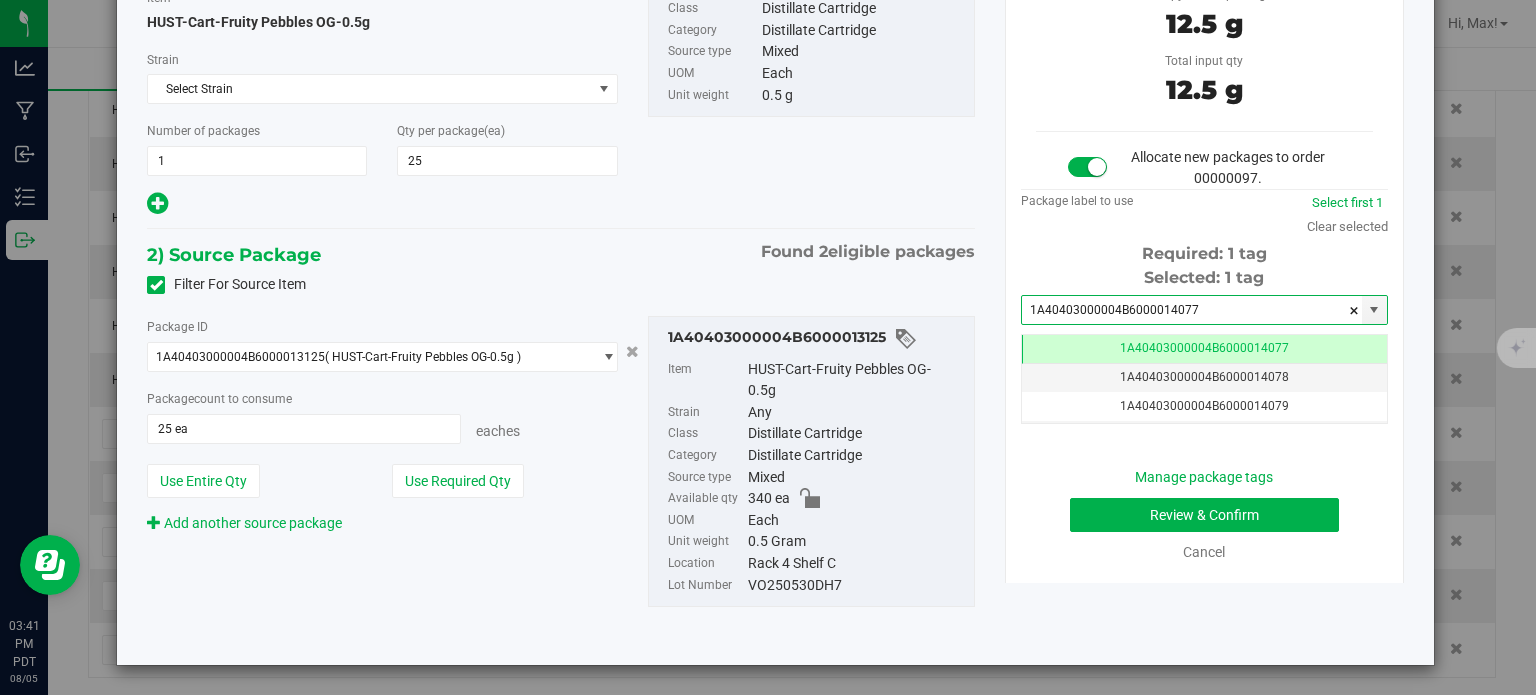 type on "1A40403000004B6000014077" 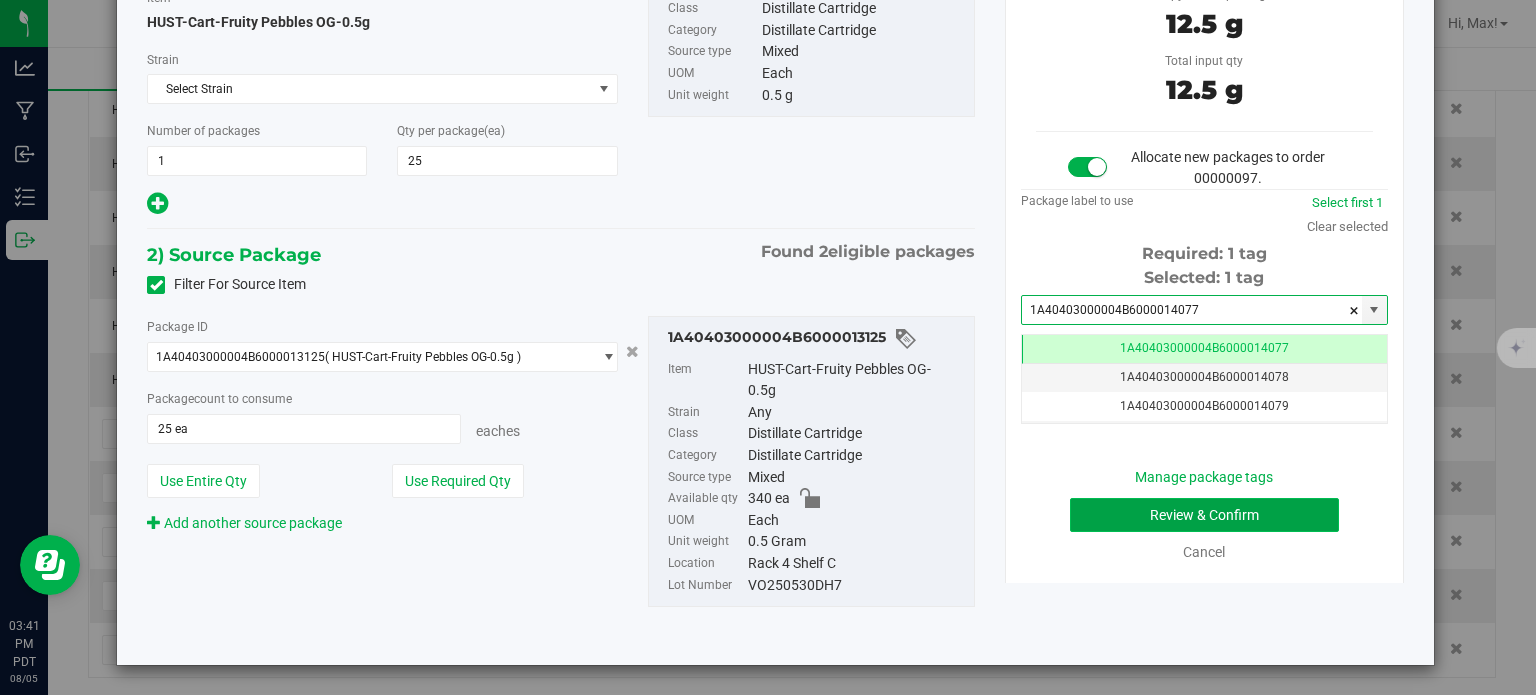 click on "Review & Confirm" at bounding box center (1204, 515) 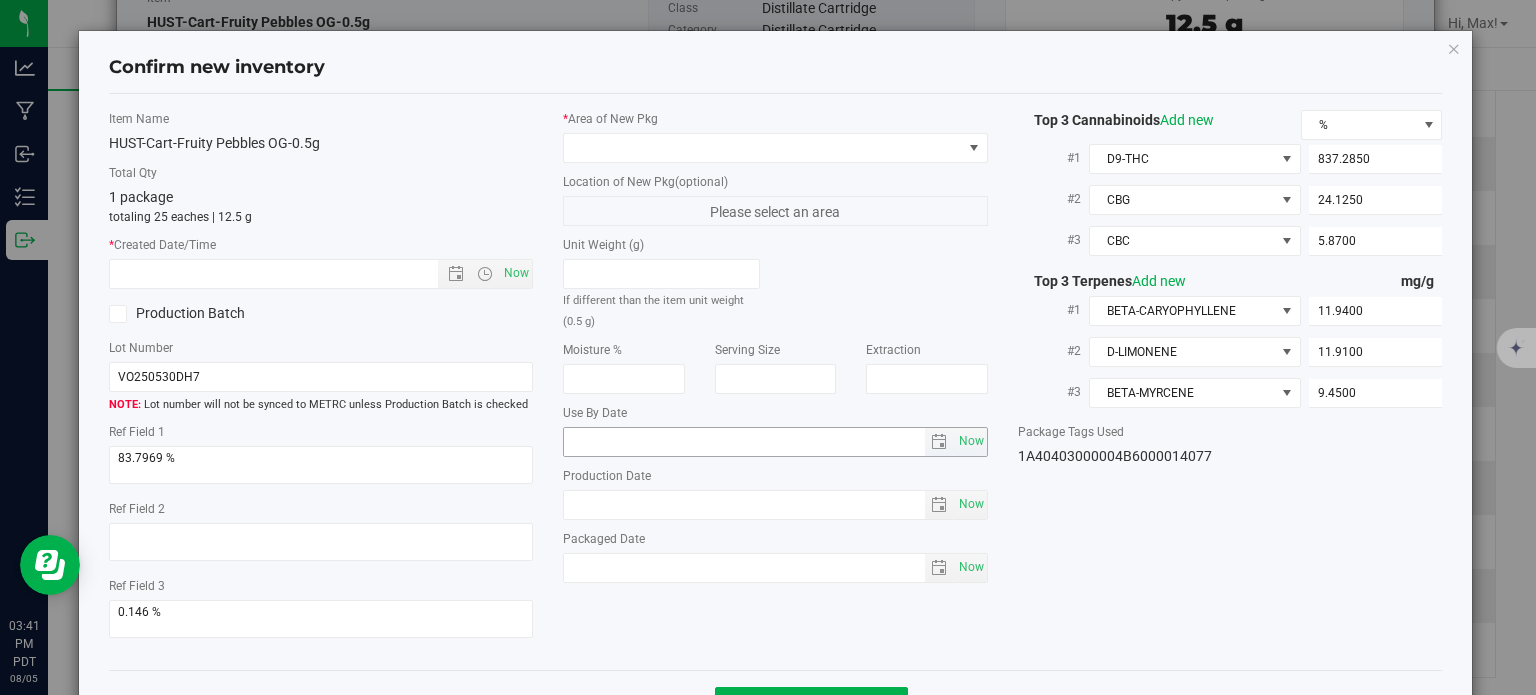 type on "2025-05-30" 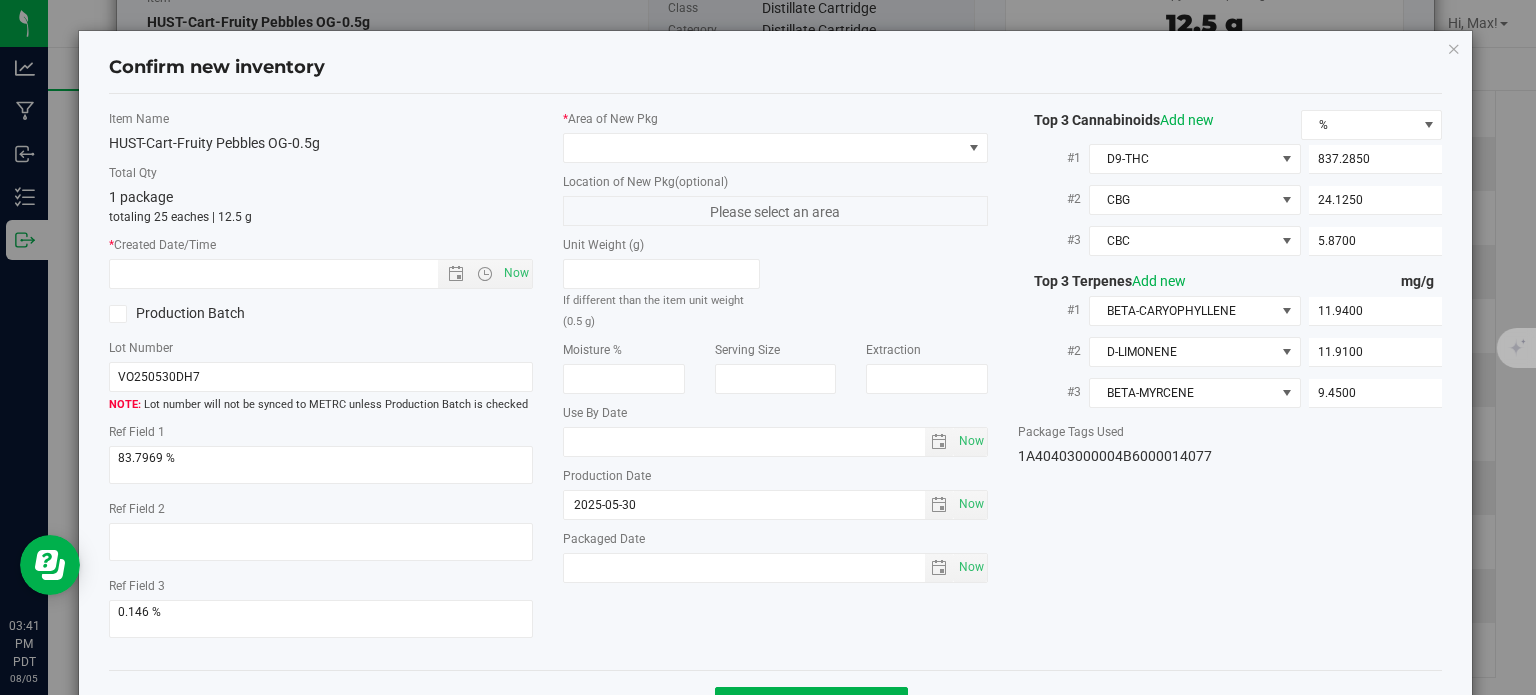 click on "*
Area of New Pkg" at bounding box center (775, 119) 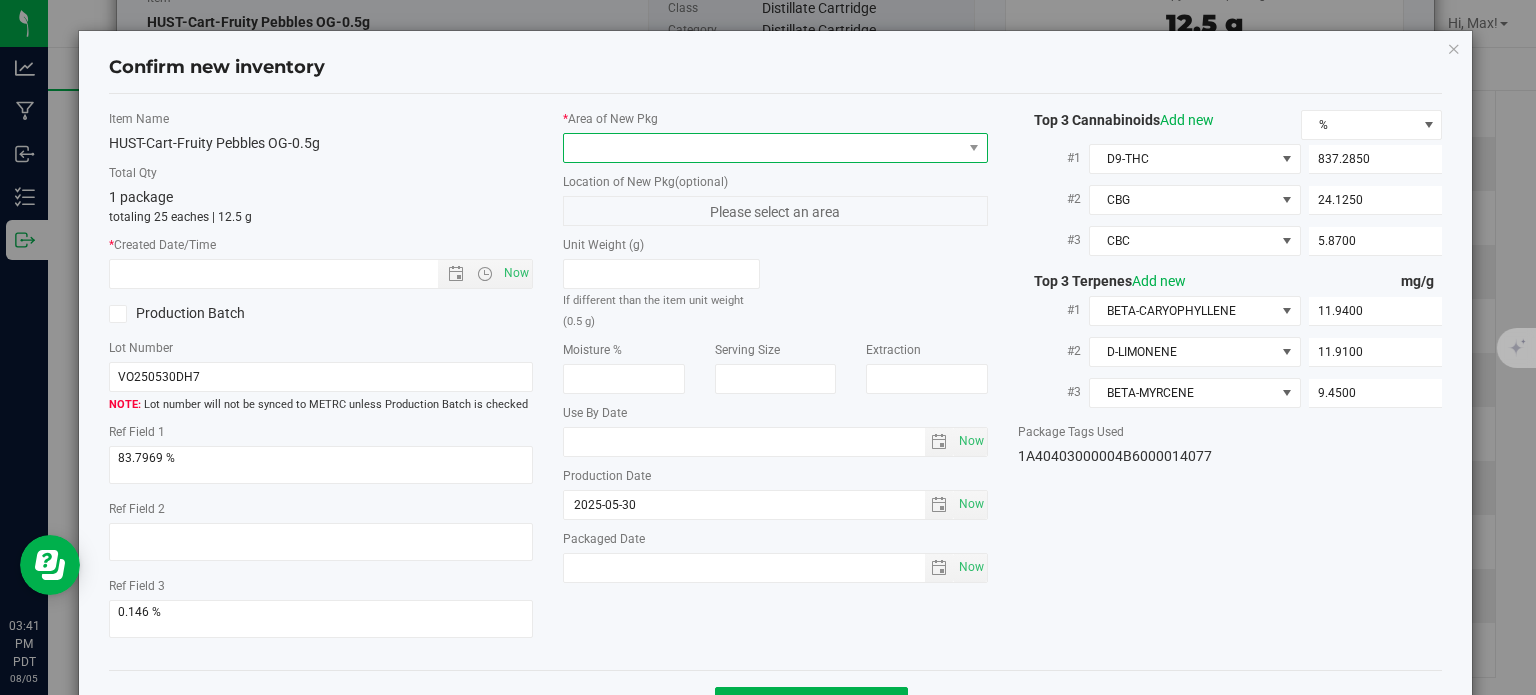 click at bounding box center [763, 148] 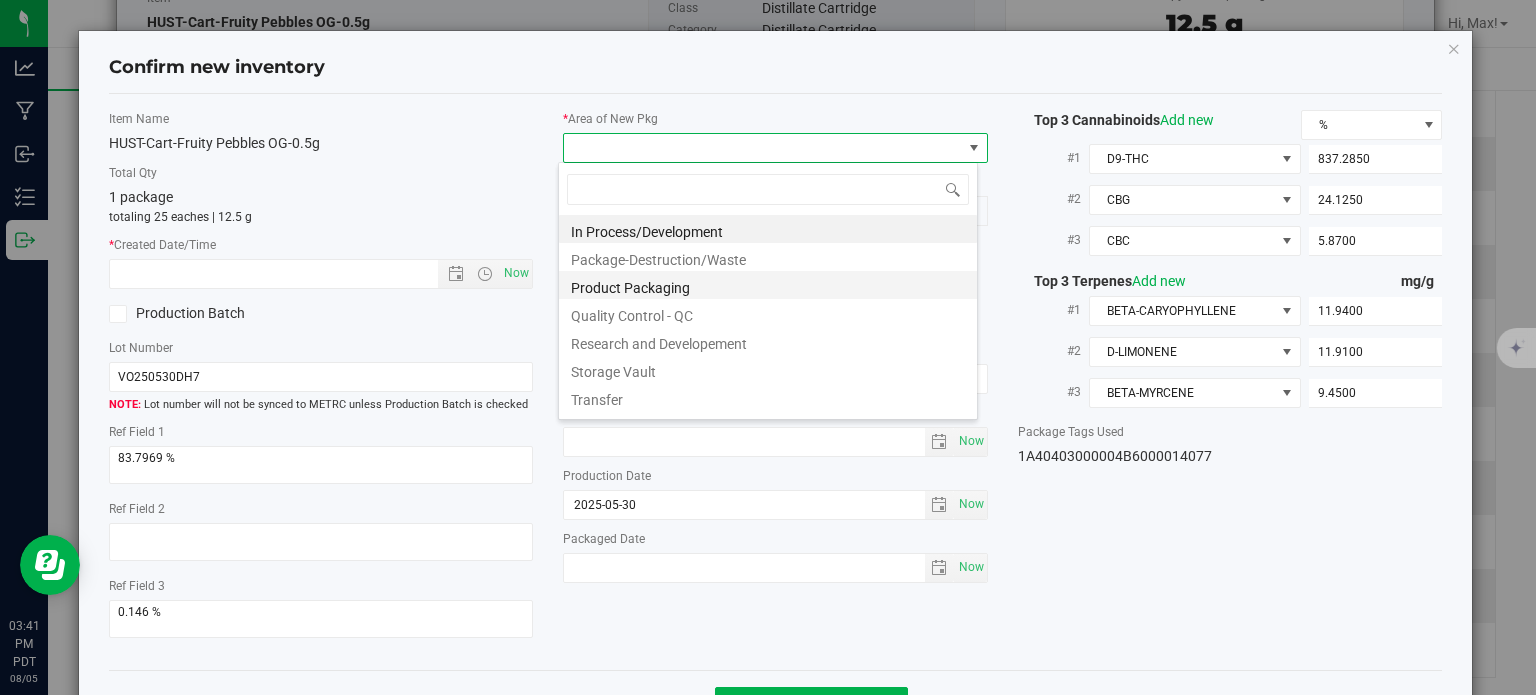 click on "Product Packaging" at bounding box center [768, 285] 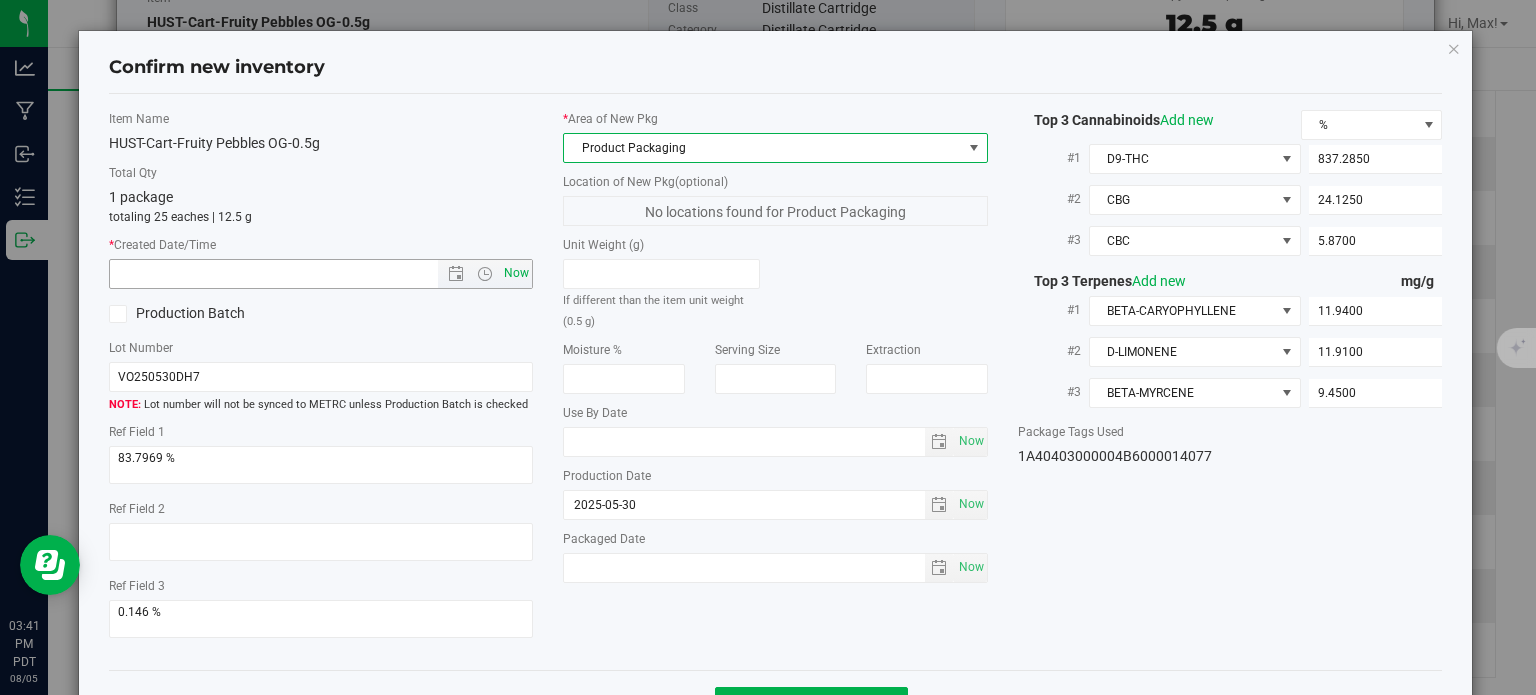 click on "Now" at bounding box center [517, 273] 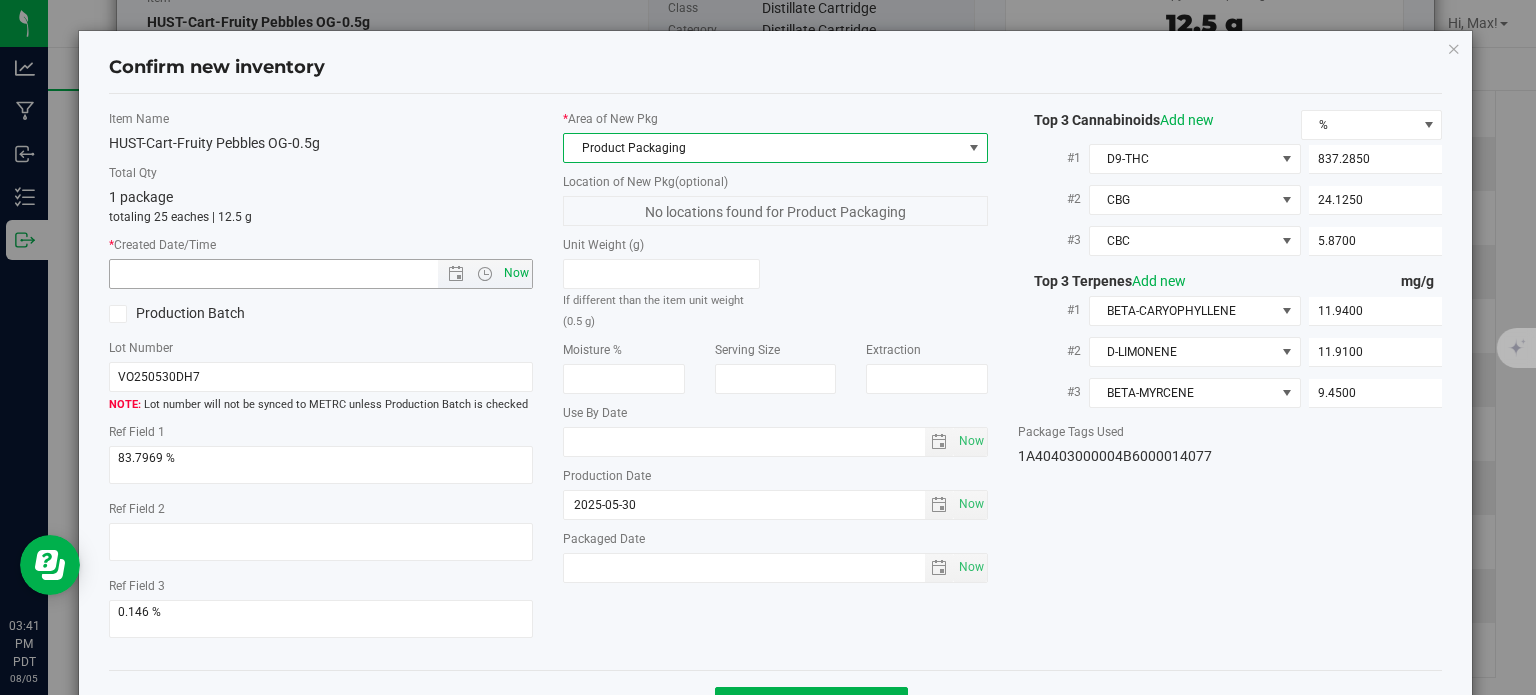 type on "8/5/2025 3:41 PM" 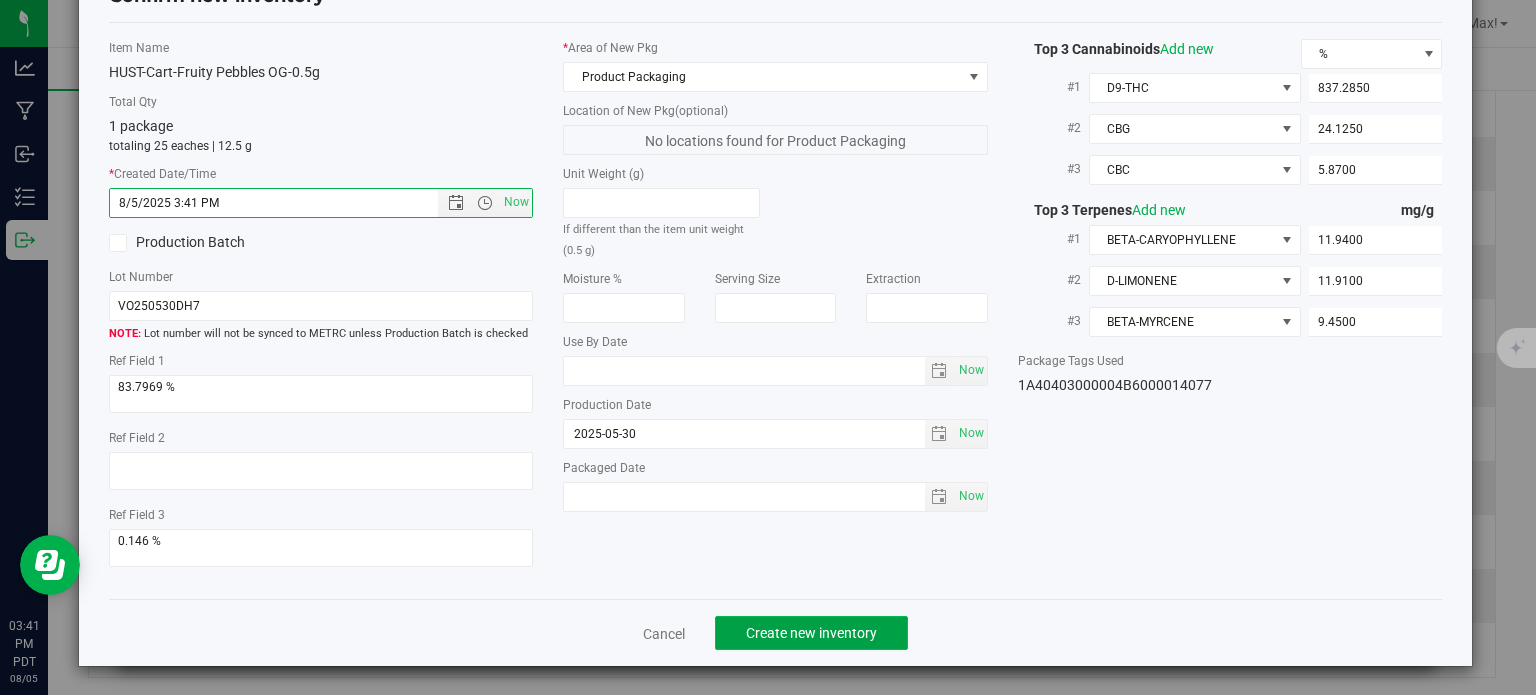 click on "Create new inventory" 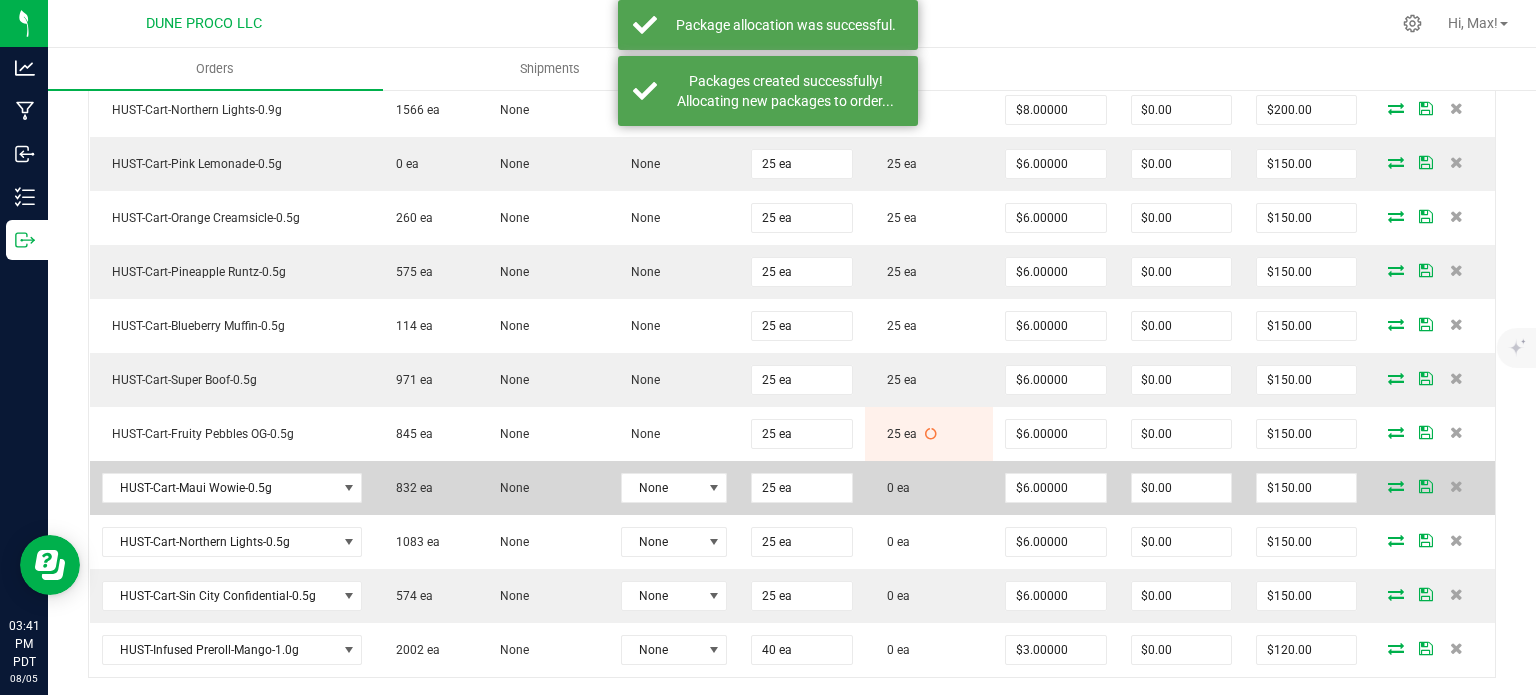 click at bounding box center (1396, 486) 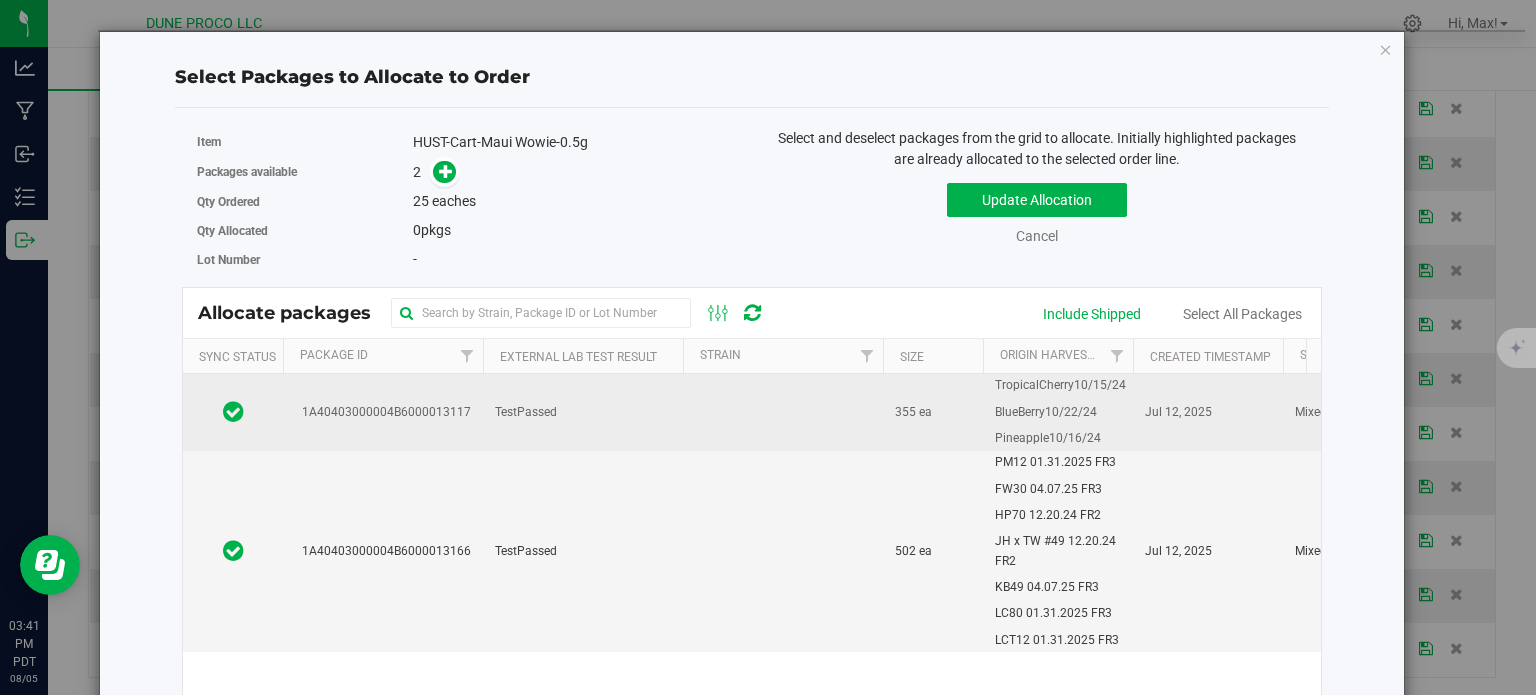 click on "1A40403000004B6000013117" at bounding box center [383, 412] 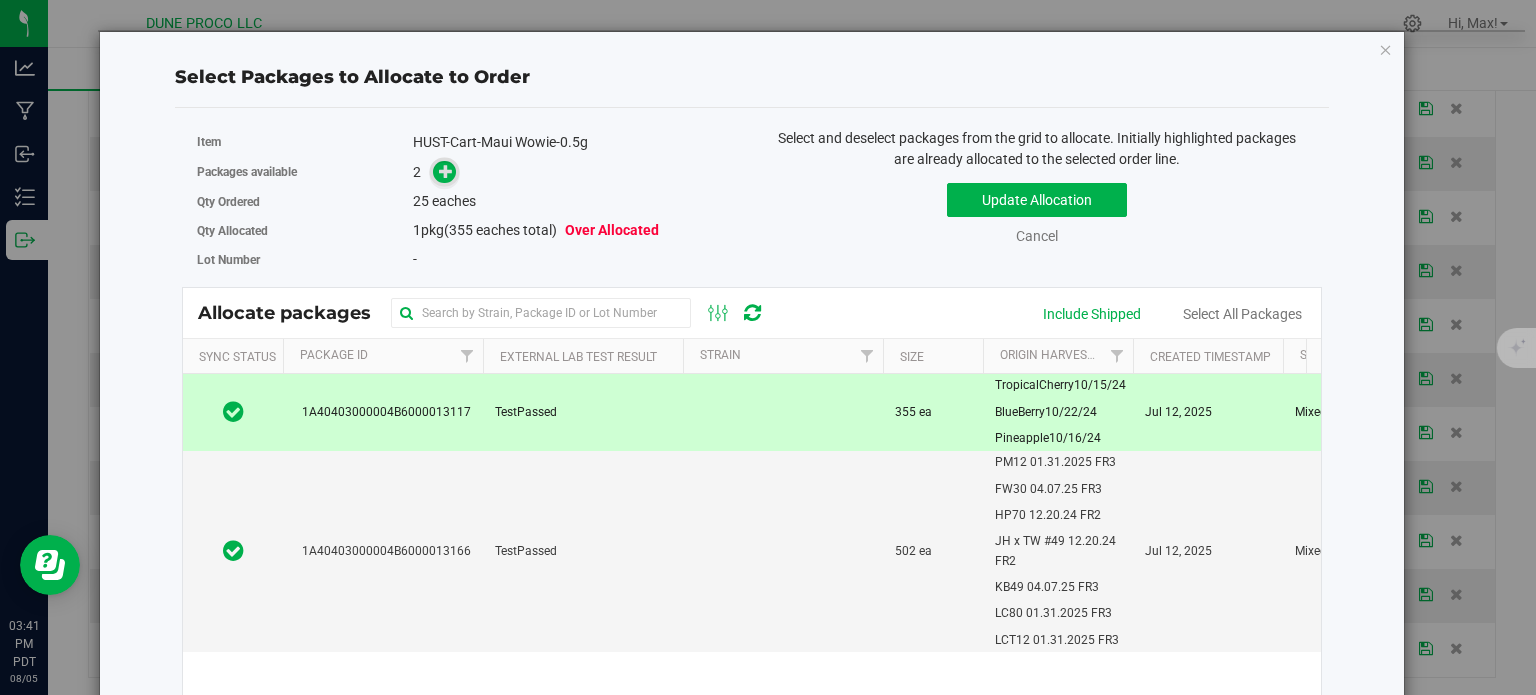 click at bounding box center (446, 171) 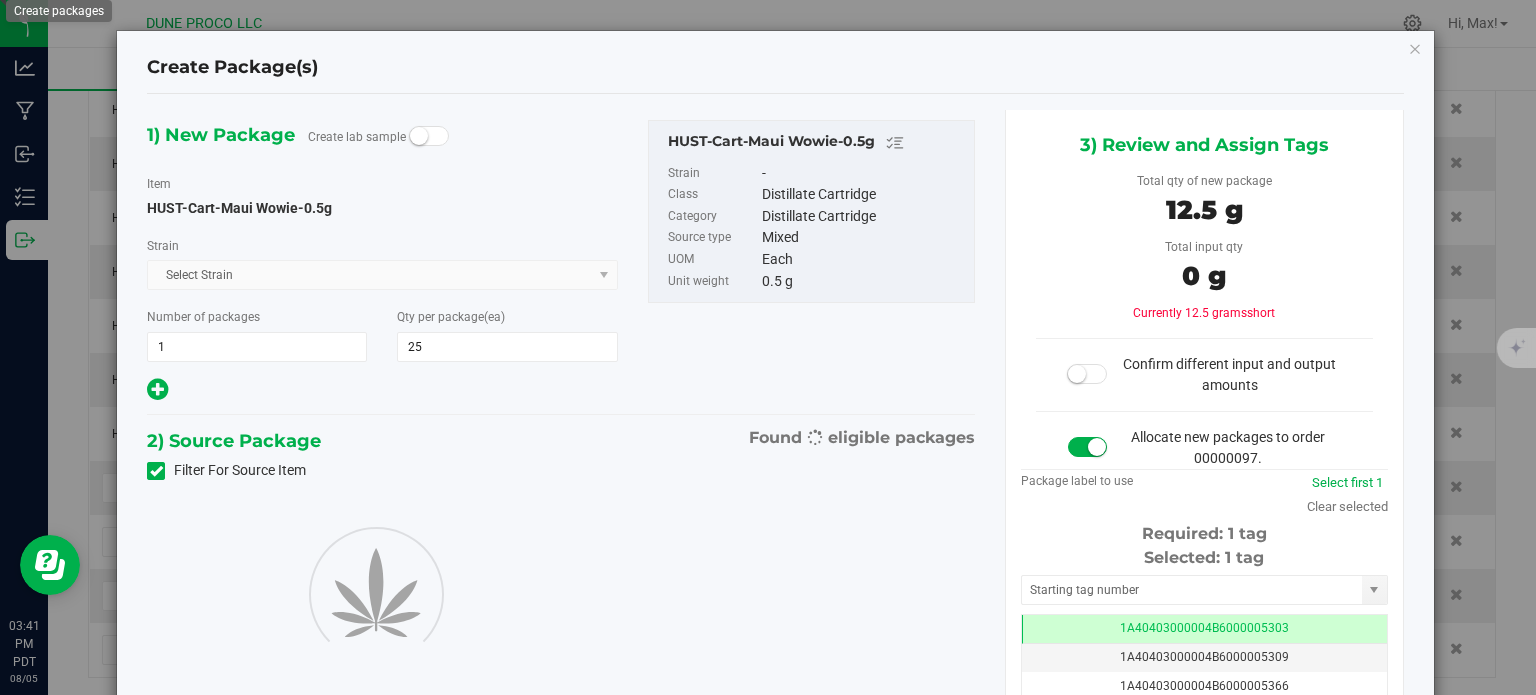 type on "25" 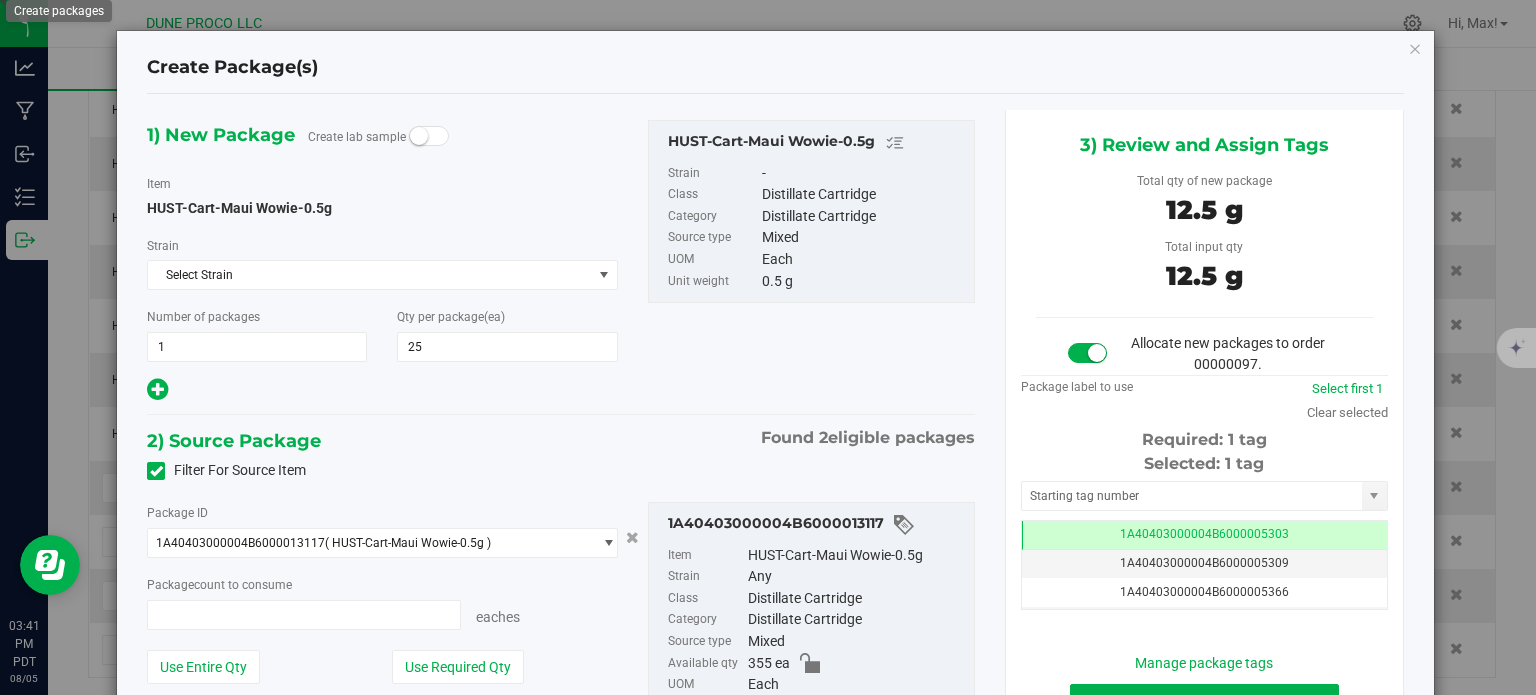 type on "25 ea" 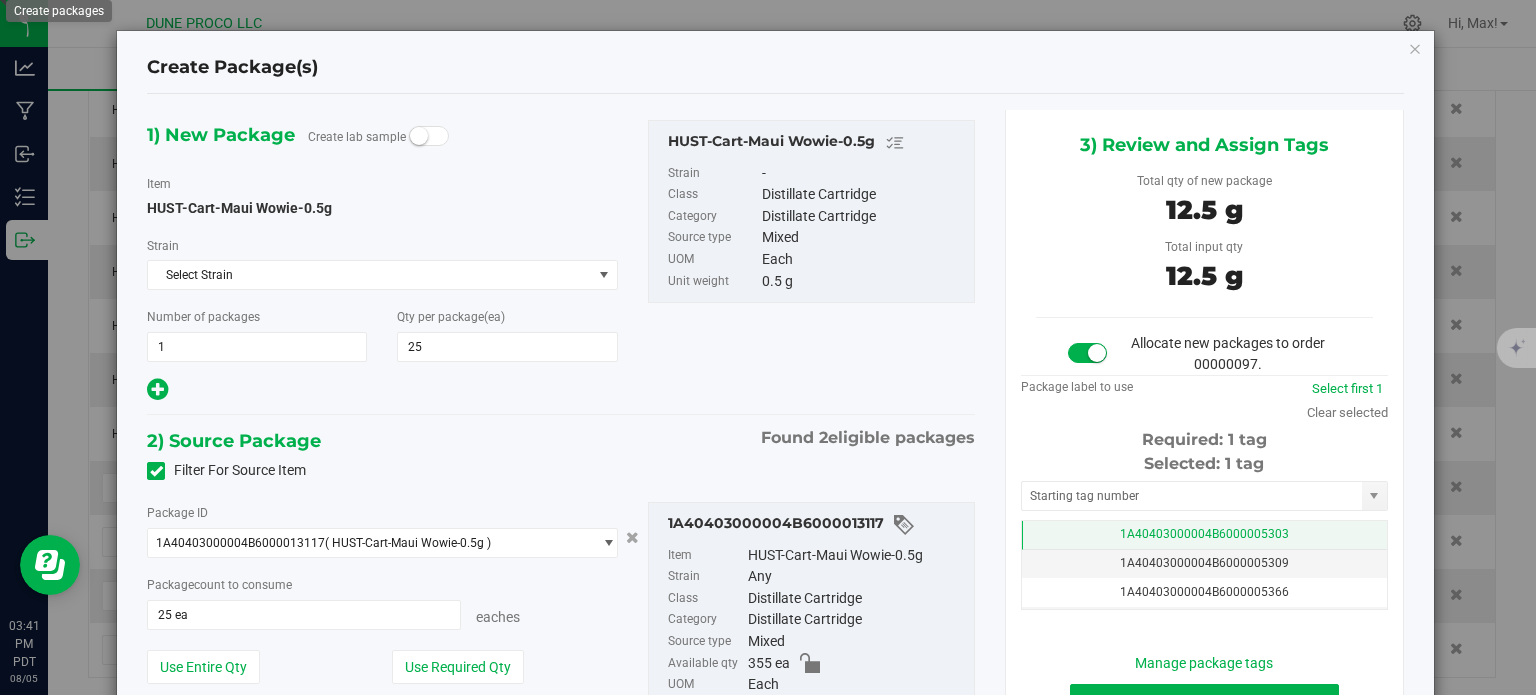 click on "1A40403000004B6000005303" at bounding box center (1204, 535) 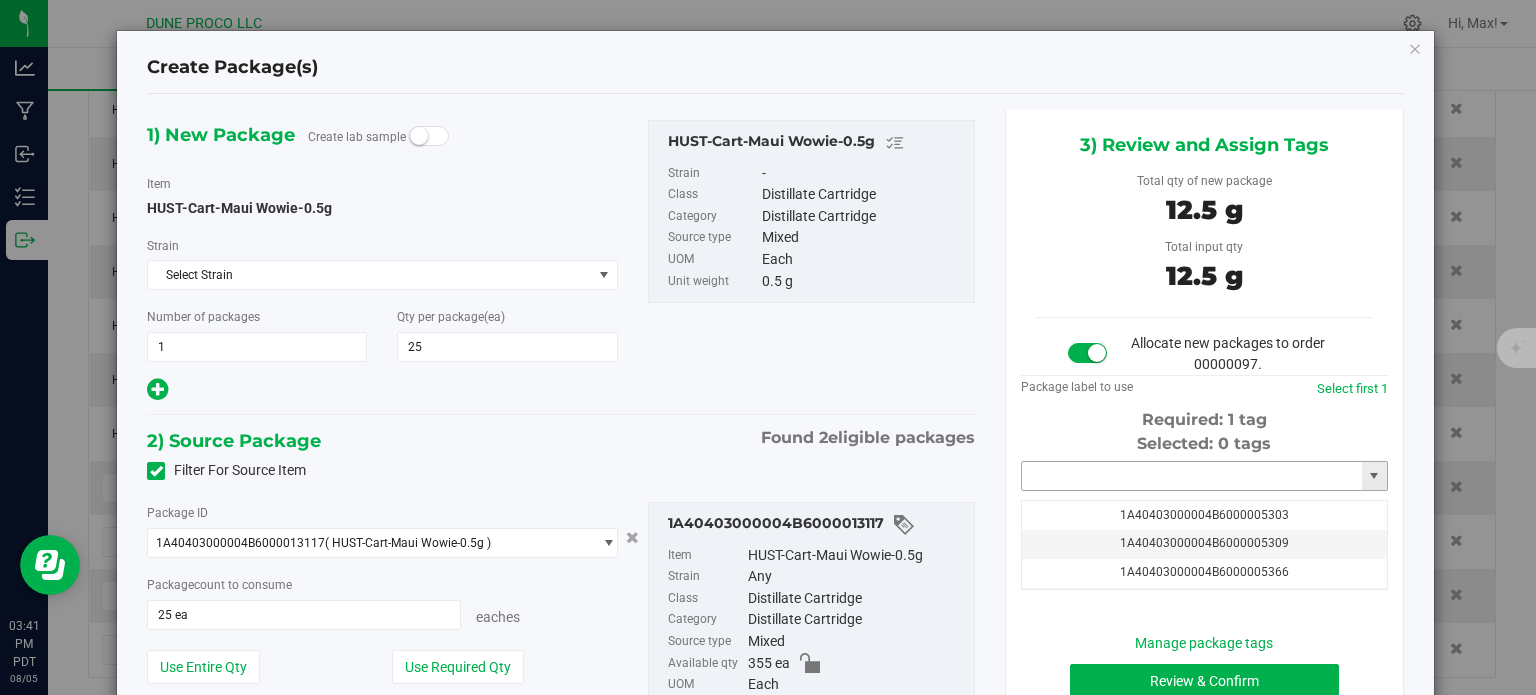 click at bounding box center (1192, 476) 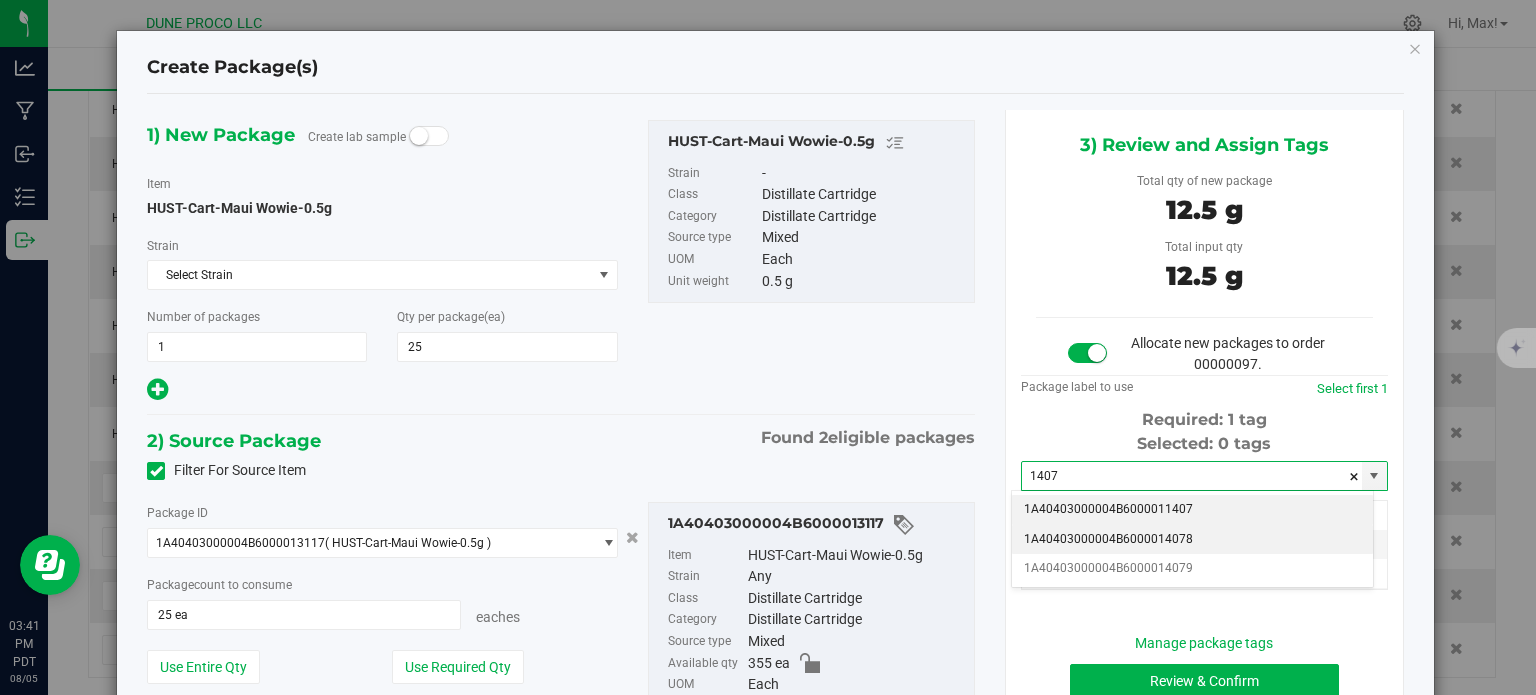 click on "1A40403000004B6000014078" at bounding box center (1192, 540) 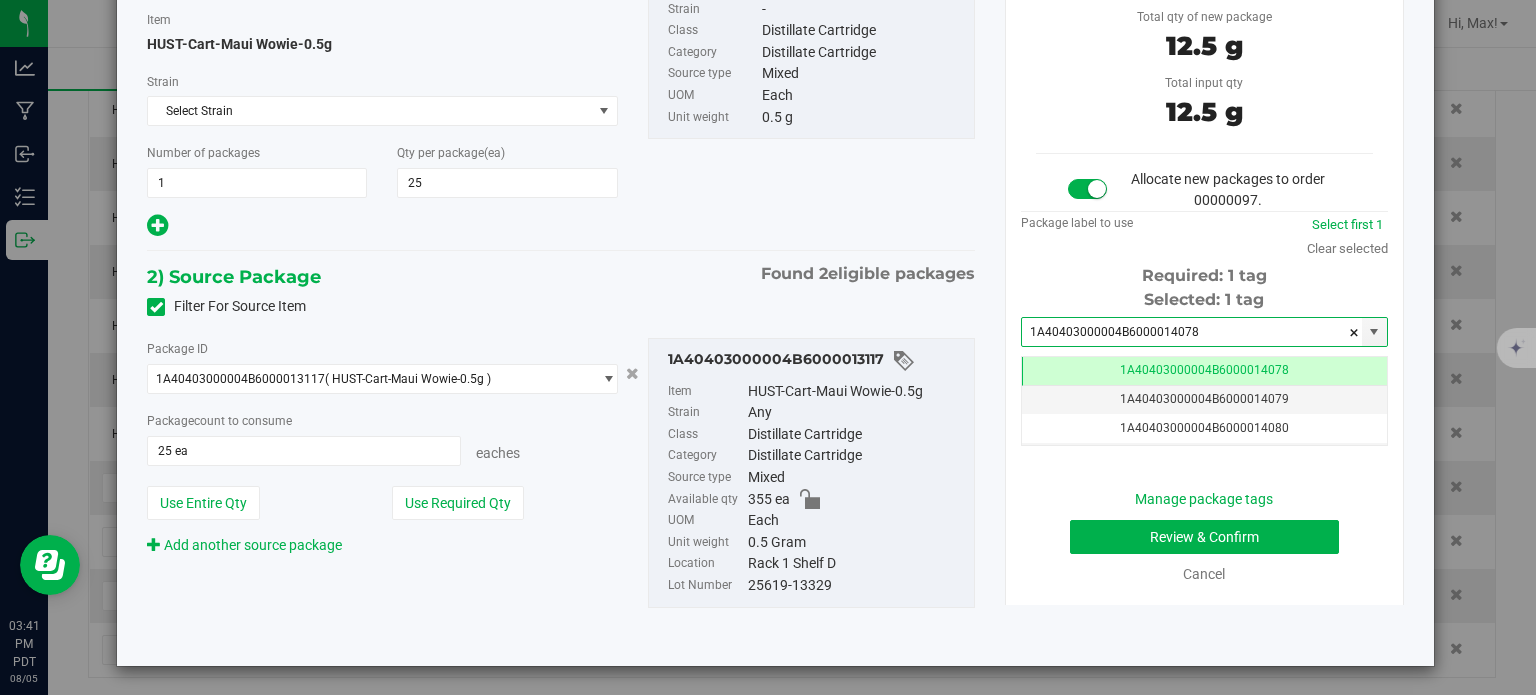 type on "1A40403000004B6000014078" 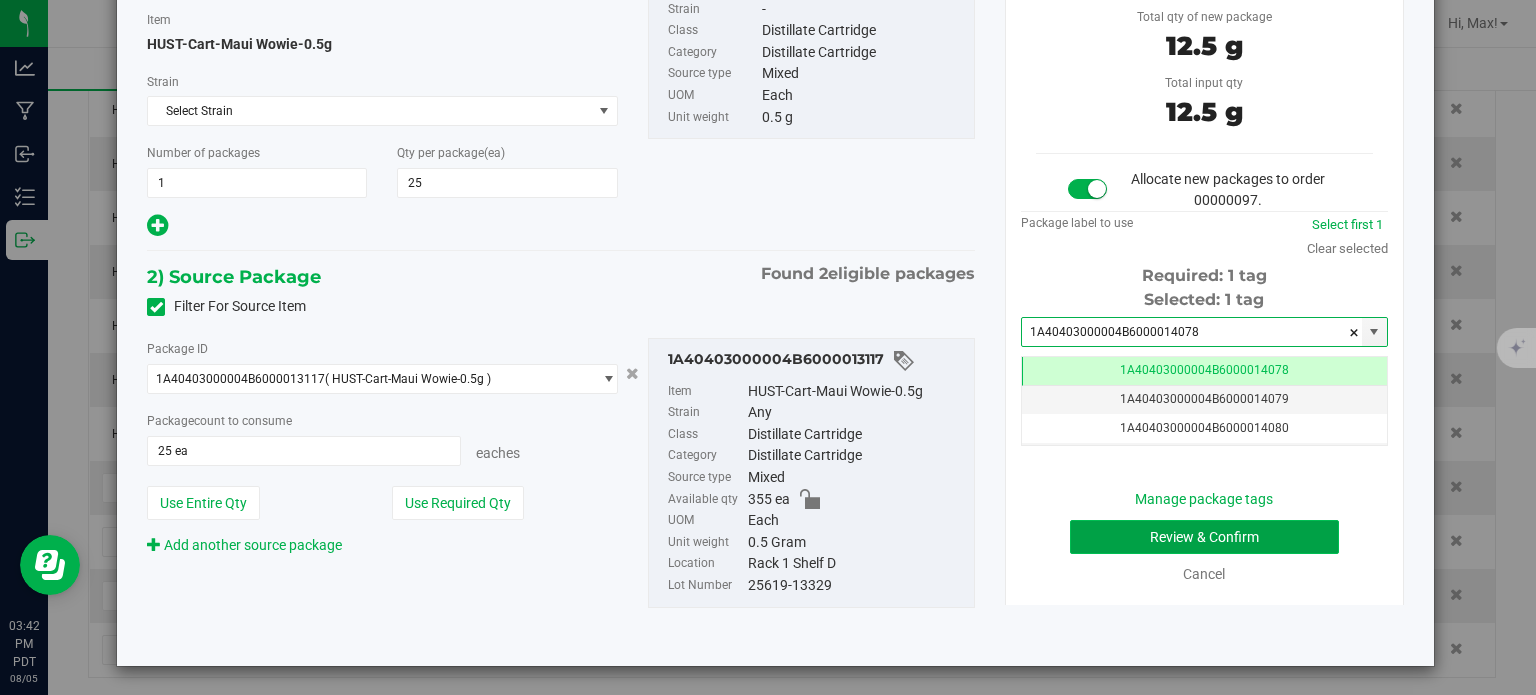 click on "Review & Confirm" at bounding box center [1204, 537] 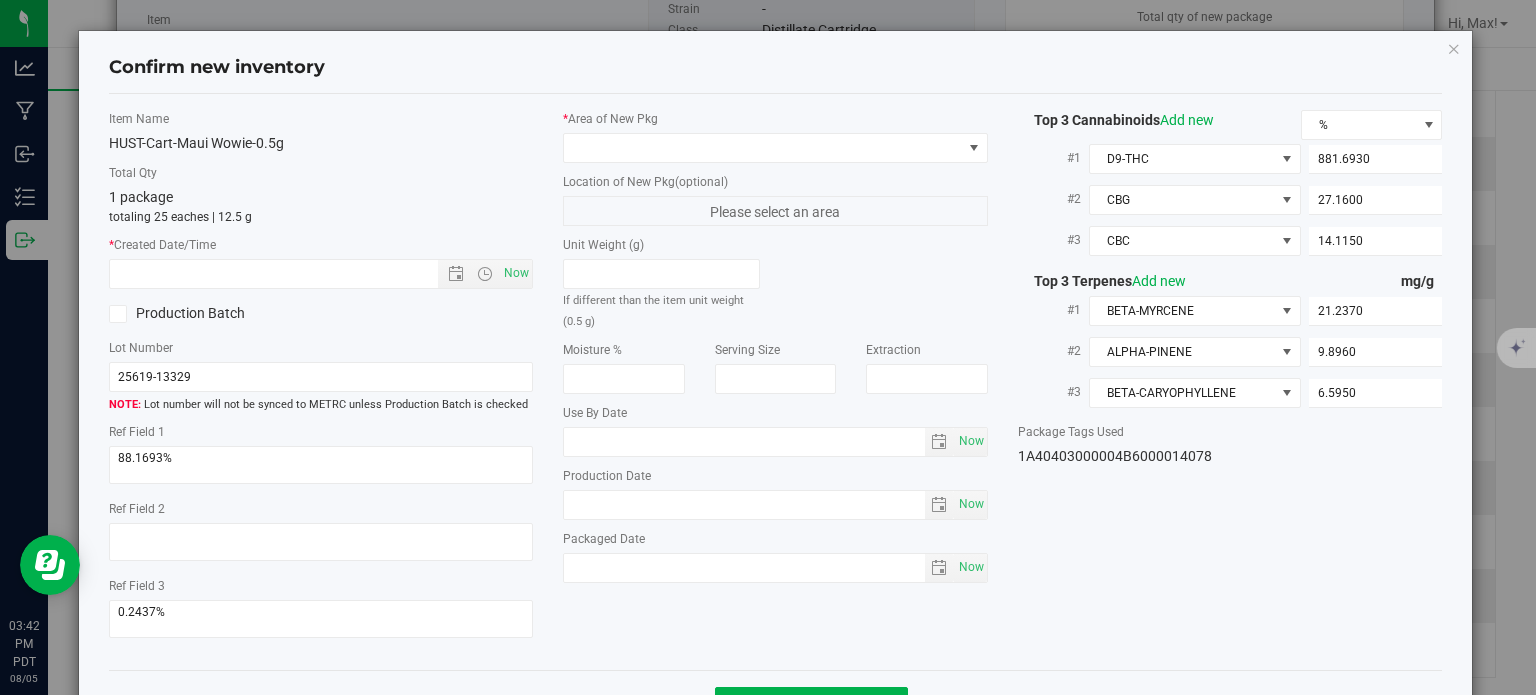 type on "2025-06-19" 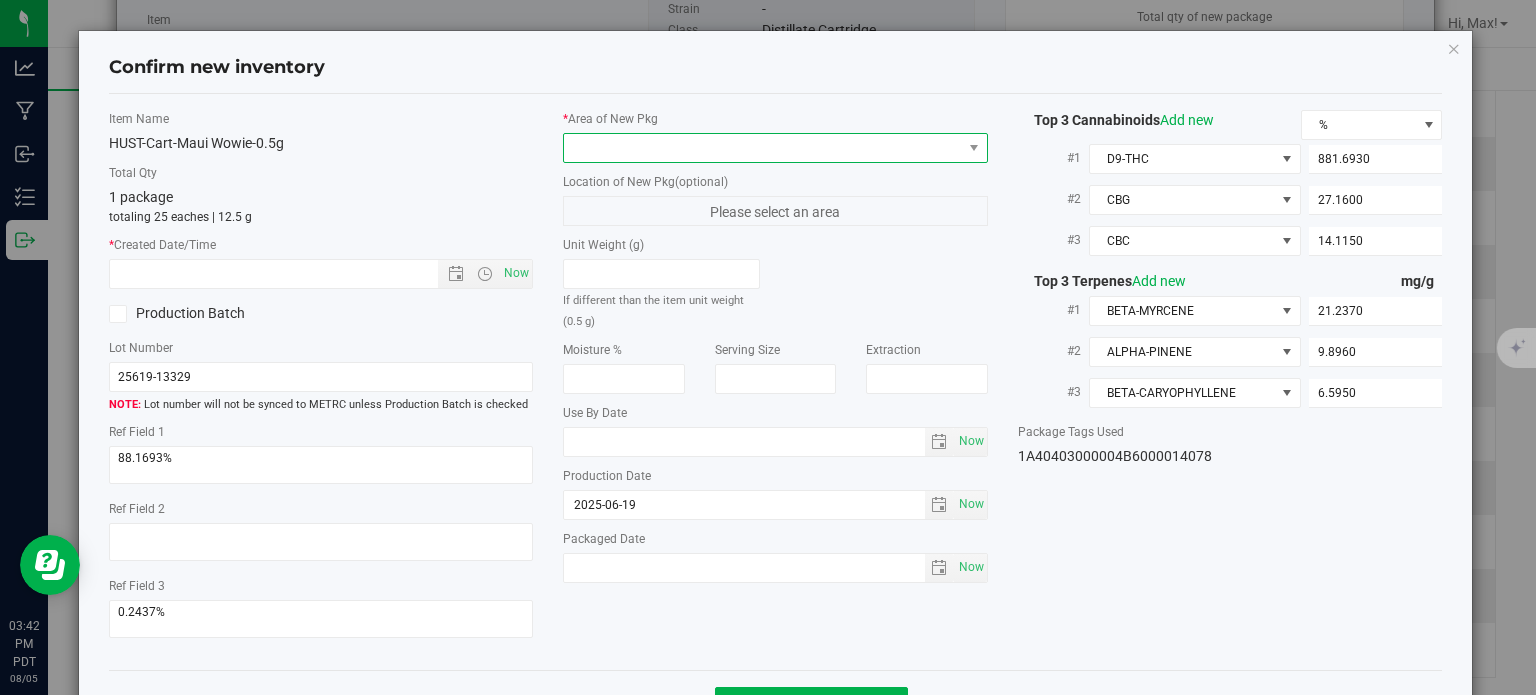 click at bounding box center [763, 148] 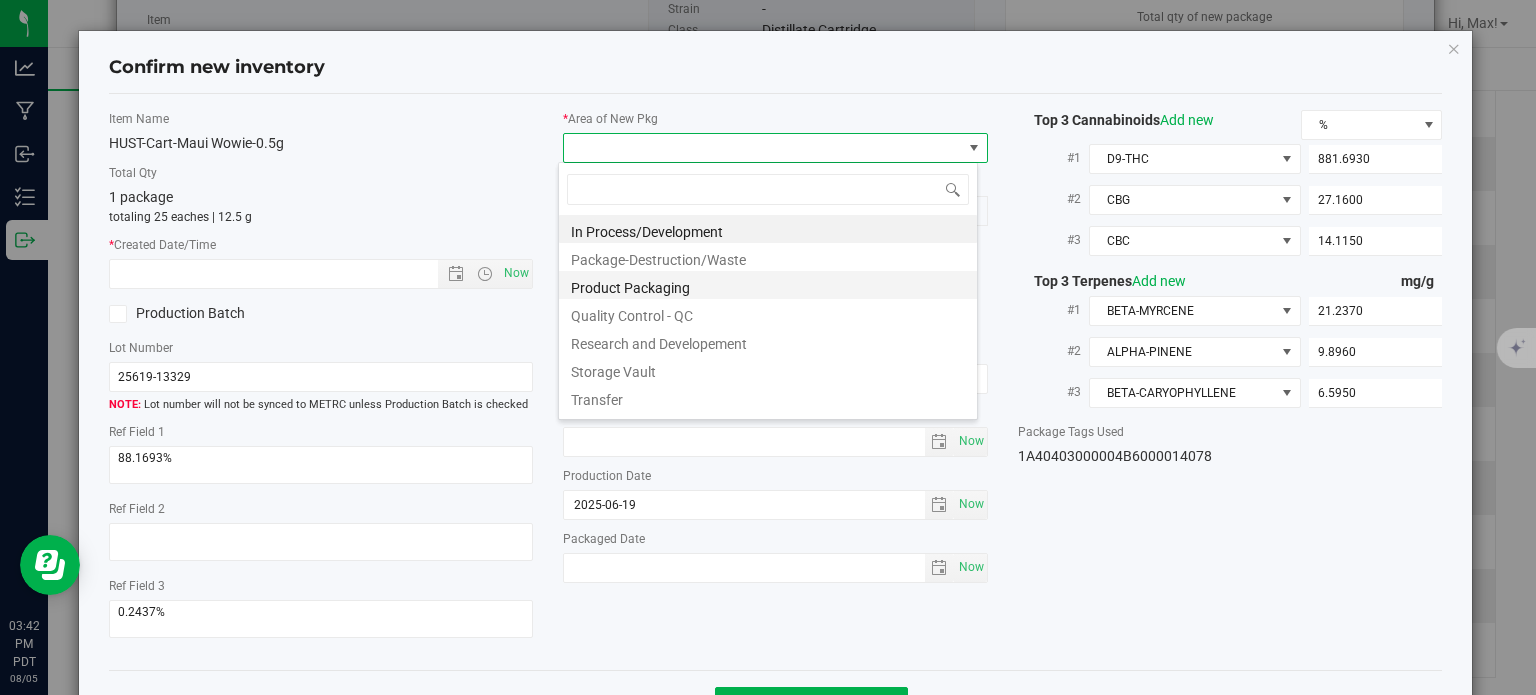 click on "Product Packaging" at bounding box center (768, 285) 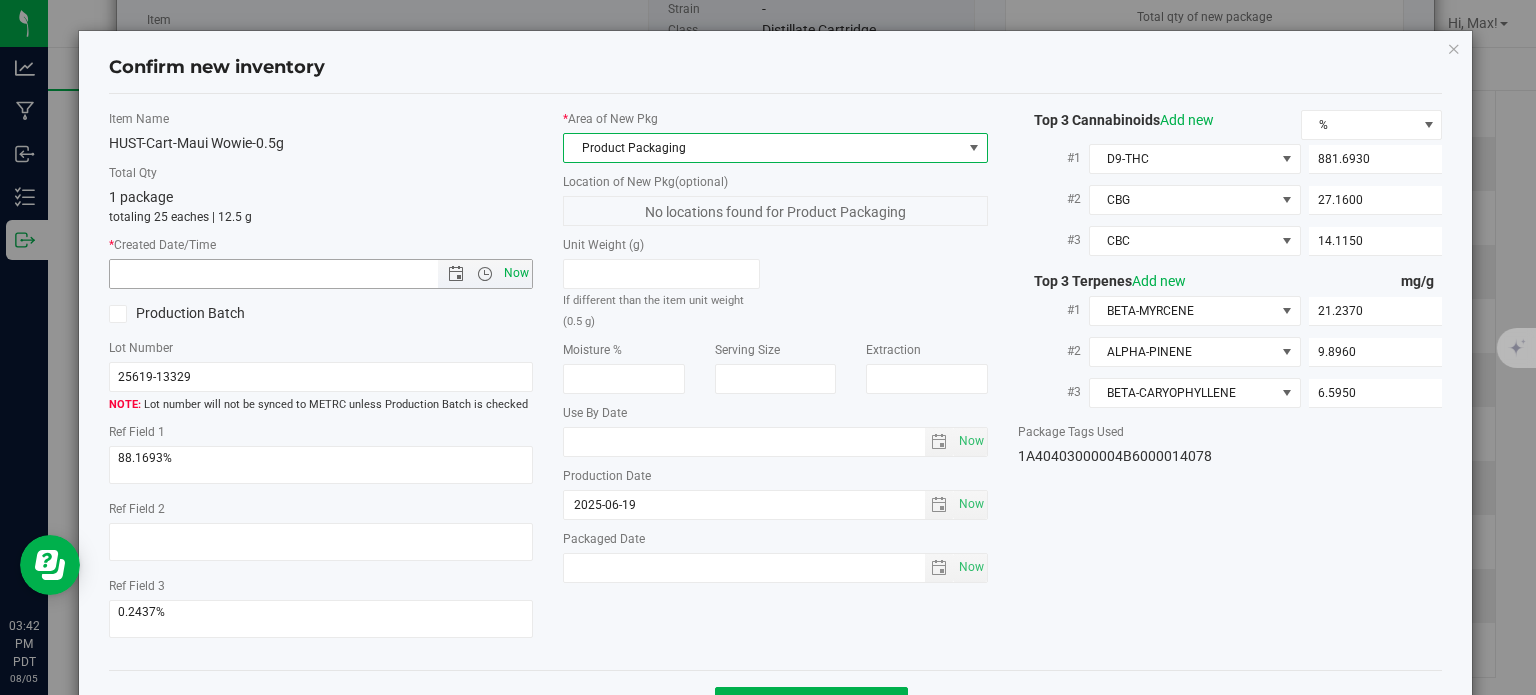 click on "Now" at bounding box center [517, 273] 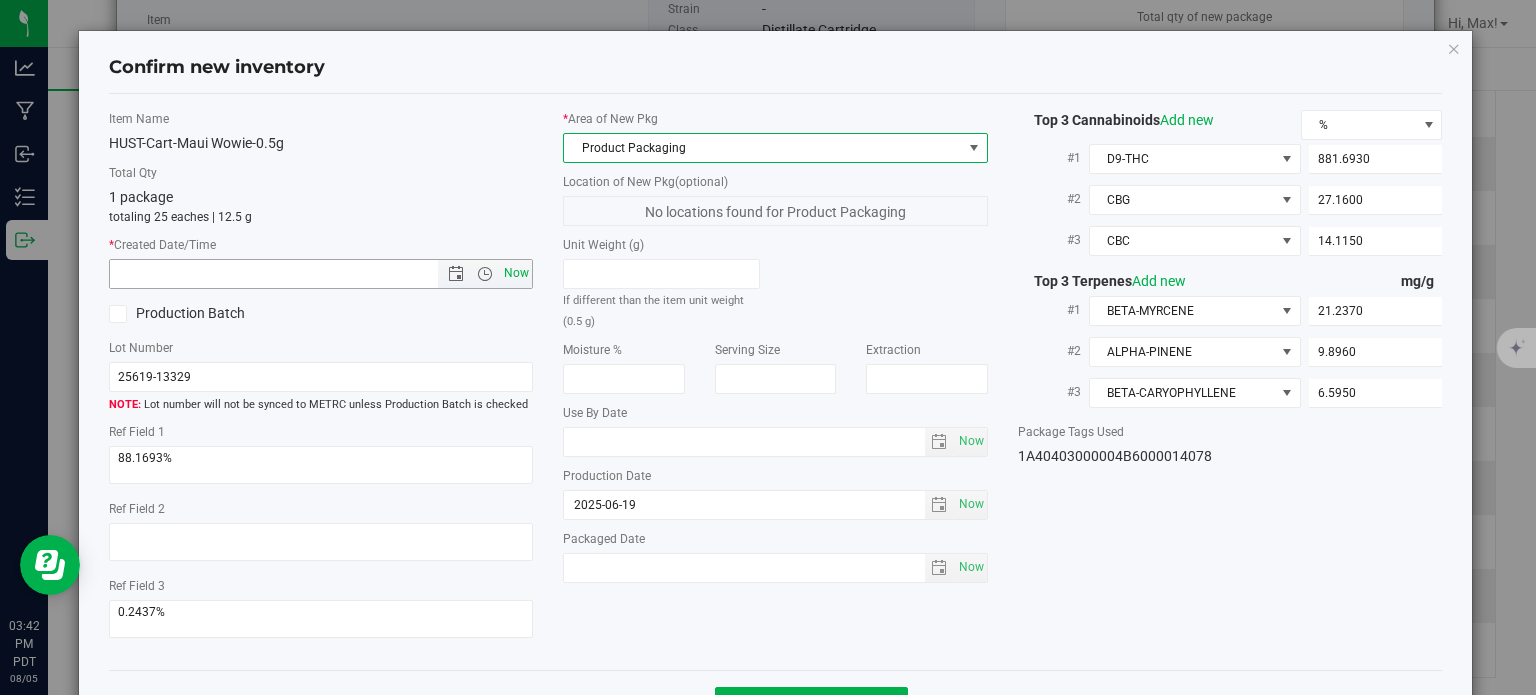 type on "8/5/2025 3:42 PM" 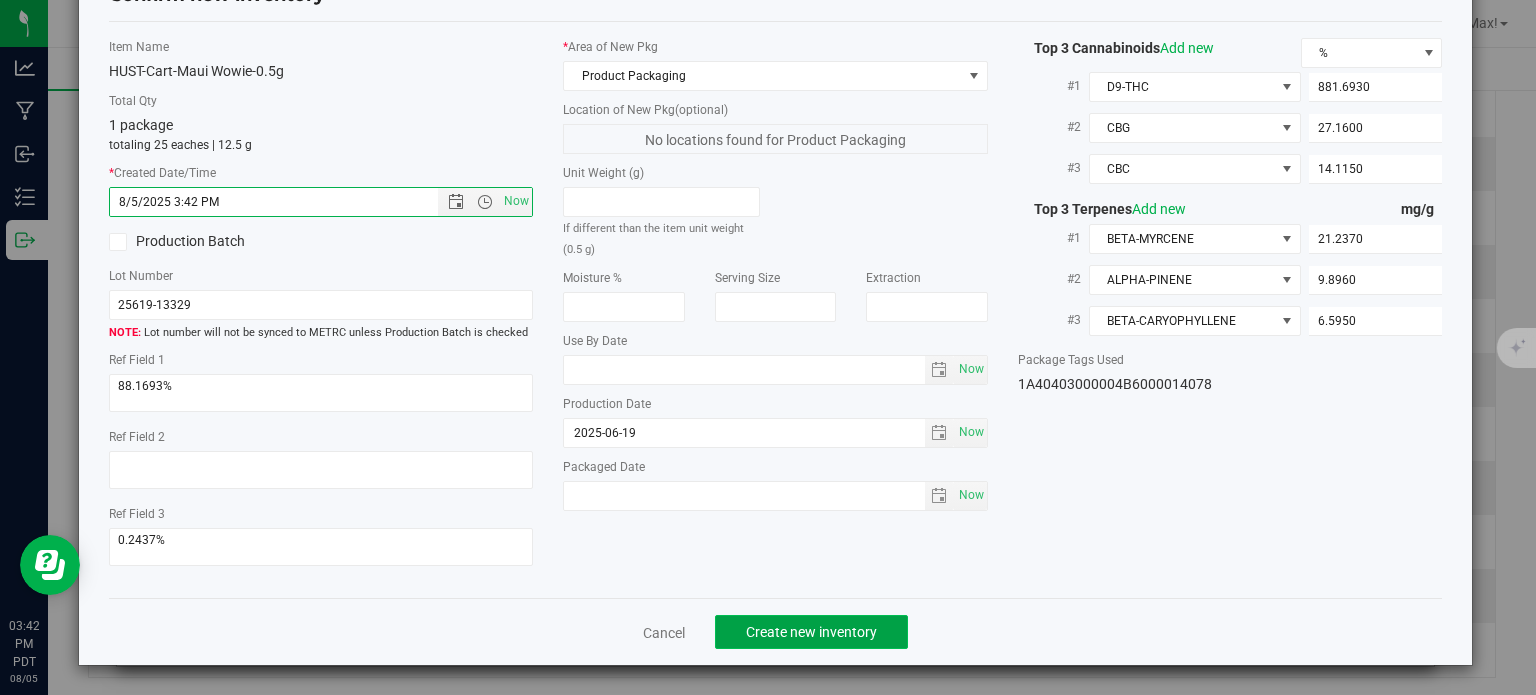 click on "Create new inventory" 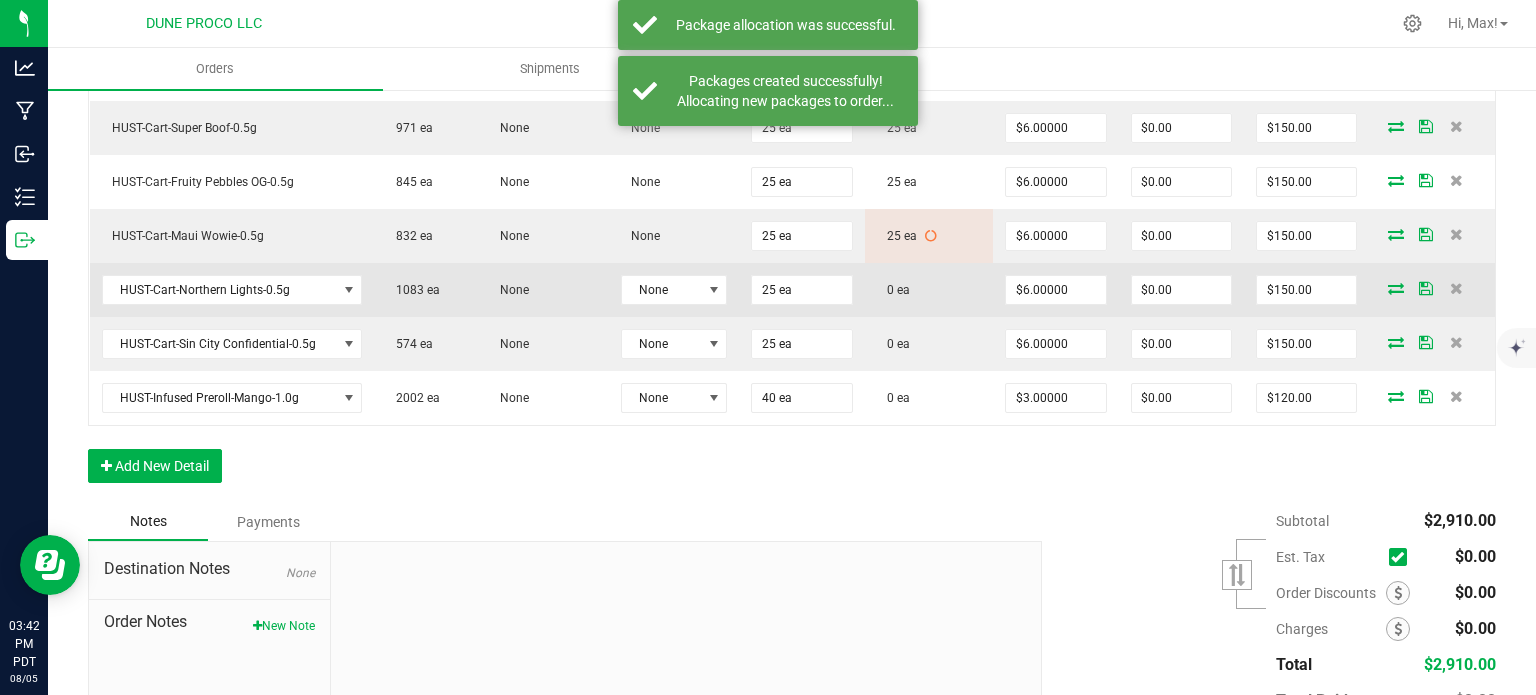 click at bounding box center (1396, 288) 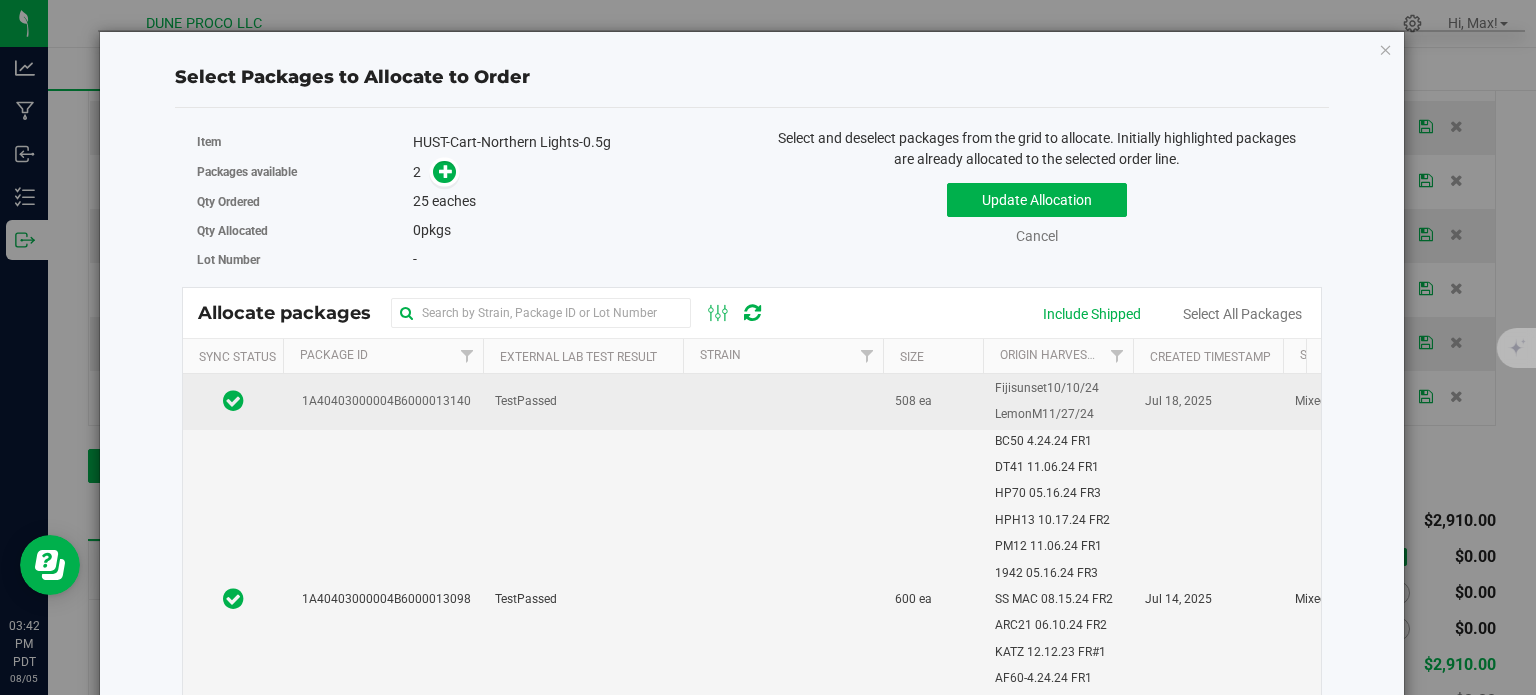 click on "1A40403000004B6000013140" at bounding box center [383, 401] 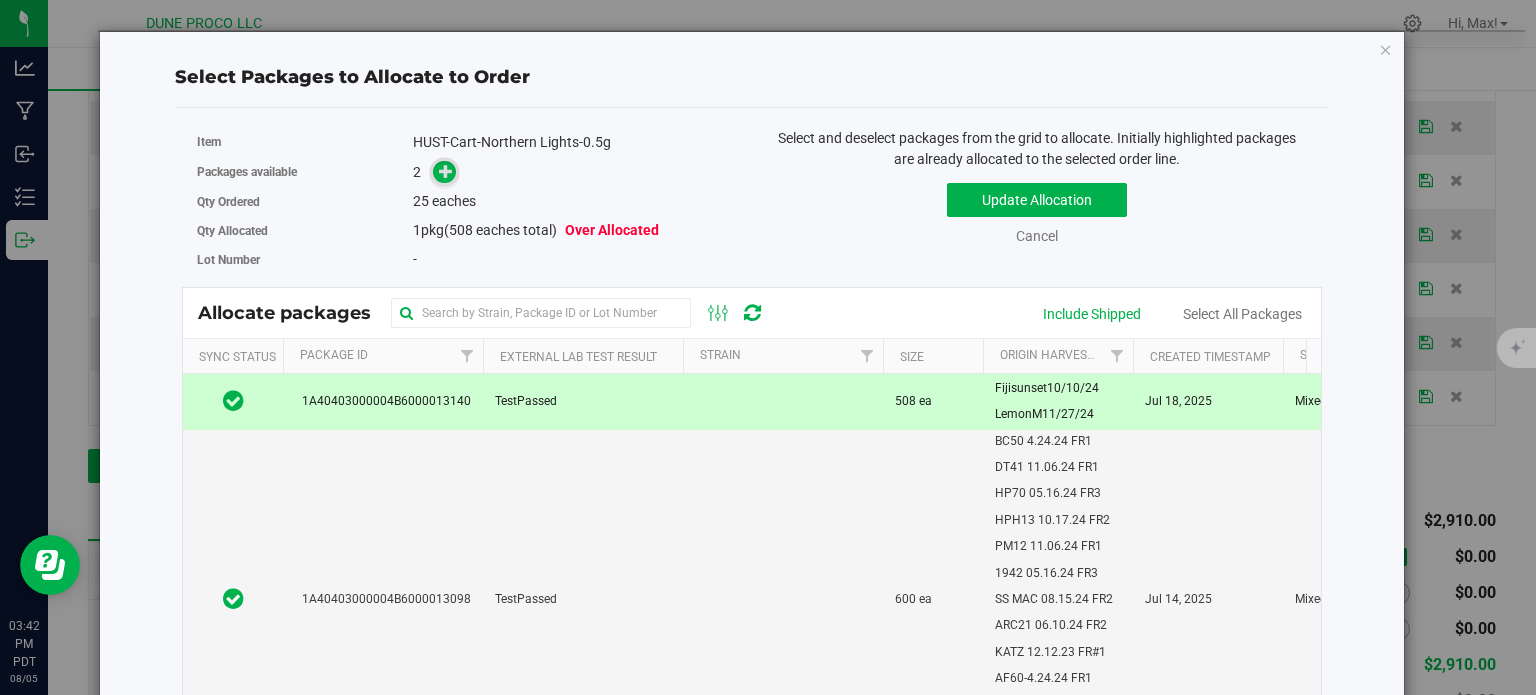click at bounding box center (446, 171) 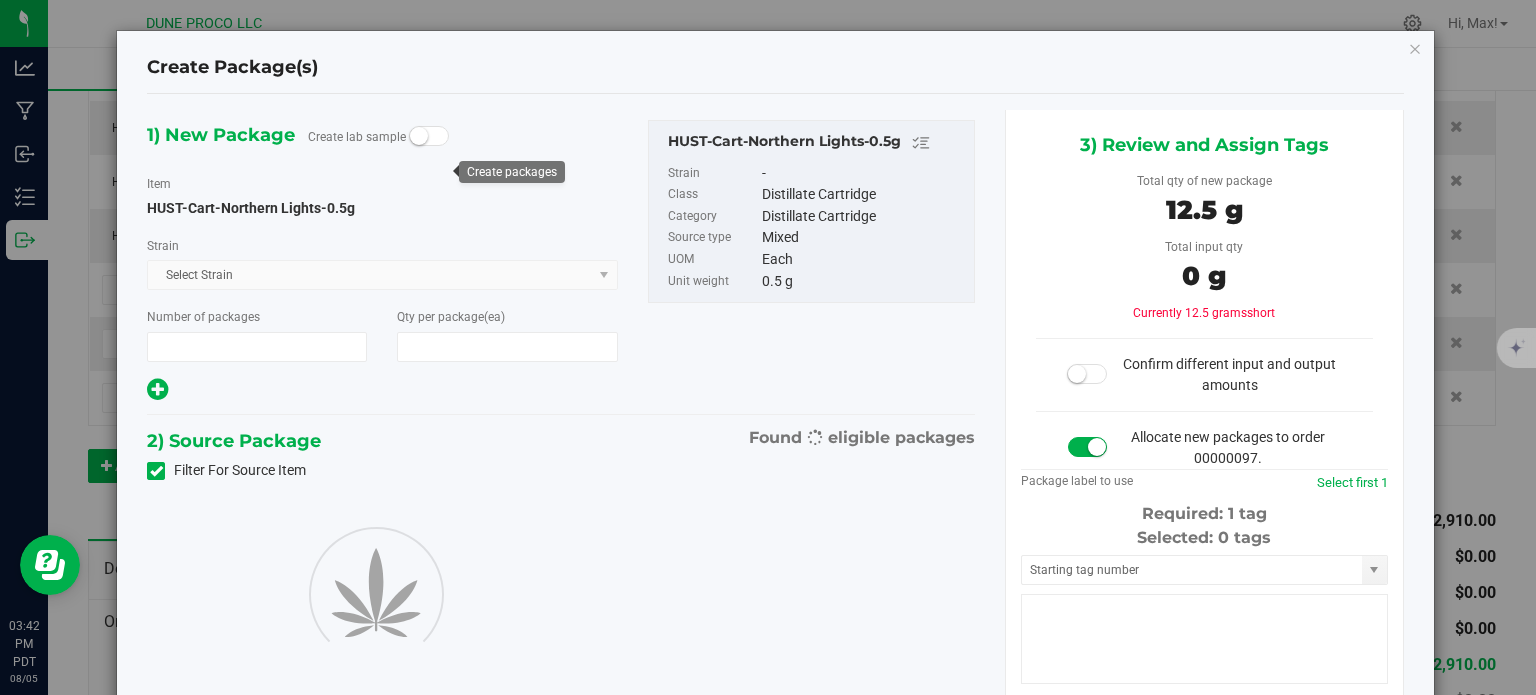 type on "1" 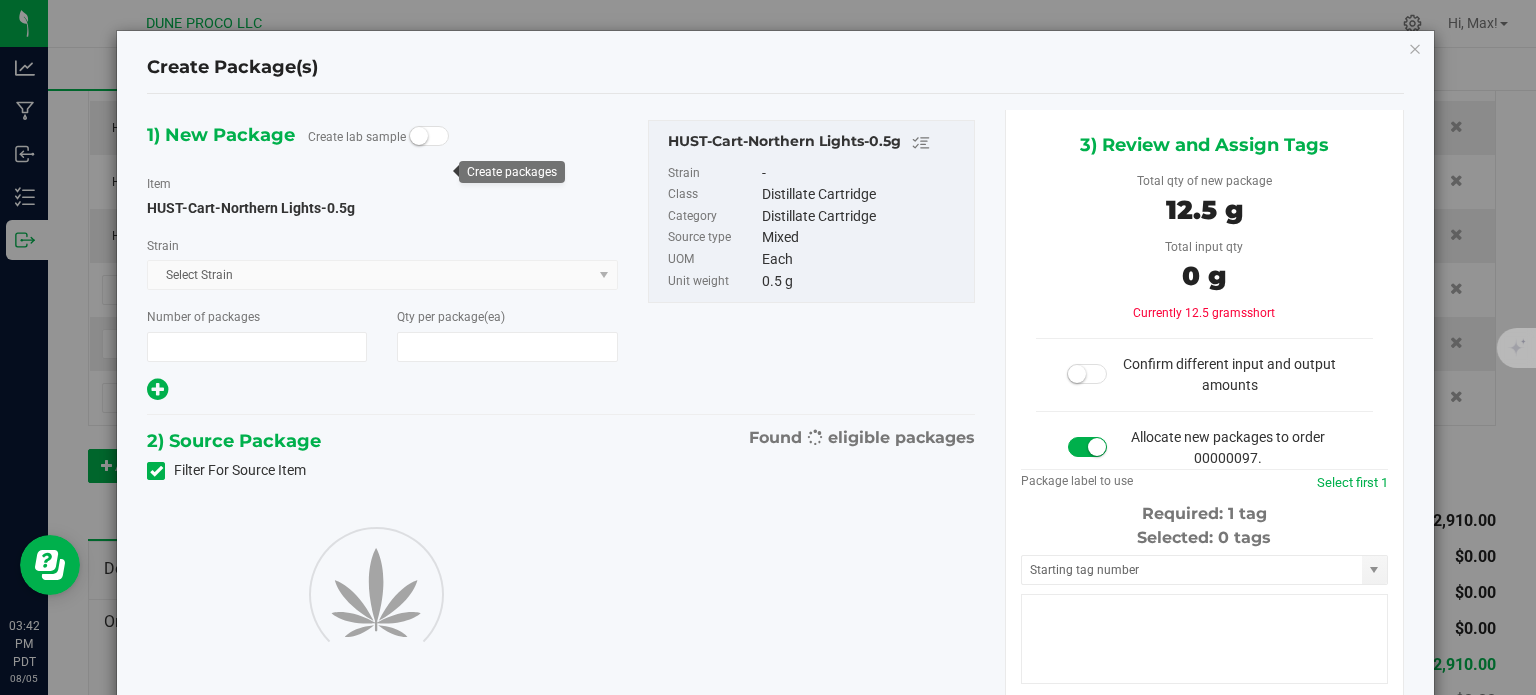 type on "25" 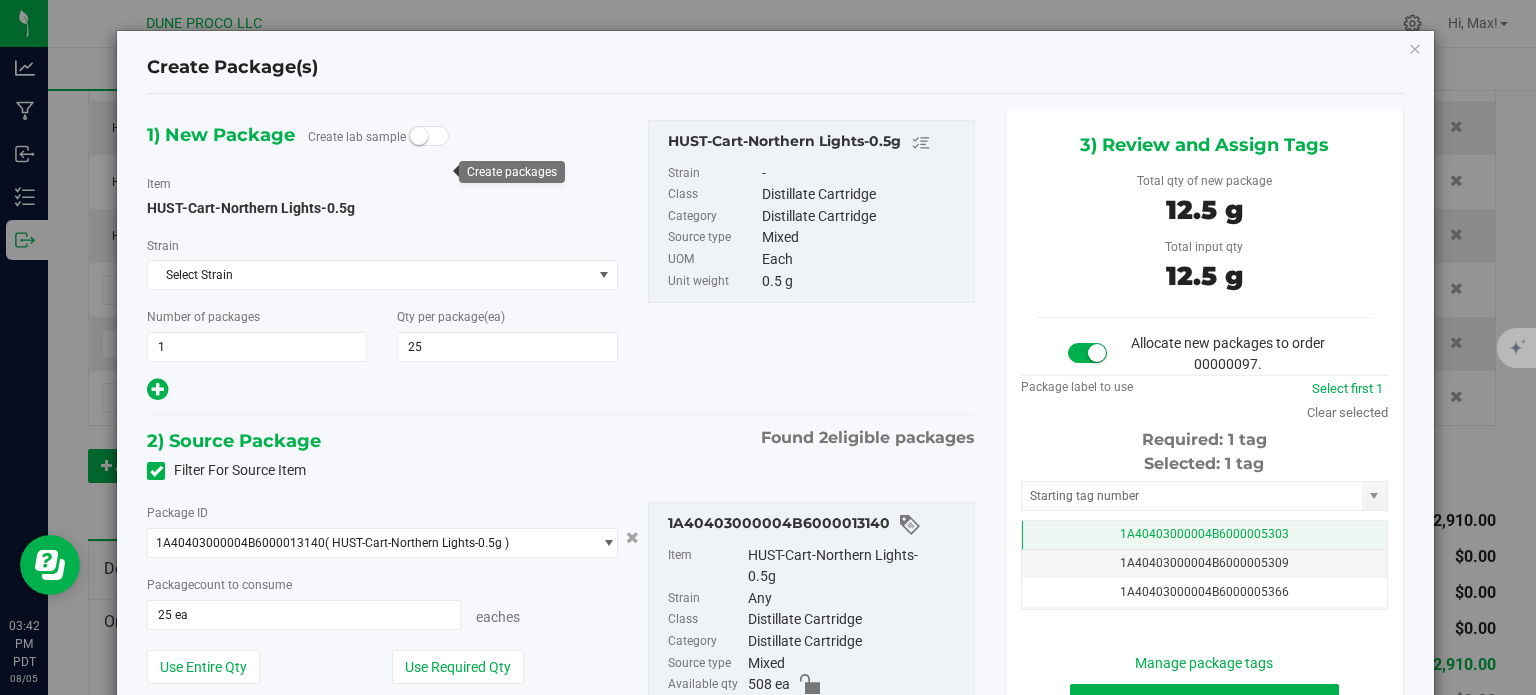 click on "1A40403000004B6000005303" at bounding box center [1204, 535] 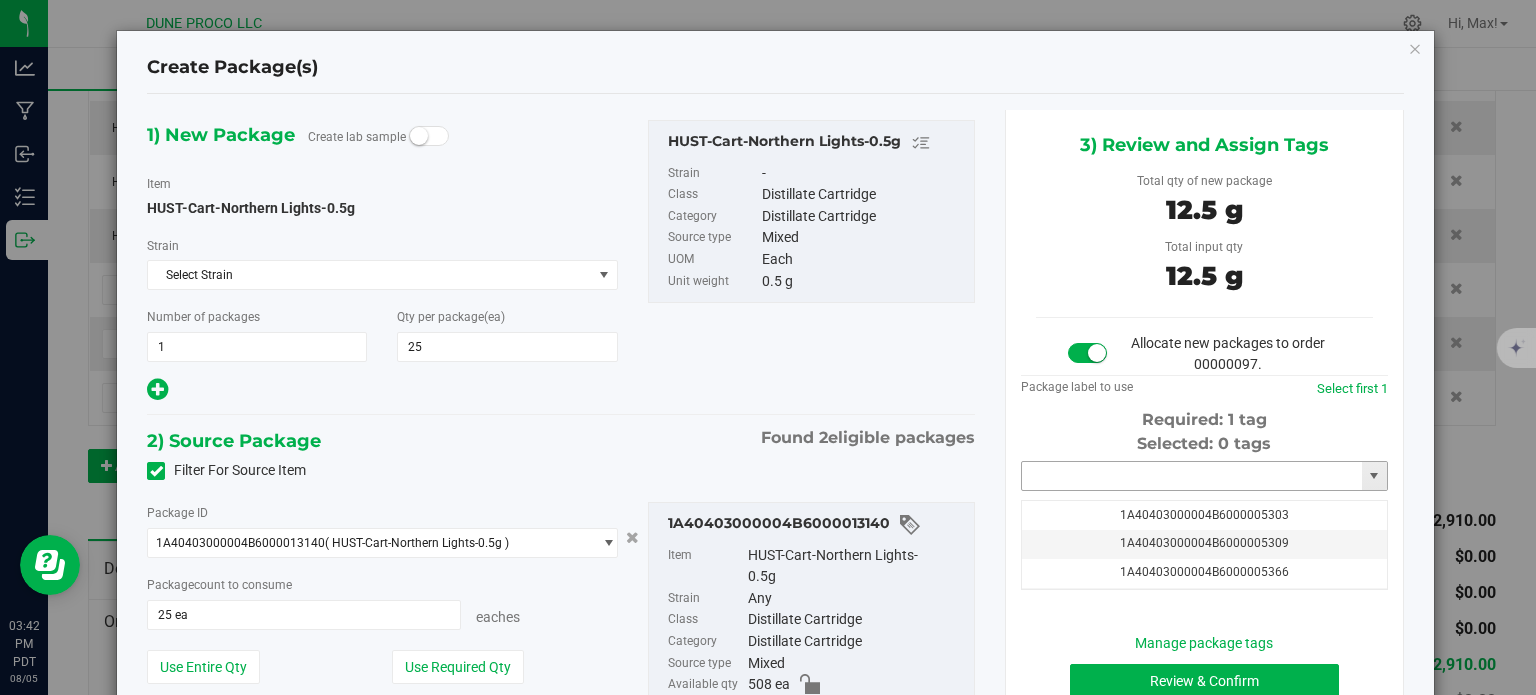 click at bounding box center [1192, 476] 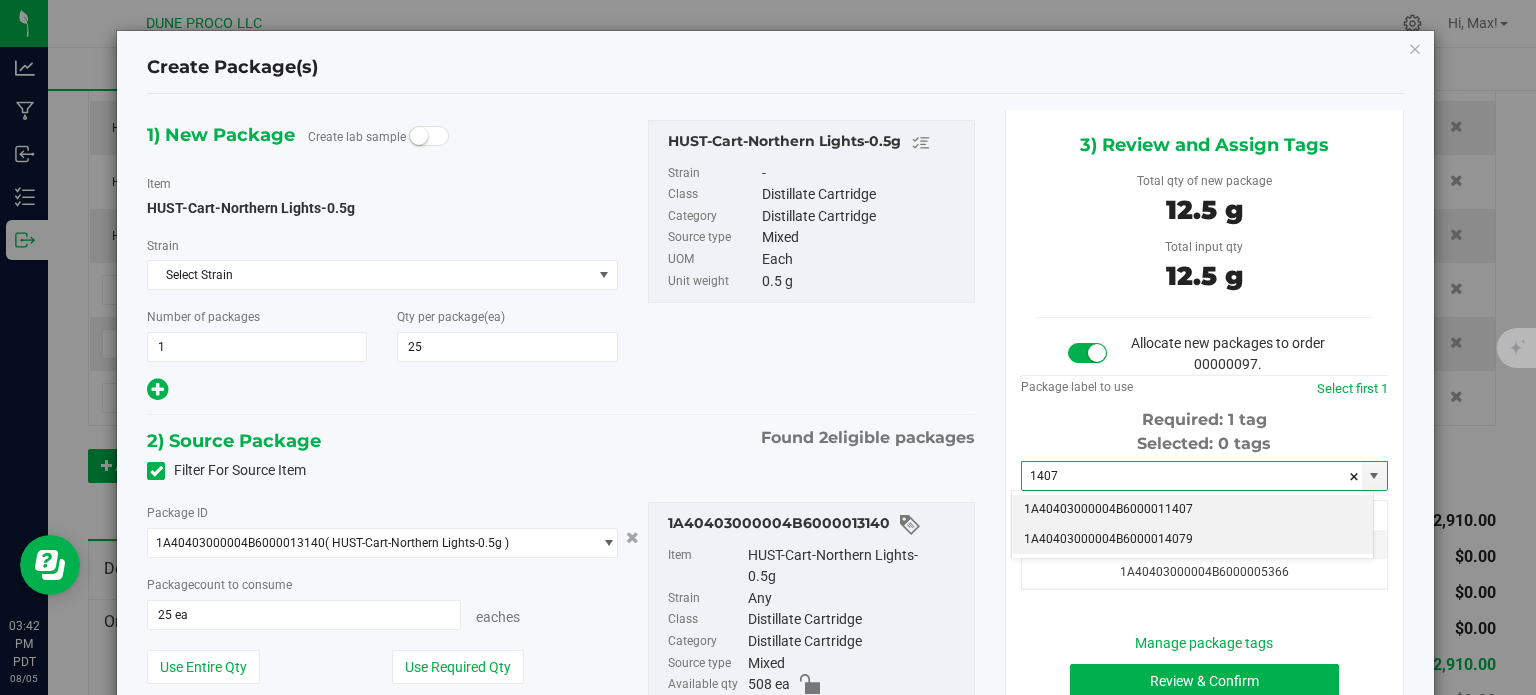 click on "1A40403000004B6000014079" at bounding box center [1192, 540] 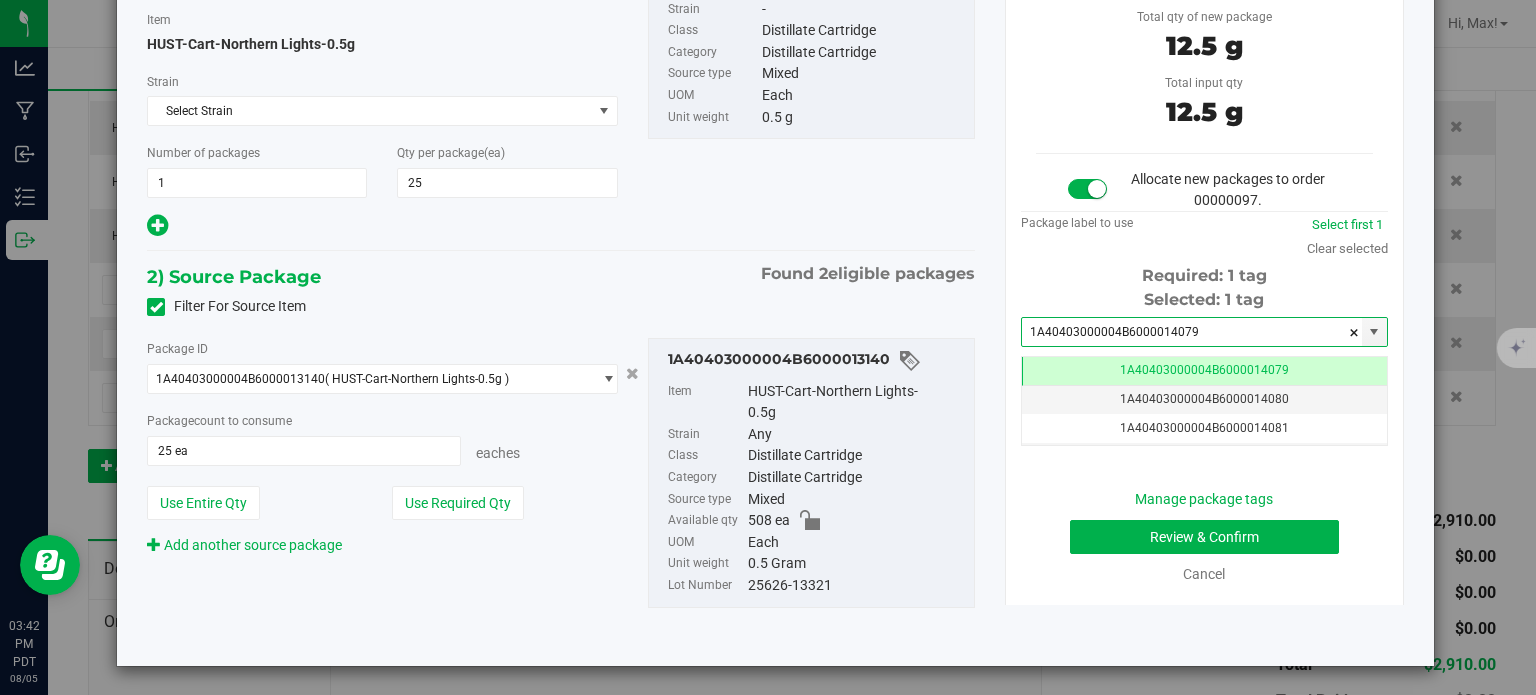 type on "1A40403000004B6000014079" 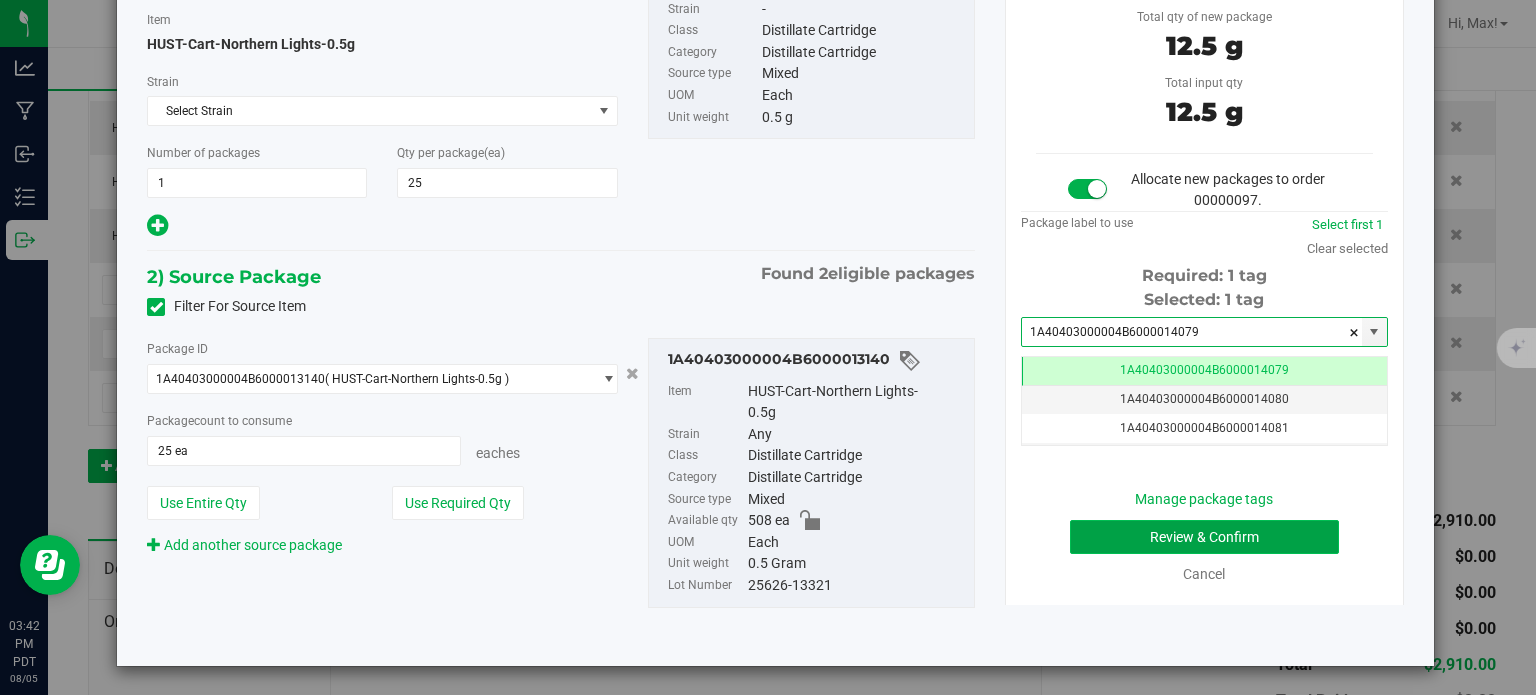 click on "Review & Confirm" at bounding box center (1204, 537) 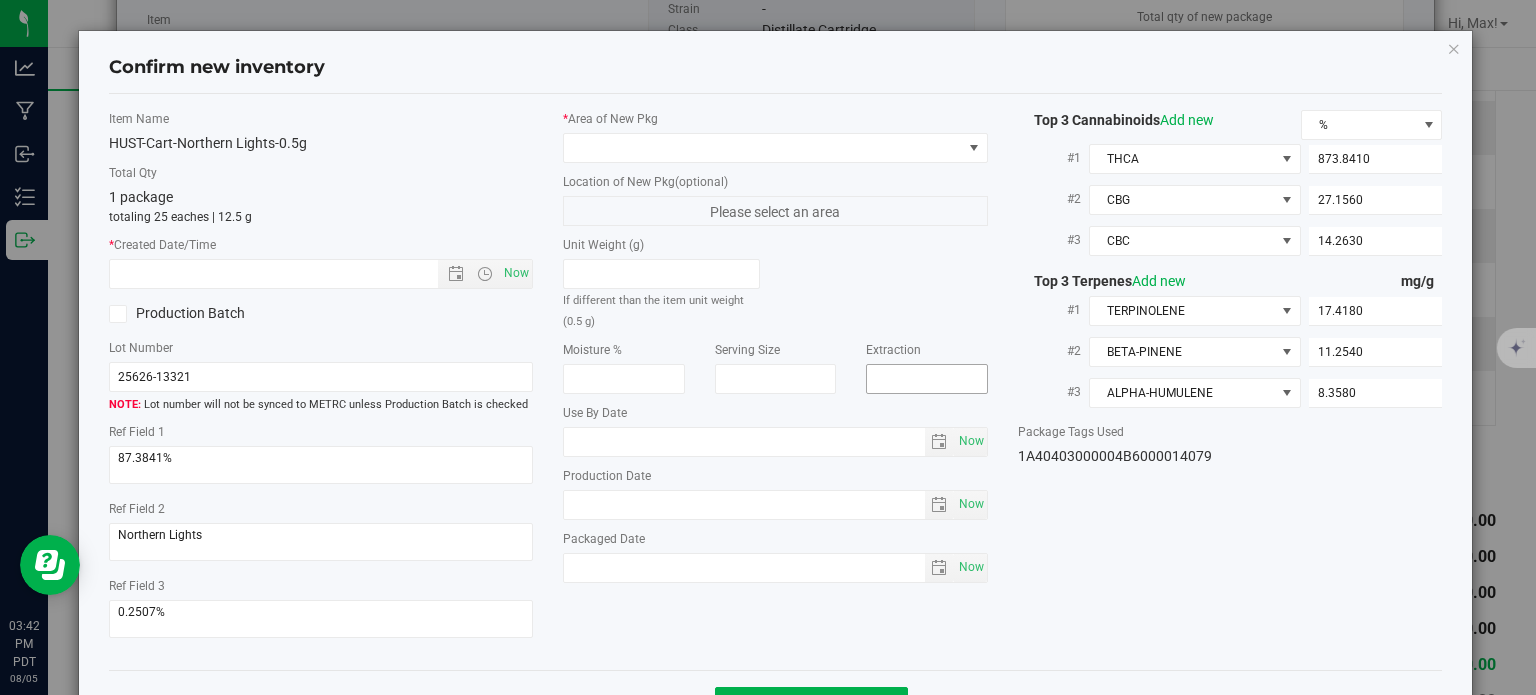 type on "2025-06-24" 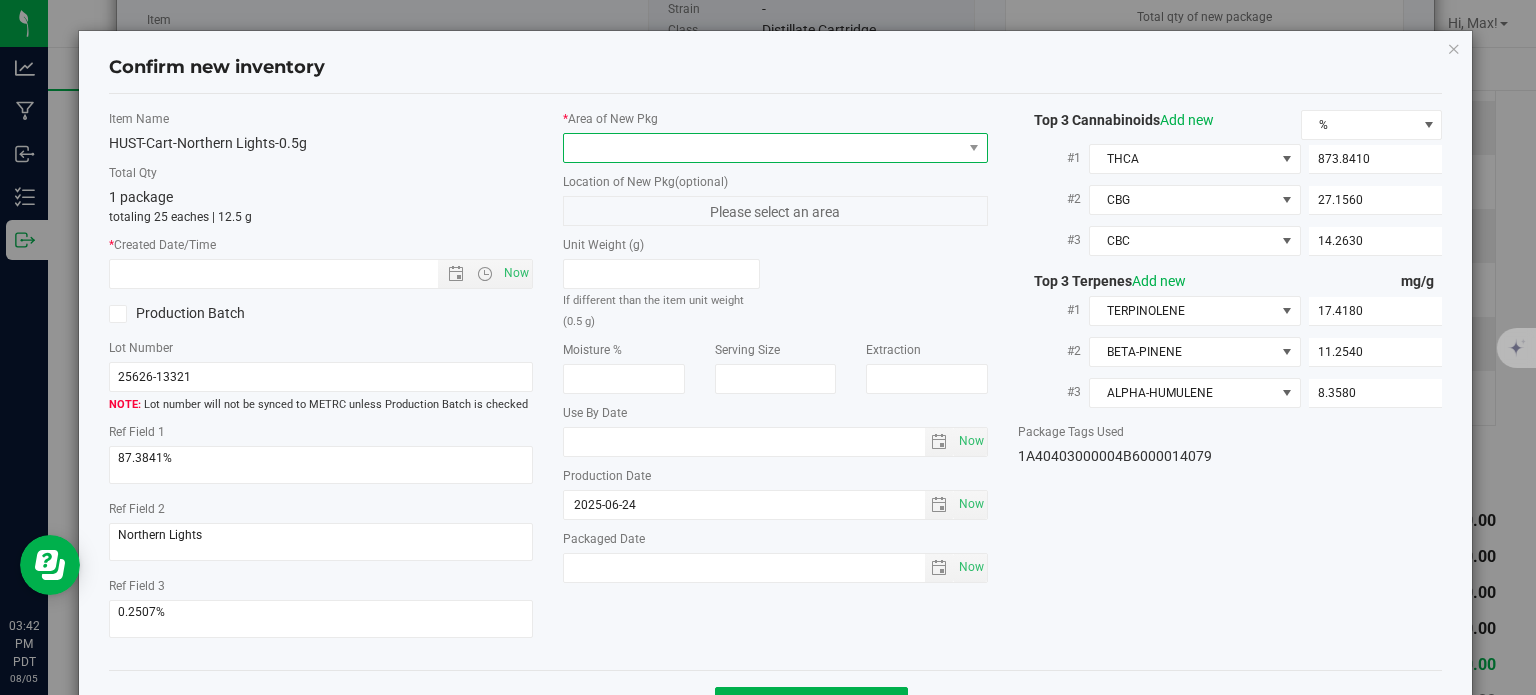 click at bounding box center (763, 148) 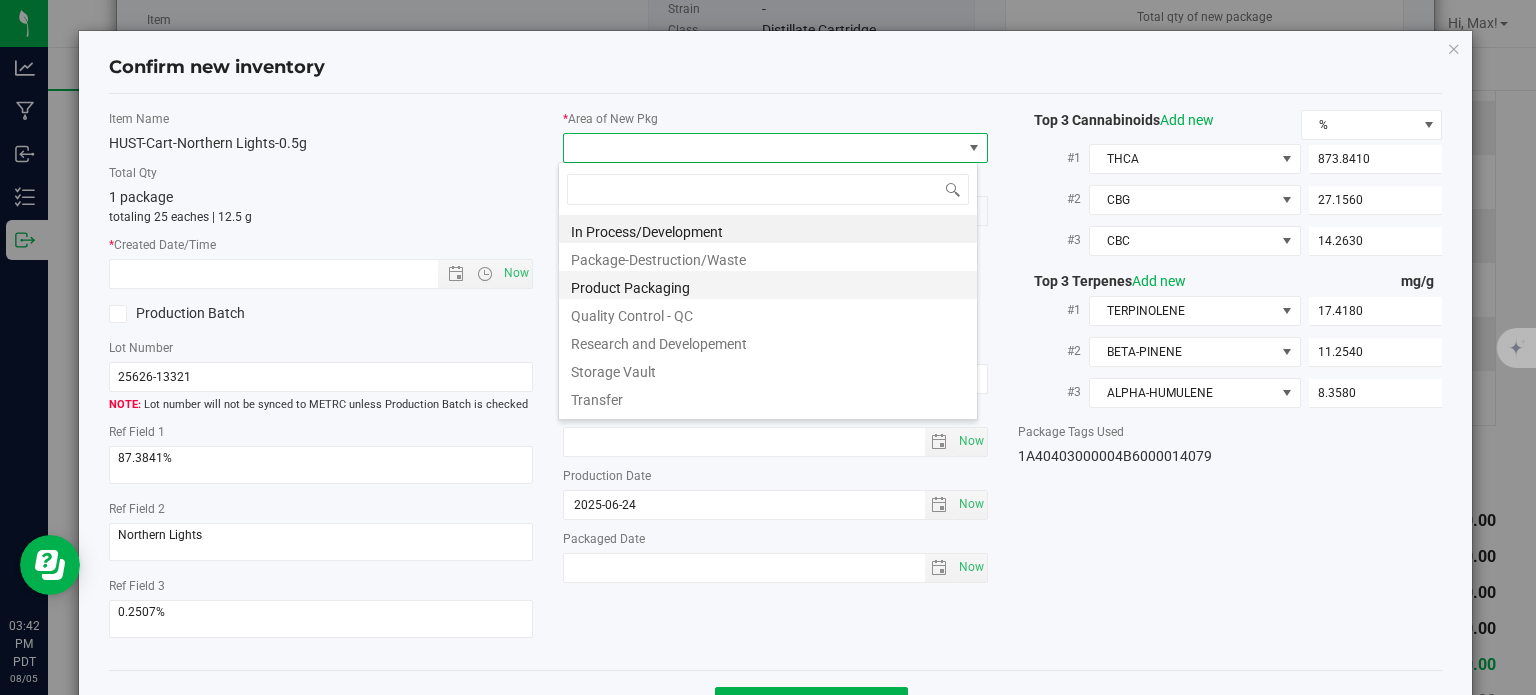 click on "Product Packaging" at bounding box center (768, 285) 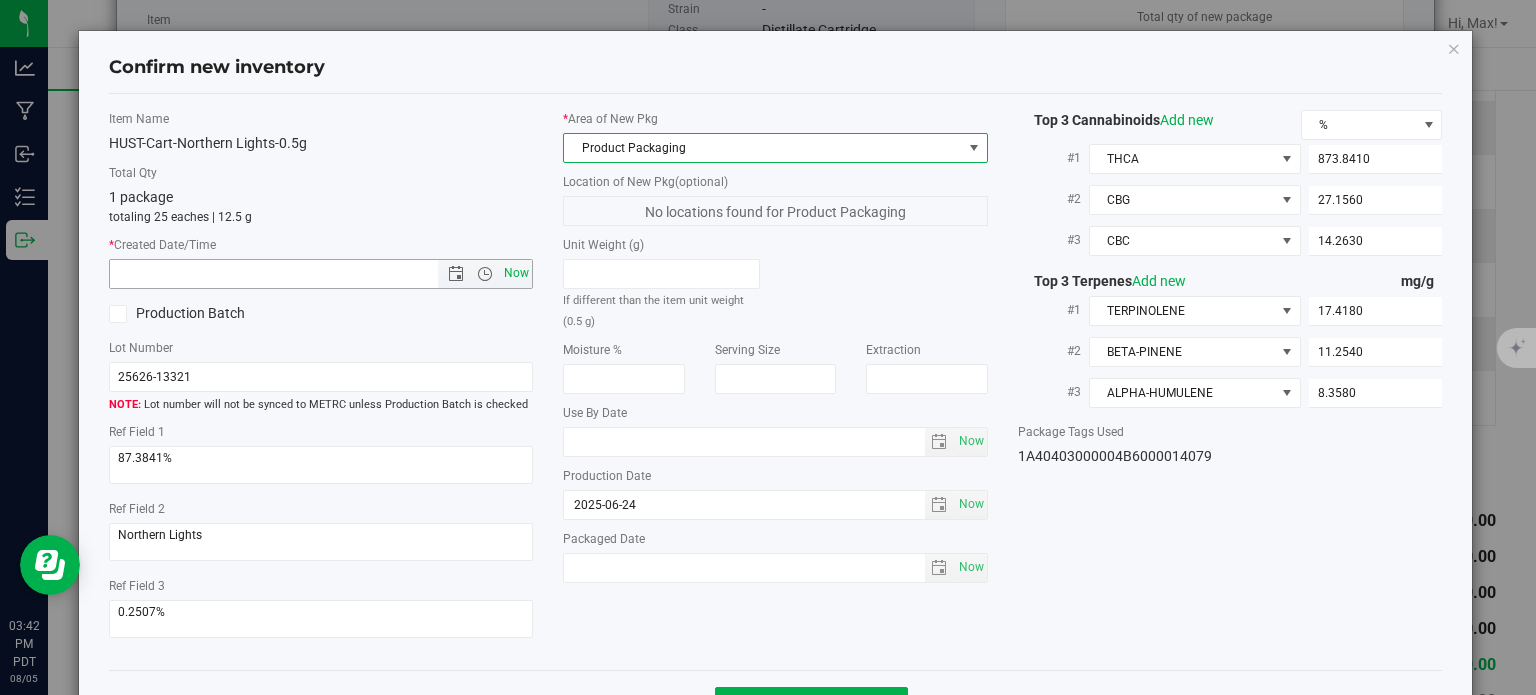 click on "Now" at bounding box center (517, 273) 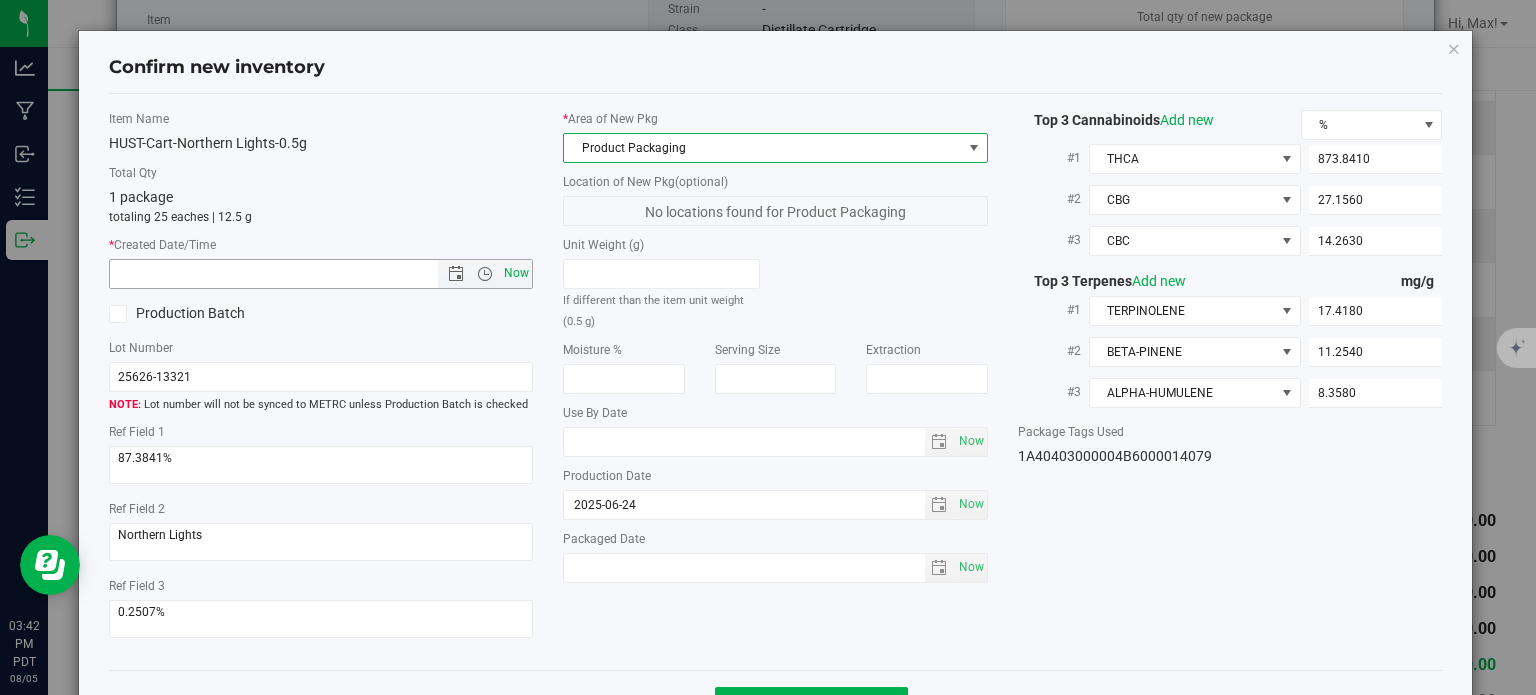 type on "8/5/2025 3:42 PM" 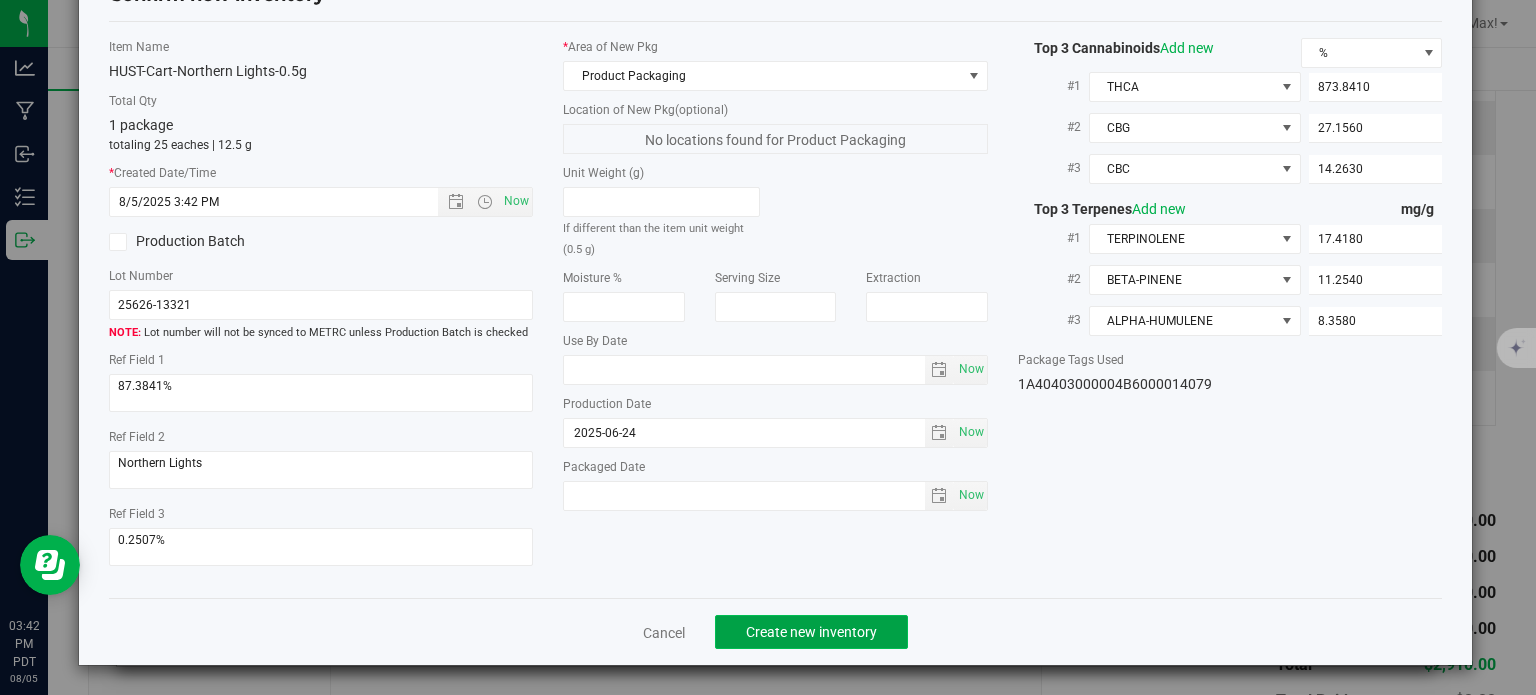 click on "Create new inventory" 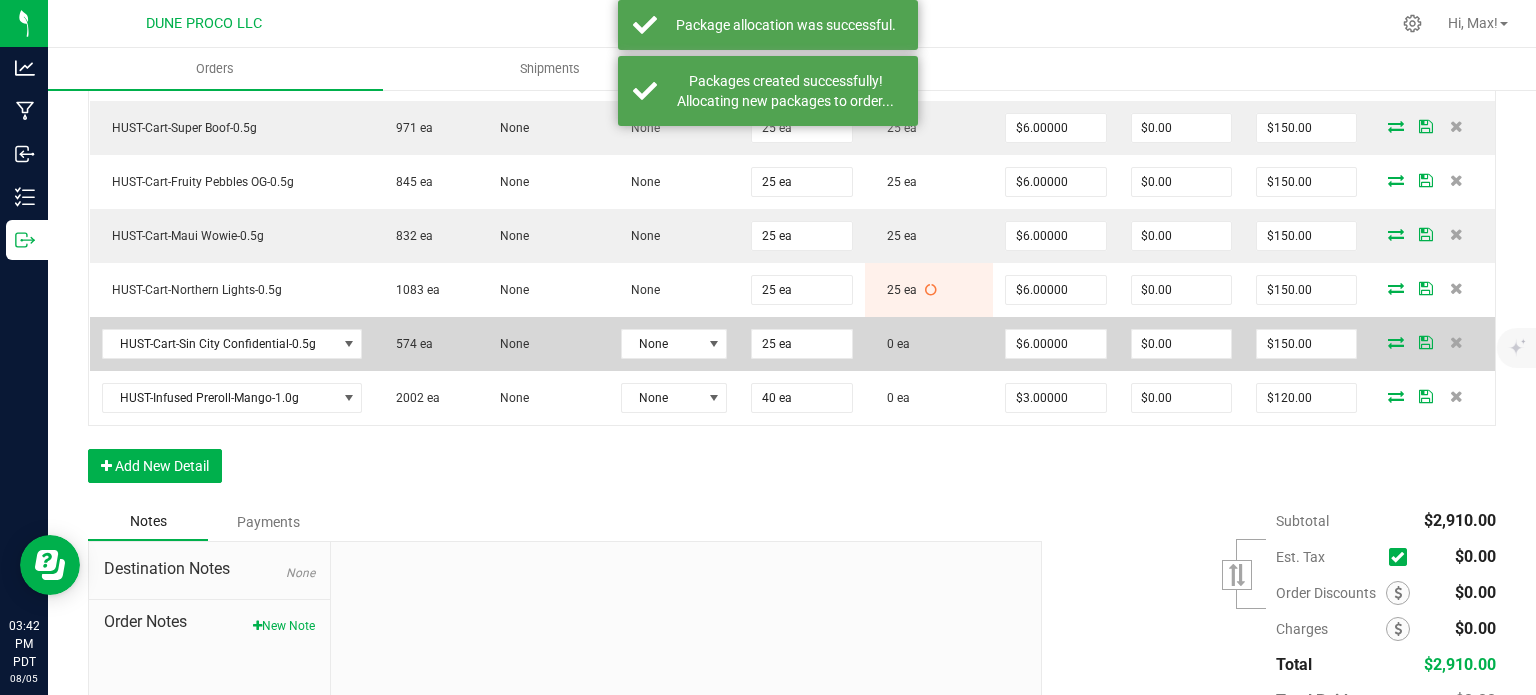 click at bounding box center [1396, 342] 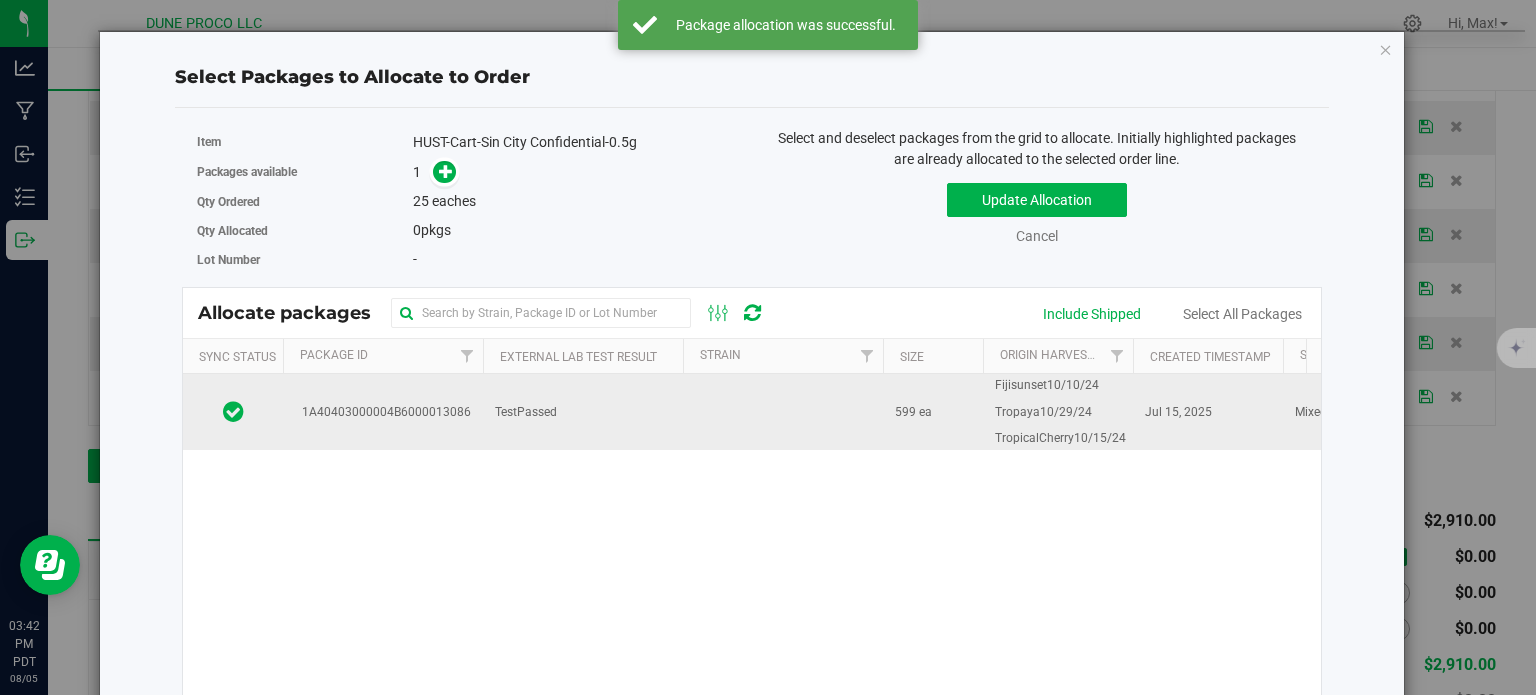 click on "1A40403000004B6000013086" at bounding box center (383, 412) 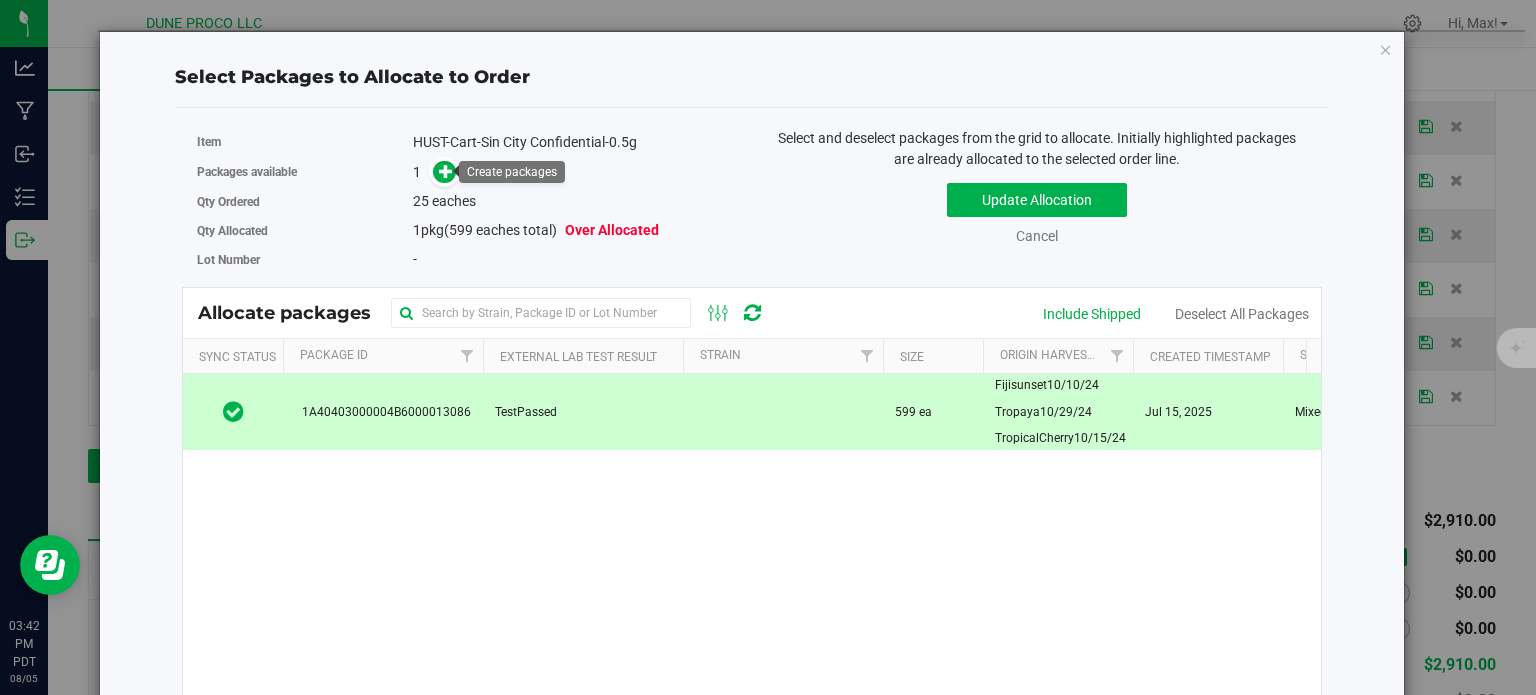 click on "Item
HUST-Cart-Sin City Confidential-0.5g" at bounding box center (467, 142) 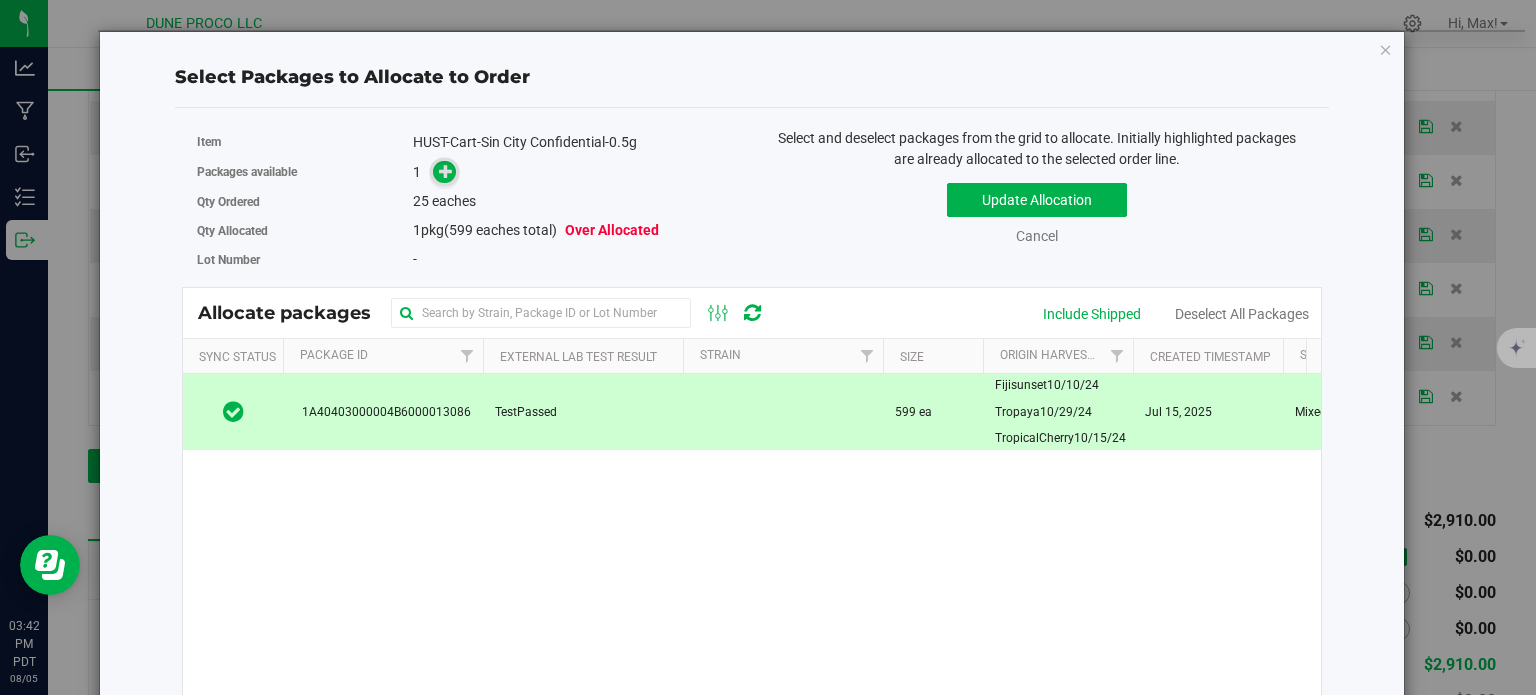 click at bounding box center [446, 171] 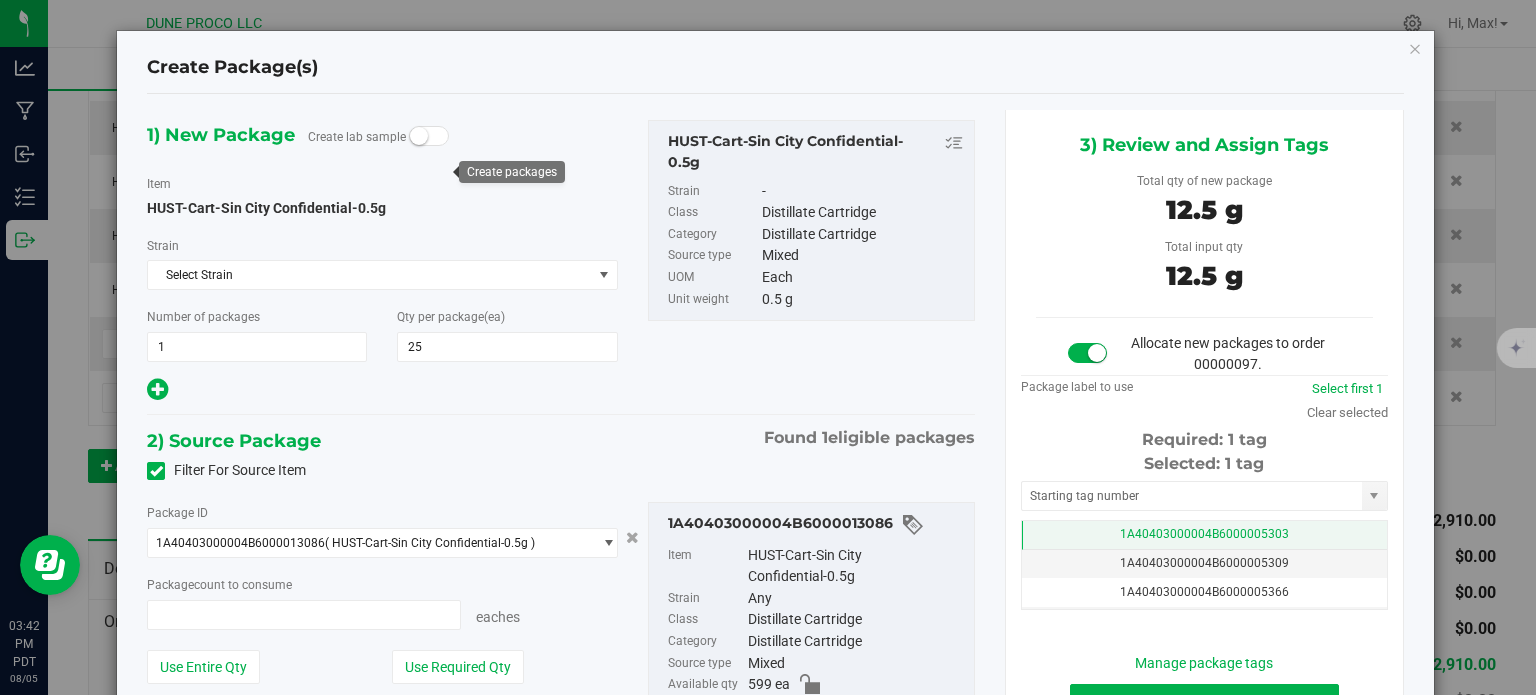 type on "25 ea" 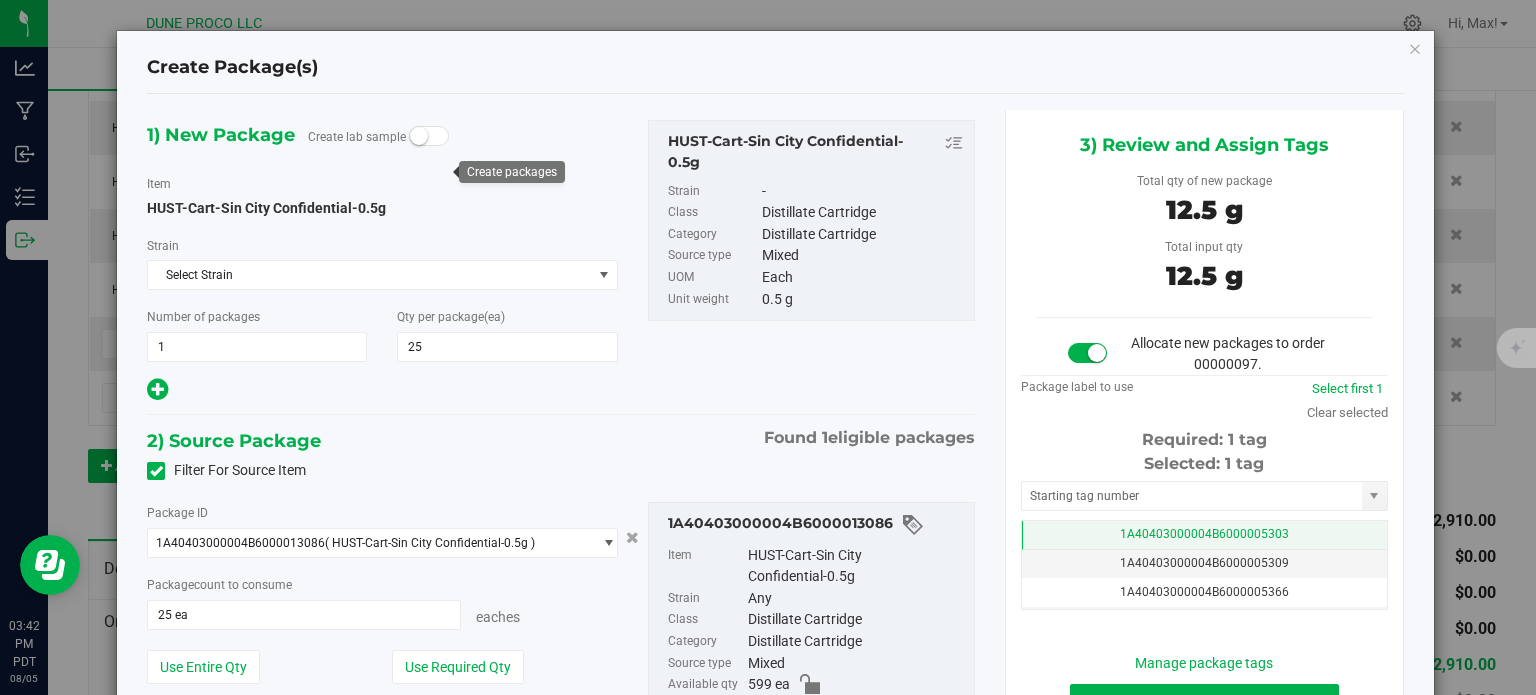 click on "1A40403000004B6000005303" at bounding box center [1204, 535] 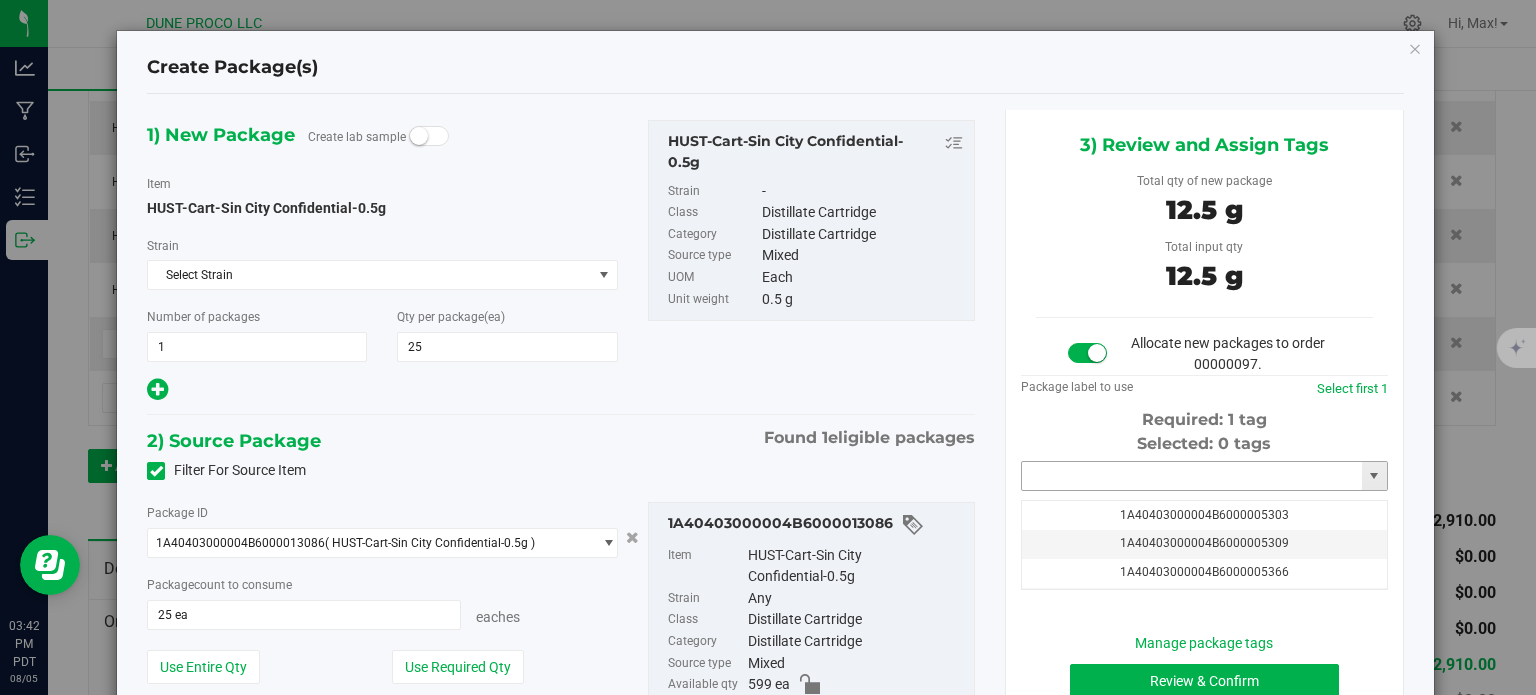 click at bounding box center (1192, 476) 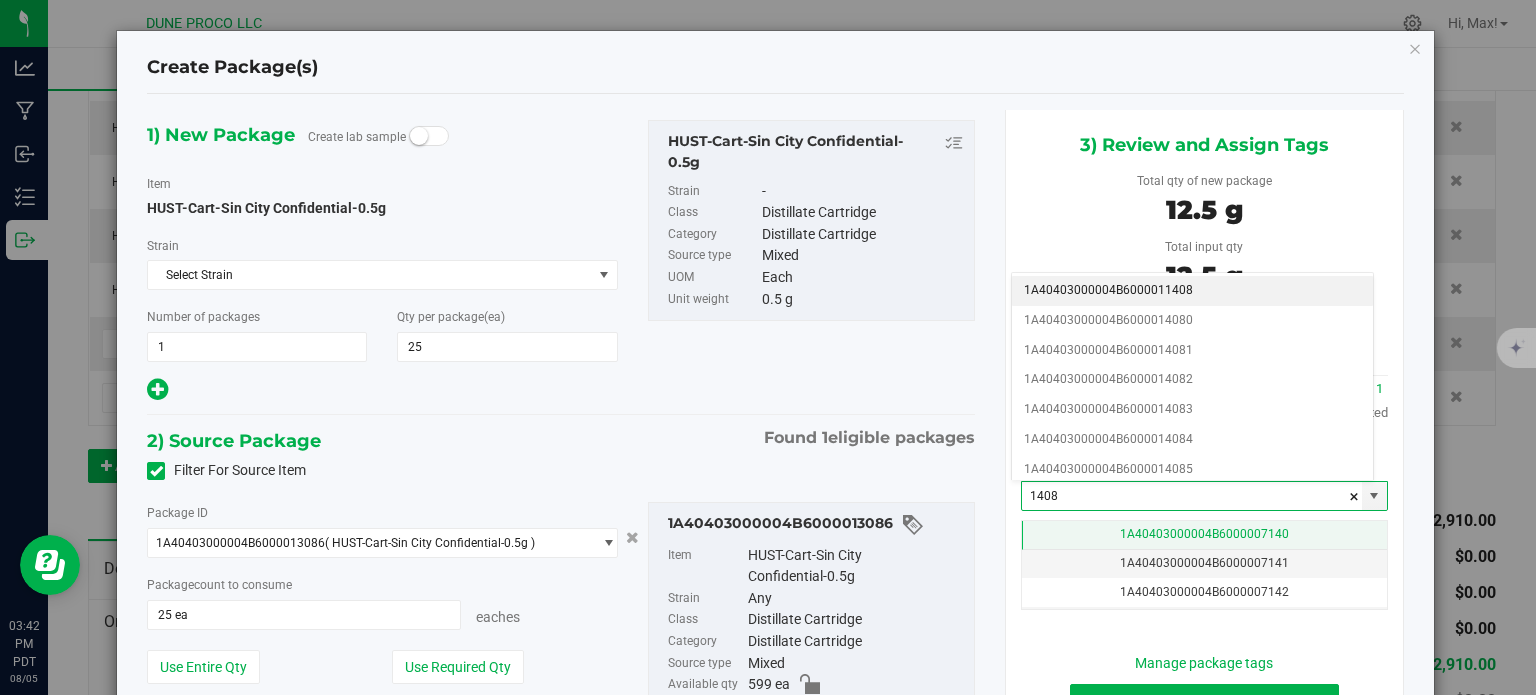 click on "1A40403000004B6000007140" at bounding box center [1204, 534] 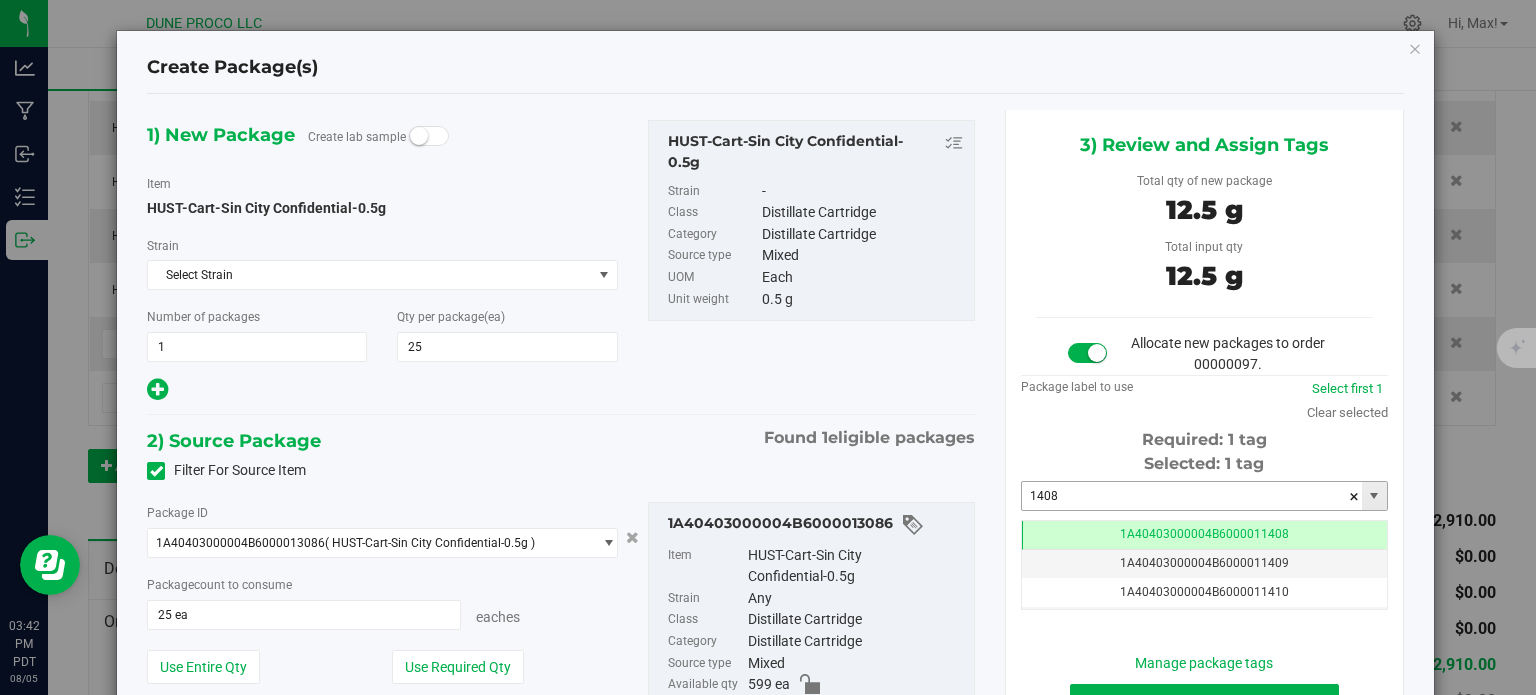 click on "1408" at bounding box center (1192, 496) 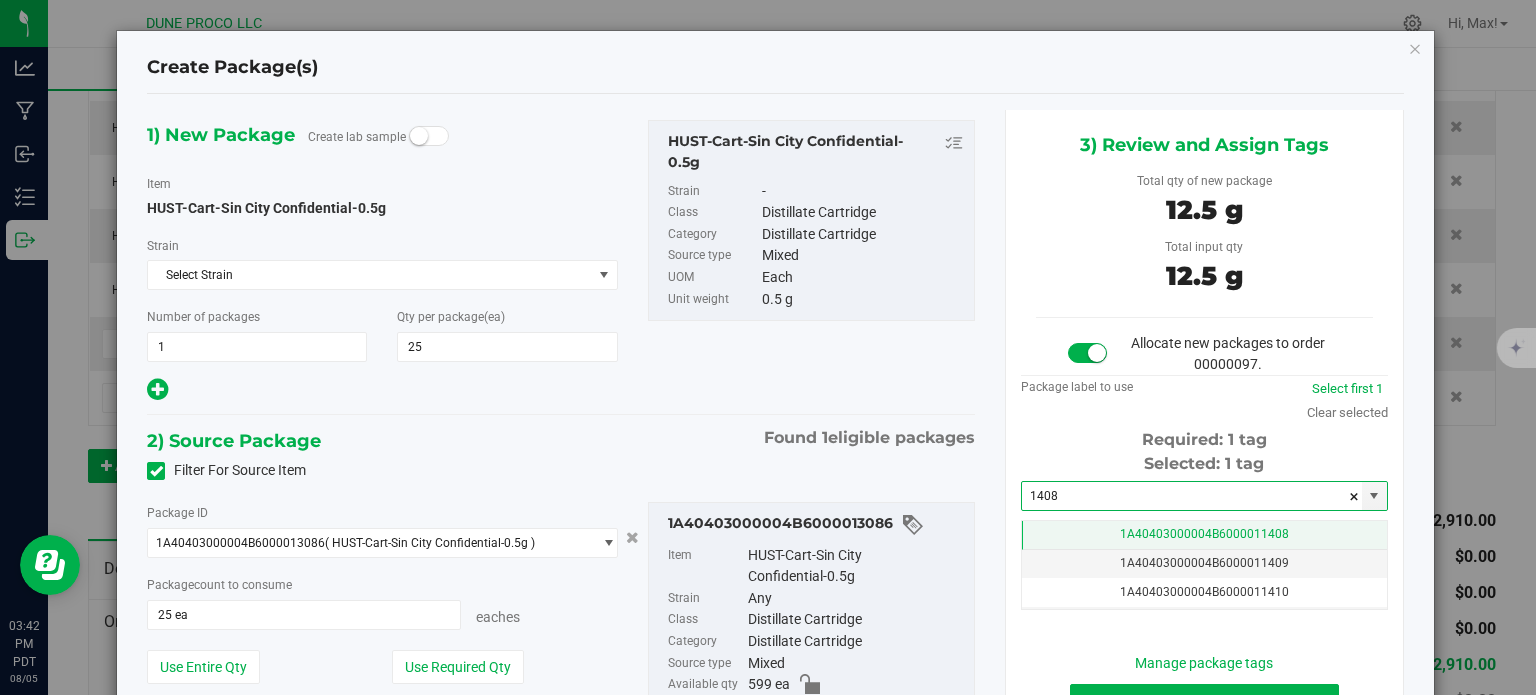 click on "1A40403000004B6000011408" at bounding box center [1204, 534] 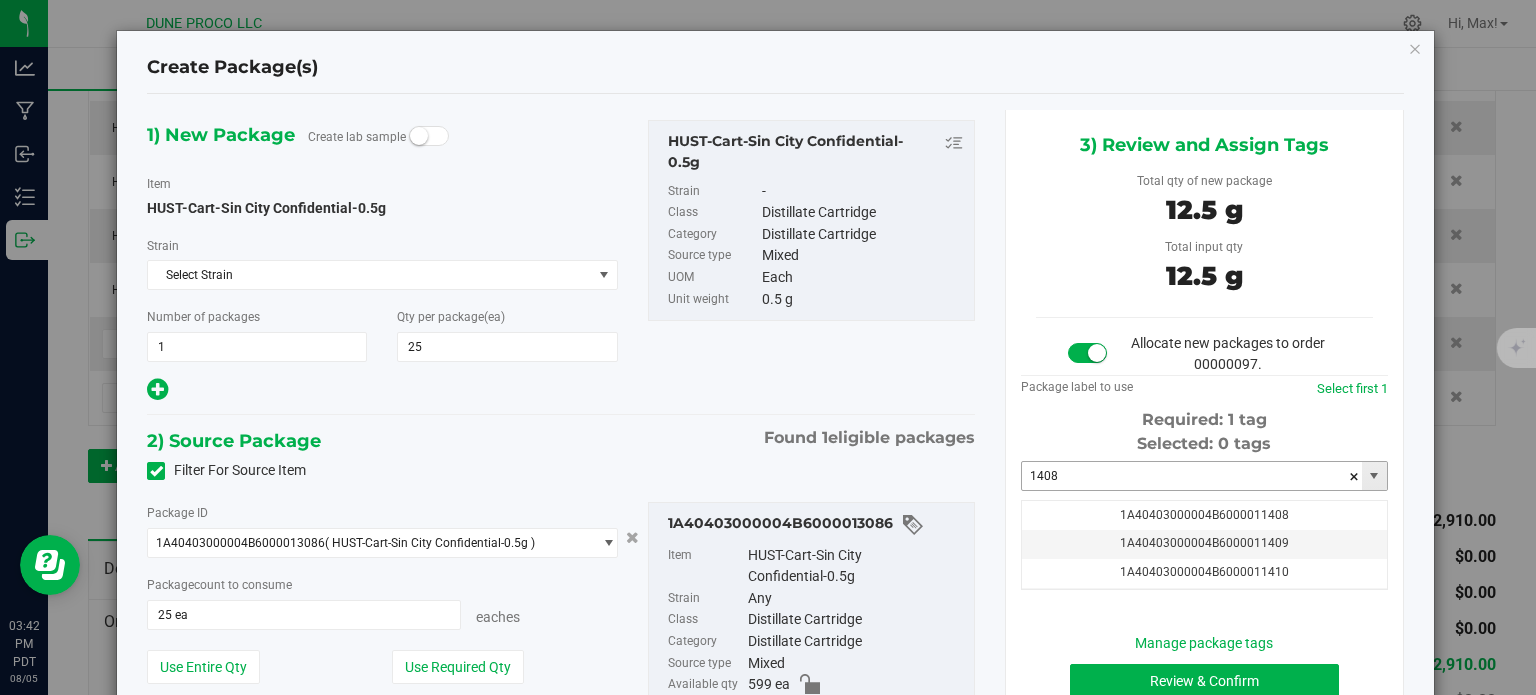 click on "1408" at bounding box center (1192, 476) 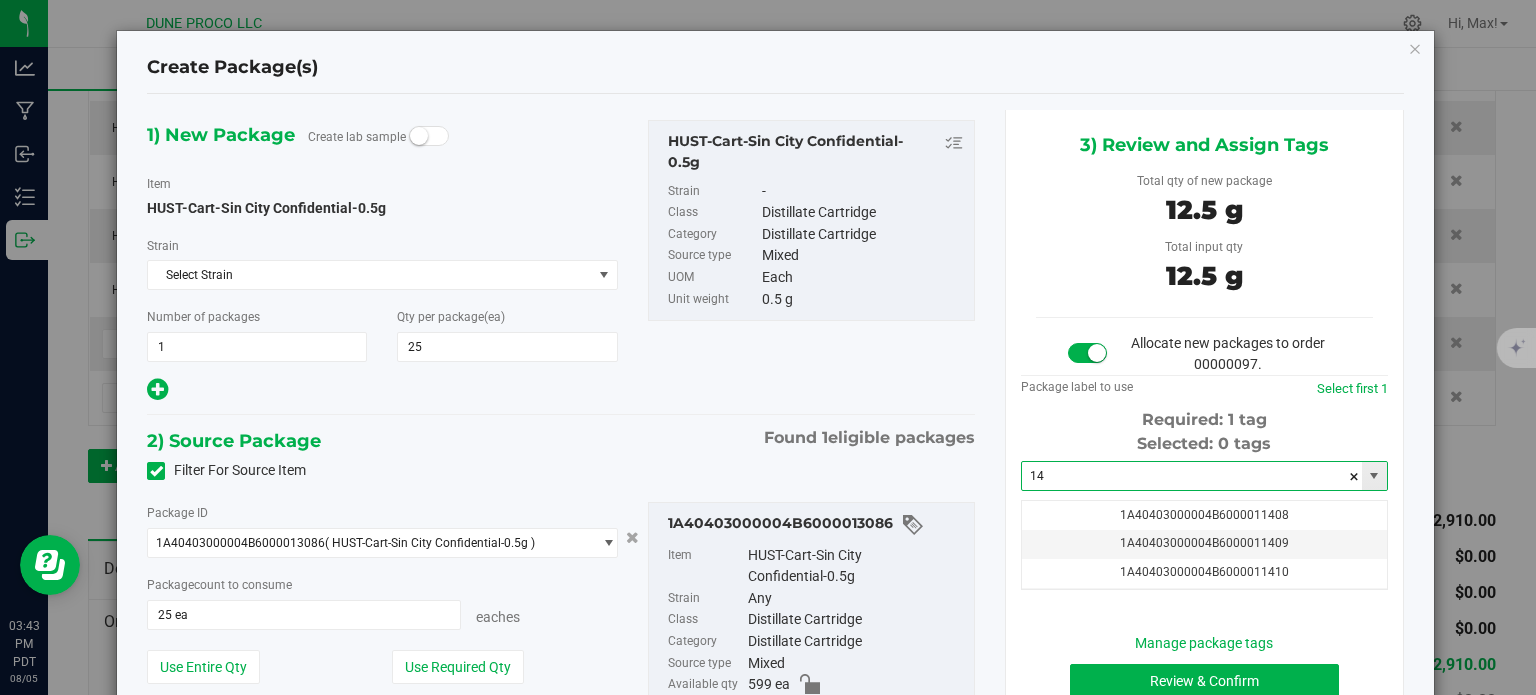 type on "1" 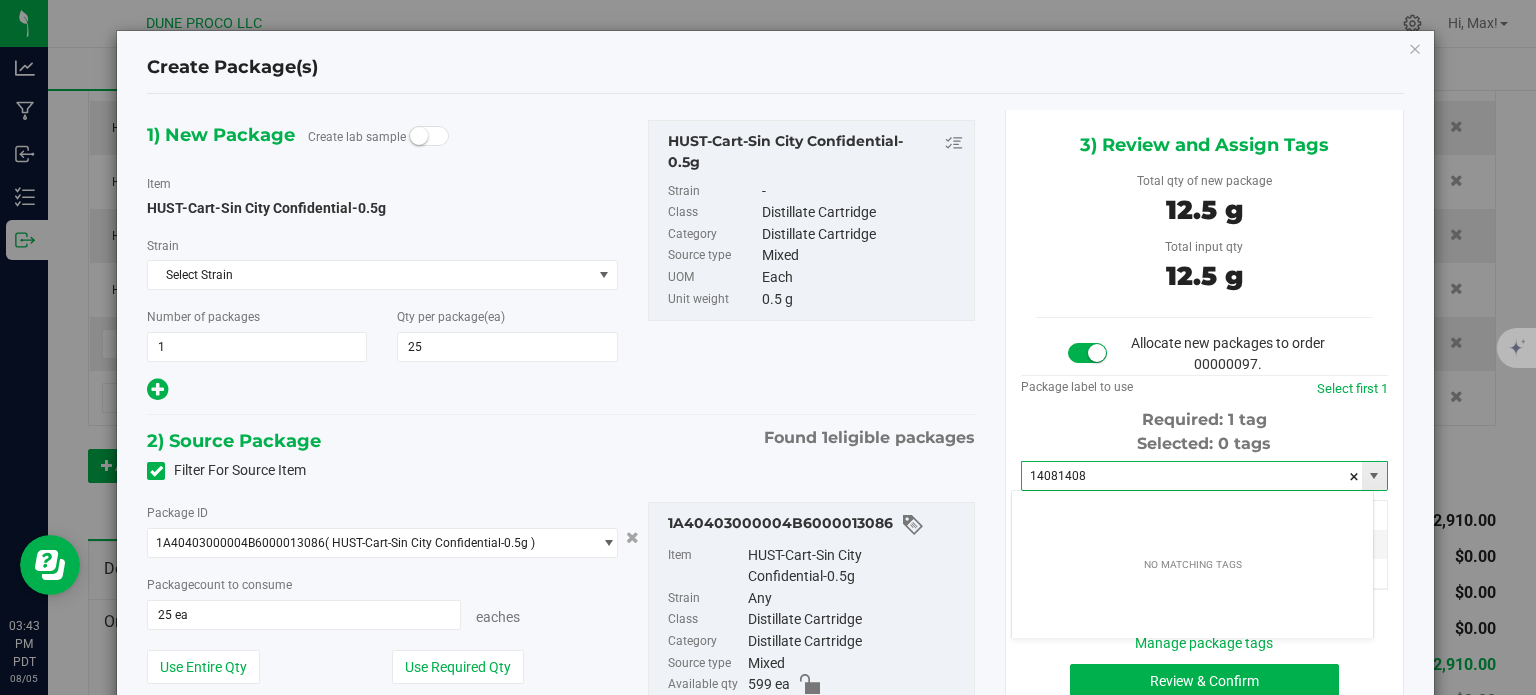 click on "14081408" at bounding box center [1192, 476] 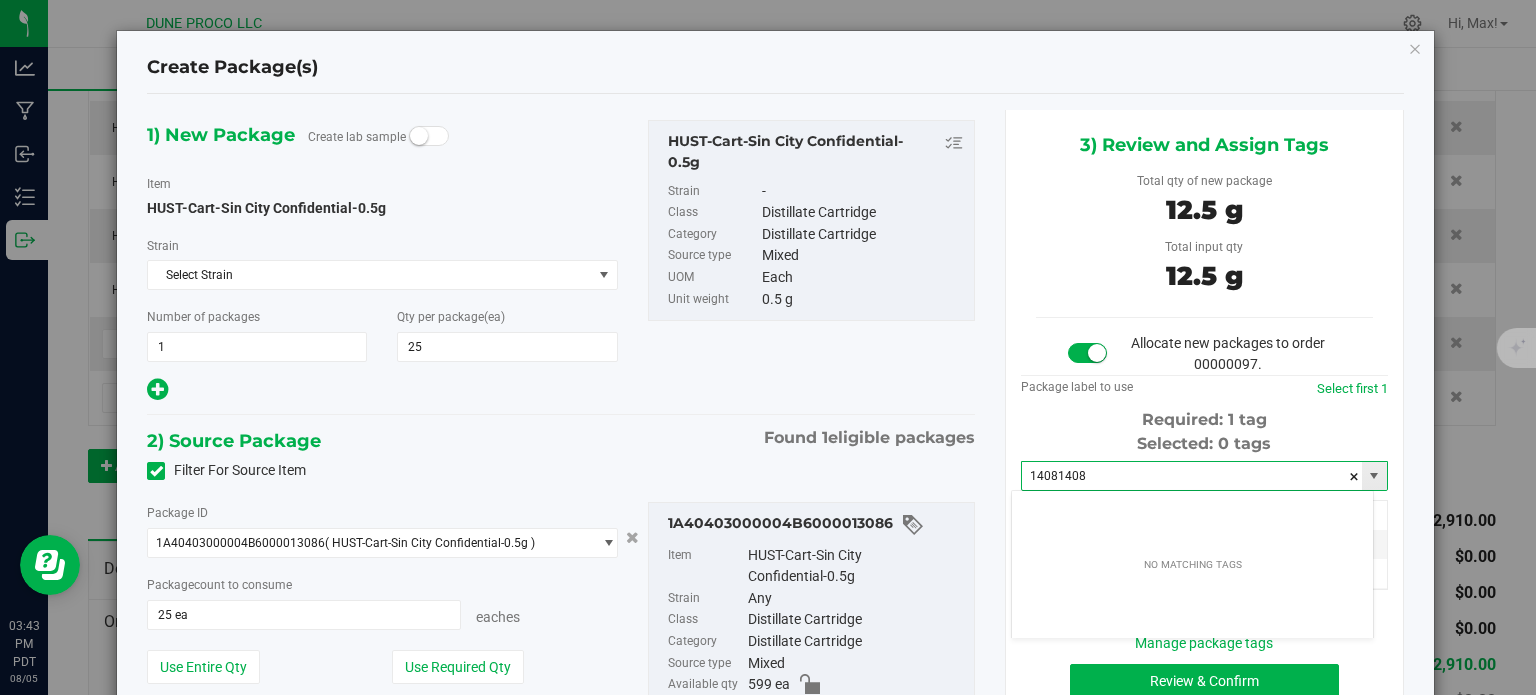 click on "14081408" at bounding box center (1192, 476) 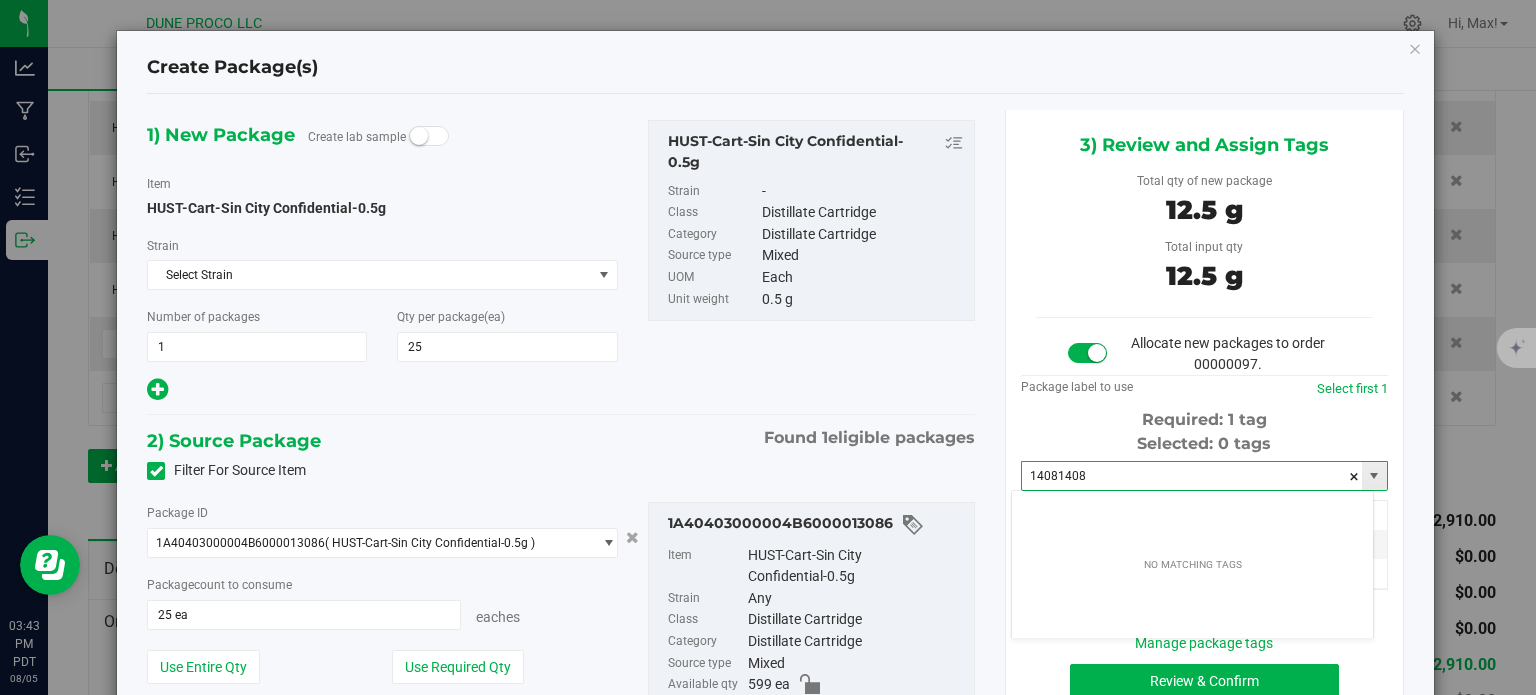 click on "14081408" at bounding box center [1192, 476] 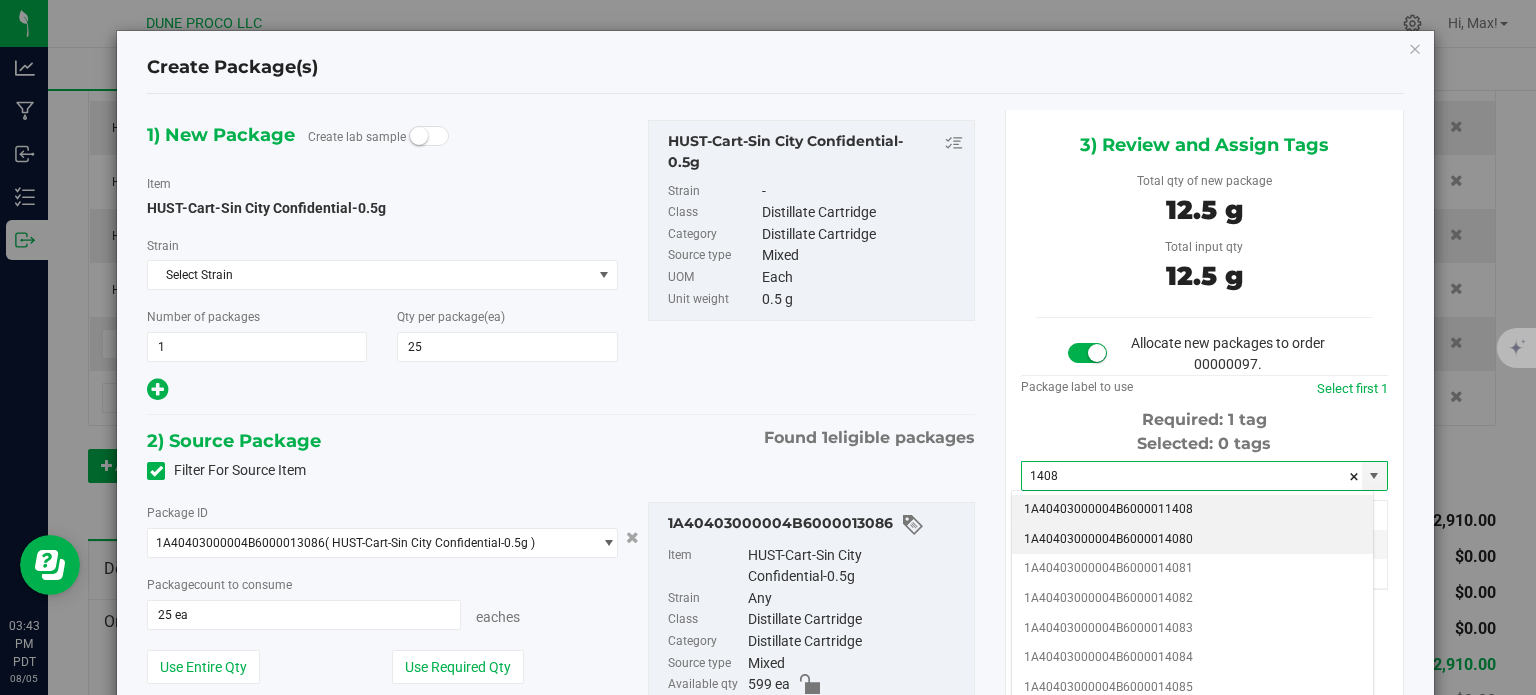 click on "1A40403000004B6000014080" at bounding box center (1192, 540) 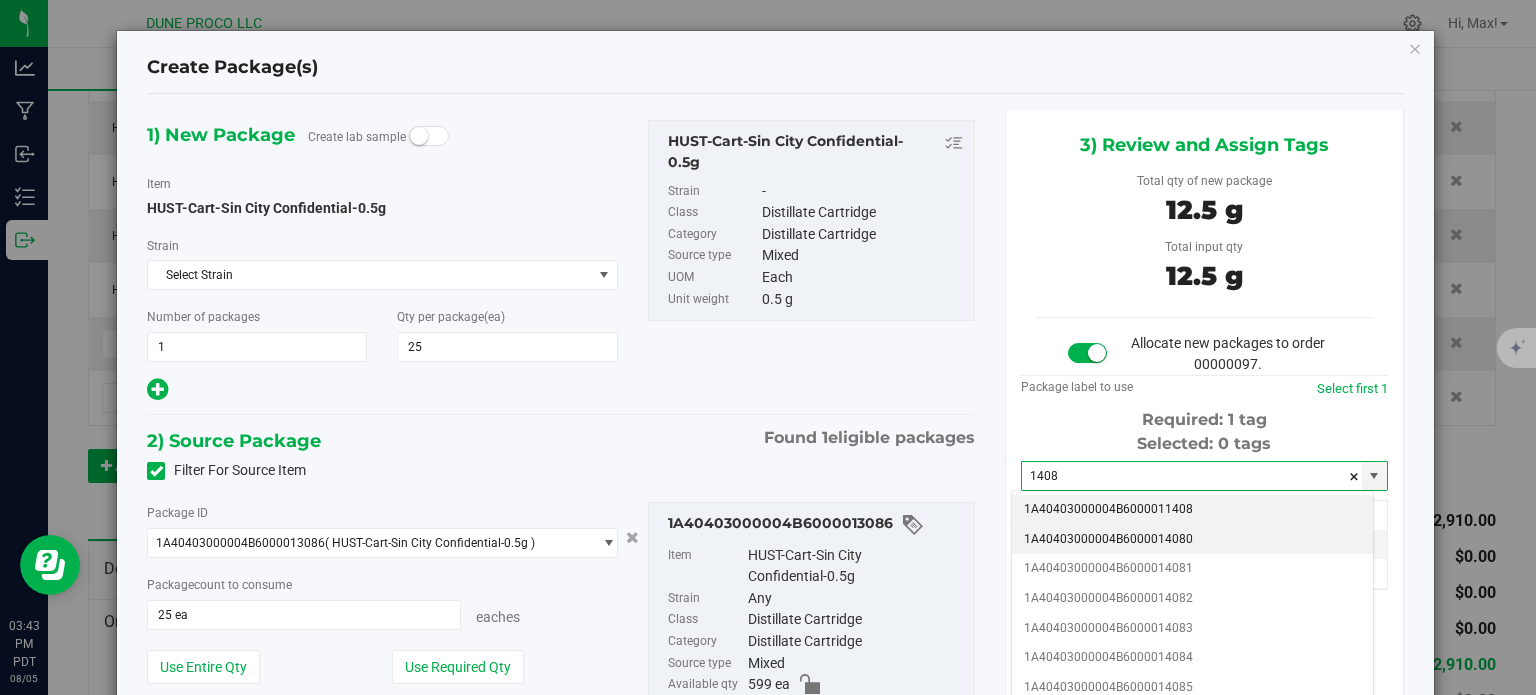 type on "1A40403000004B6000014080" 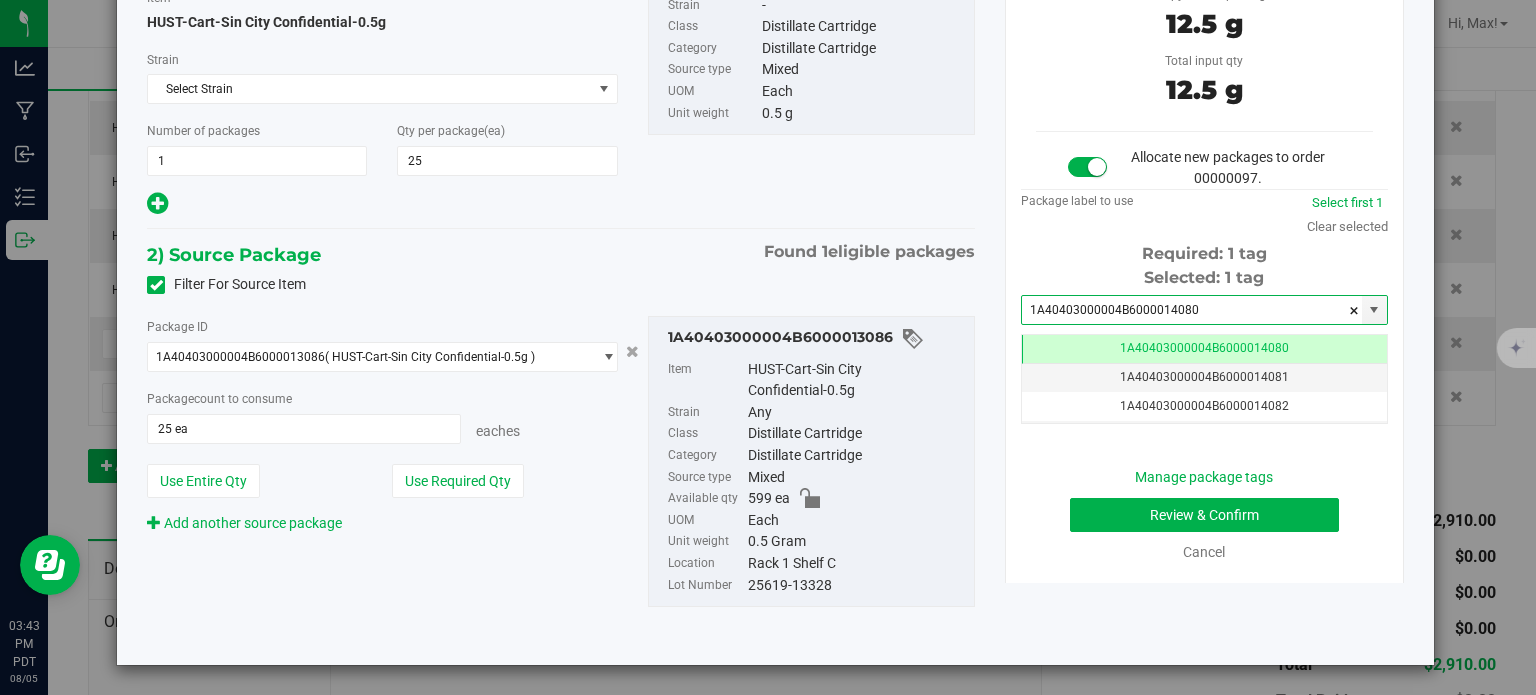 click on "Manage package tags
Review & Confirm
Cancel" at bounding box center [1204, 515] 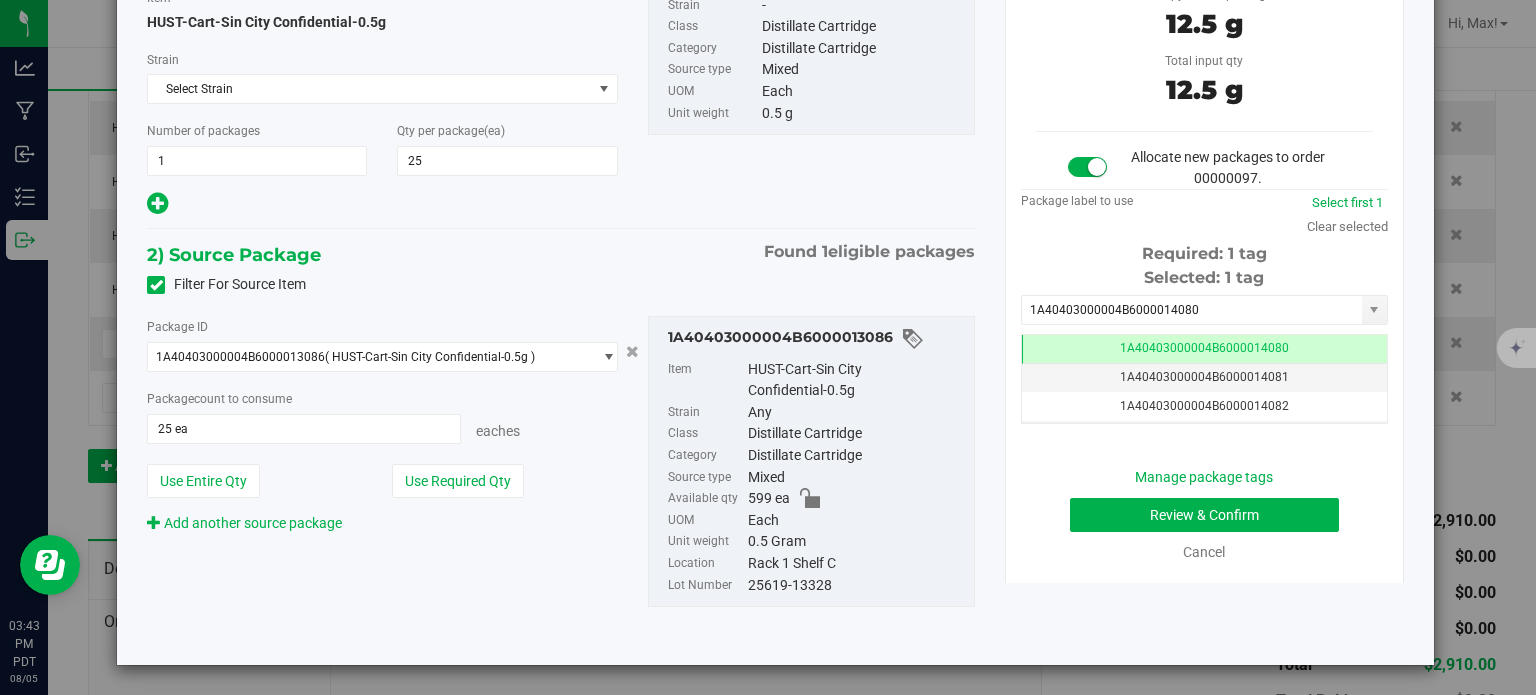 click on "Manage package tags
Review & Confirm
Cancel" at bounding box center [1204, 515] 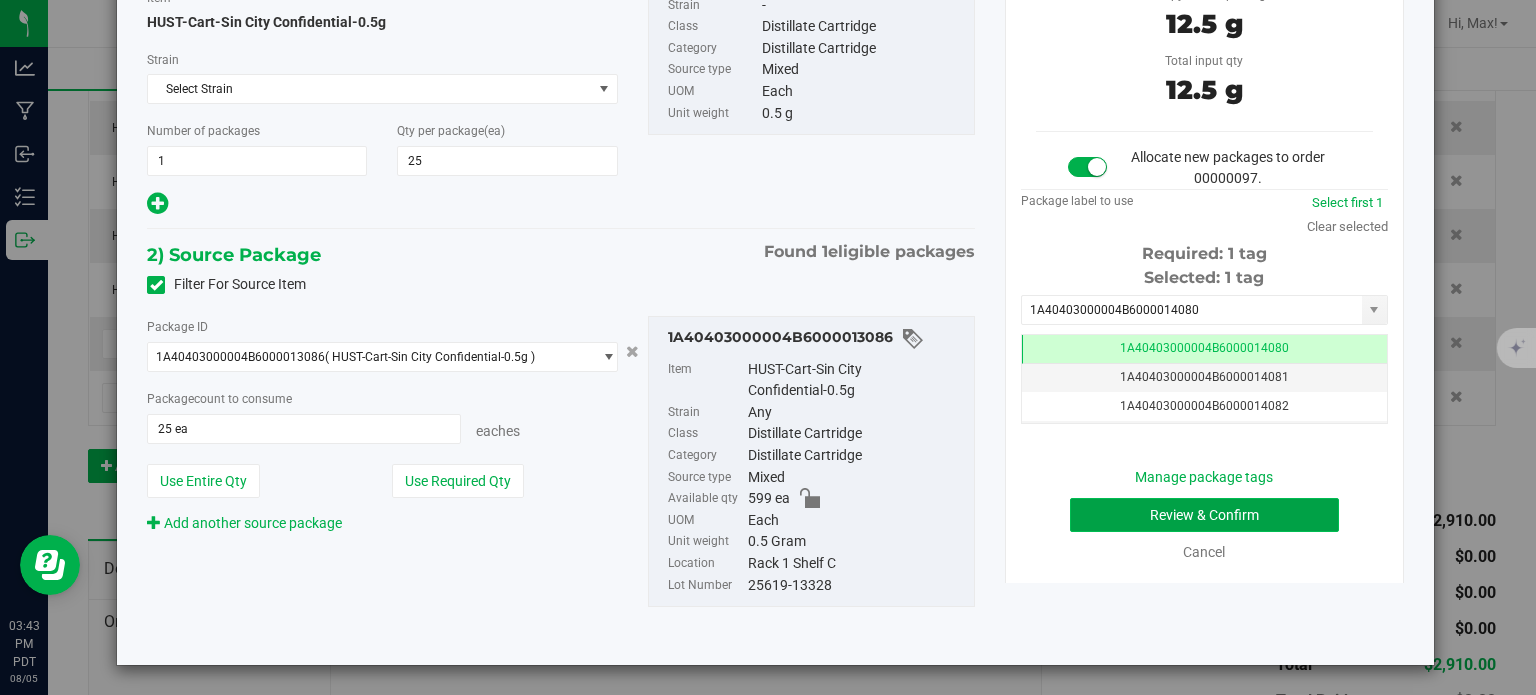 click on "Review & Confirm" at bounding box center [1204, 515] 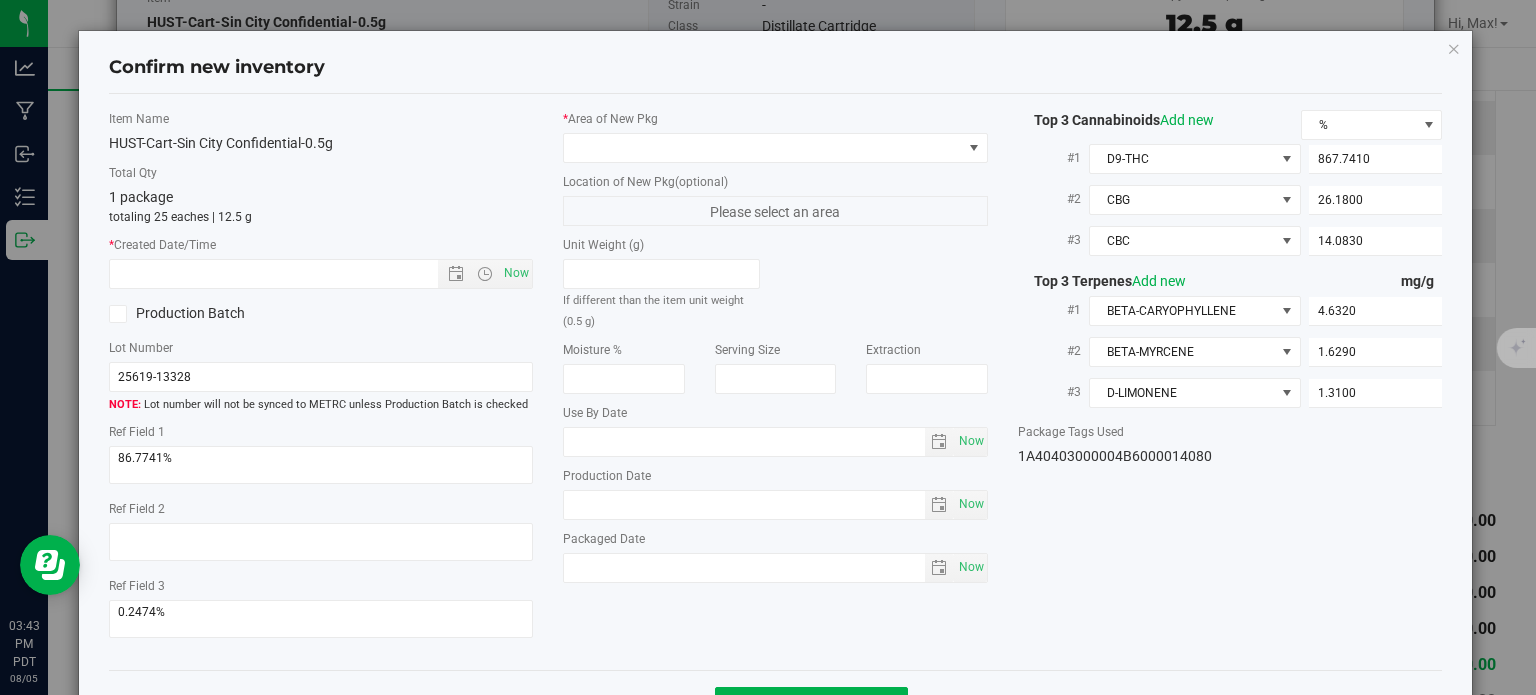 type on "2025-06-17" 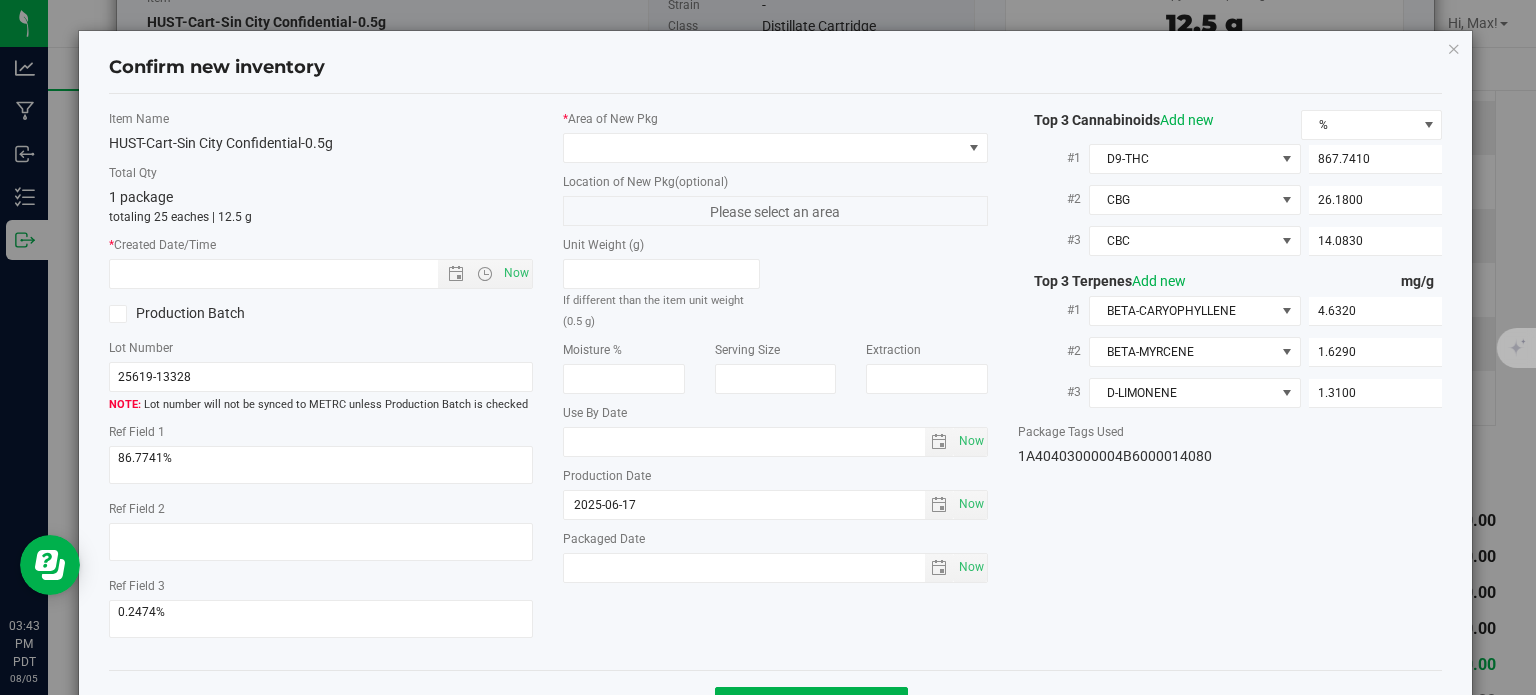 click on "*
Area of New Pkg
Location of New Pkg
(optional)
Please select an area
Unit Weight (g)
If different than the item unit weight (0.5 g)
Moisture %
Serving Size" at bounding box center [775, 351] 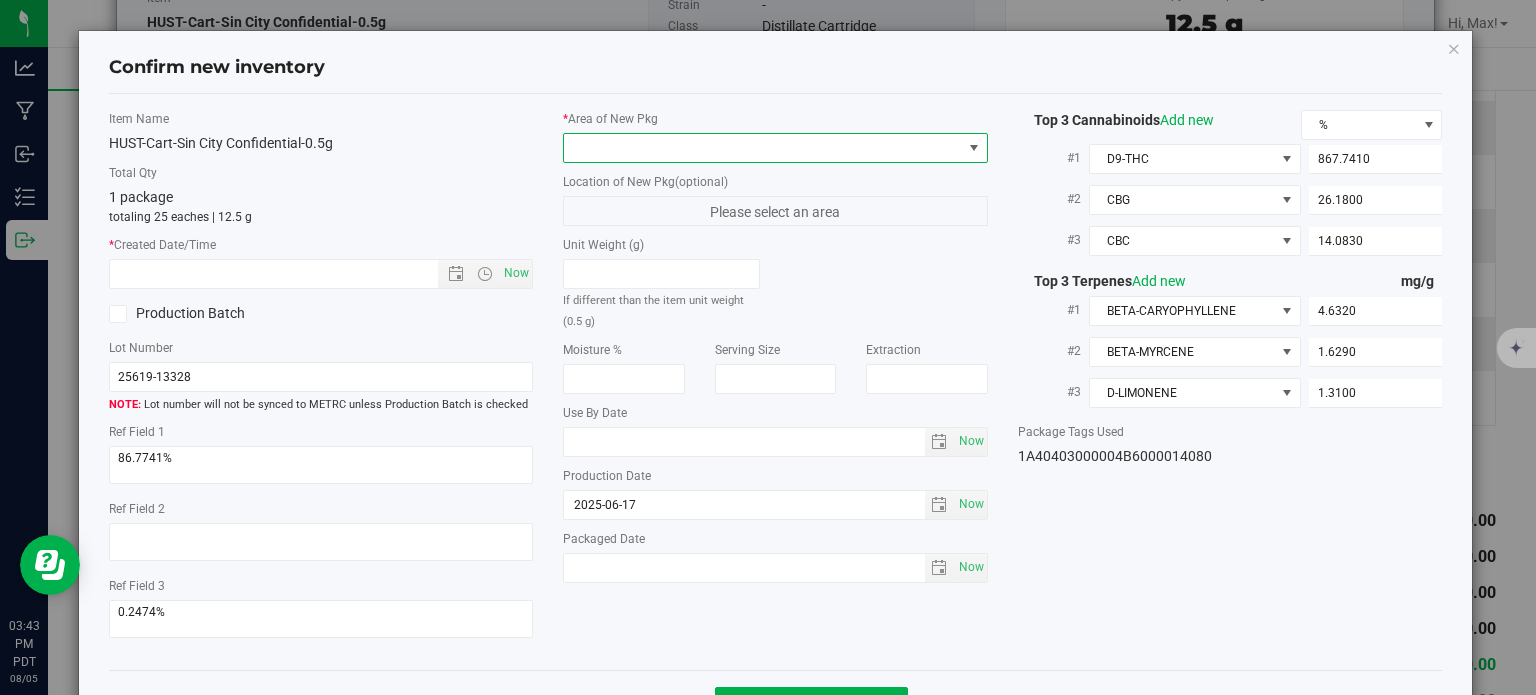 click at bounding box center [763, 148] 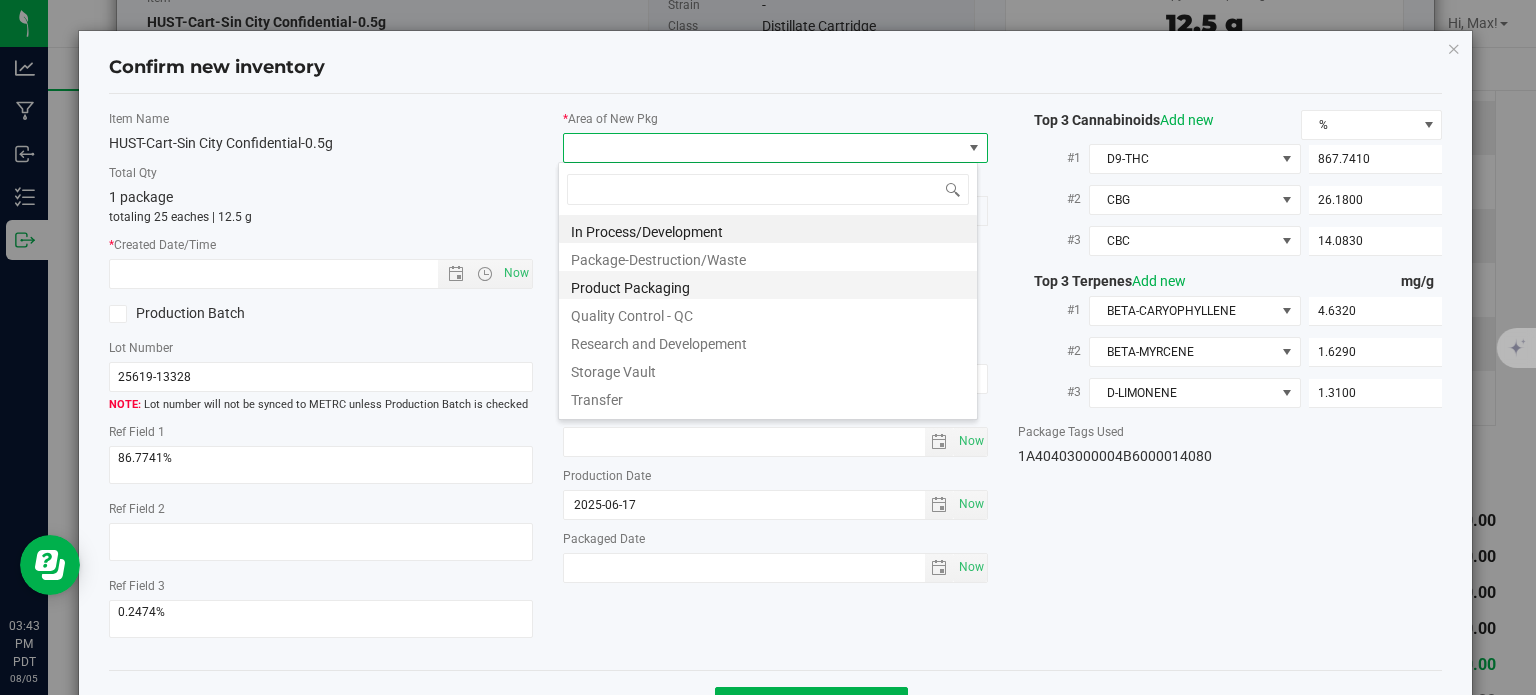 click on "Product Packaging" at bounding box center (768, 285) 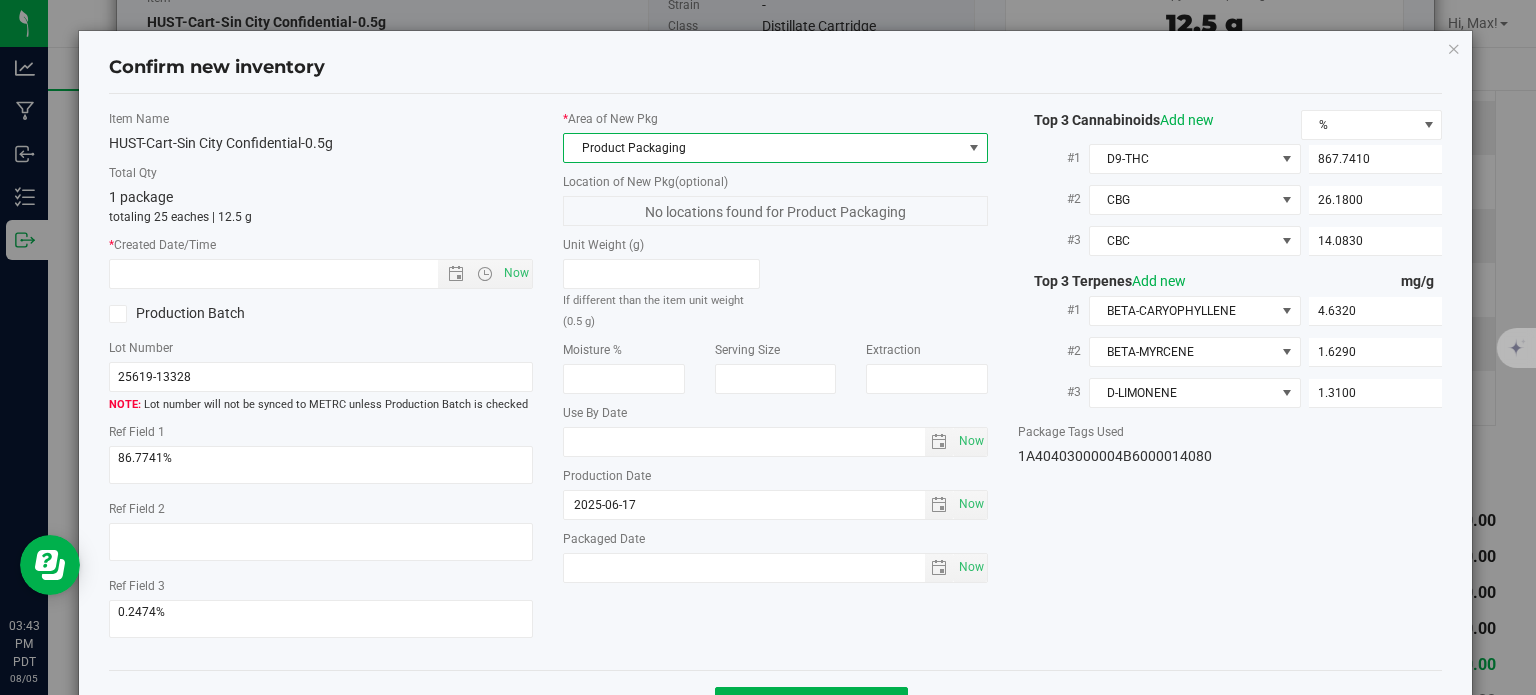 click on "Item Name
HUST-Cart-Sin City Confidential-0.5g
Total Qty
1 package  totaling 25 eaches | 12.5 g
*
Created Date/Time
Now
Production Batch
Lot Number
25619-13328" at bounding box center (321, 382) 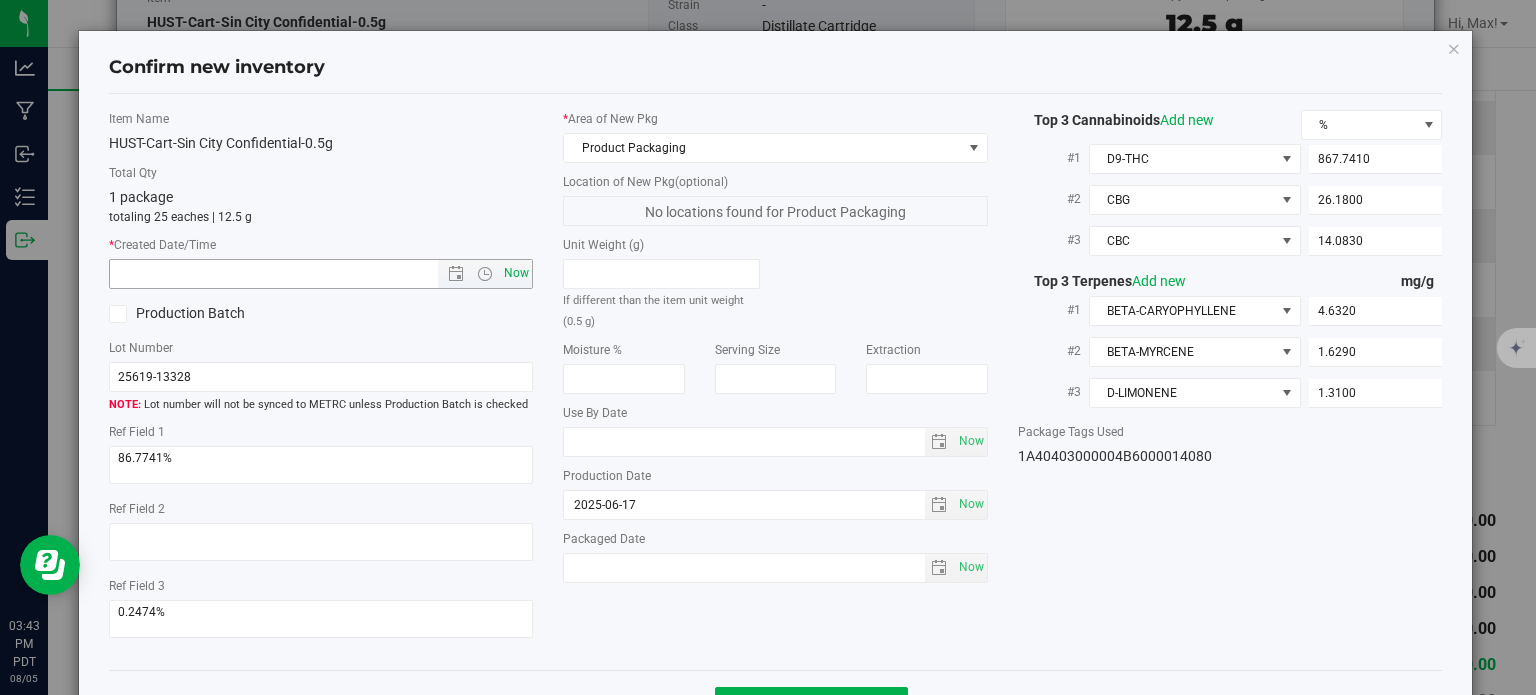 click on "Now" at bounding box center (517, 273) 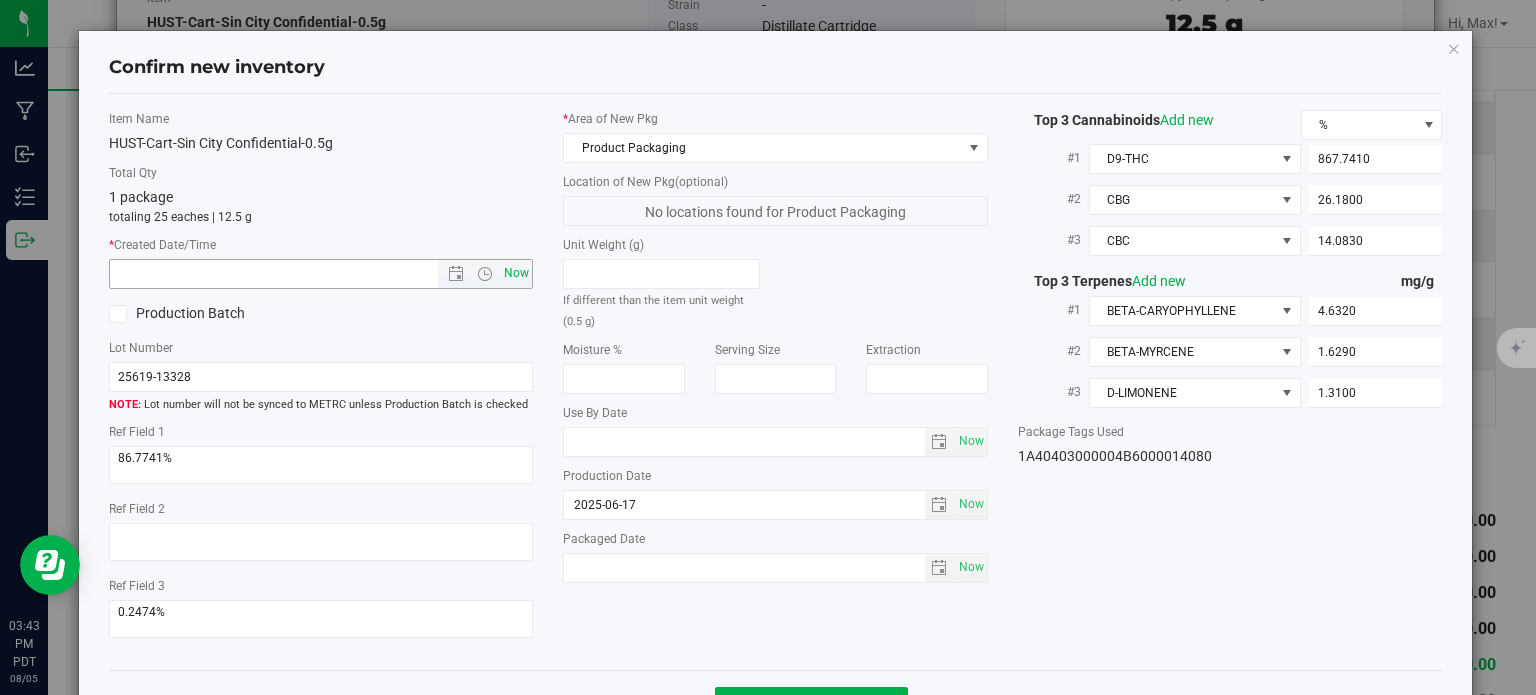 type on "8/5/2025 3:43 PM" 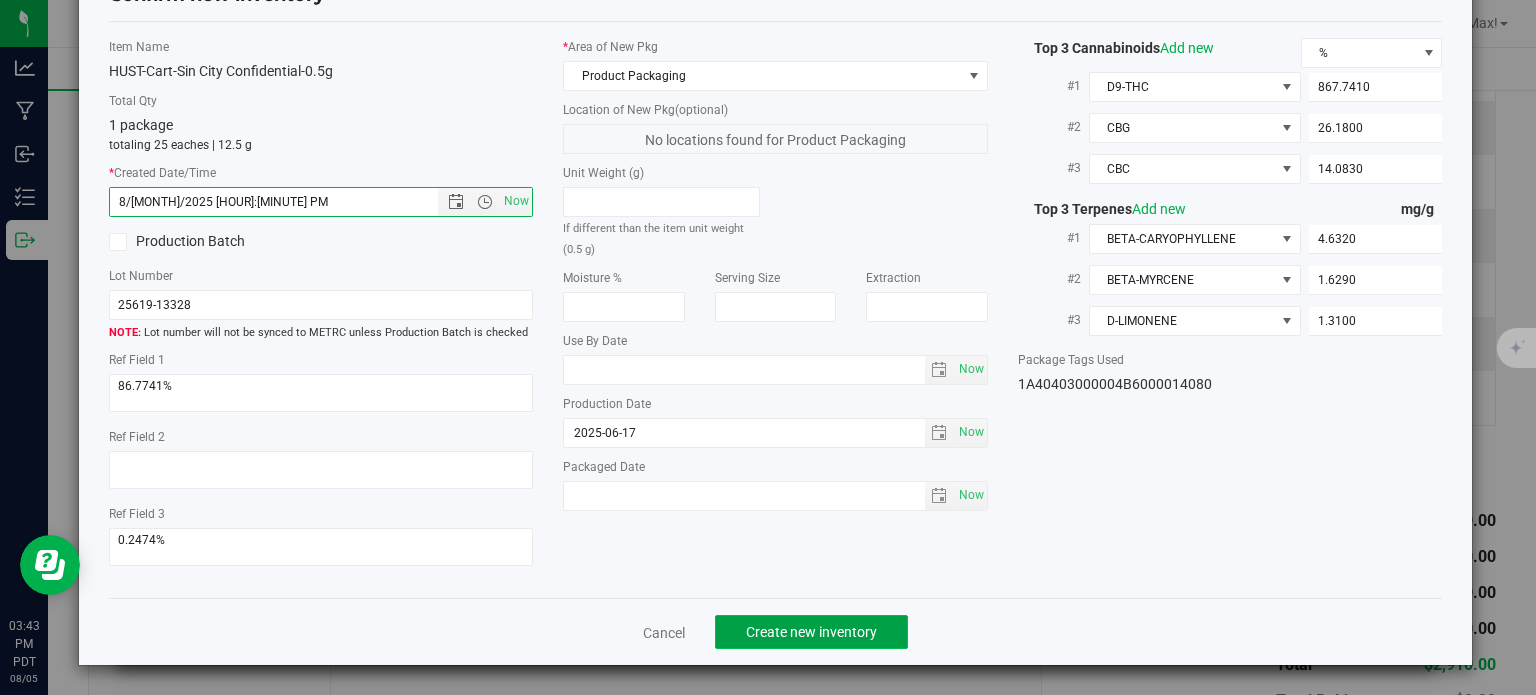 click on "Create new inventory" 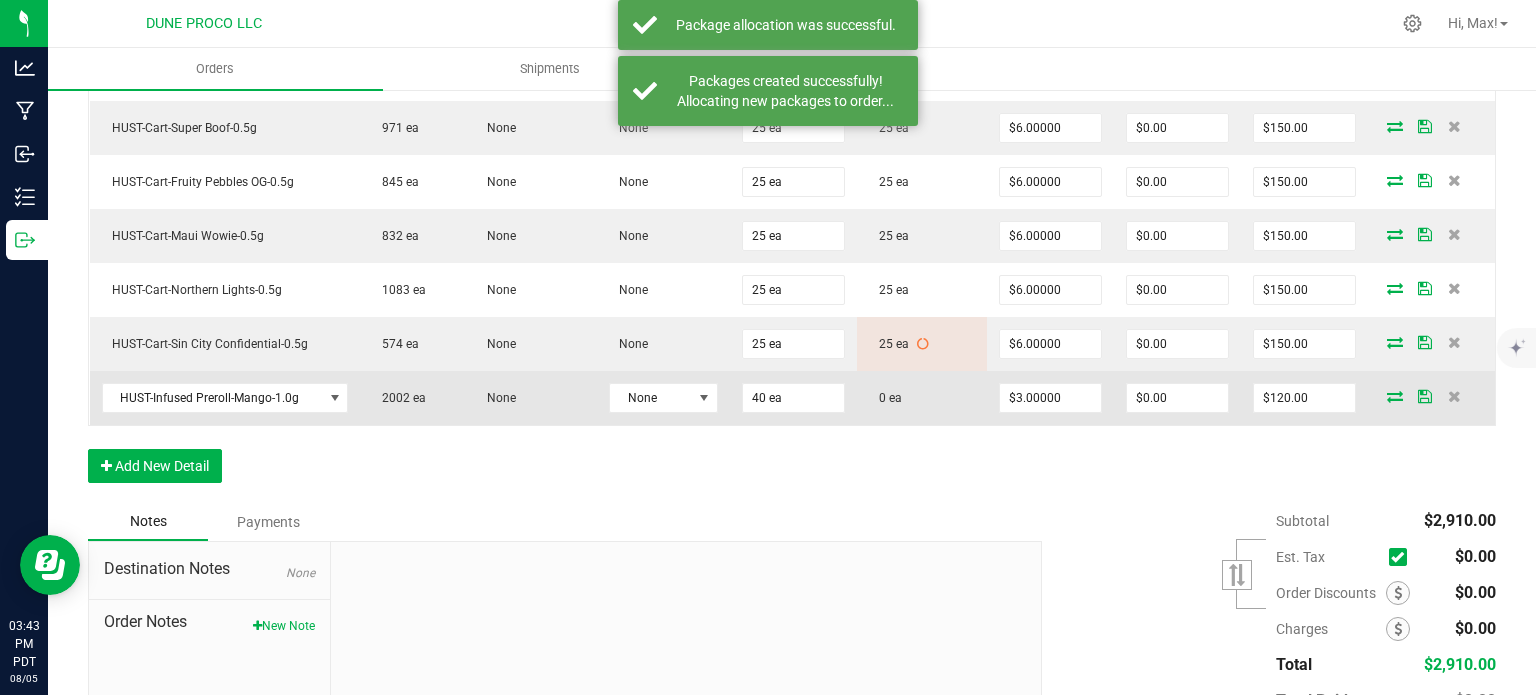 click at bounding box center (1395, 396) 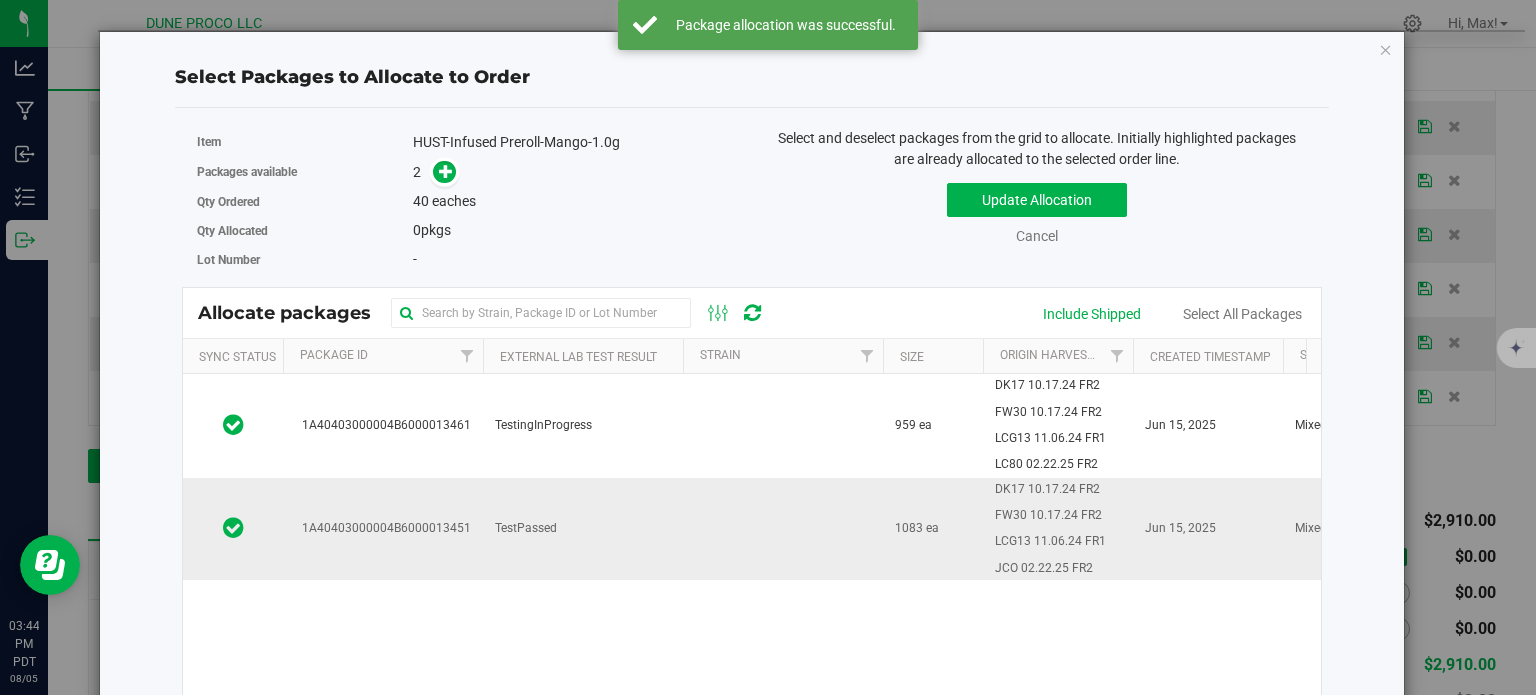 click on "1A40403000004B6000013451" at bounding box center [383, 529] 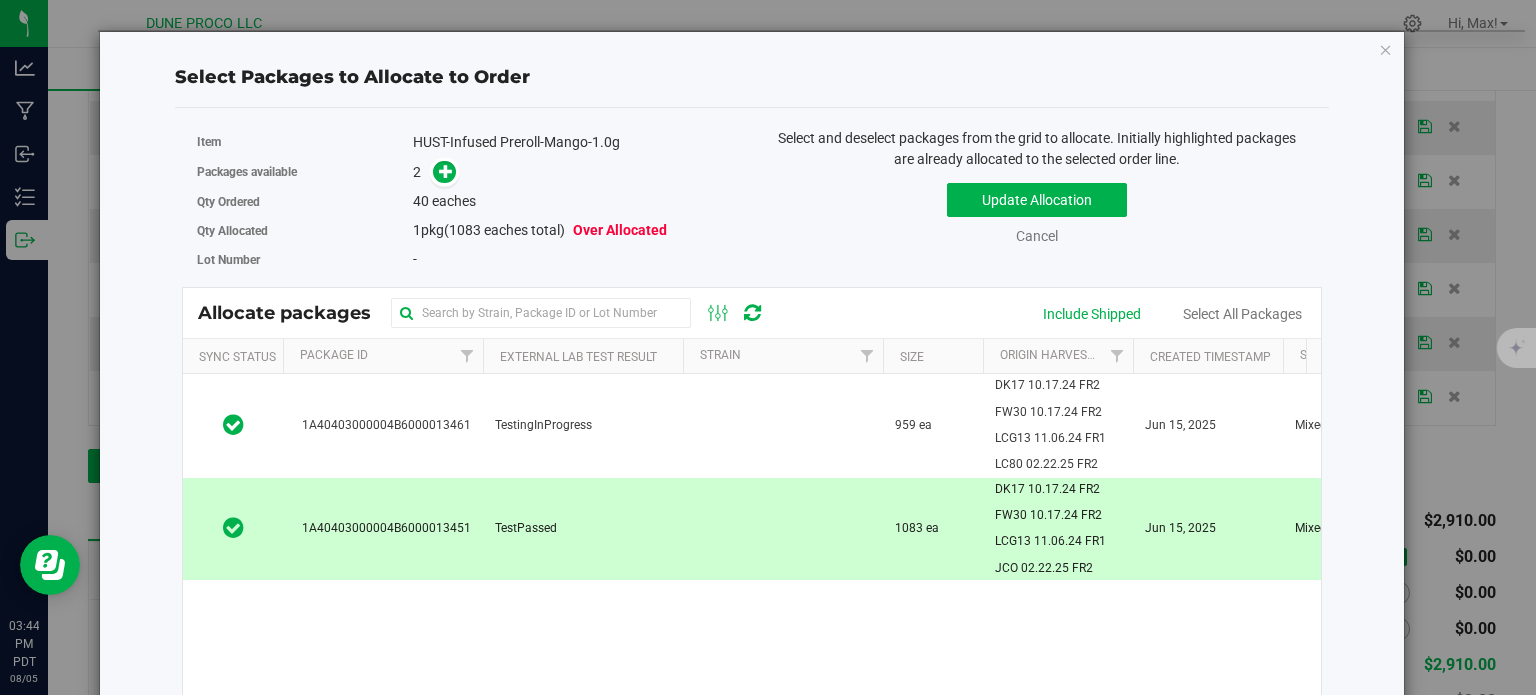 click on "eaches" at bounding box center (454, 201) 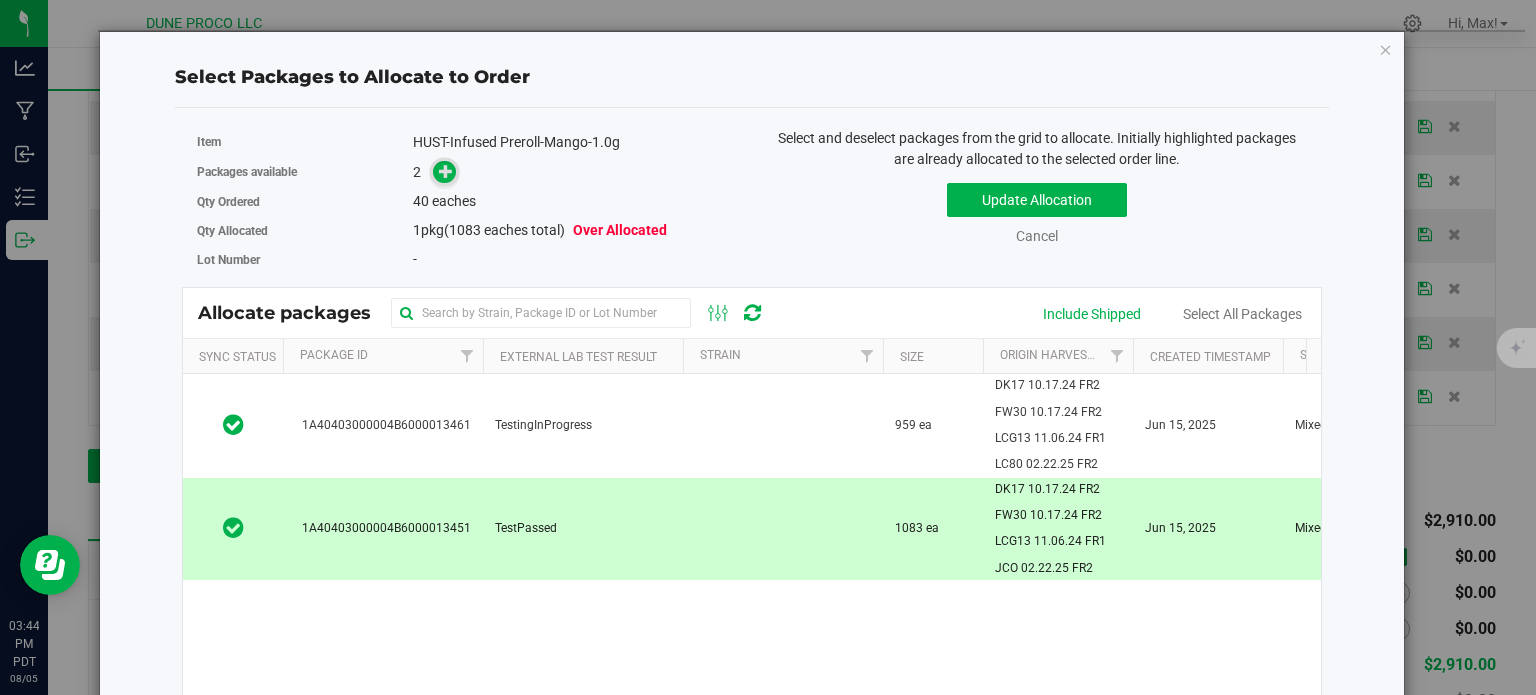 click at bounding box center [444, 171] 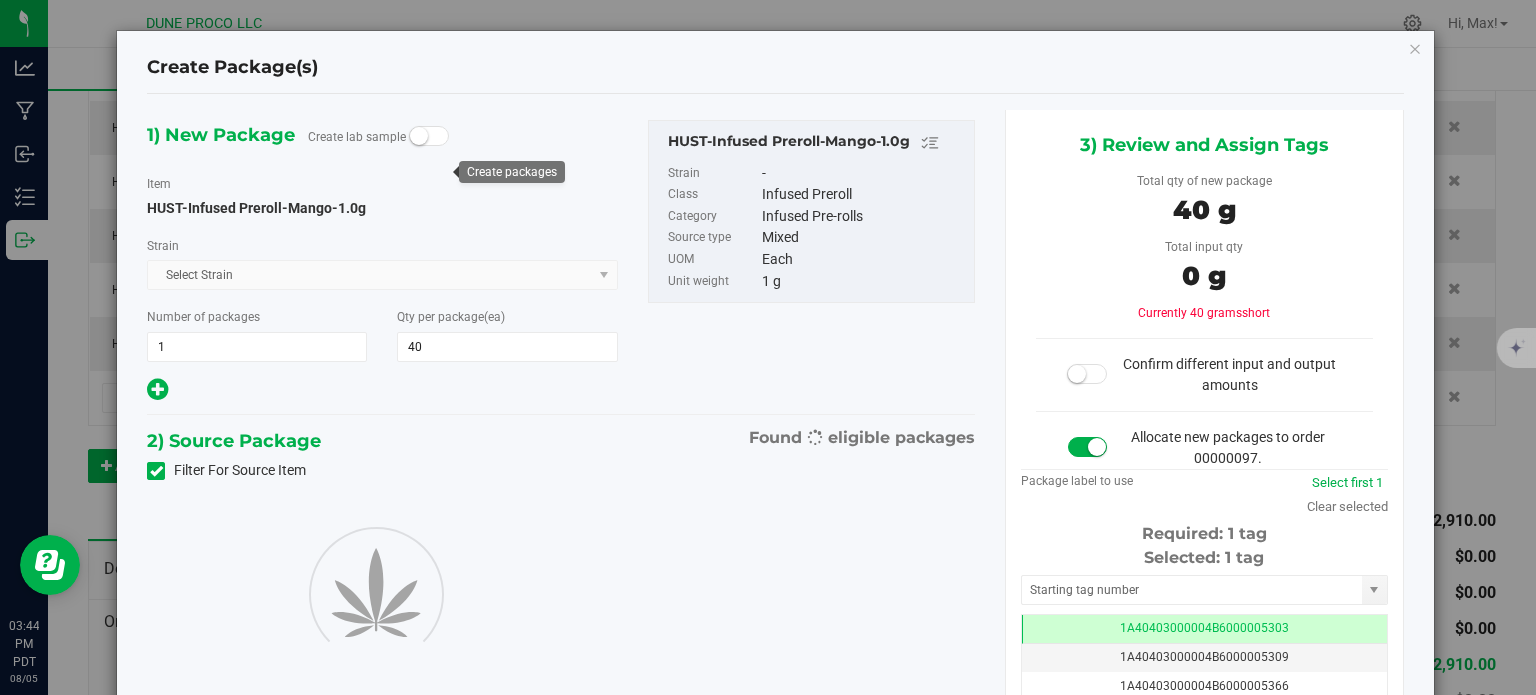 type on "40" 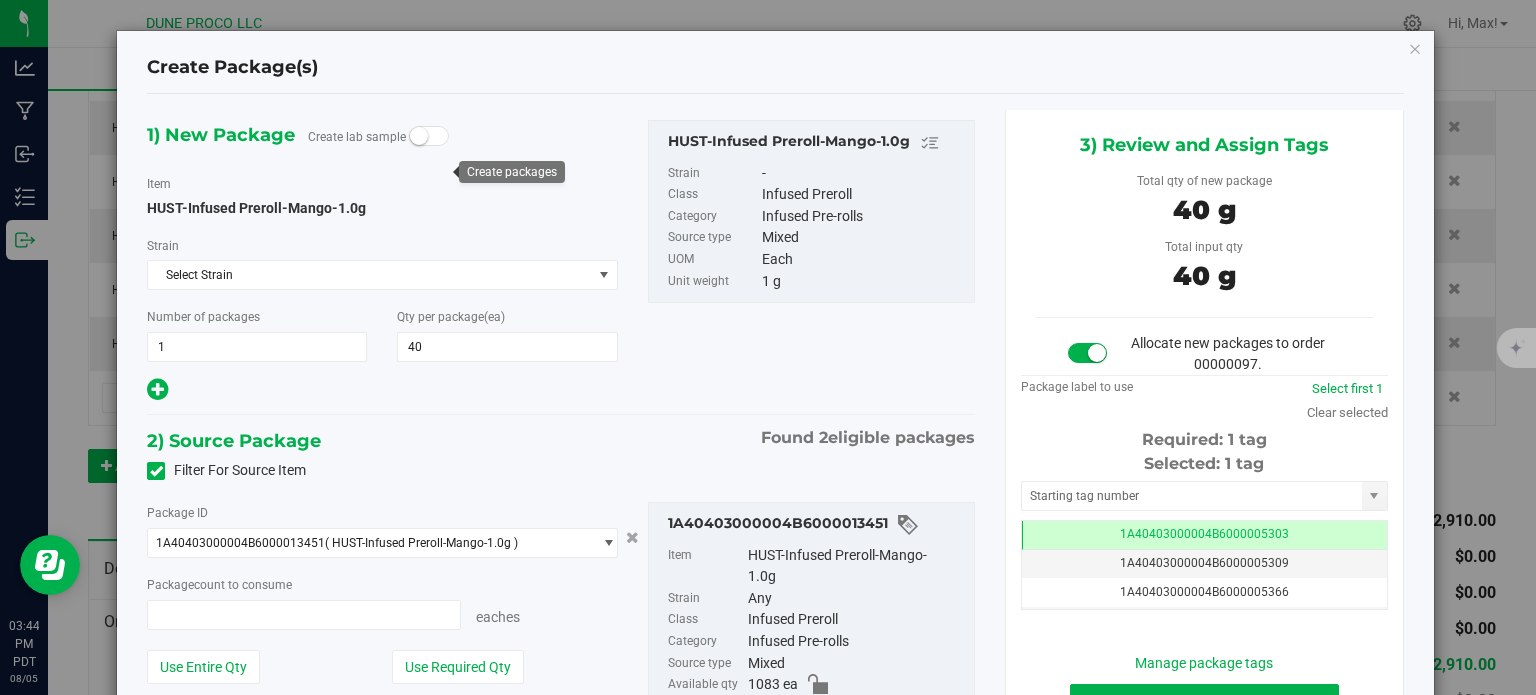 type on "40 ea" 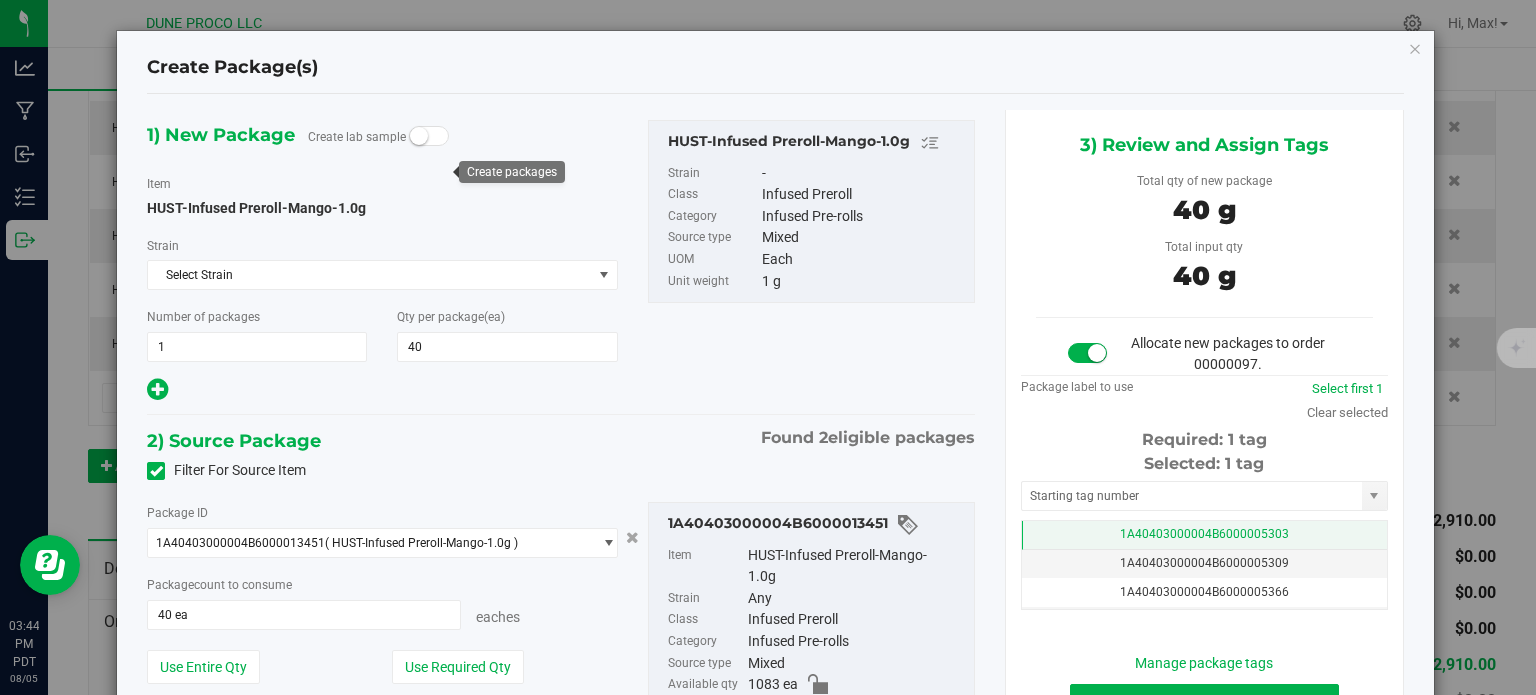 click on "1A40403000004B6000005303" at bounding box center [1204, 535] 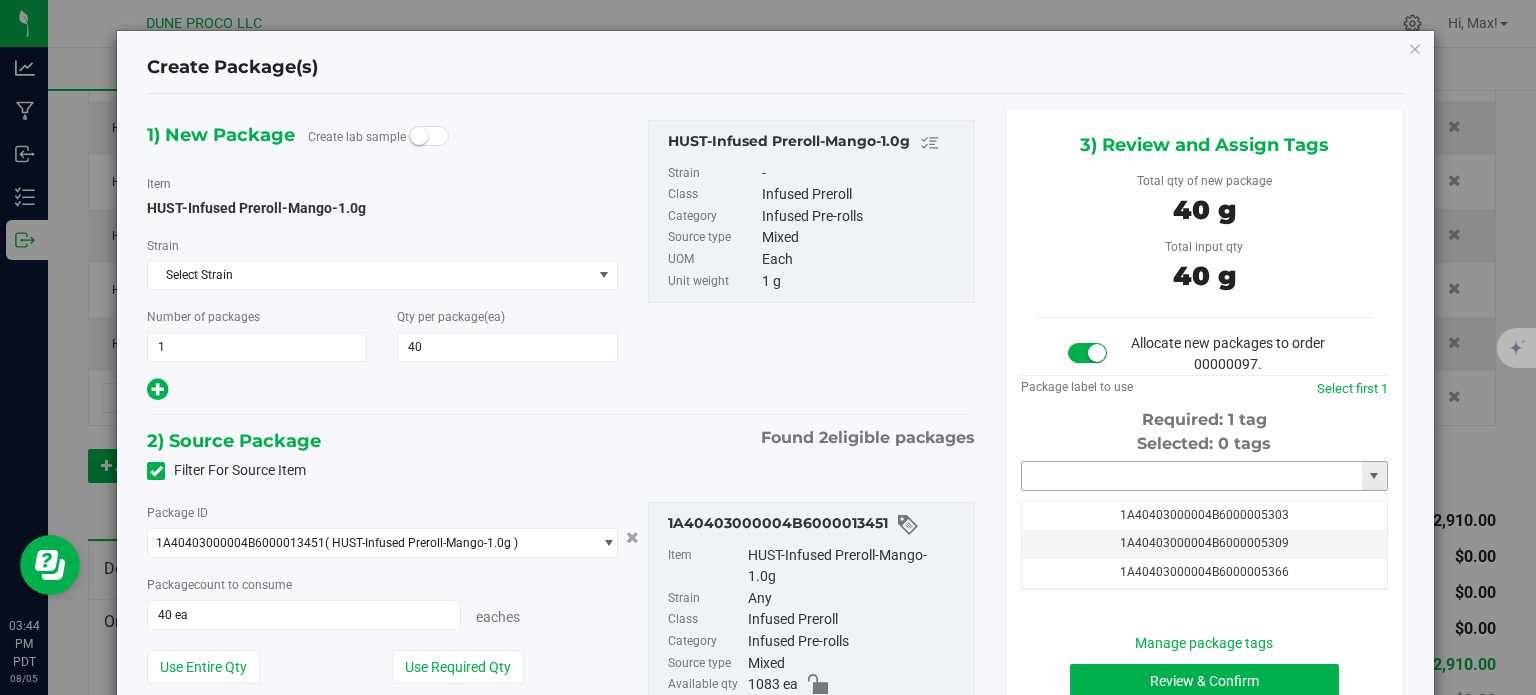 click at bounding box center (1192, 476) 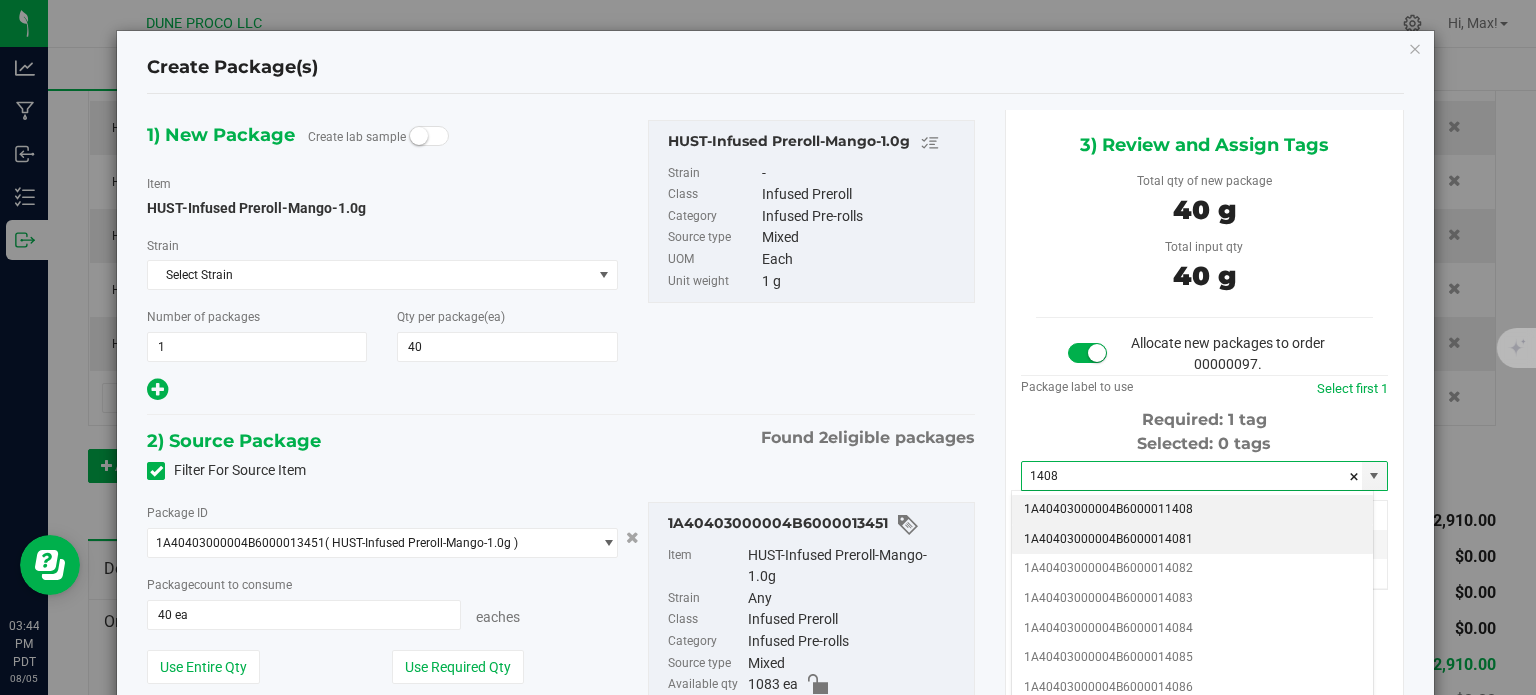 click on "1A40403000004B6000014081" at bounding box center (1192, 540) 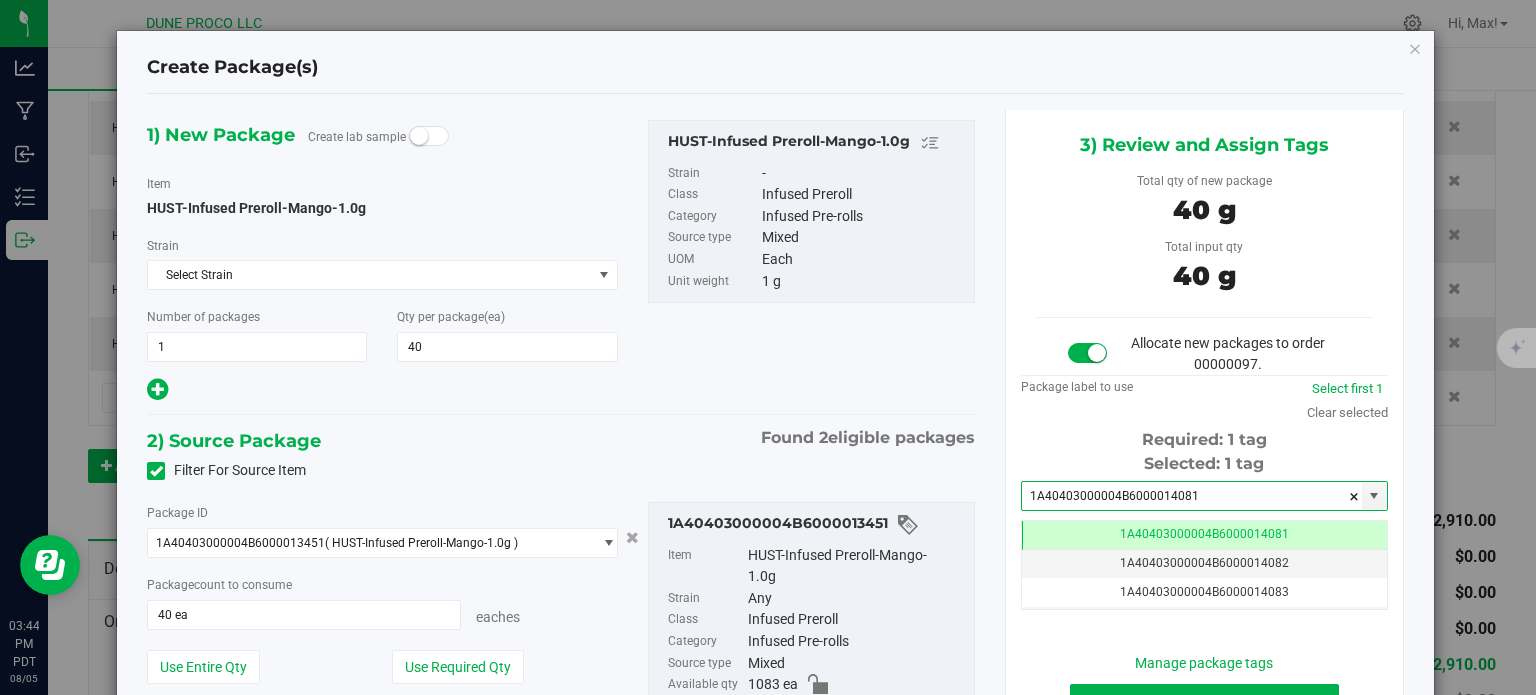 scroll, scrollTop: 0, scrollLeft: 0, axis: both 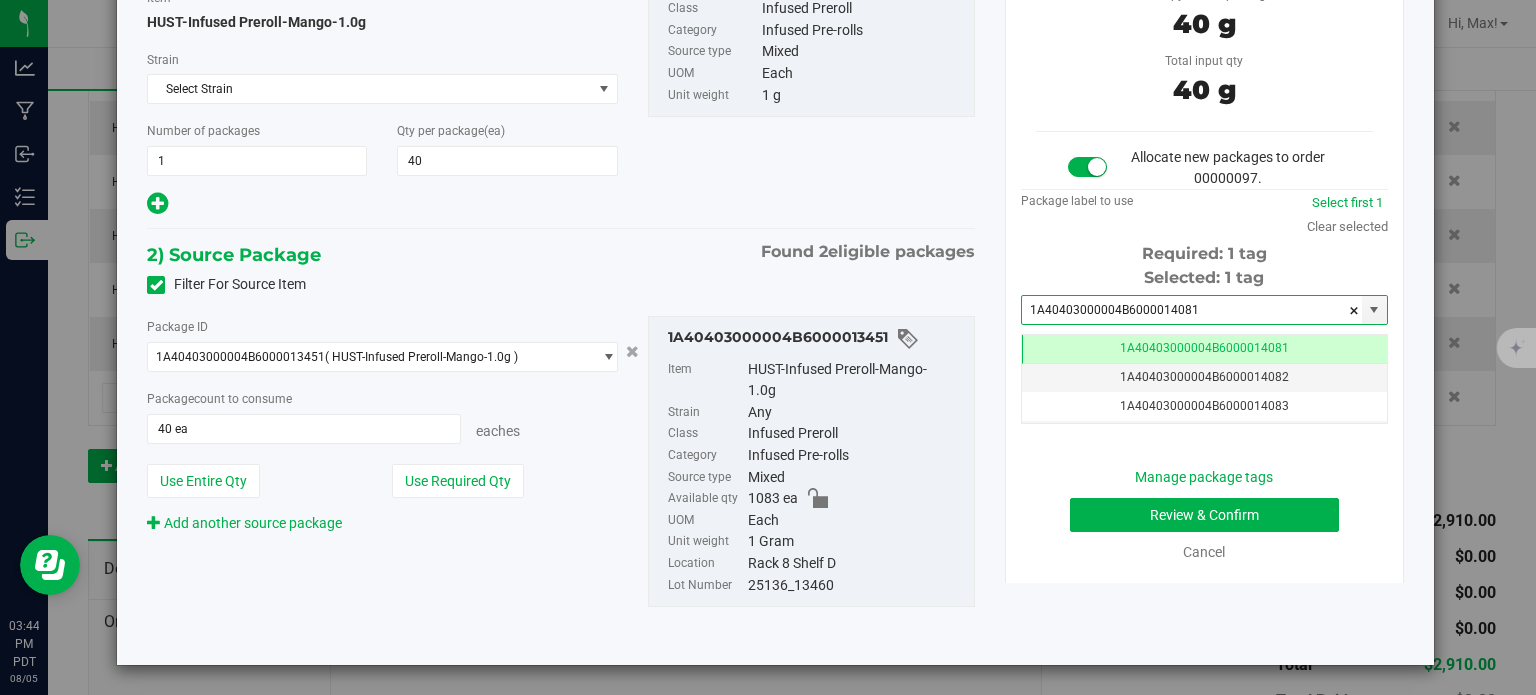 type on "1A40403000004B6000014081" 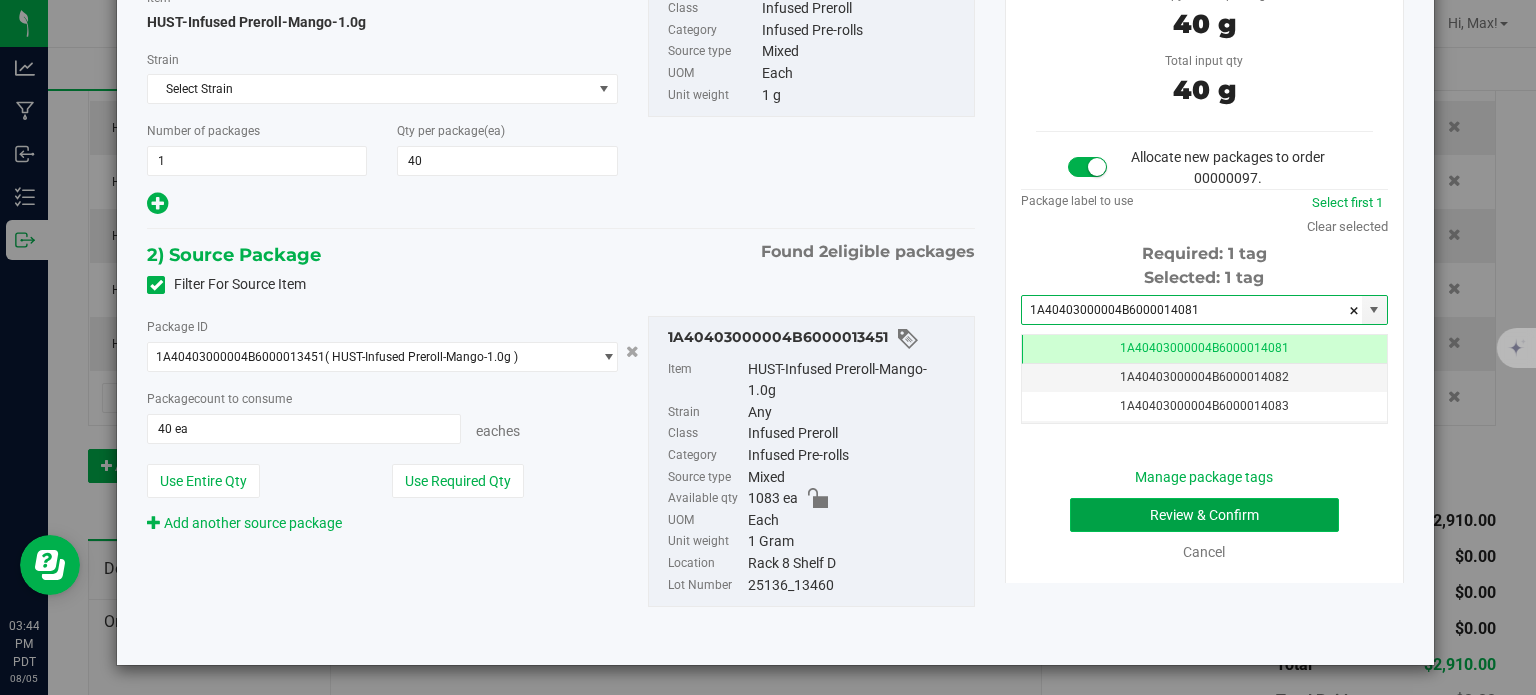 click on "Review & Confirm" at bounding box center (1204, 515) 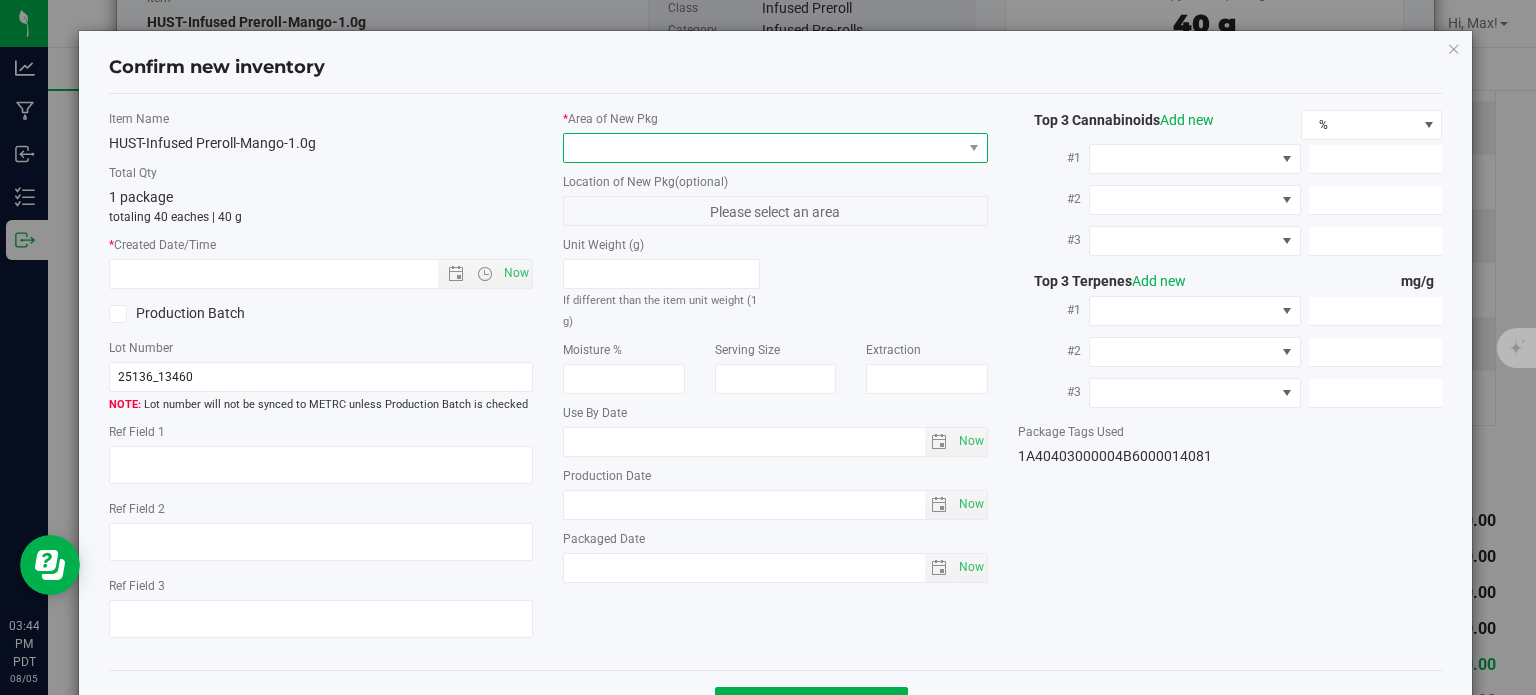 click at bounding box center (763, 148) 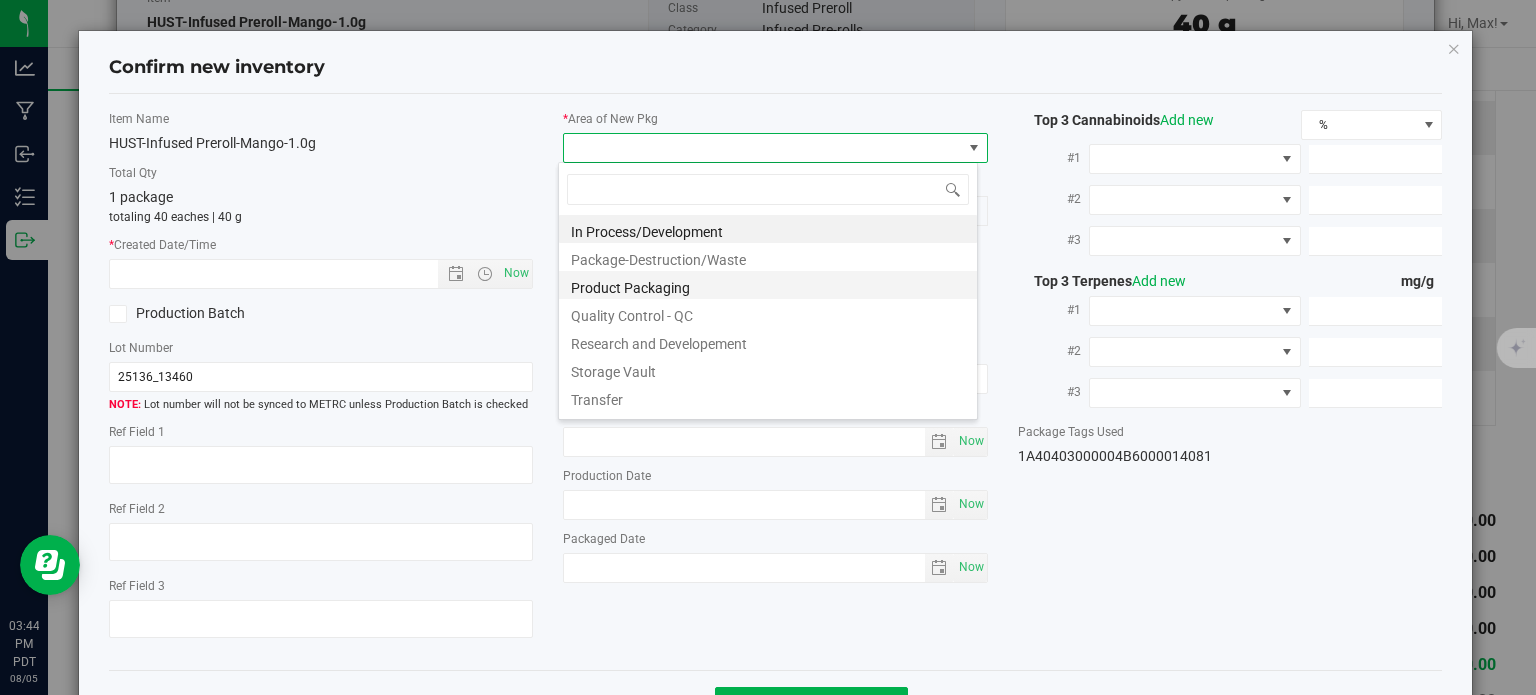 click on "Product Packaging" at bounding box center [768, 285] 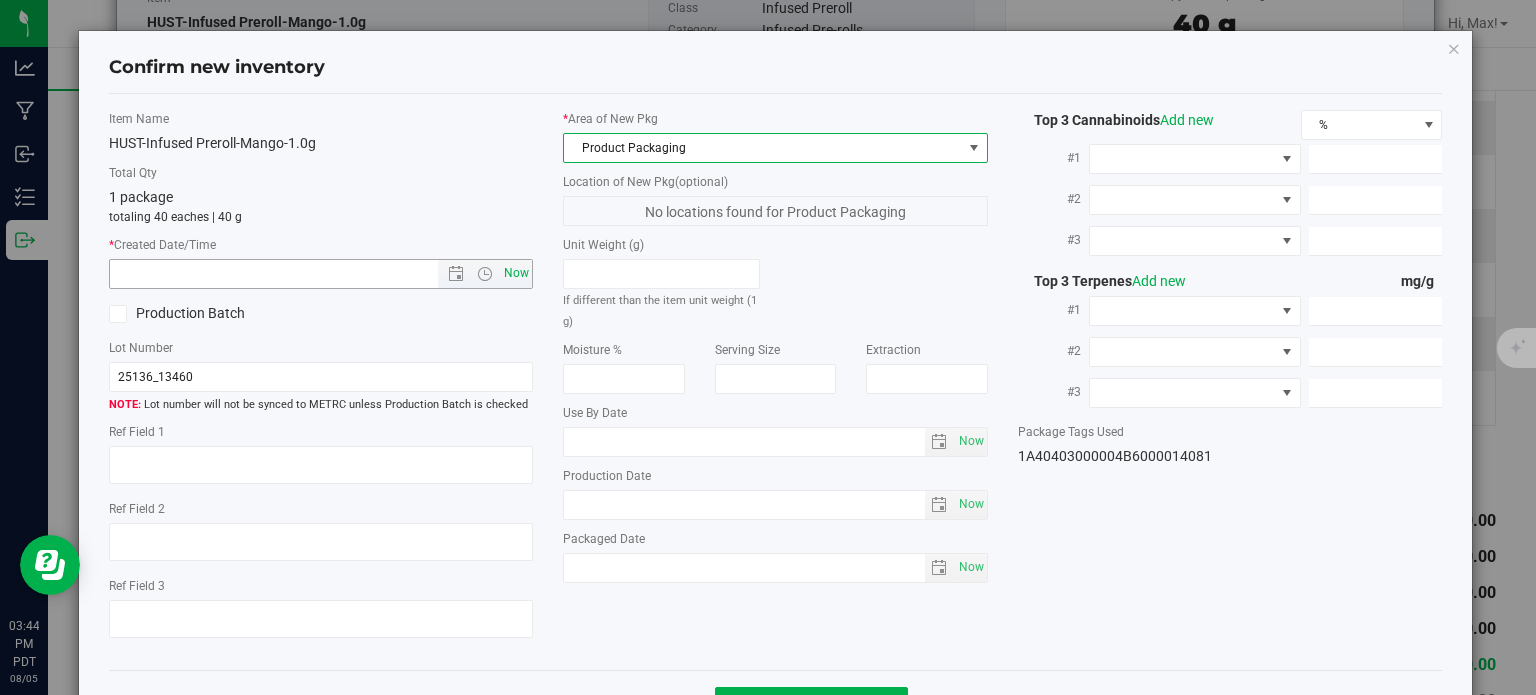 click on "Now" at bounding box center (517, 273) 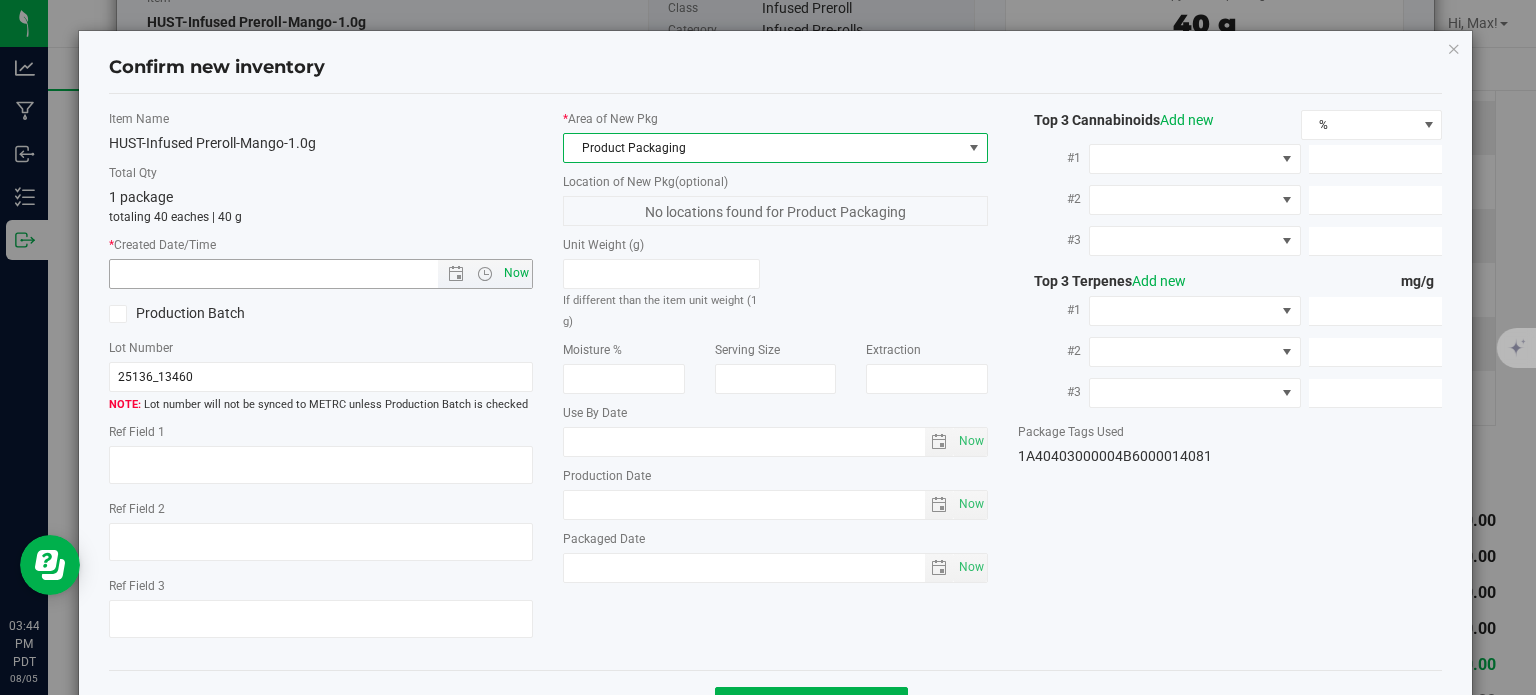 type on "8/5/2025 3:44 PM" 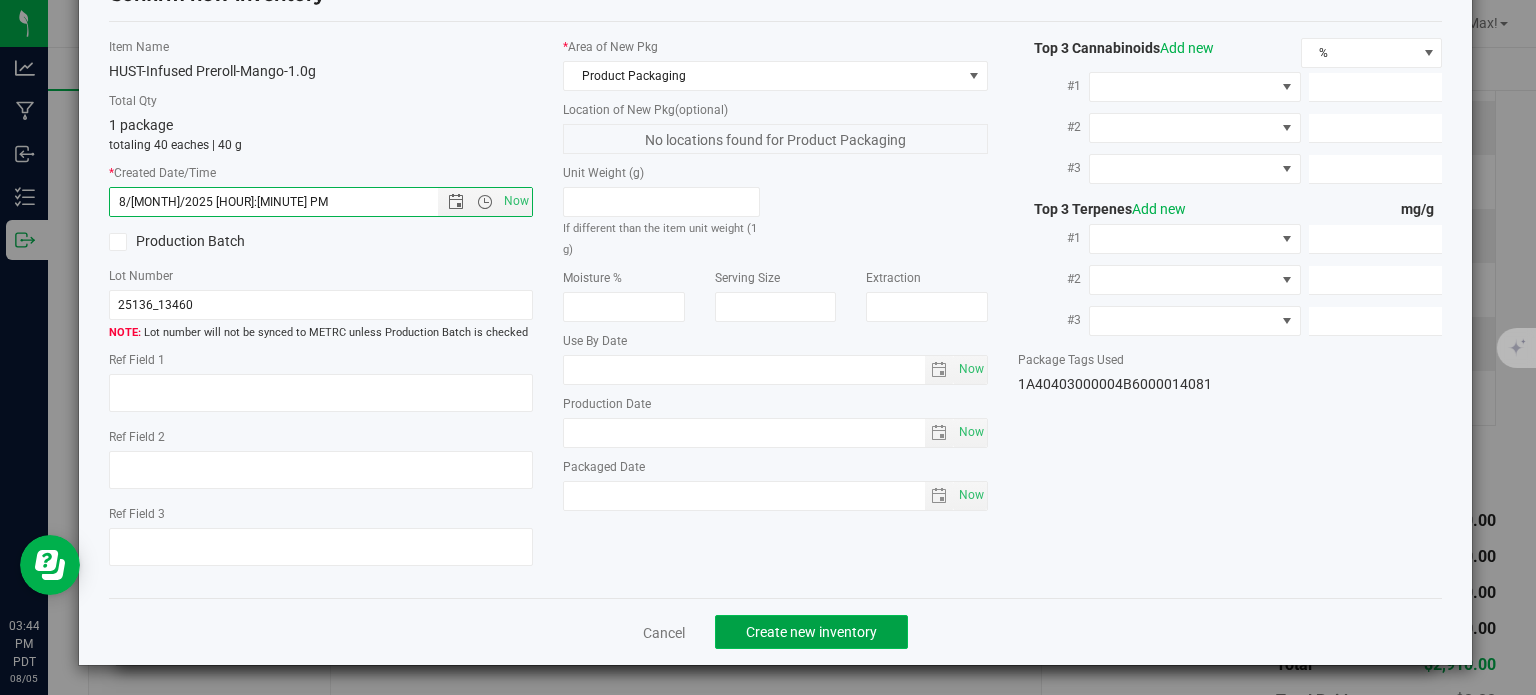 click on "Create new inventory" 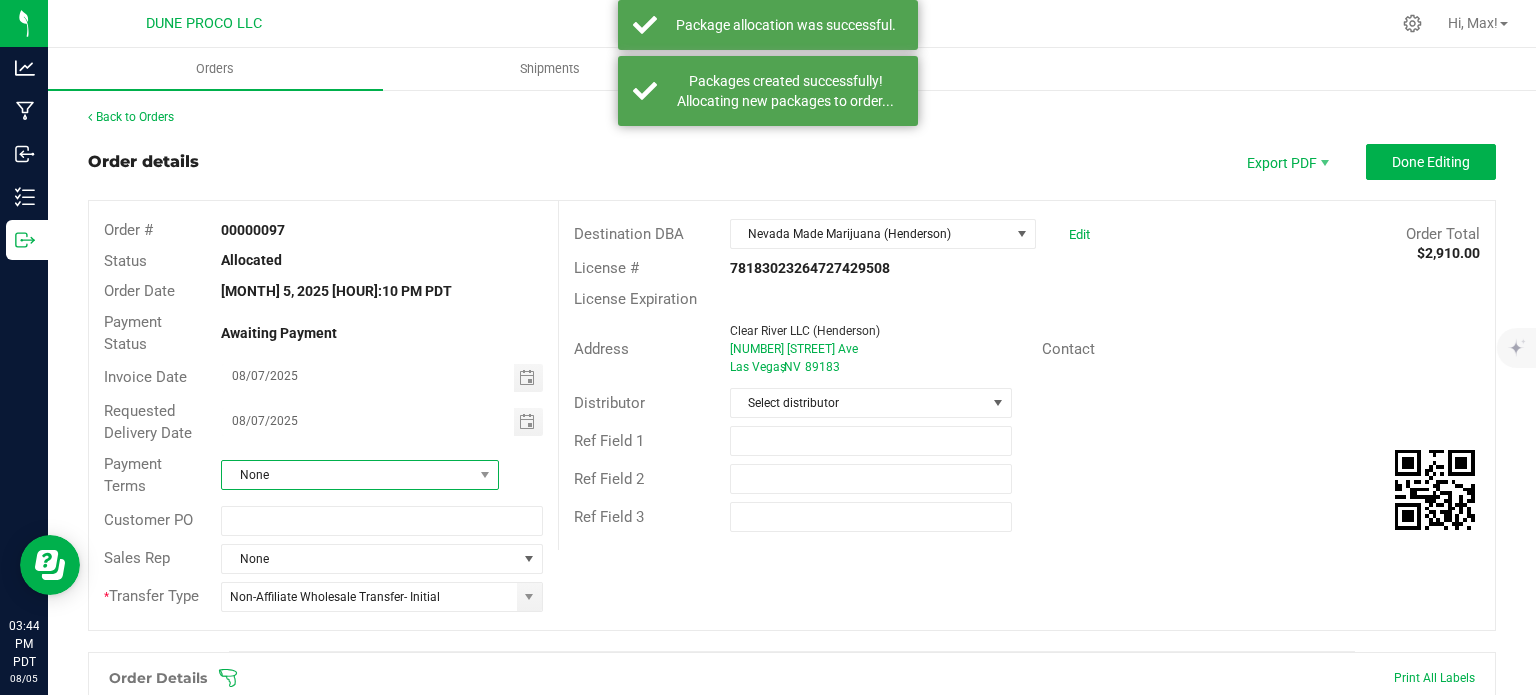 click on "None" at bounding box center (347, 475) 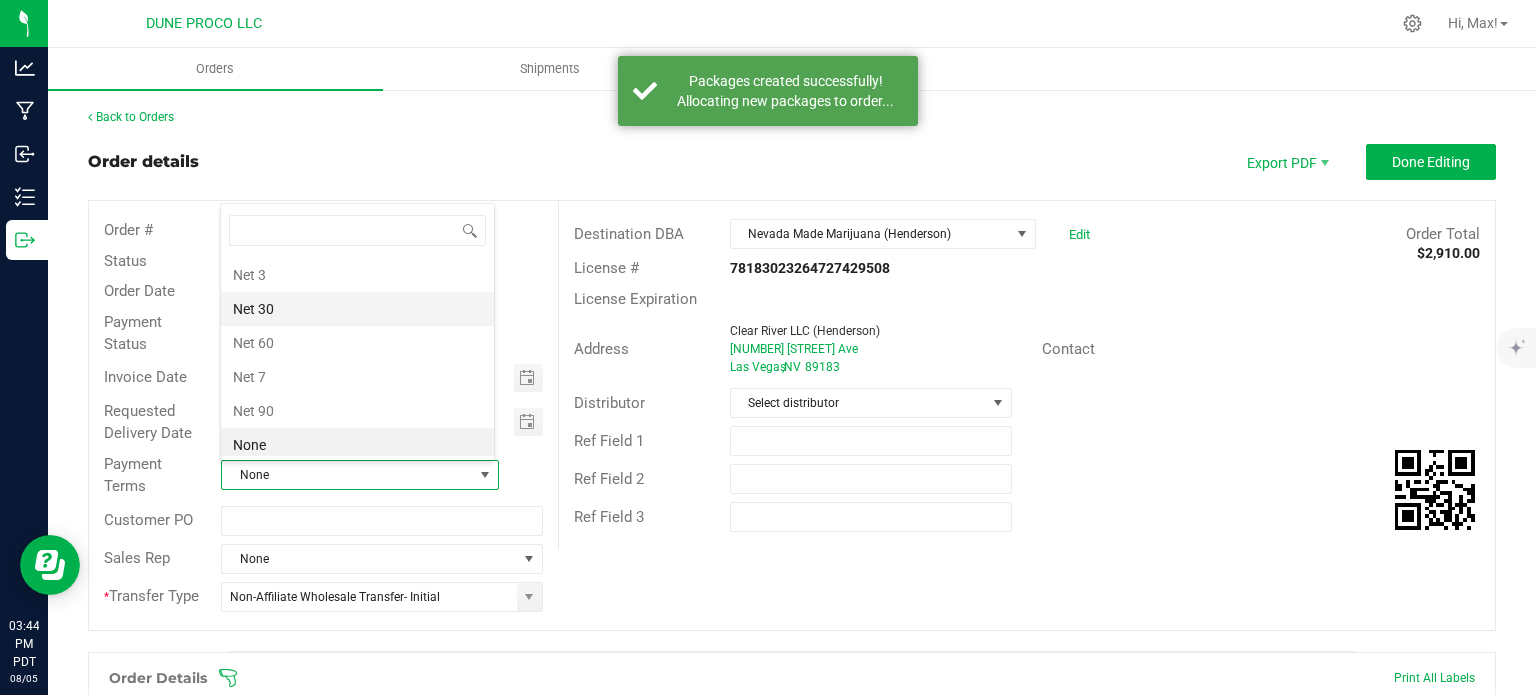 click on "Net 30" at bounding box center (357, 309) 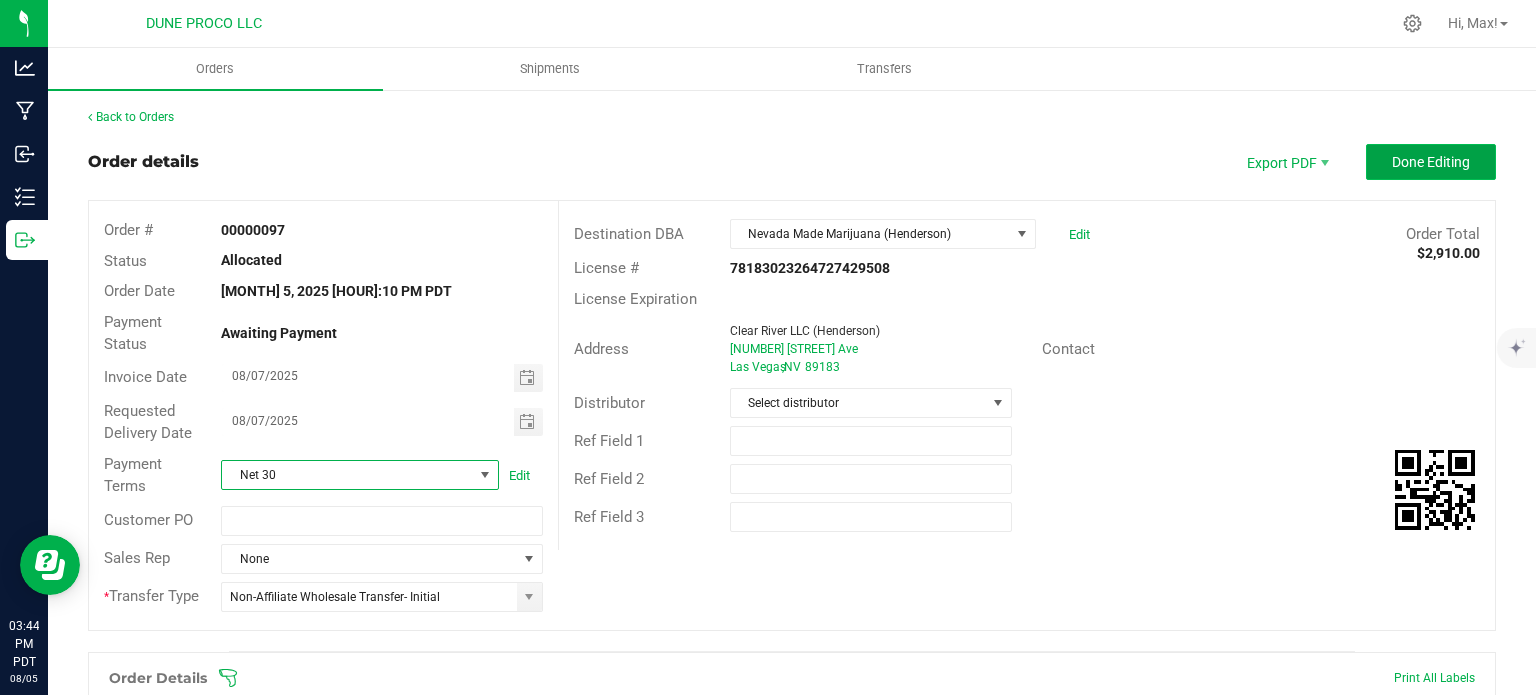 click on "Done Editing" at bounding box center (1431, 162) 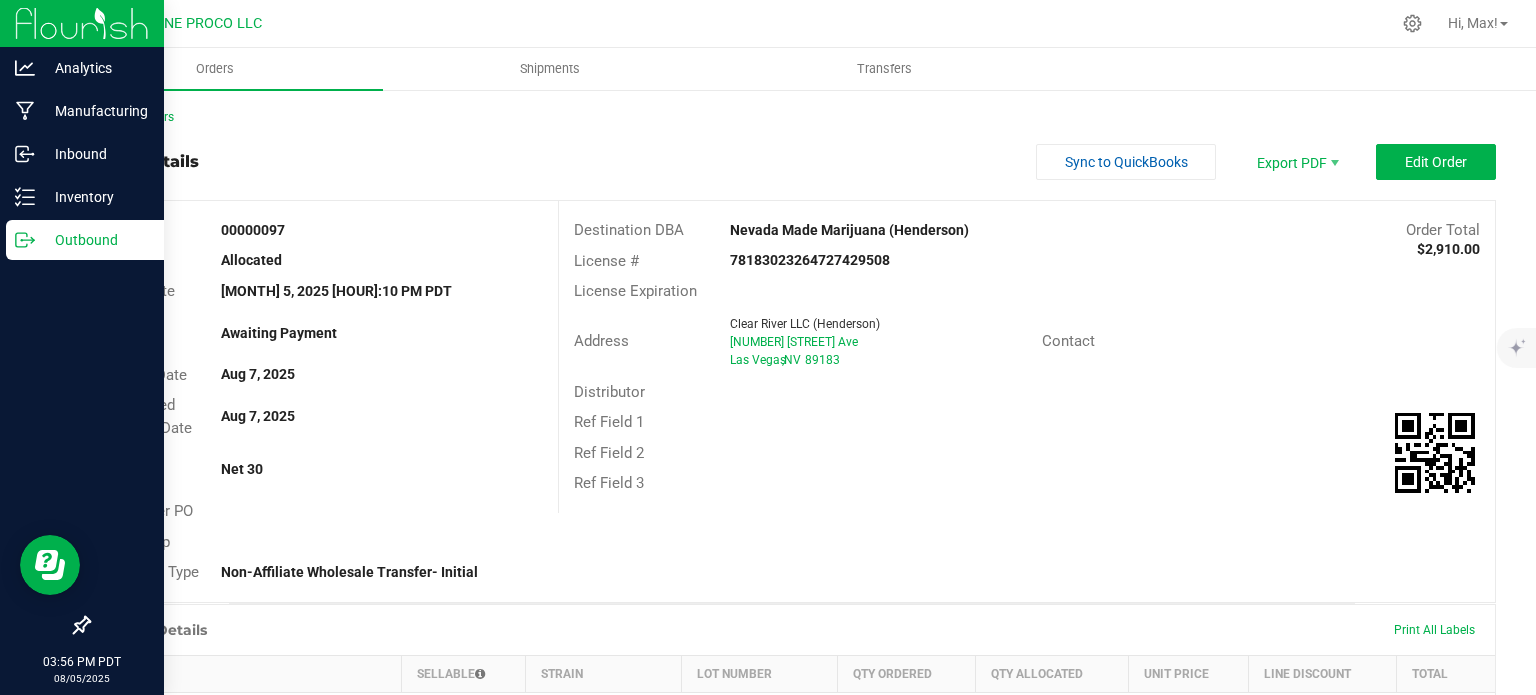 click on "Outbound" at bounding box center (95, 240) 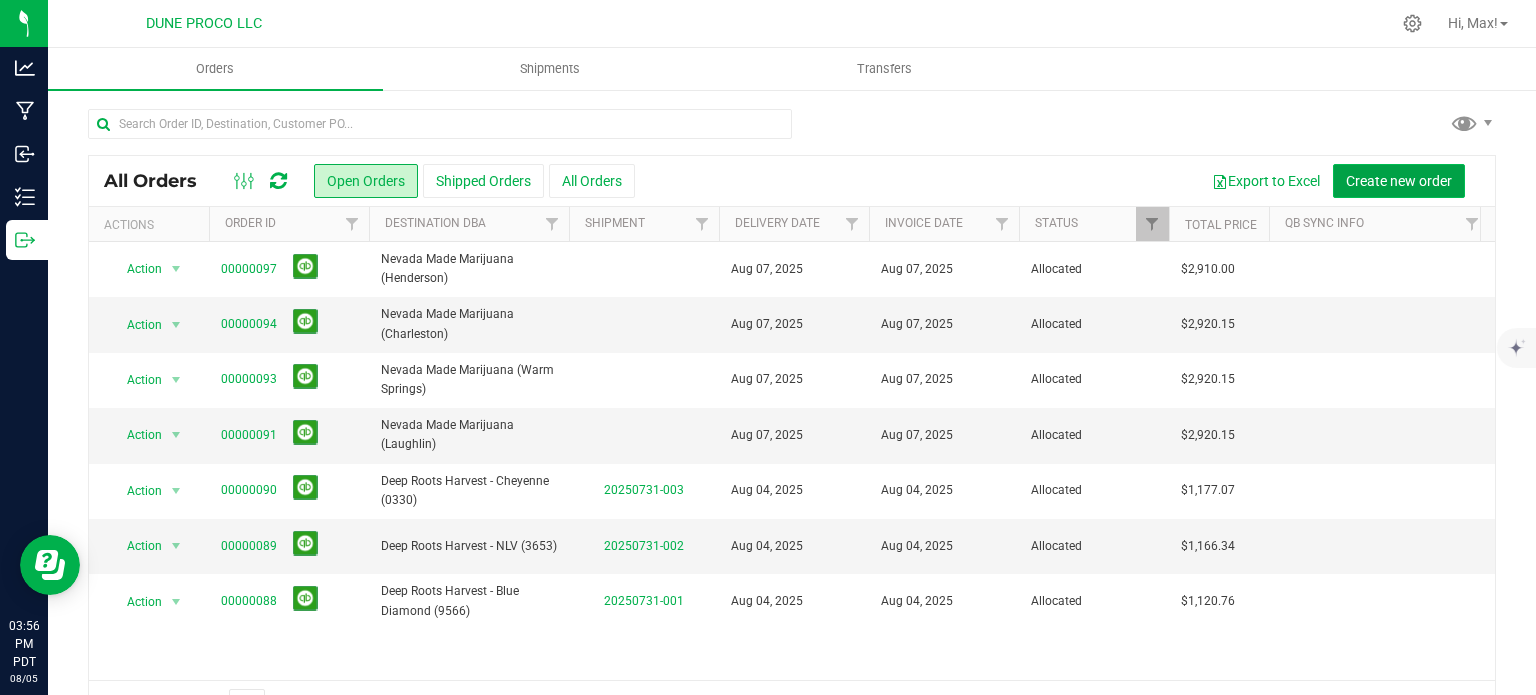 click on "Create new order" at bounding box center [1399, 181] 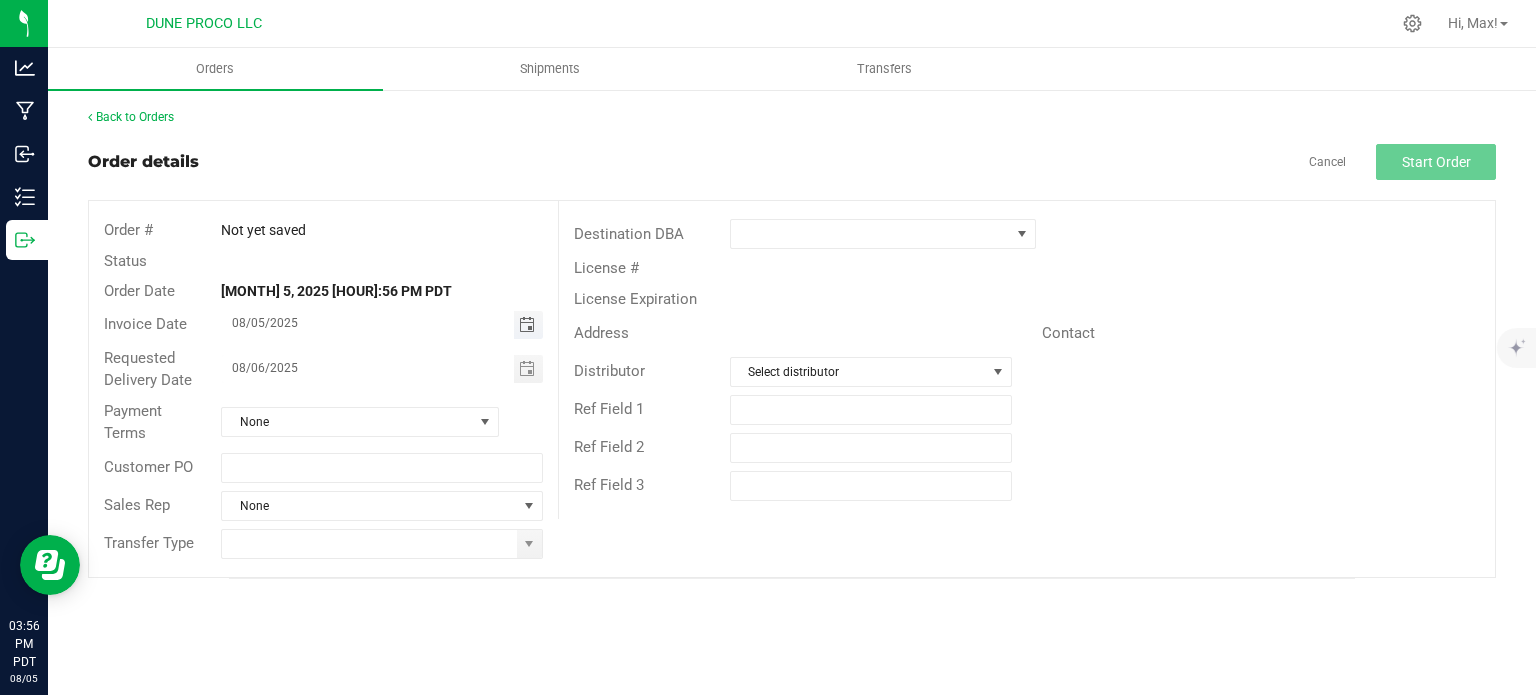 click at bounding box center [527, 325] 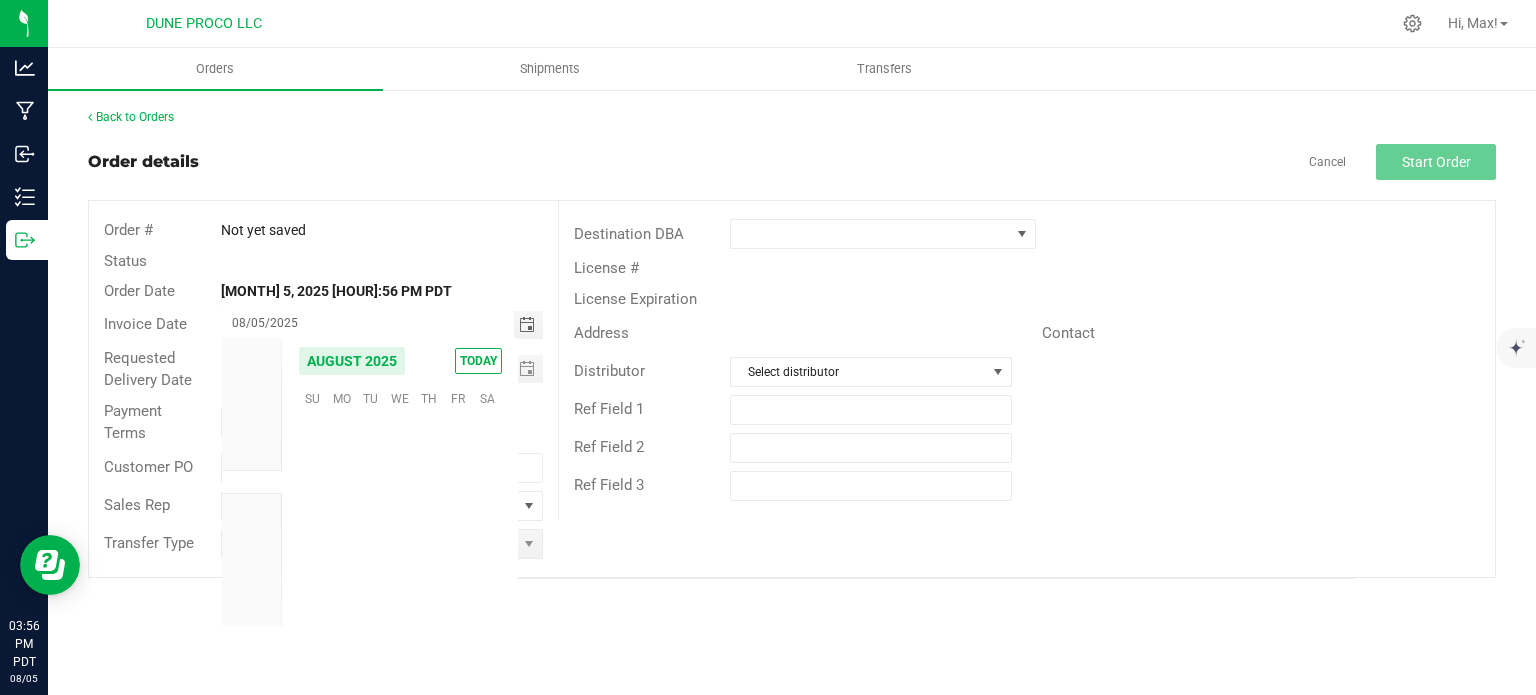 scroll, scrollTop: 36168, scrollLeft: 0, axis: vertical 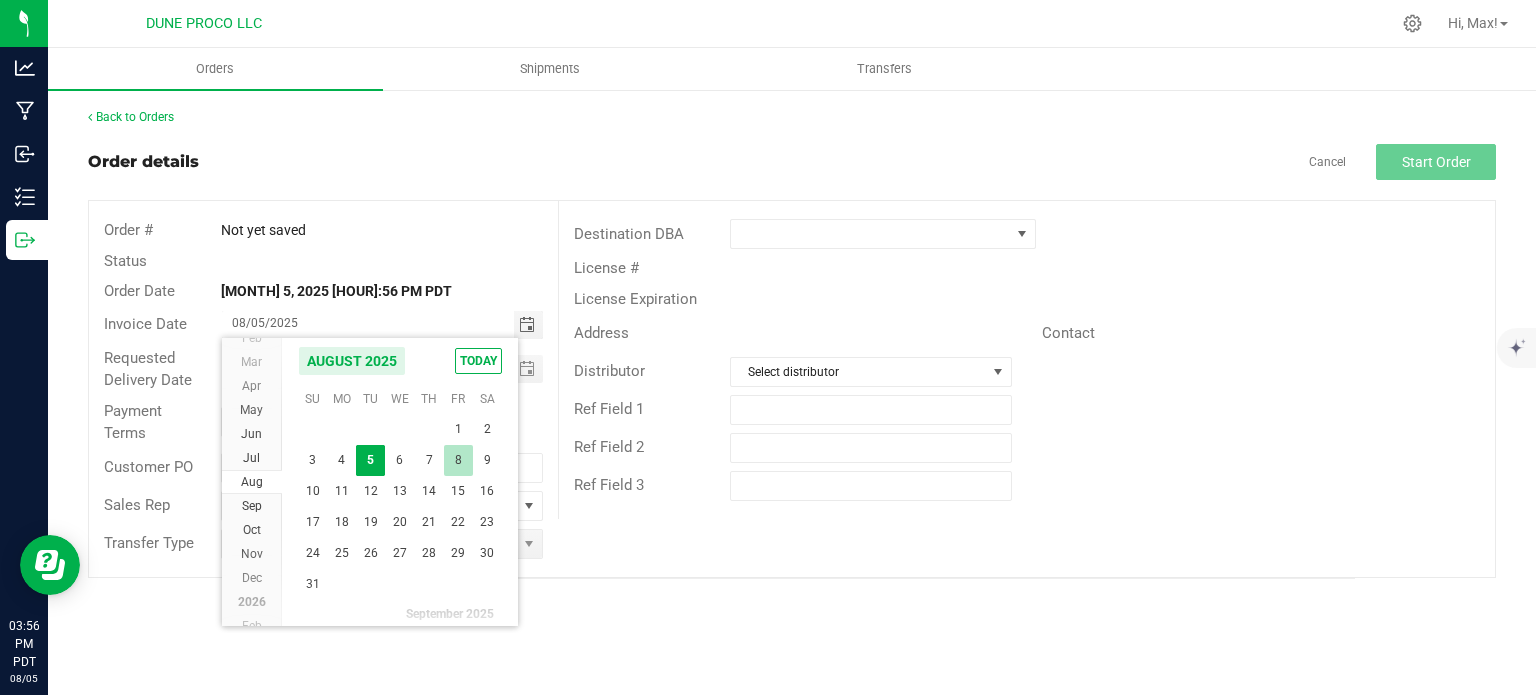 click on "8" at bounding box center (458, 460) 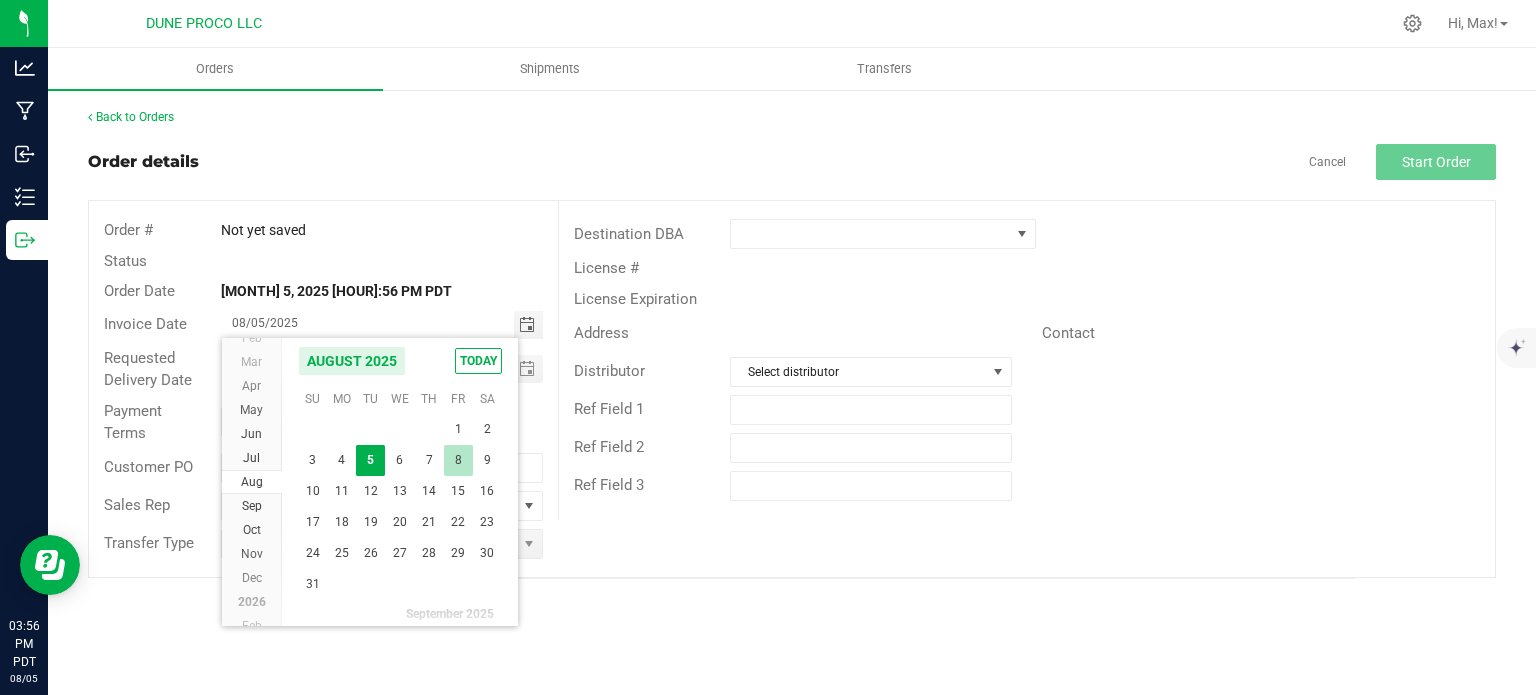 type on "08/08/2025" 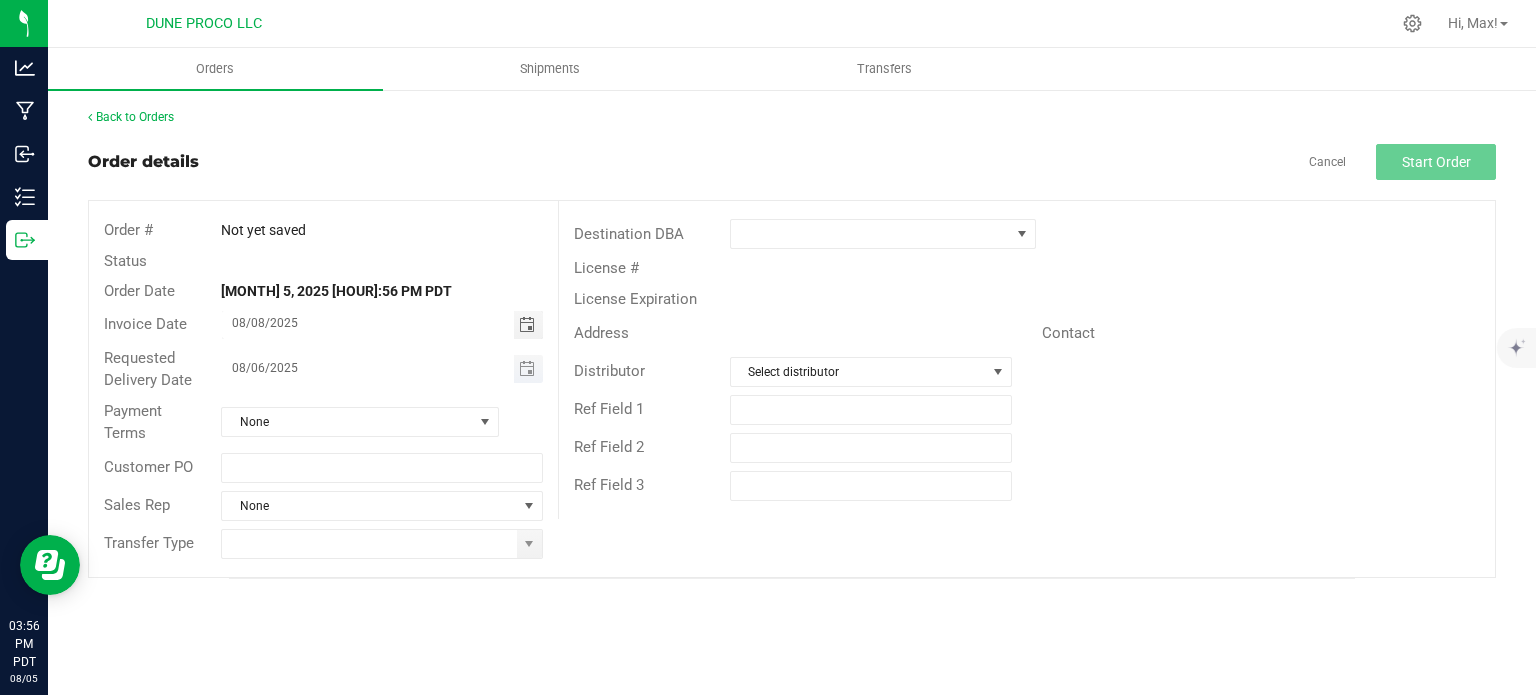 click on "08/06/2025" at bounding box center (368, 369) 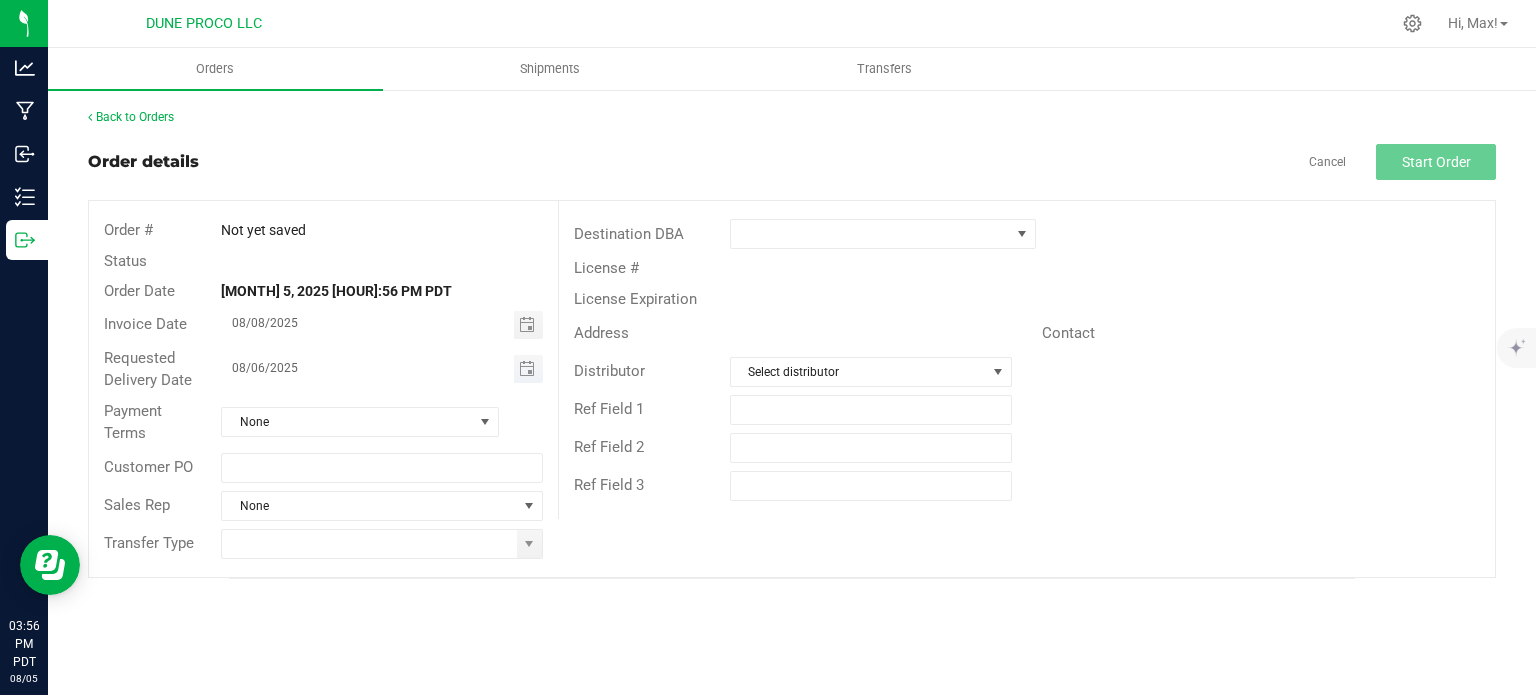 click at bounding box center (528, 369) 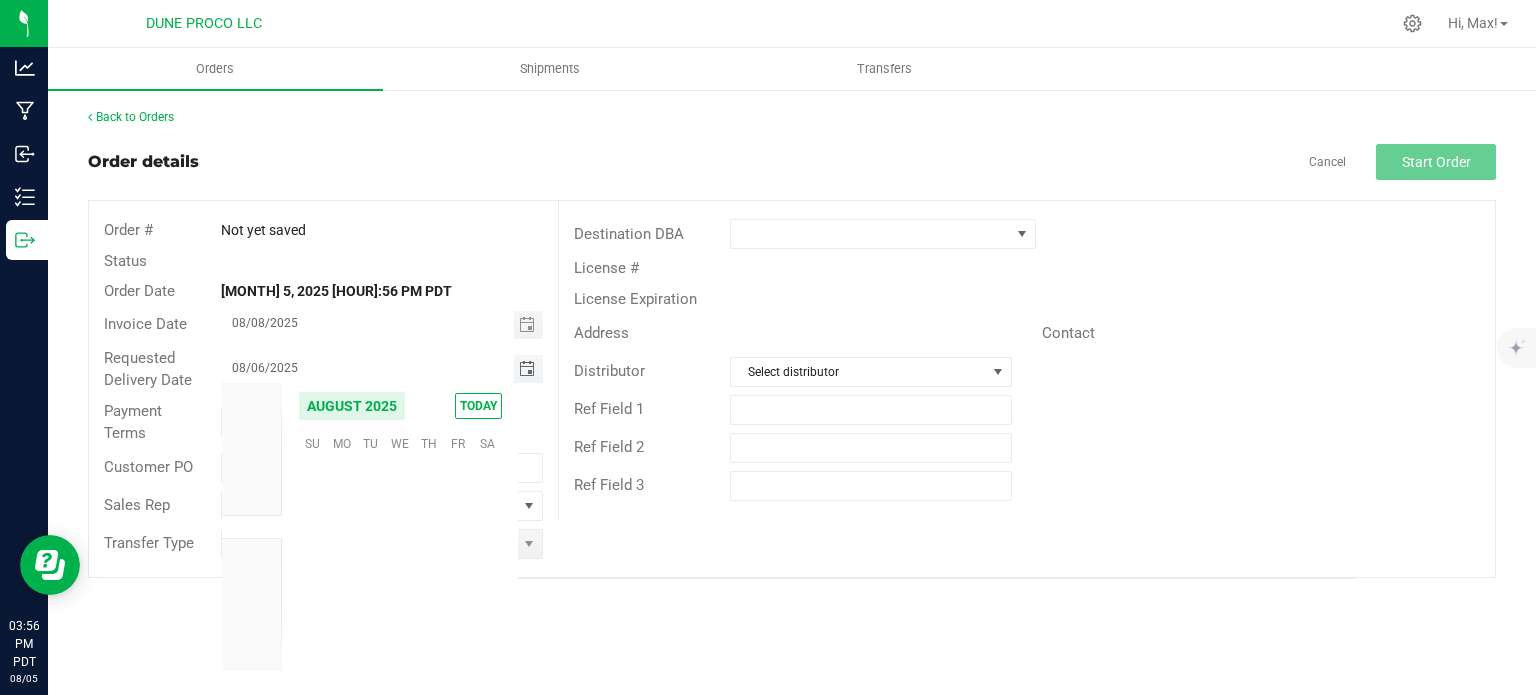 scroll, scrollTop: 36168, scrollLeft: 0, axis: vertical 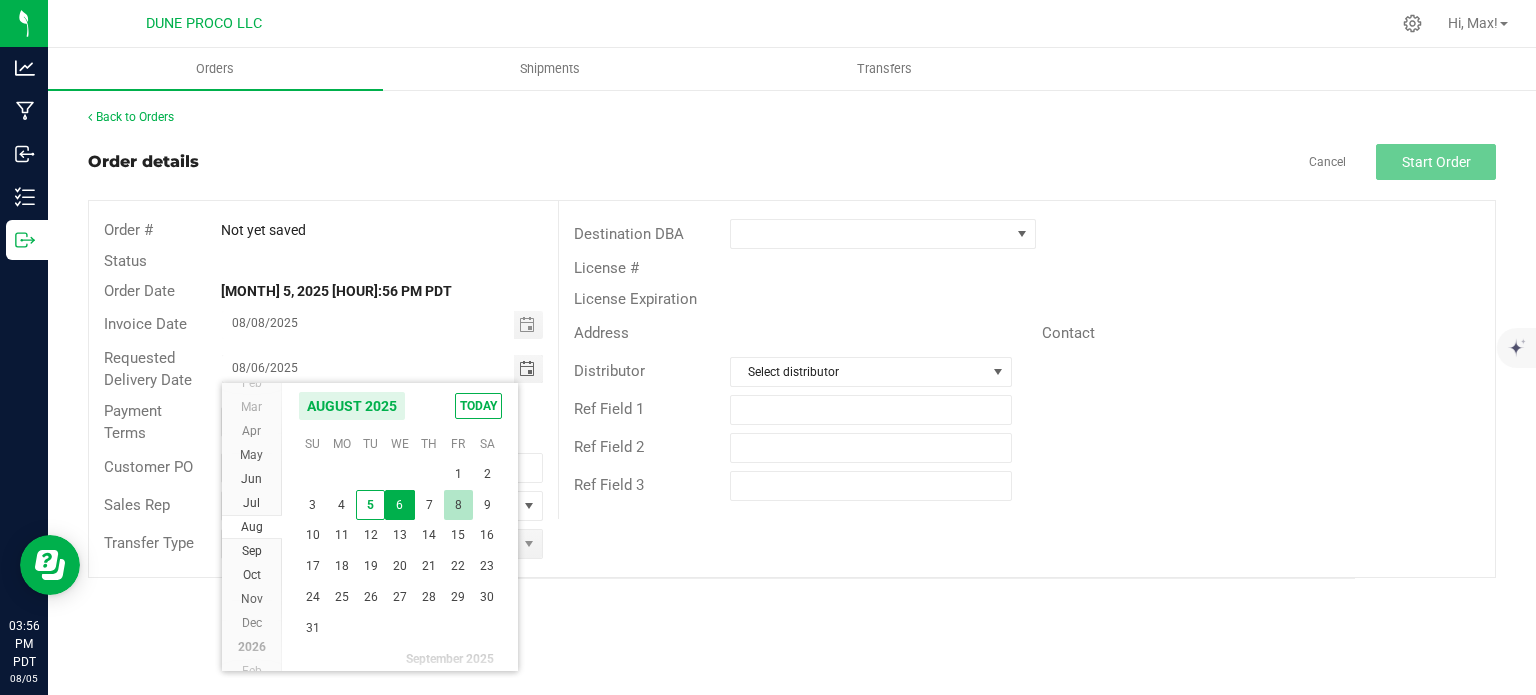 click on "8" at bounding box center [458, 505] 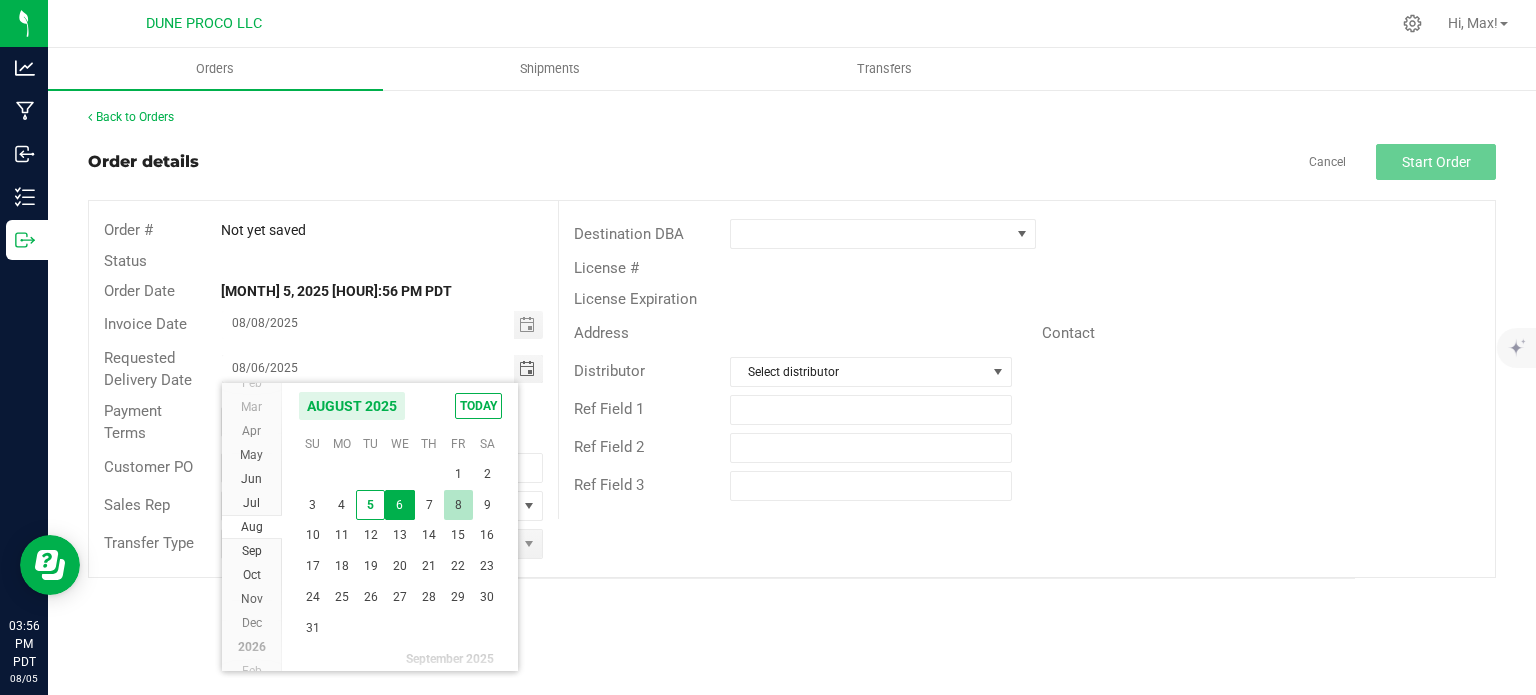 type on "08/08/2025" 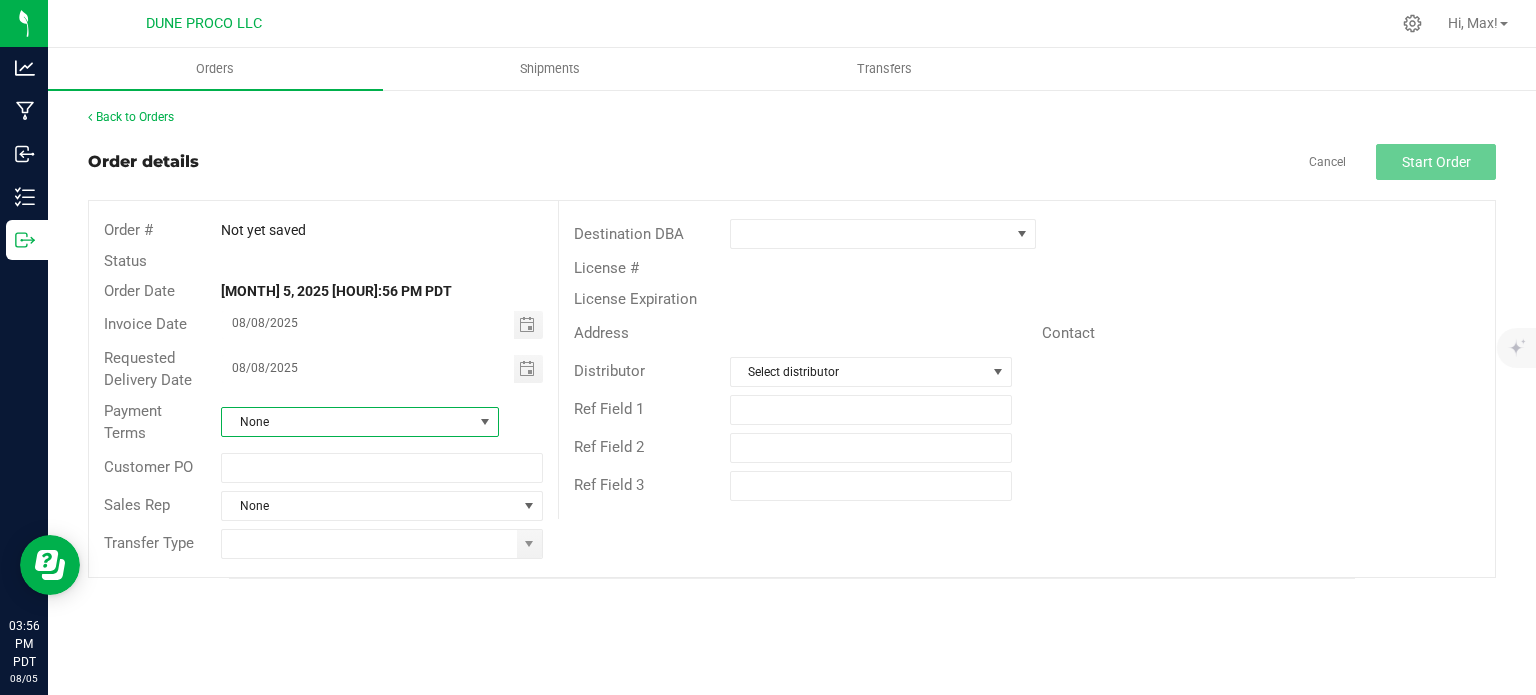 click on "None" at bounding box center [347, 422] 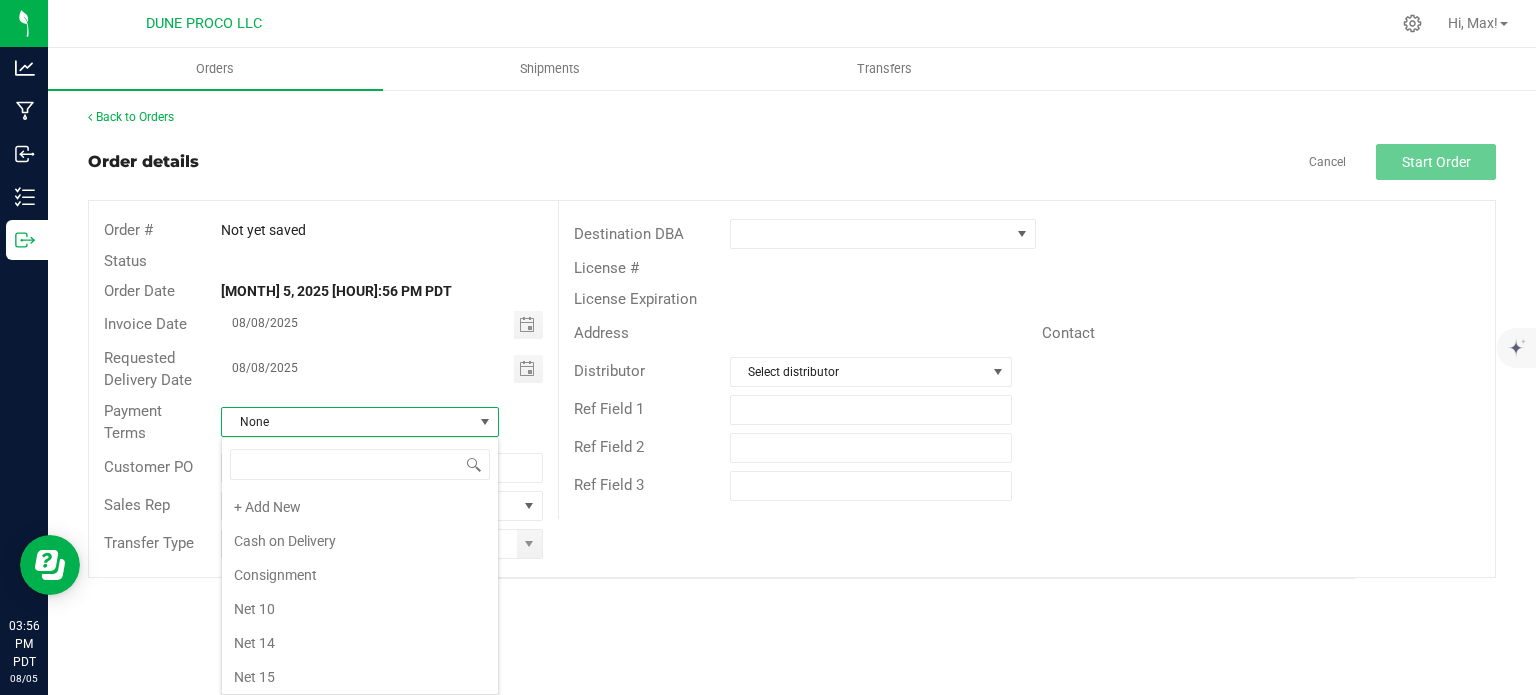 scroll, scrollTop: 236, scrollLeft: 0, axis: vertical 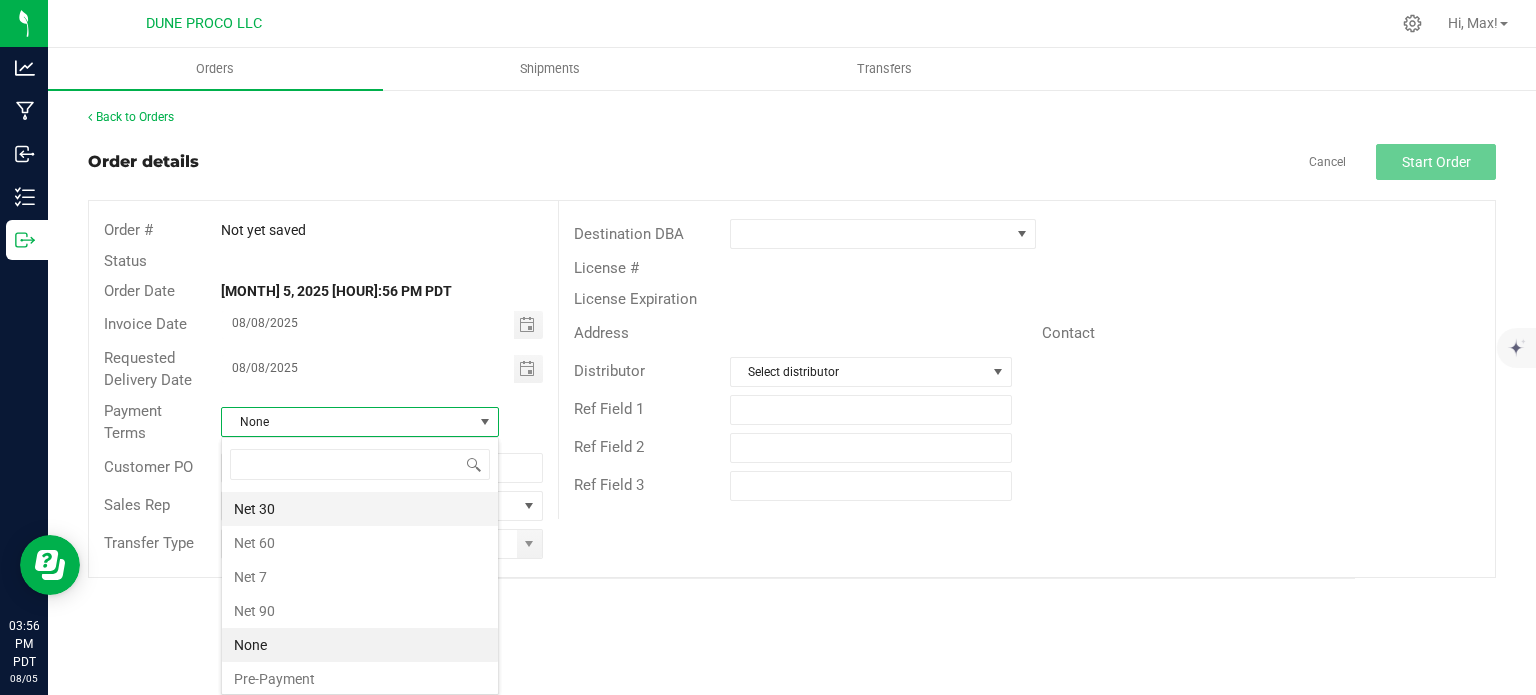 click on "Net 30" at bounding box center [360, 509] 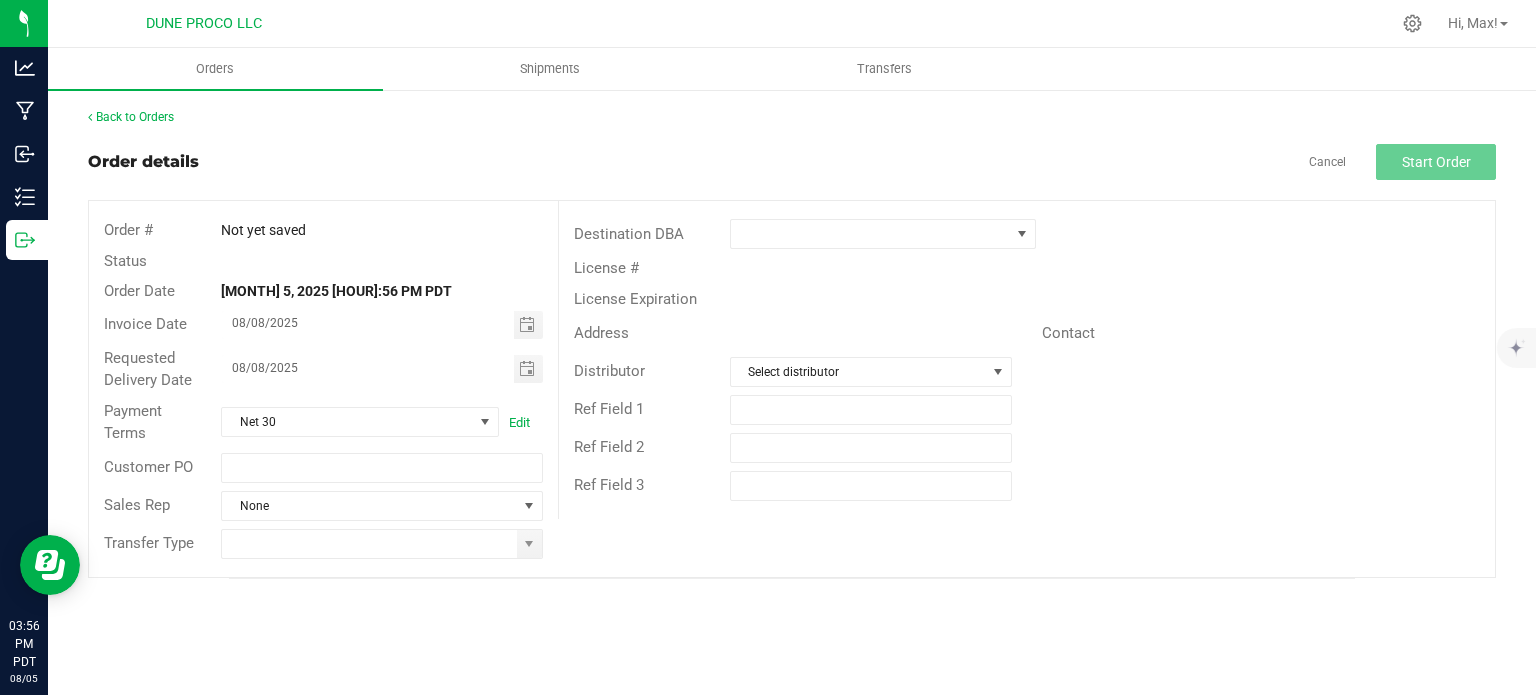 click on "Orders
Shipments
Transfers
Back to Orders
Order details   Cancel   Start Order   Order #   Not yet saved   Status      Order Date   Aug 5, 2025 3:56 PM PDT   Invoice Date  08/08/2025  Requested Delivery Date  08/08/2025  Payment Terms  Net 30  Edit   Customer PO   Sales Rep  None  Transfer Type   Destination DBA   License #   License Expiration   Address   Contact   Distributor  Select distributor  Ref Field 1   Ref Field 2   Ref Field 3" at bounding box center [792, 371] 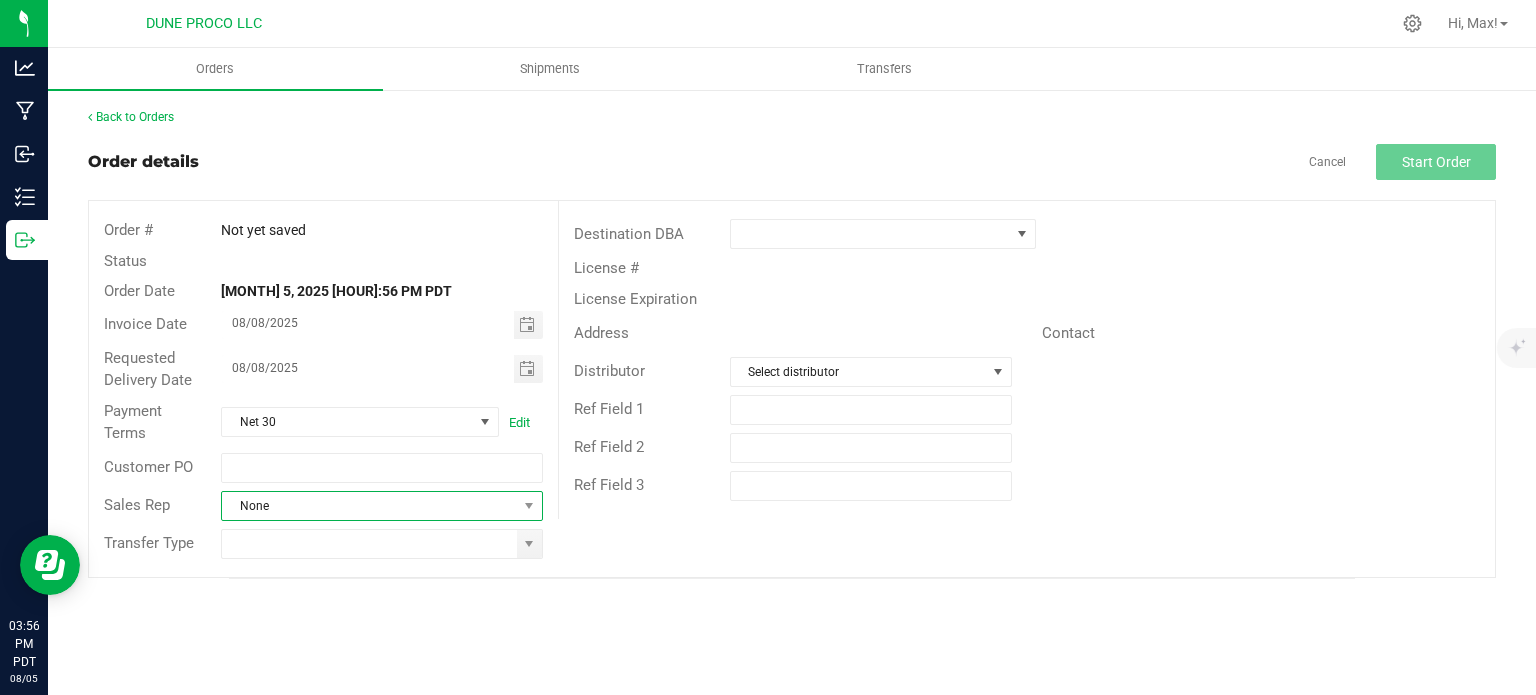 click on "None" at bounding box center (369, 506) 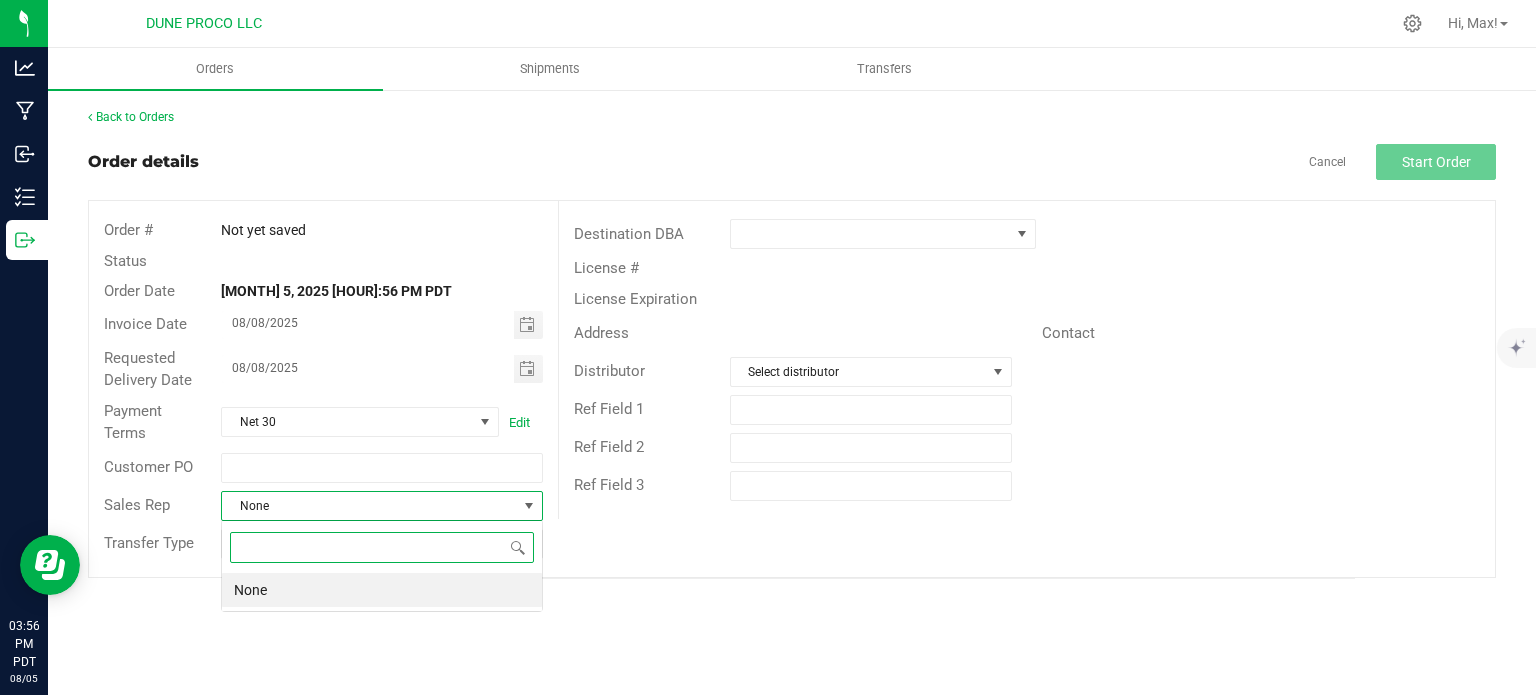 scroll, scrollTop: 99970, scrollLeft: 99678, axis: both 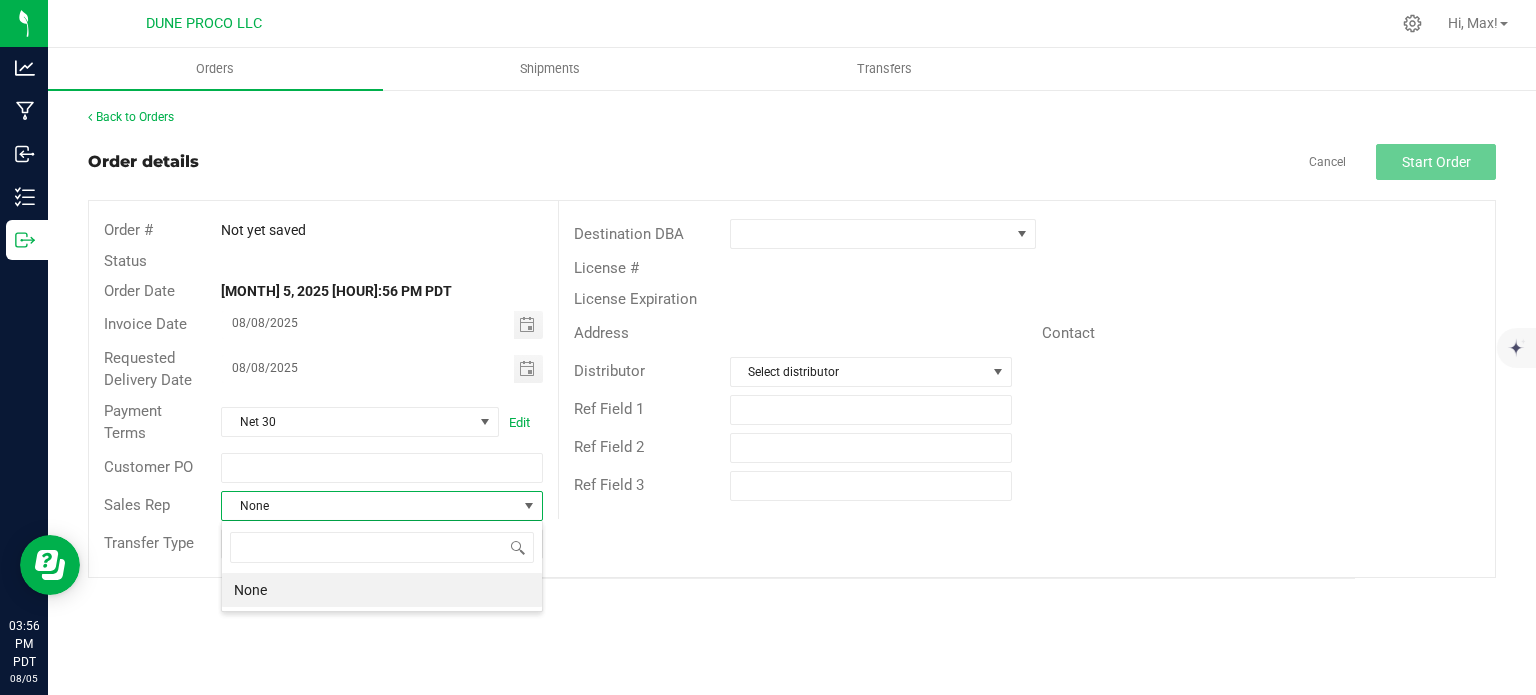 click on "Order #   Not yet saved   Status      Order Date   Aug 5, 2025 3:56 PM PDT   Invoice Date  08/08/2025  Requested Delivery Date  08/08/2025  Payment Terms  Net 30  Edit   Customer PO   Sales Rep  None  Transfer Type   Destination DBA   License #   License Expiration   Address   Contact   Distributor  Select distributor  Ref Field 1   Ref Field 2   Ref Field 3" at bounding box center (792, 389) 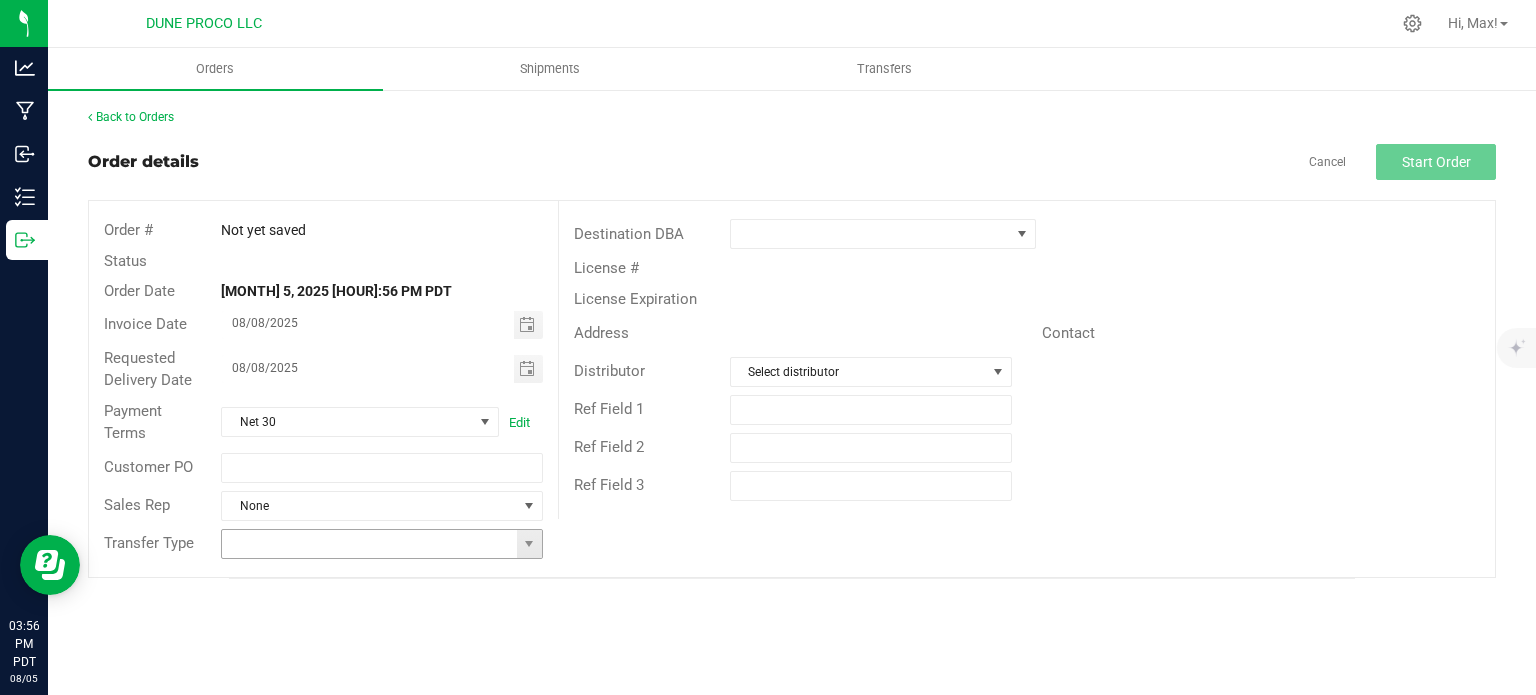 click at bounding box center (369, 544) 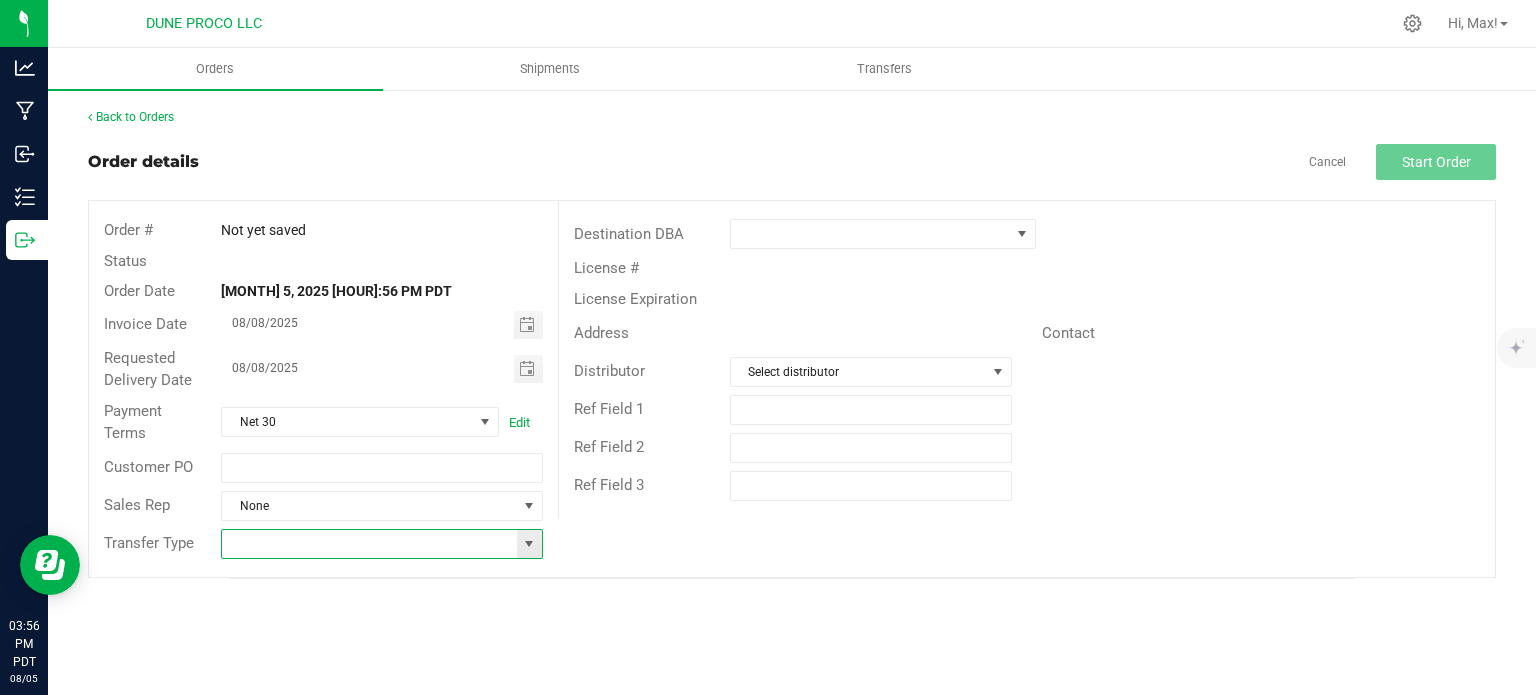click at bounding box center (529, 544) 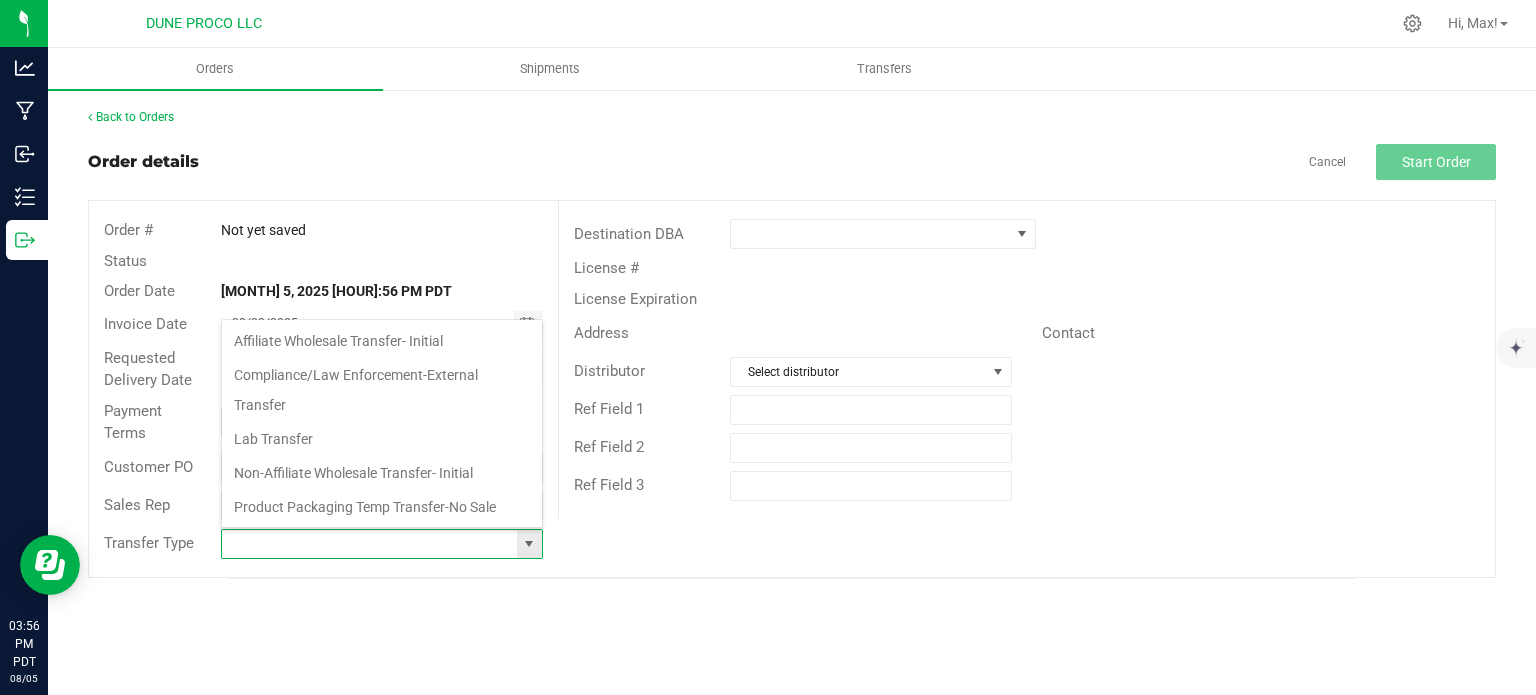 scroll, scrollTop: 99970, scrollLeft: 99678, axis: both 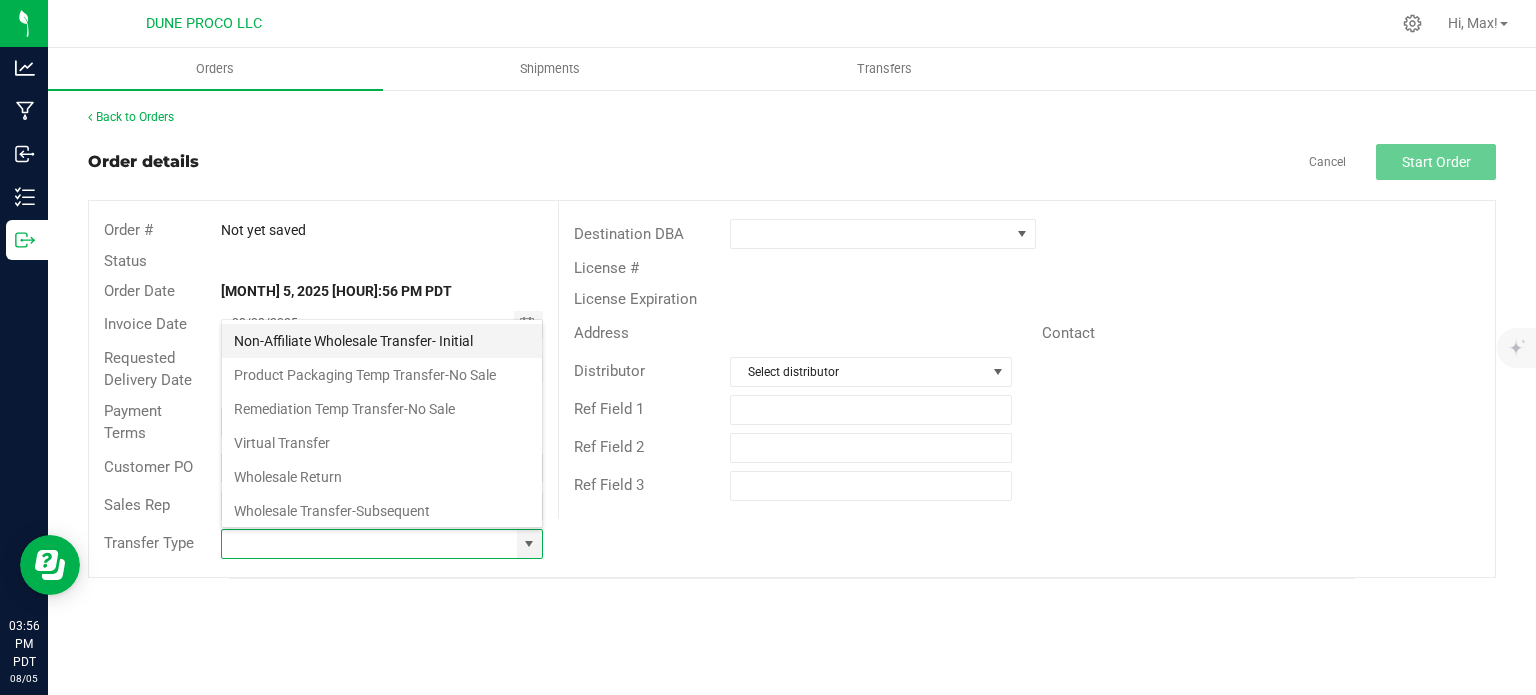 click on "Non-Affiliate Wholesale Transfer- Initial" at bounding box center (382, 341) 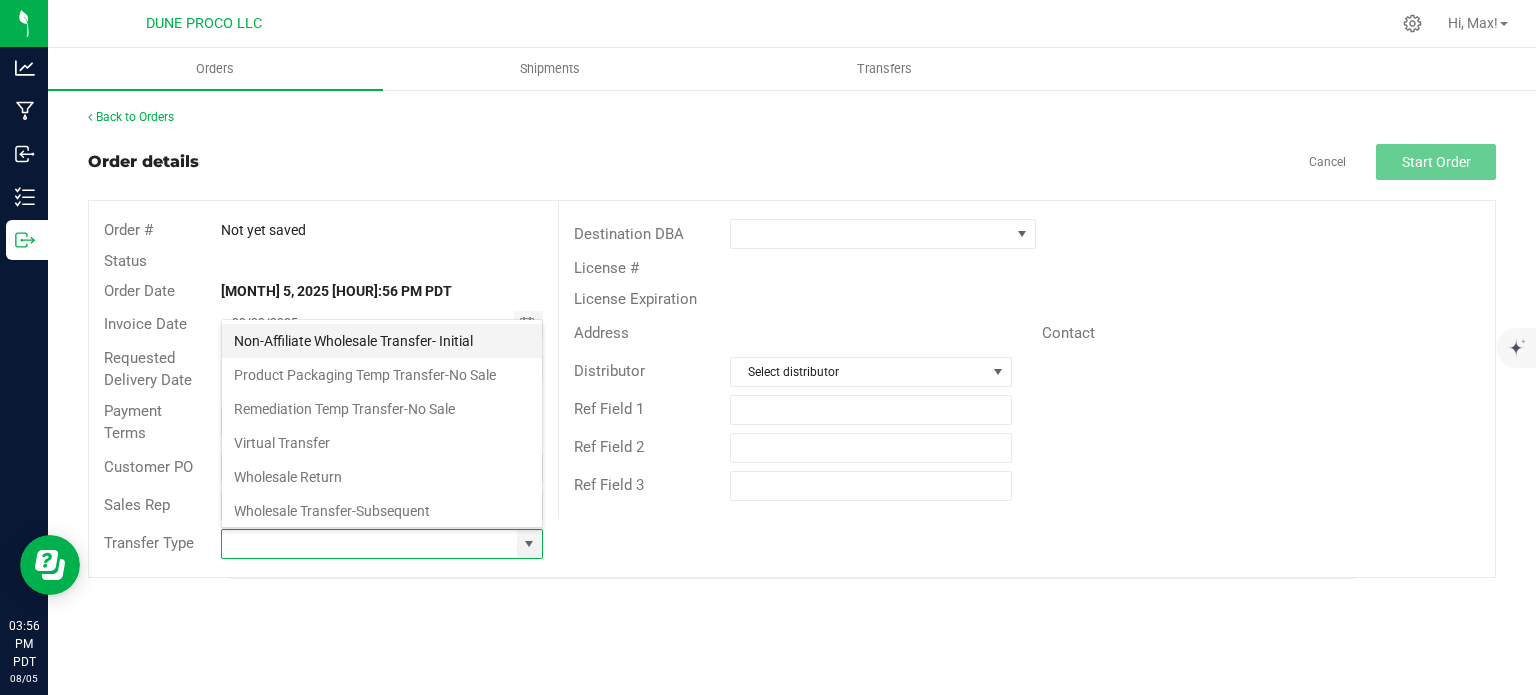 type on "Non-Affiliate Wholesale Transfer- Initial" 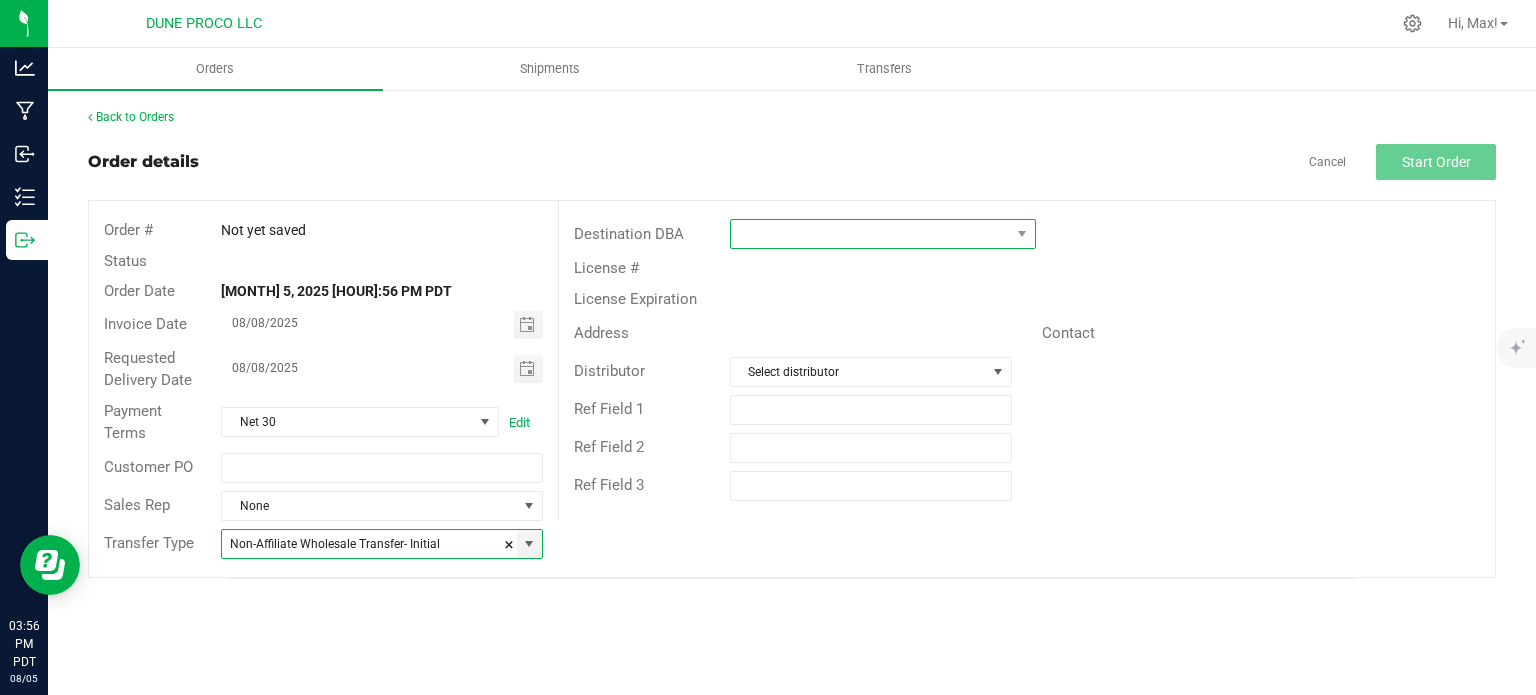 click at bounding box center [1022, 234] 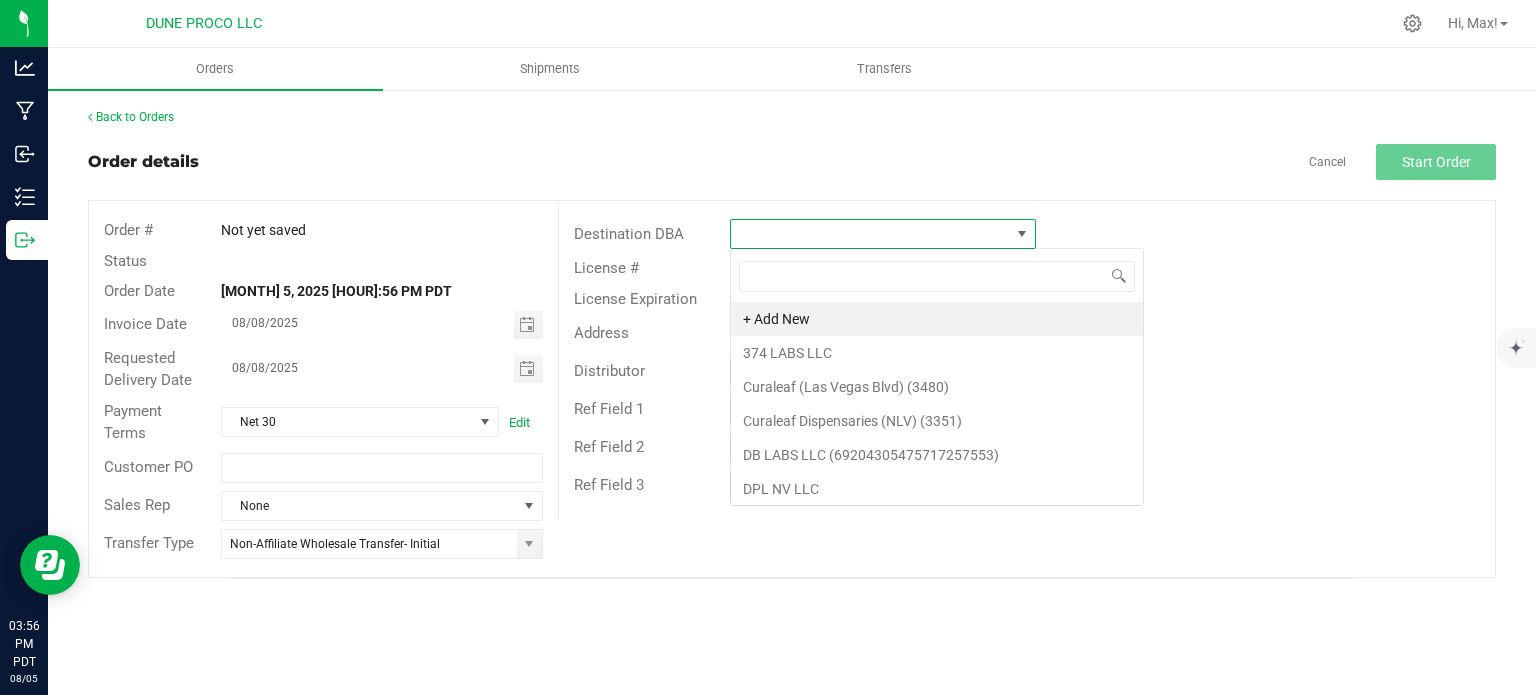 scroll, scrollTop: 99970, scrollLeft: 99693, axis: both 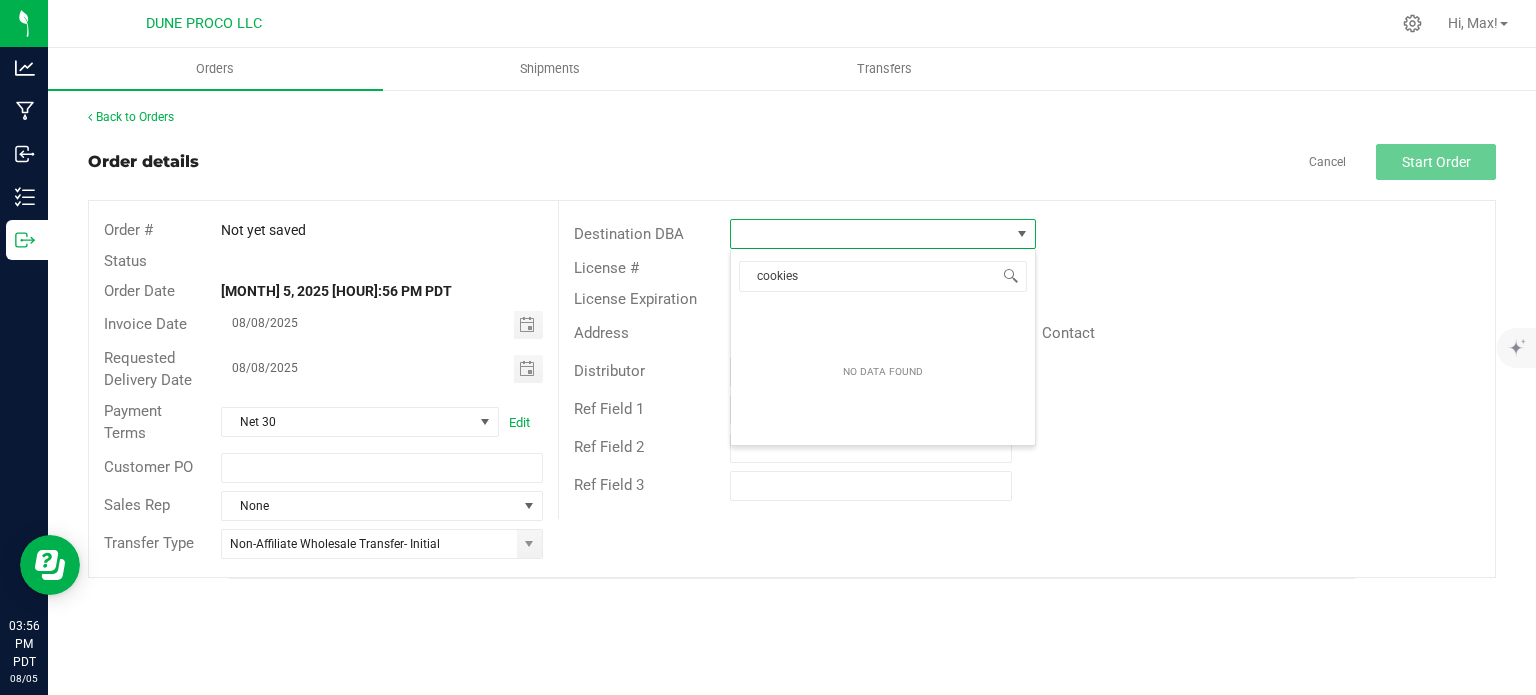 type on "cookies" 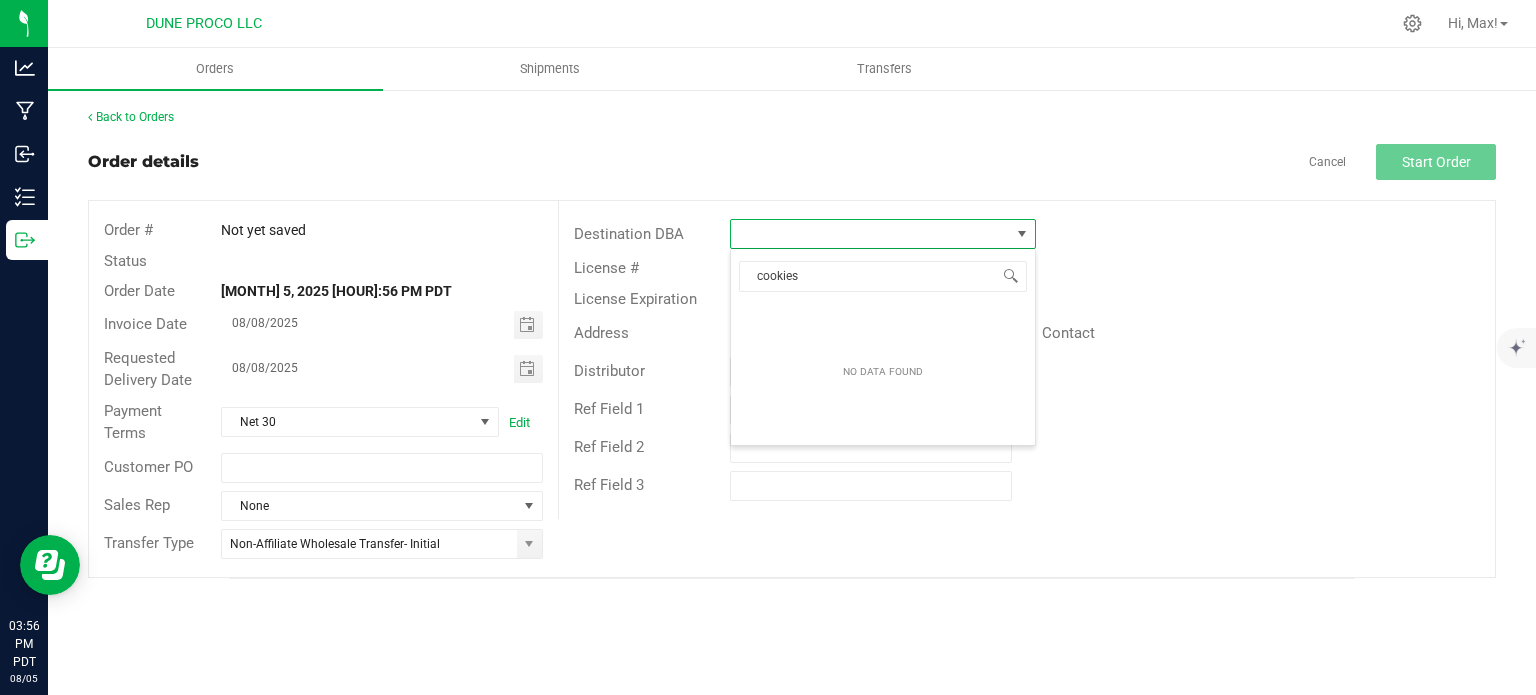 click at bounding box center [870, 234] 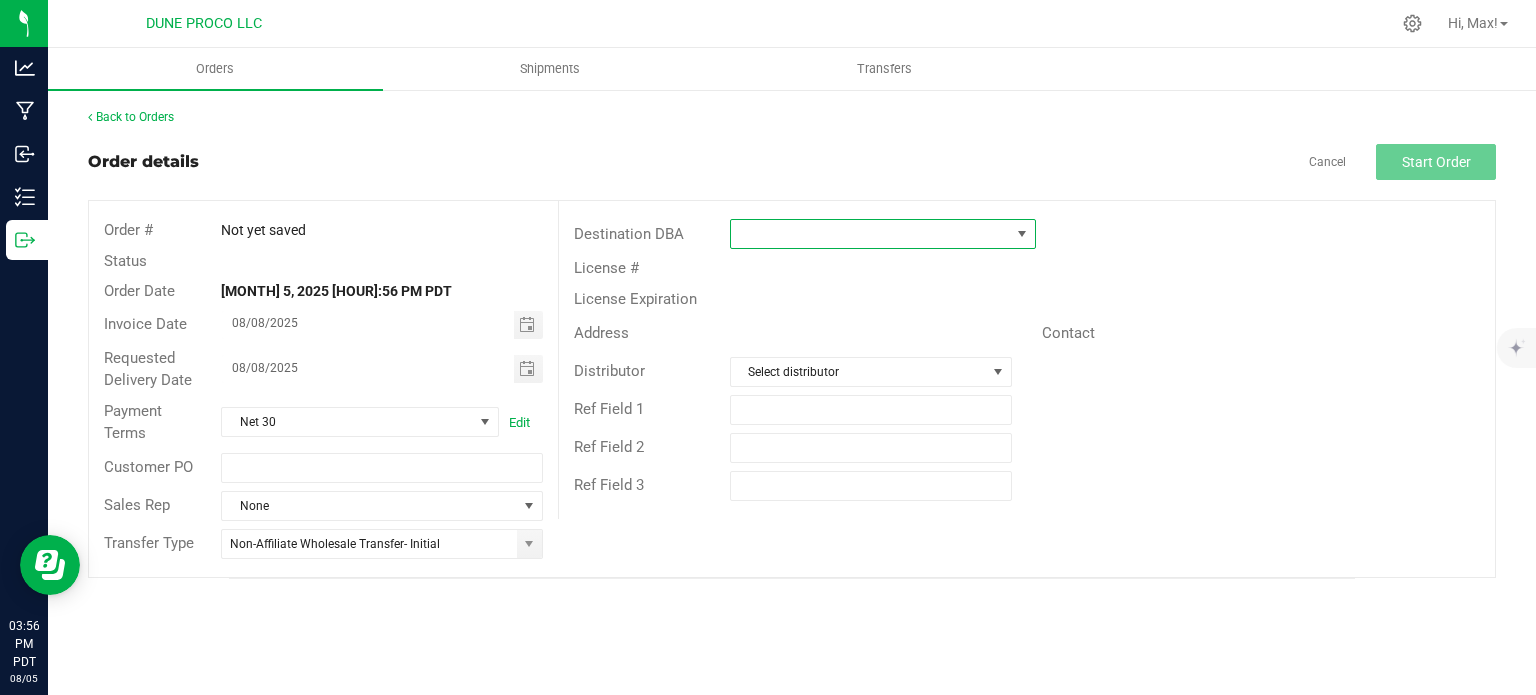click at bounding box center [870, 234] 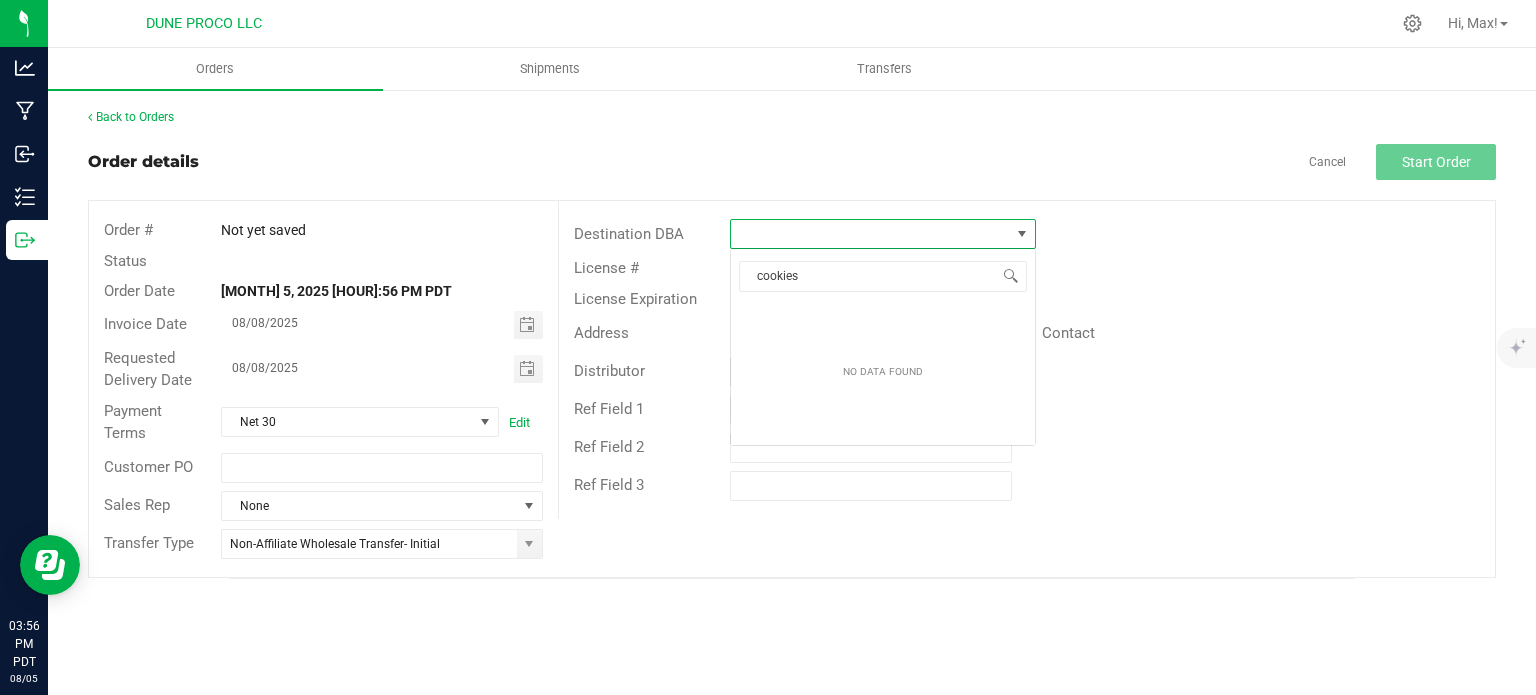 scroll, scrollTop: 99970, scrollLeft: 99693, axis: both 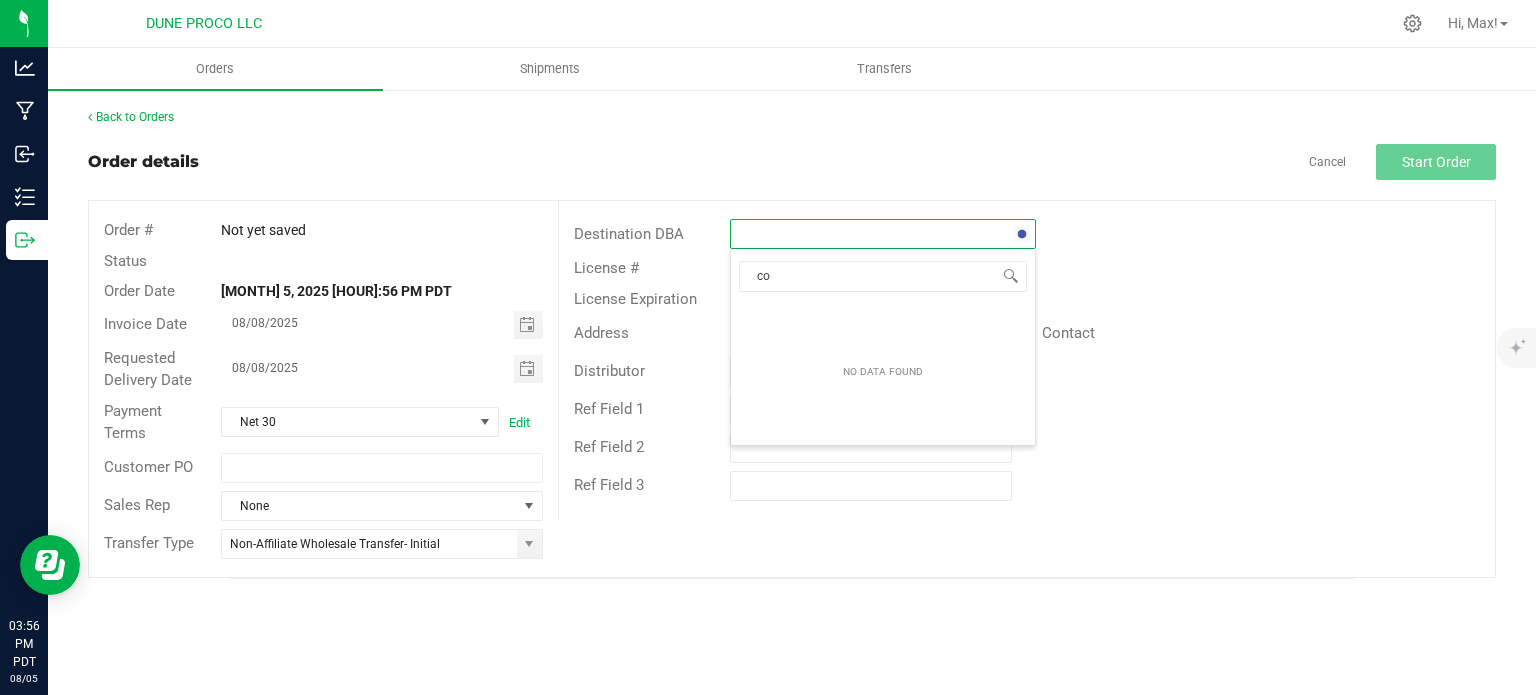 type on "c" 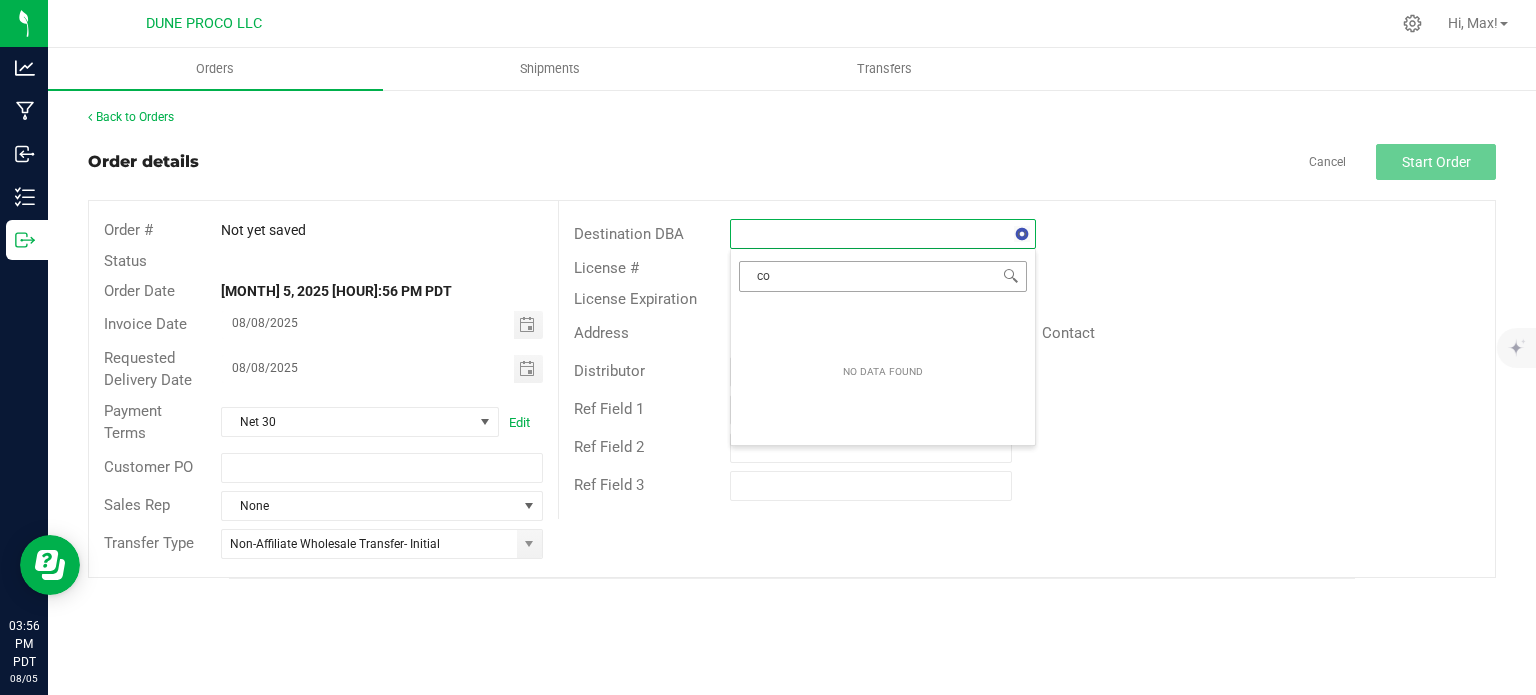 type on "c" 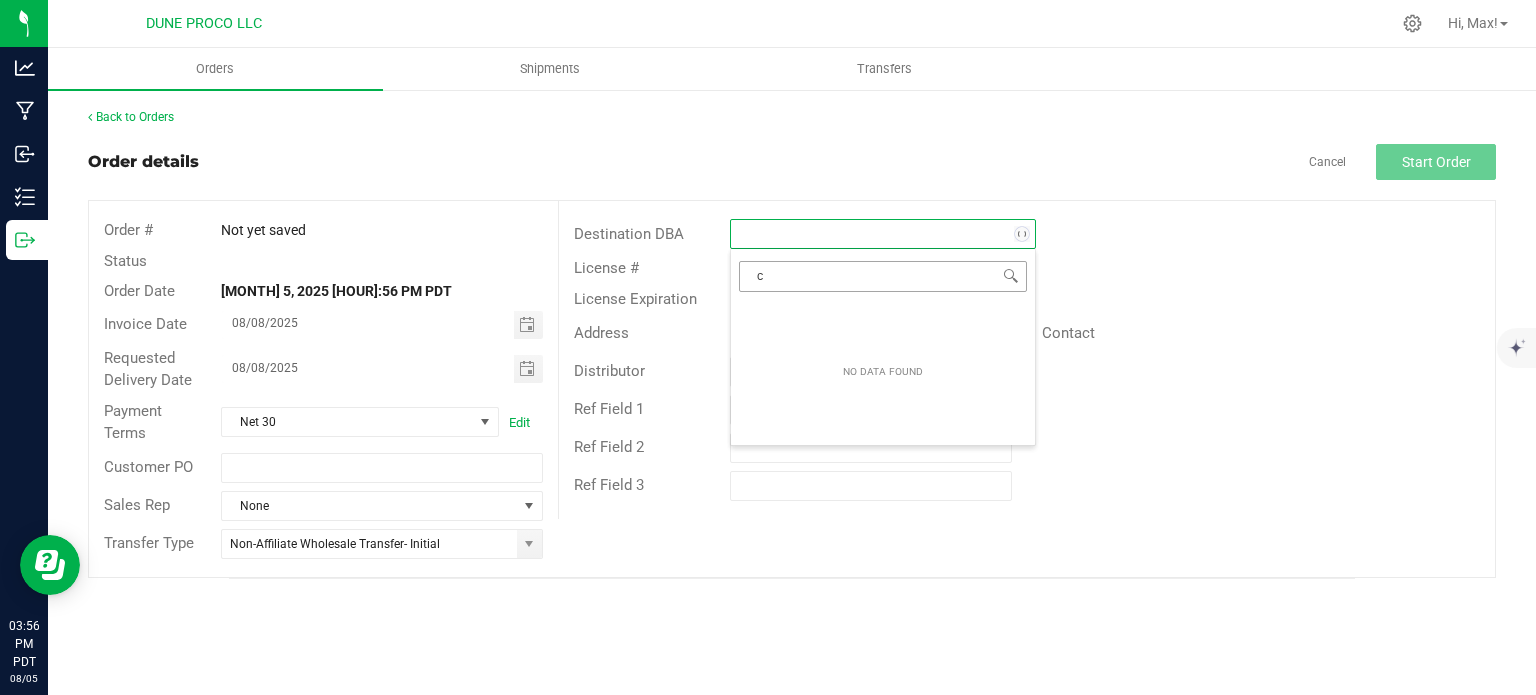 type 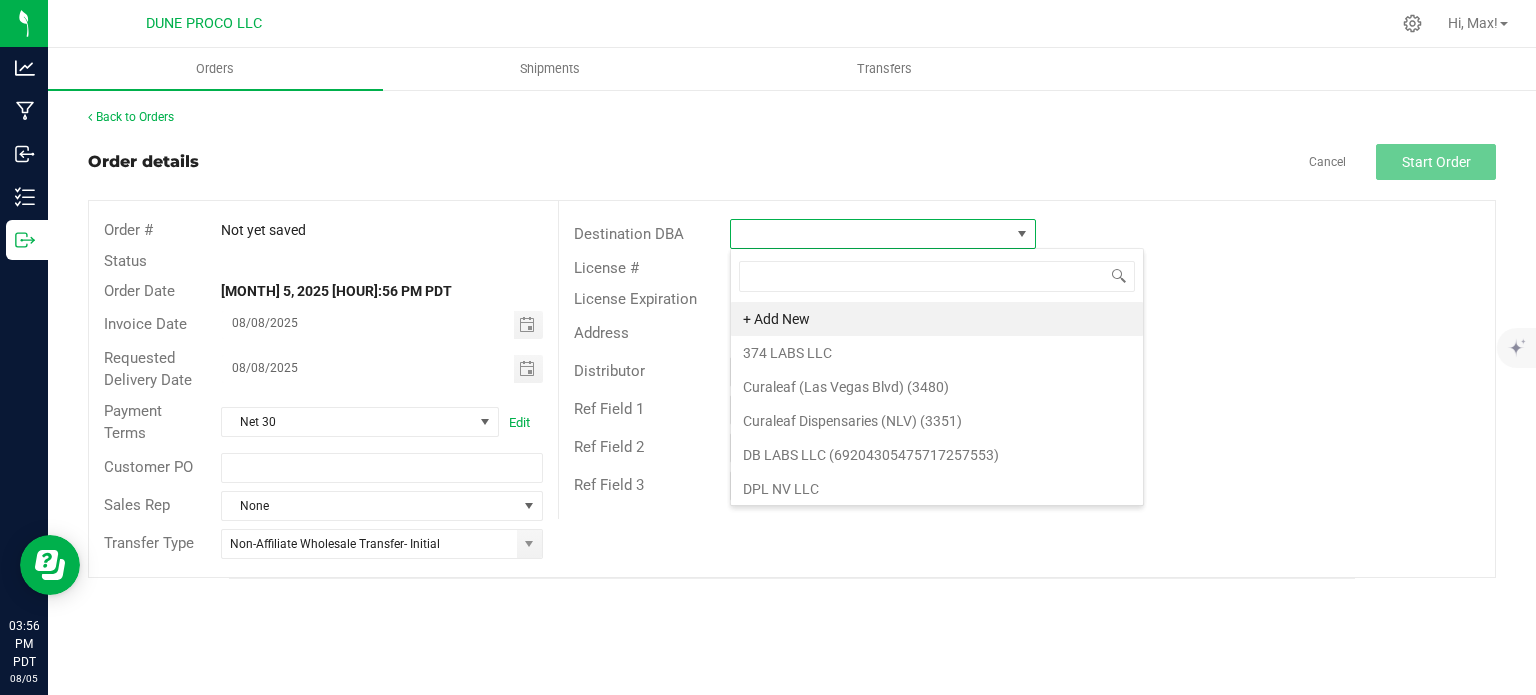 click on "License Expiration" at bounding box center (1027, 299) 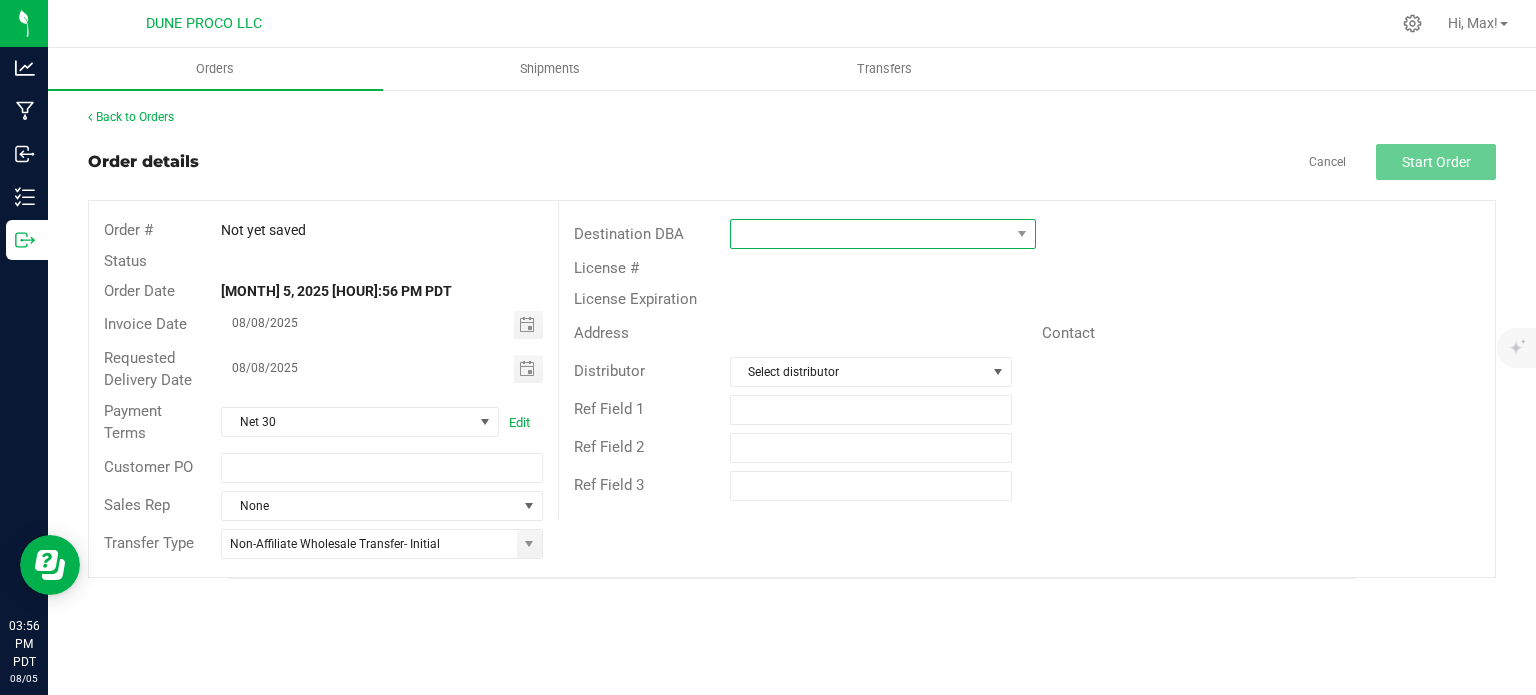 click at bounding box center [870, 234] 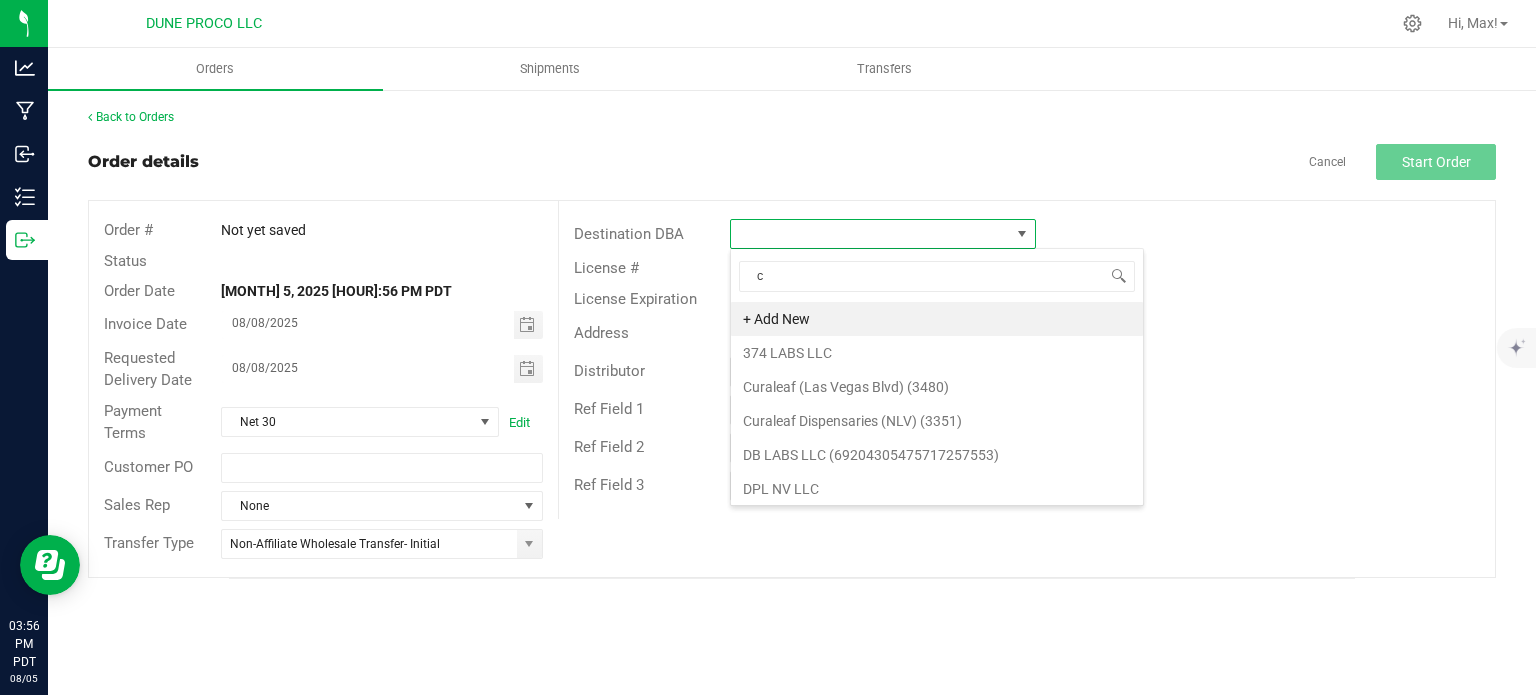 scroll, scrollTop: 99970, scrollLeft: 99693, axis: both 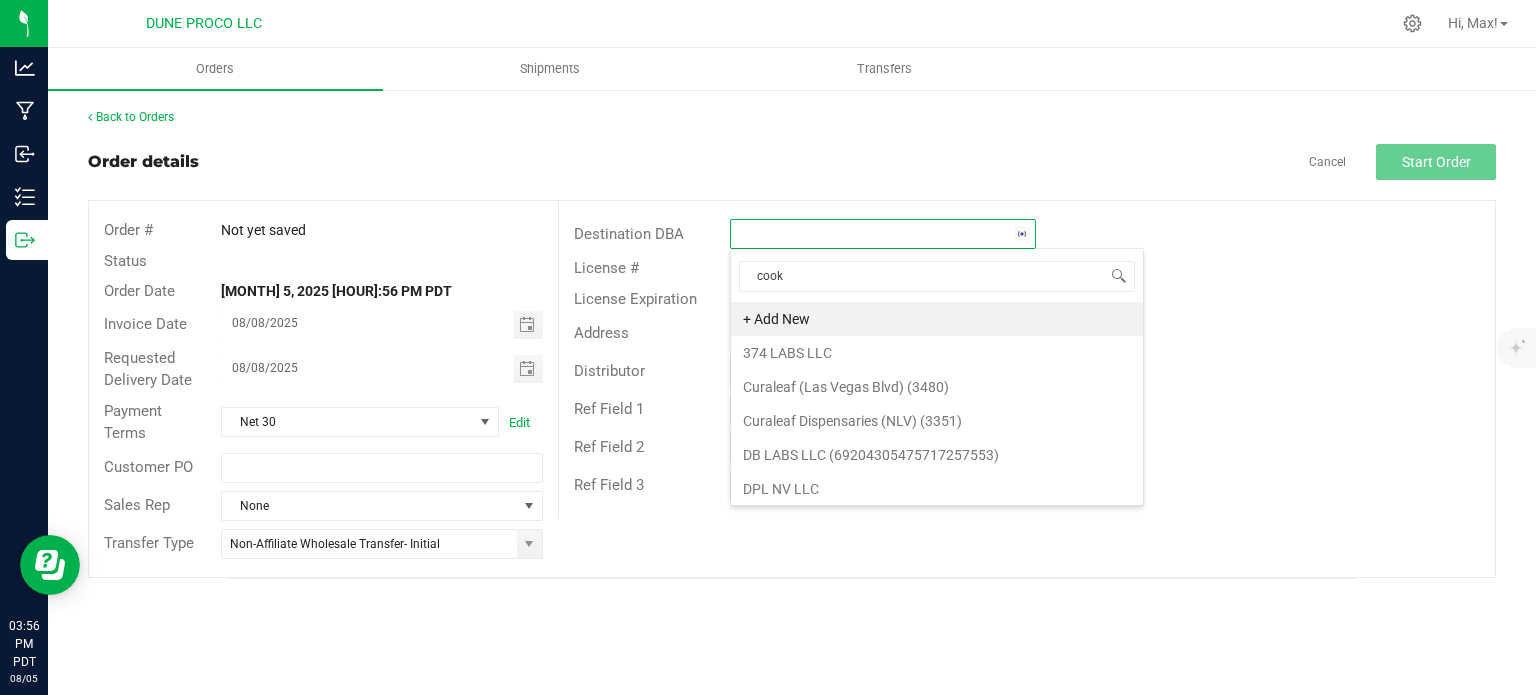 type on "cooki" 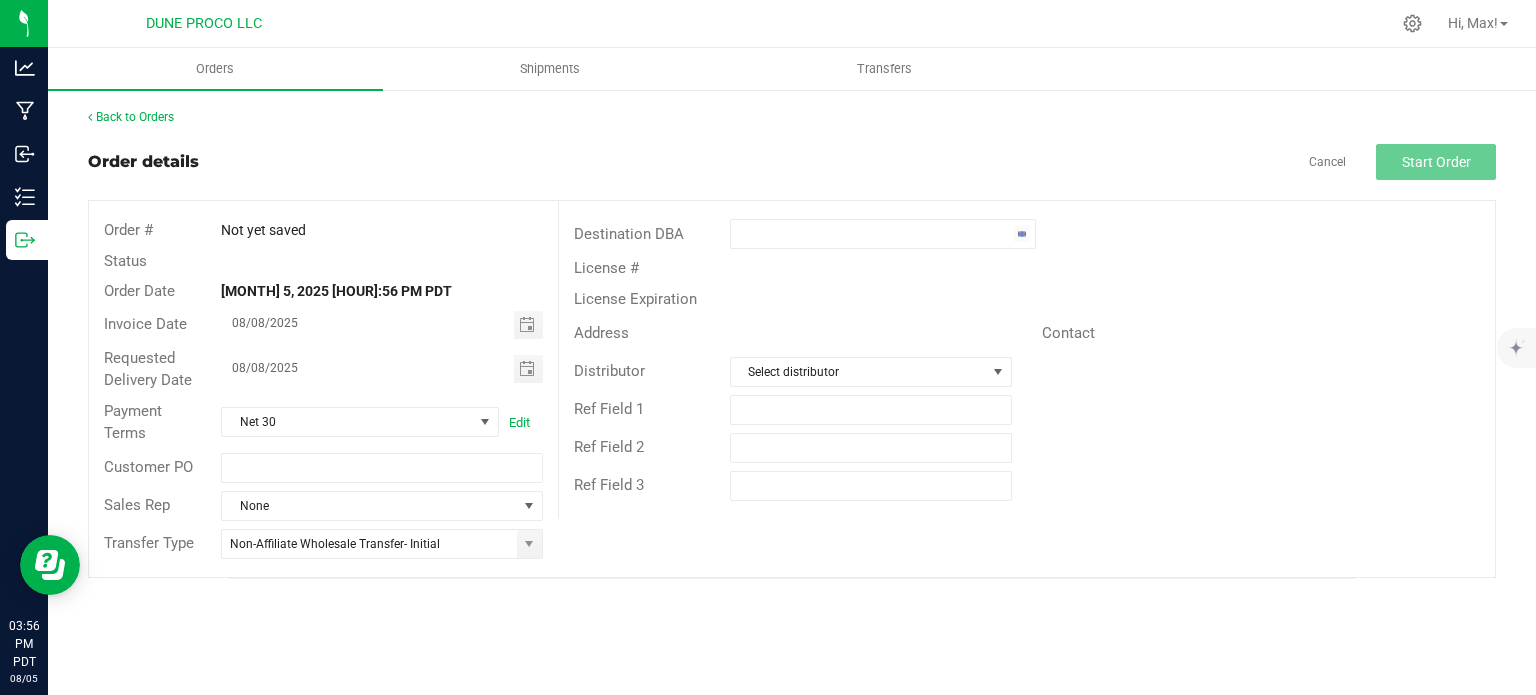 click on "Not yet saved" at bounding box center [381, 230] 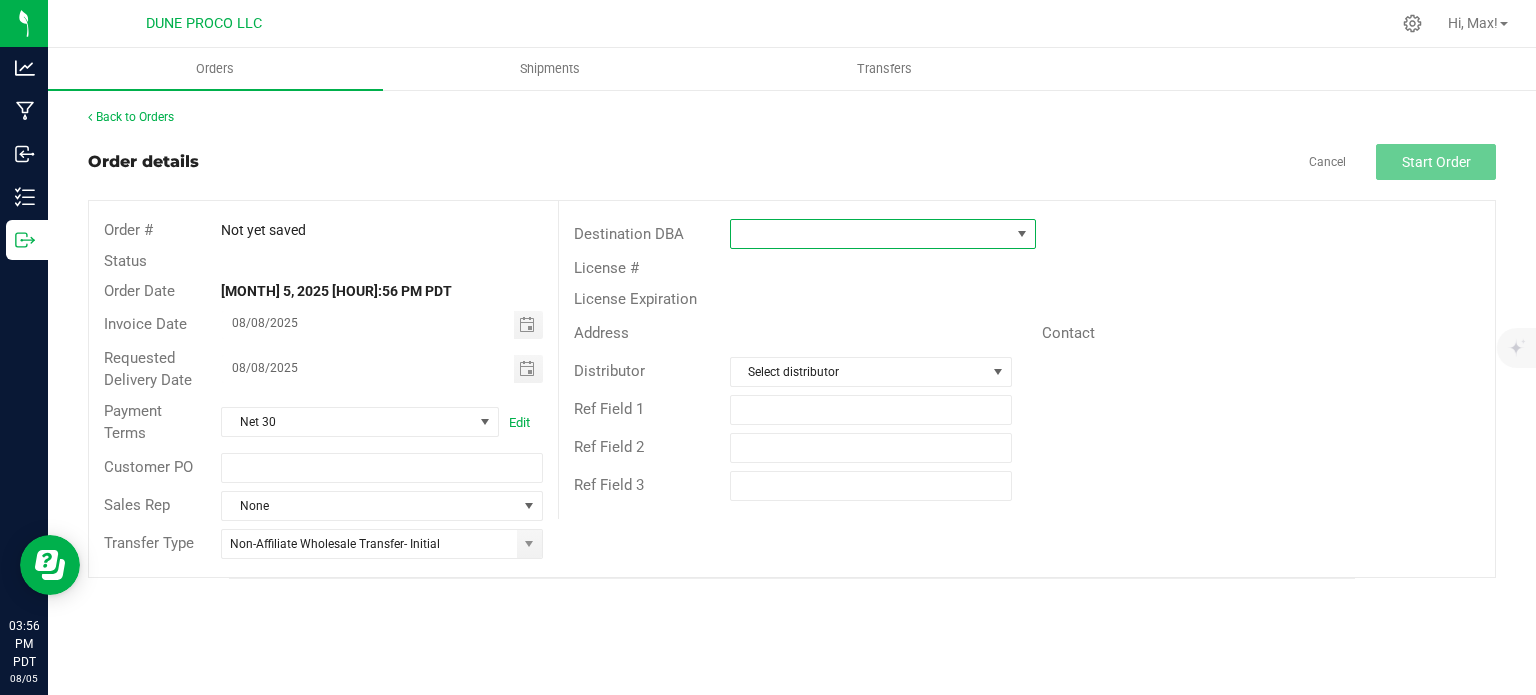 click at bounding box center [870, 234] 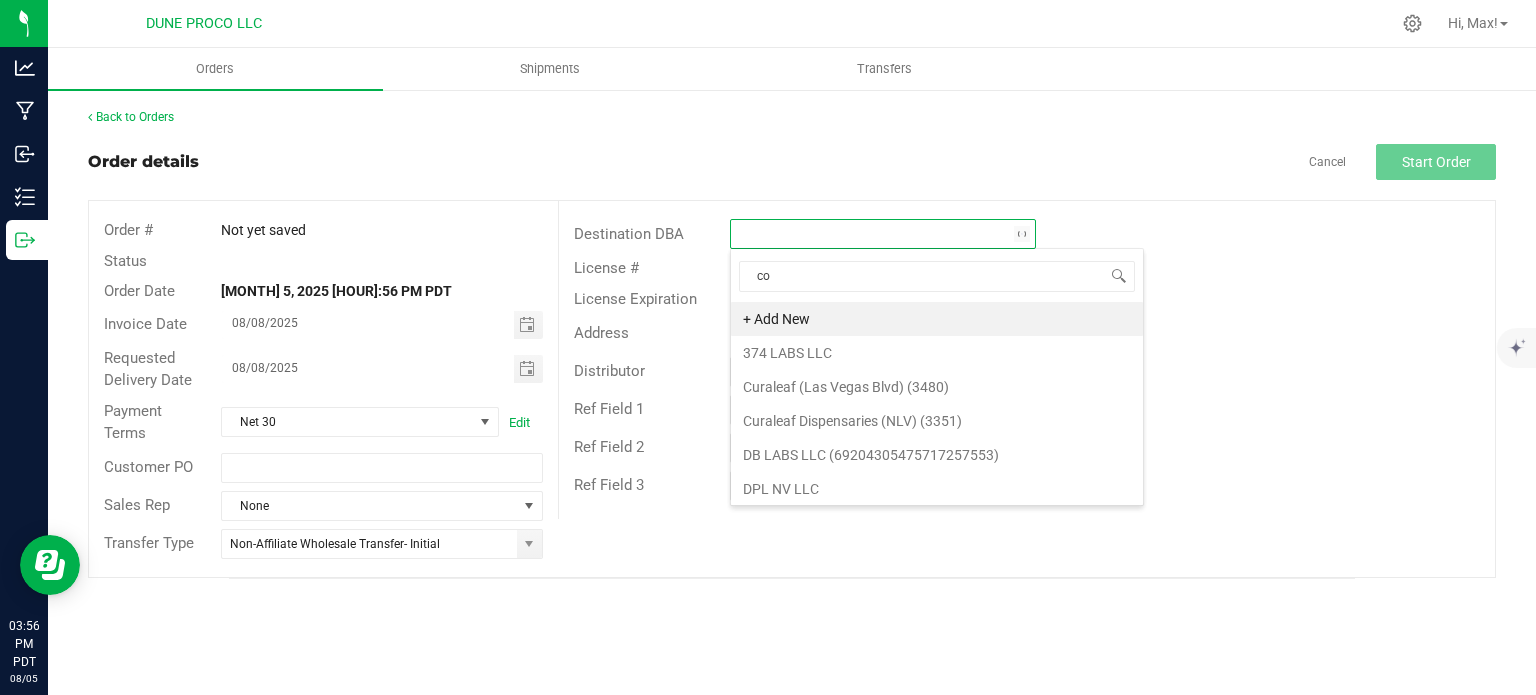 scroll, scrollTop: 99970, scrollLeft: 99693, axis: both 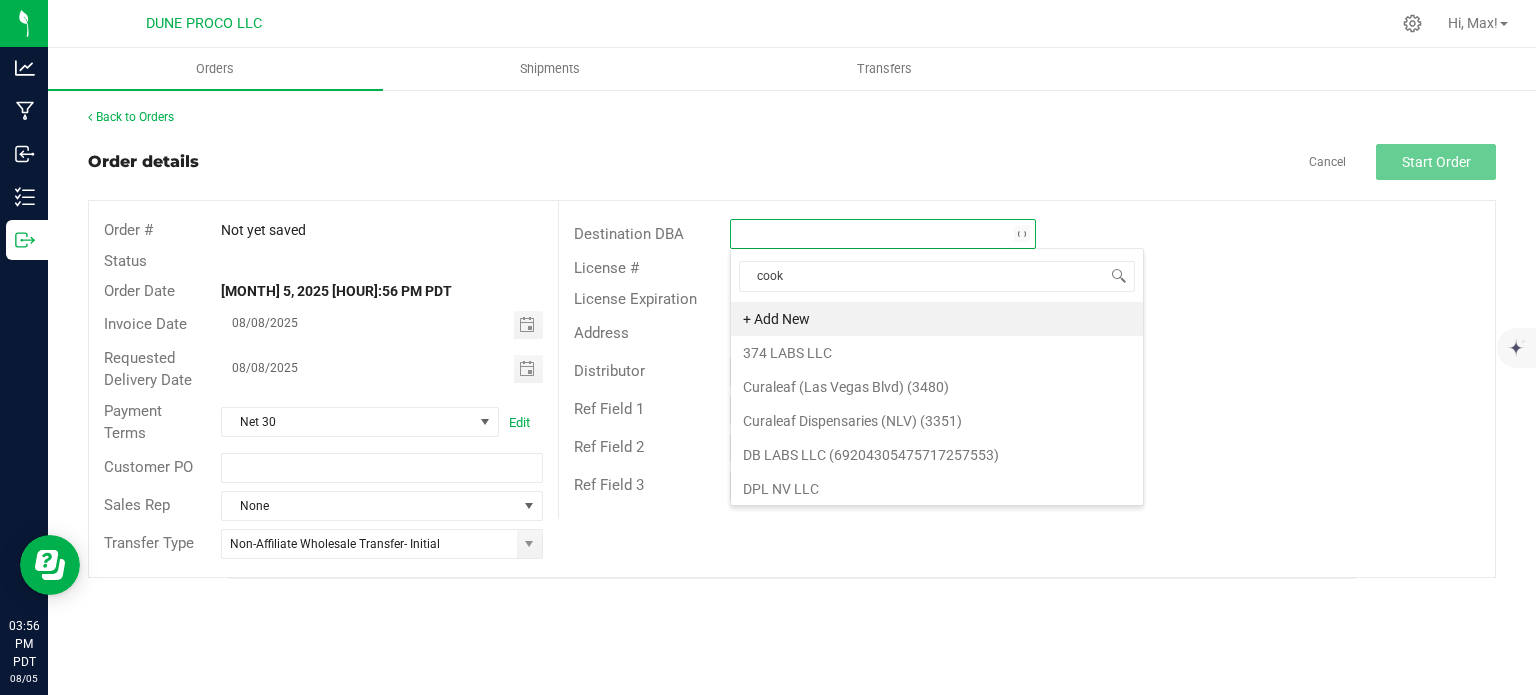 type on "cooki" 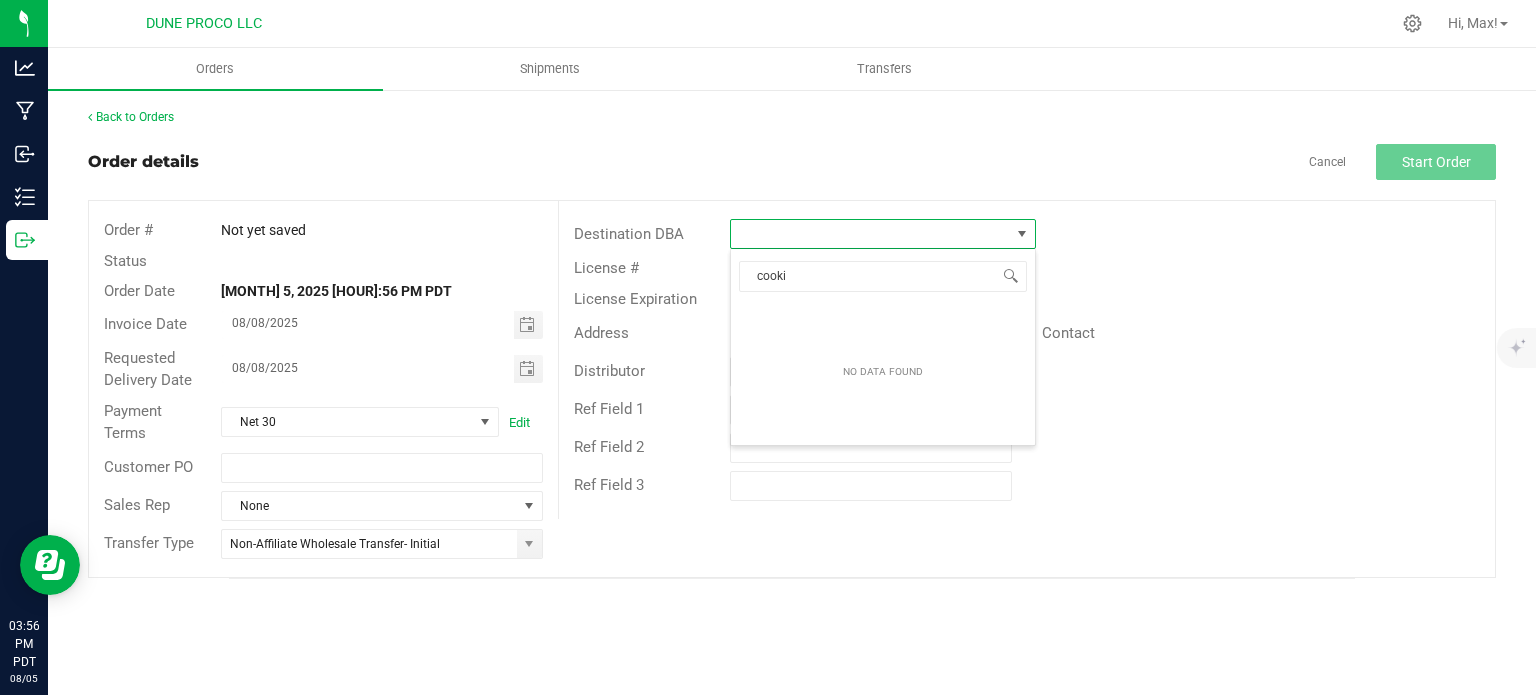 click on "Address   Contact" at bounding box center (1027, 333) 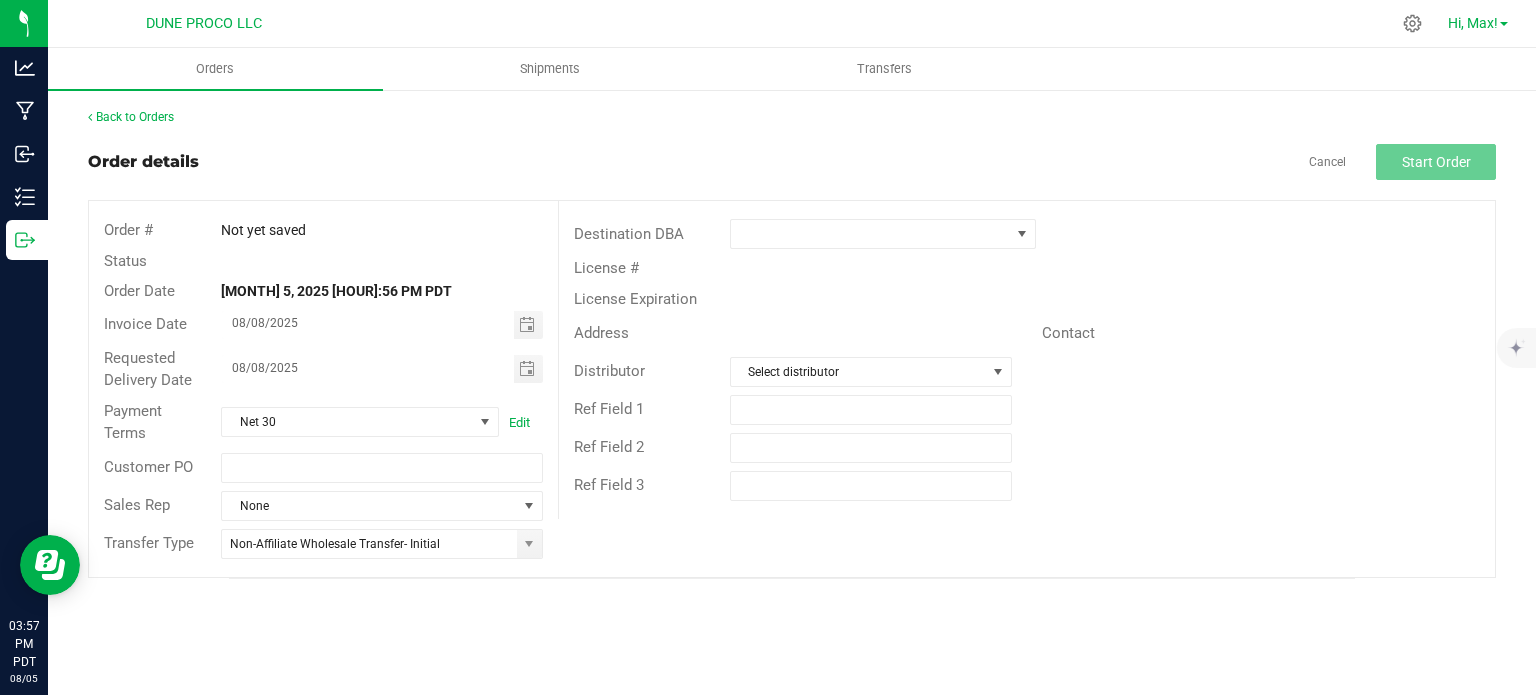 click on "Hi, Max!" at bounding box center (1478, 23) 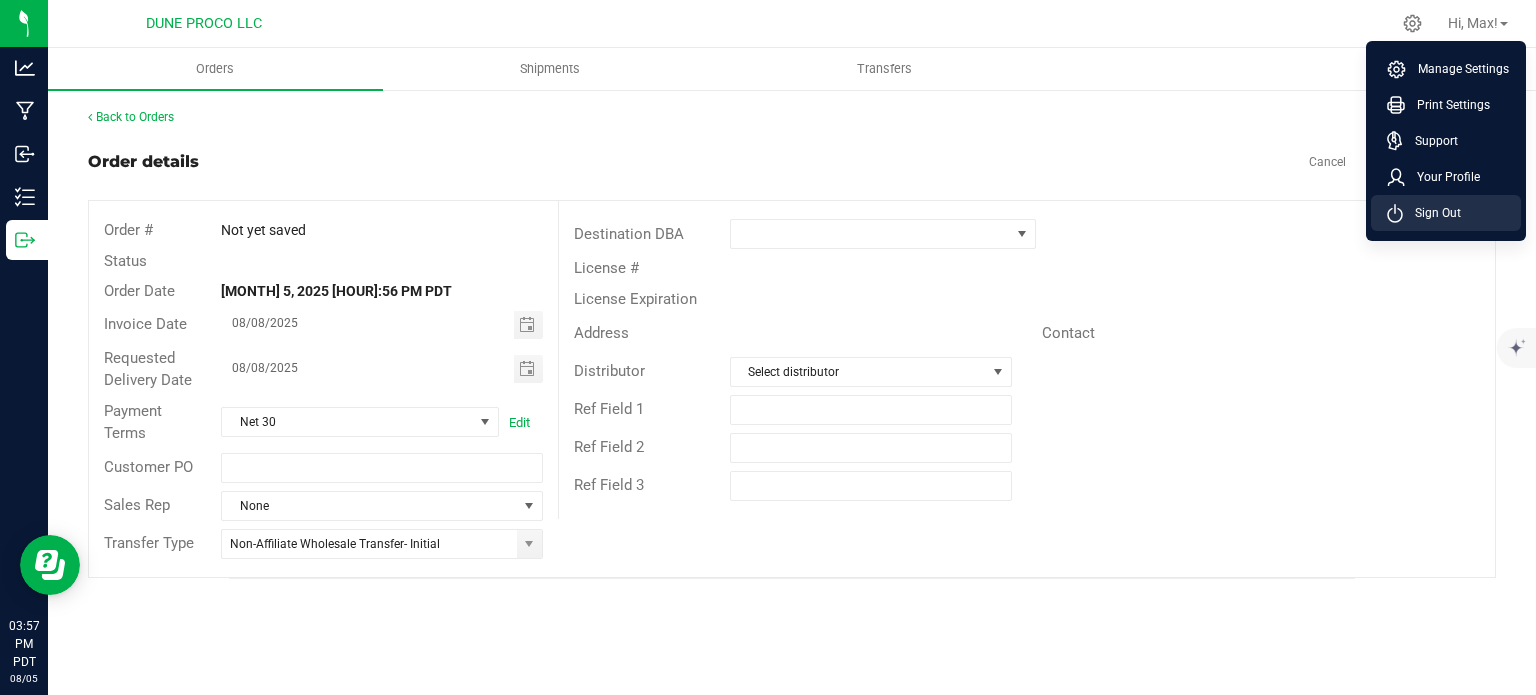 click on "Sign Out" at bounding box center [1446, 213] 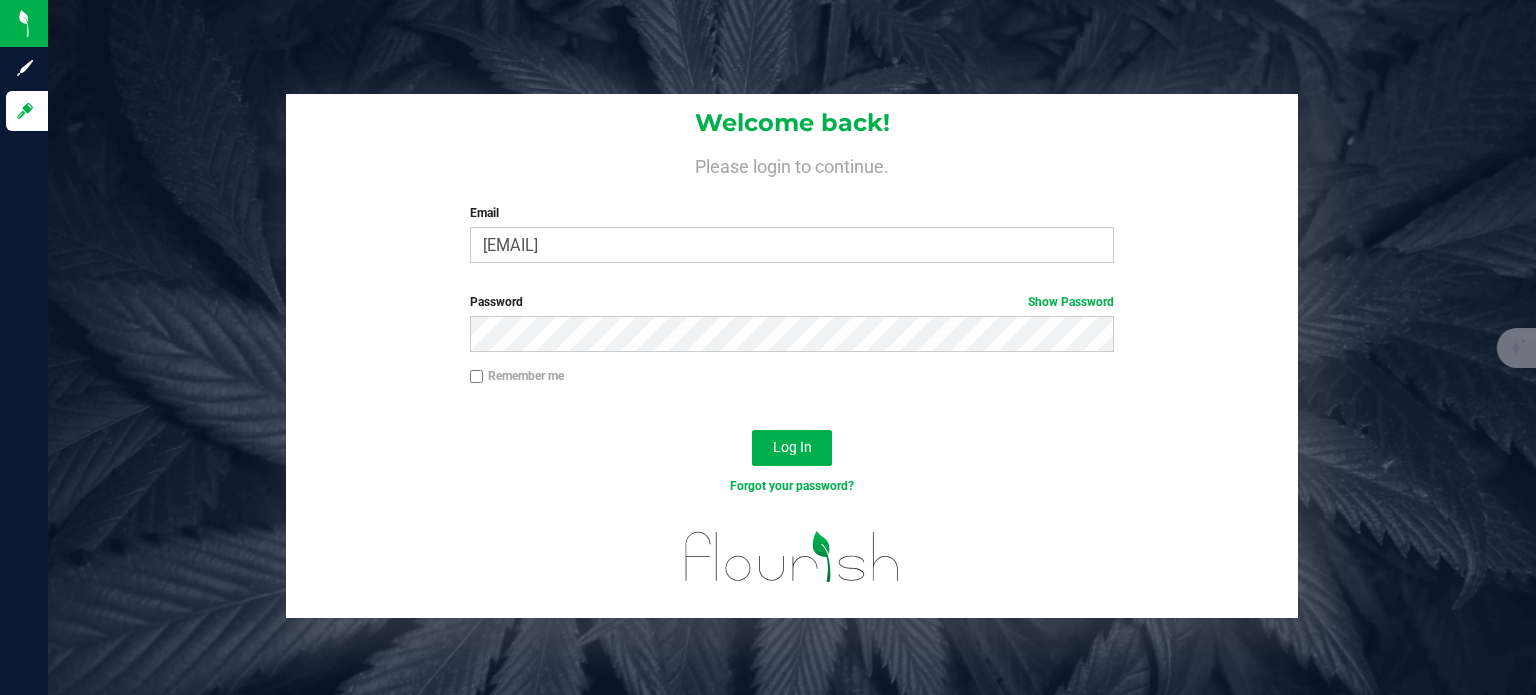 click on "Email
max.o'donnell@cnduit.com
Required
Please format your email correctly." at bounding box center [792, 233] 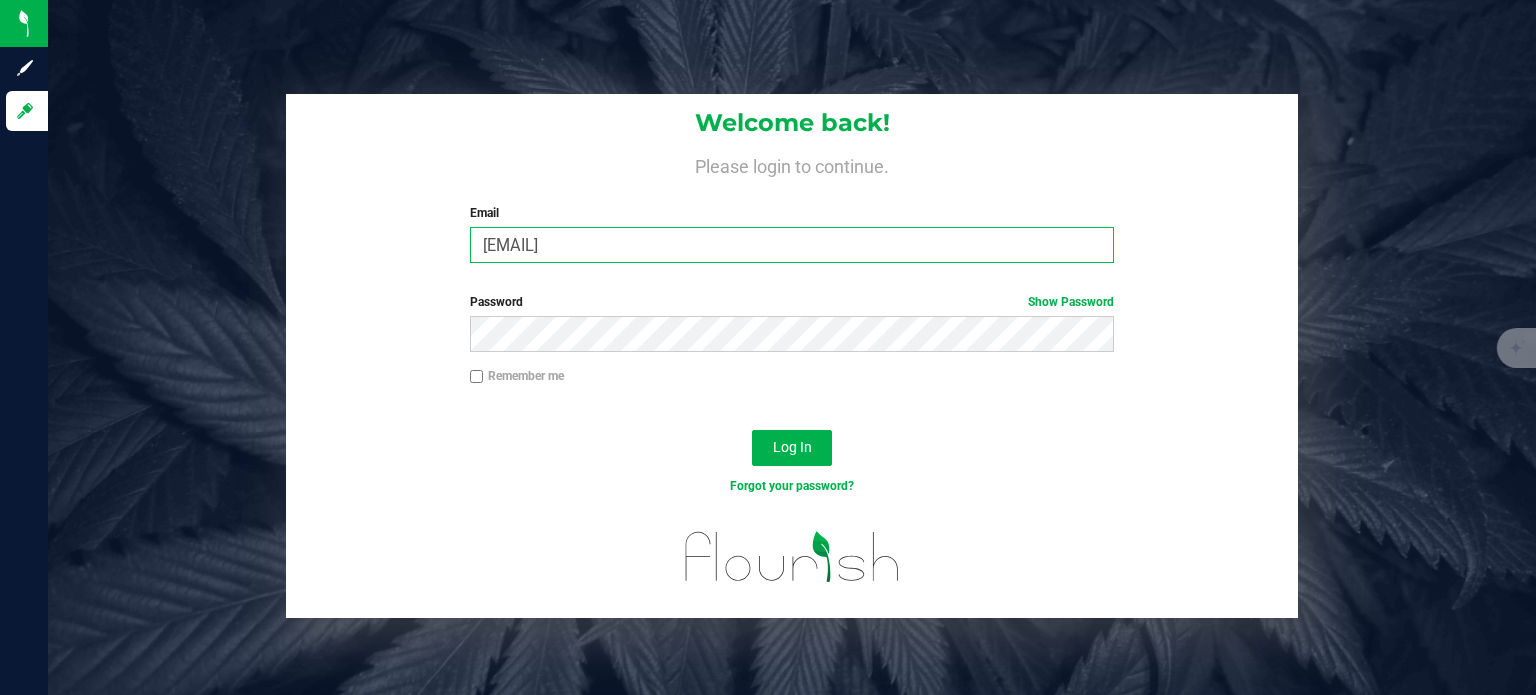 click on "[EMAIL]" at bounding box center (792, 245) 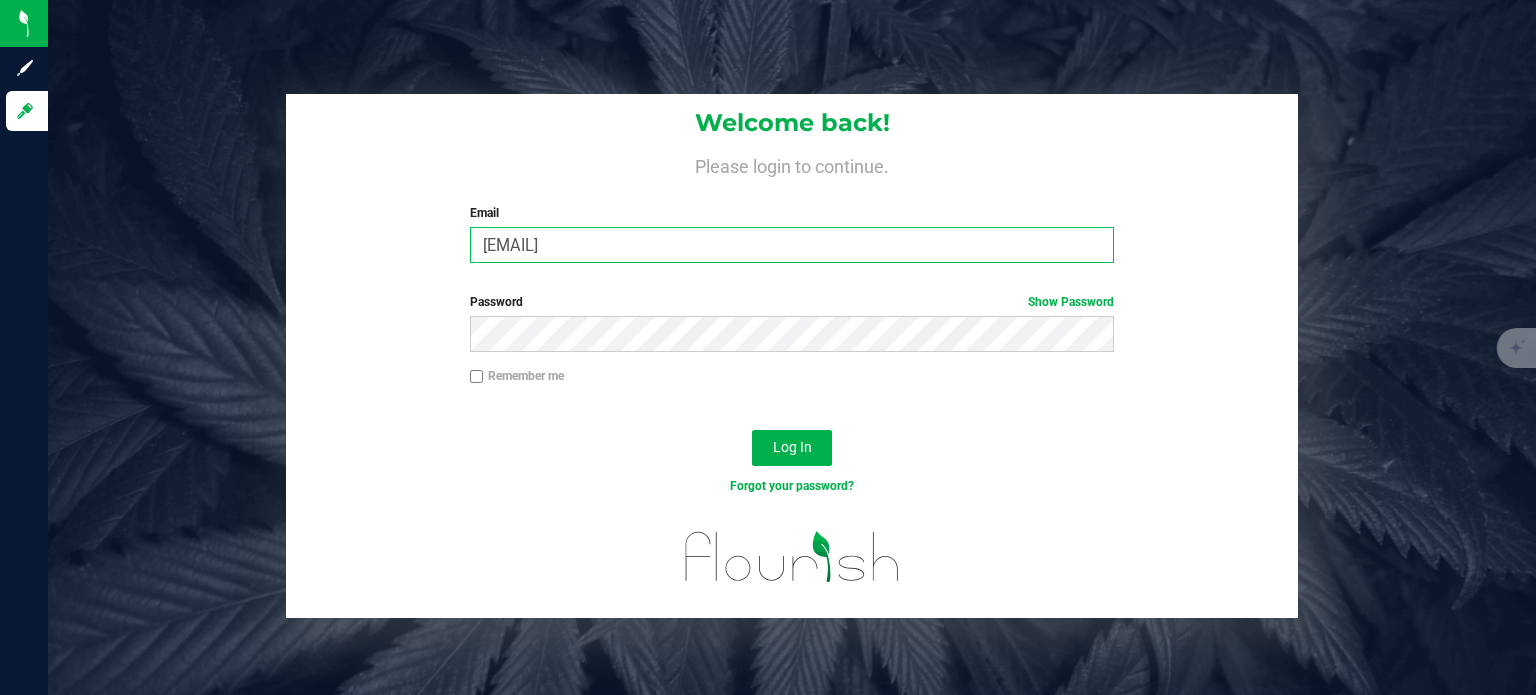 type on "maxxodonnell1995@gmail.com" 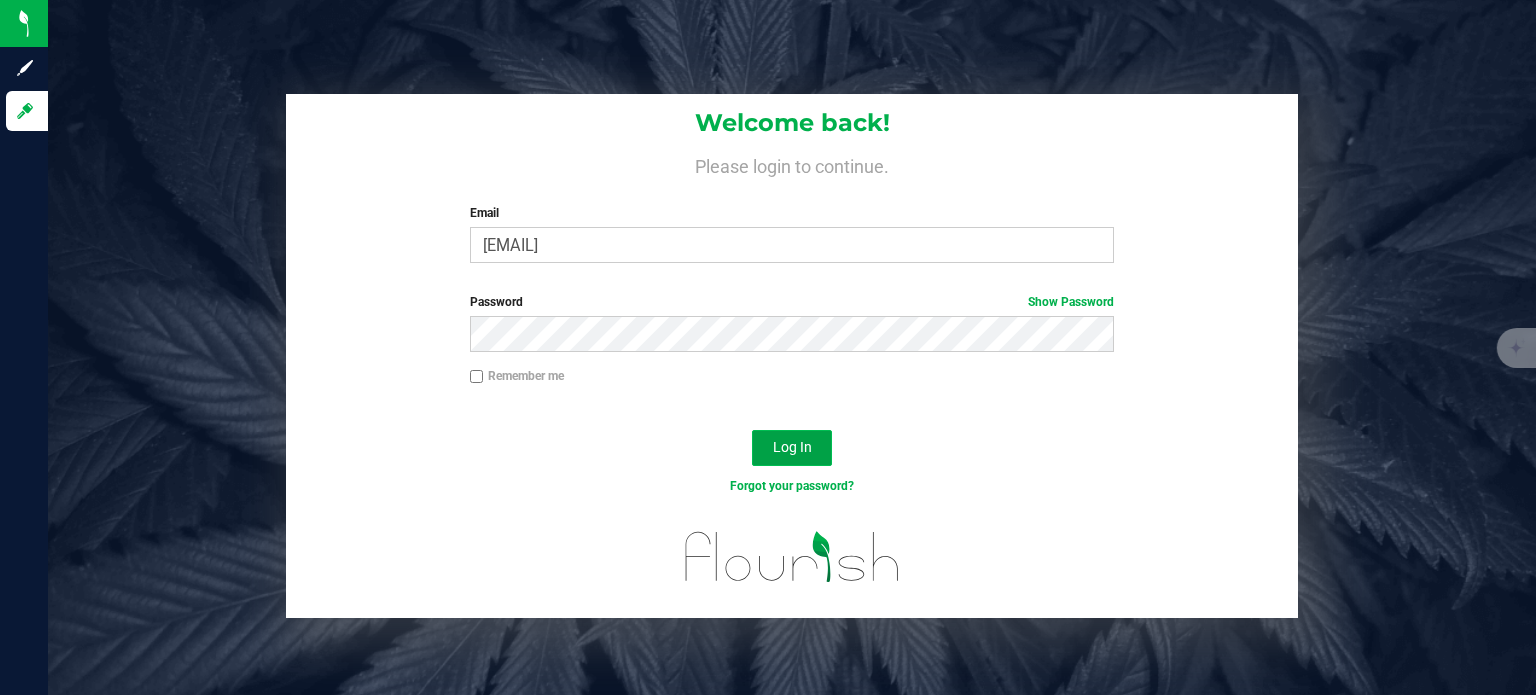 click on "Log In" at bounding box center [792, 447] 